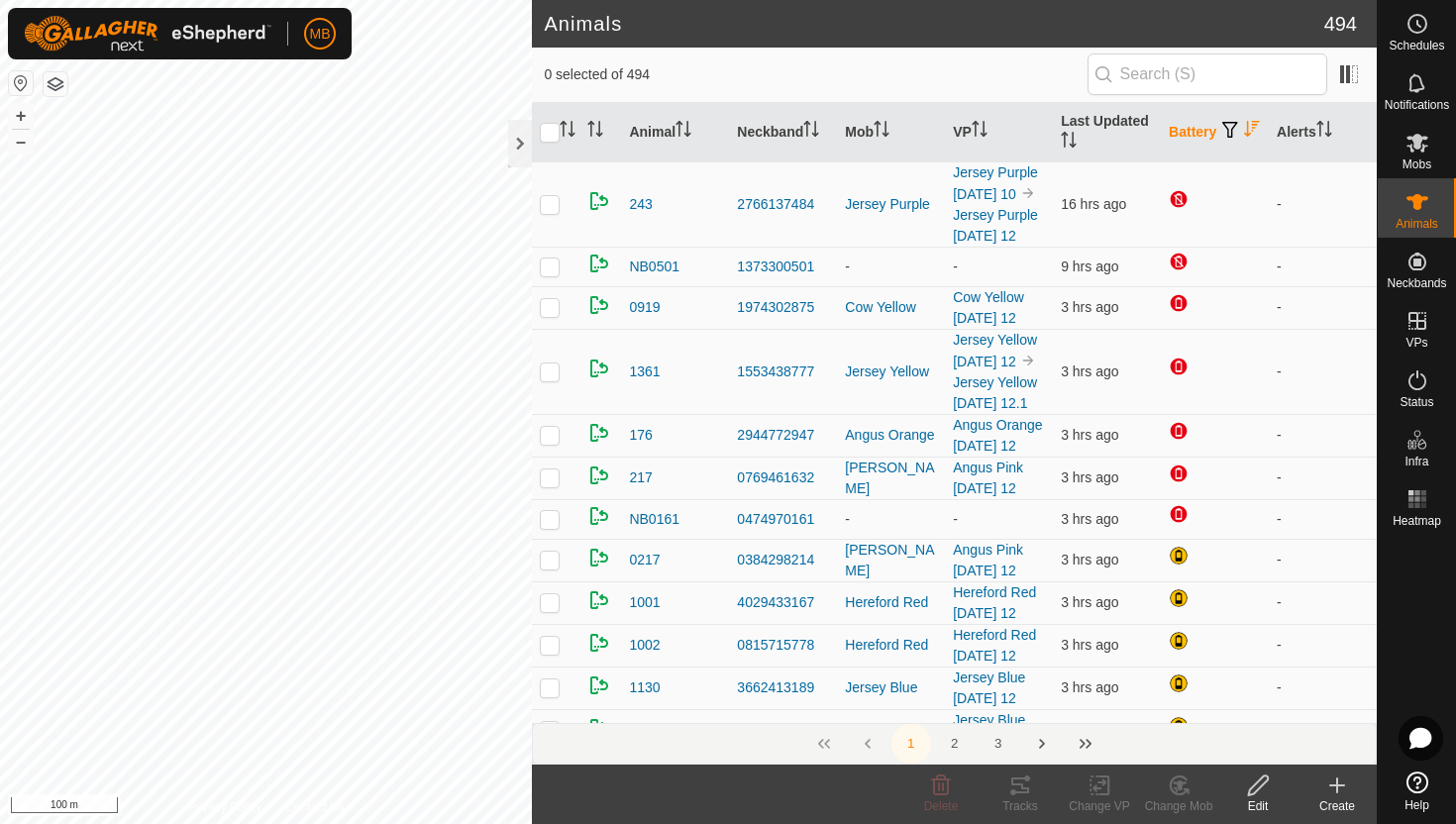 scroll, scrollTop: 0, scrollLeft: 0, axis: both 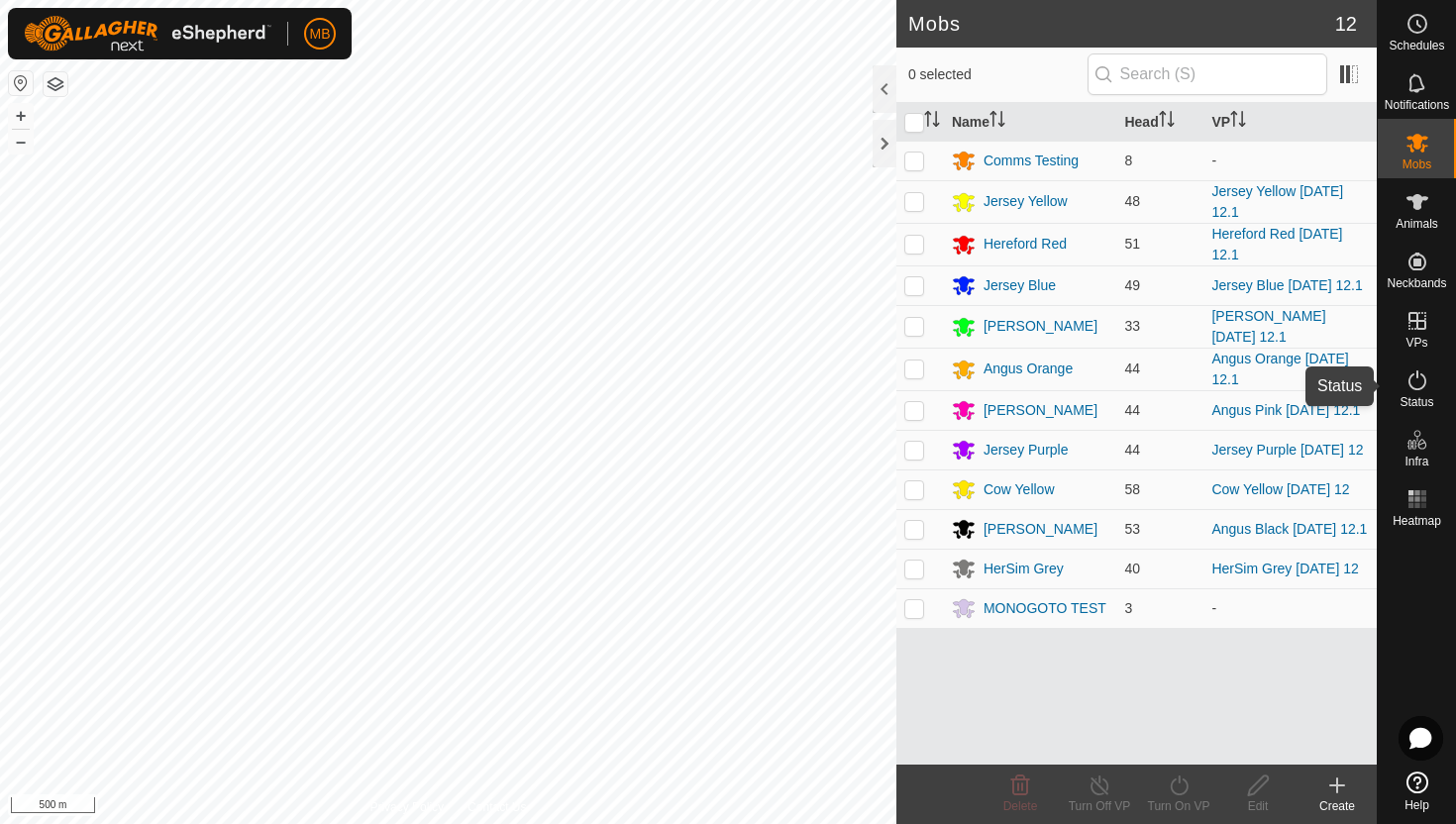 click 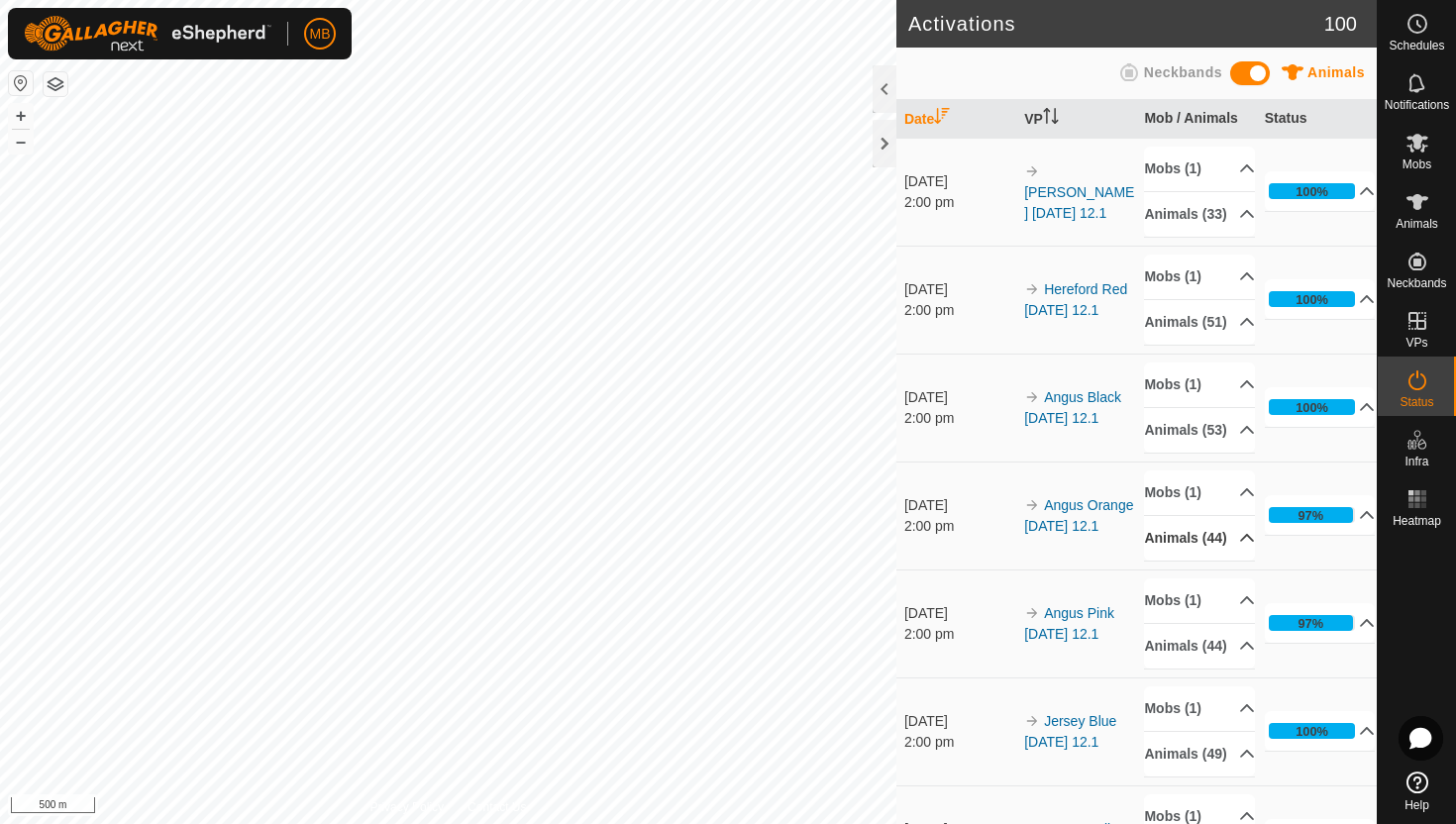 click on "Animals (44)" at bounding box center [1199, 538] 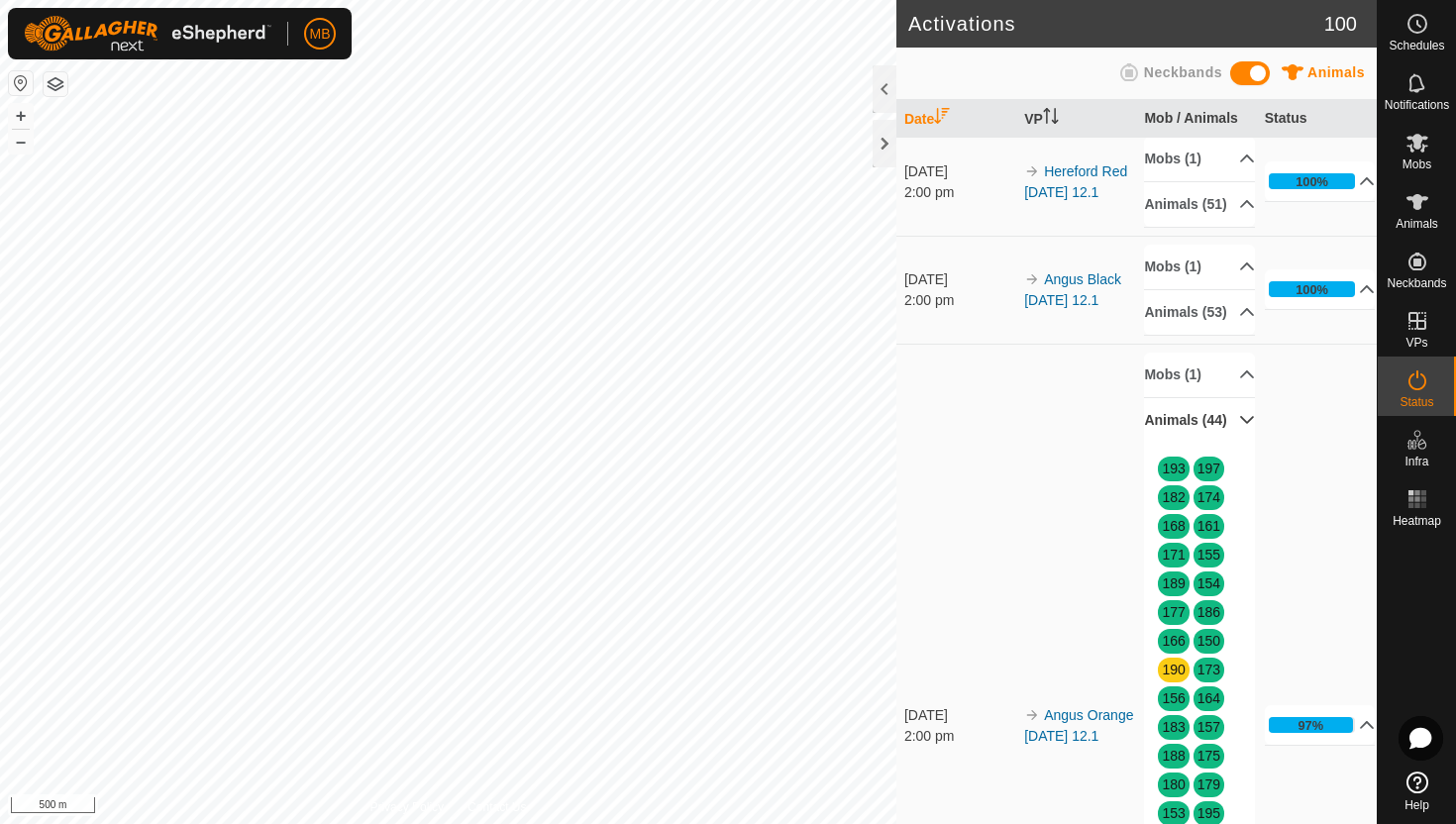 scroll, scrollTop: 46, scrollLeft: 0, axis: vertical 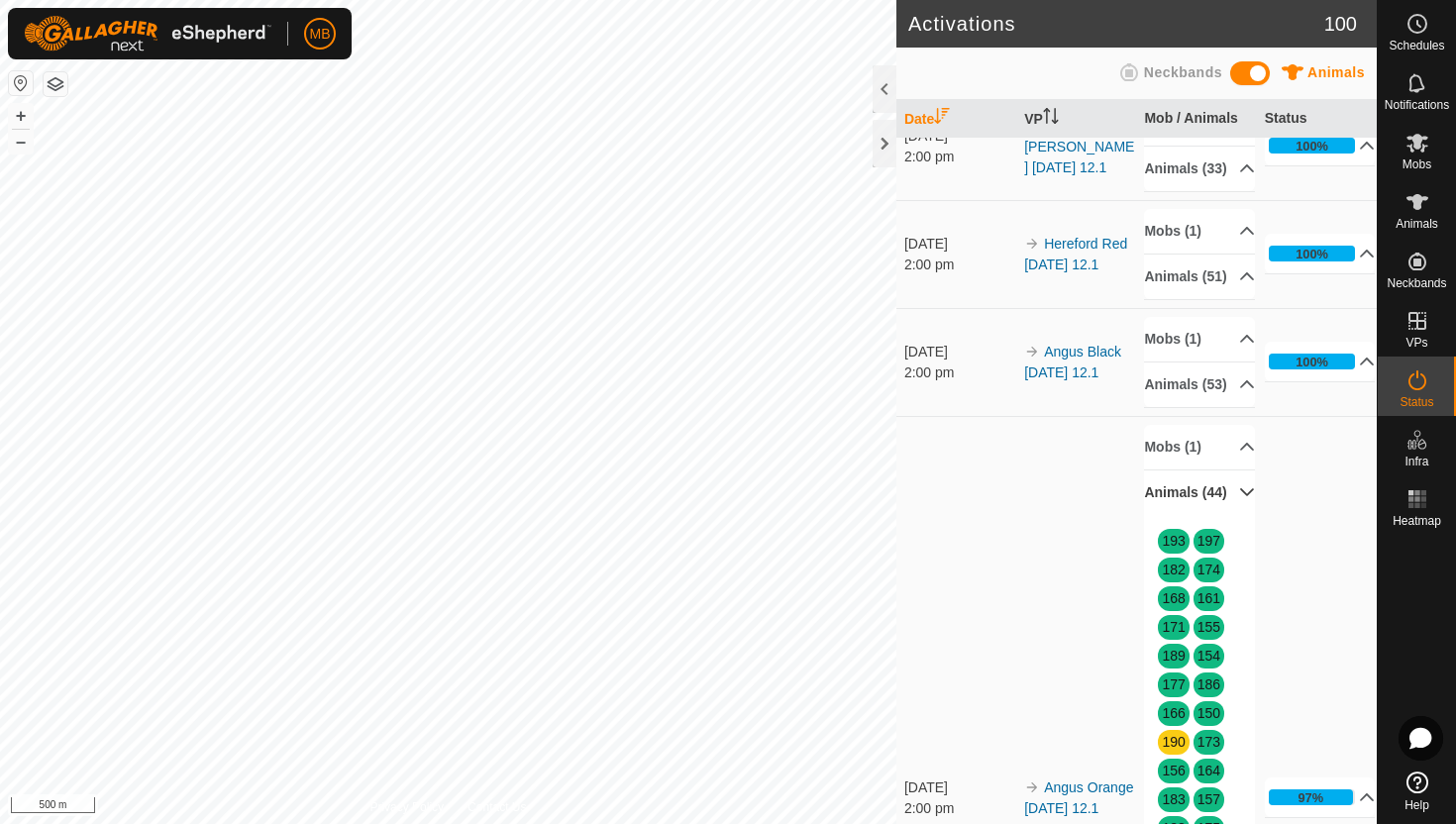click on "Animals (44)" at bounding box center (1199, 492) 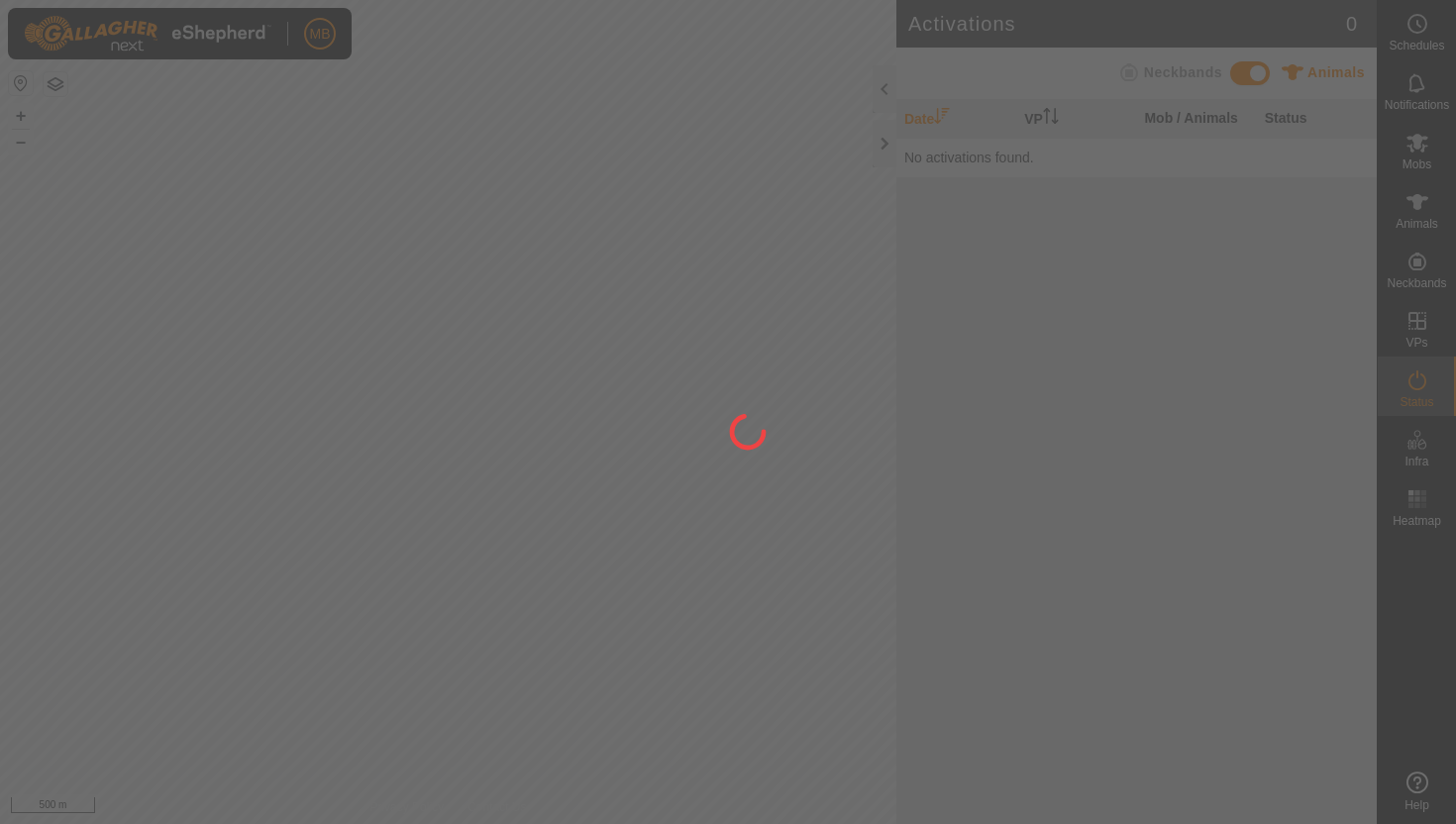 scroll, scrollTop: 0, scrollLeft: 0, axis: both 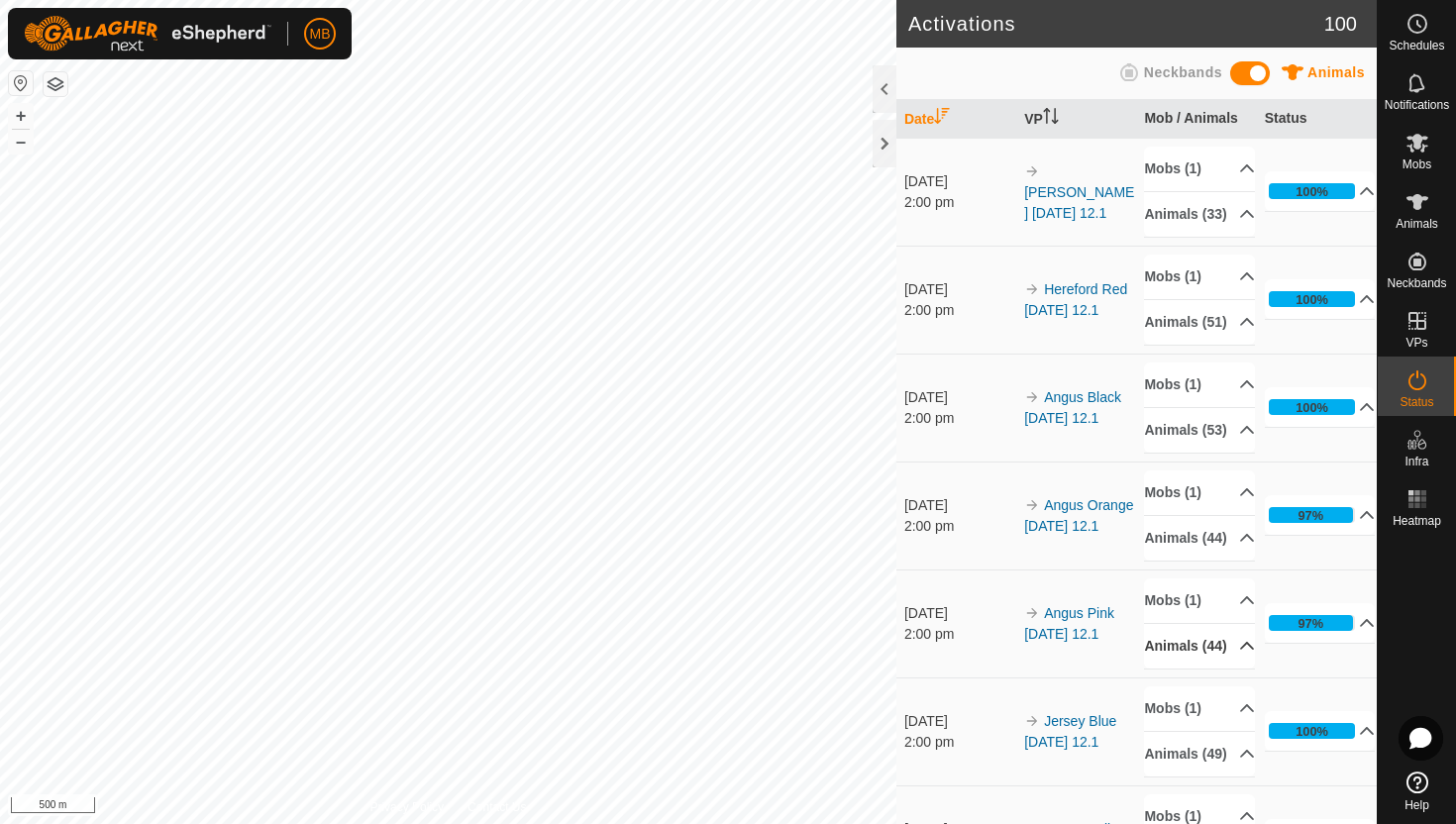 click on "Animals (44)" at bounding box center [1199, 646] 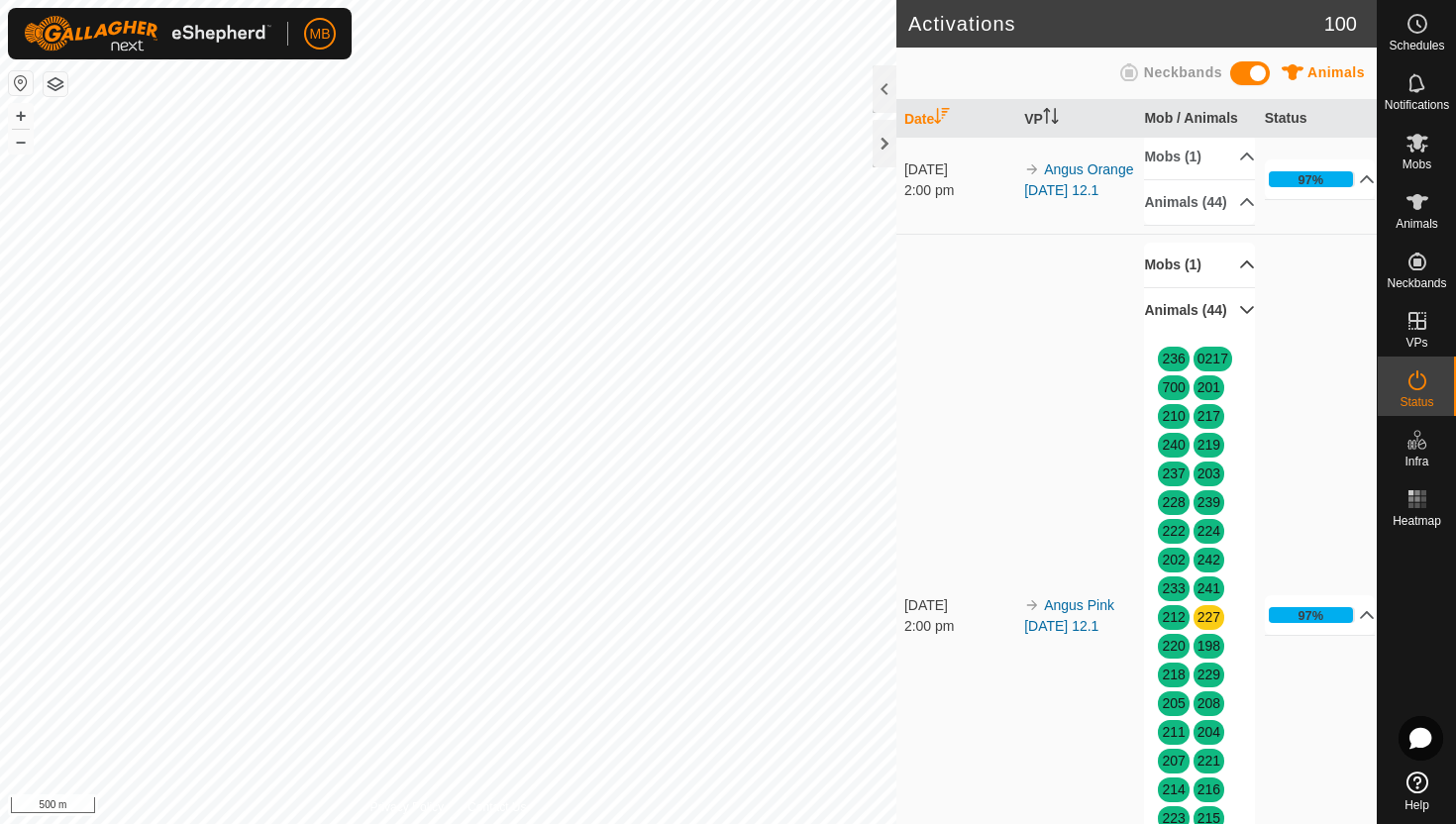 scroll, scrollTop: 480, scrollLeft: 0, axis: vertical 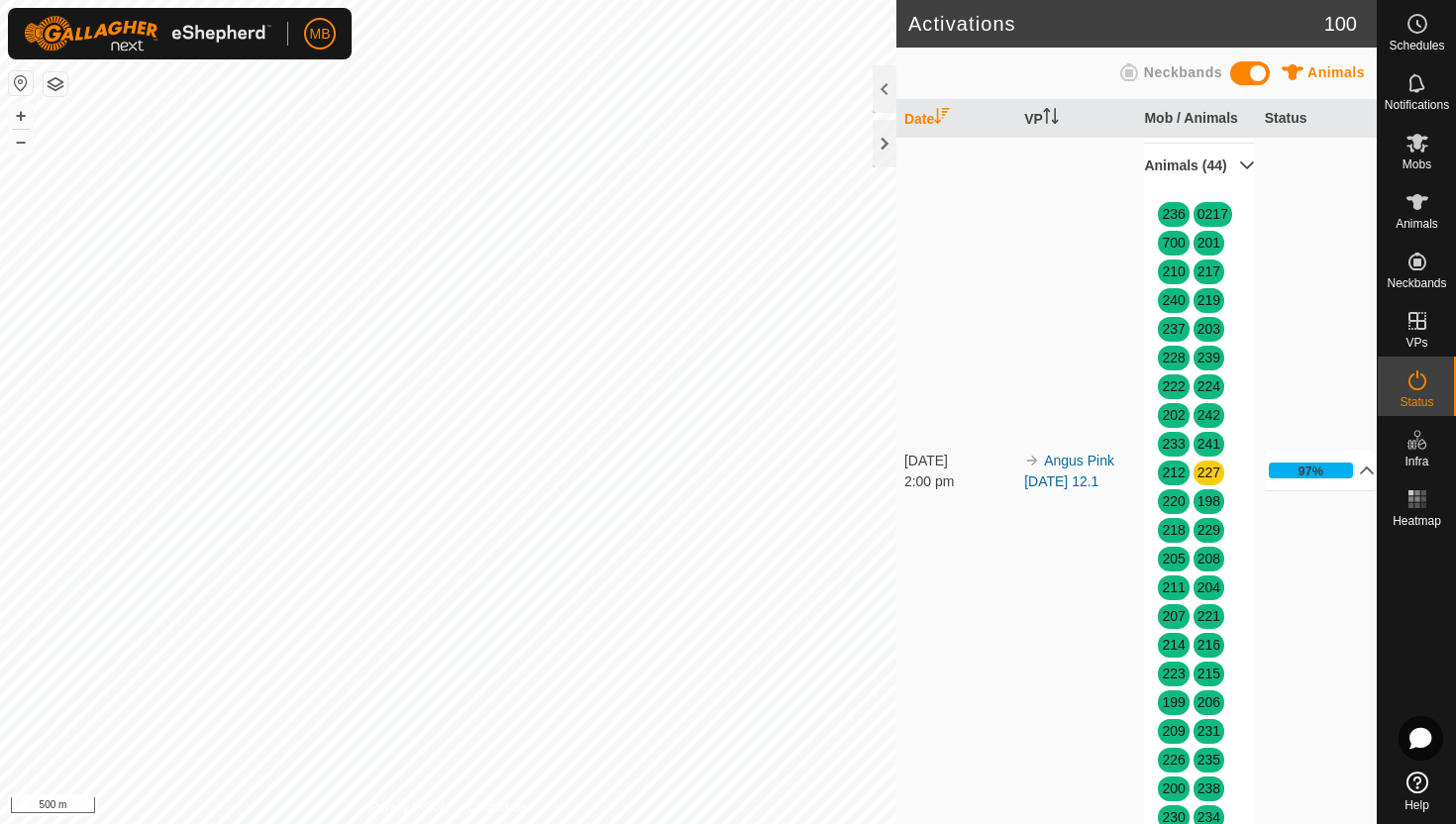 click on "Animals (44)" at bounding box center [1199, 165] 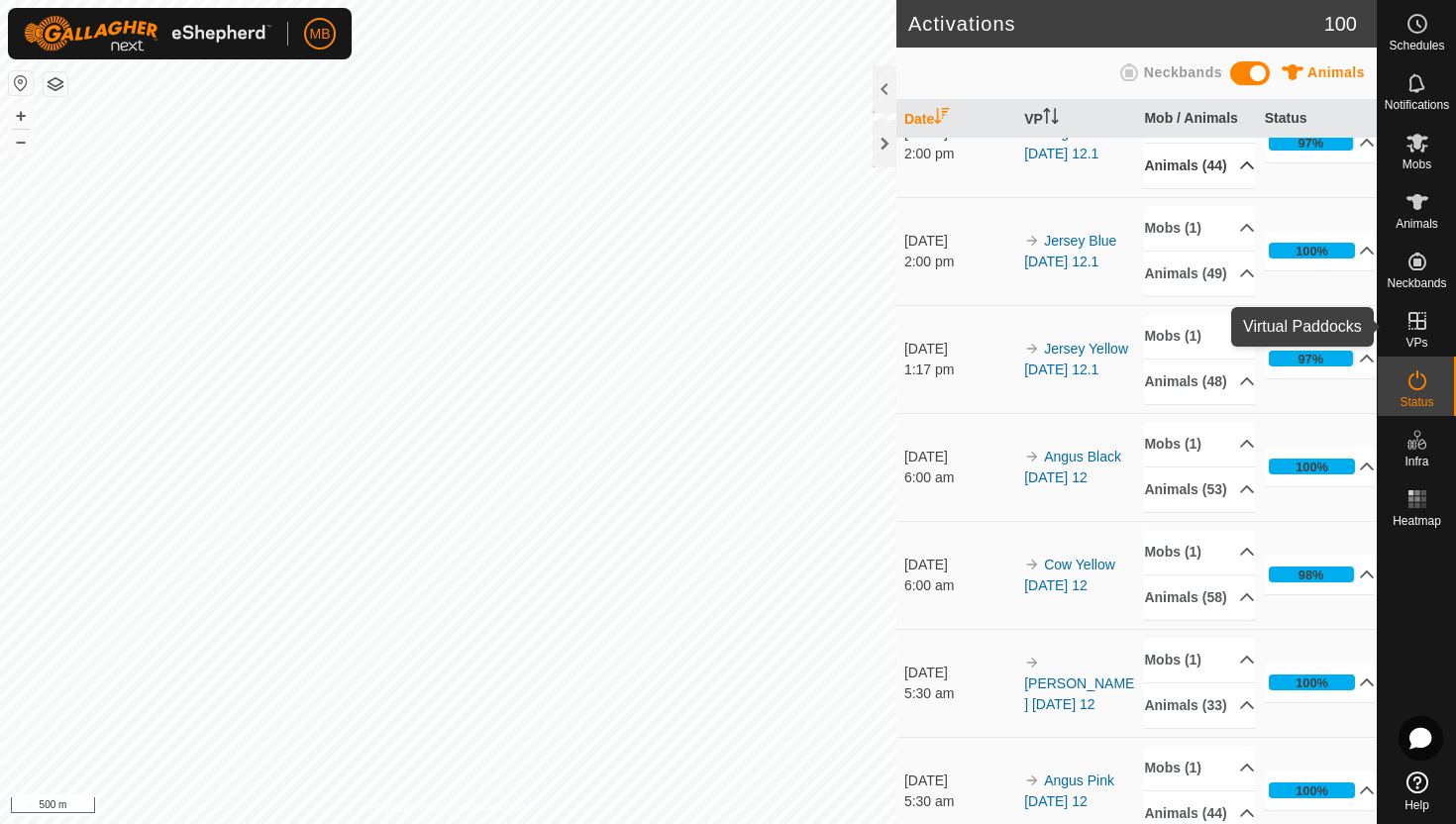 click 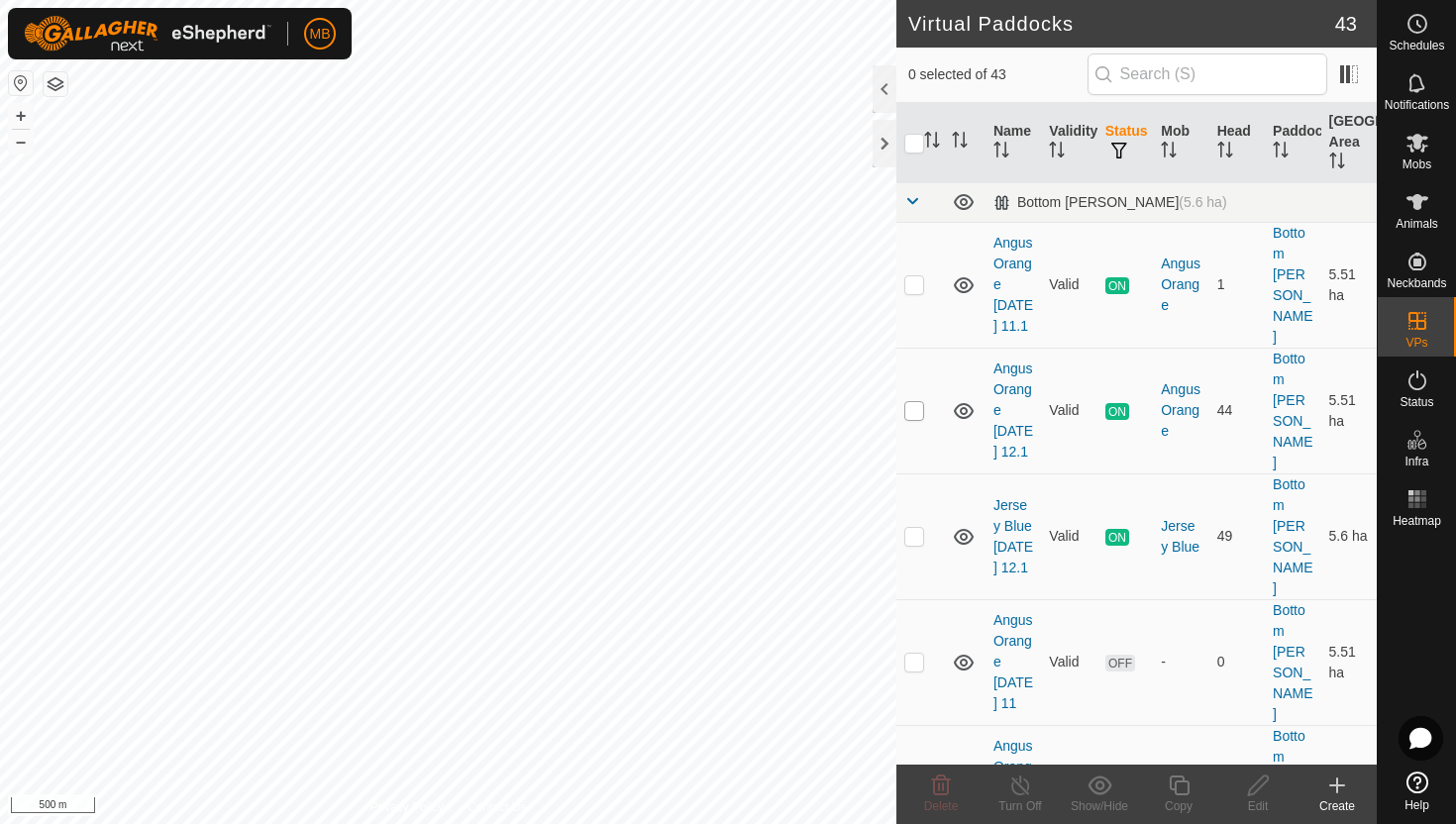 click at bounding box center (914, 411) 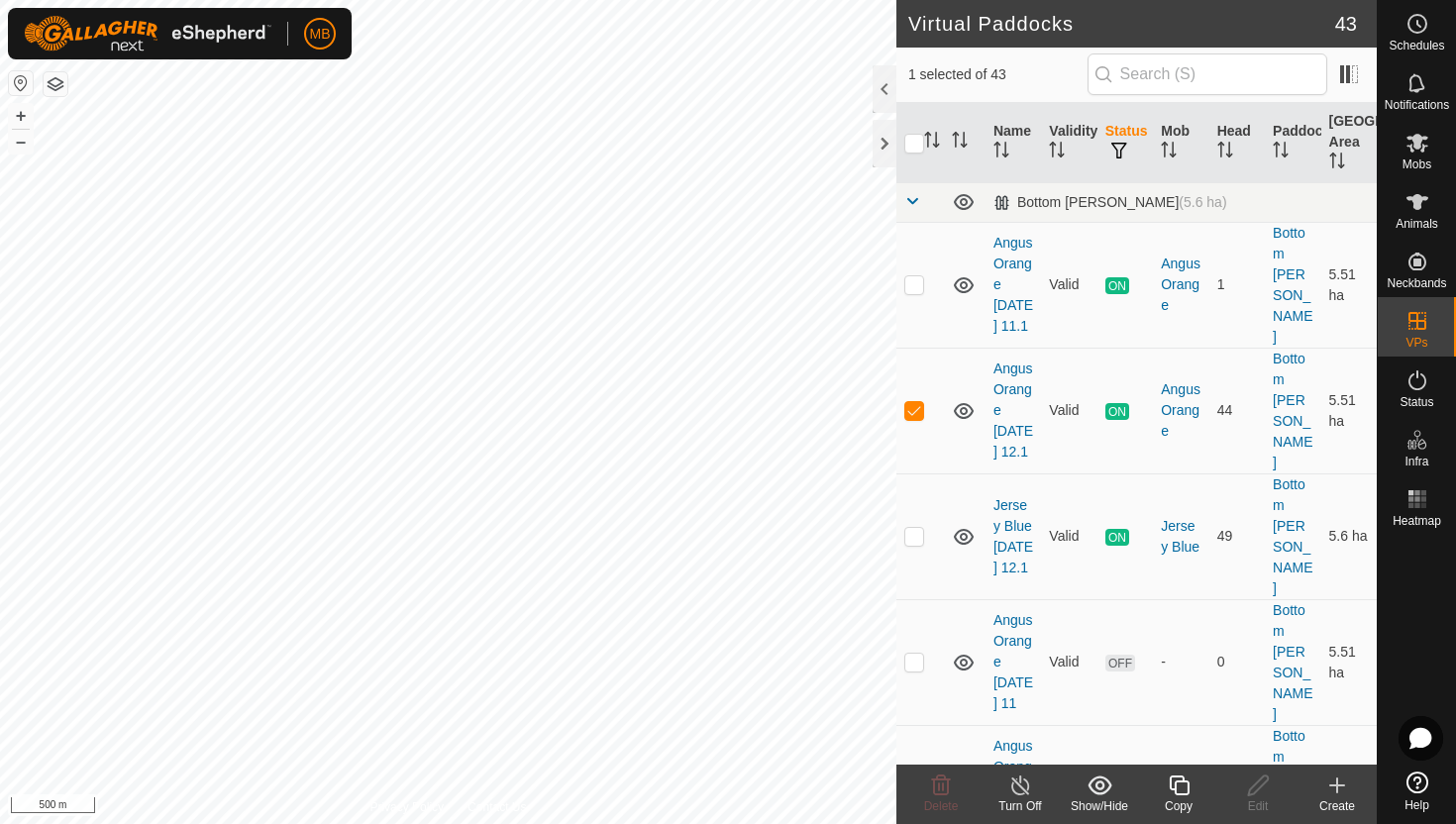 click 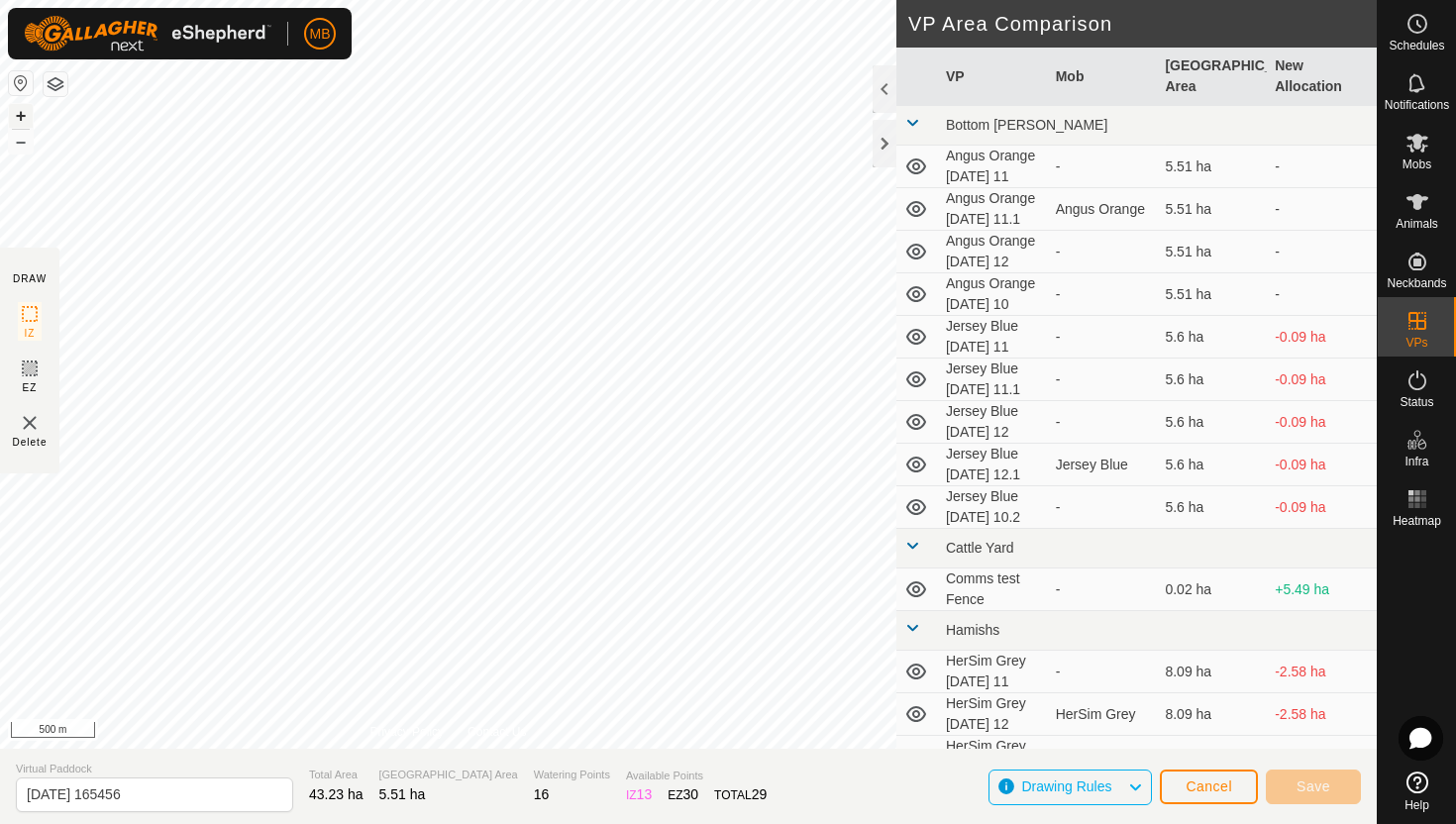 click on "+" at bounding box center [21, 116] 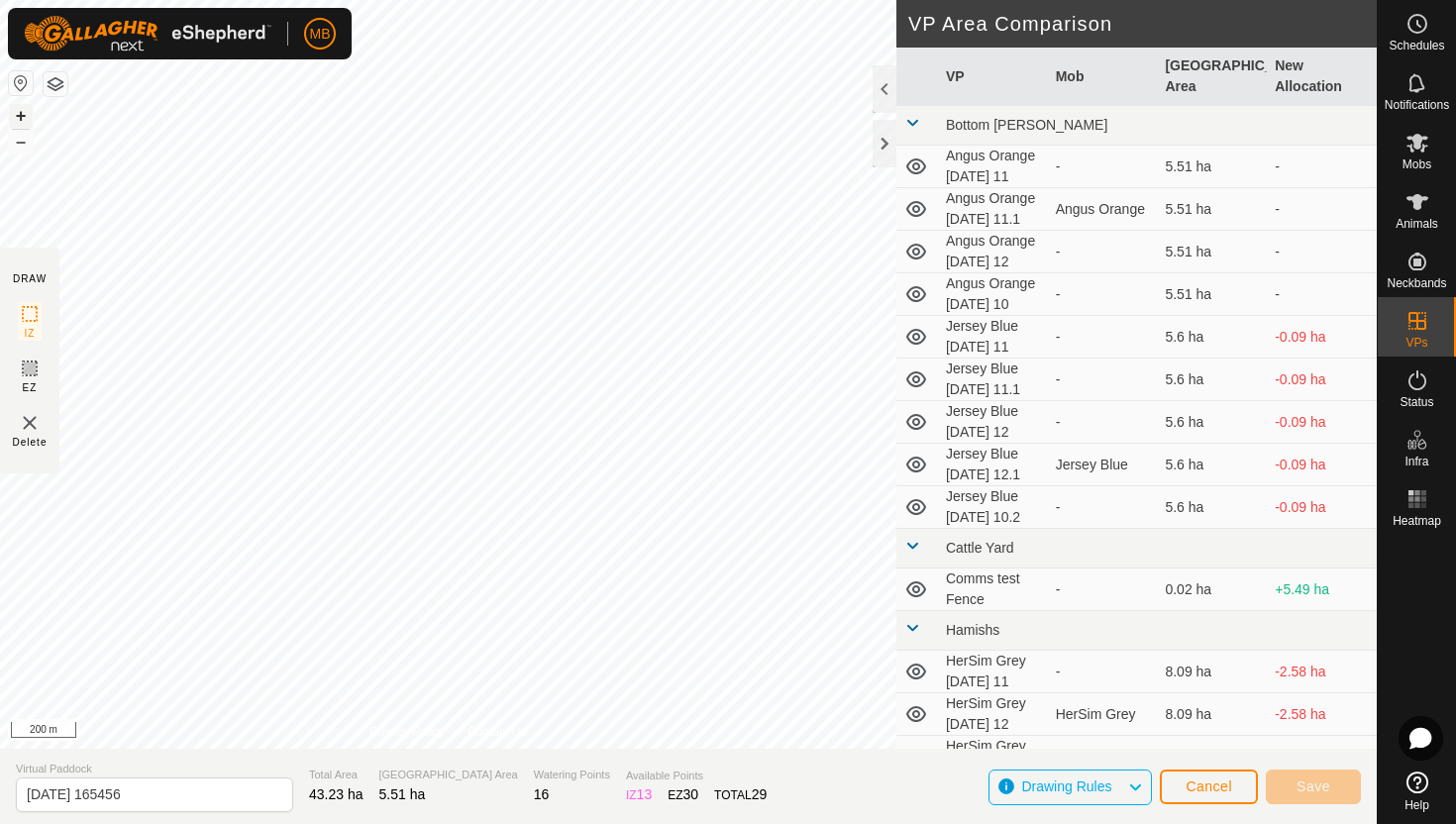 click on "+" at bounding box center [21, 116] 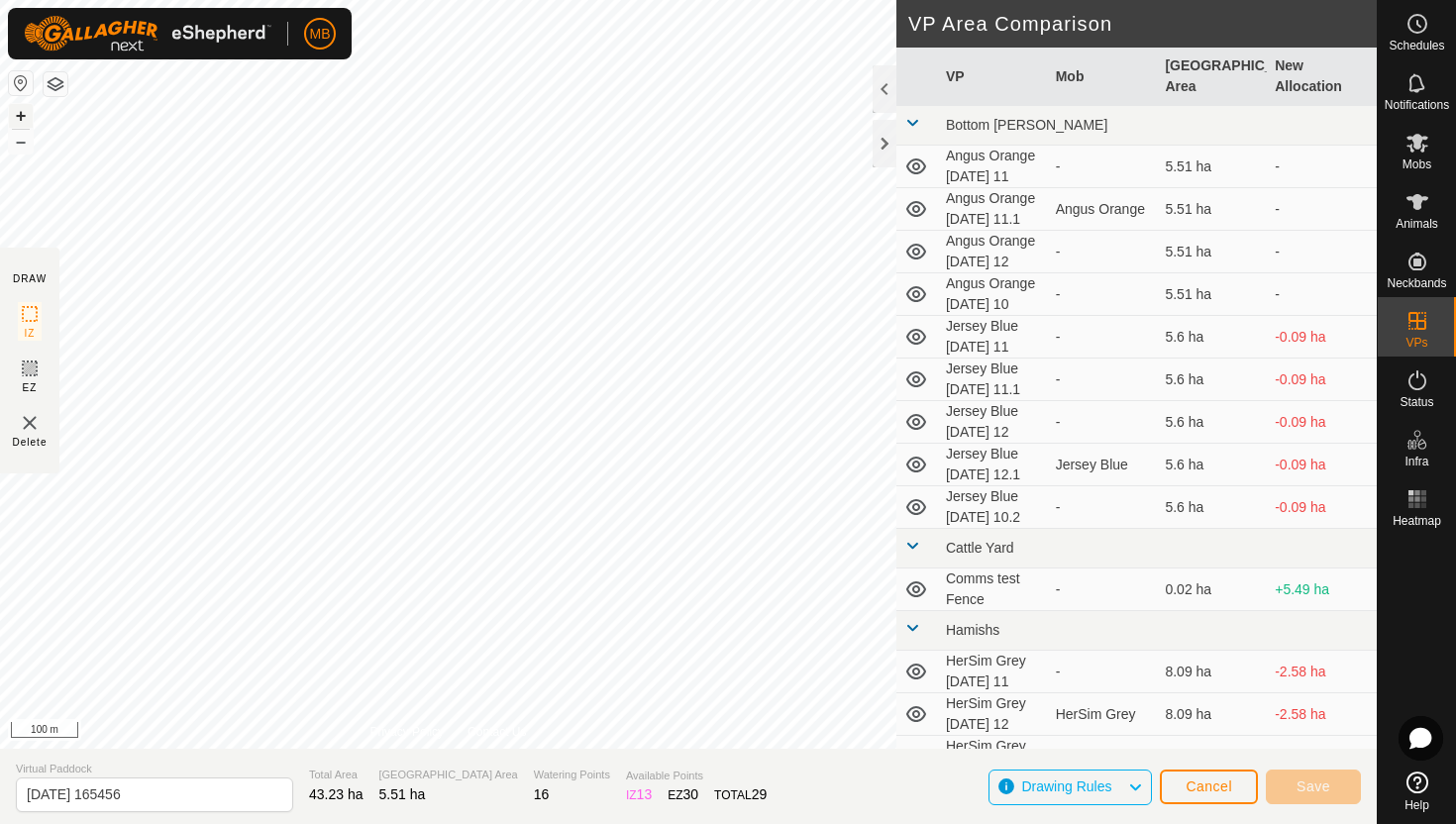 click on "+" at bounding box center [21, 116] 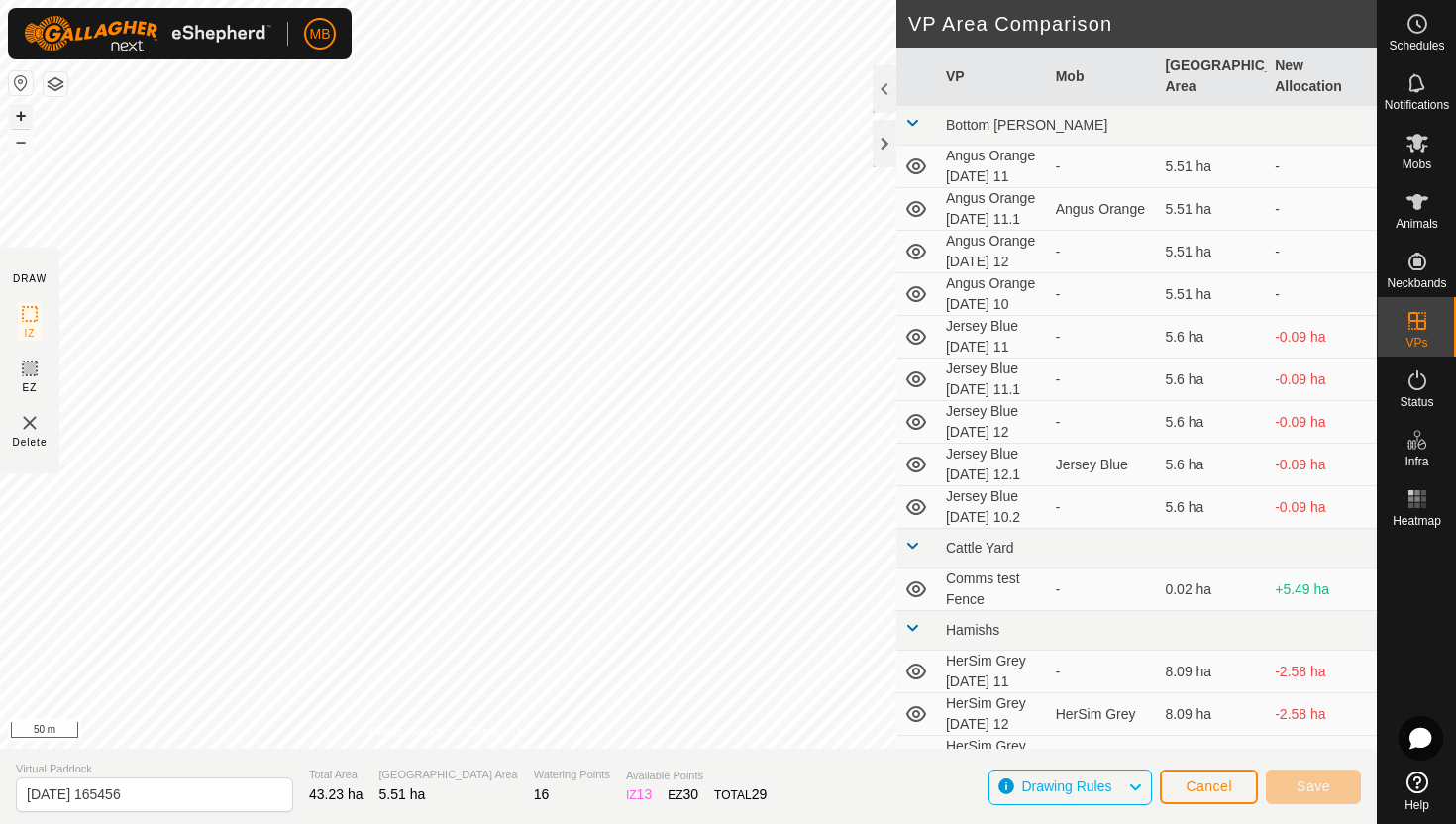 click on "+" at bounding box center [21, 116] 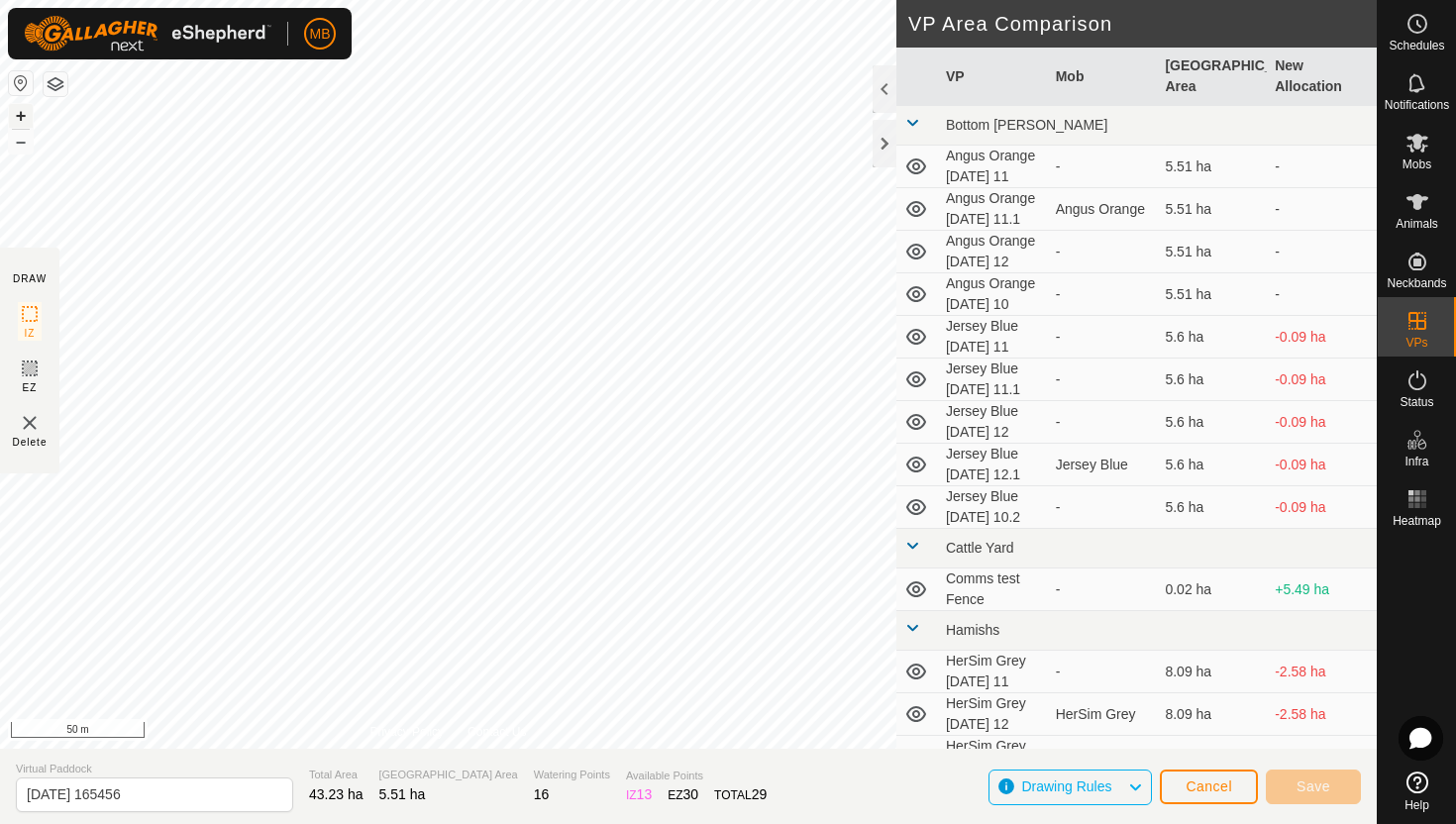 click on "+" at bounding box center [21, 116] 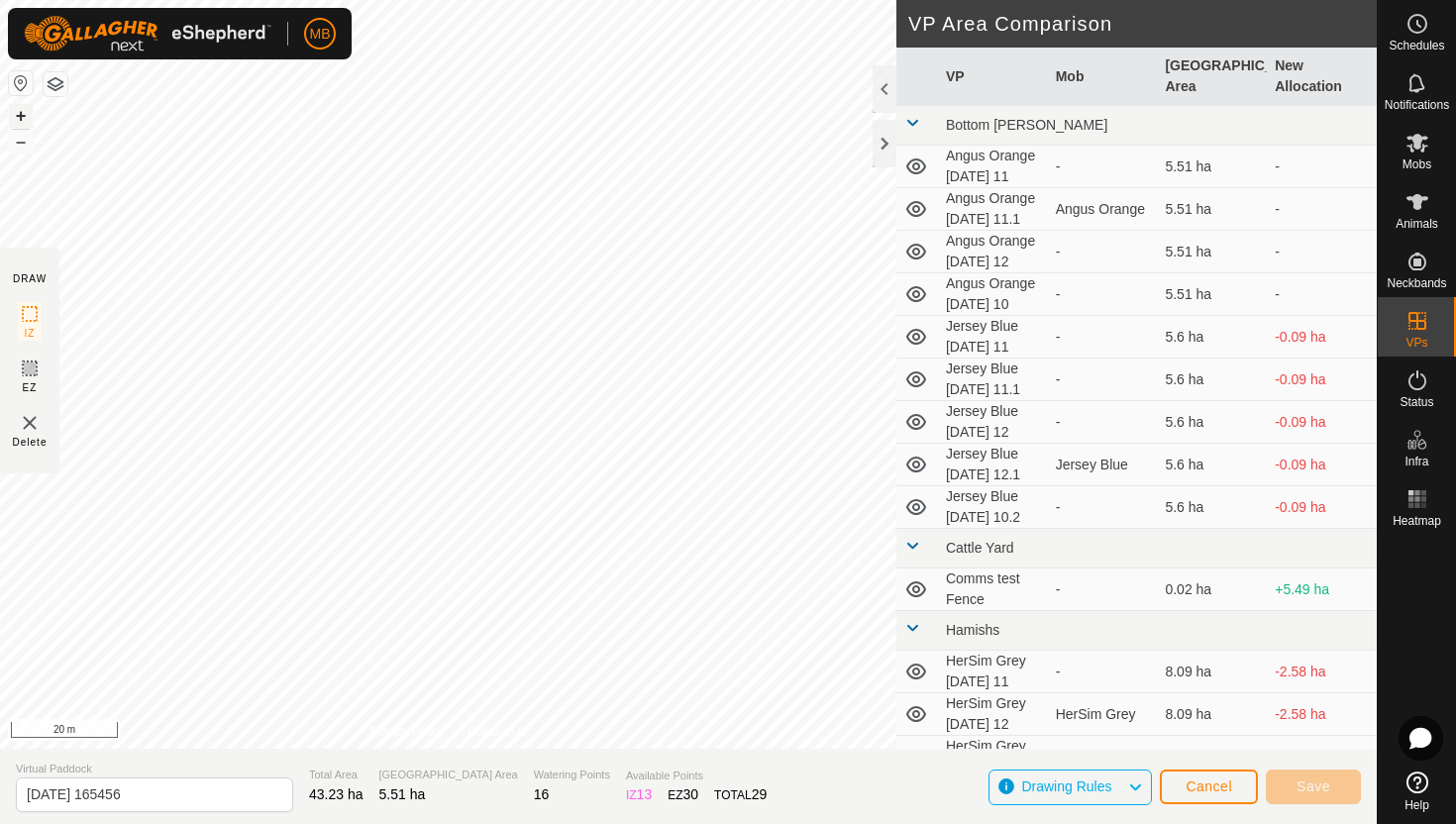 click on "+" at bounding box center [21, 116] 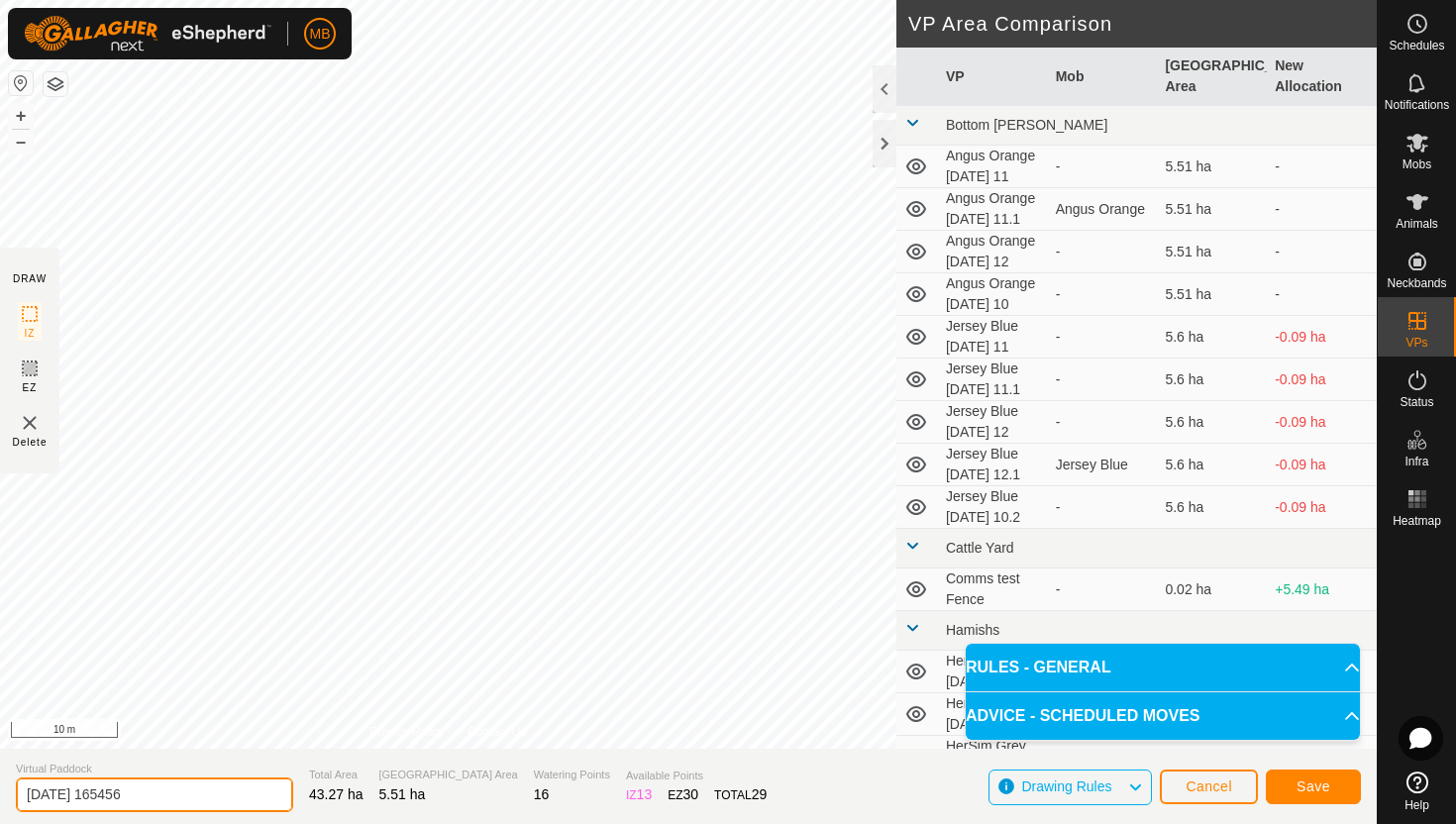 click on "2025-07-12 165456" 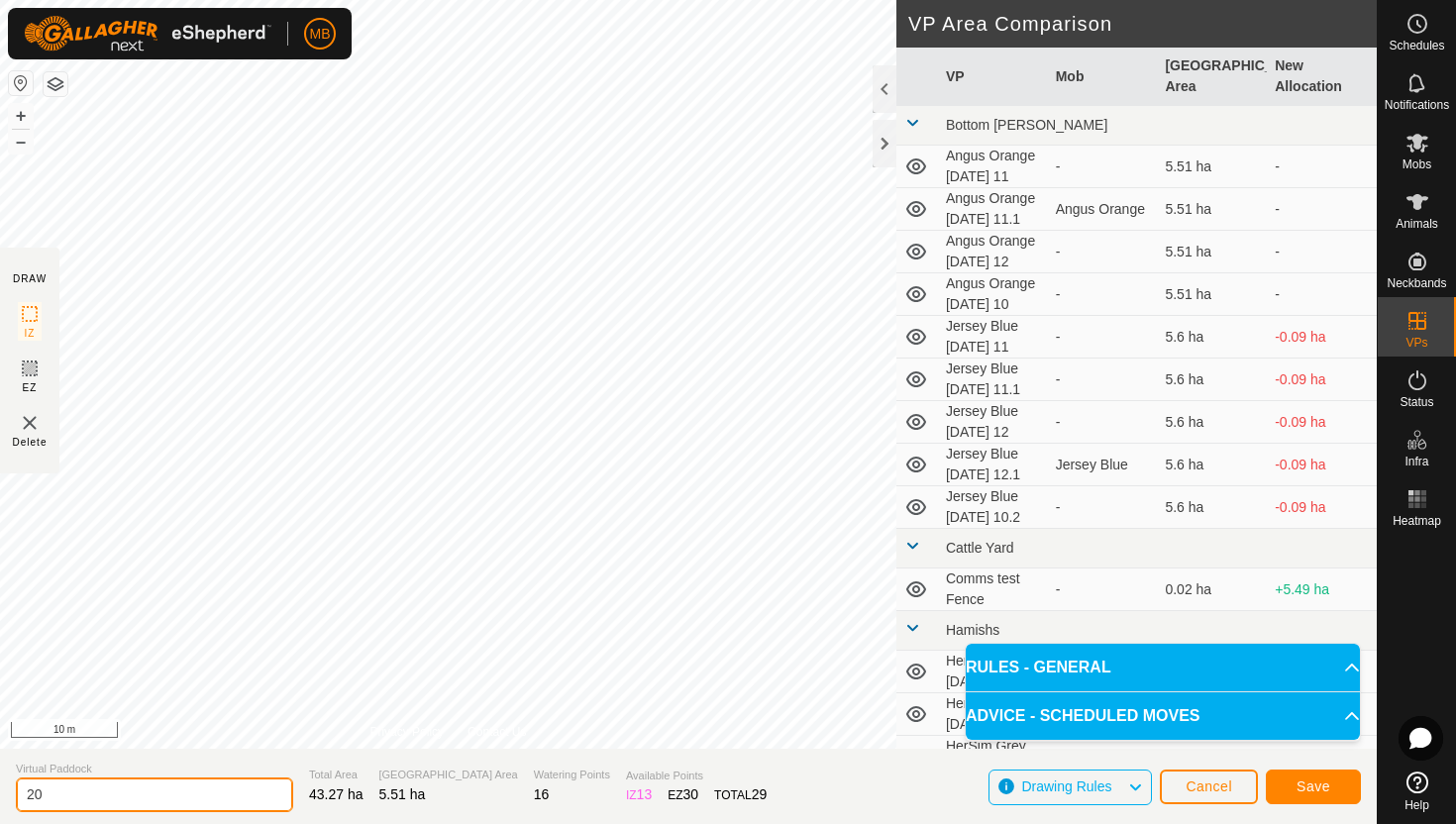 type on "2" 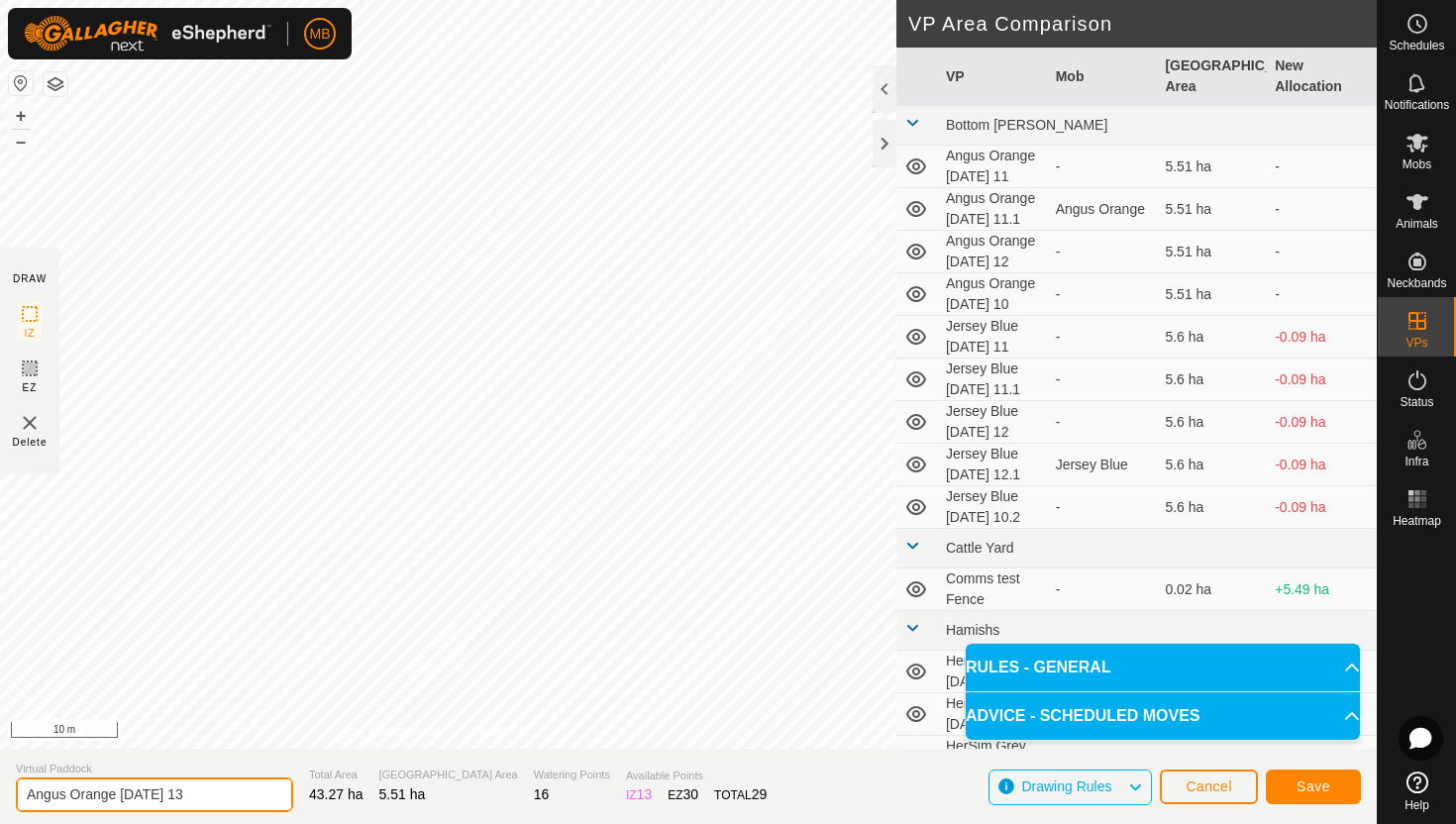 type on "Angus Orange [DATE] 13" 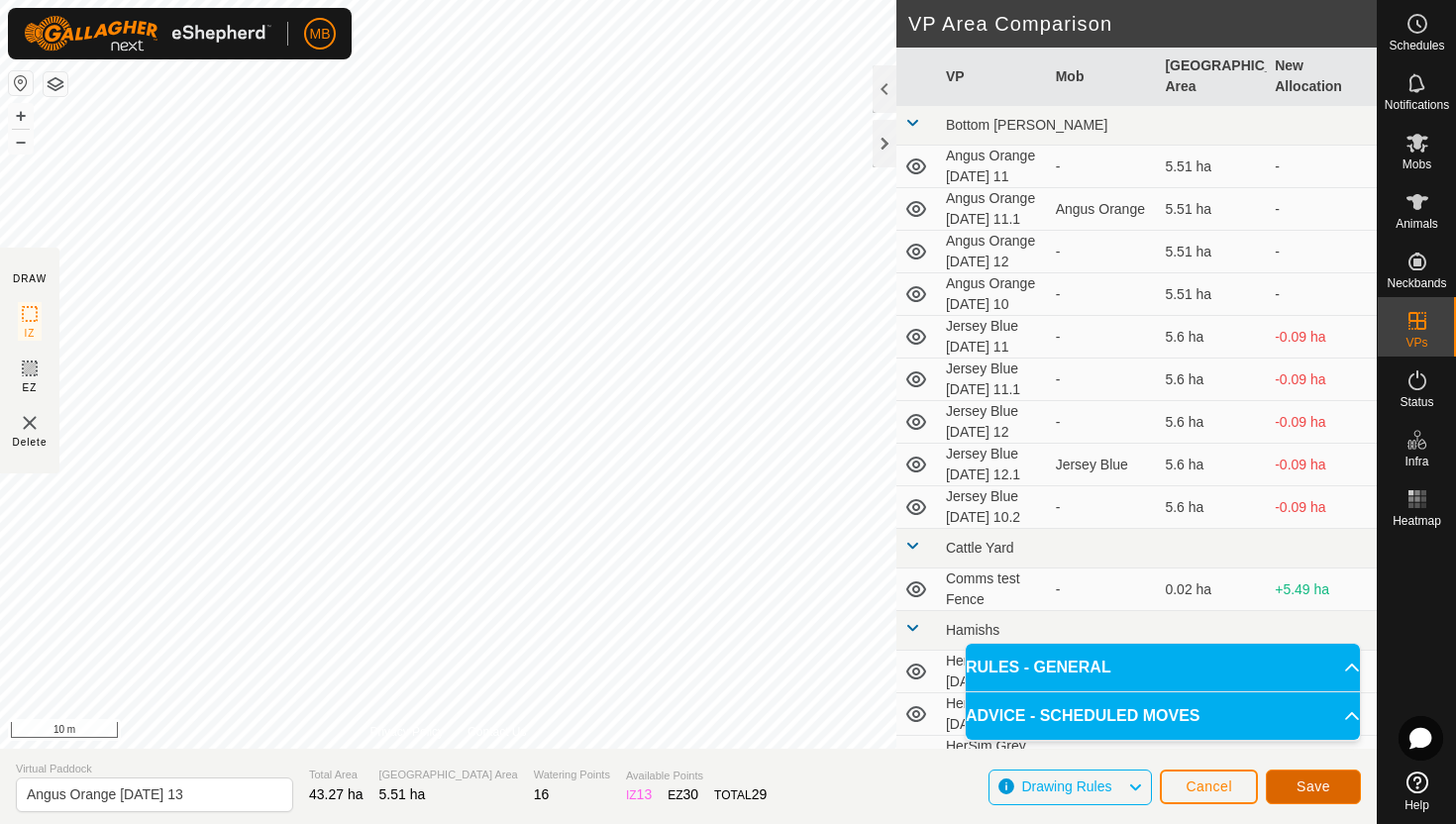 click on "Save" 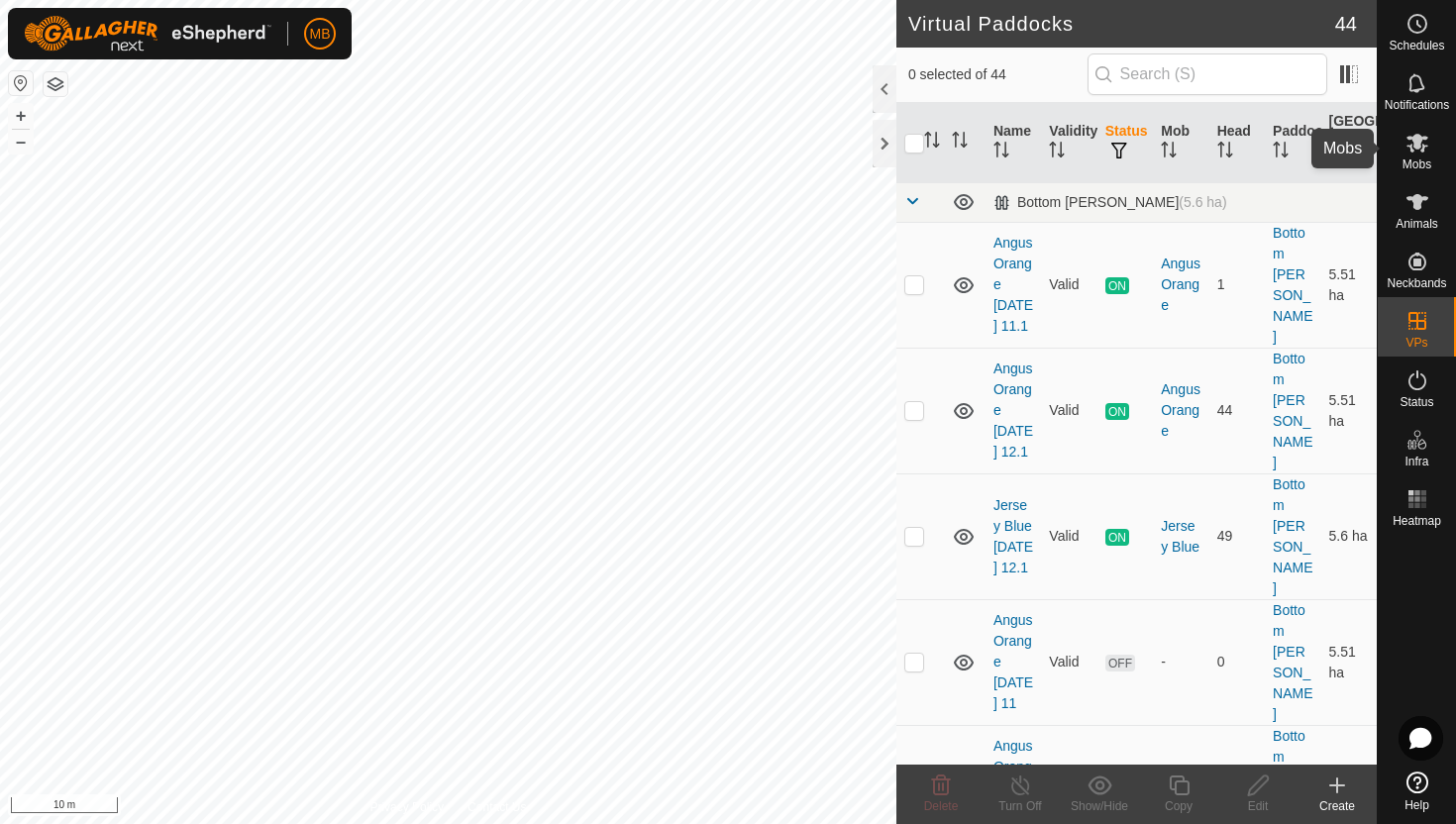 click 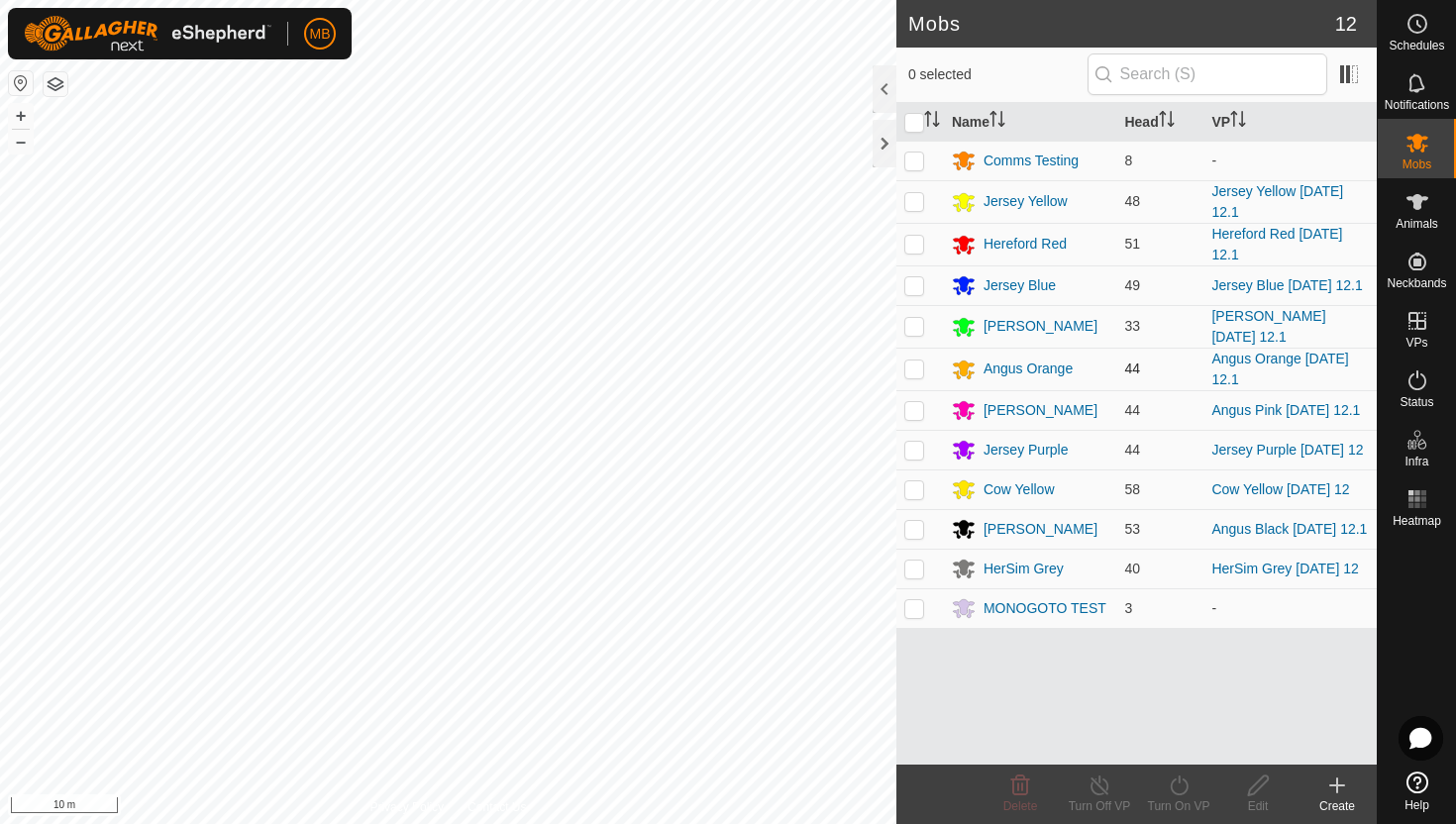 click at bounding box center [914, 368] 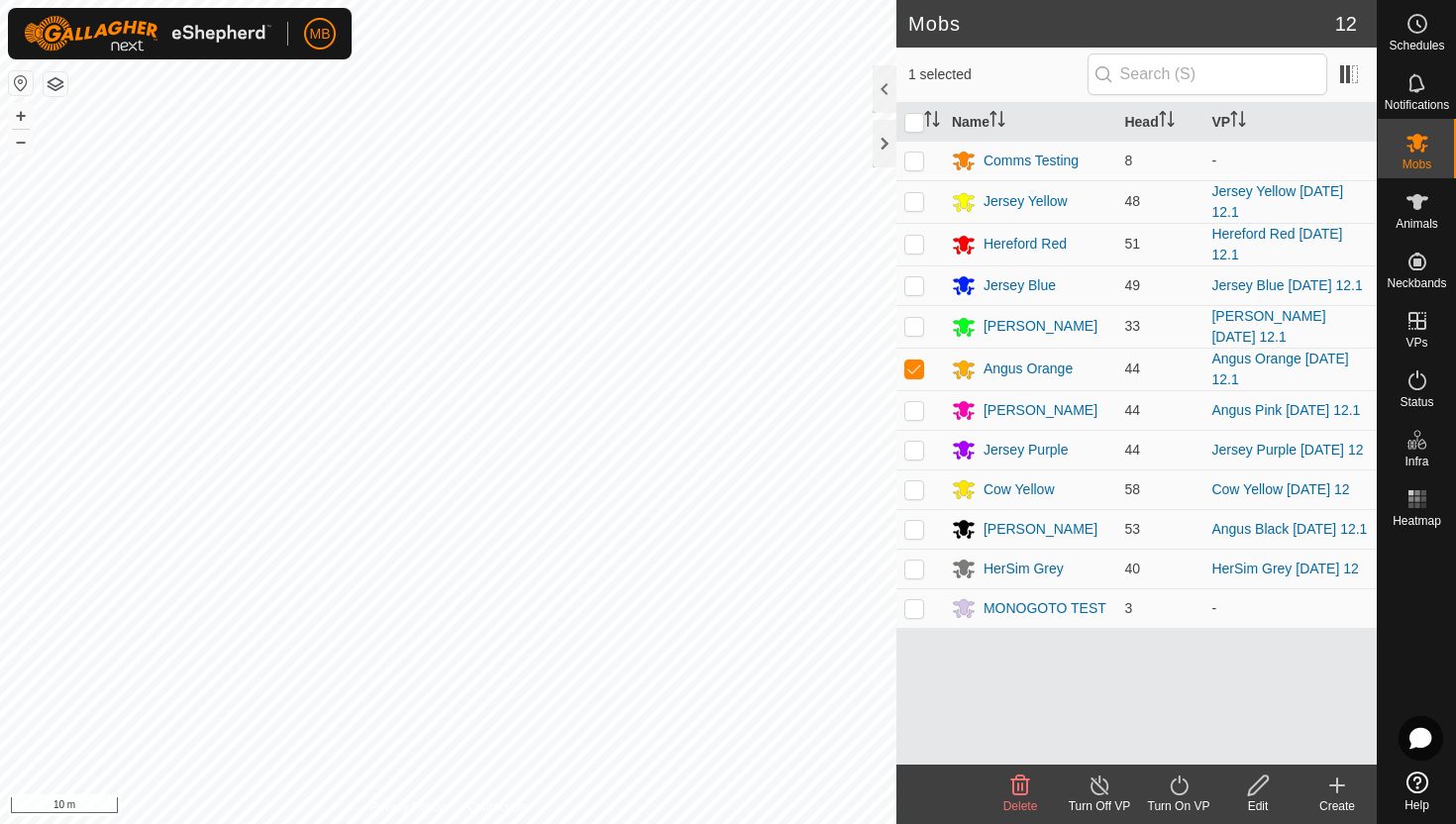 click 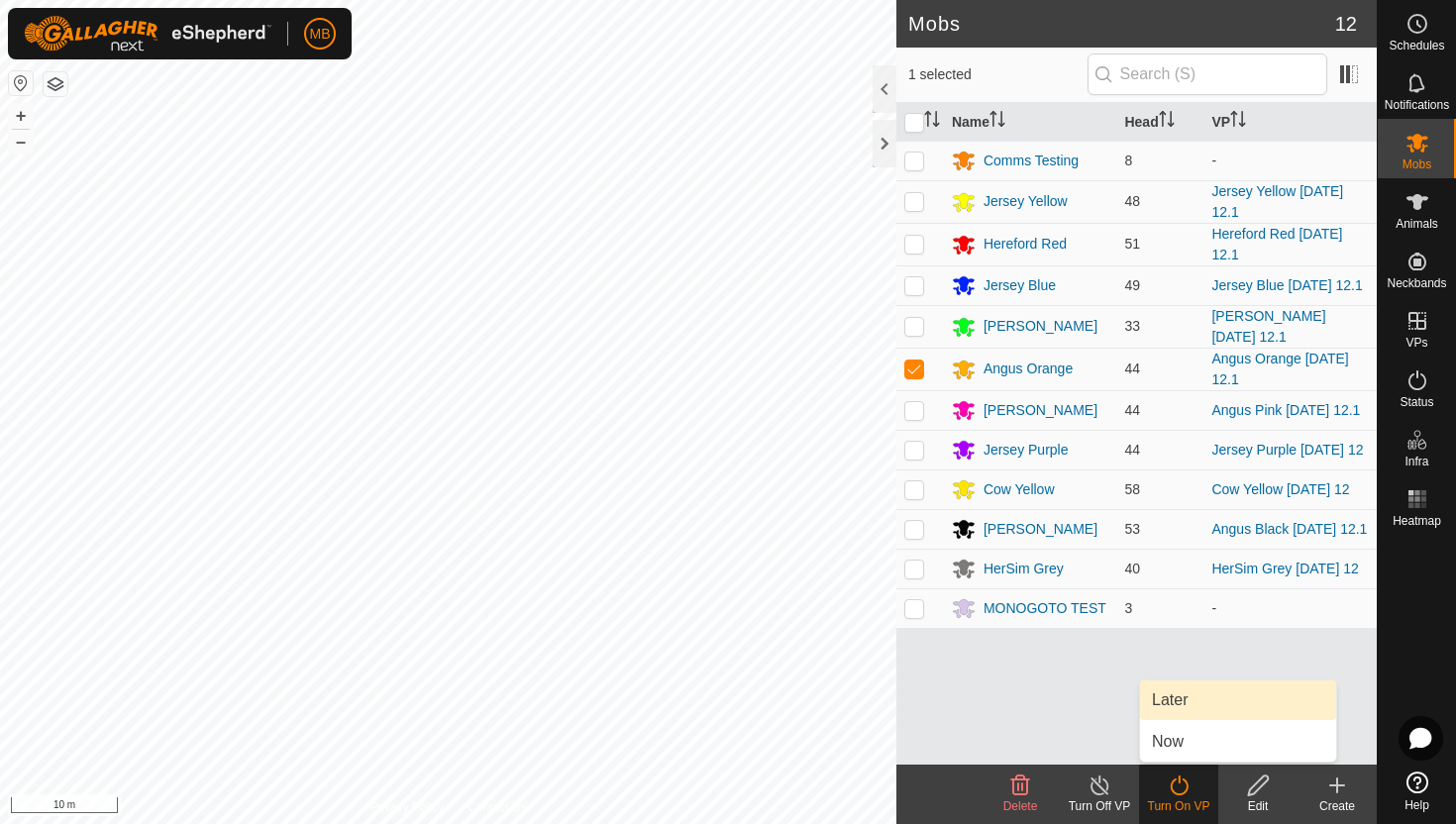 click on "Later" at bounding box center [1238, 700] 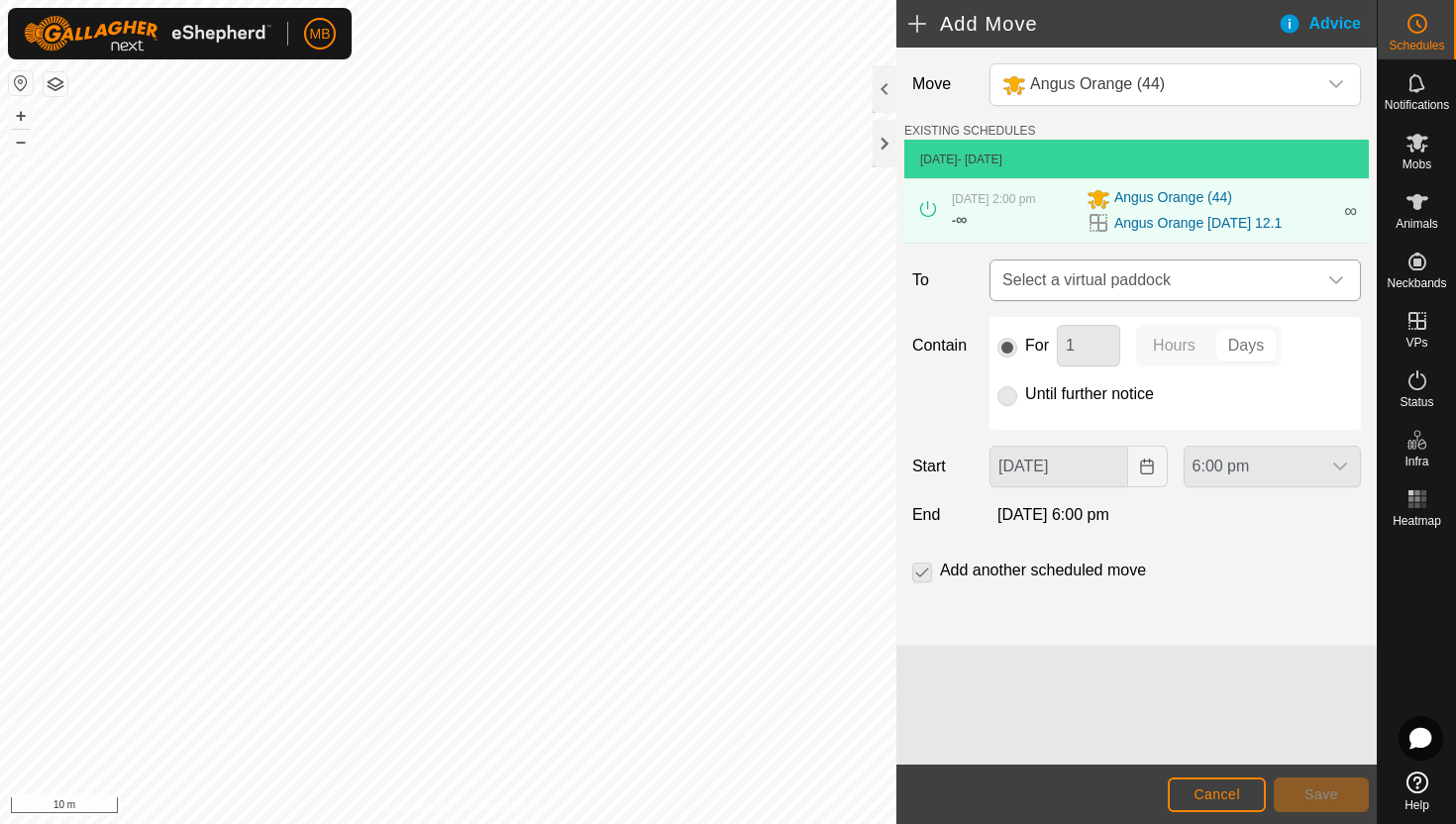click 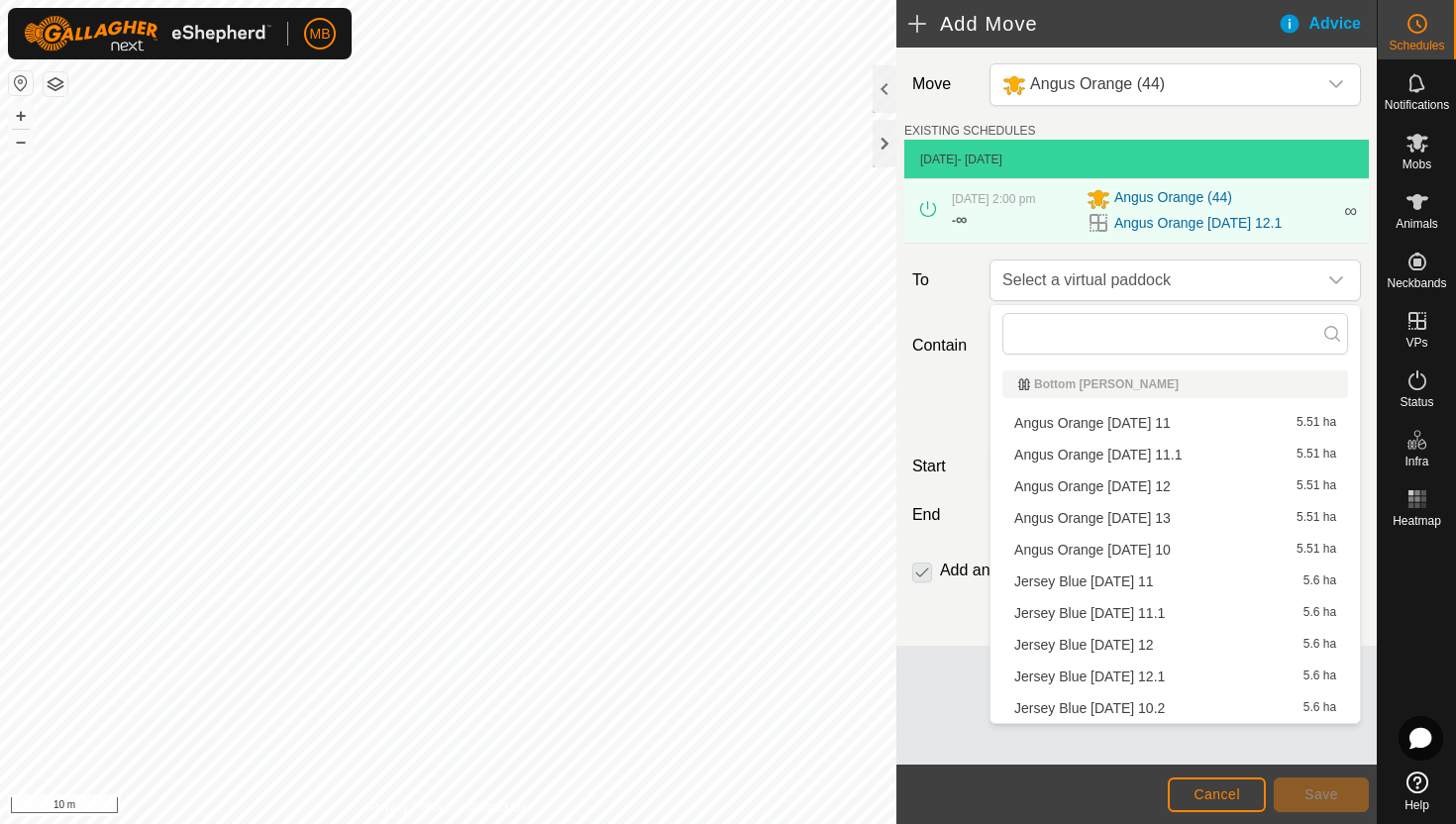 click on "Angus Orange Sunday 13  5.51 ha" at bounding box center (1175, 518) 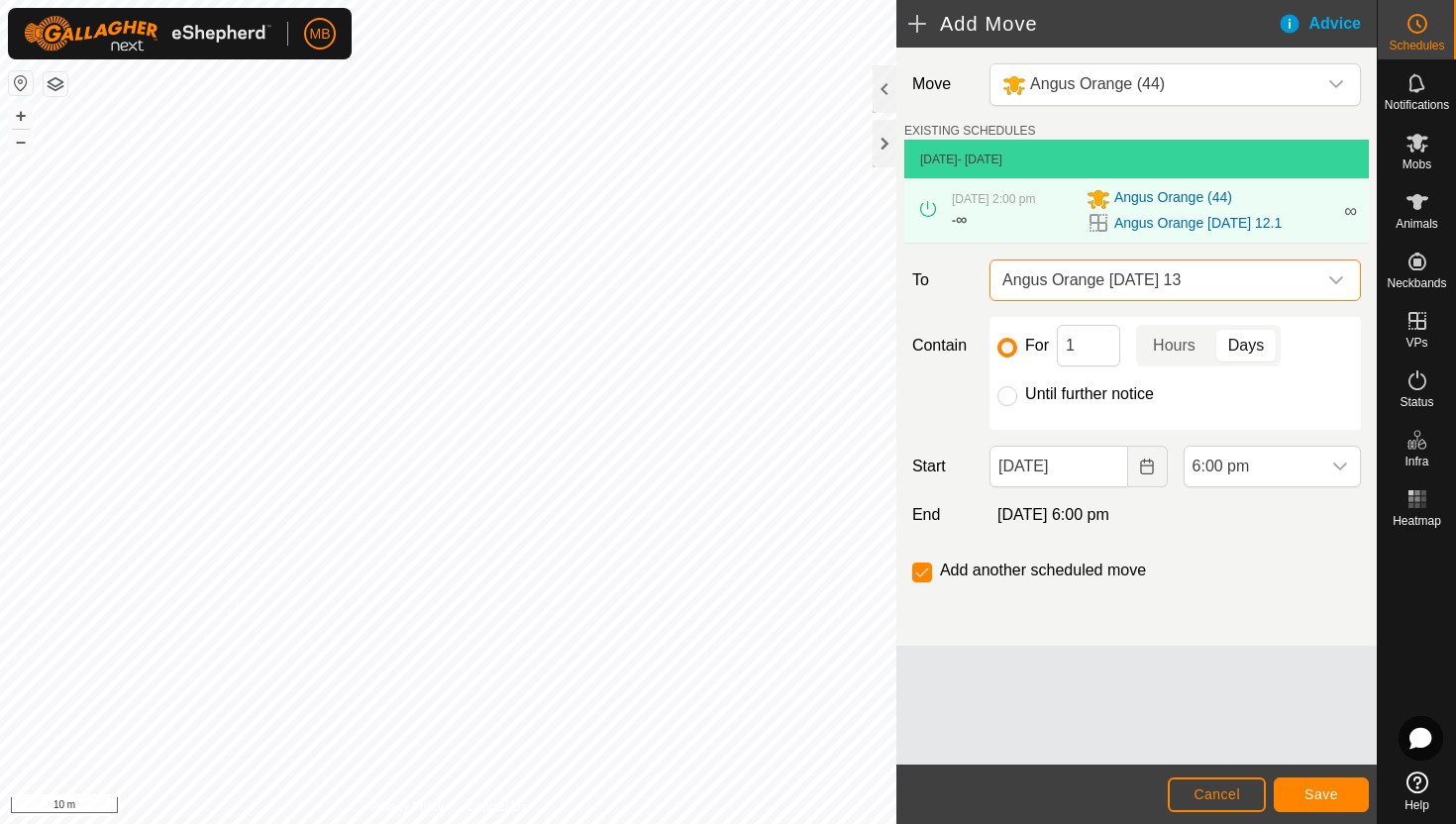 click on "Until further notice" 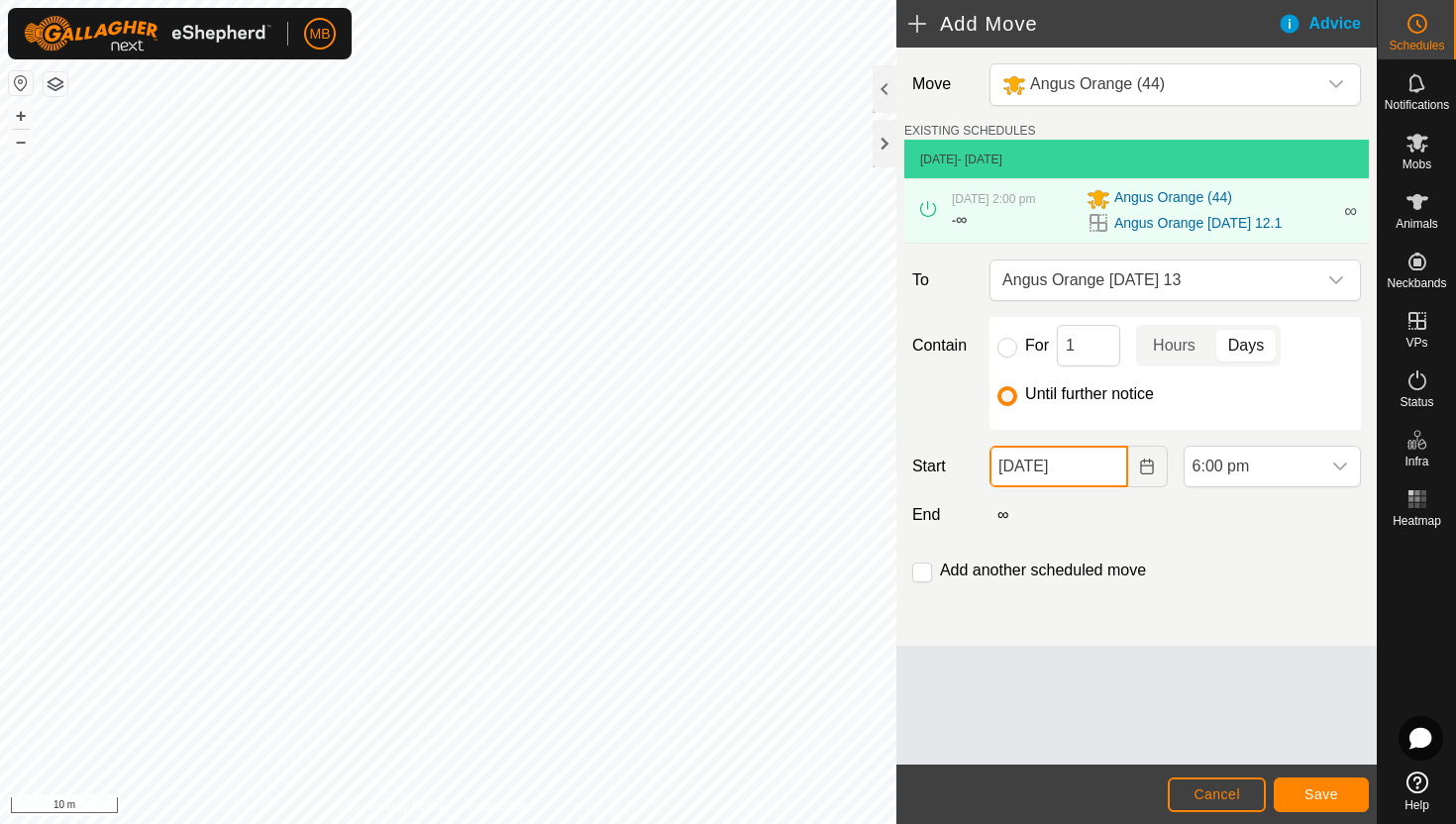 click on "12 Jul, 2025" 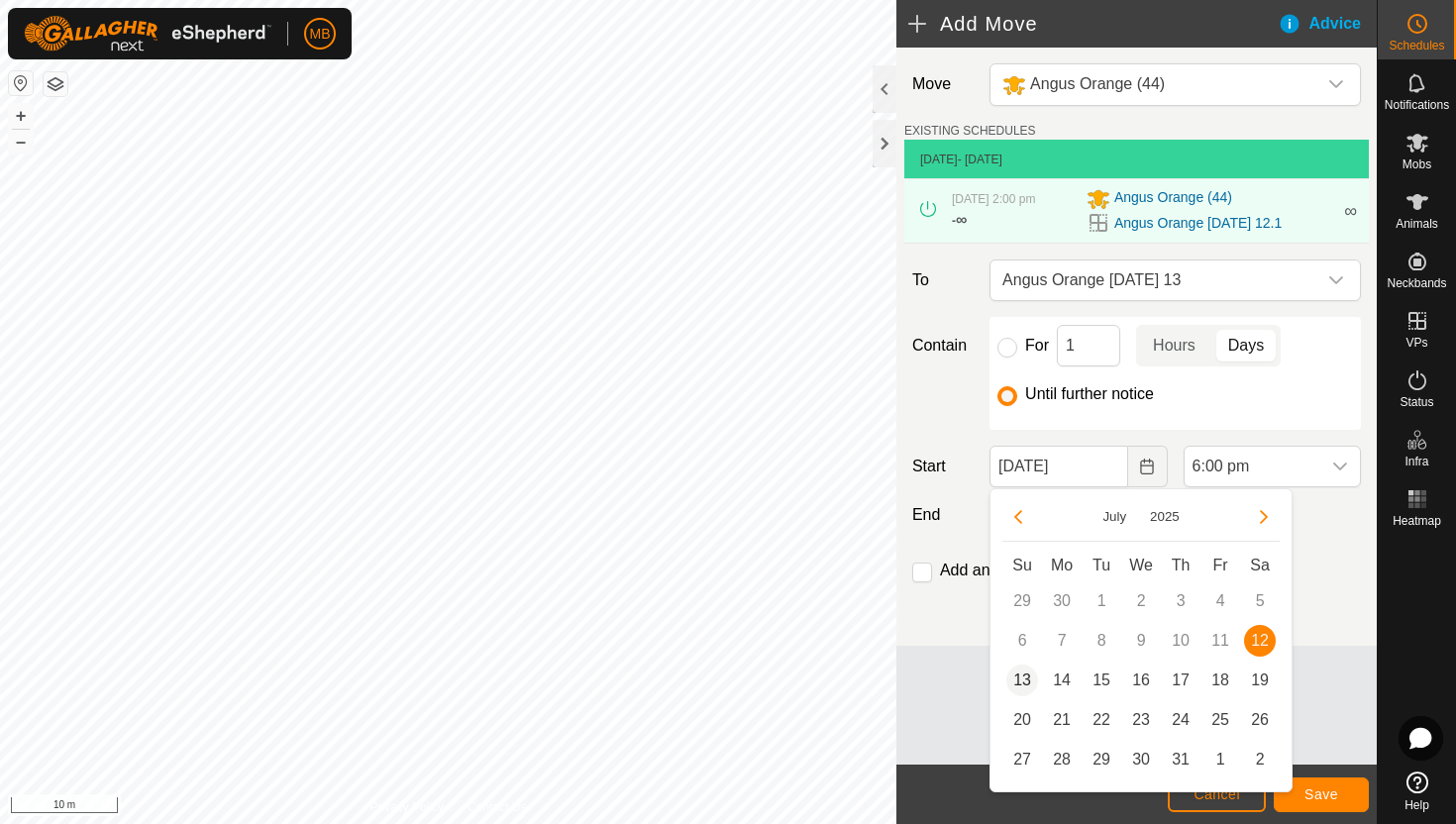 click on "13" at bounding box center (1022, 680) 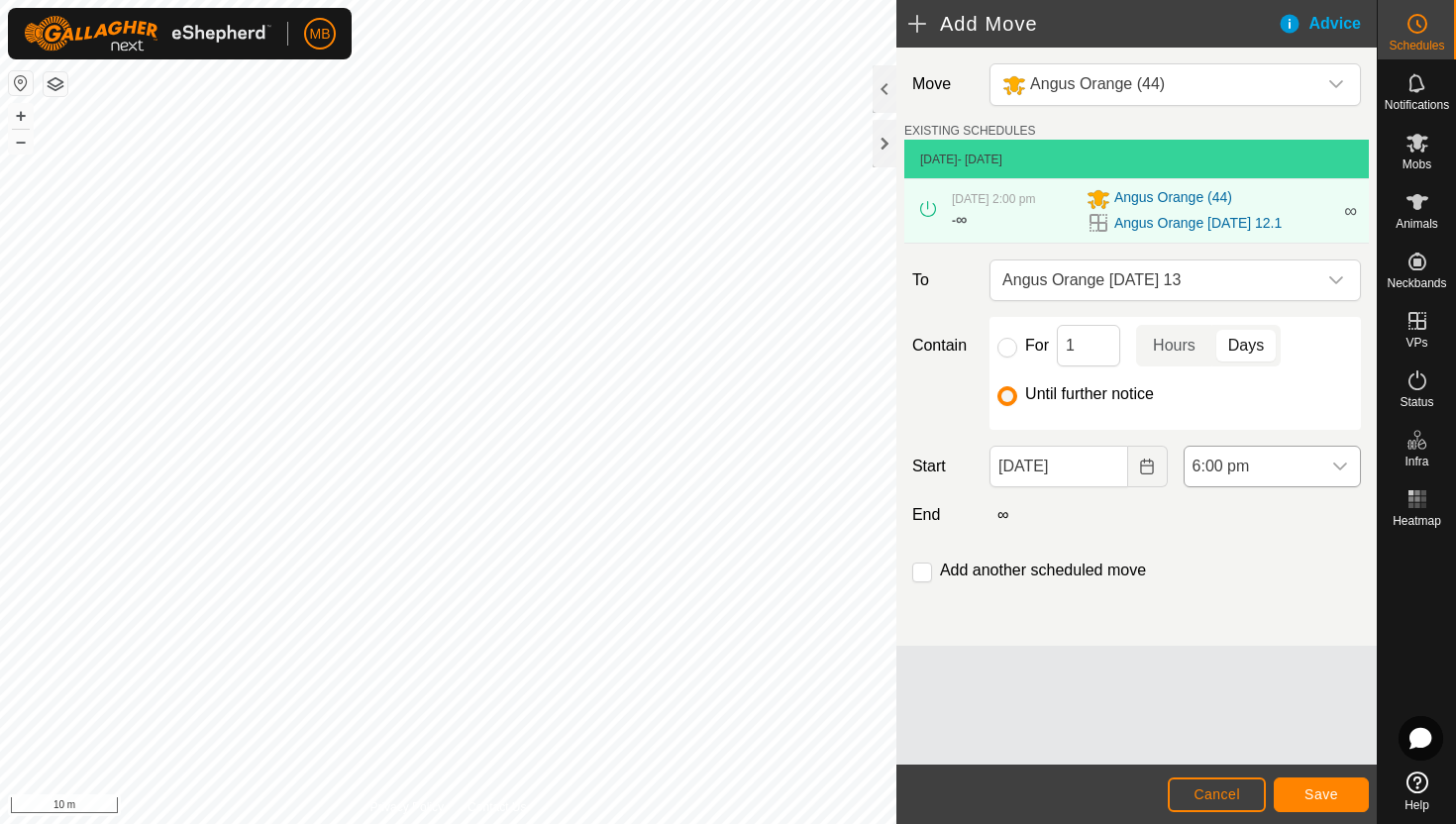 click on "6:00 pm" at bounding box center [1252, 466] 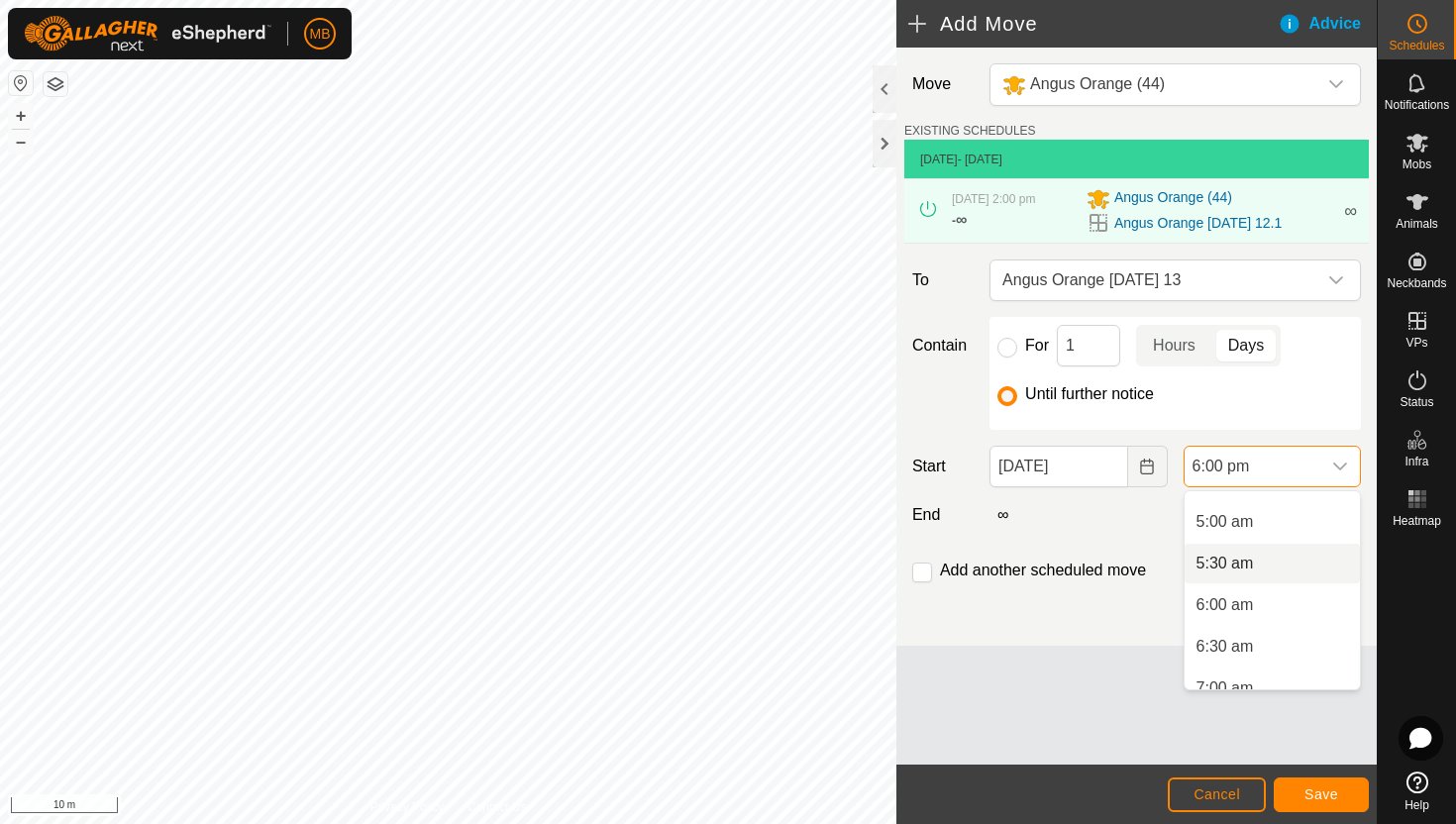 scroll, scrollTop: 401, scrollLeft: 0, axis: vertical 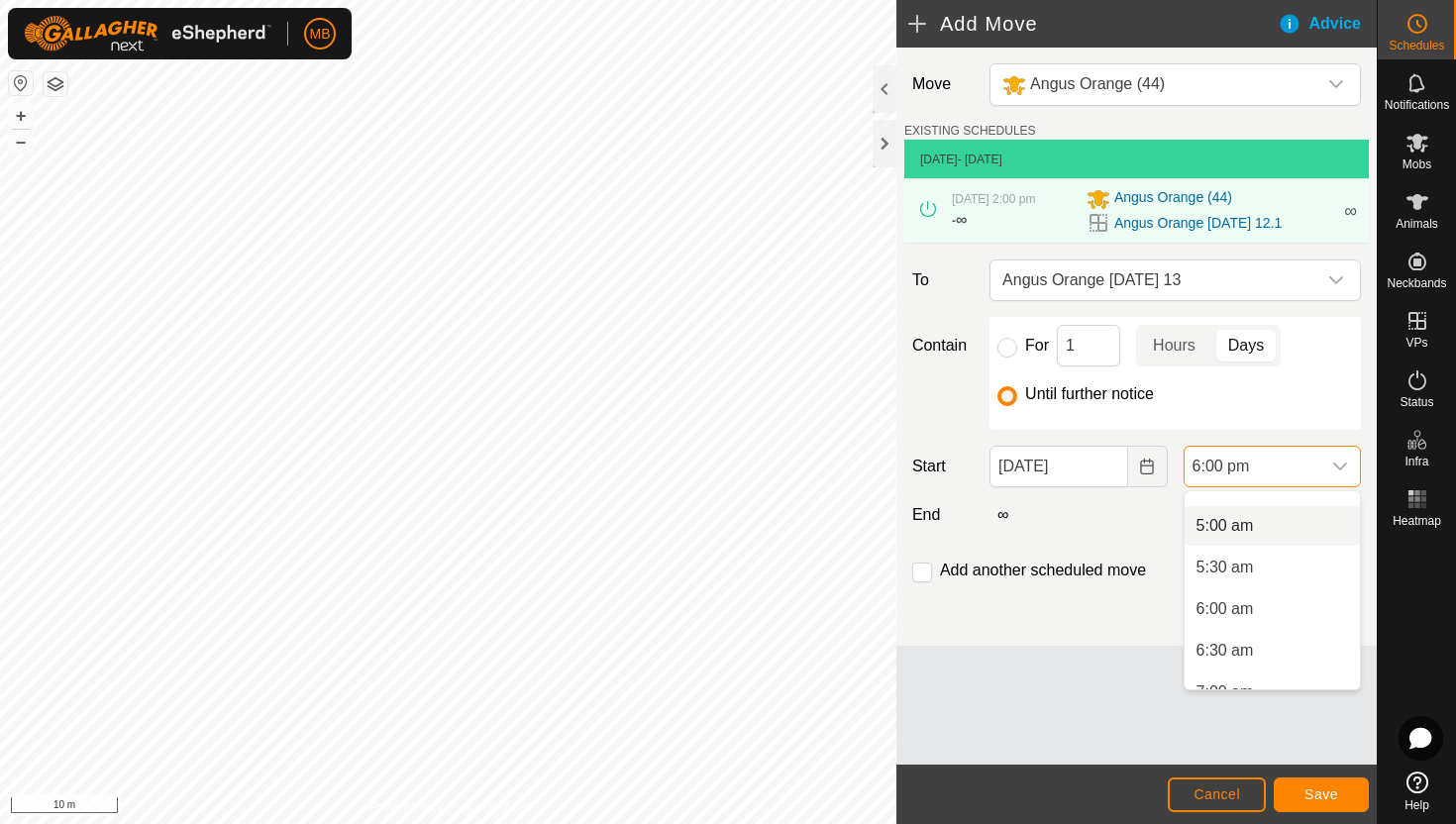 click on "5:00 am" at bounding box center [1272, 526] 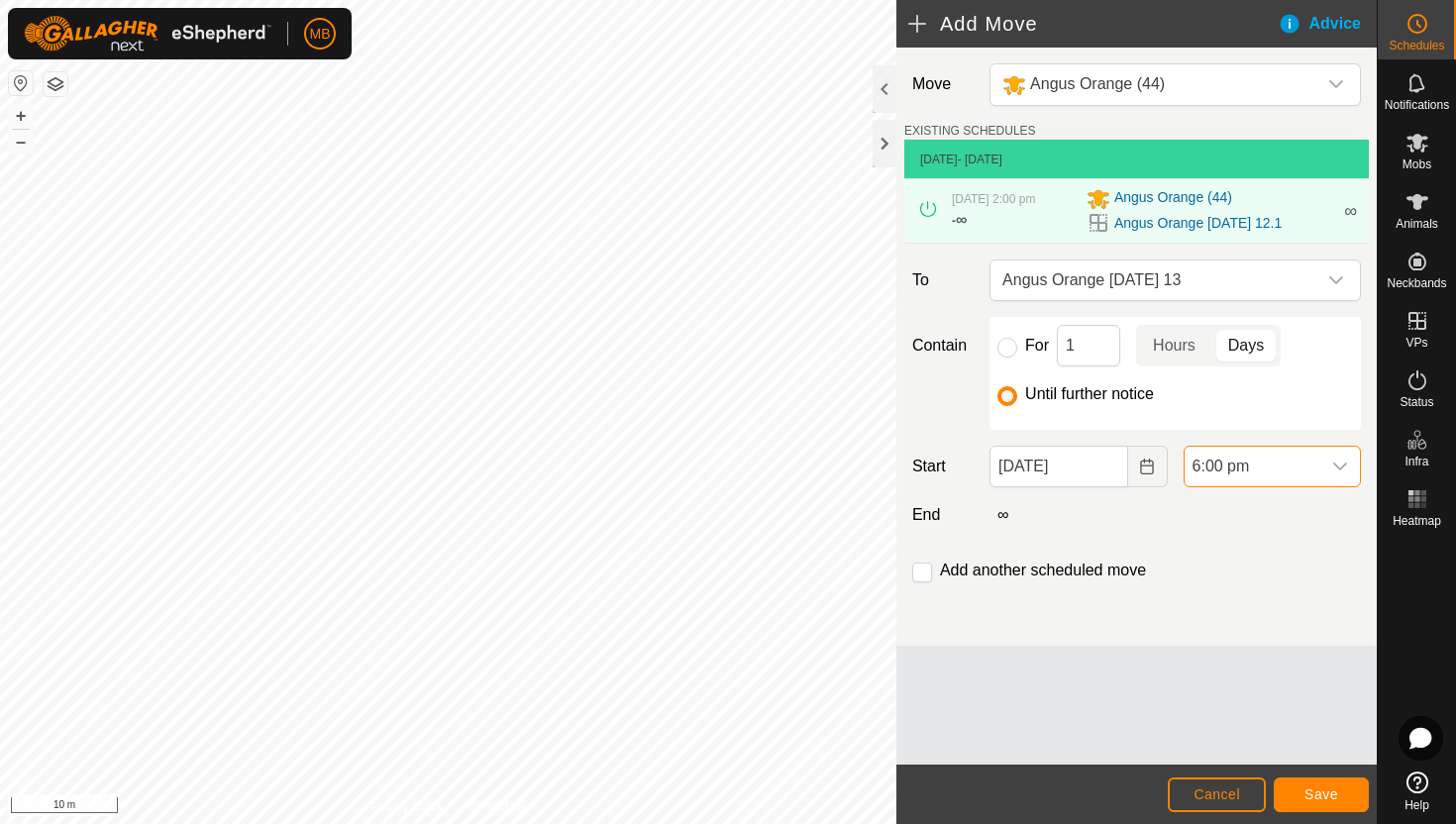 scroll, scrollTop: 1339, scrollLeft: 0, axis: vertical 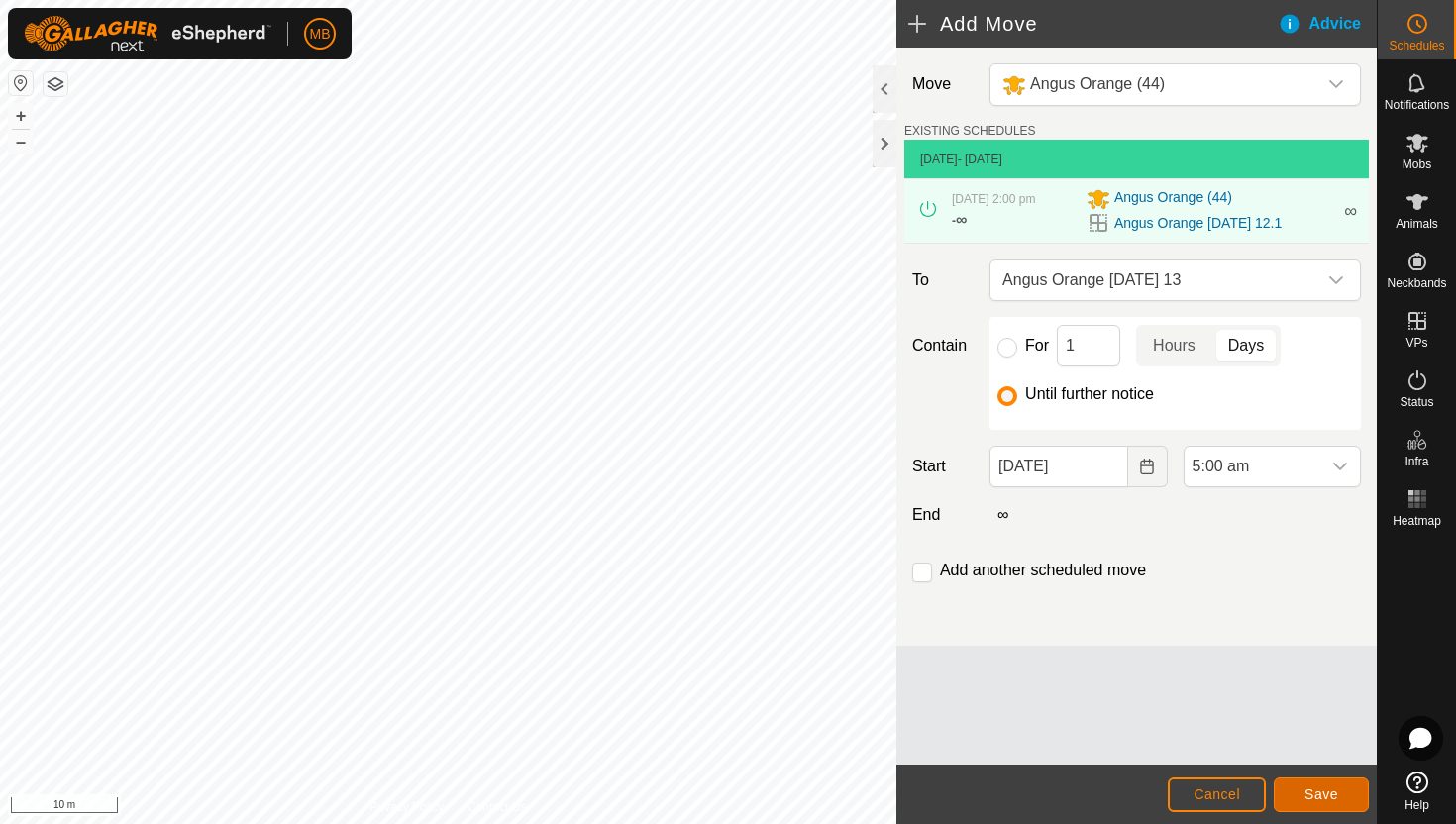 click on "Save" 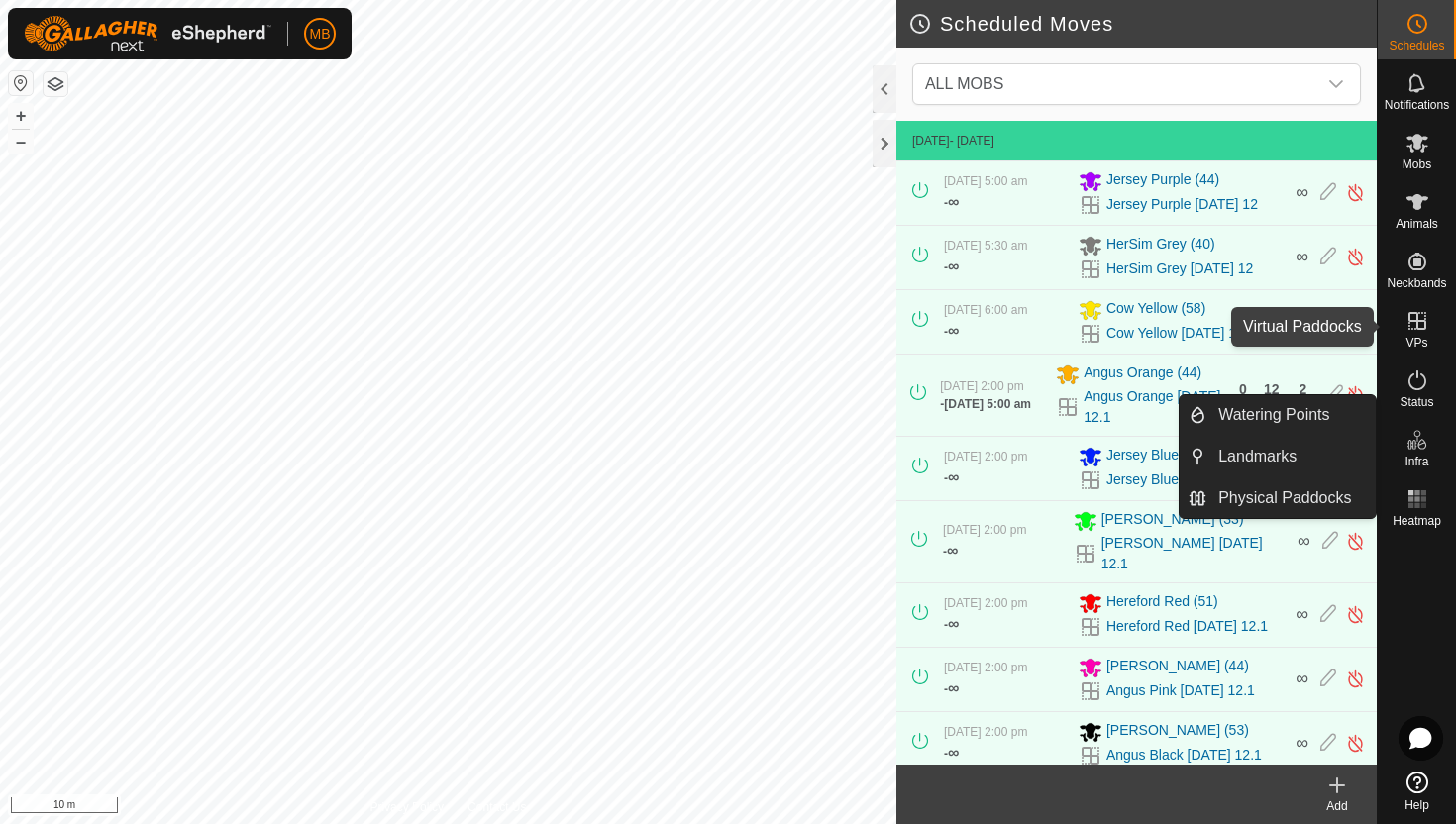 click 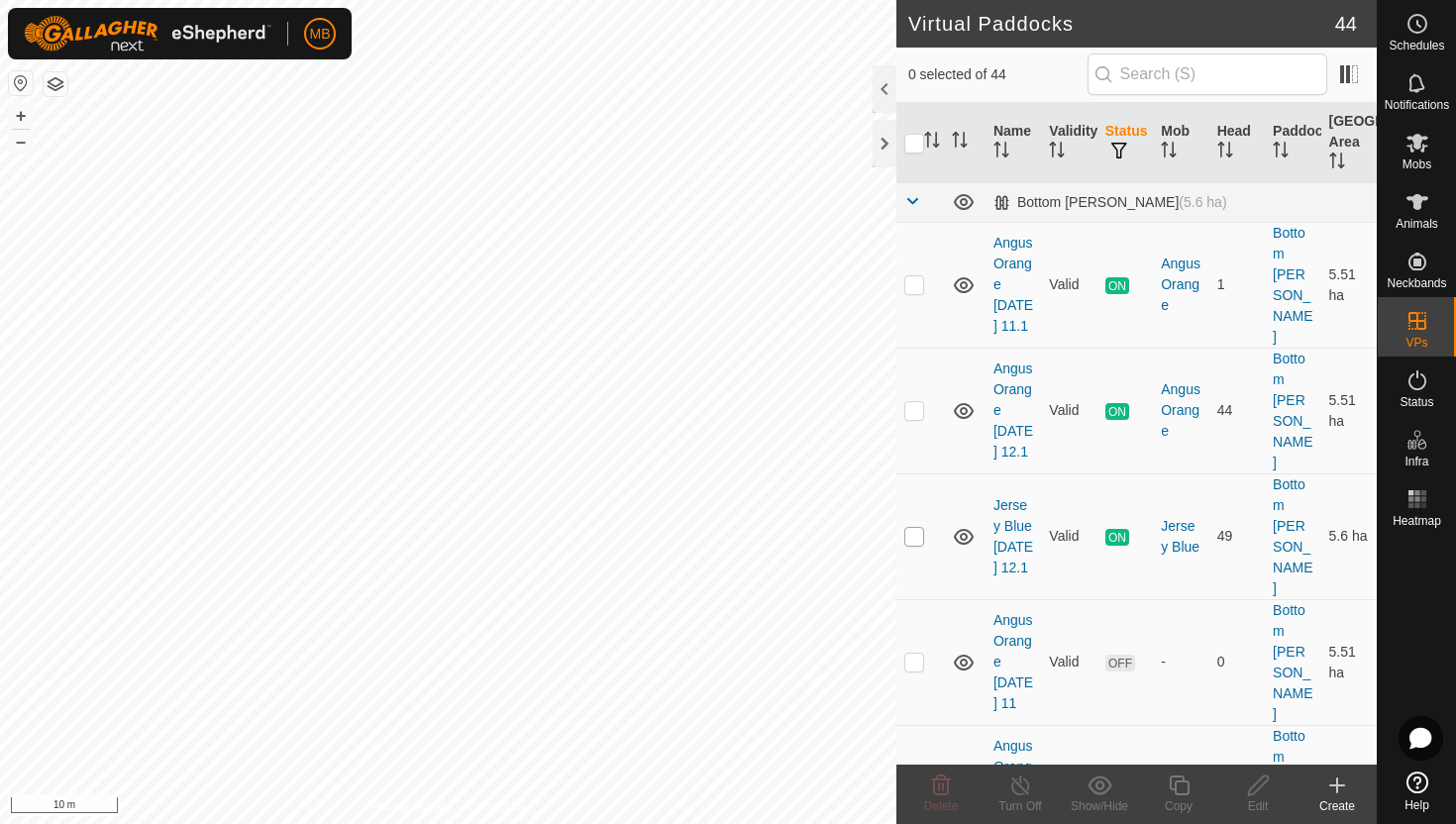 click at bounding box center (914, 537) 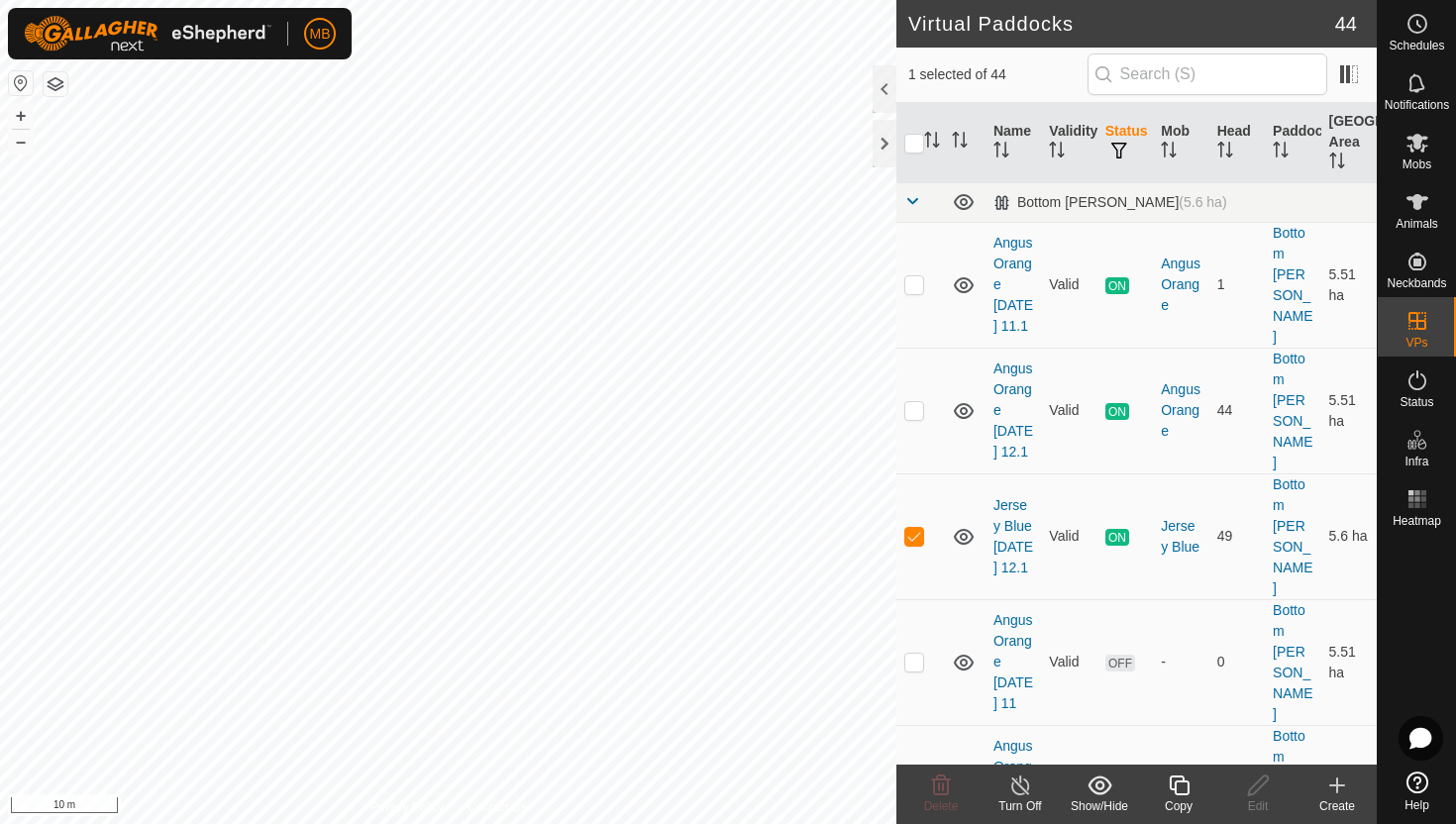 click 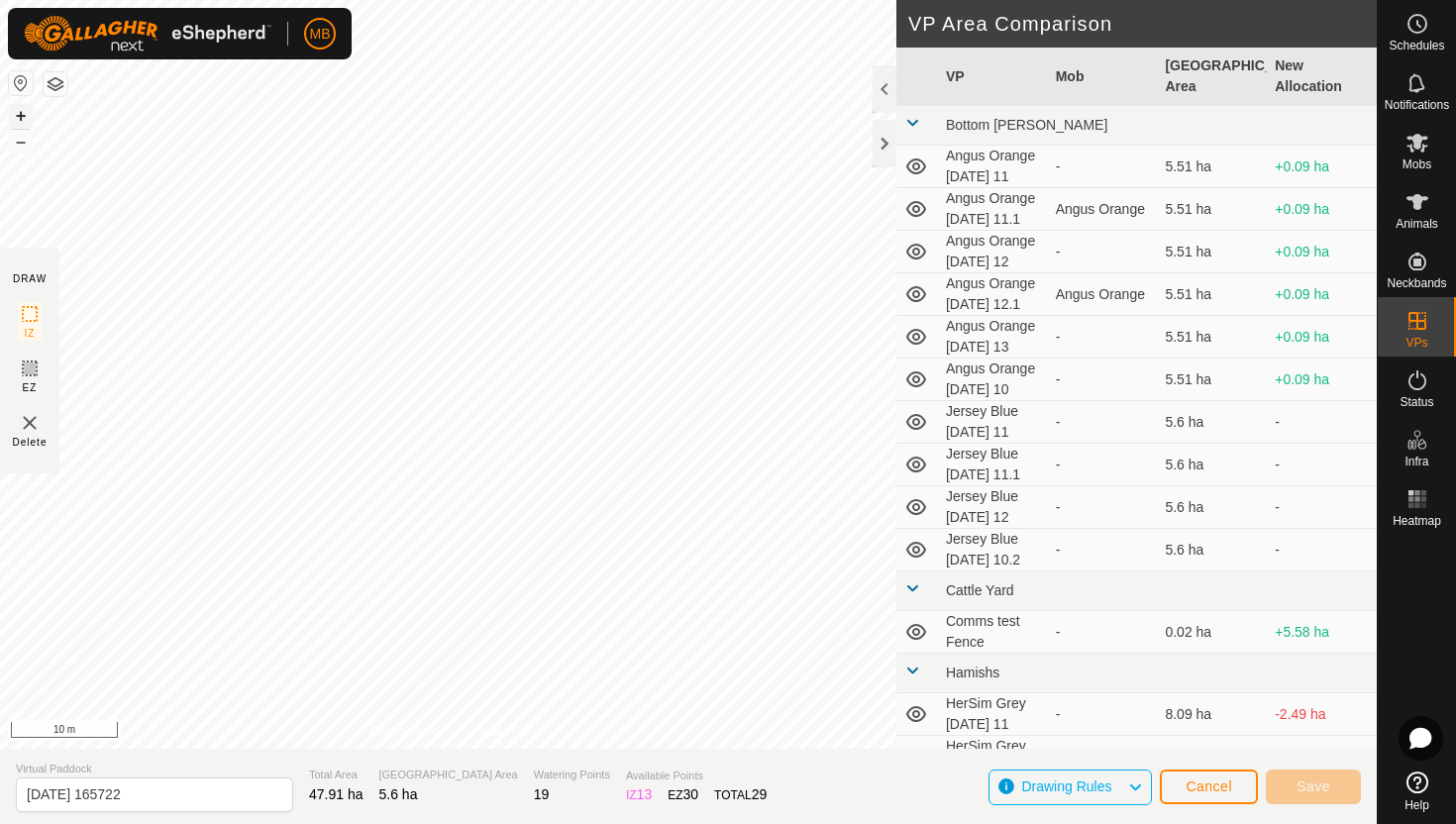 click on "+" at bounding box center (21, 116) 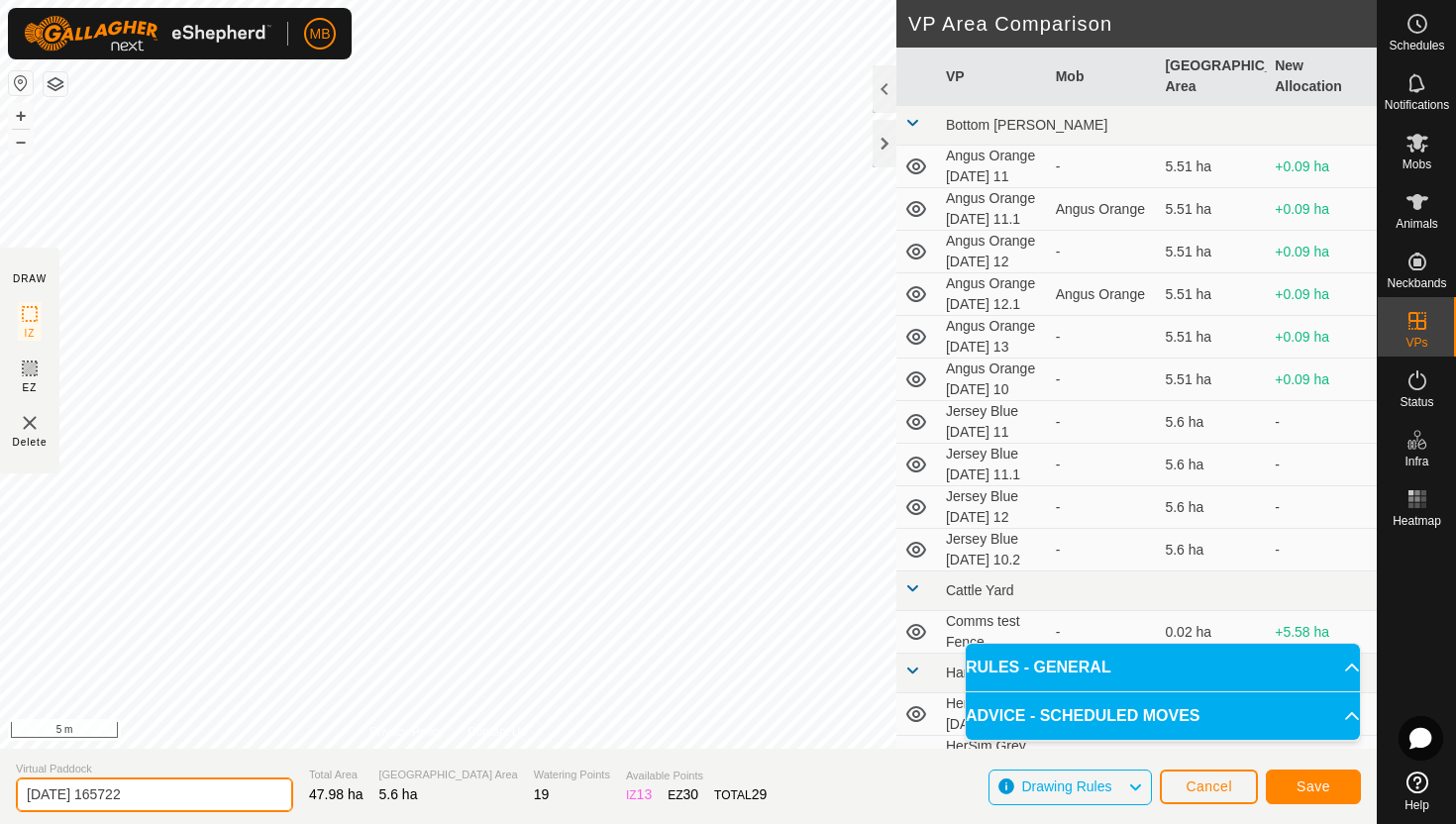 click on "2025-07-12 165722" 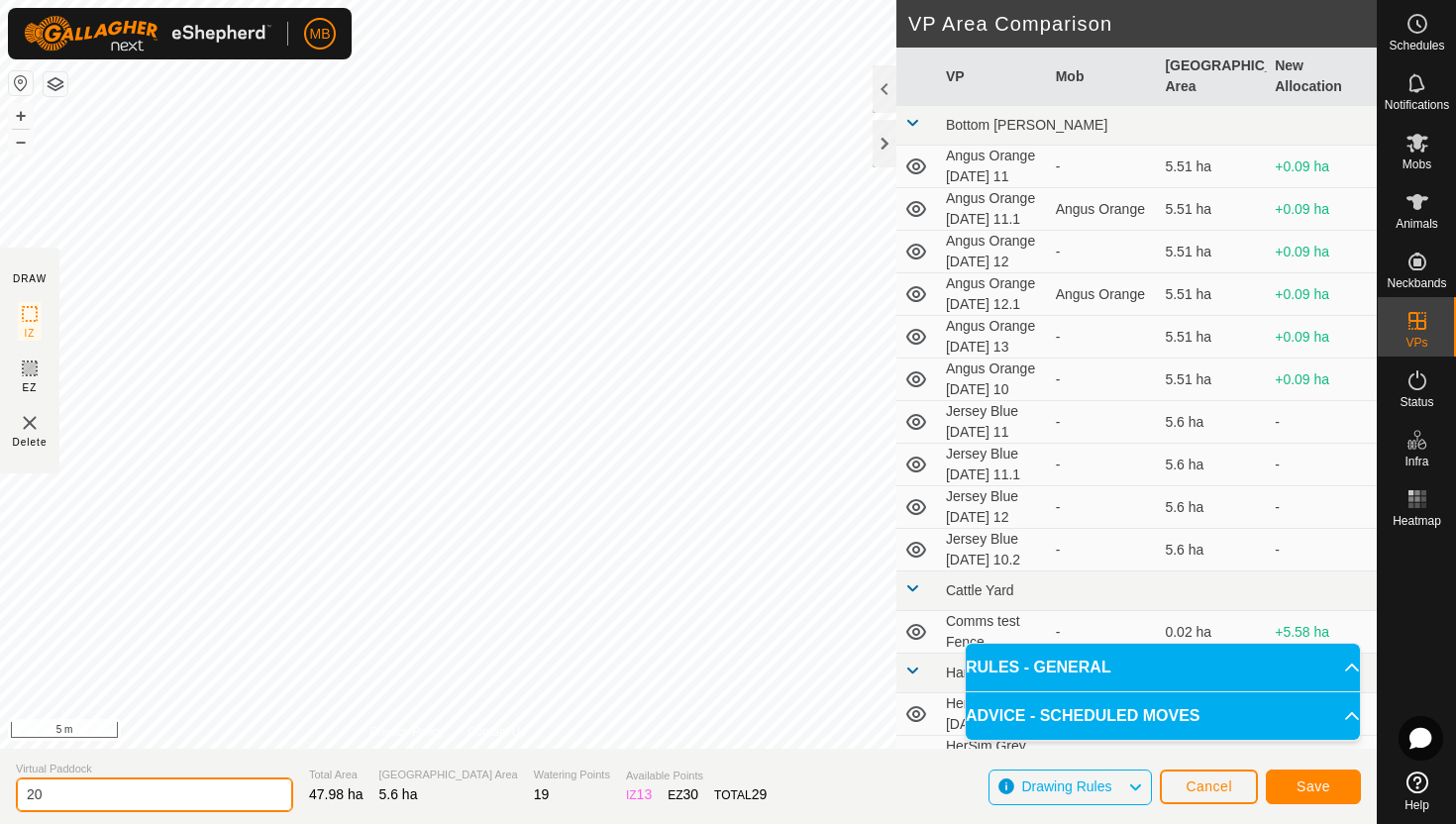type on "2" 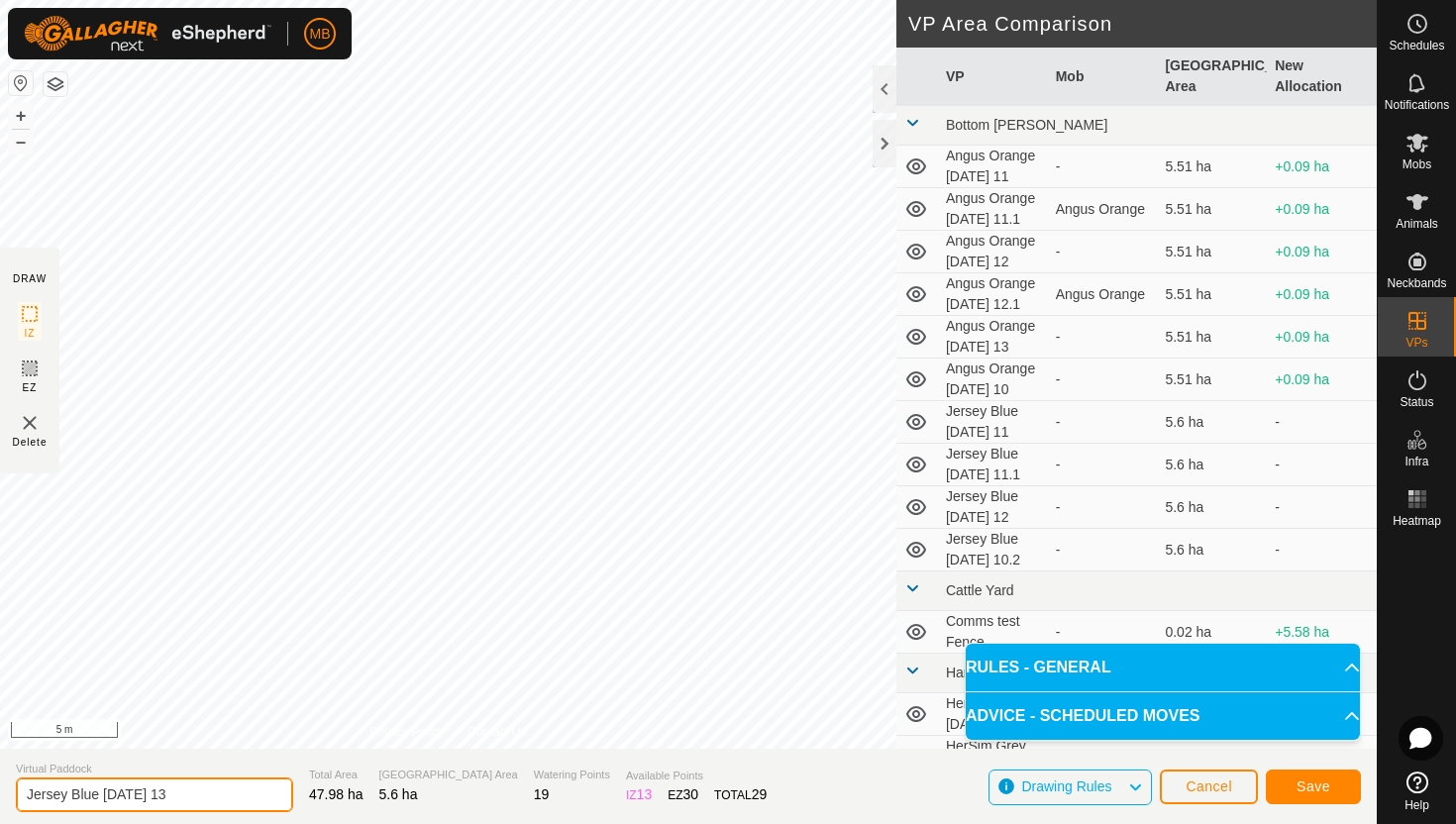 type on "Jersey Blue [DATE] 13" 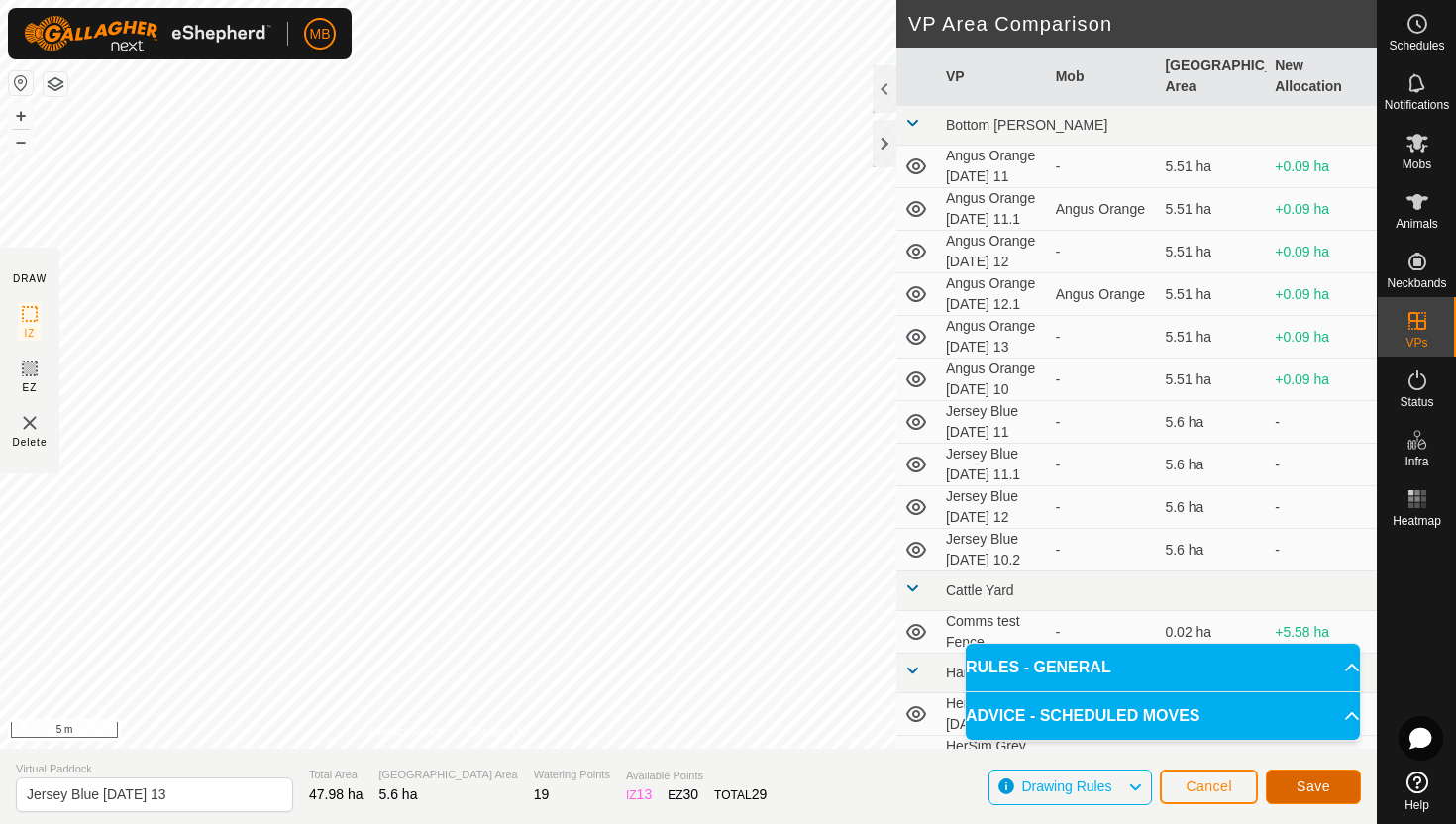 click on "Save" 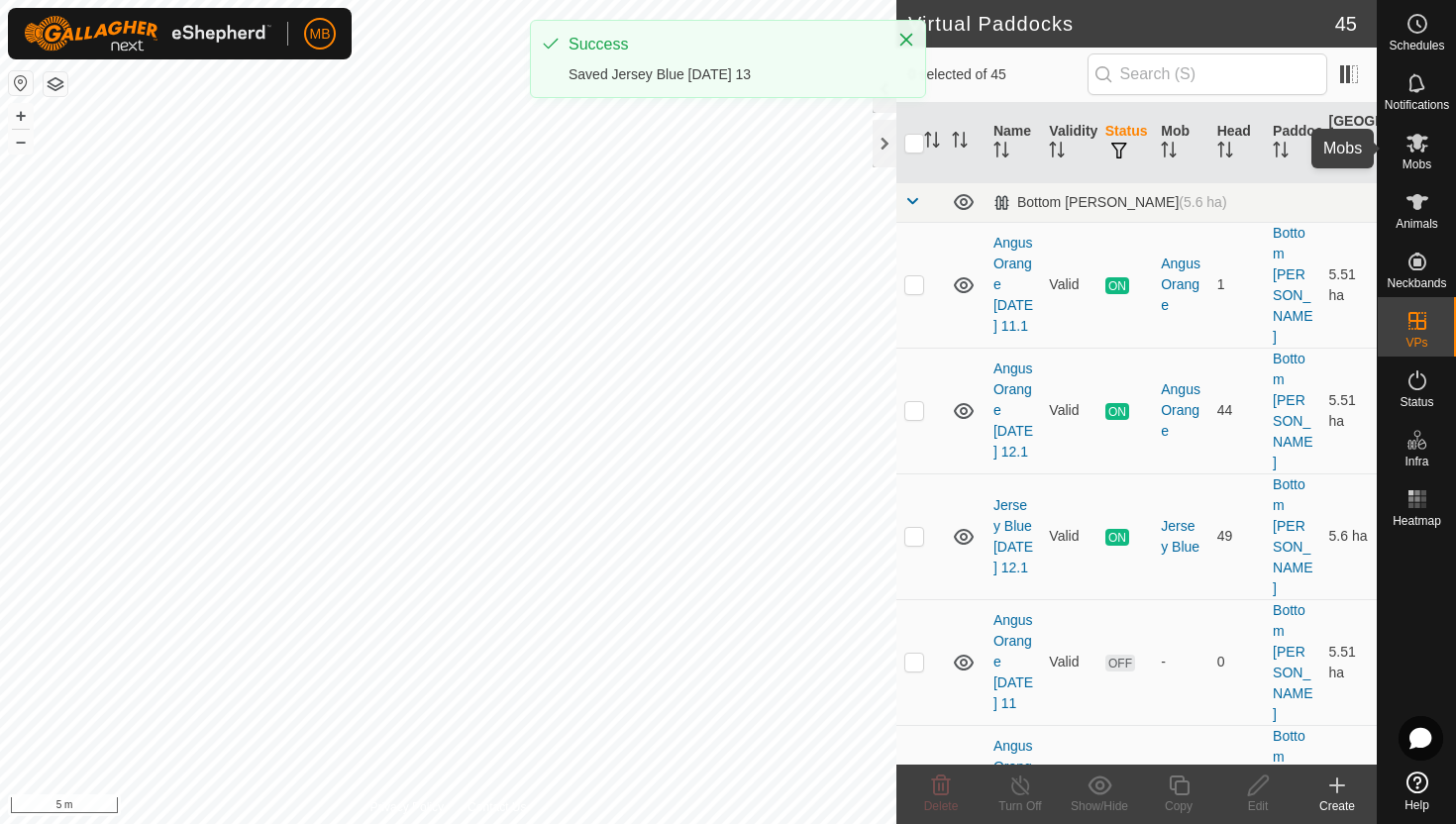 click 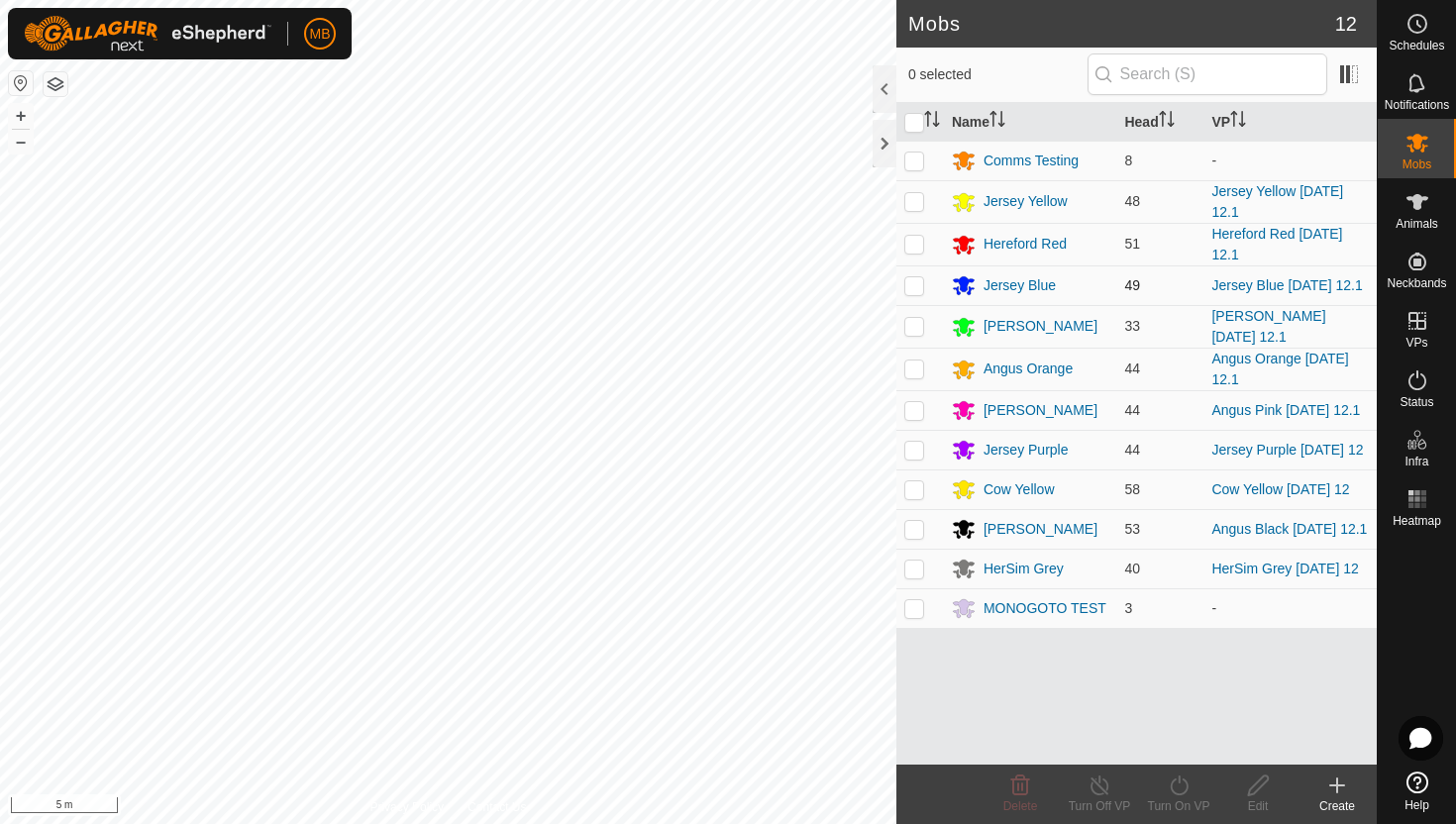 click at bounding box center [914, 285] 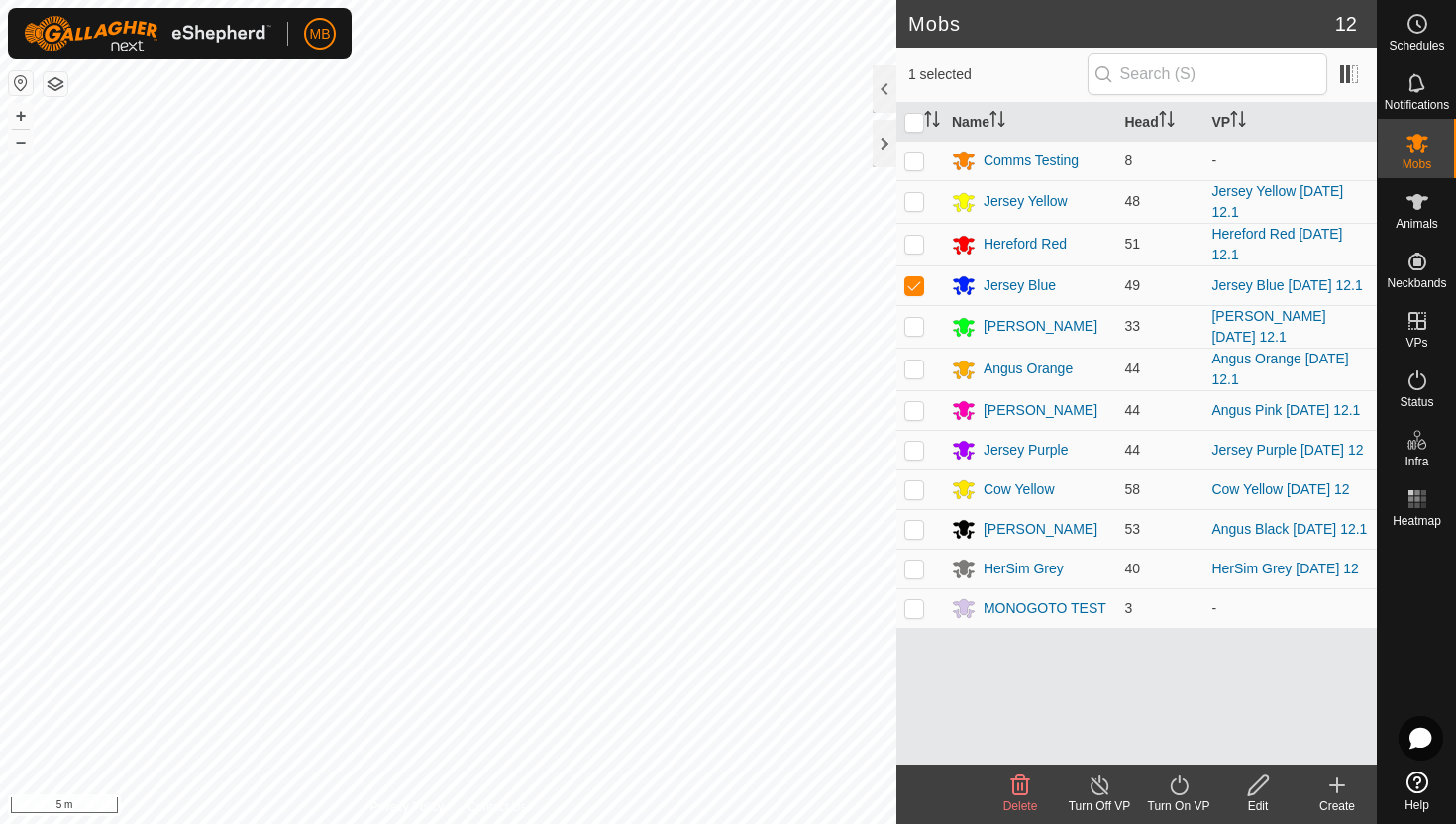 click 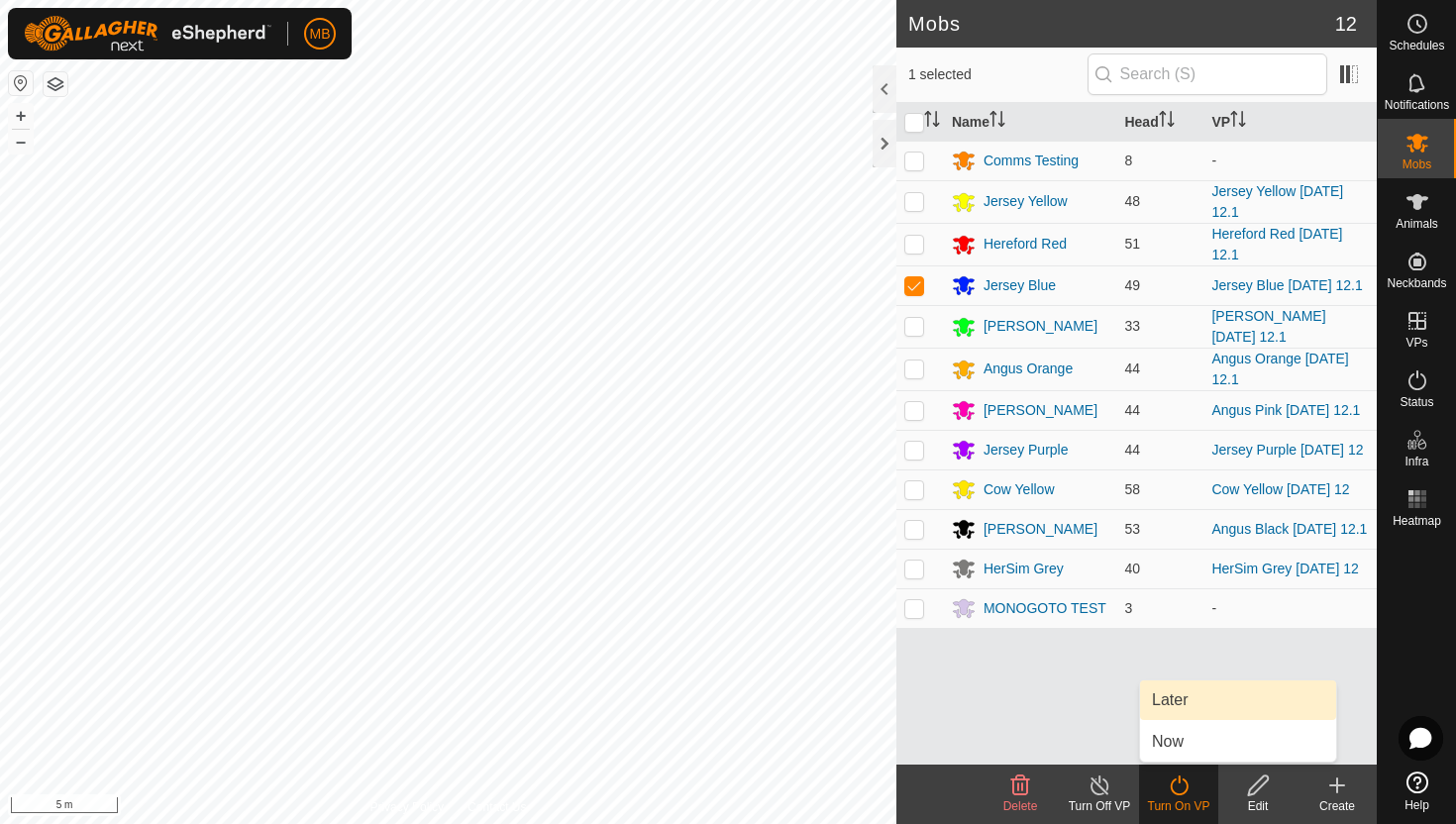 click on "Later" at bounding box center [1238, 700] 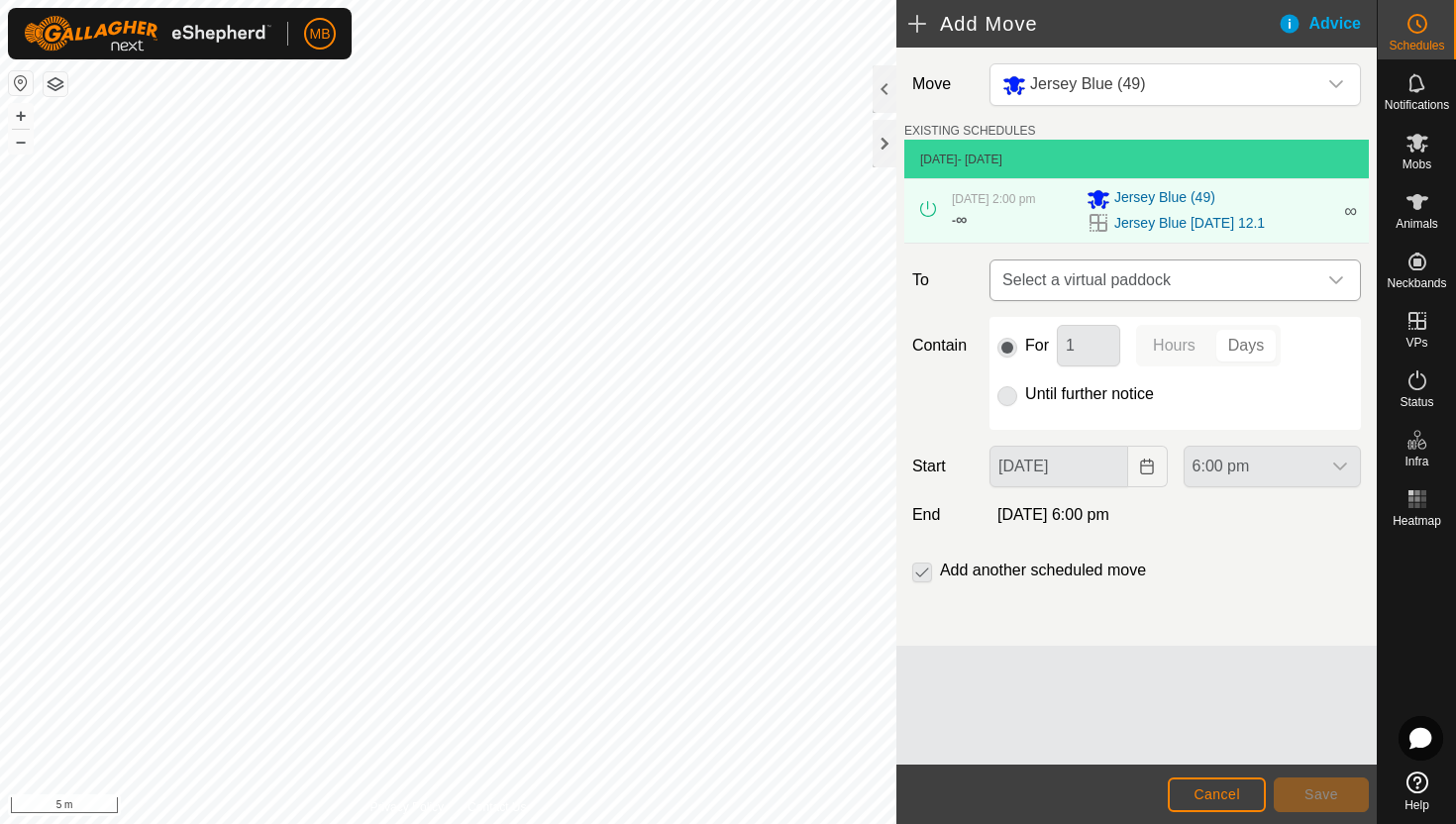 click on "Select a virtual paddock" at bounding box center (1155, 280) 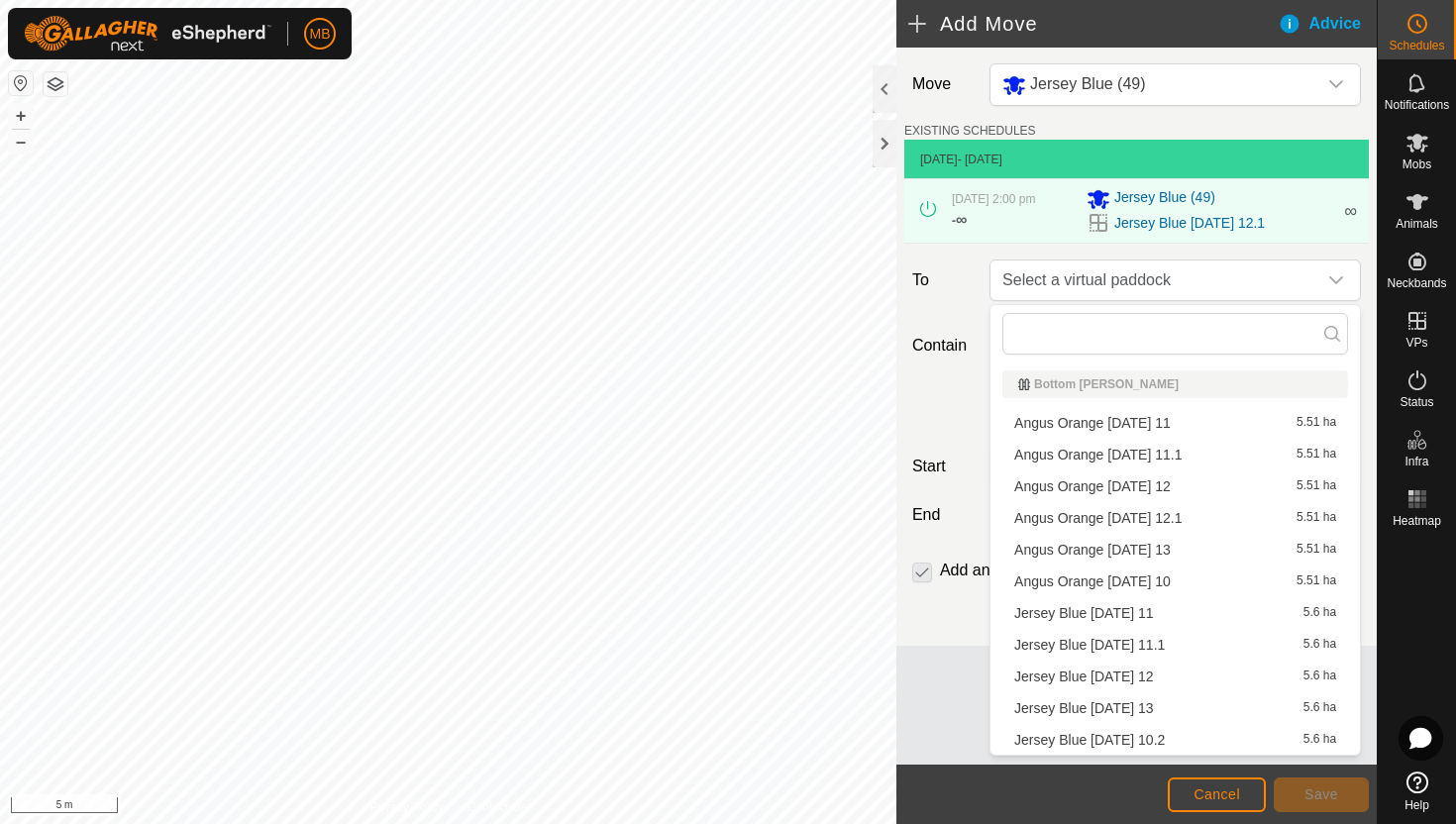 click on "Jersey Blue Sunday 13  5.6 ha" at bounding box center [1175, 708] 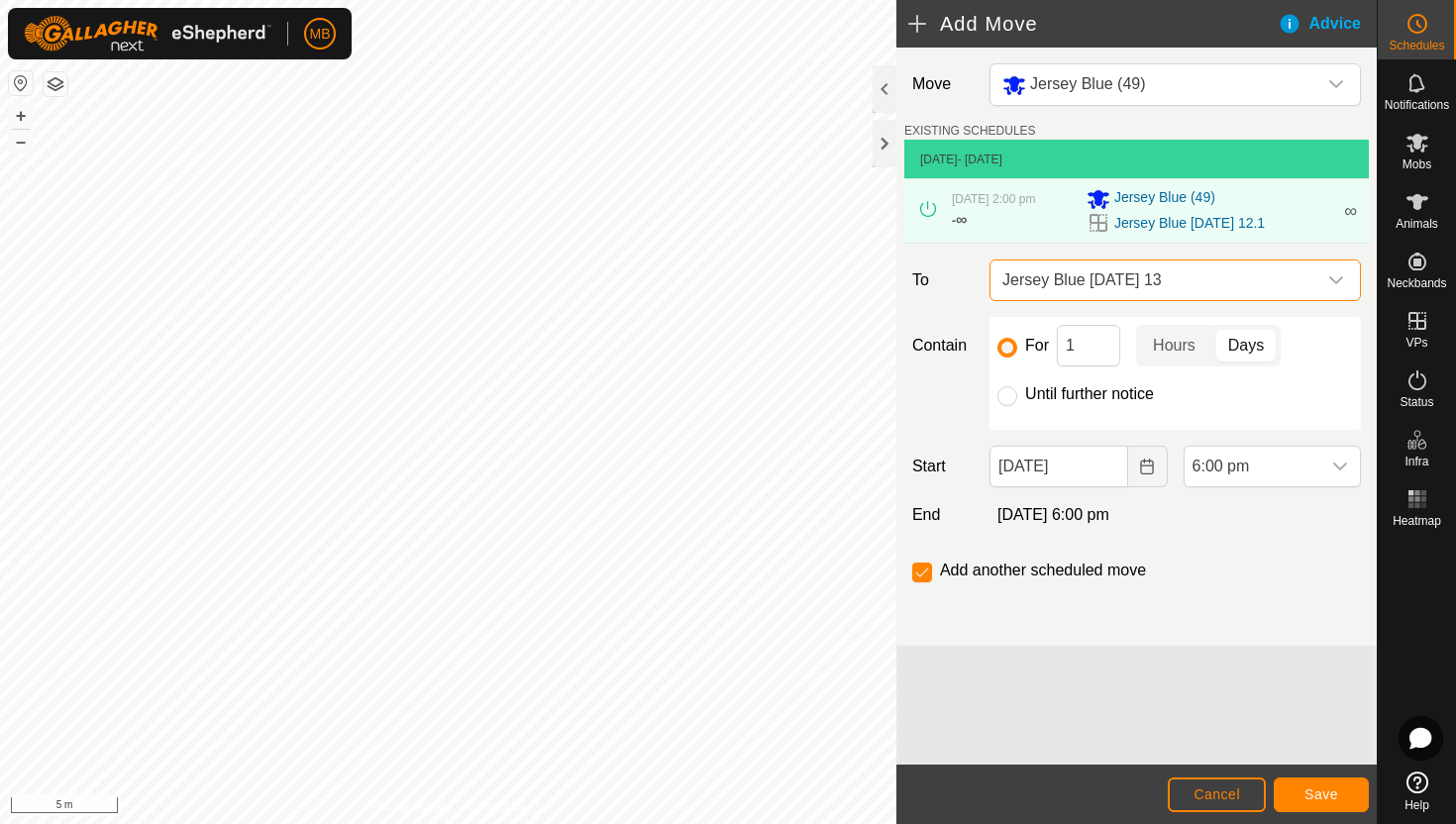 click on "Until further notice" 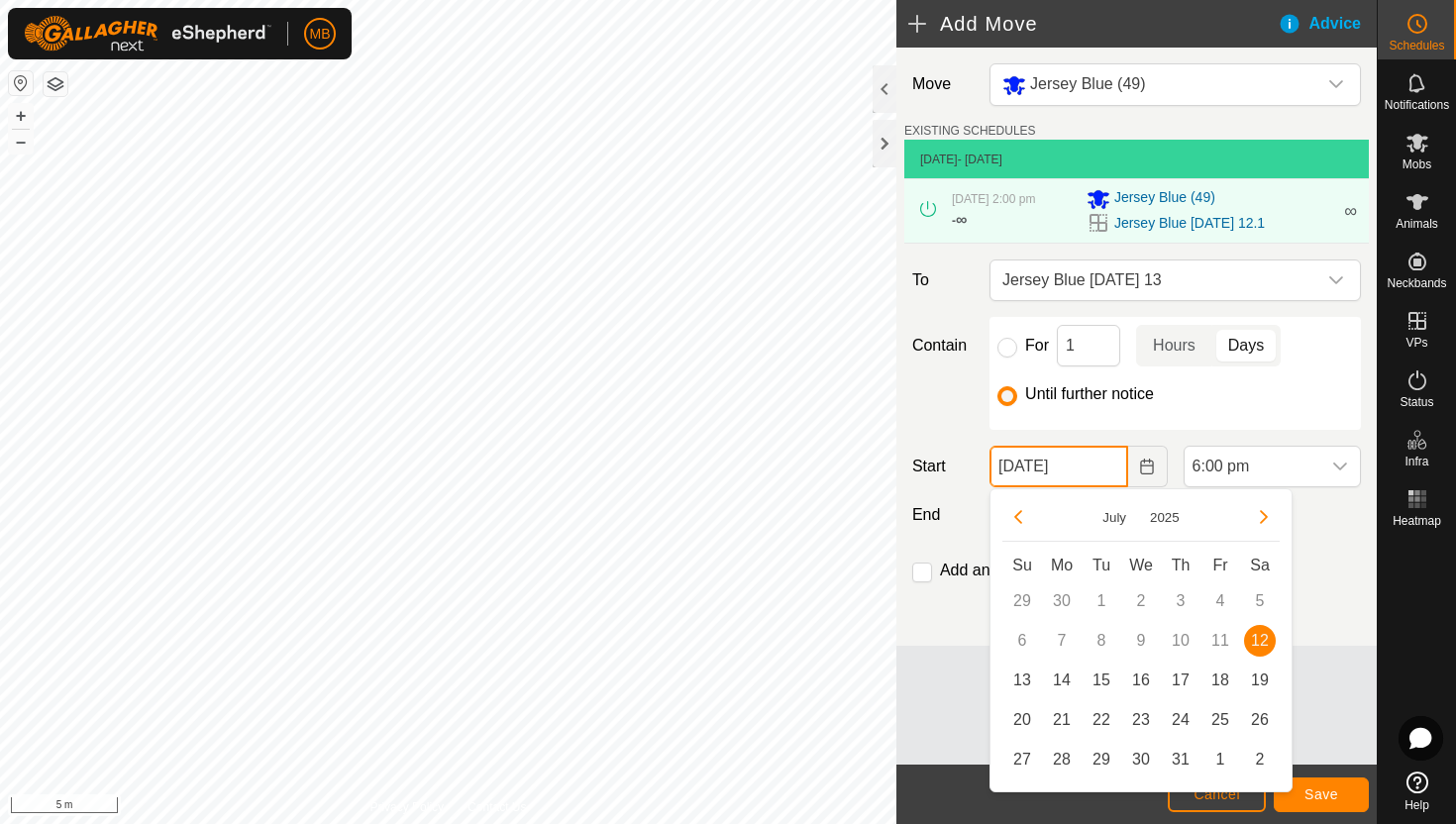 click on "12 Jul, 2025" 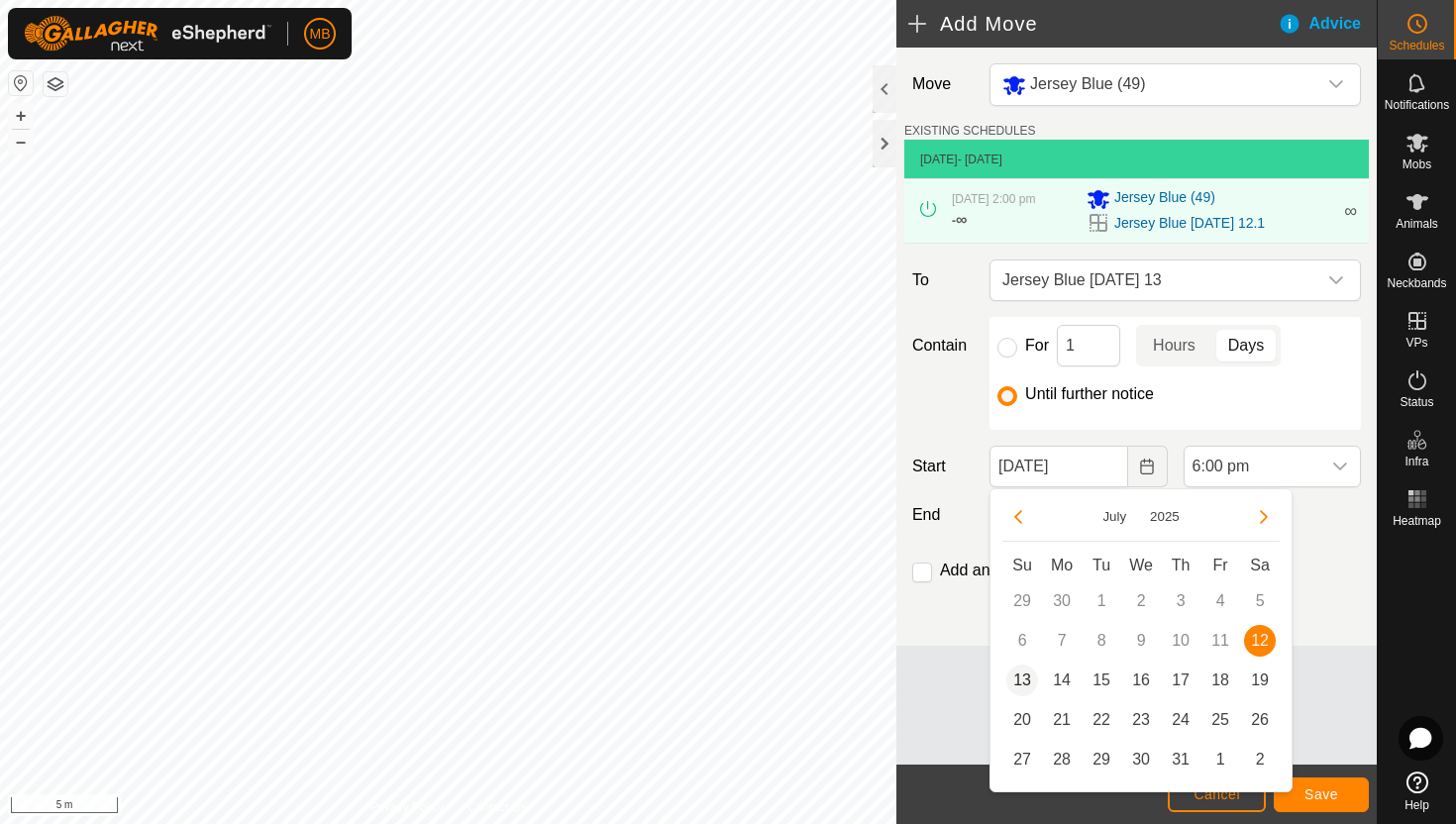 click on "13" at bounding box center [1022, 680] 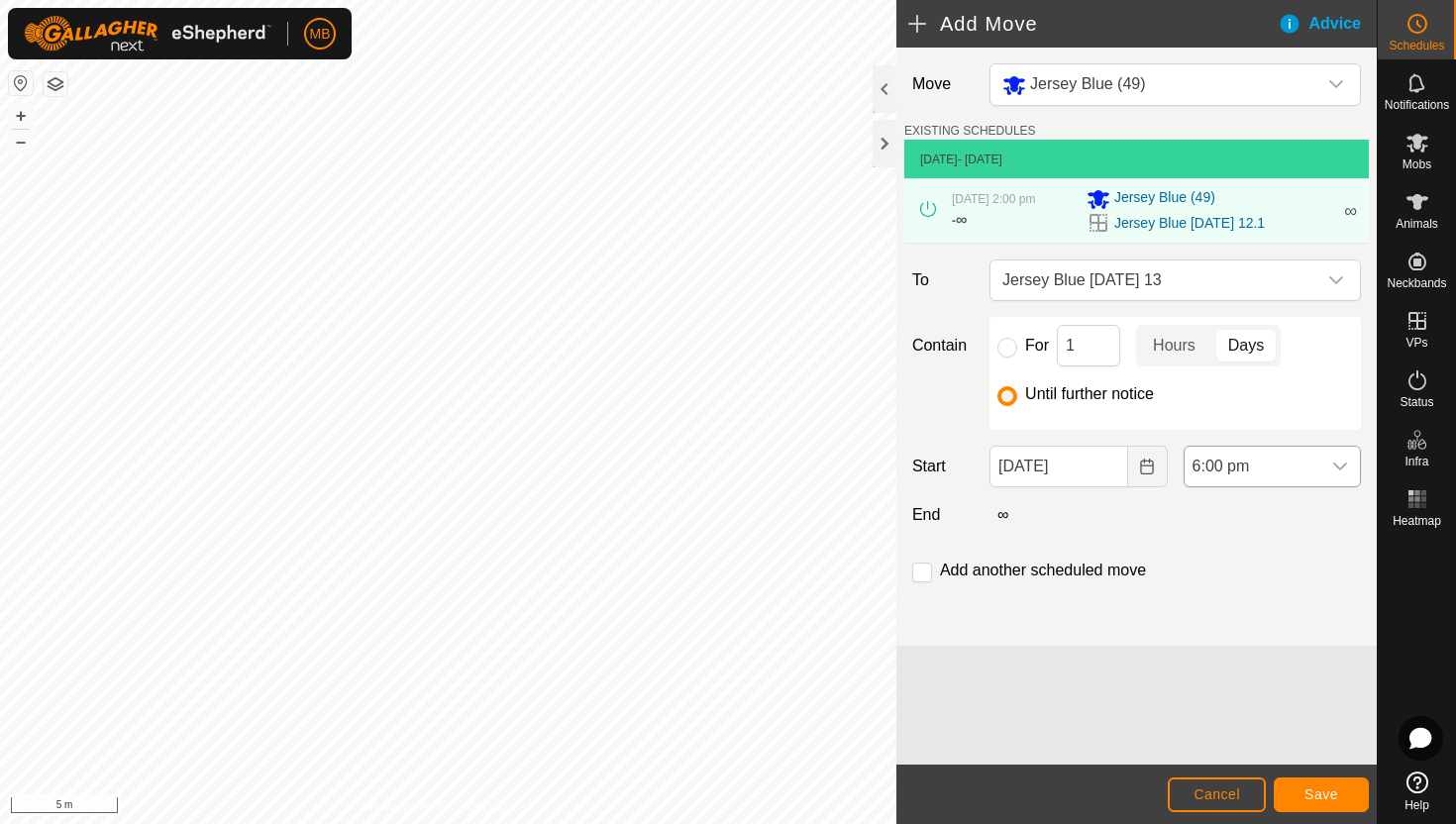 click on "6:00 pm" at bounding box center [1252, 466] 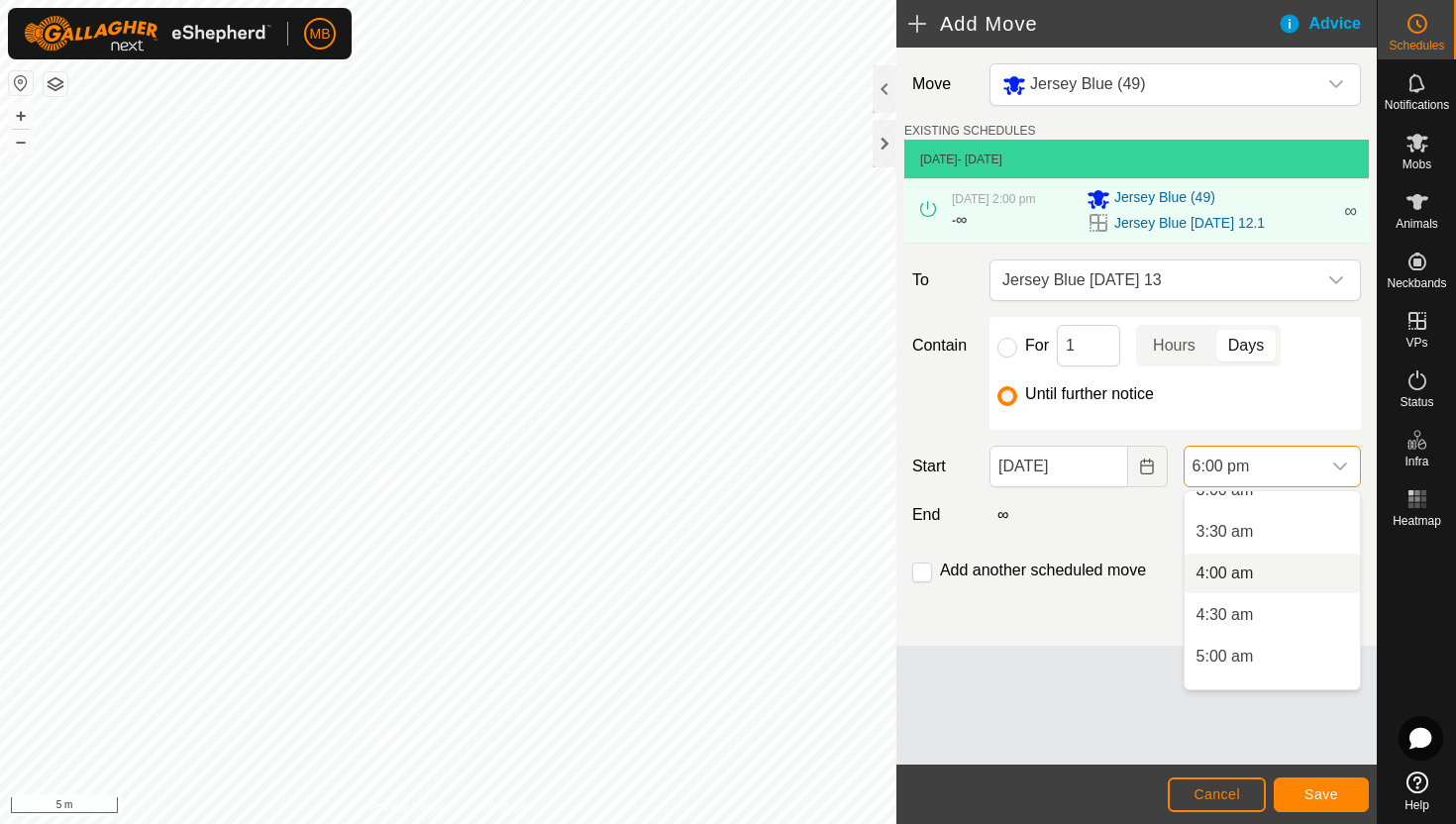 scroll, scrollTop: 268, scrollLeft: 0, axis: vertical 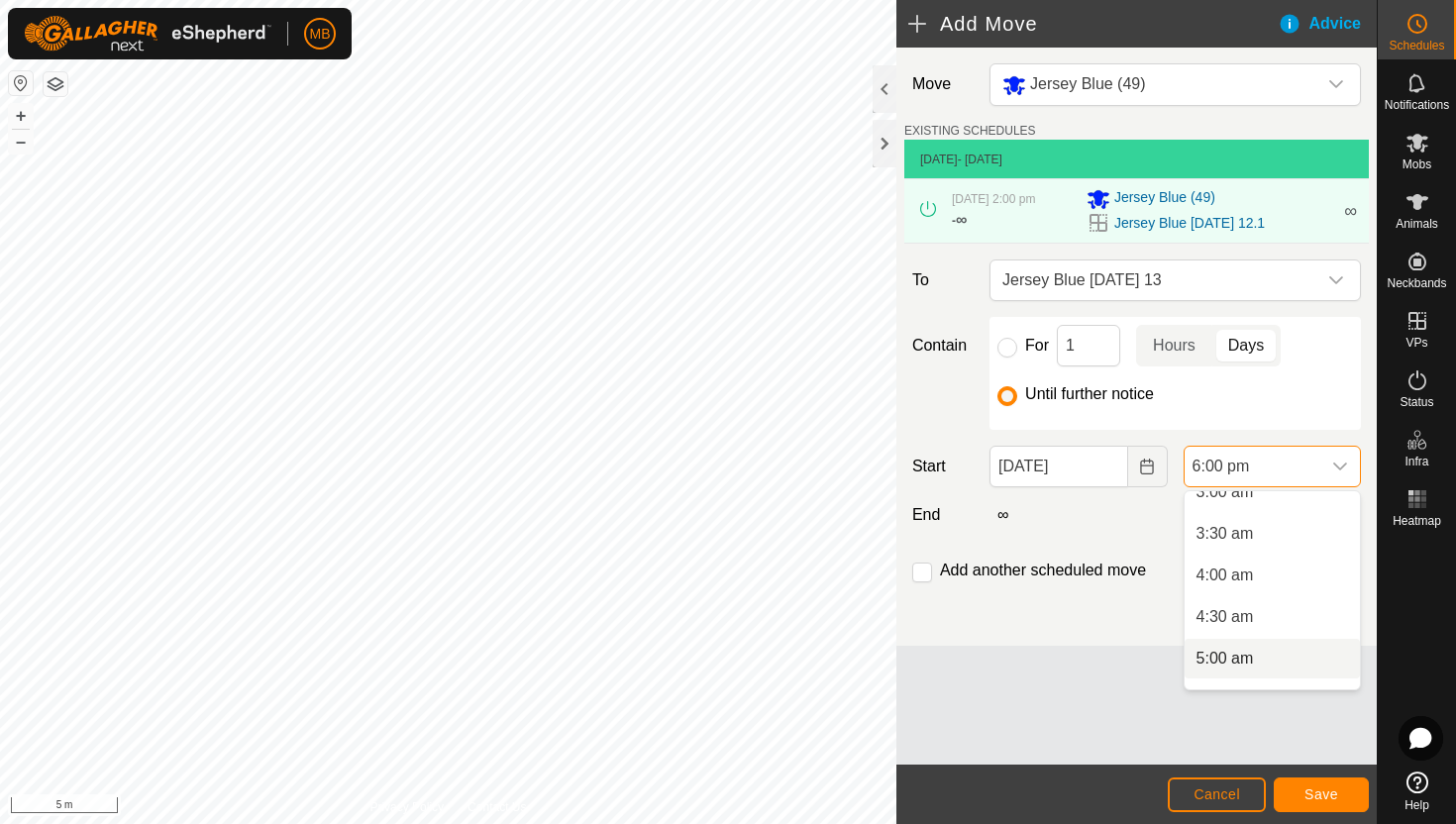 click on "5:00 am" at bounding box center [1272, 659] 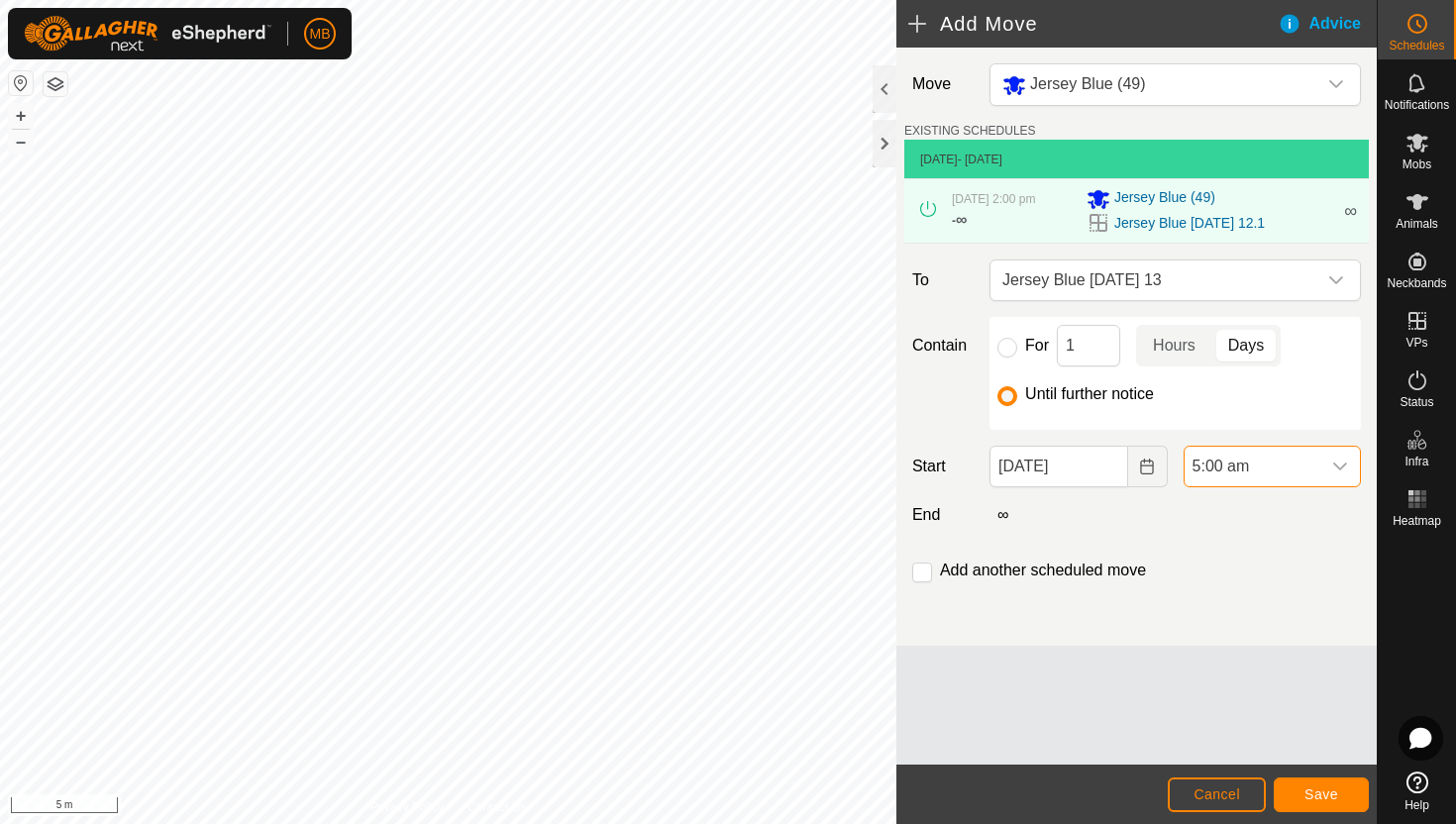 scroll, scrollTop: 1339, scrollLeft: 0, axis: vertical 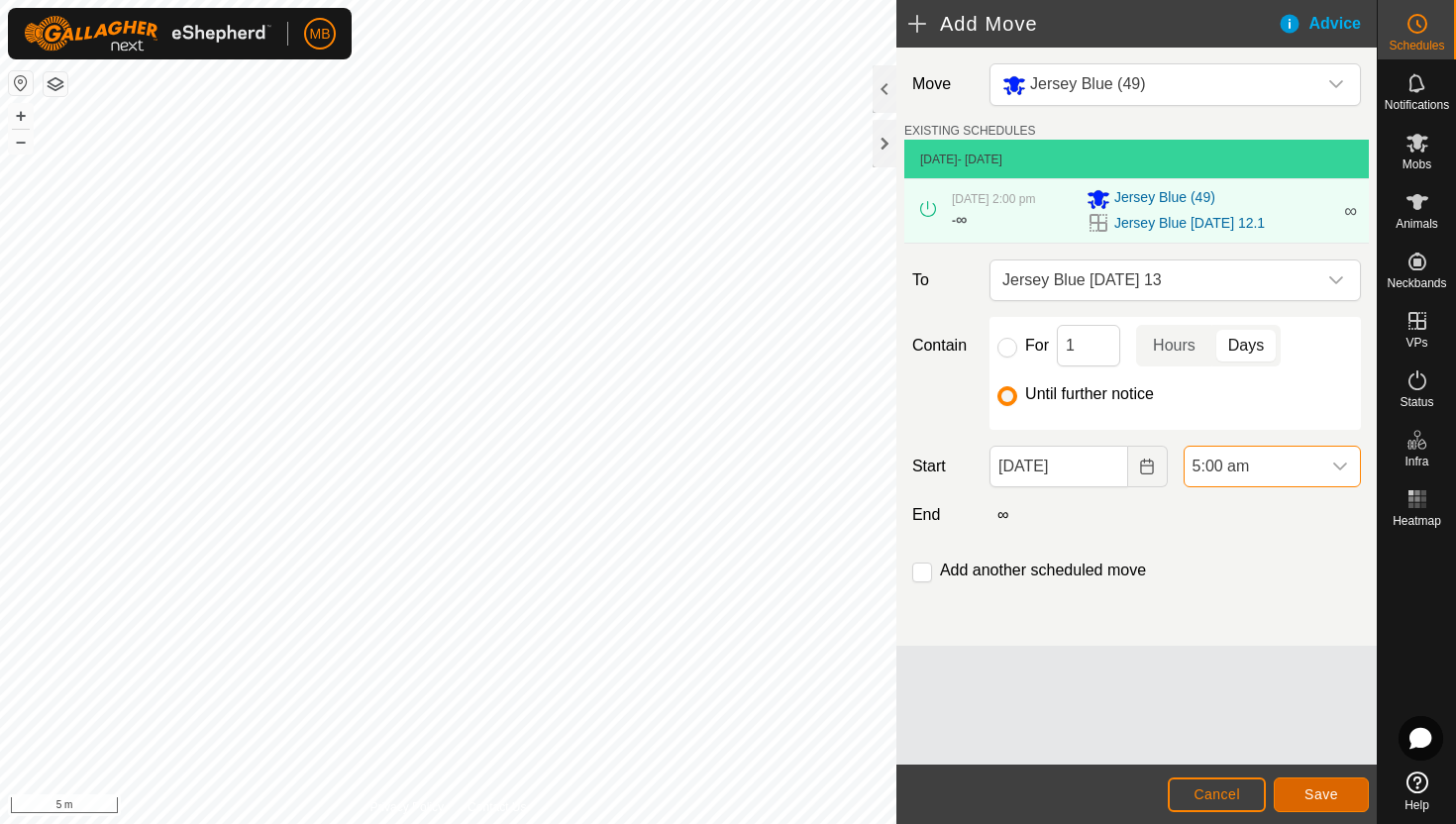 click on "Save" 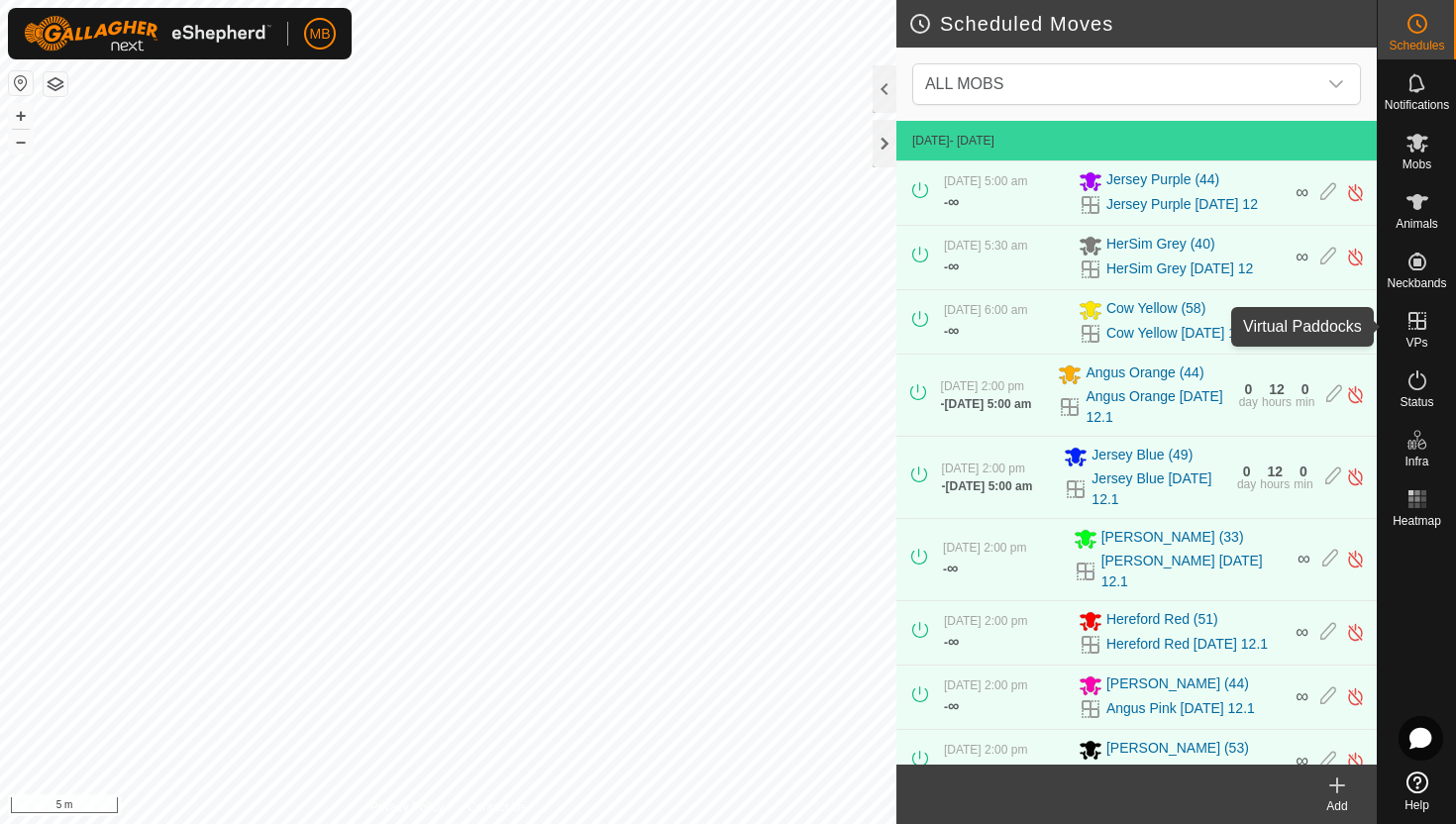 click 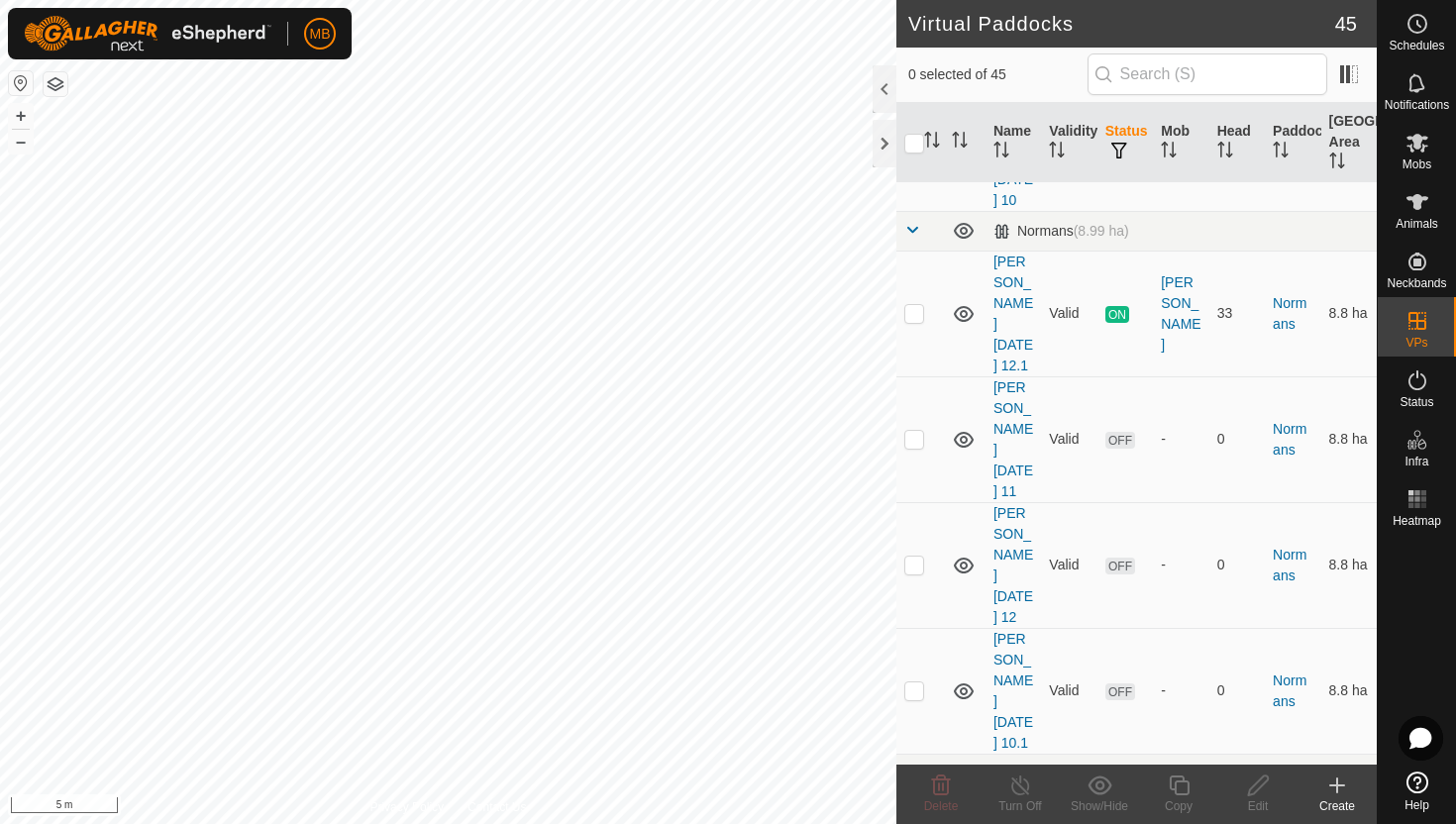 scroll, scrollTop: 2016, scrollLeft: 0, axis: vertical 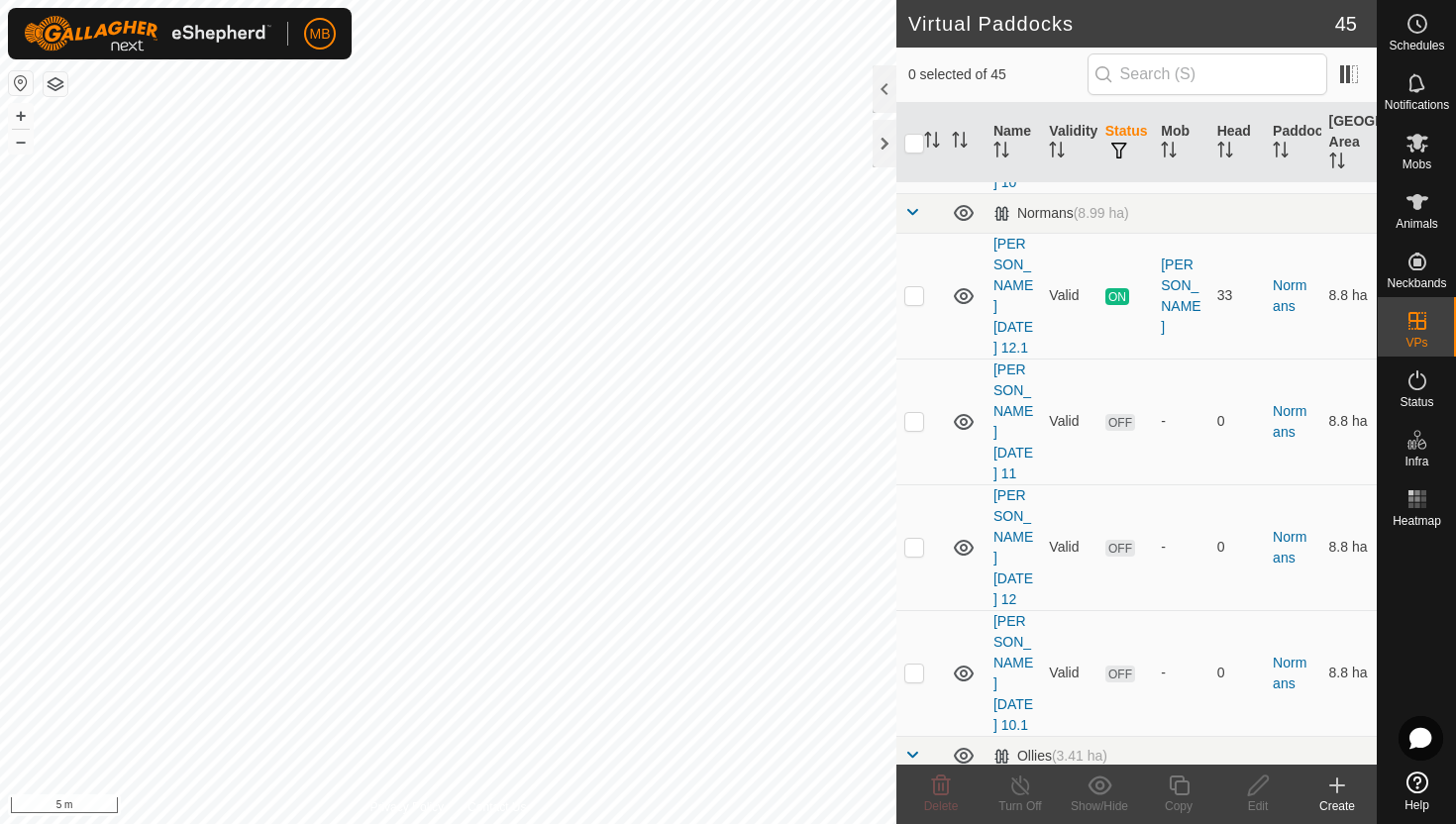 click at bounding box center [914, 839] 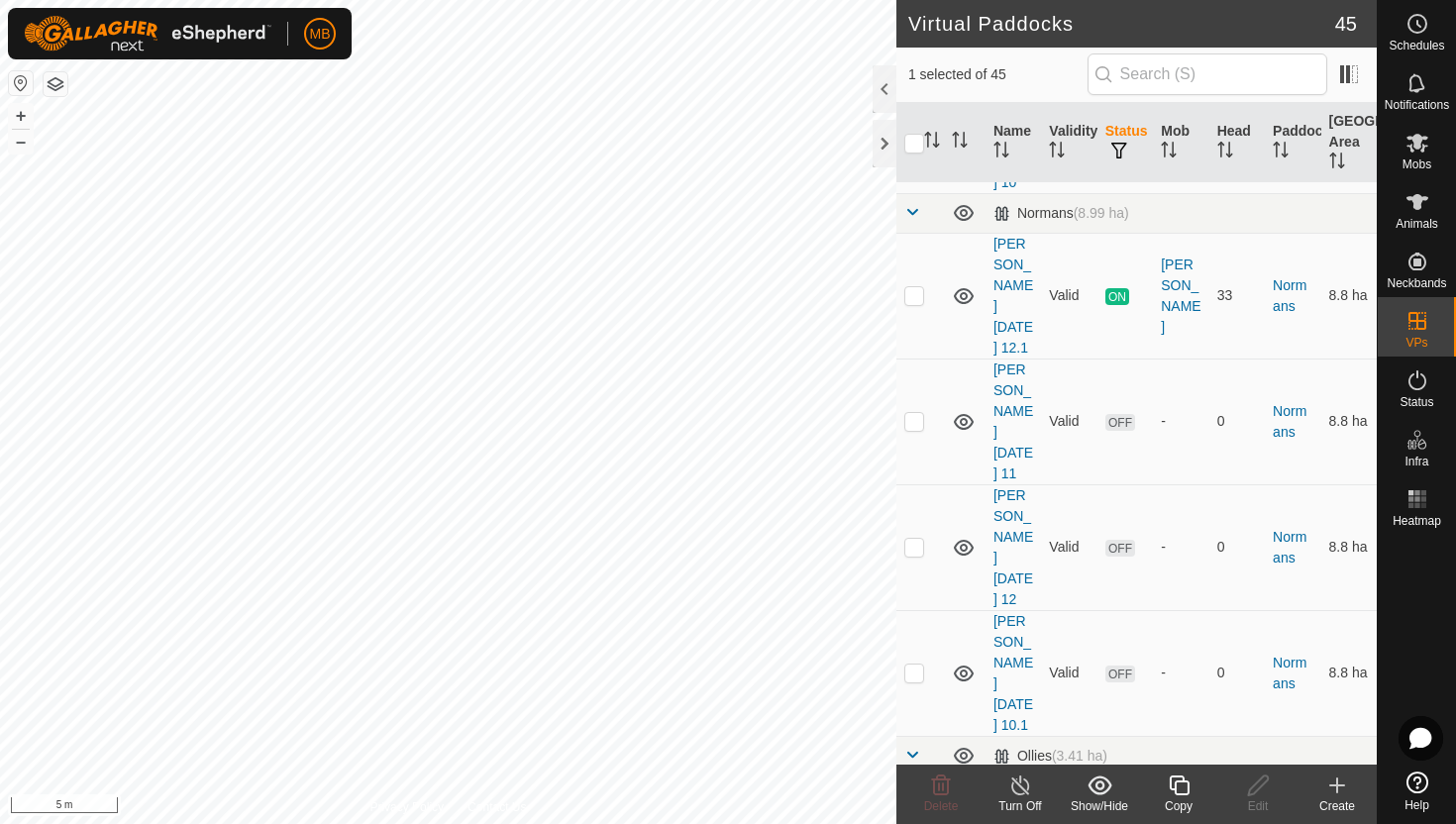 click 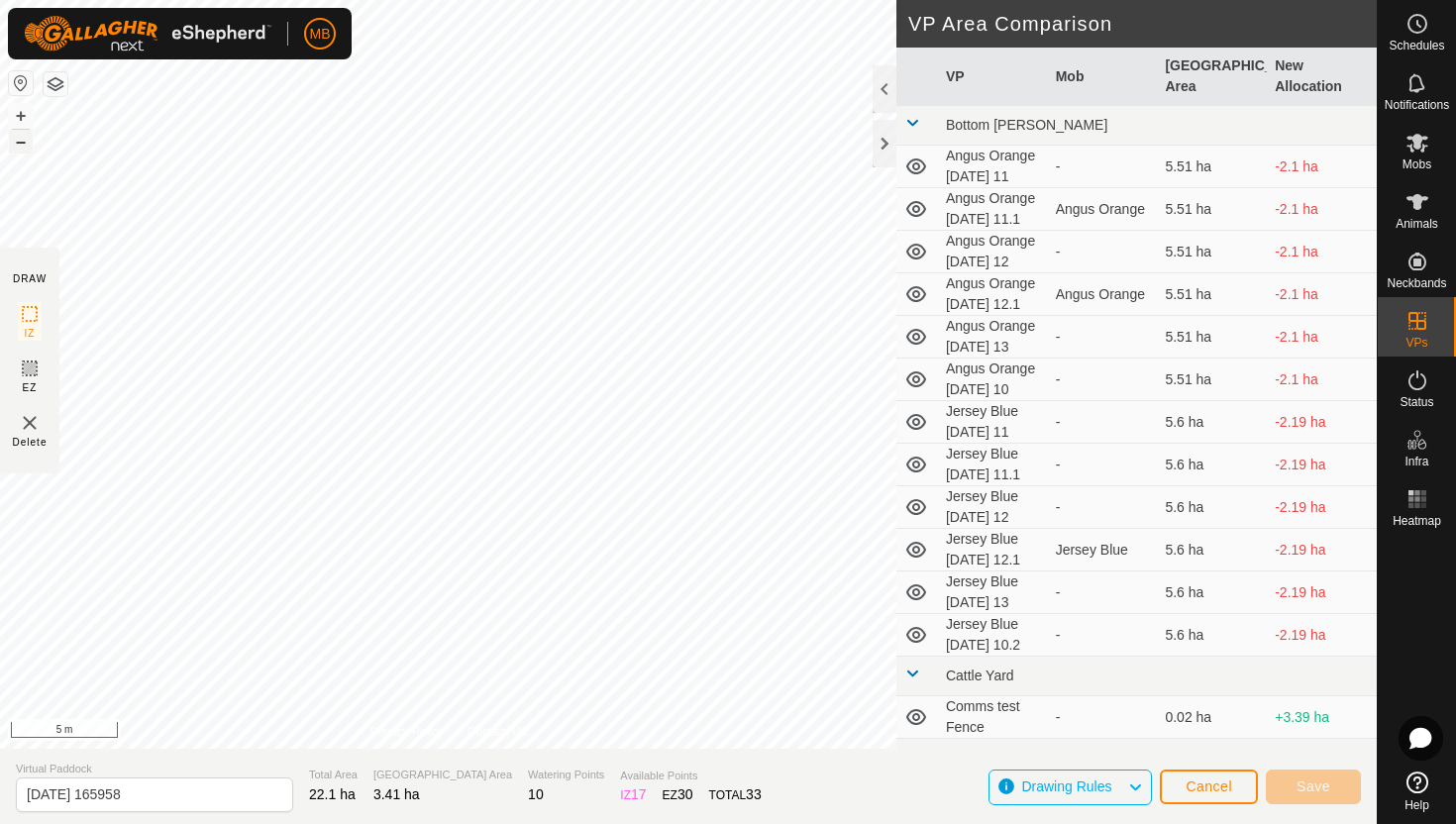 click on "–" at bounding box center (21, 142) 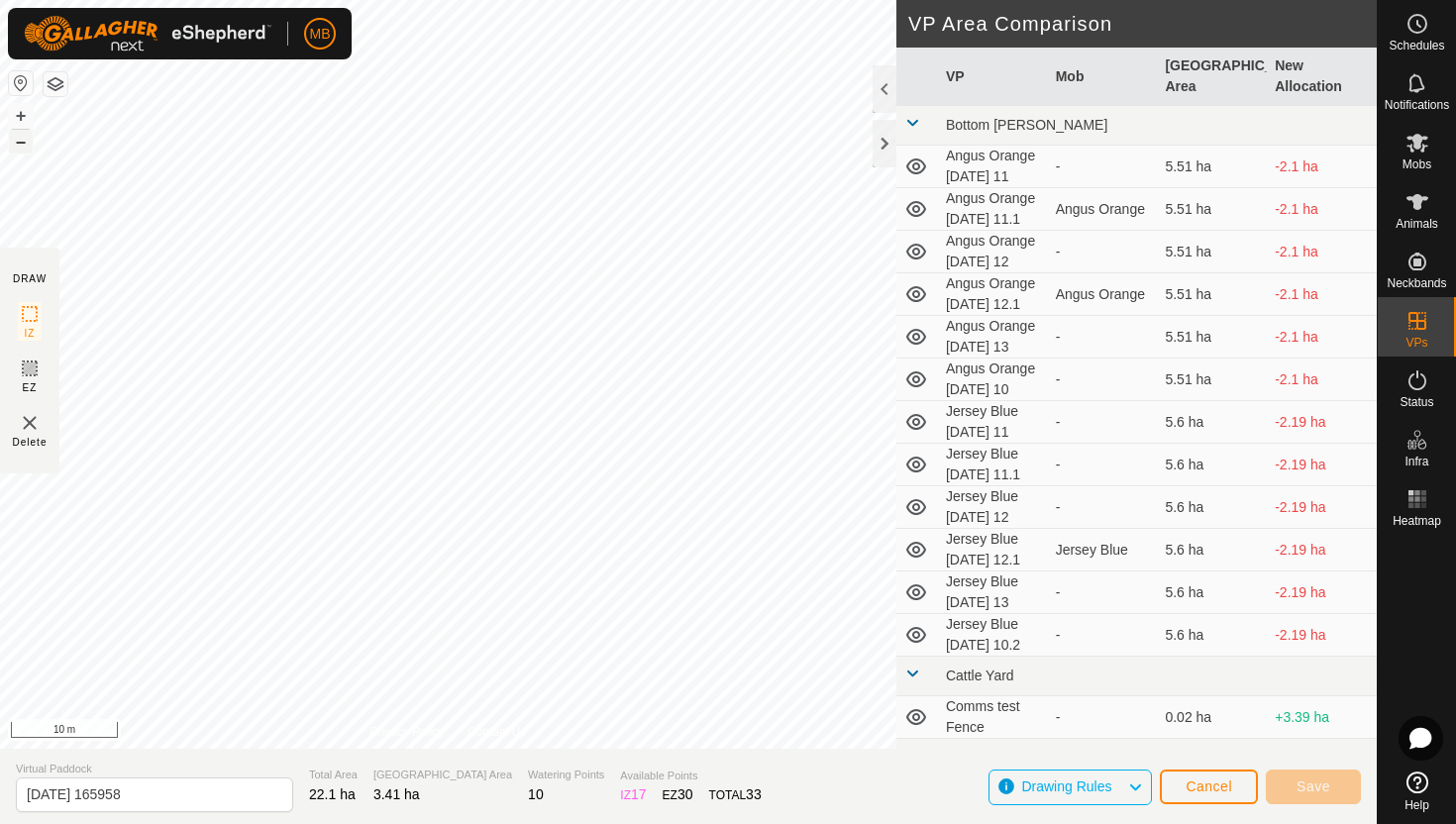 click on "–" at bounding box center [21, 142] 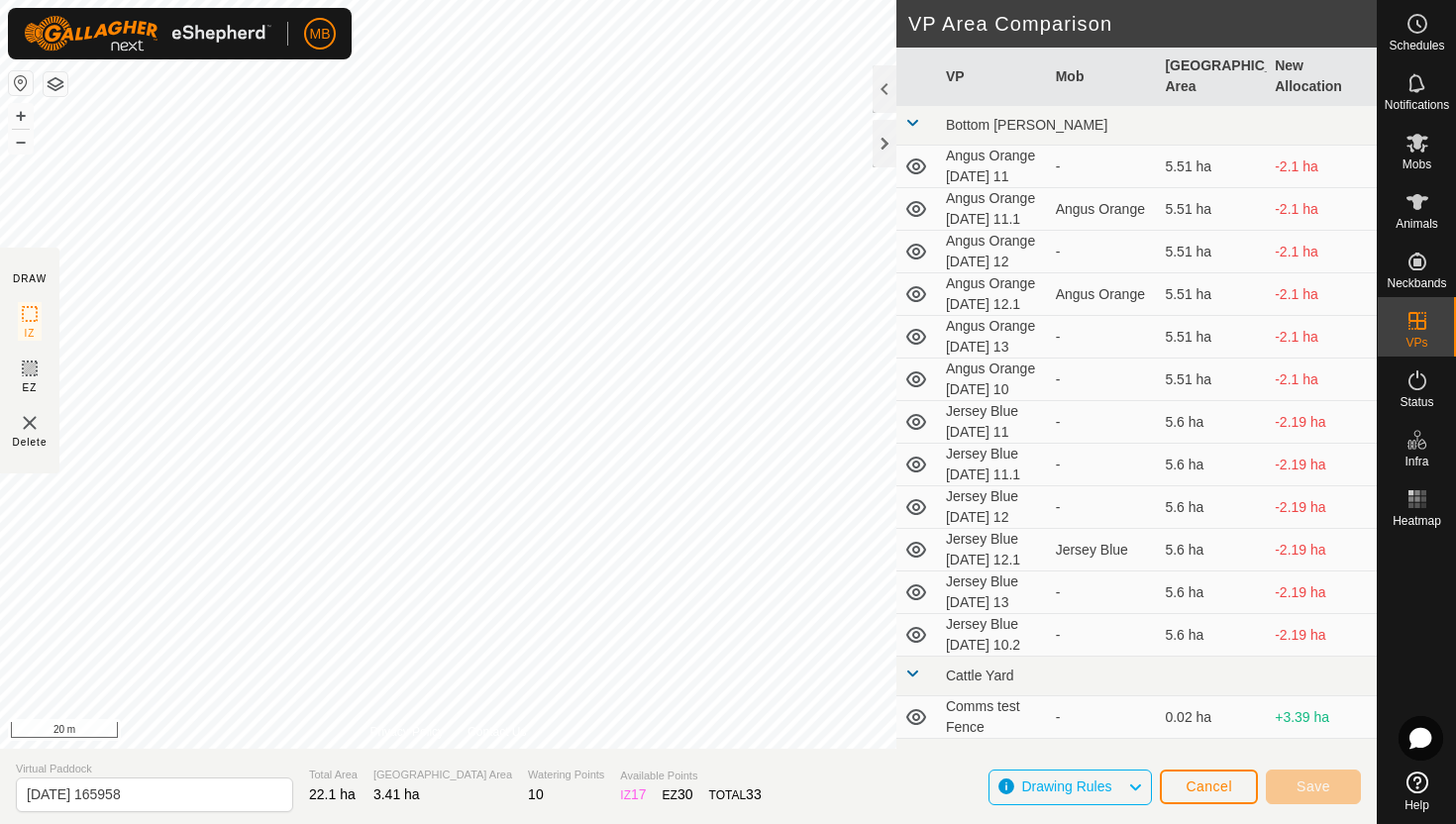 click on "DRAW IZ EZ Delete Privacy Policy Contact Us + – ⇧ i 20 m VP Area Comparison     VP   Mob   Grazing Area   New Allocation  Bottom Davey  Angus Orange Friday 11  -  5.51 ha  -2.1 ha  Angus Orange Friday 11.1   Angus Orange   5.51 ha  -2.1 ha  Angus Orange Saturday 12  -  5.51 ha  -2.1 ha  Angus Orange Saturday 12.1   Angus Orange   5.51 ha  -2.1 ha  Angus Orange Sunday 13  -  5.51 ha  -2.1 ha  Angus Orange Thursday 10  -  5.51 ha  -2.1 ha  Jersey Blue Friday 11  -  5.6 ha  -2.19 ha  Jersey Blue Friday 11.1  -  5.6 ha  -2.19 ha  Jersey Blue Saturday 12  -  5.6 ha  -2.19 ha  Jersey Blue Saturday 12.1   Jersey Blue   5.6 ha  -2.19 ha  Jersey Blue Sunday 13  -  5.6 ha  -2.19 ha  Jersey Blue Thursday 10.2  -  5.6 ha  -2.19 ha Cattle Yard  Comms test Fence  -  0.02 ha  +3.39 ha Hamishs  HerSim Grey Friday 11  -  8.09 ha  -4.68 ha  HerSim Grey Saturday 12   HerSim Grey   8.09 ha  -4.68 ha  HerSim Grey Thursday 10  -  8.09 ha  -4.68 ha Normans  Angus Green Friday 11  -  8.8 ha  -5.39 ha  Angus Green Saturday 12  -" 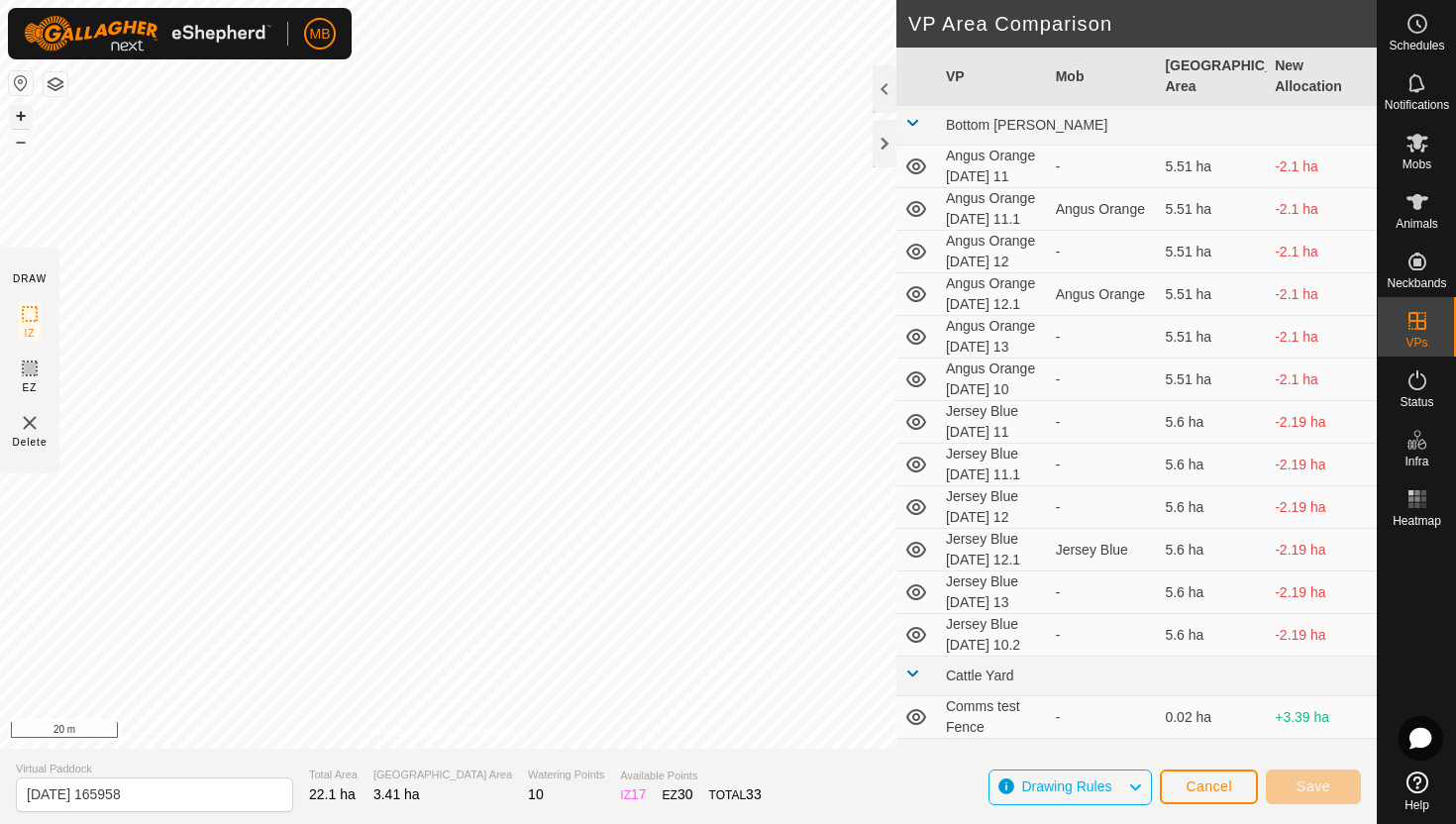 click on "+" at bounding box center [21, 116] 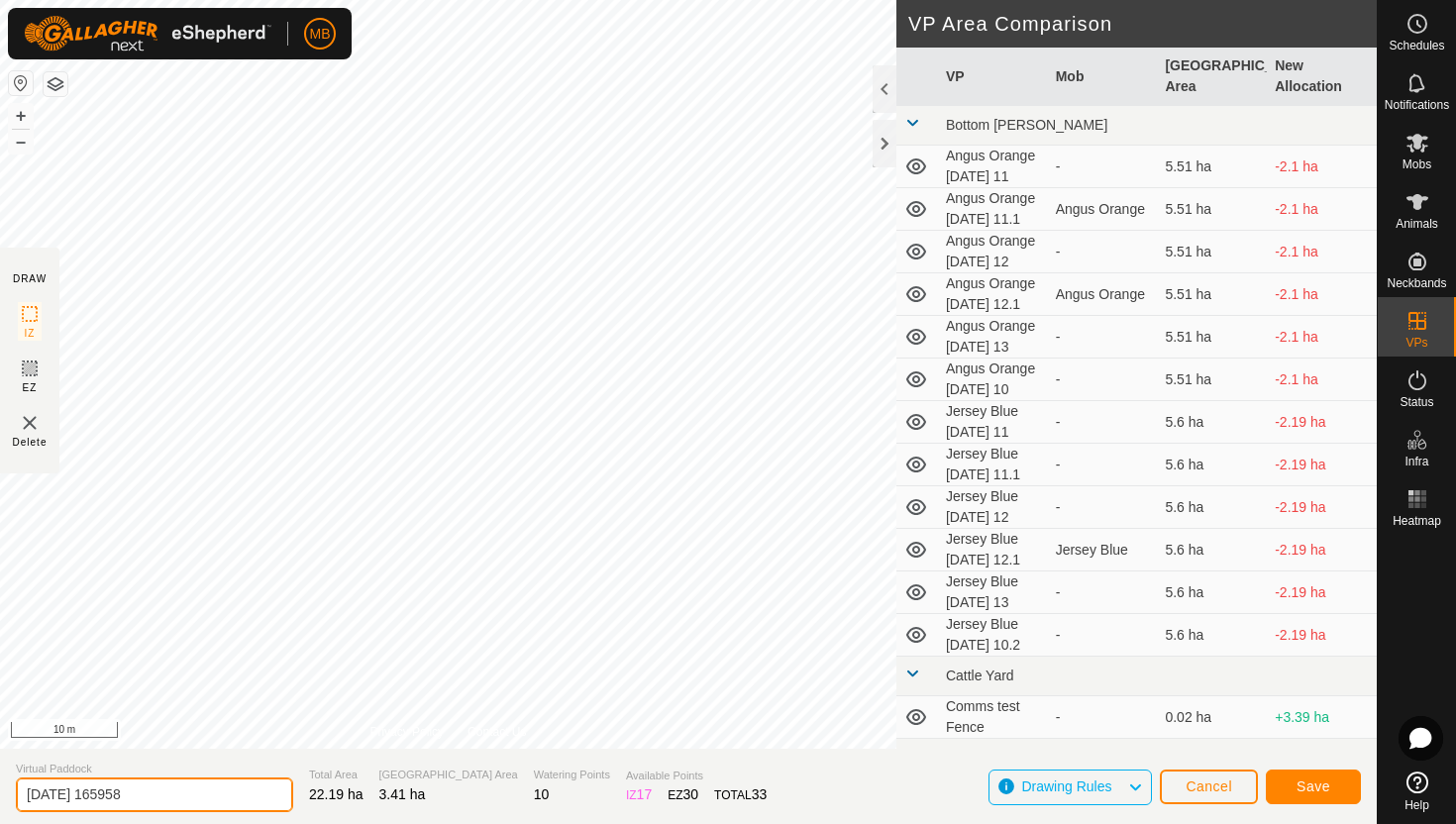 click on "2025-07-12 165958" 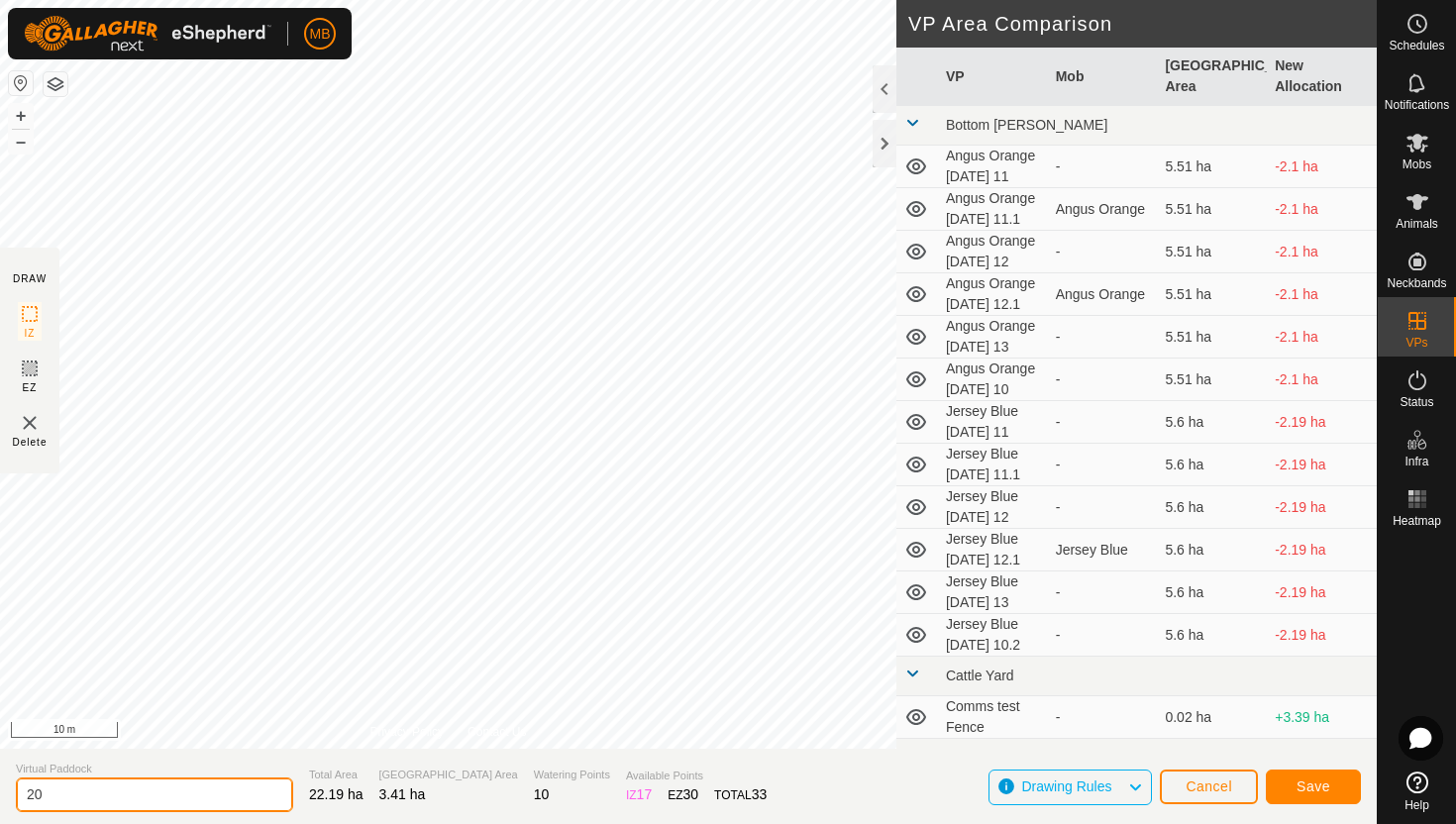 type on "2" 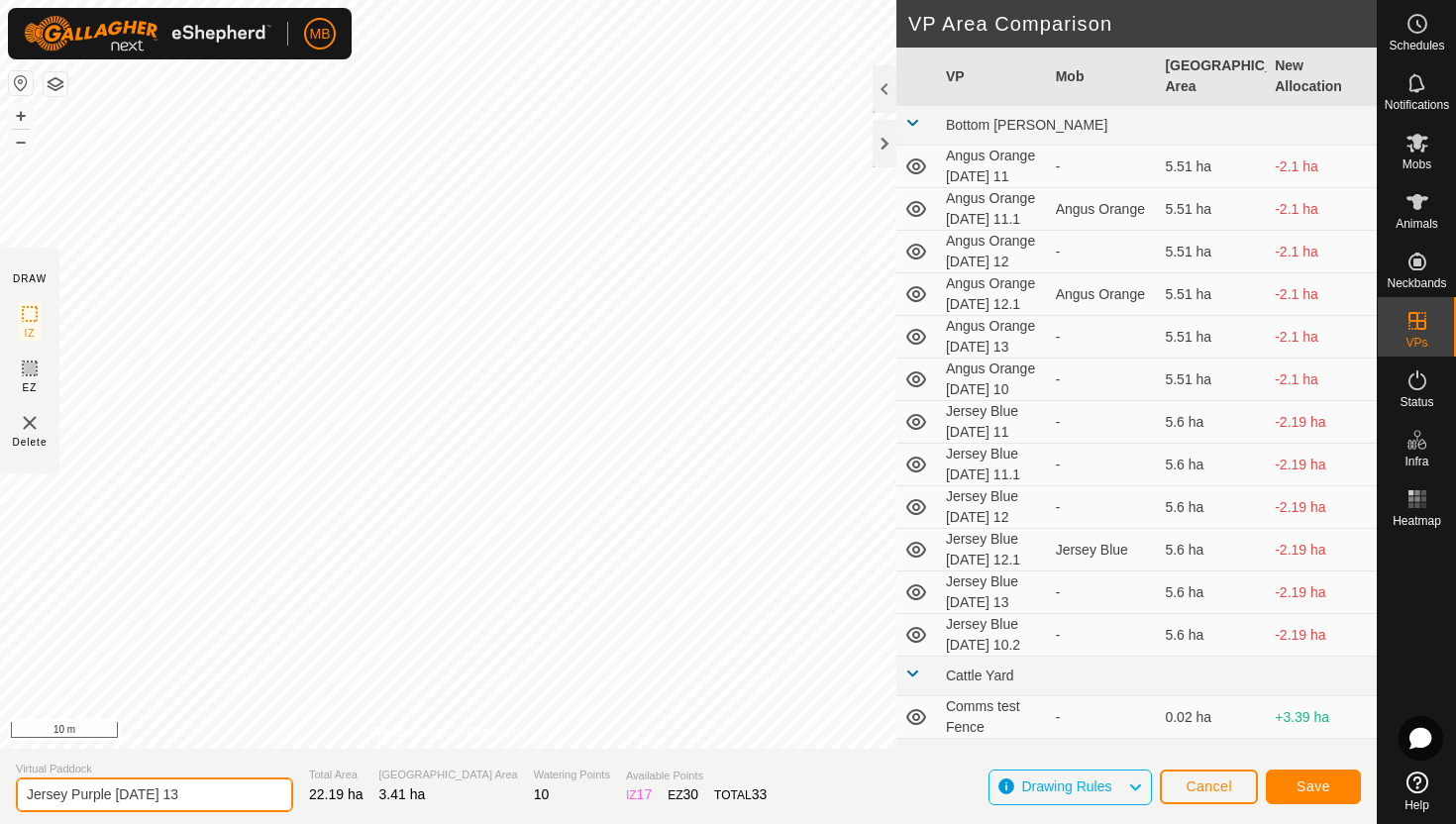type on "Jersey Purple [DATE] 13" 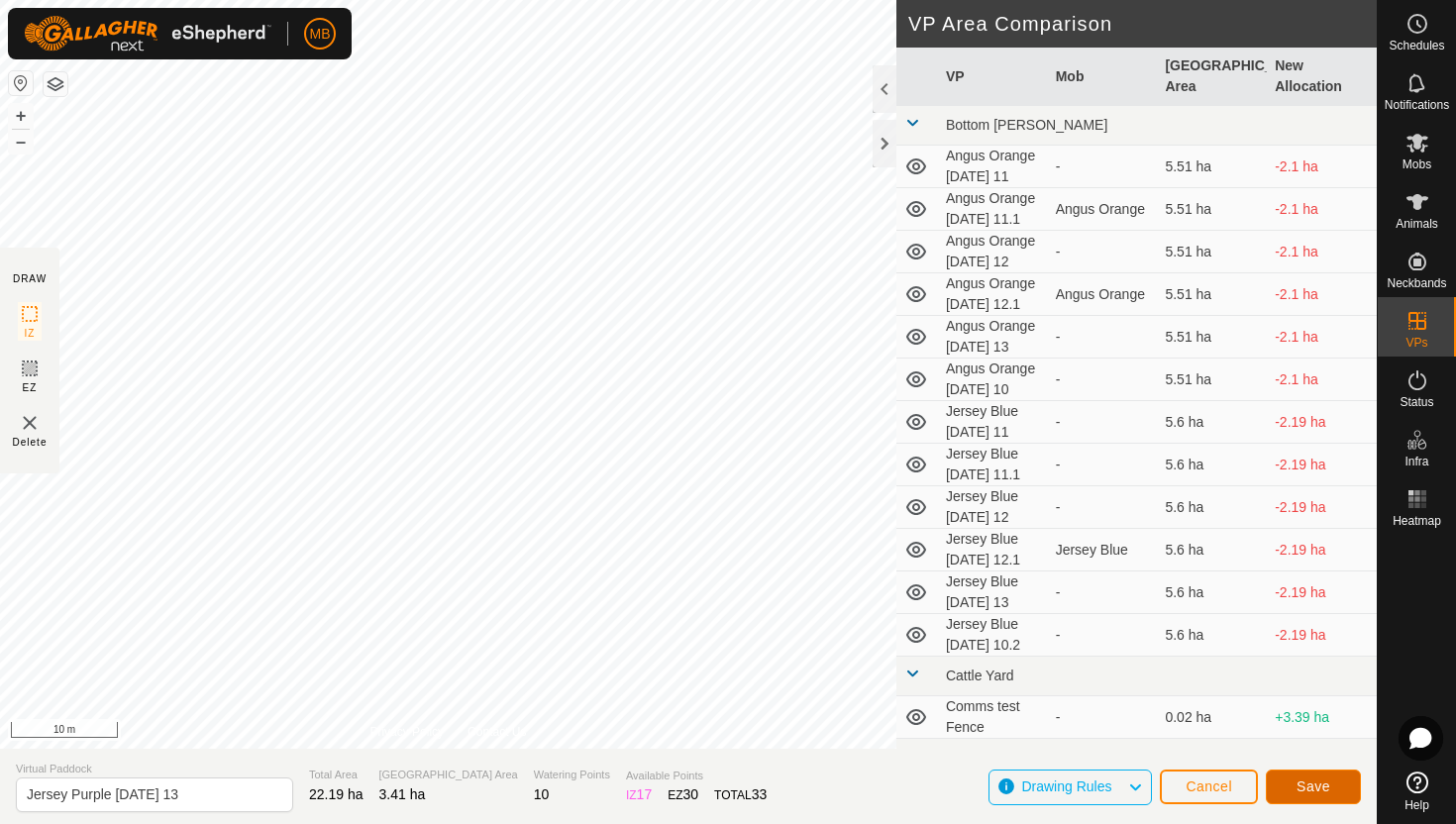 click on "Save" 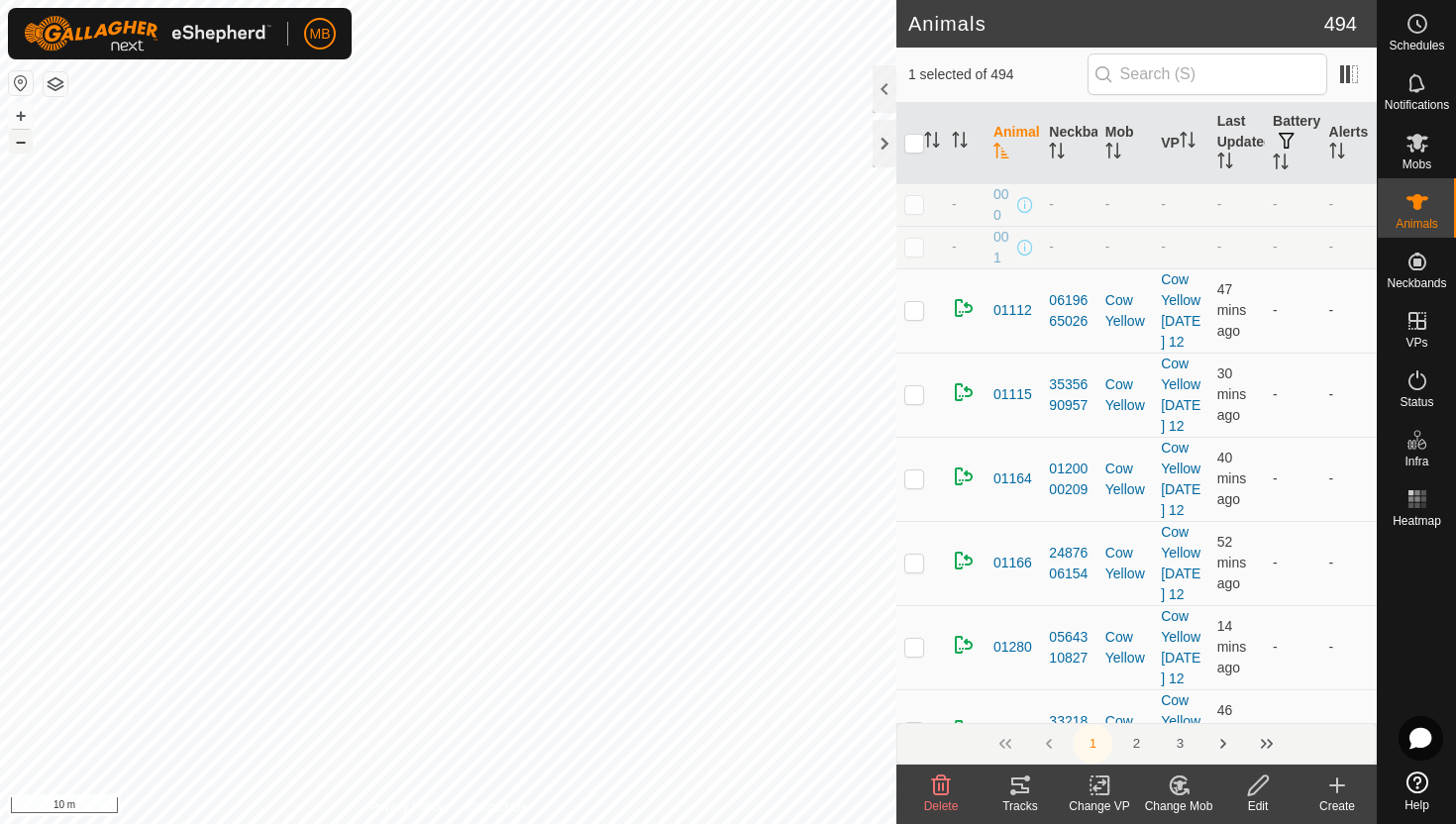 click on "–" at bounding box center (21, 142) 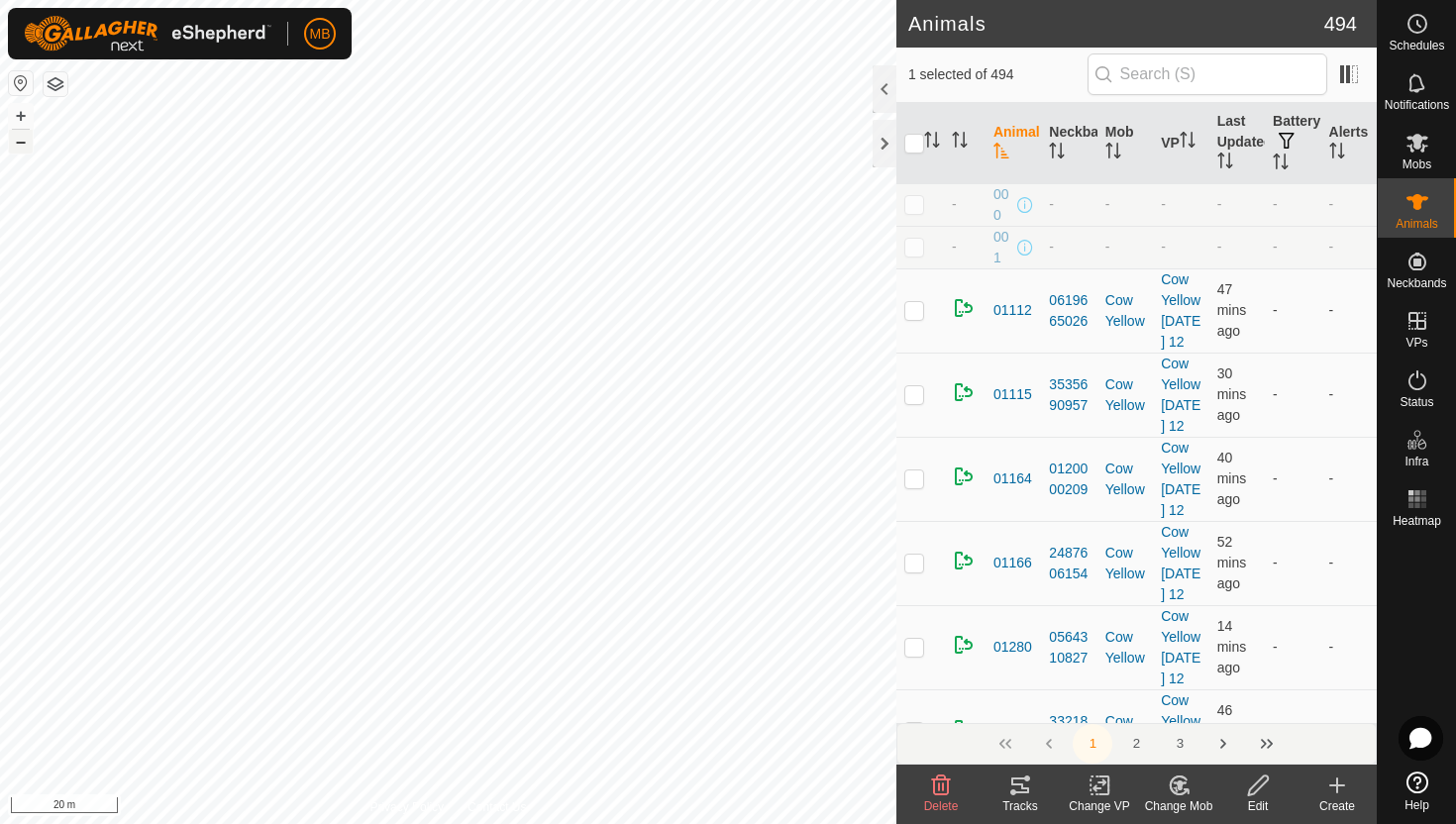 click on "–" at bounding box center (21, 142) 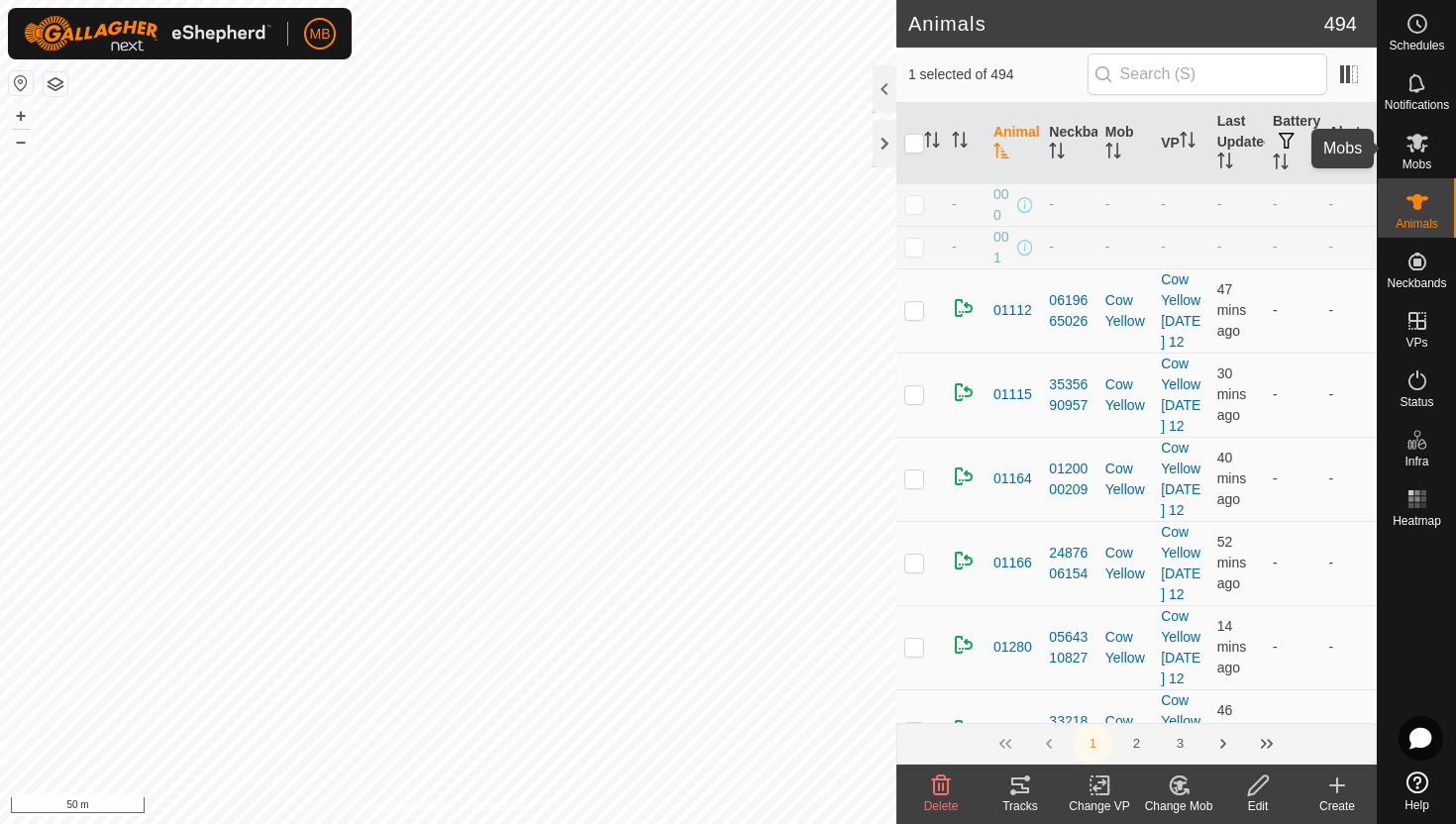 click 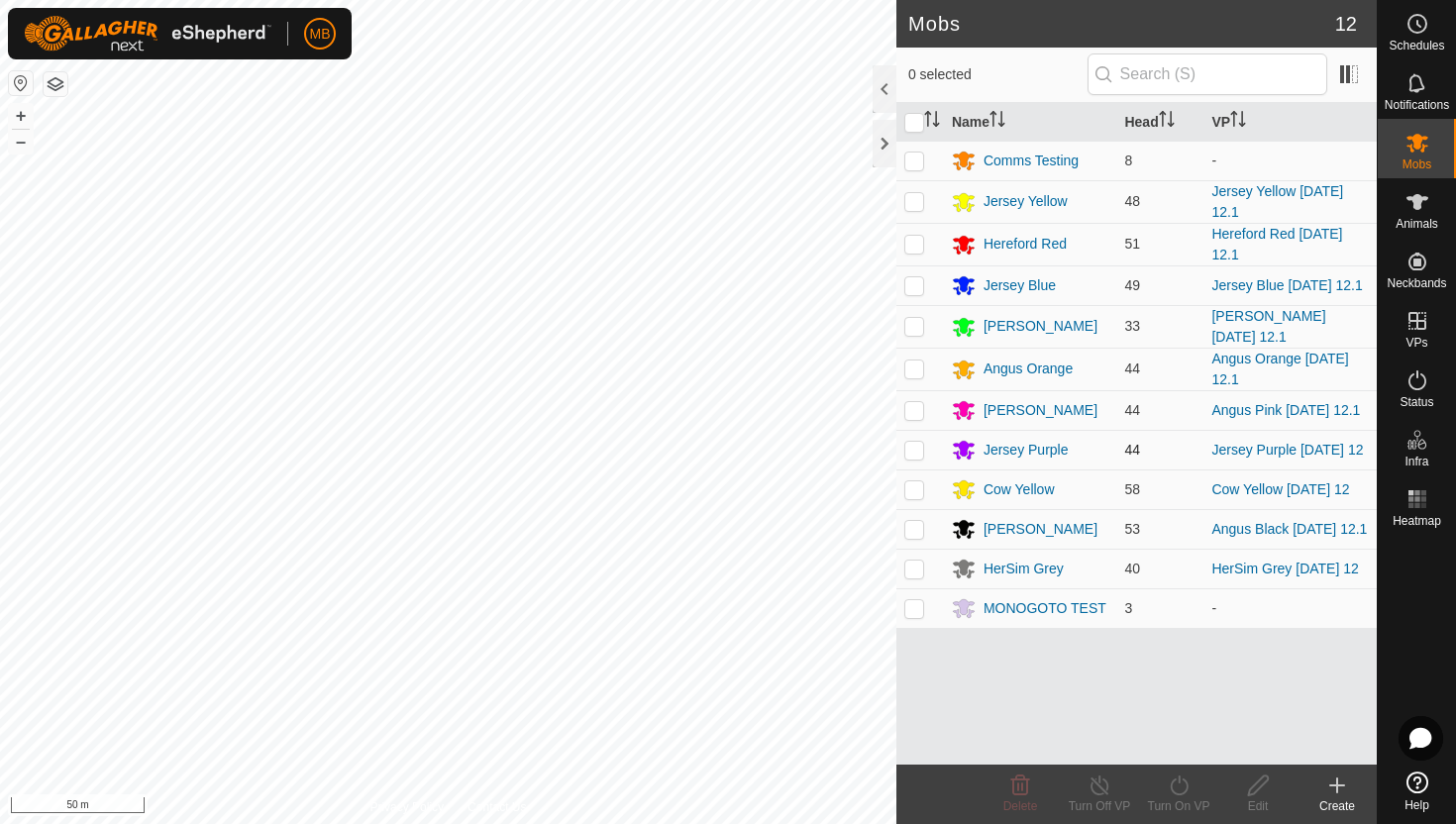click at bounding box center [914, 450] 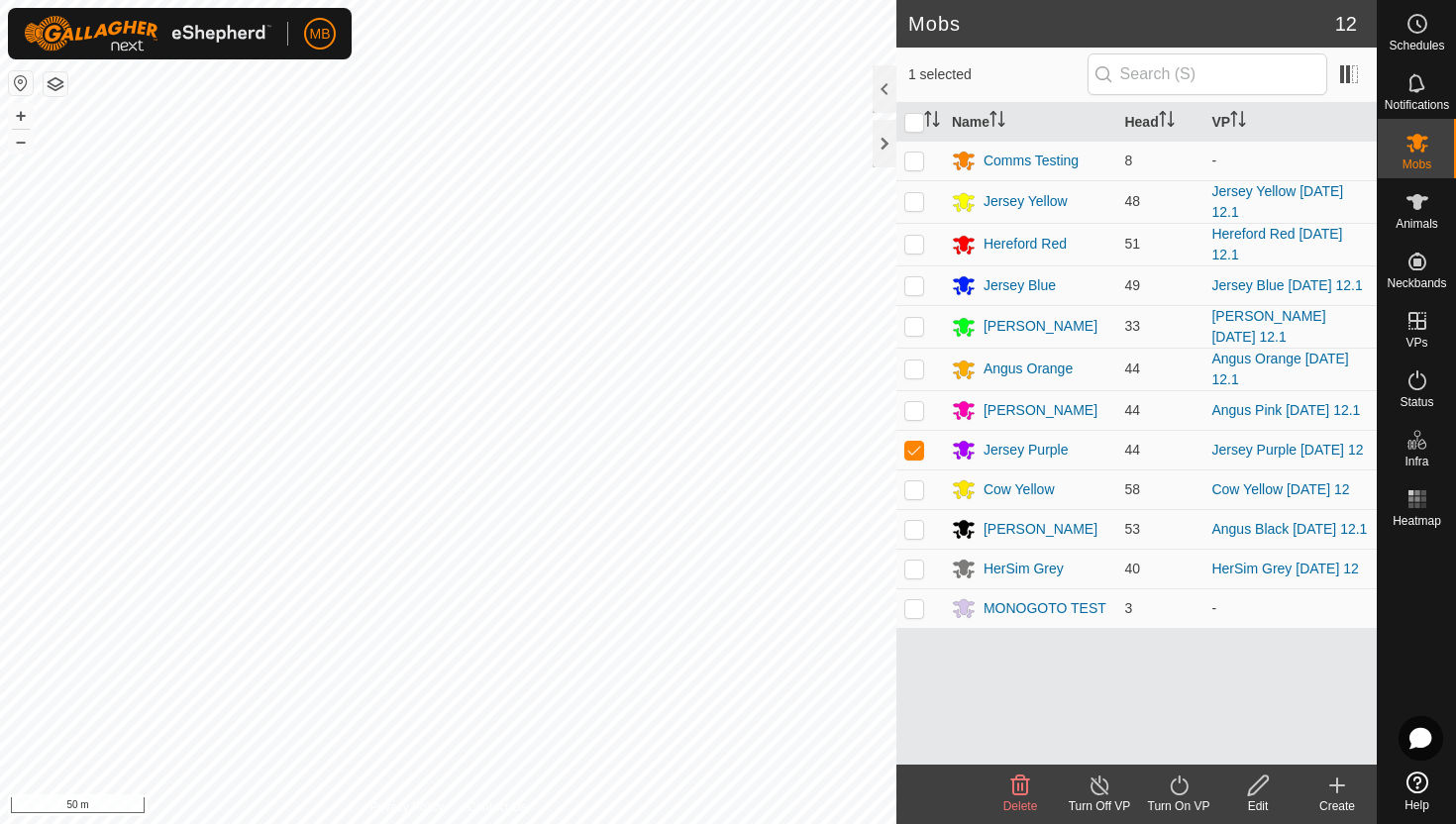 click 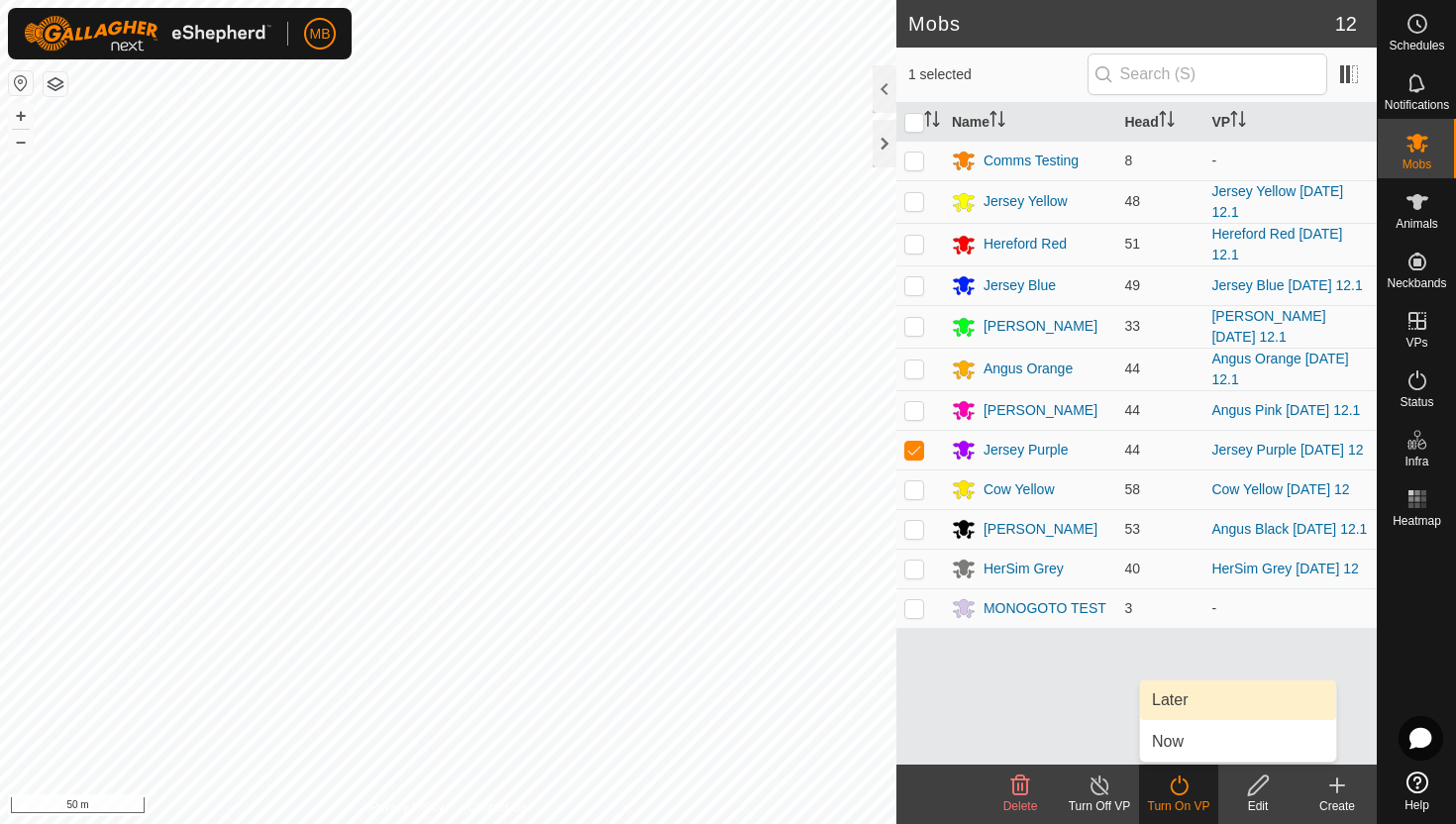 click on "Later" at bounding box center (1238, 700) 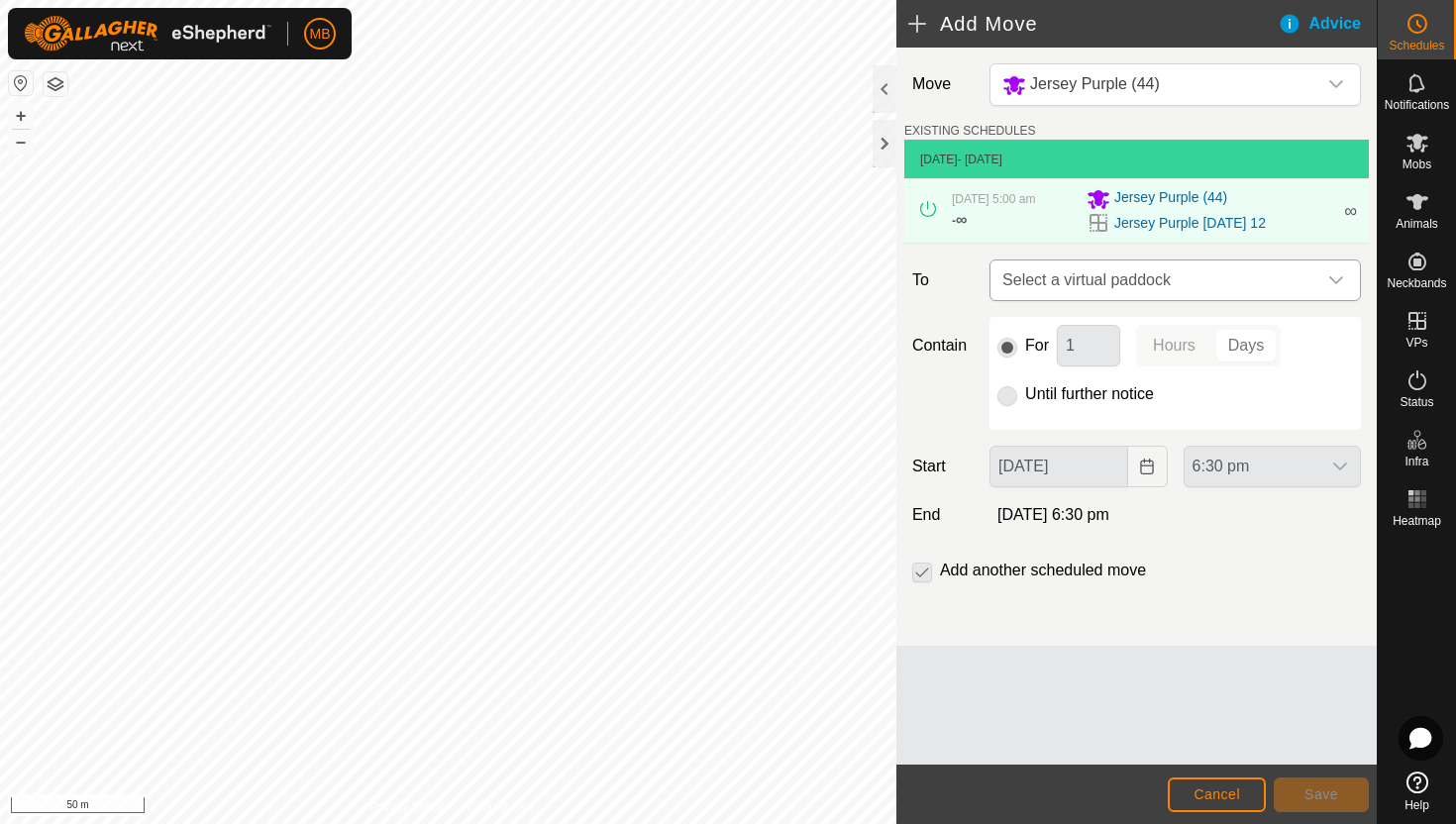 click at bounding box center [1336, 280] 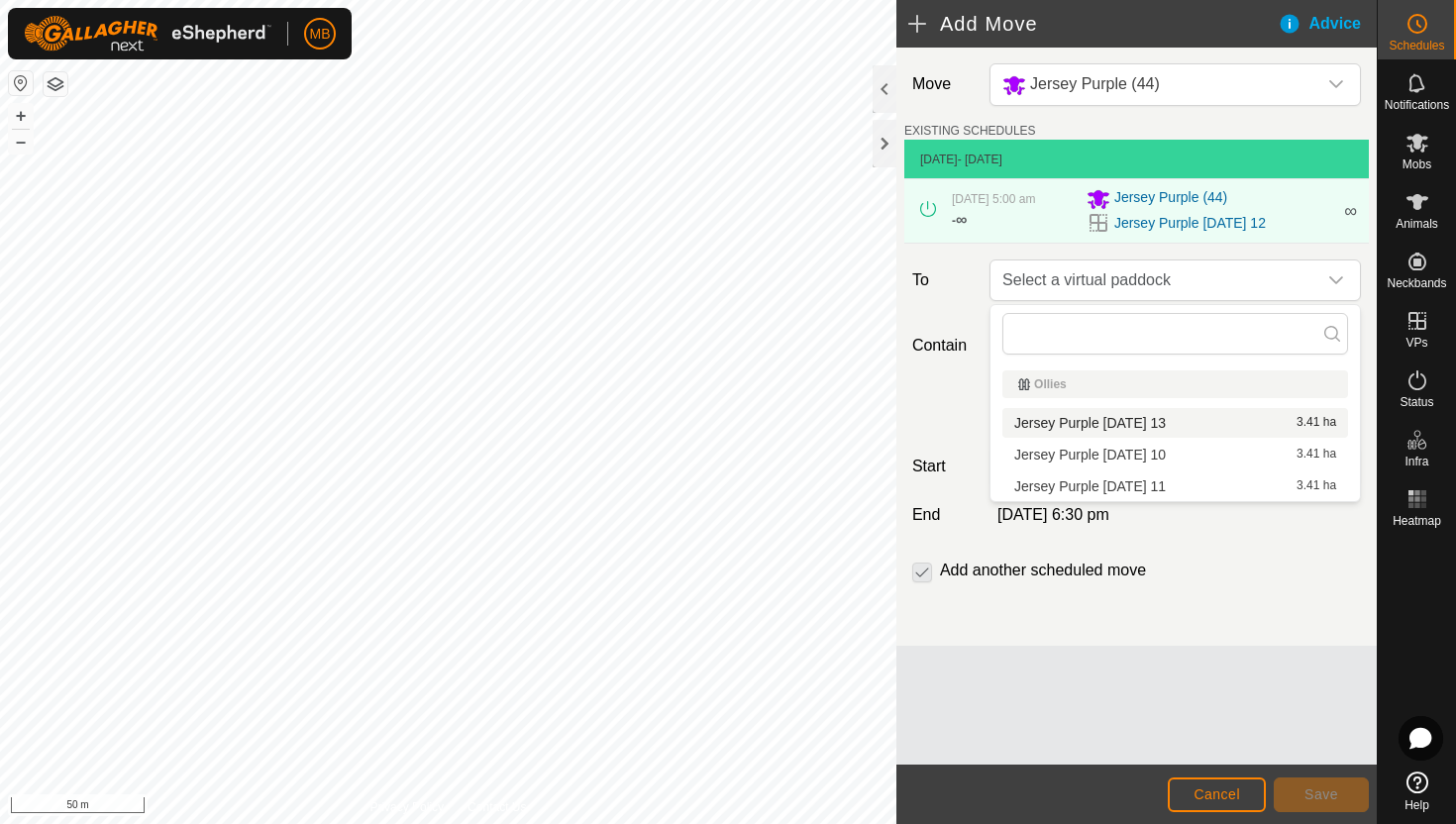 click on "Jersey Purple Sunday 13  3.41 ha" at bounding box center [1175, 423] 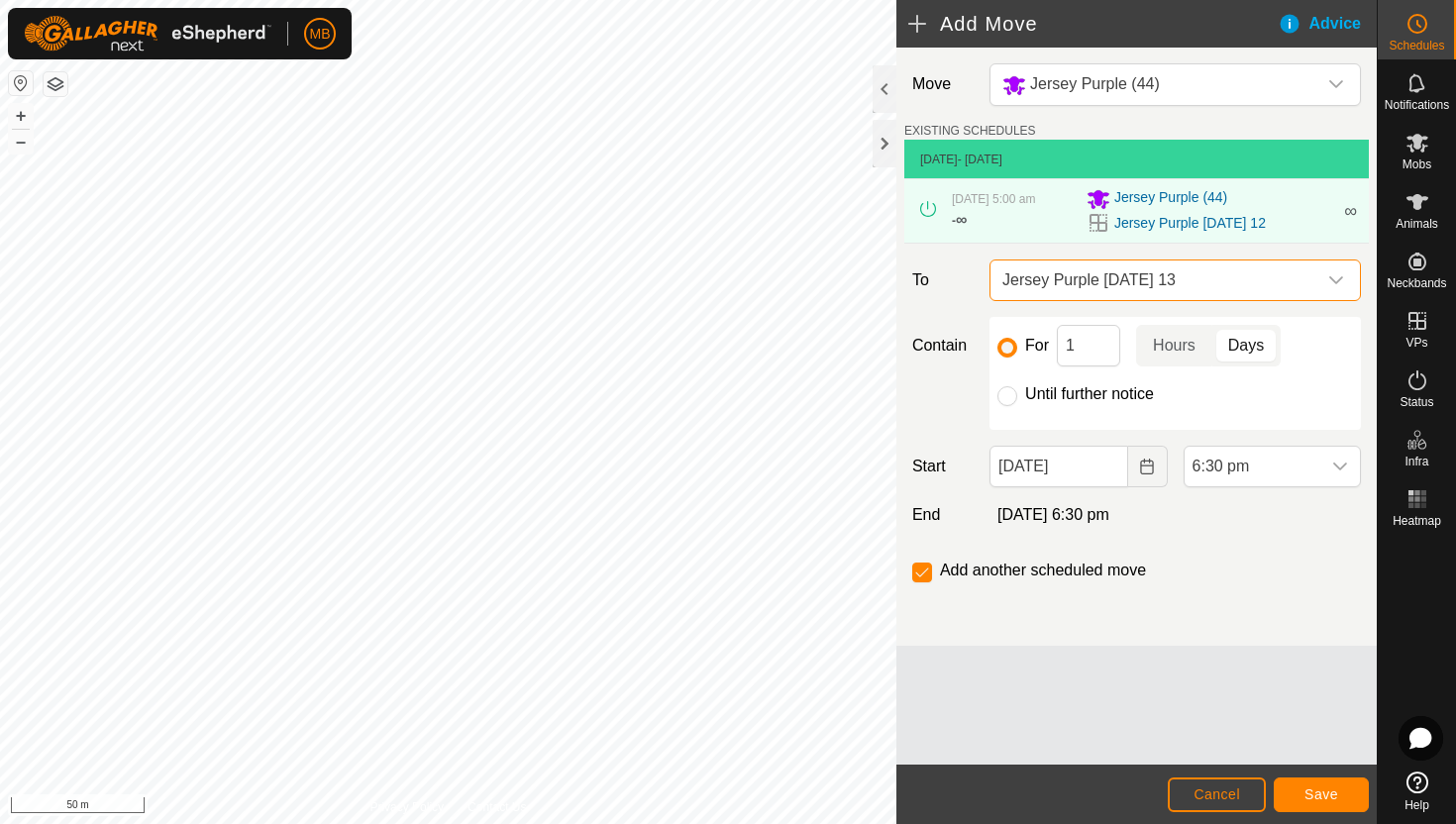 click on "Until further notice" 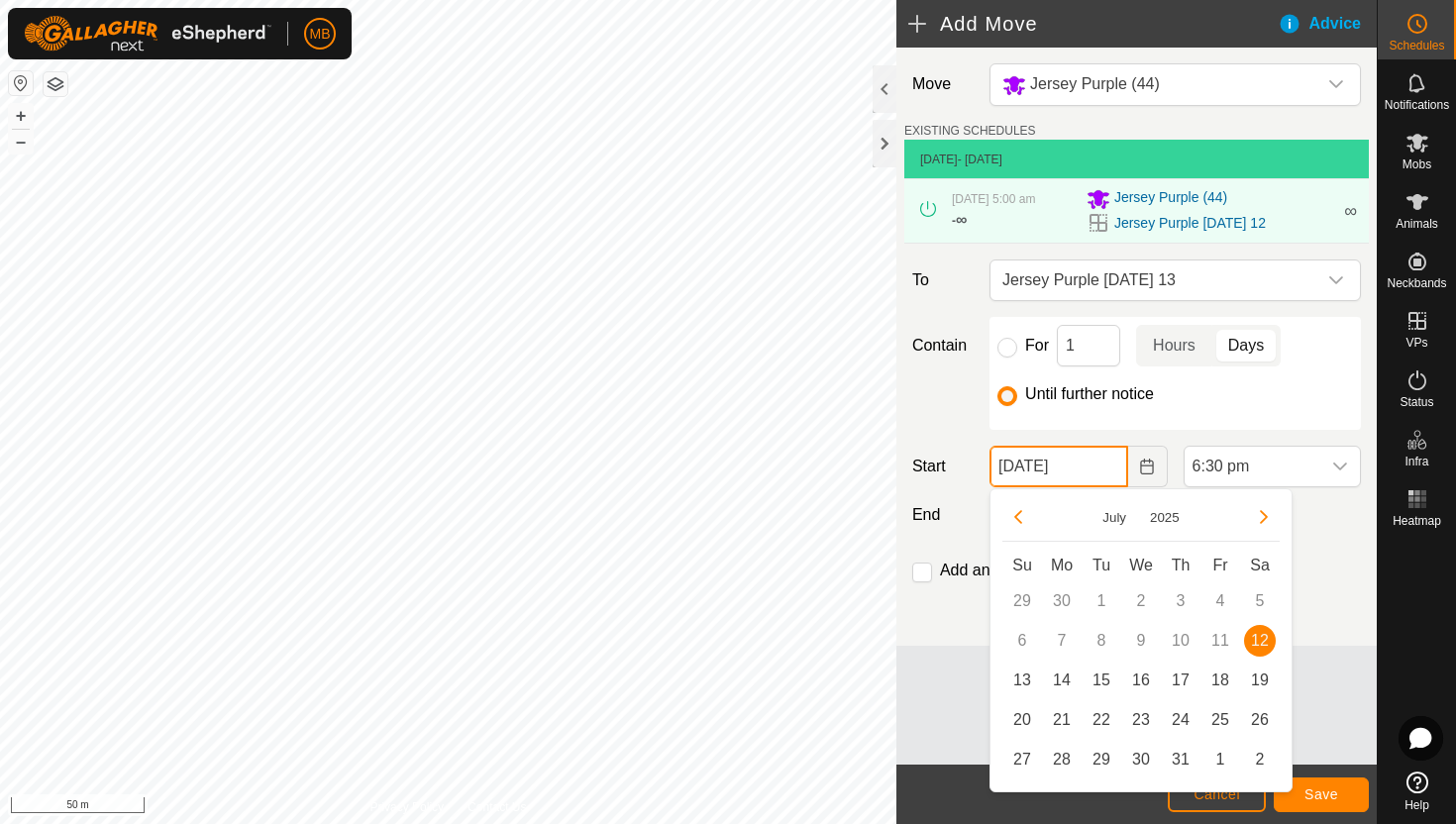 click on "12 Jul, 2025" 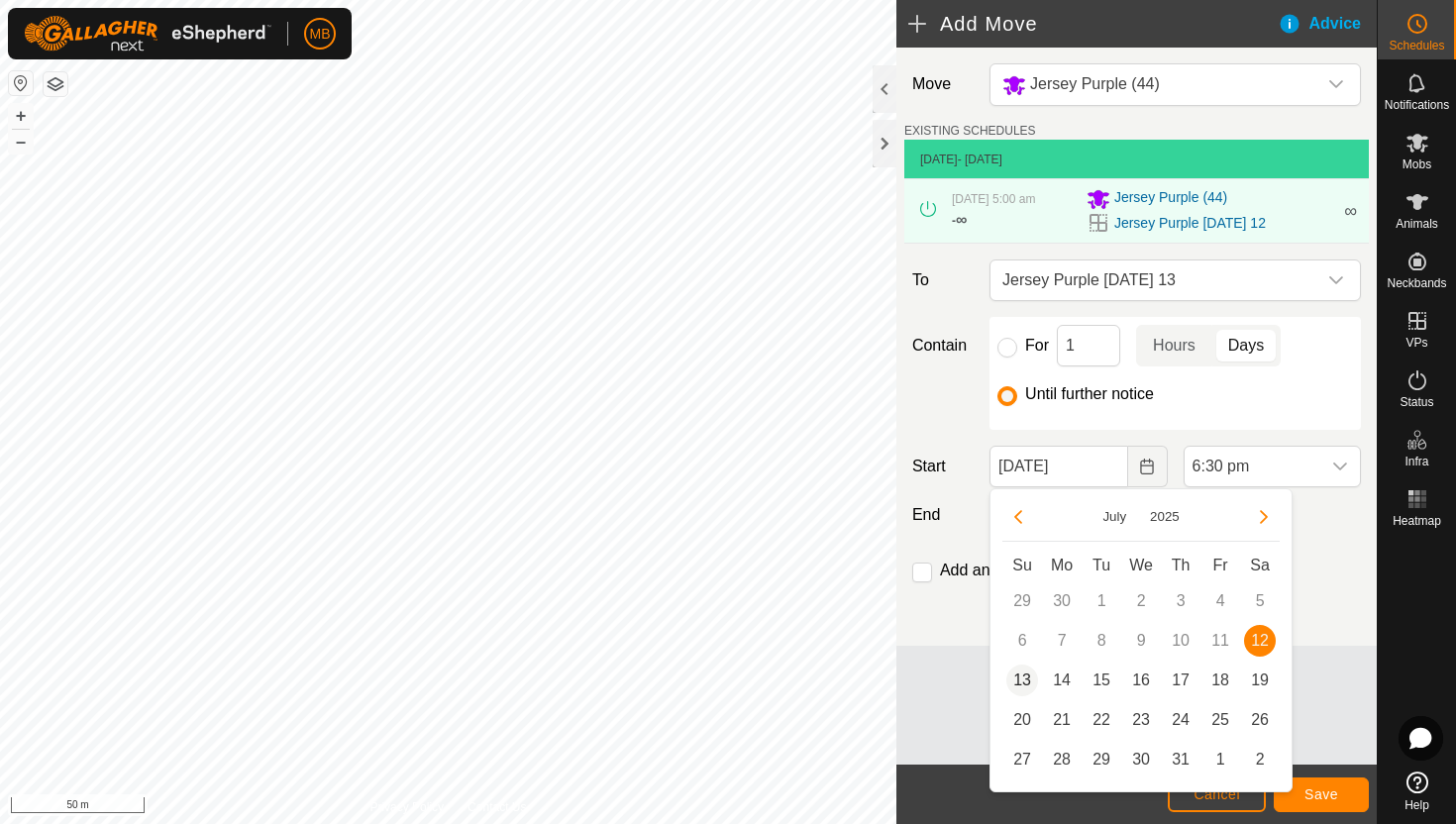 click on "13" at bounding box center (1022, 680) 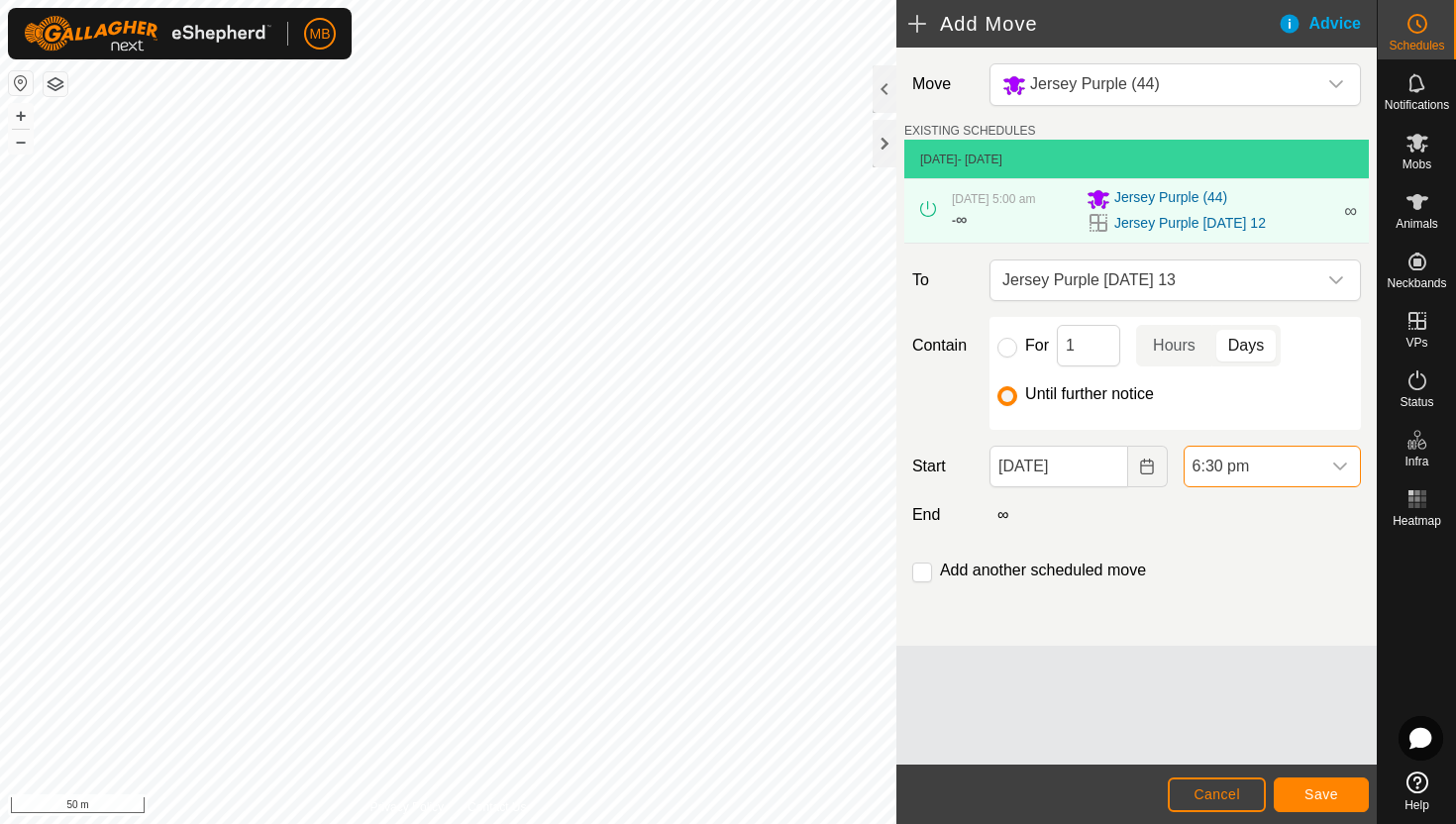 click on "6:30 pm" at bounding box center [1252, 466] 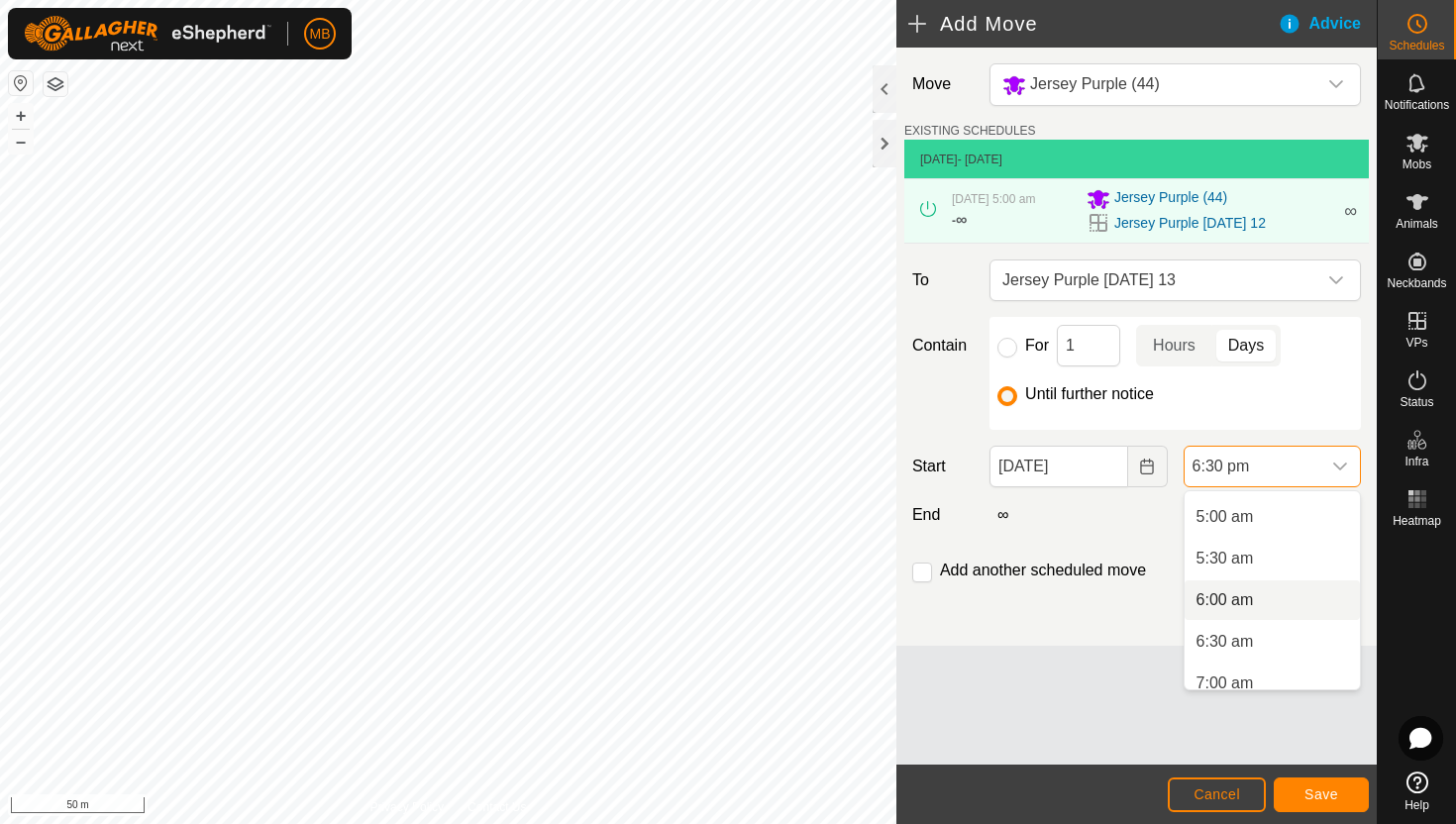 scroll, scrollTop: 403, scrollLeft: 0, axis: vertical 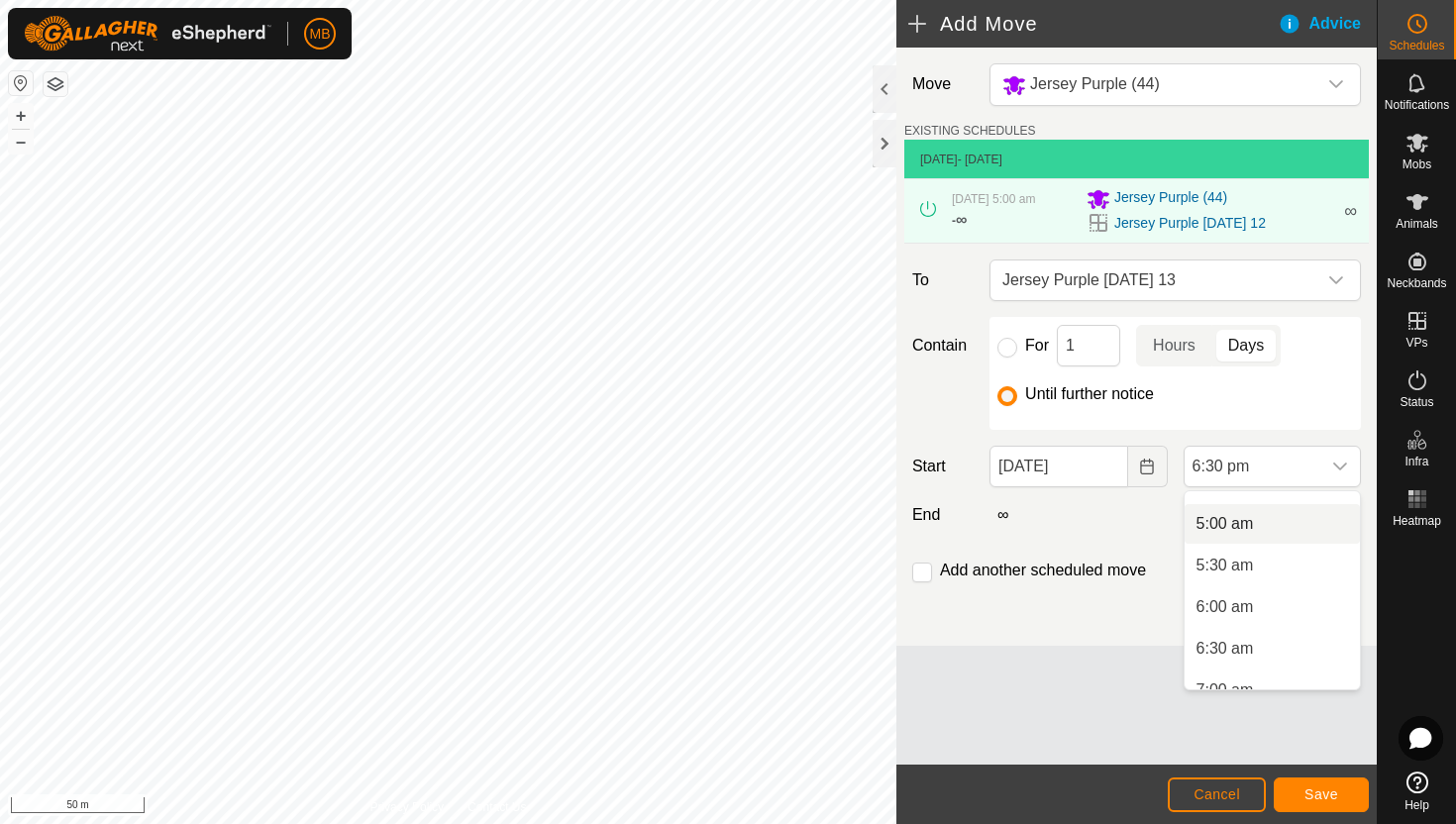 click on "5:00 am" at bounding box center [1272, 524] 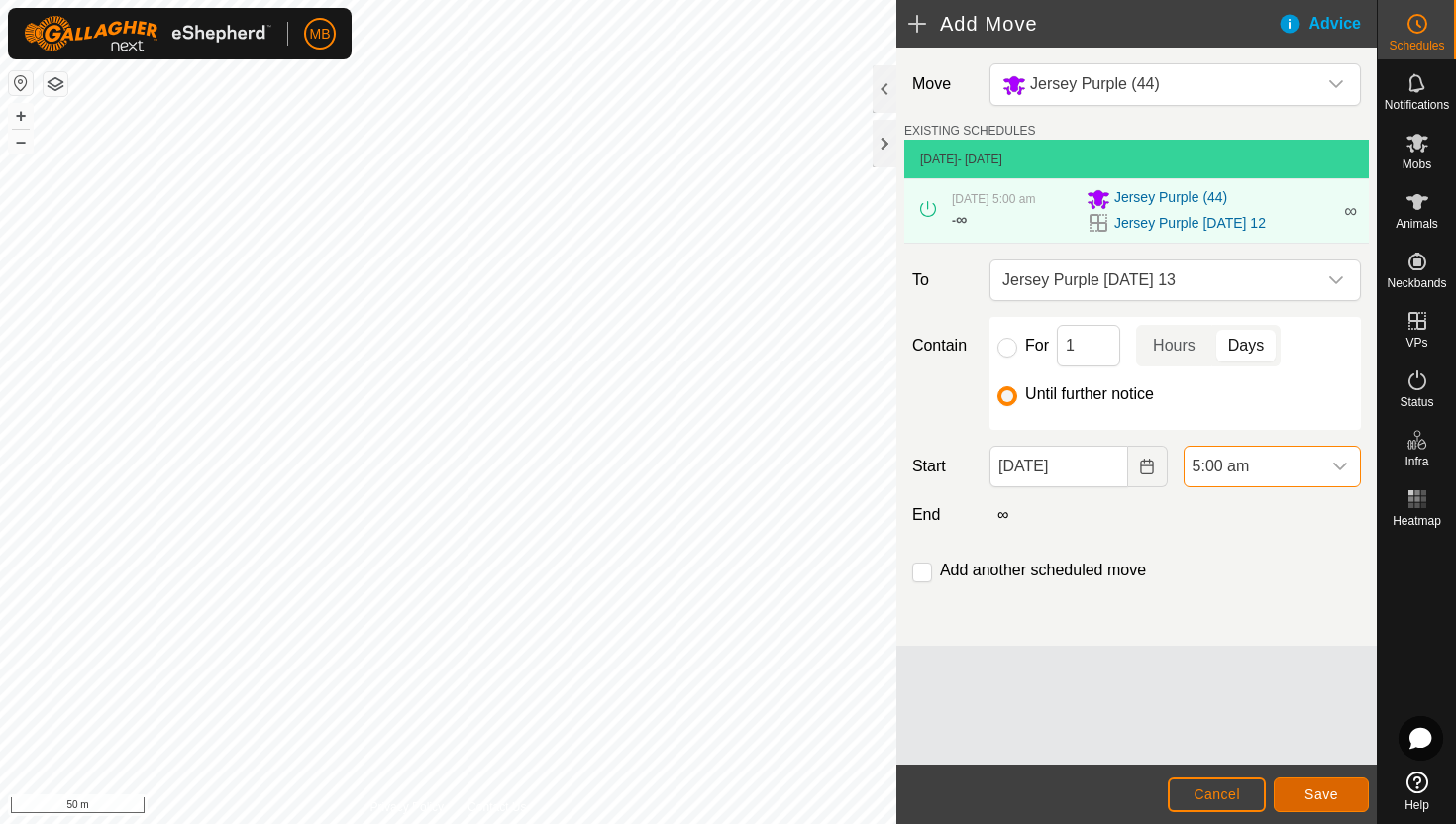 click on "Save" 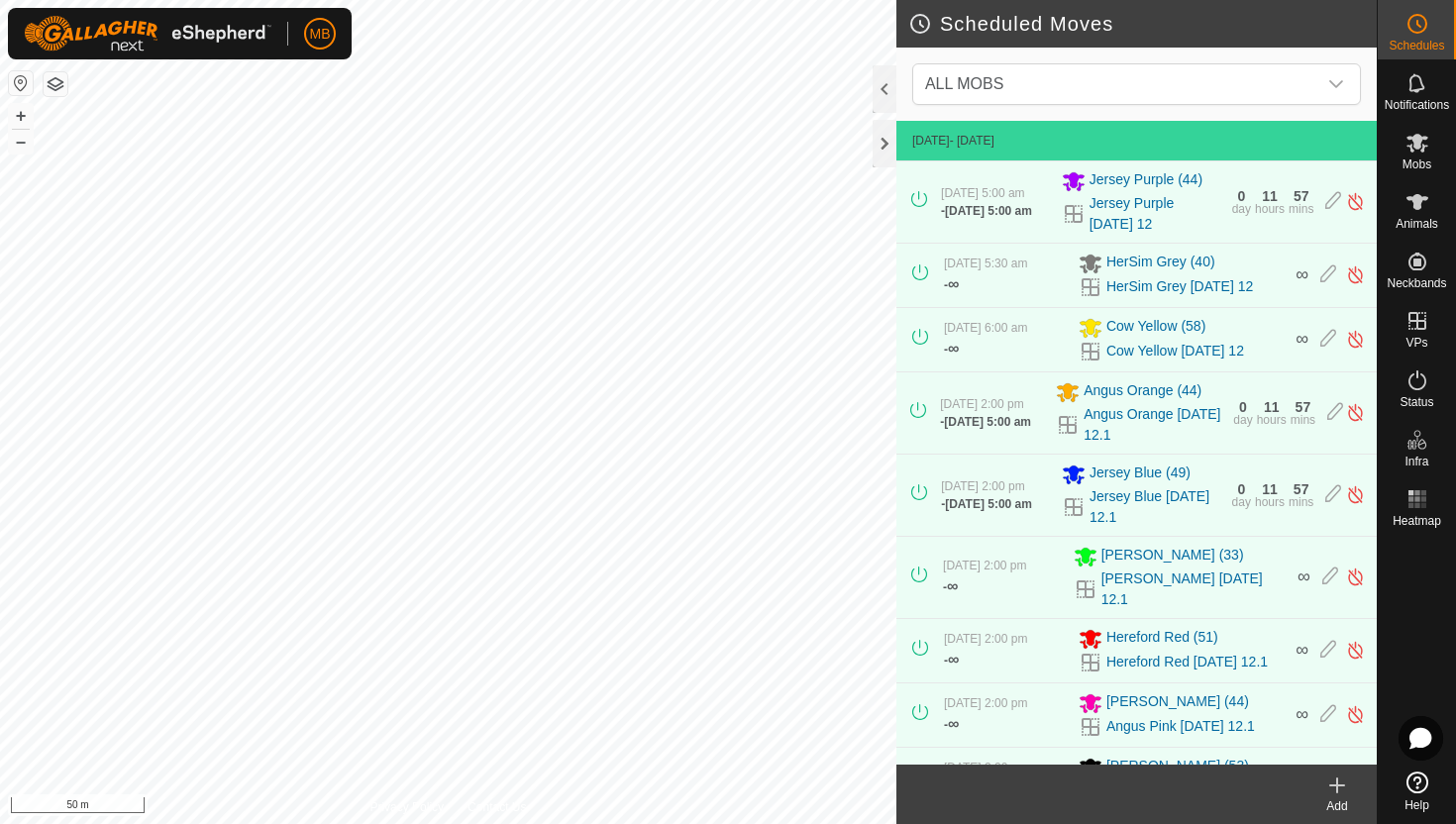 scroll, scrollTop: 279, scrollLeft: 0, axis: vertical 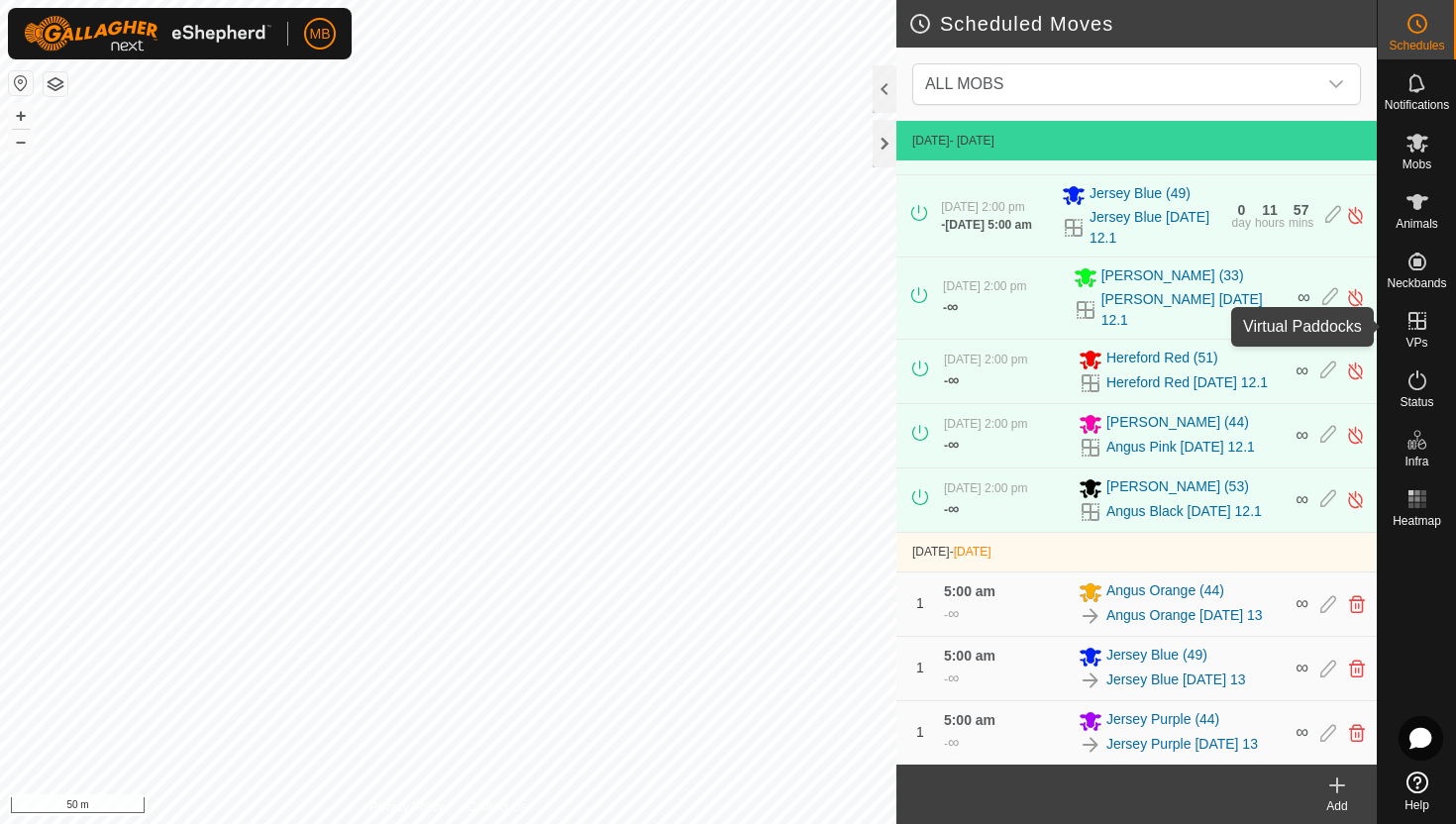 click 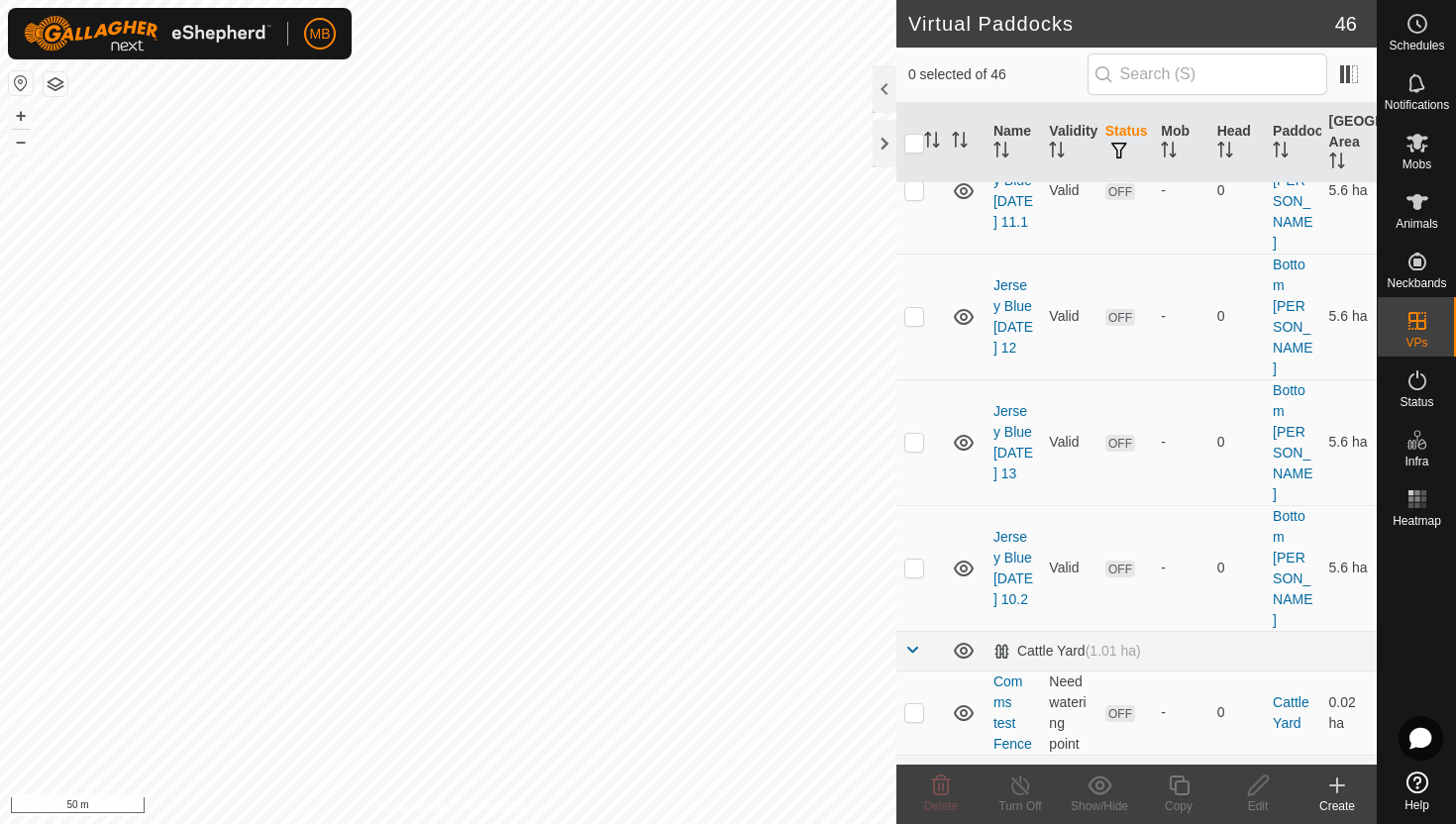 scroll, scrollTop: 1107, scrollLeft: 0, axis: vertical 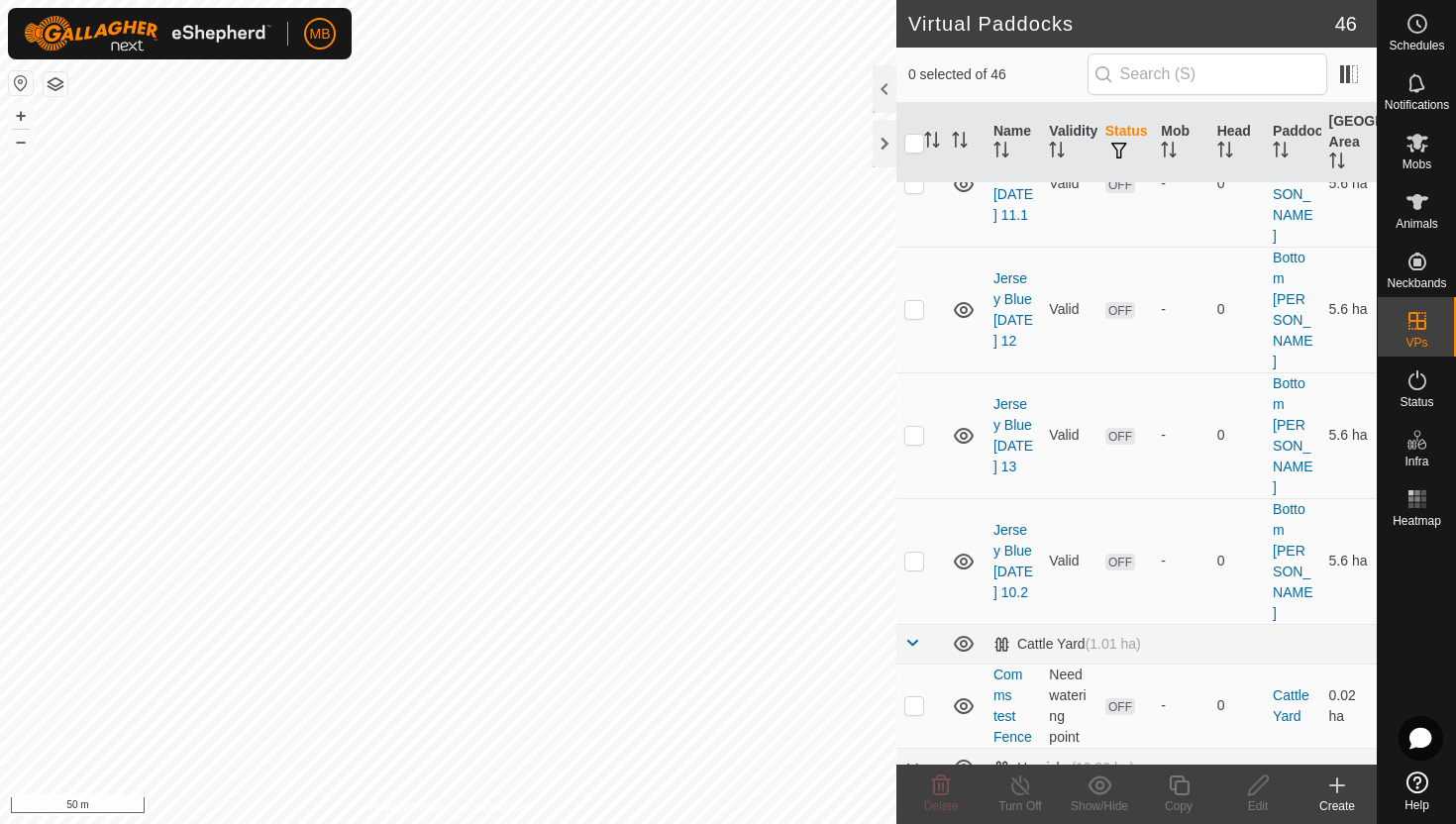 click at bounding box center [914, 841] 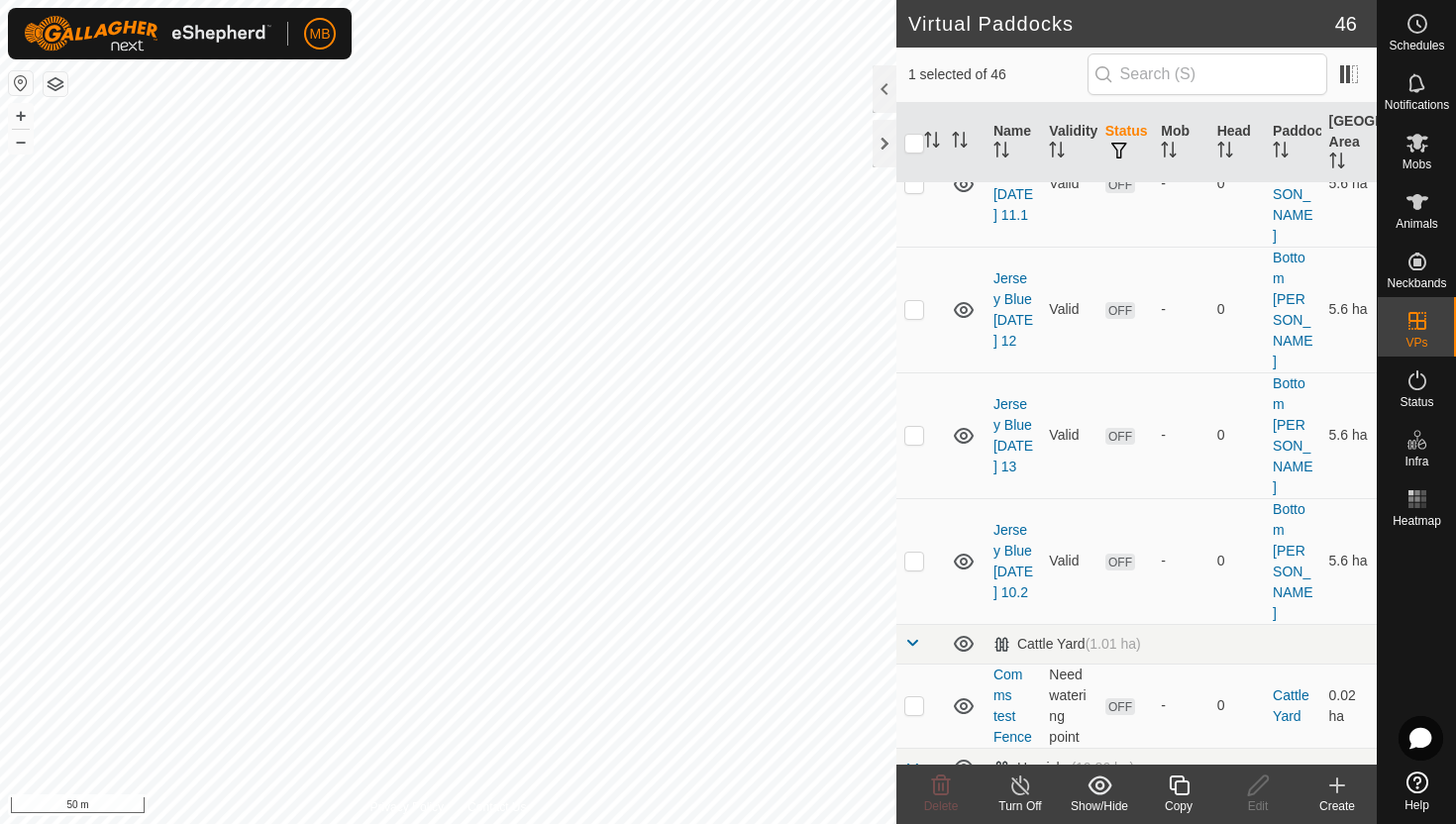 click 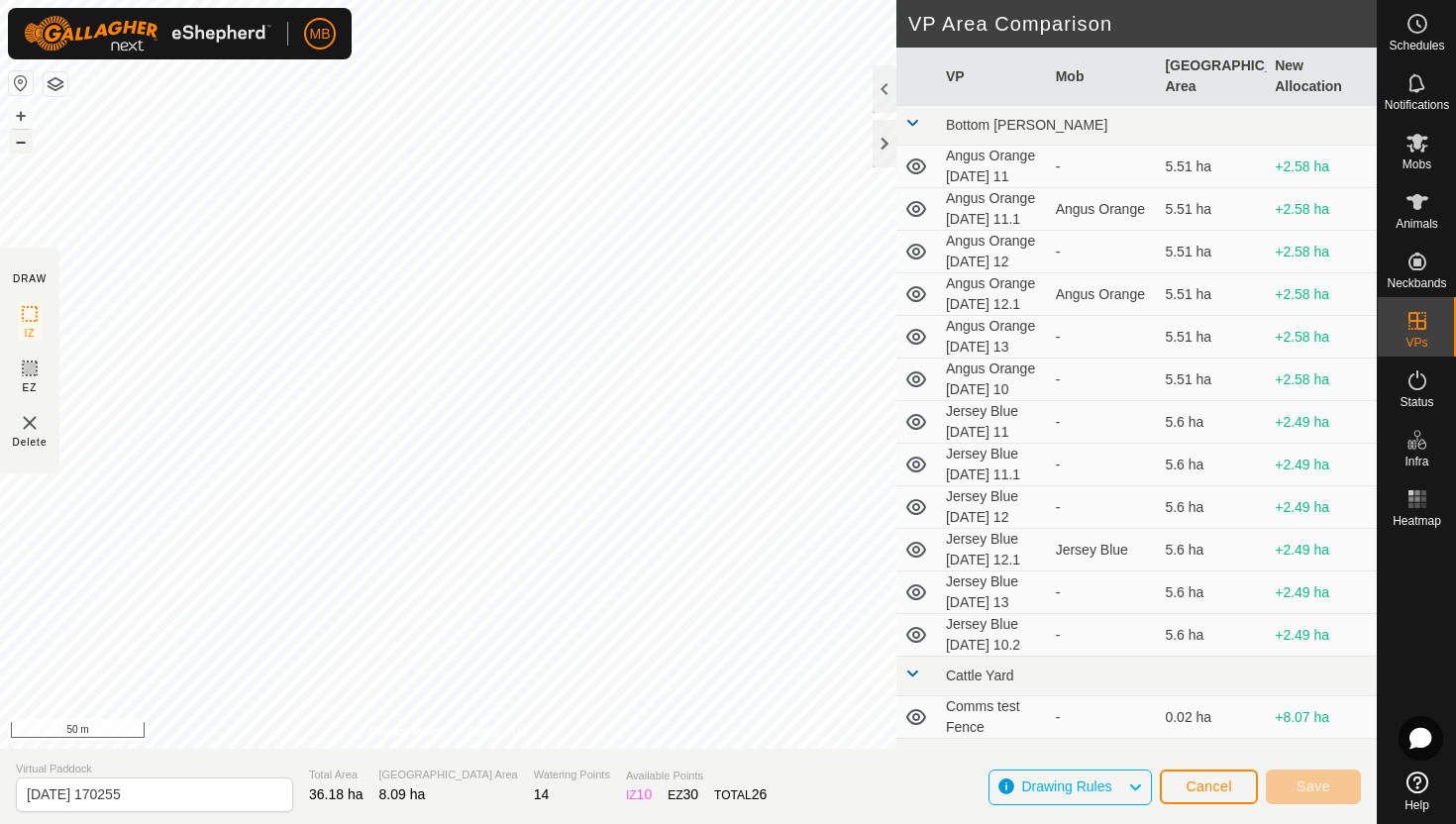 click on "–" at bounding box center [21, 142] 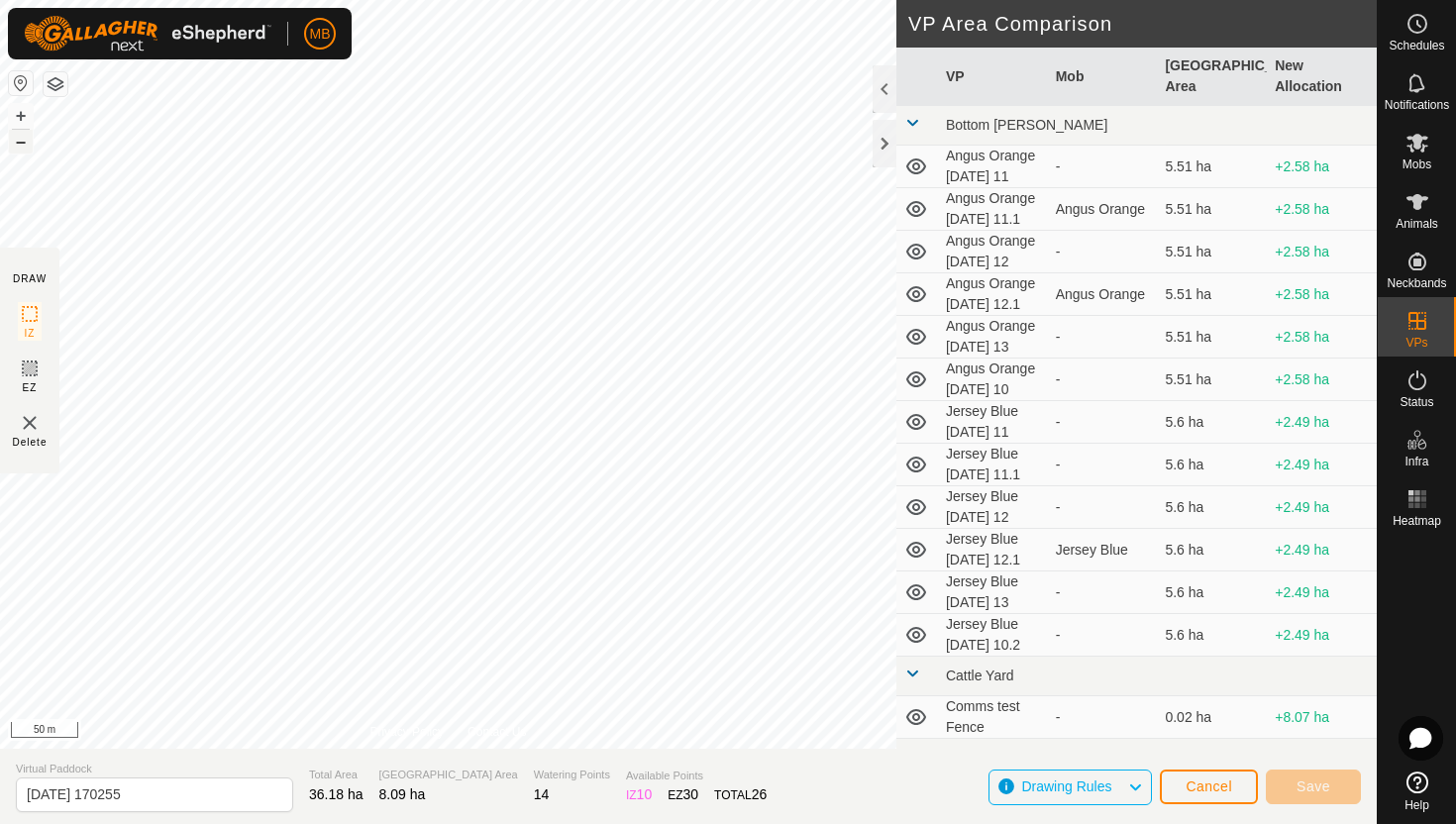 click on "–" at bounding box center (21, 142) 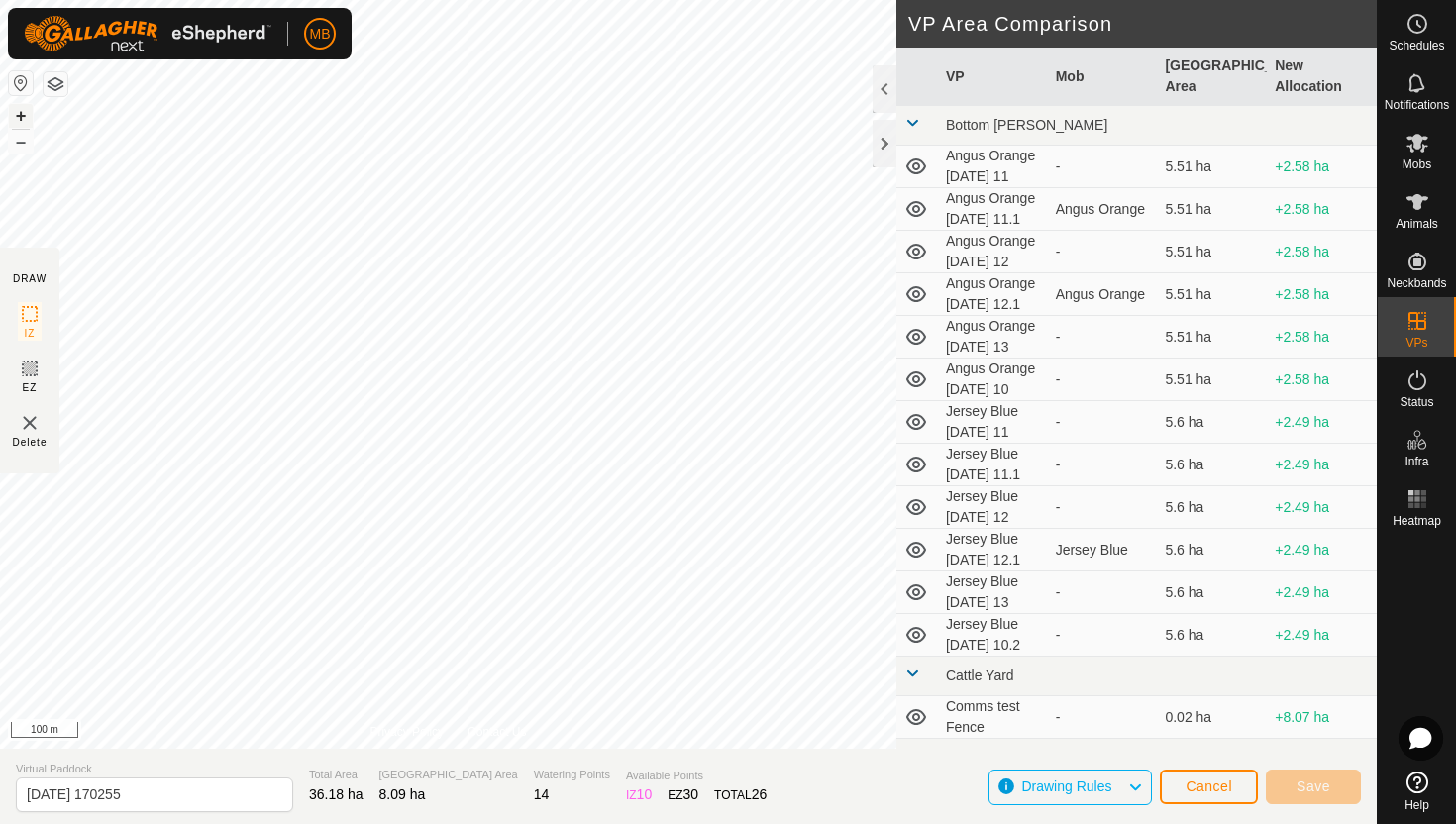 click on "+" at bounding box center (21, 116) 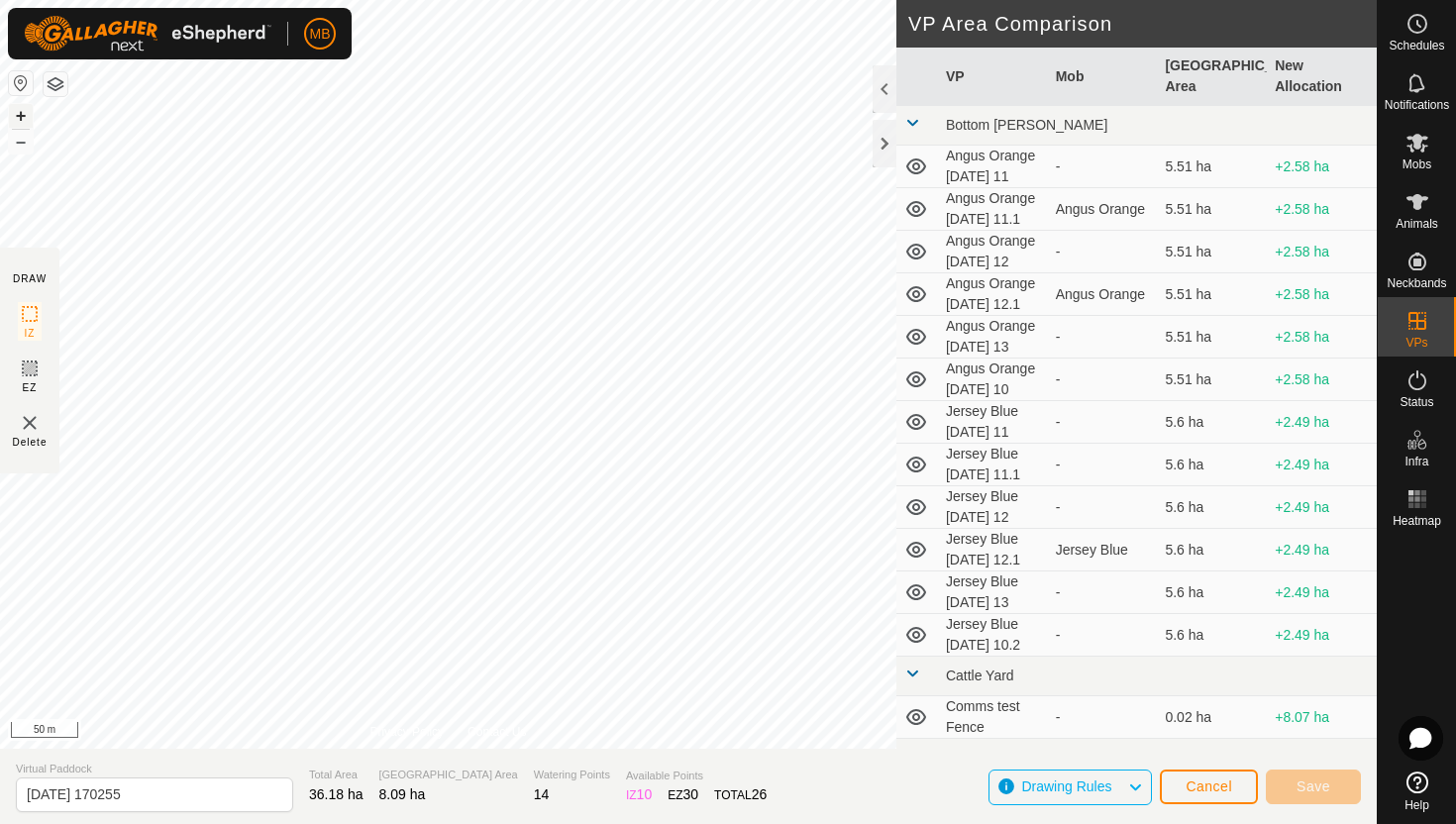click on "+" at bounding box center [21, 116] 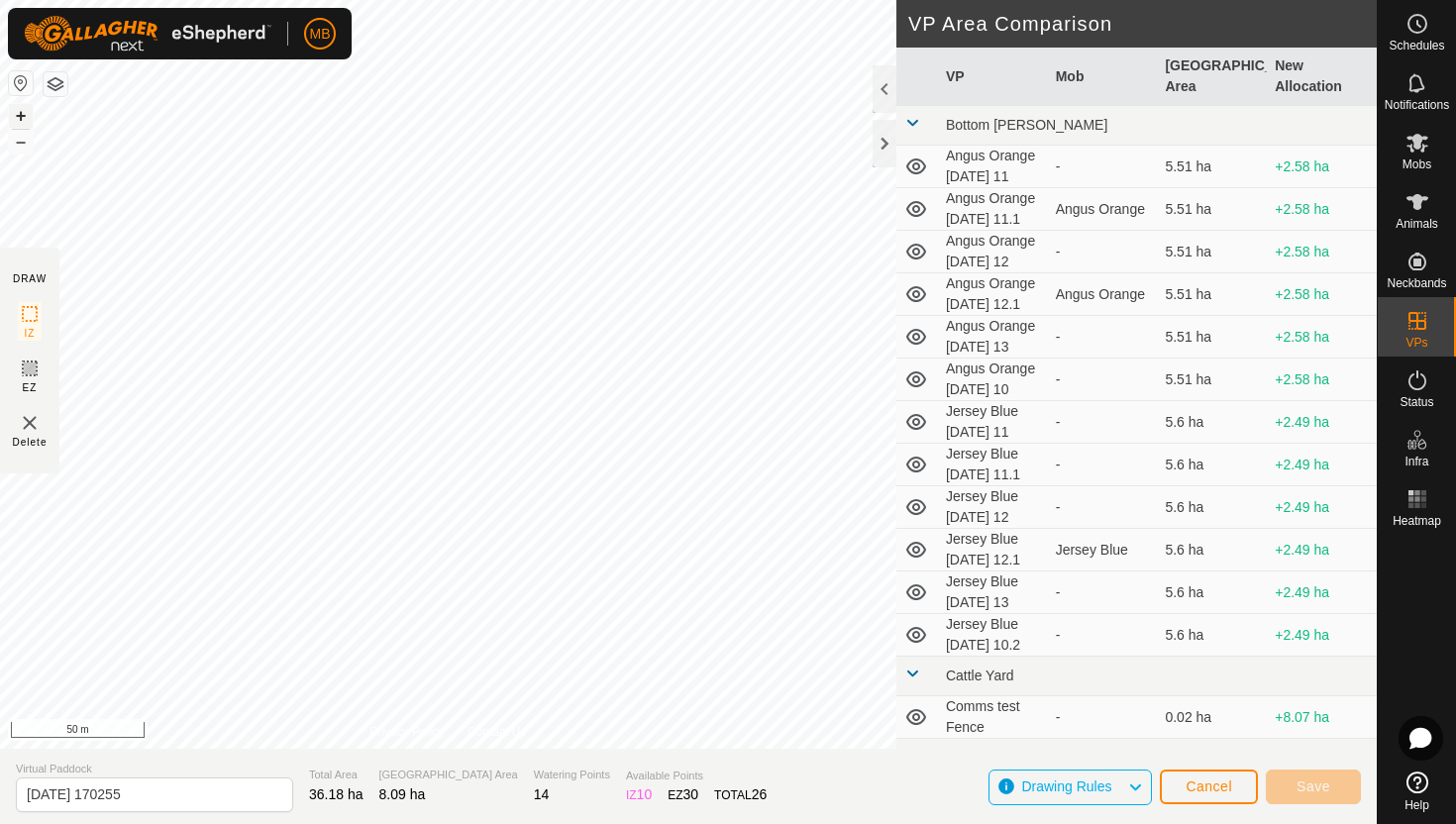 click on "+" at bounding box center [21, 116] 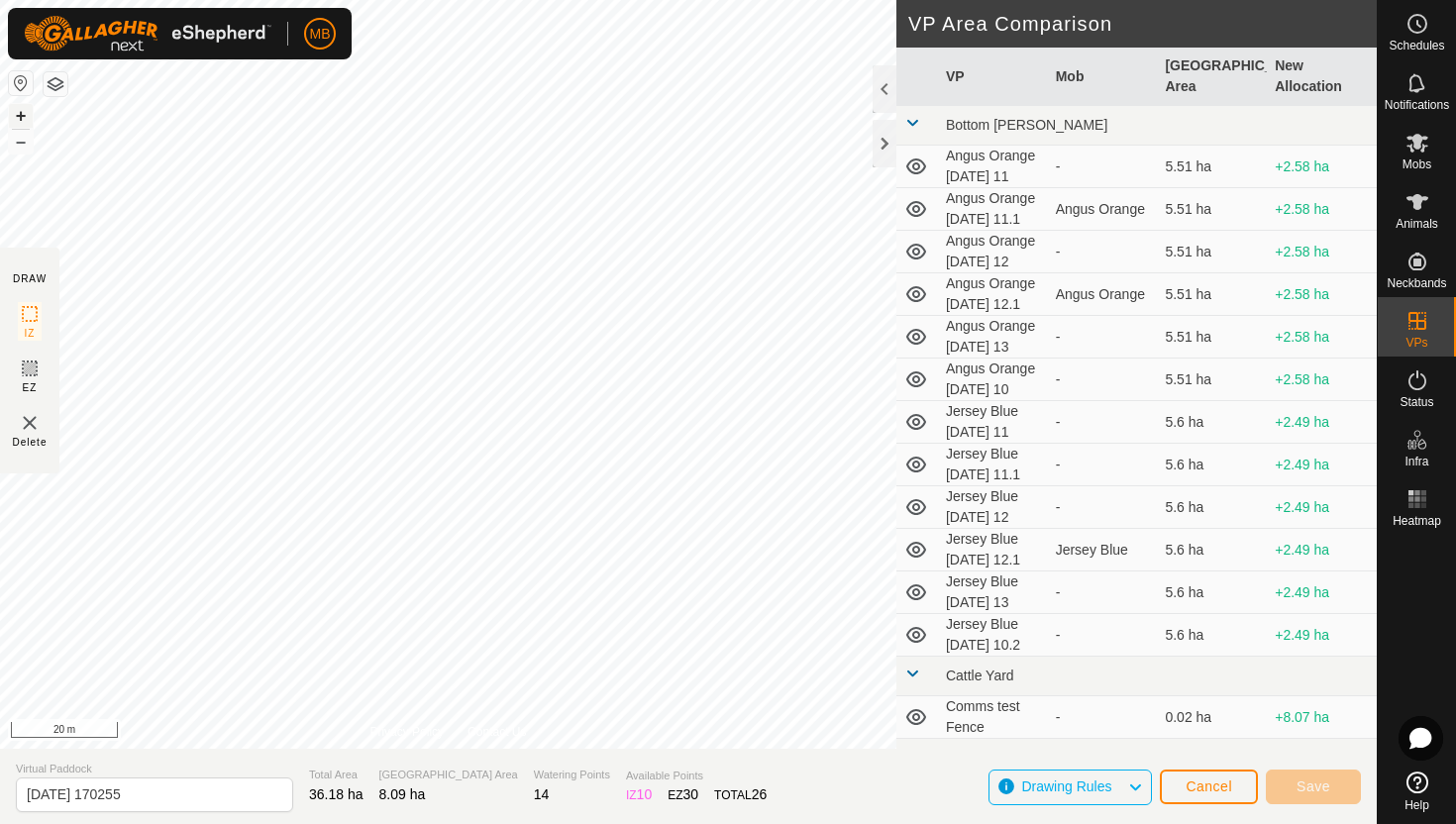 click on "+" at bounding box center [21, 116] 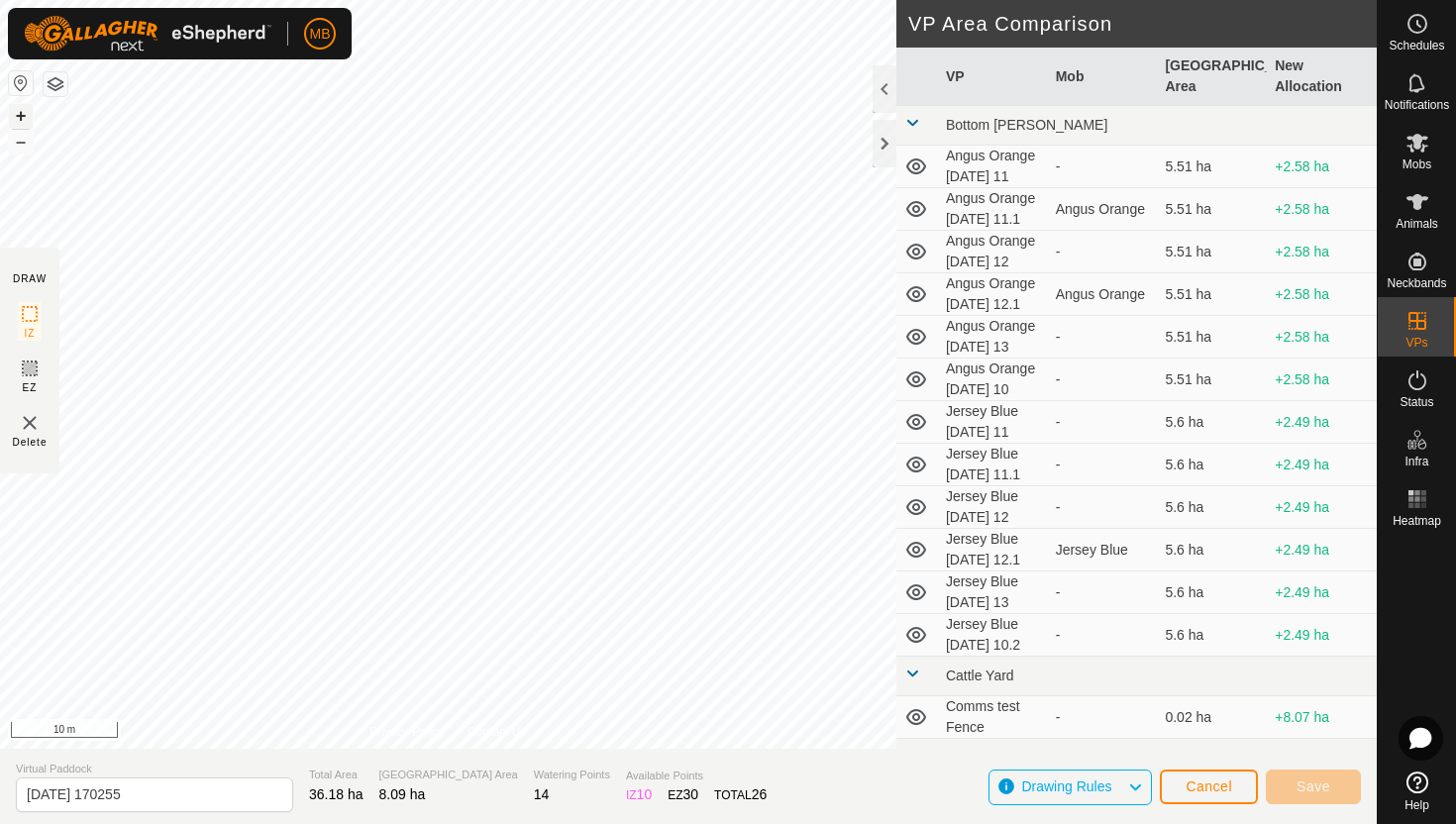 click on "+" at bounding box center [21, 116] 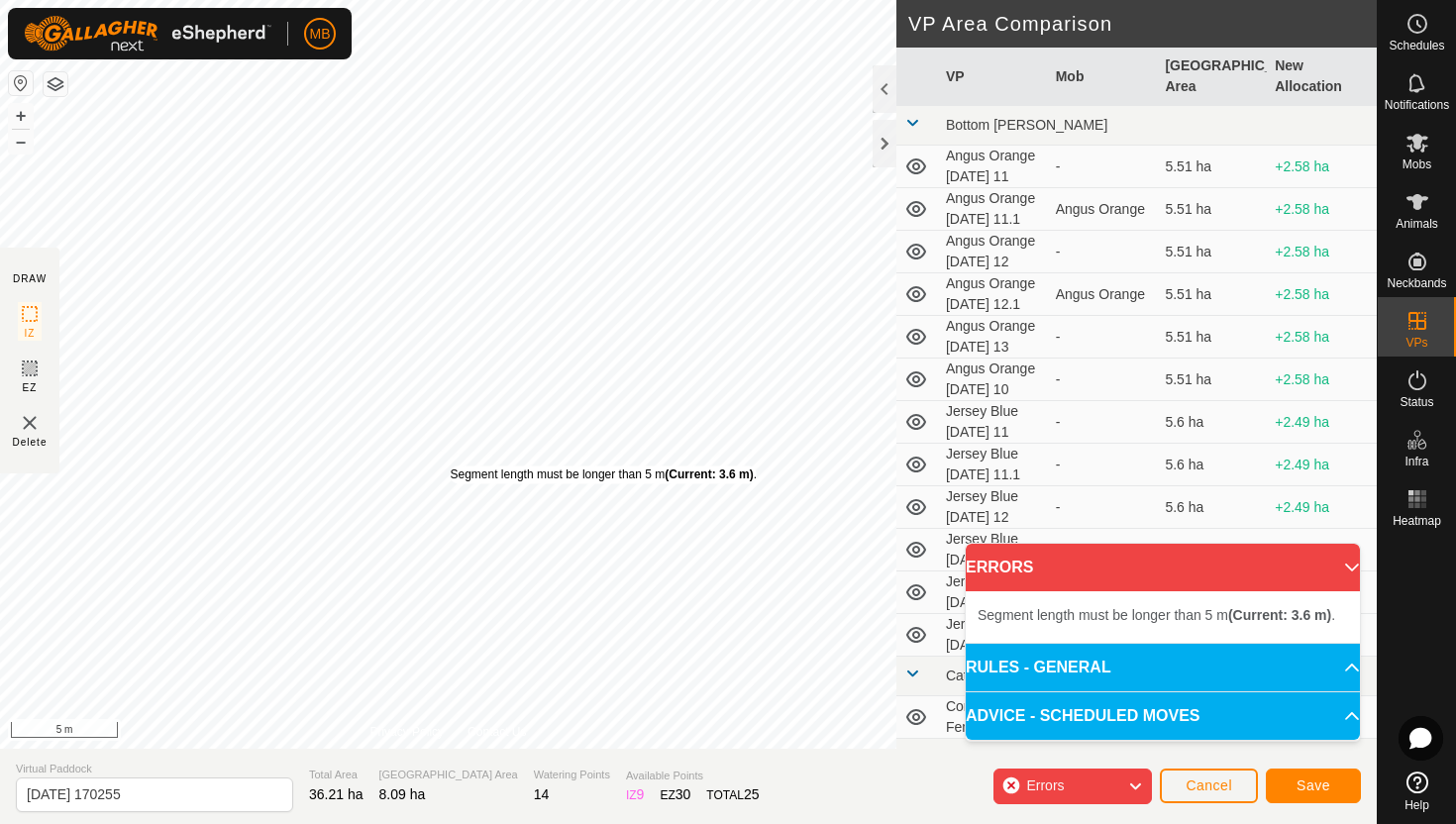 click on "Segment length must be longer than 5 m  (Current: 3.6 m) ." at bounding box center (603, 474) 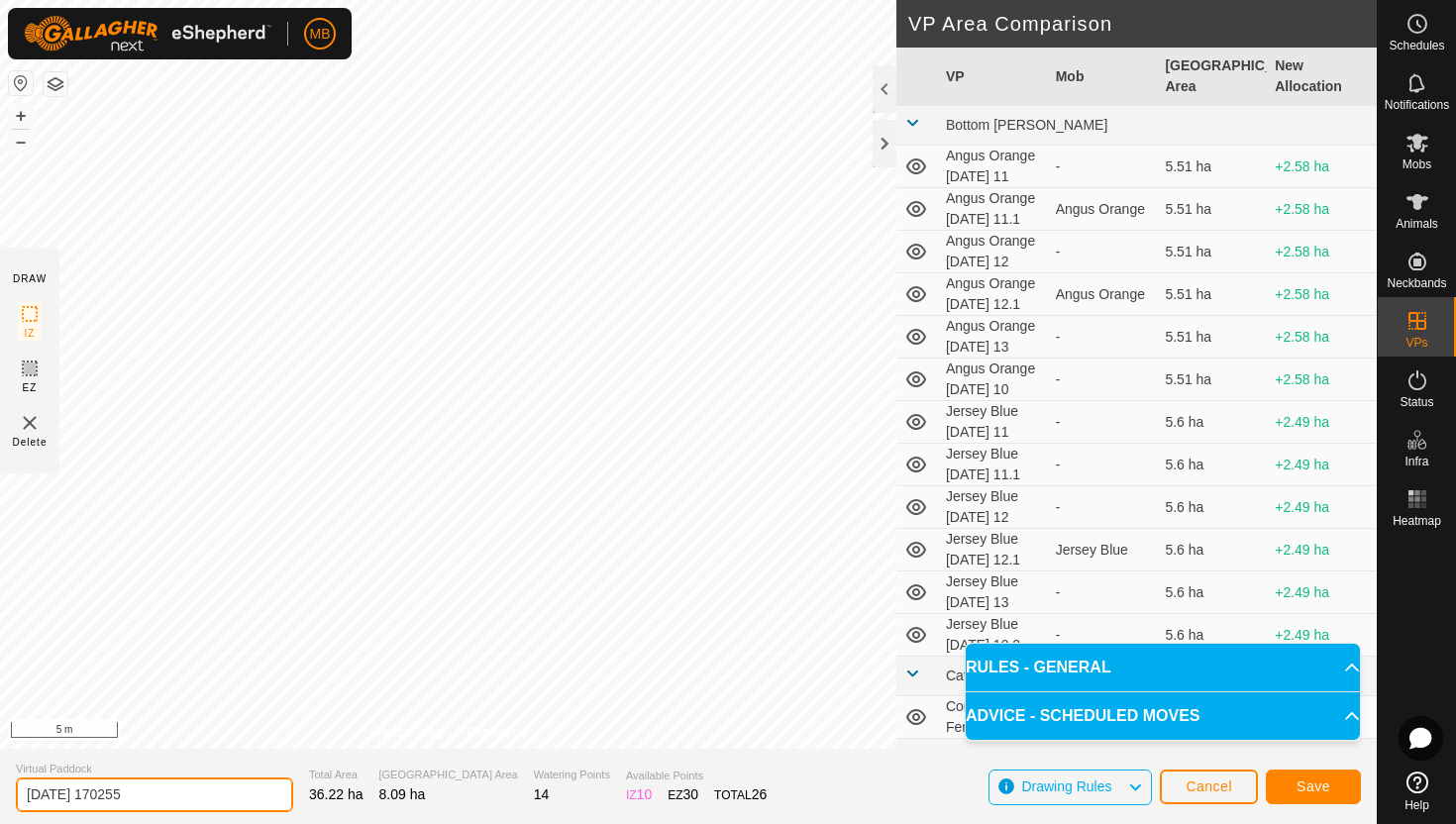 click on "2025-07-12 170255" 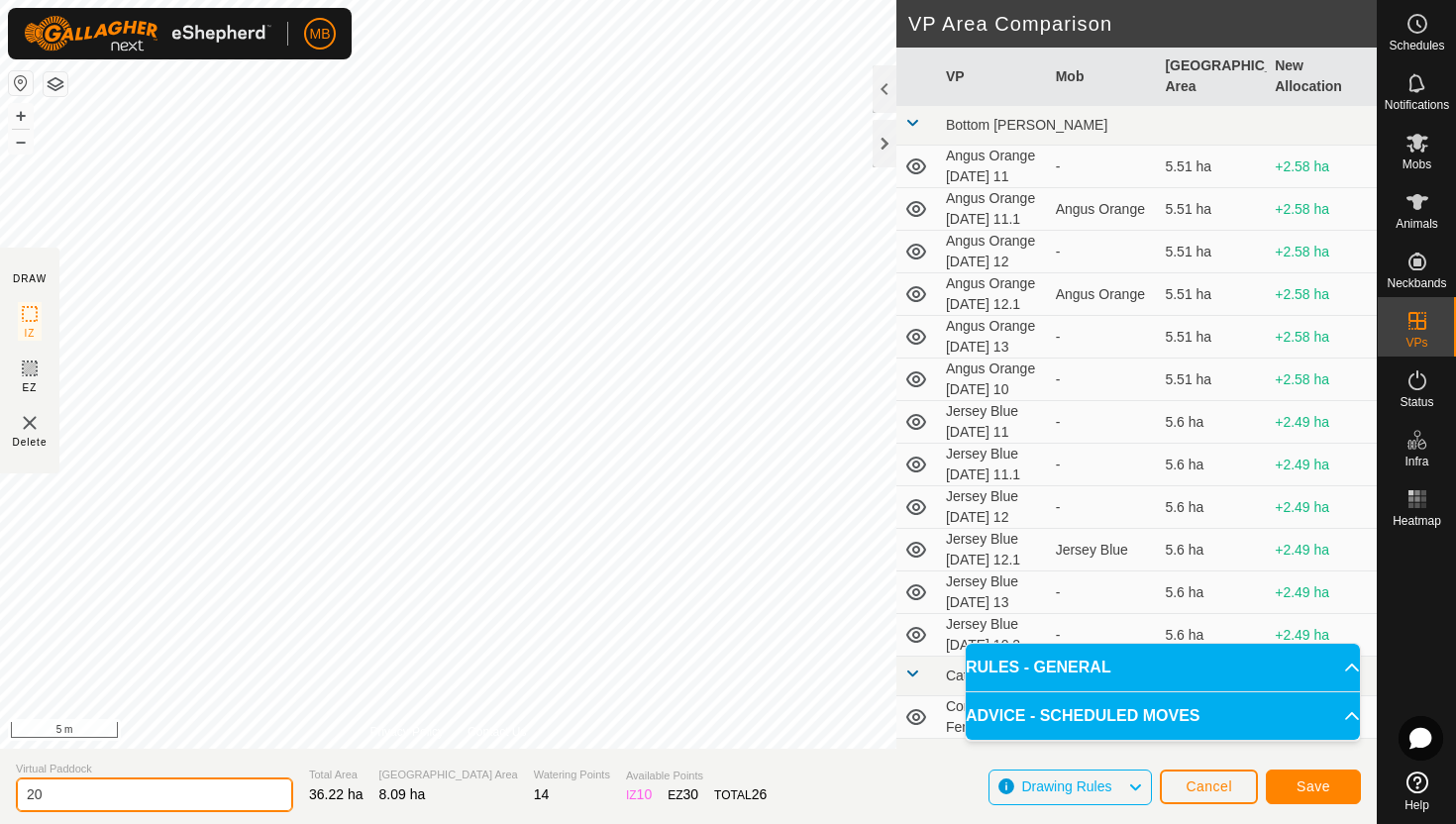 type on "2" 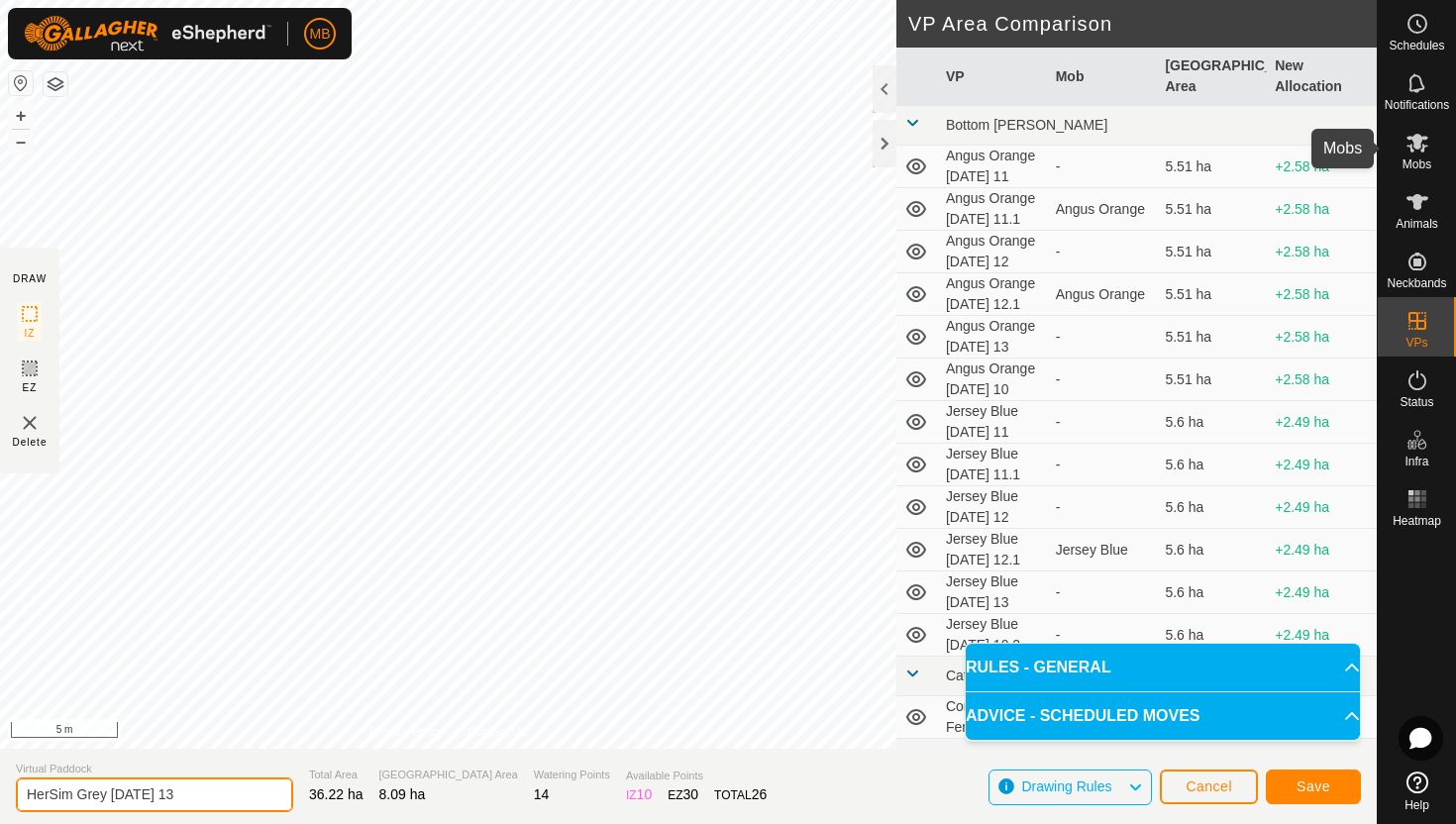 type on "HerSim Grey [DATE] 13" 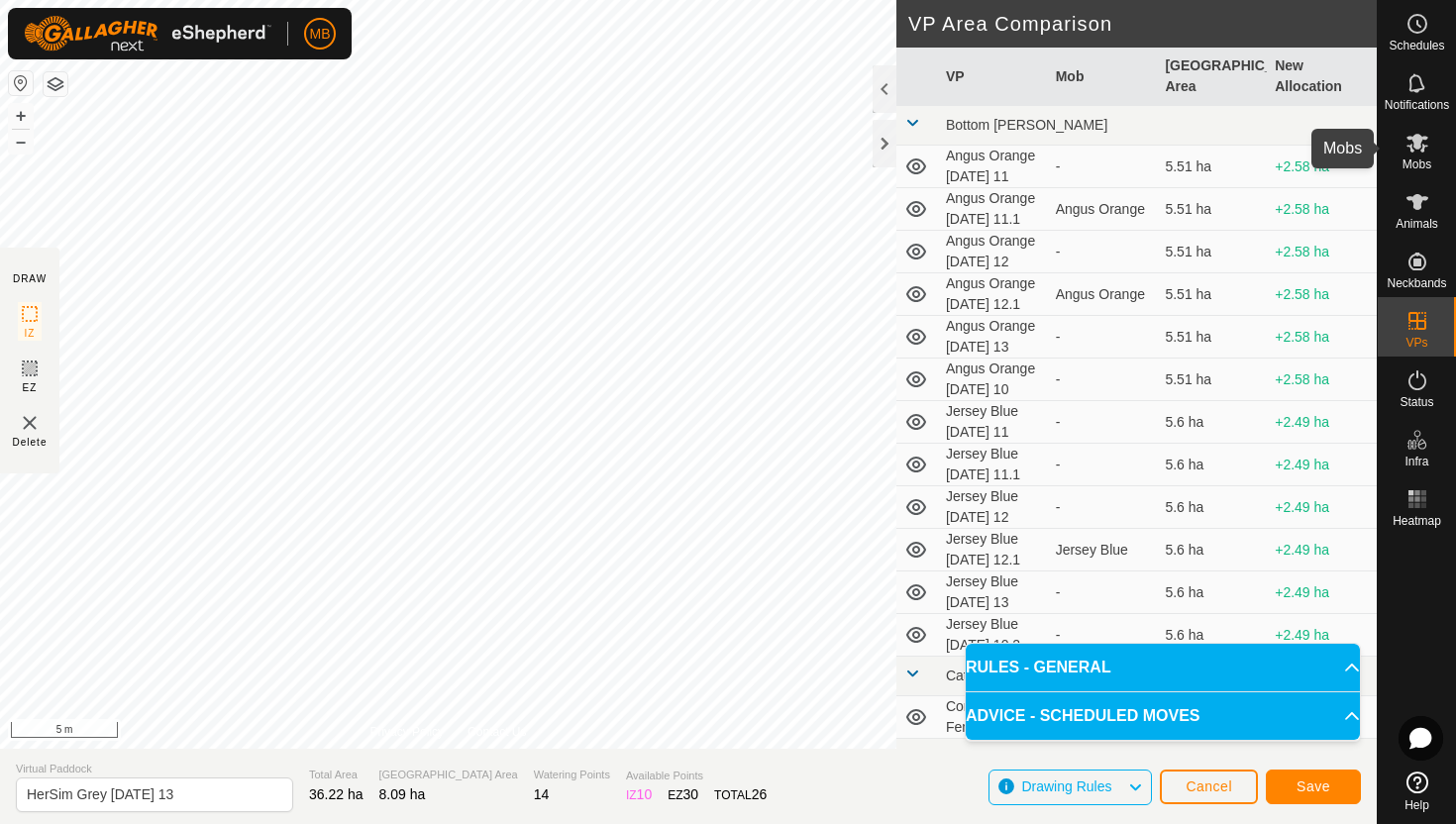 click 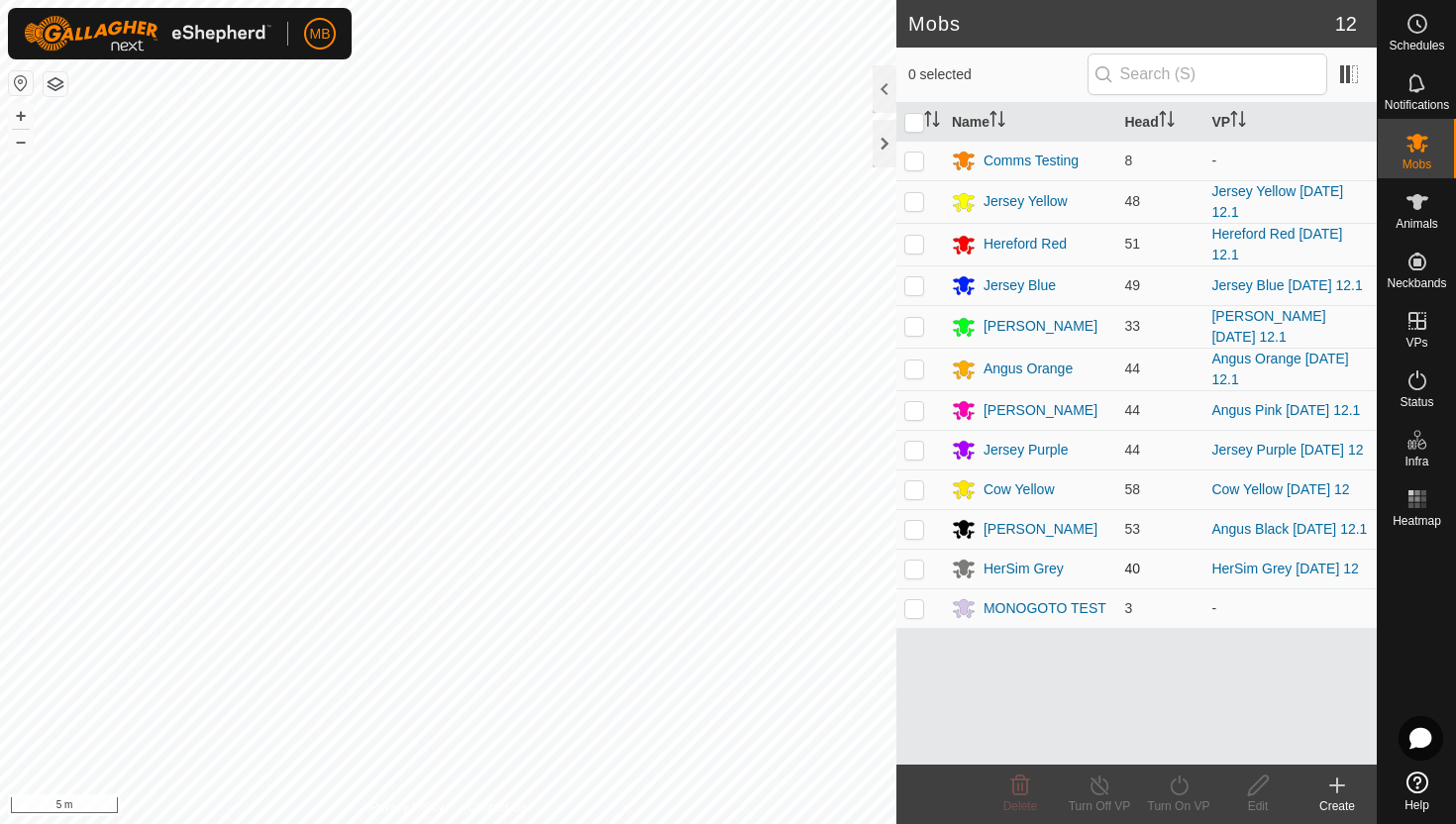 click at bounding box center [914, 568] 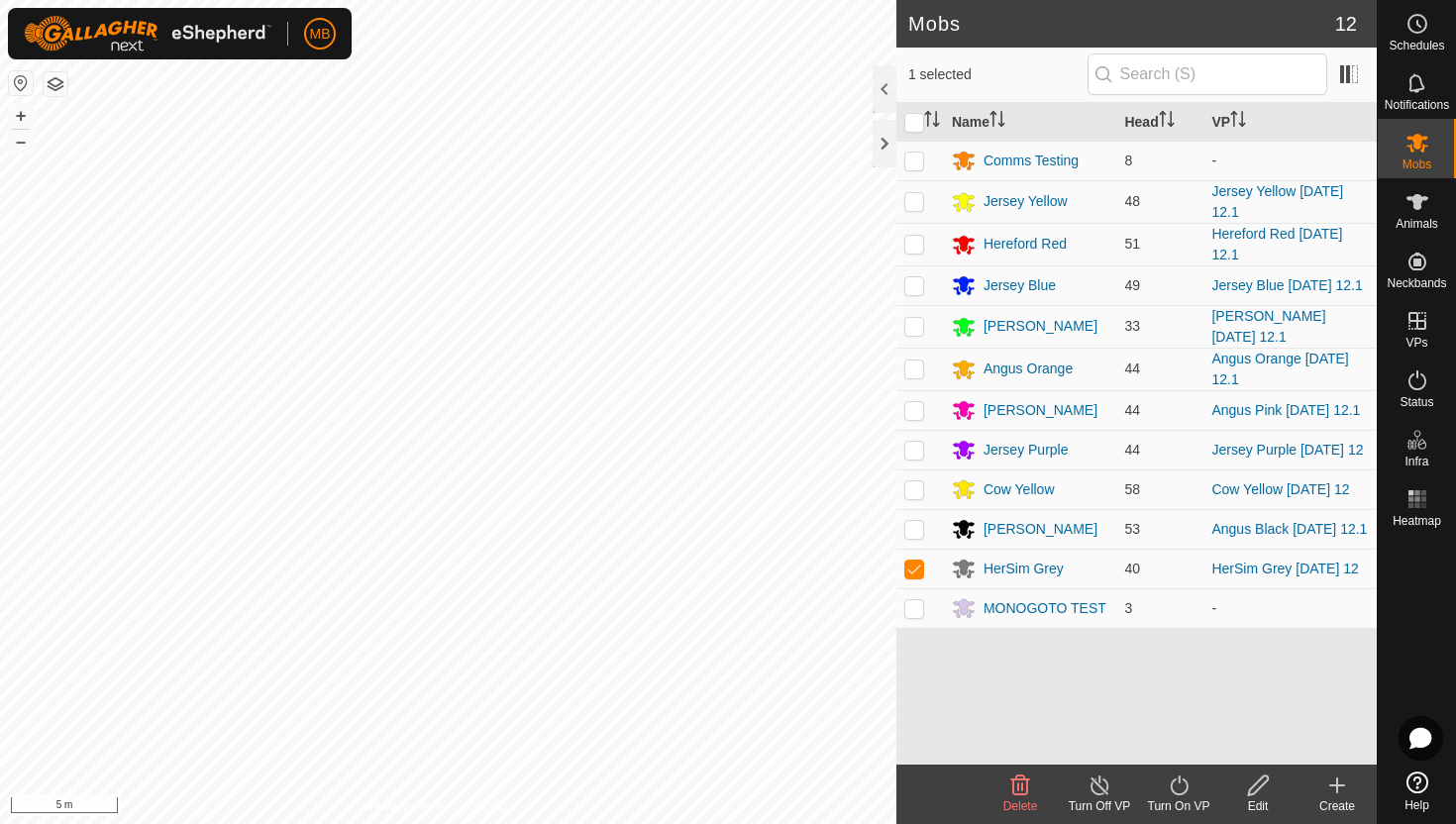 click 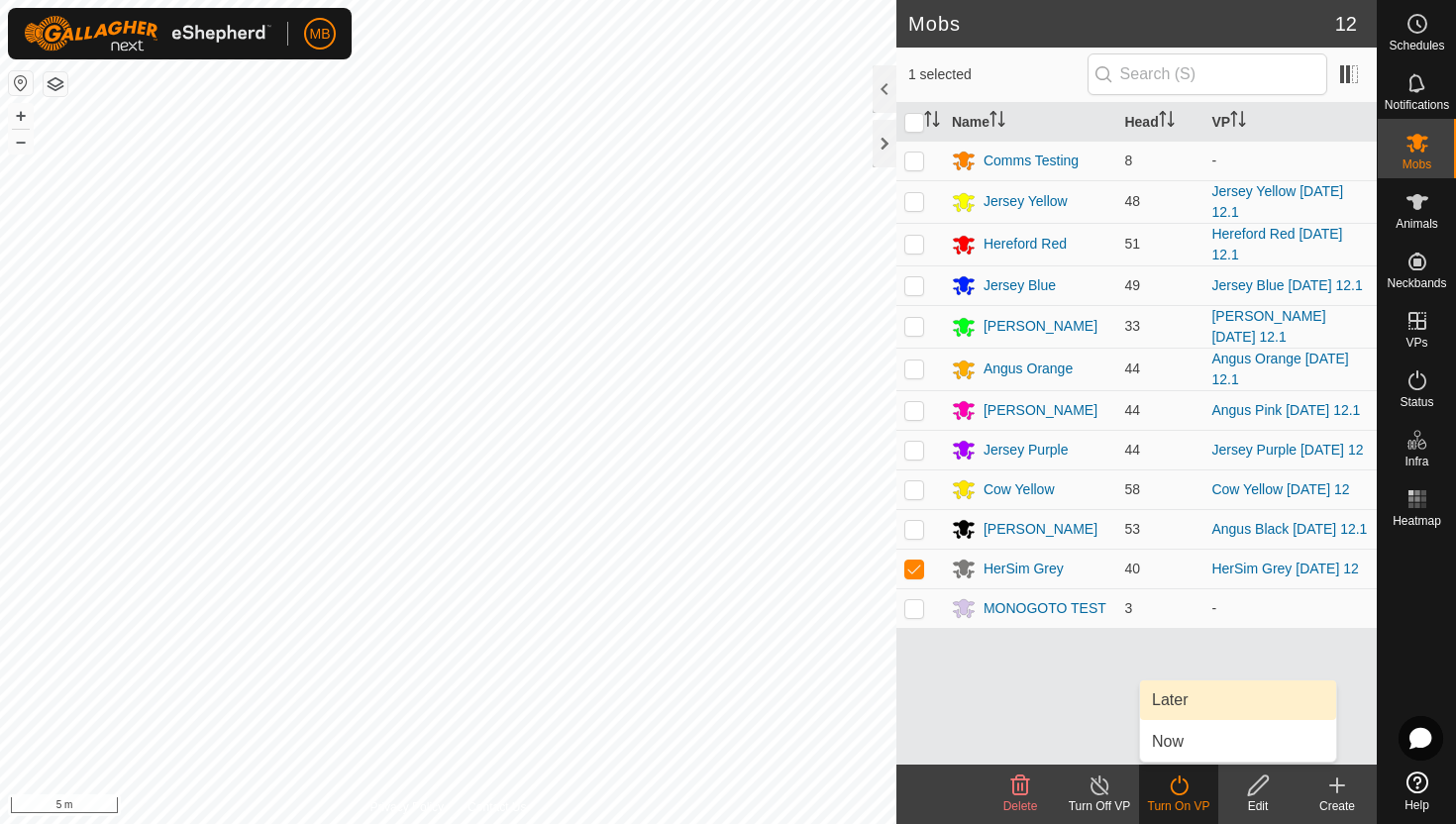 click on "Later" at bounding box center (1238, 700) 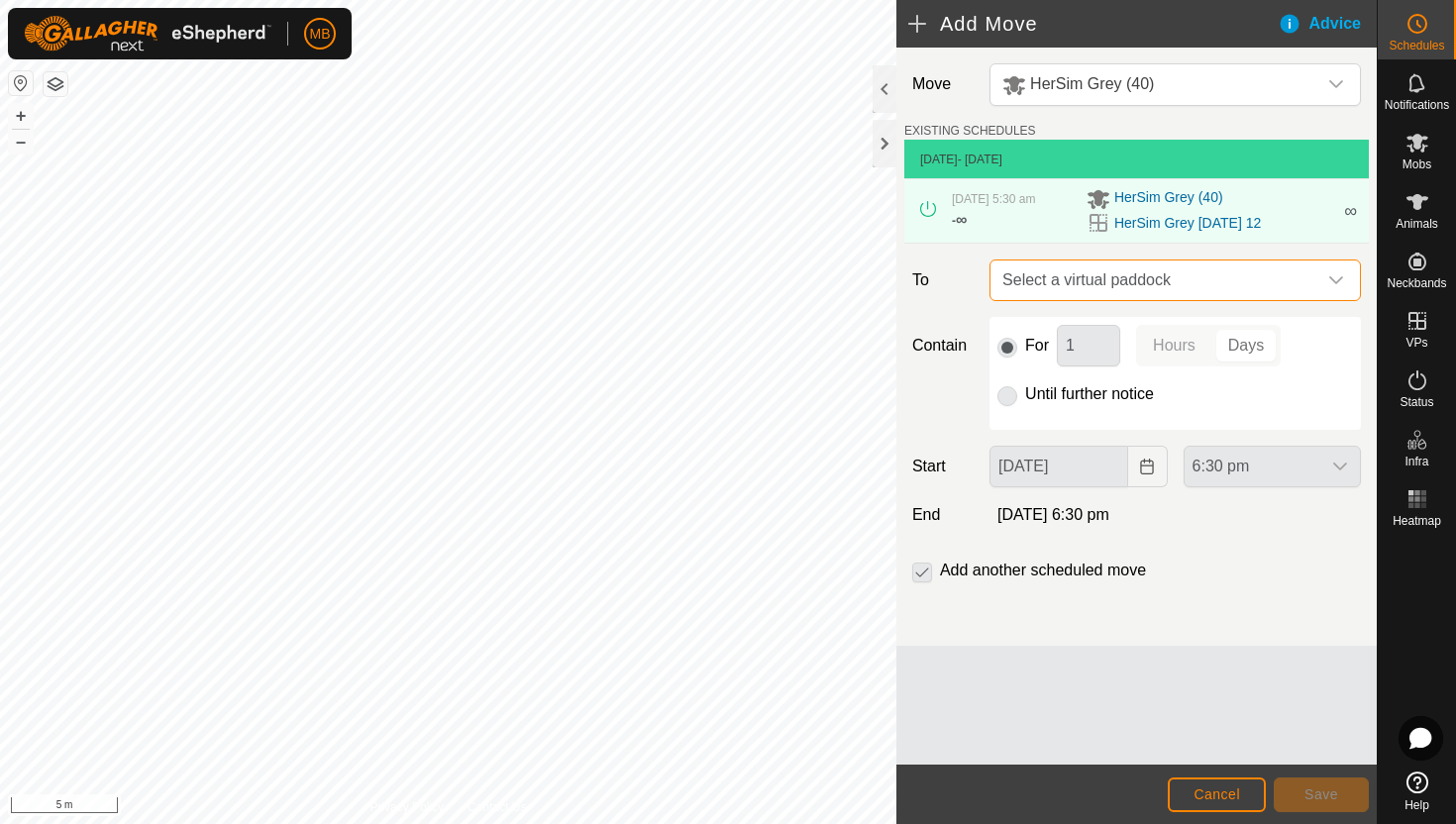 click on "Select a virtual paddock" at bounding box center (1155, 280) 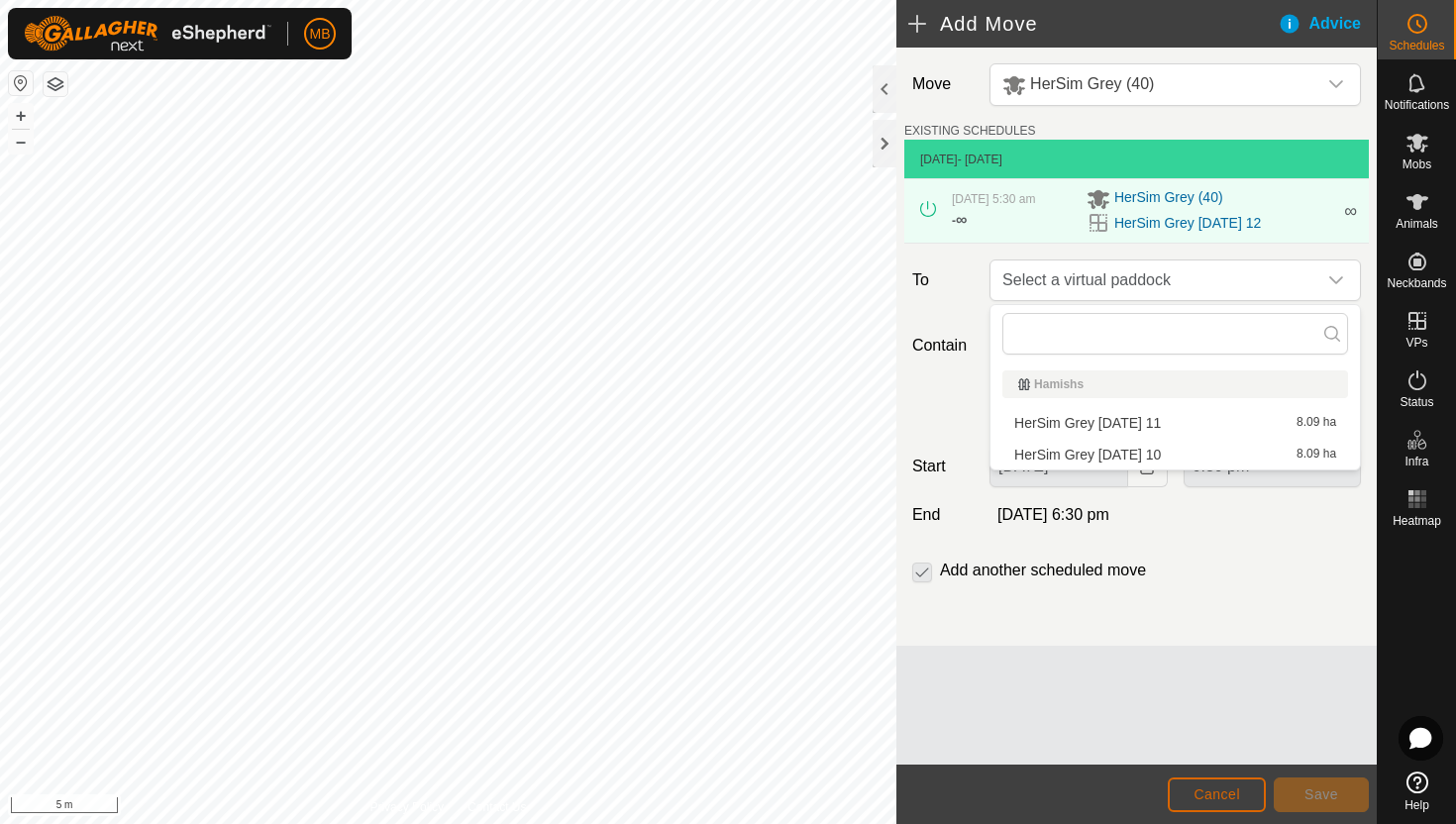 click on "Cancel" 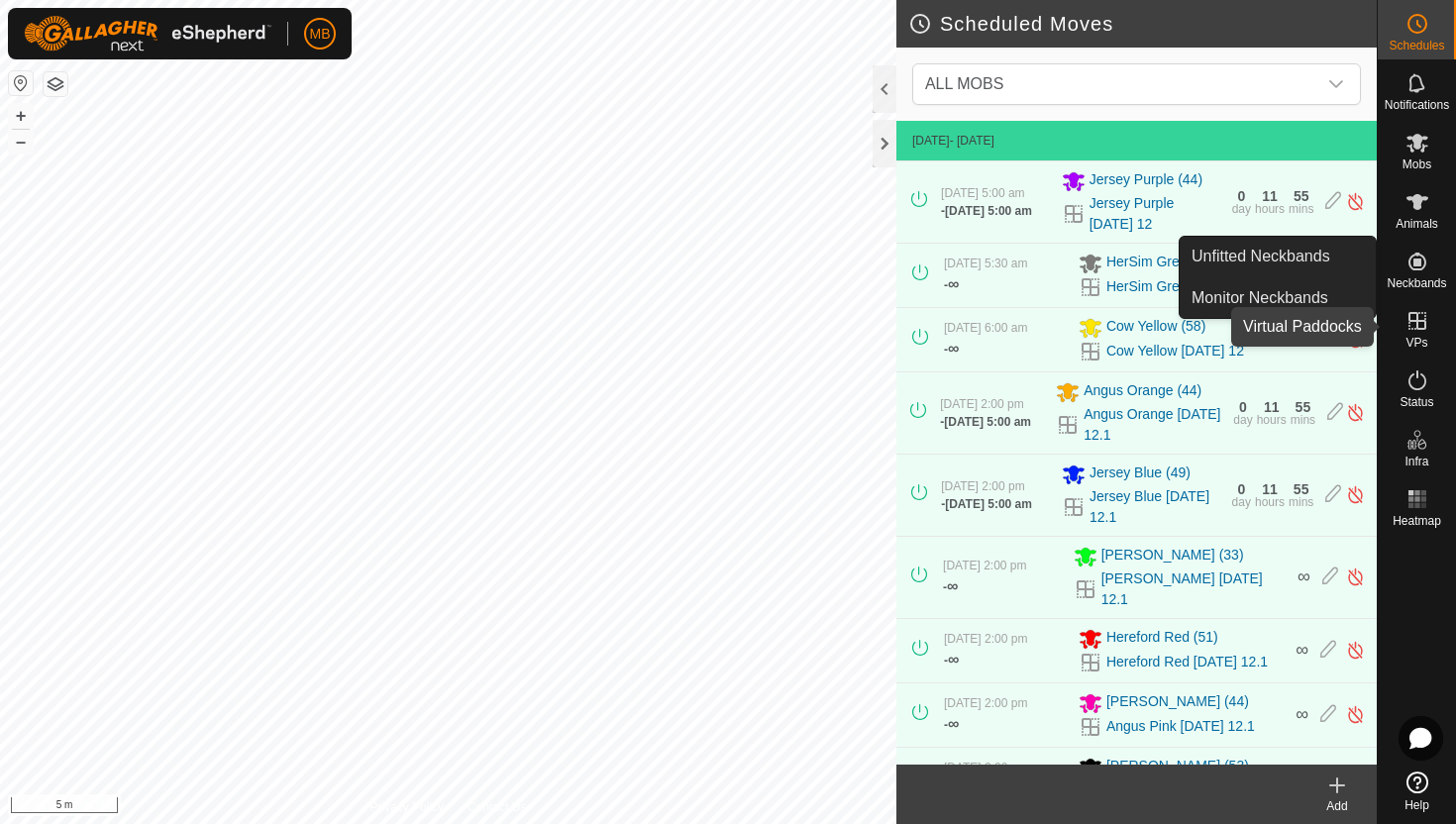 click 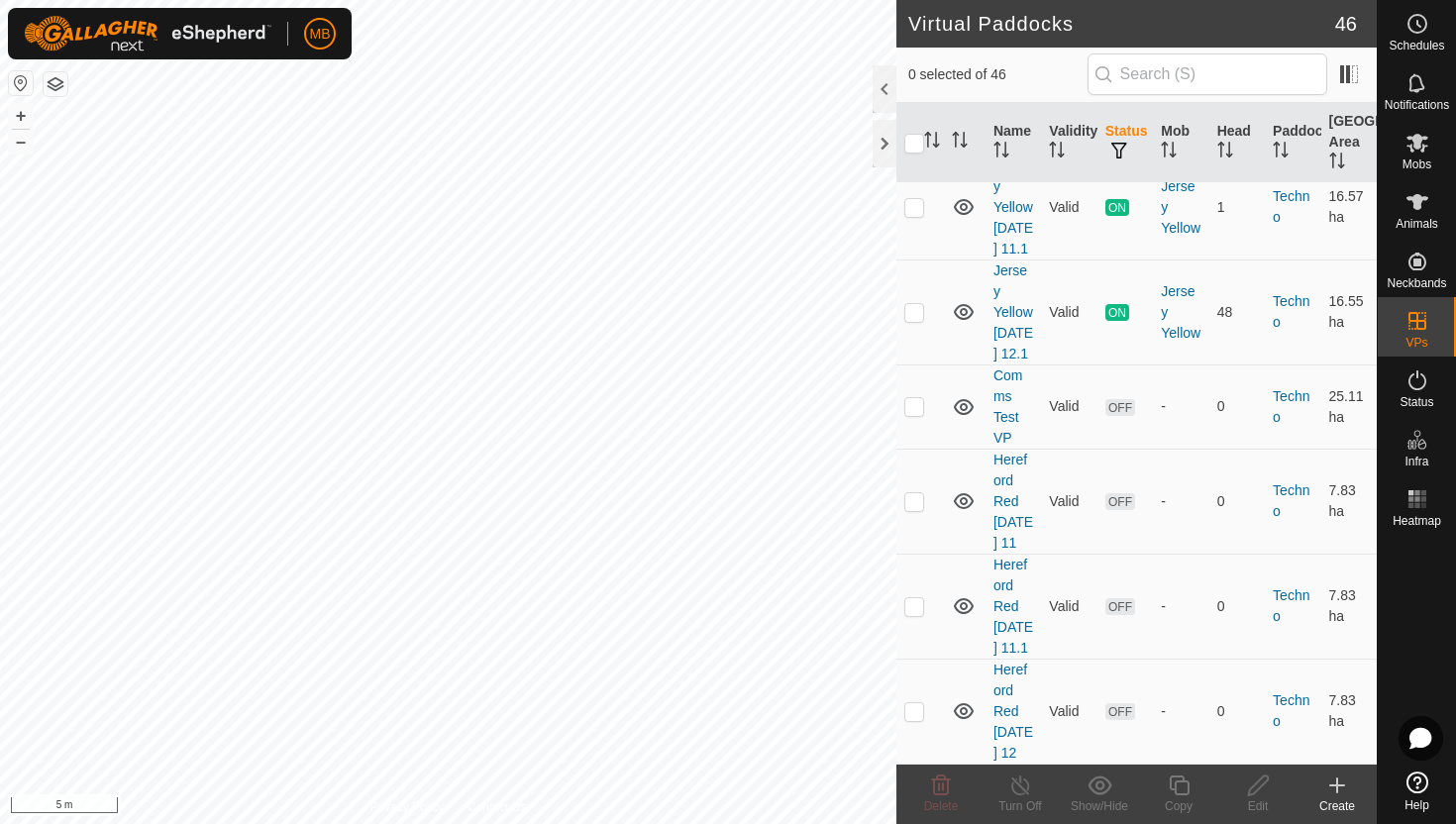 scroll, scrollTop: 3486, scrollLeft: 0, axis: vertical 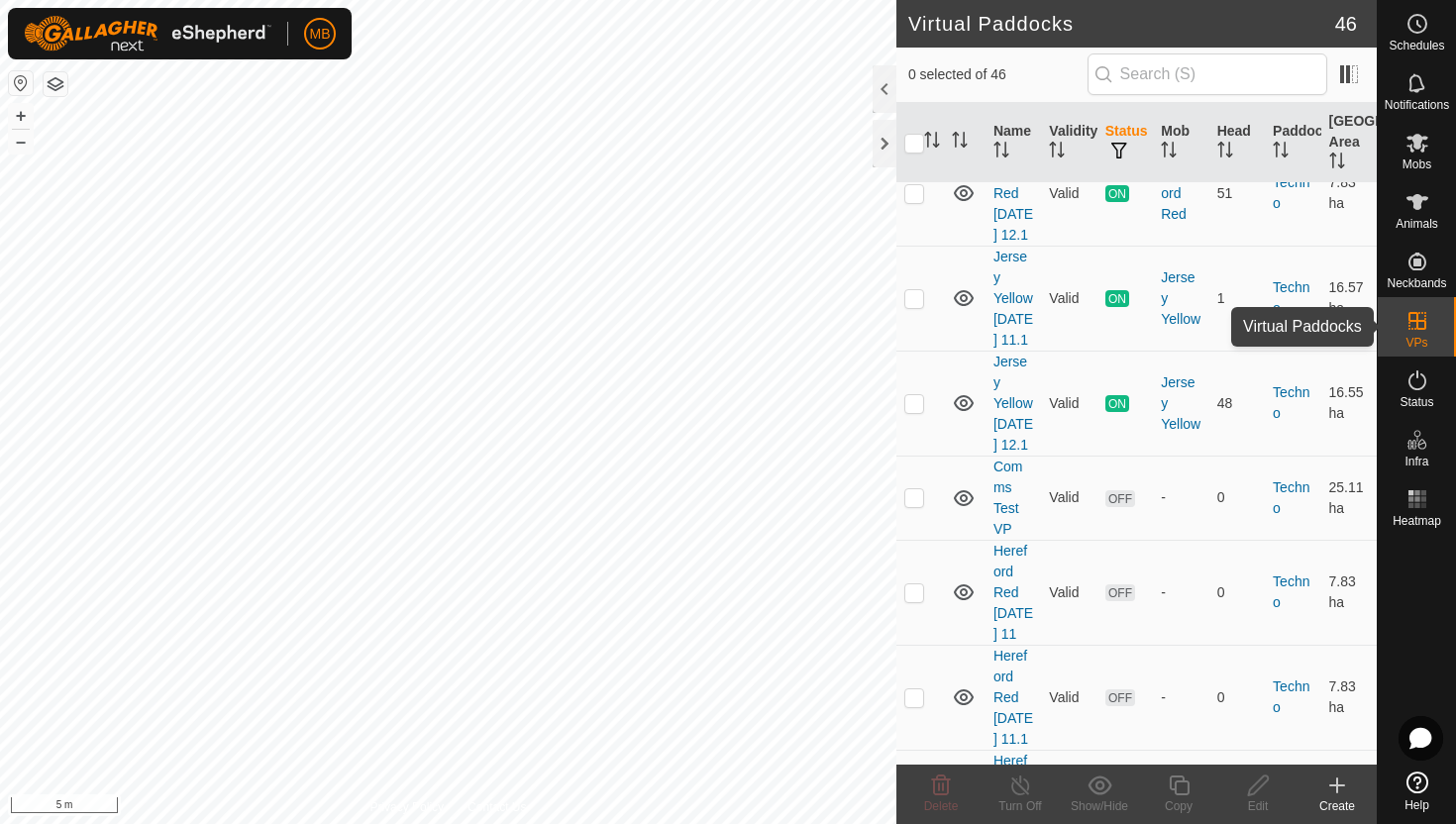 click 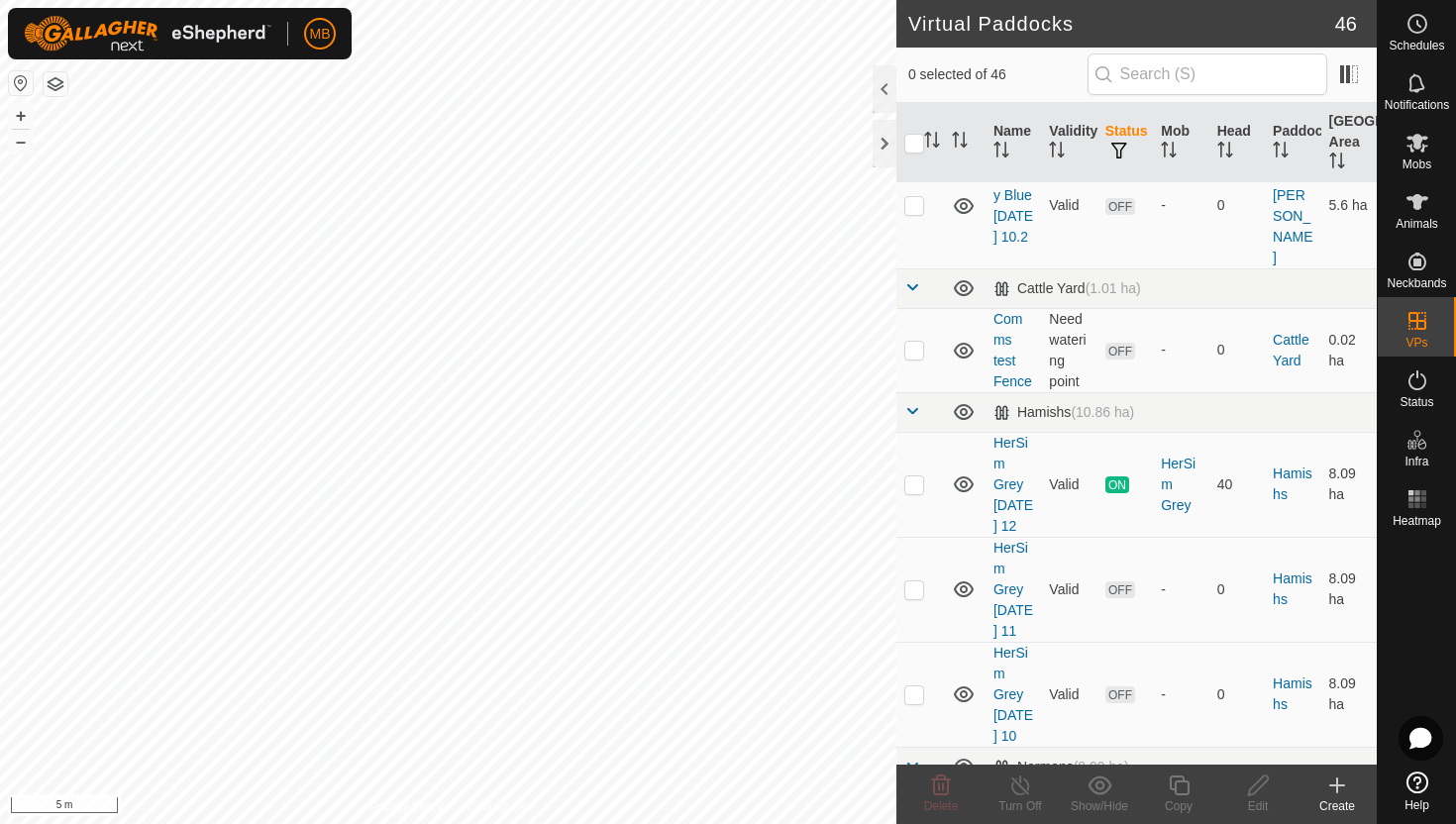 scroll, scrollTop: 1451, scrollLeft: 0, axis: vertical 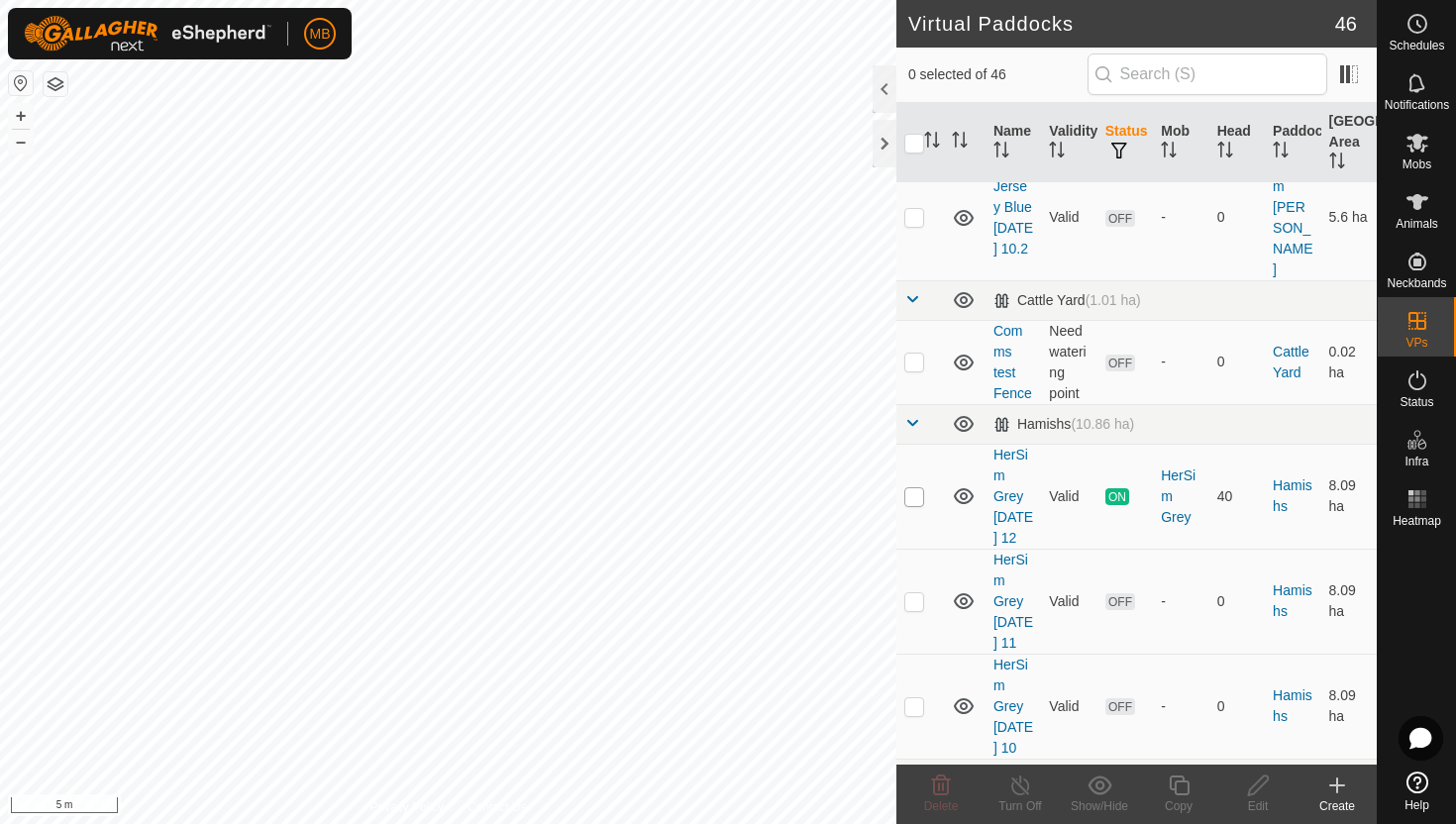 click at bounding box center (914, 497) 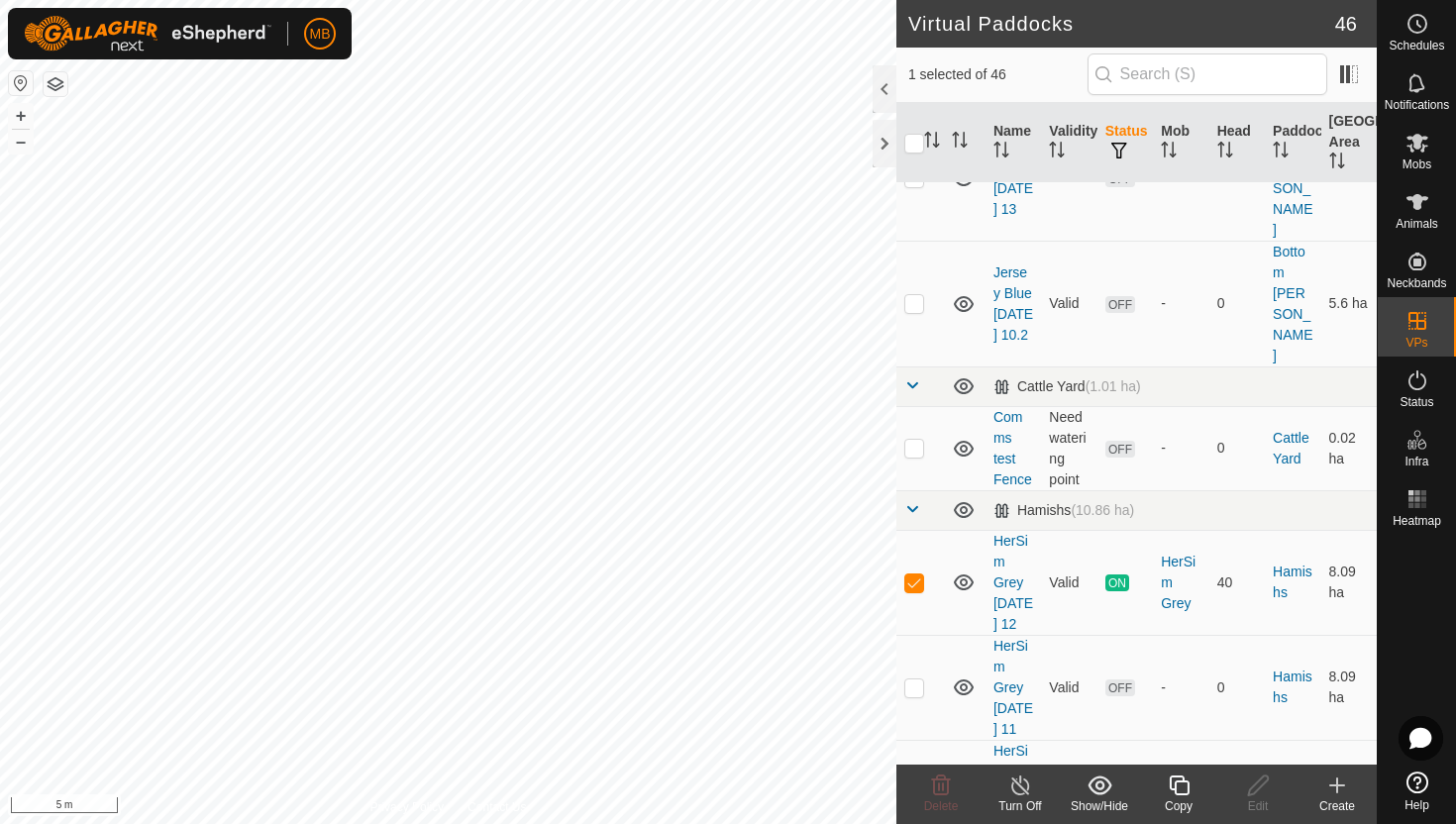 scroll, scrollTop: 1364, scrollLeft: 0, axis: vertical 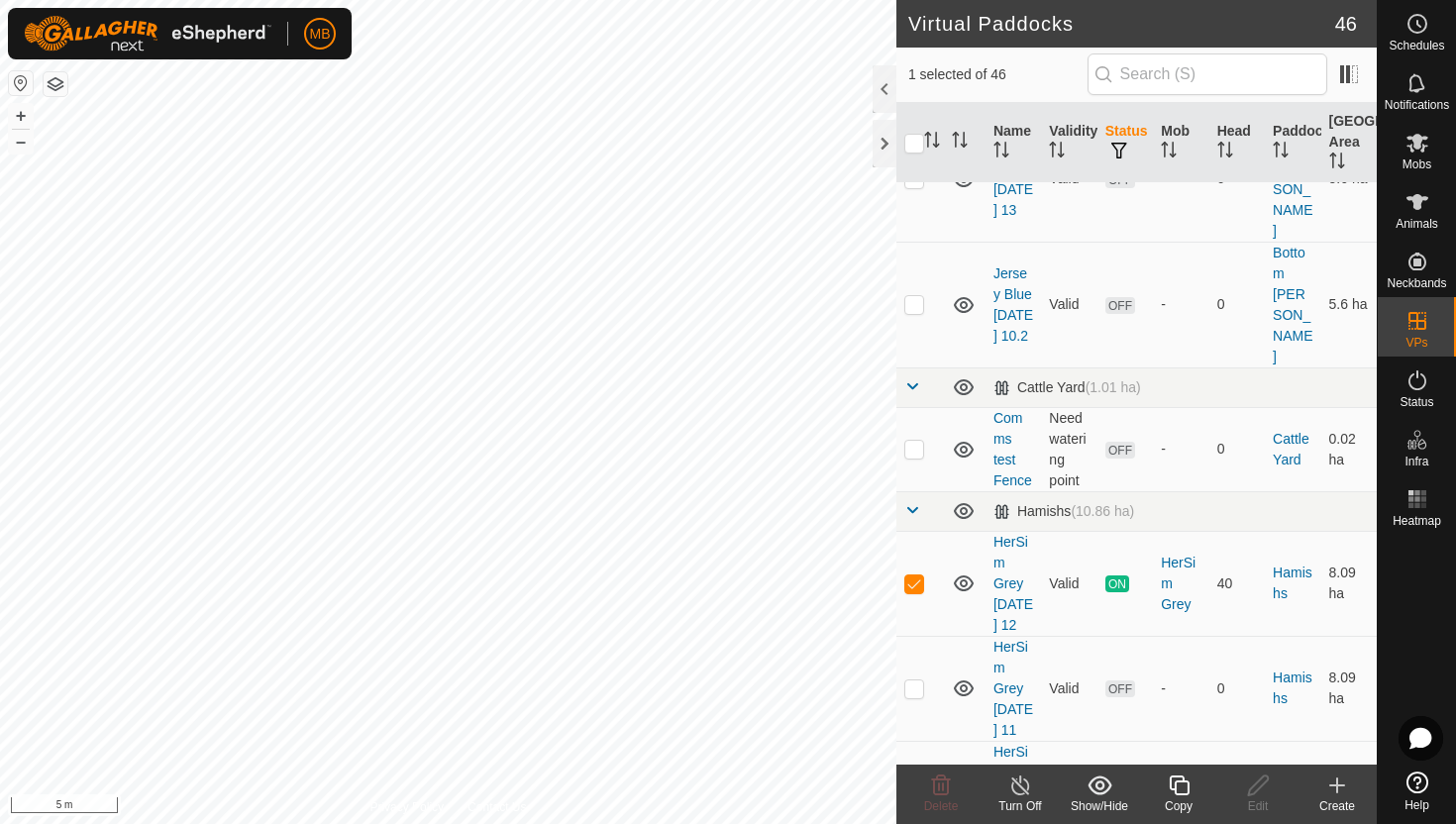 click 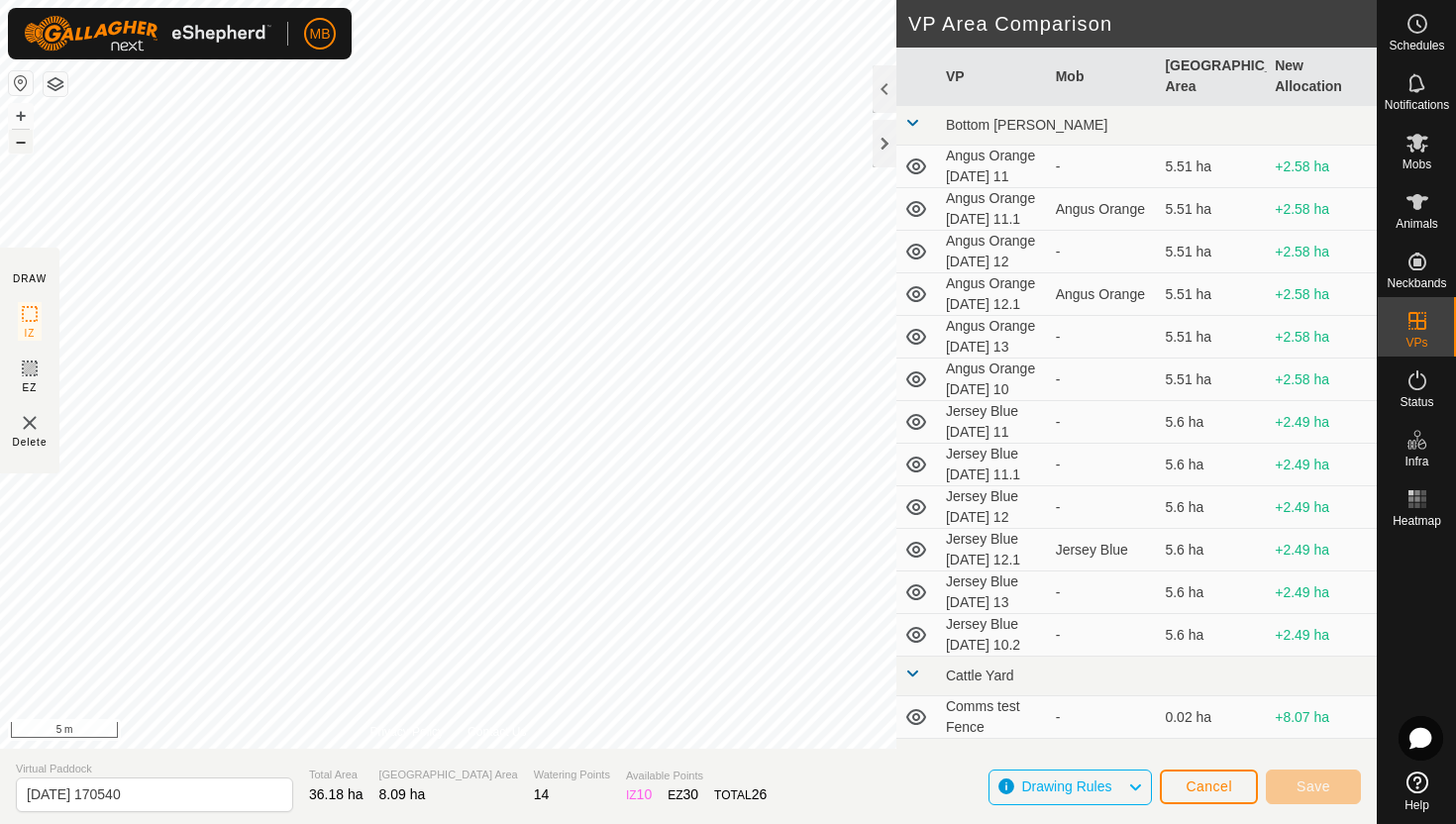 click on "–" at bounding box center (21, 142) 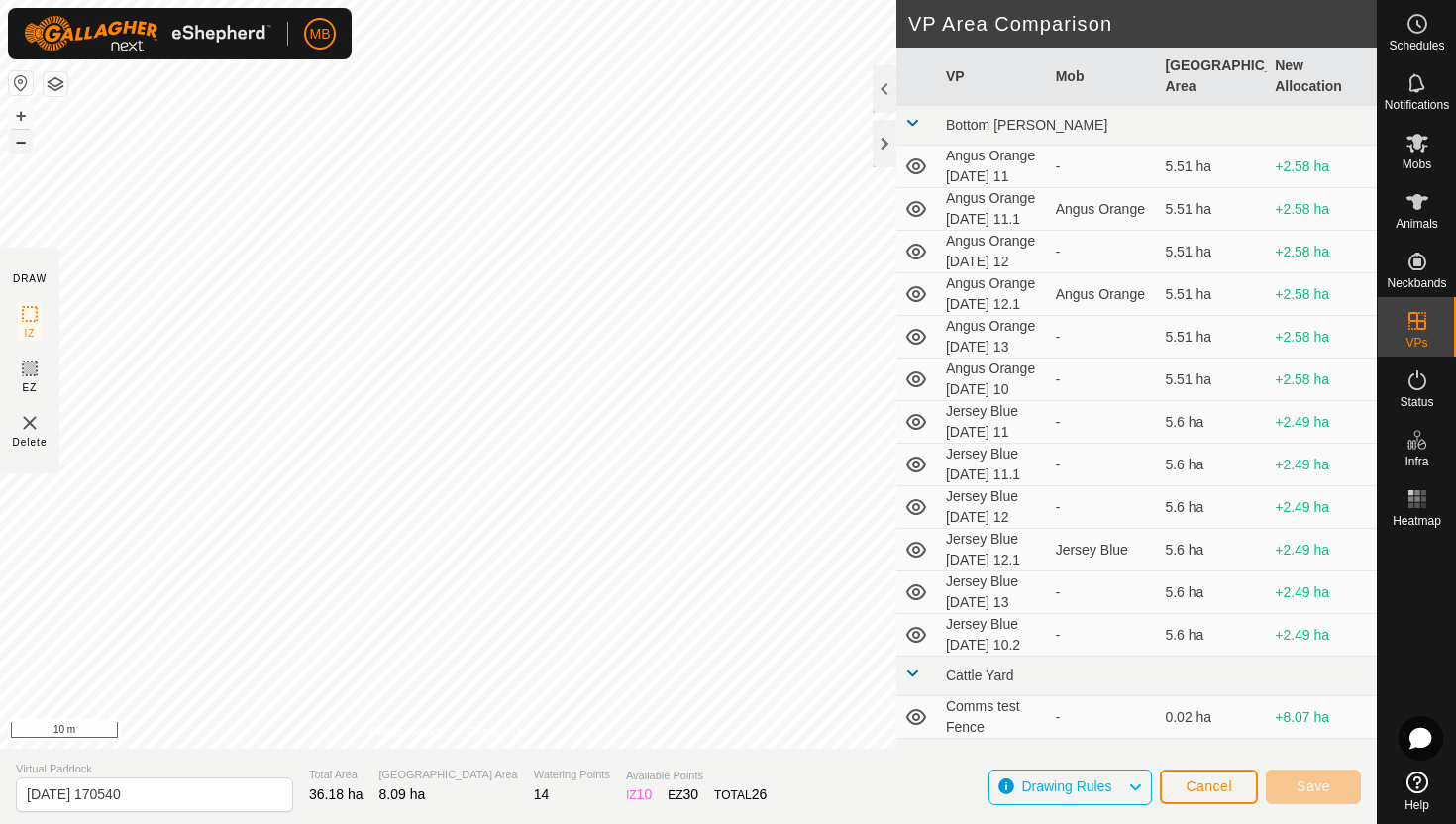 click on "–" at bounding box center [21, 142] 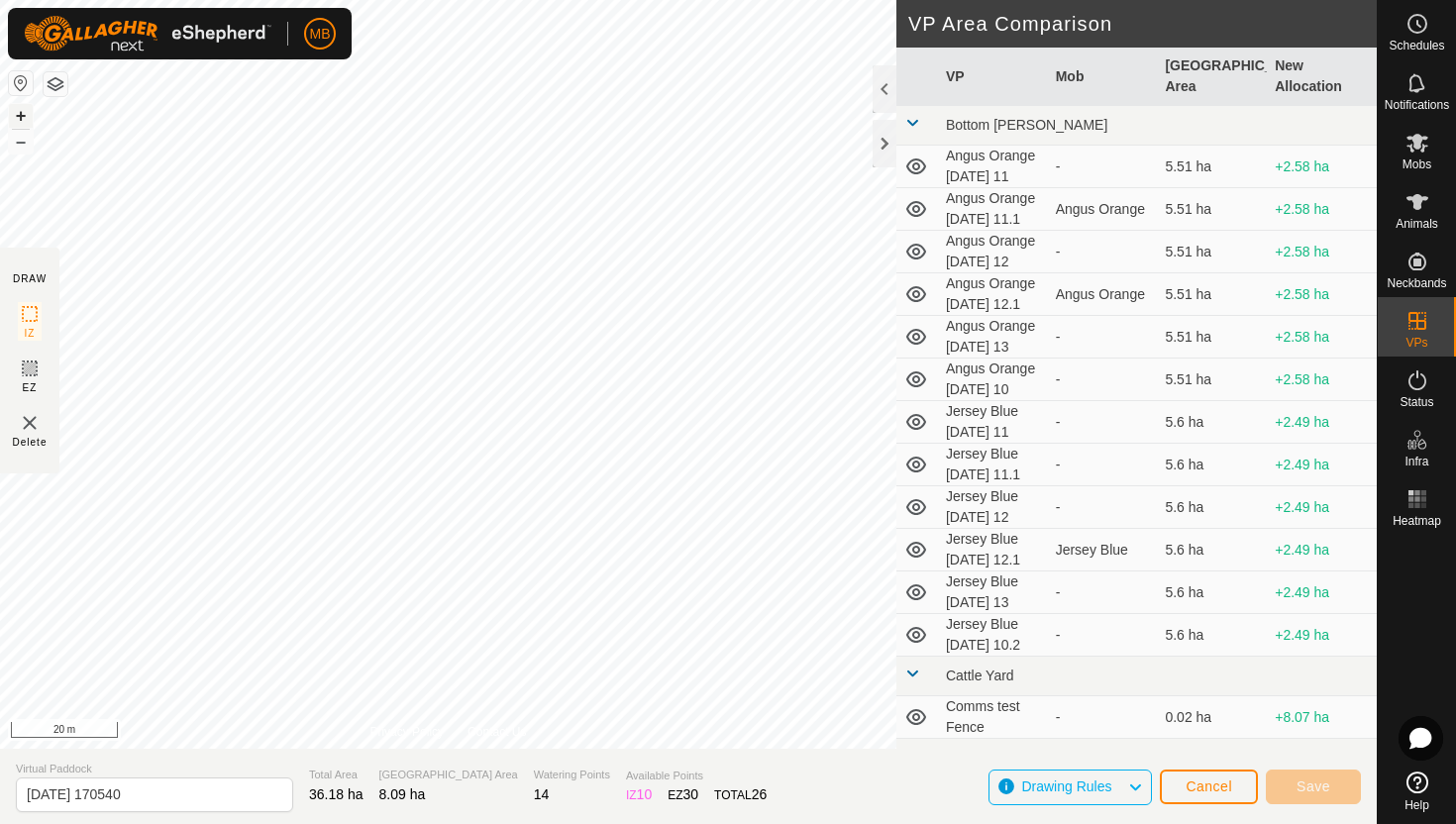 click on "+" at bounding box center (21, 116) 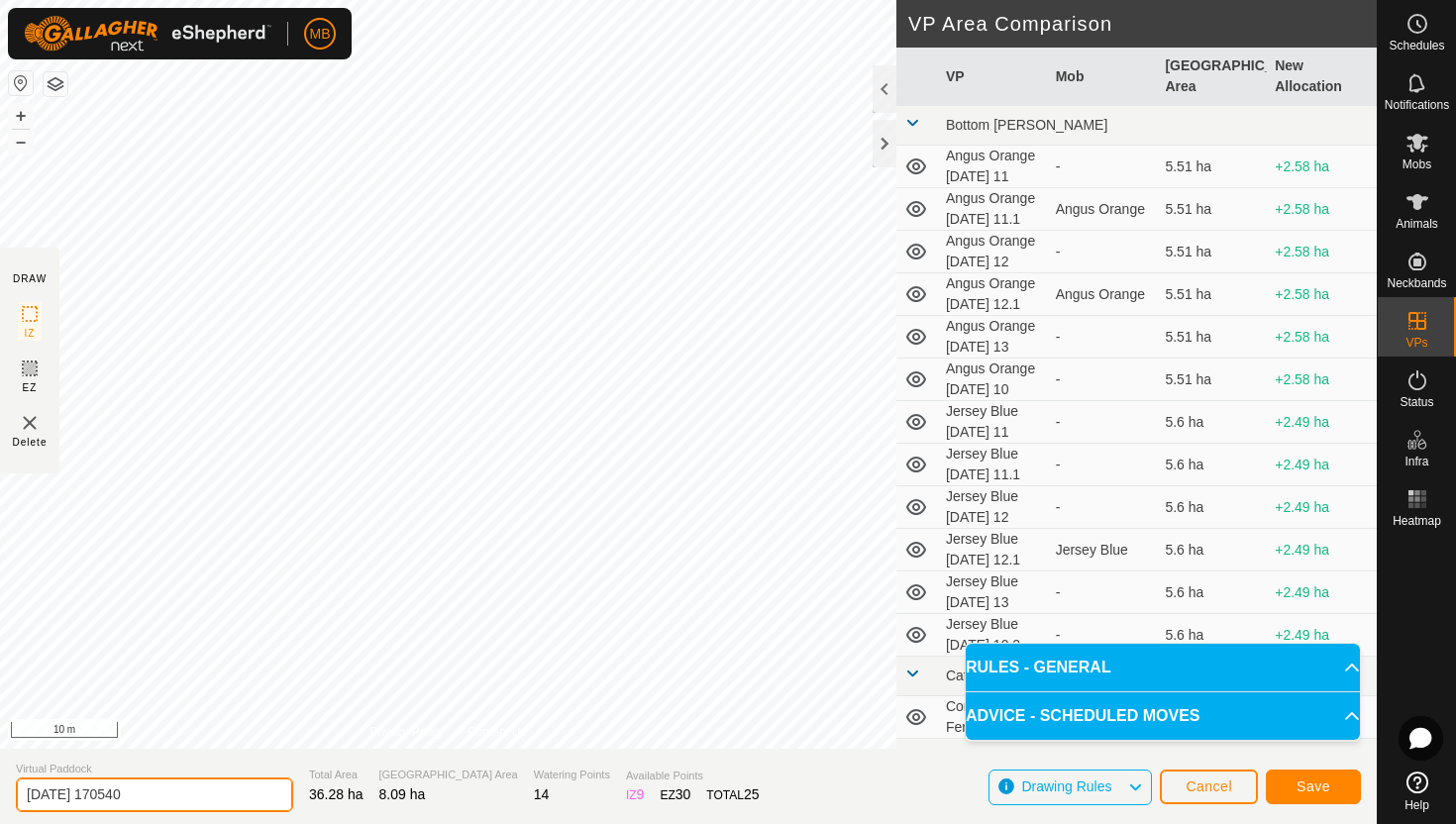 click on "2025-07-12 170540" 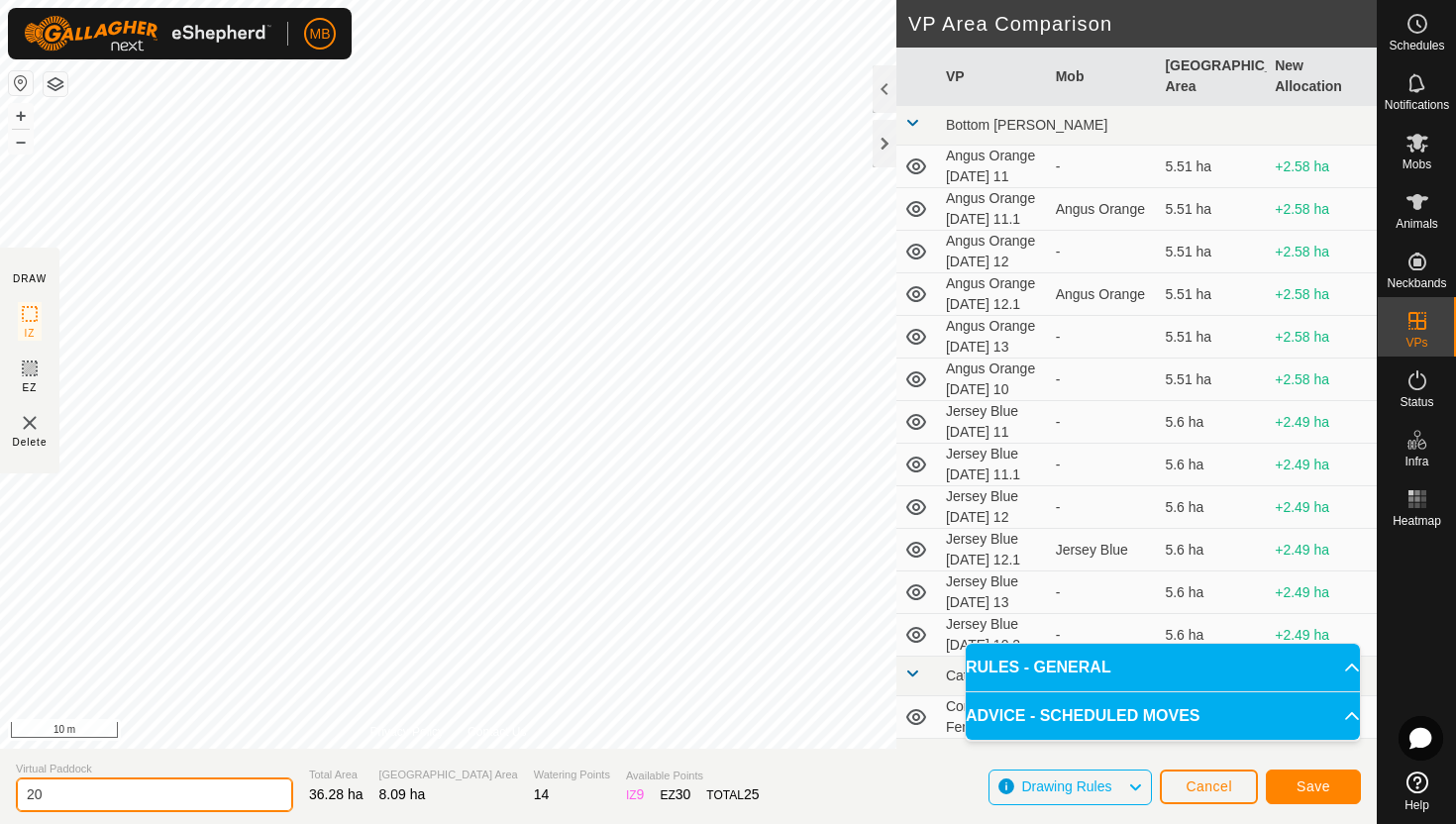 type on "2" 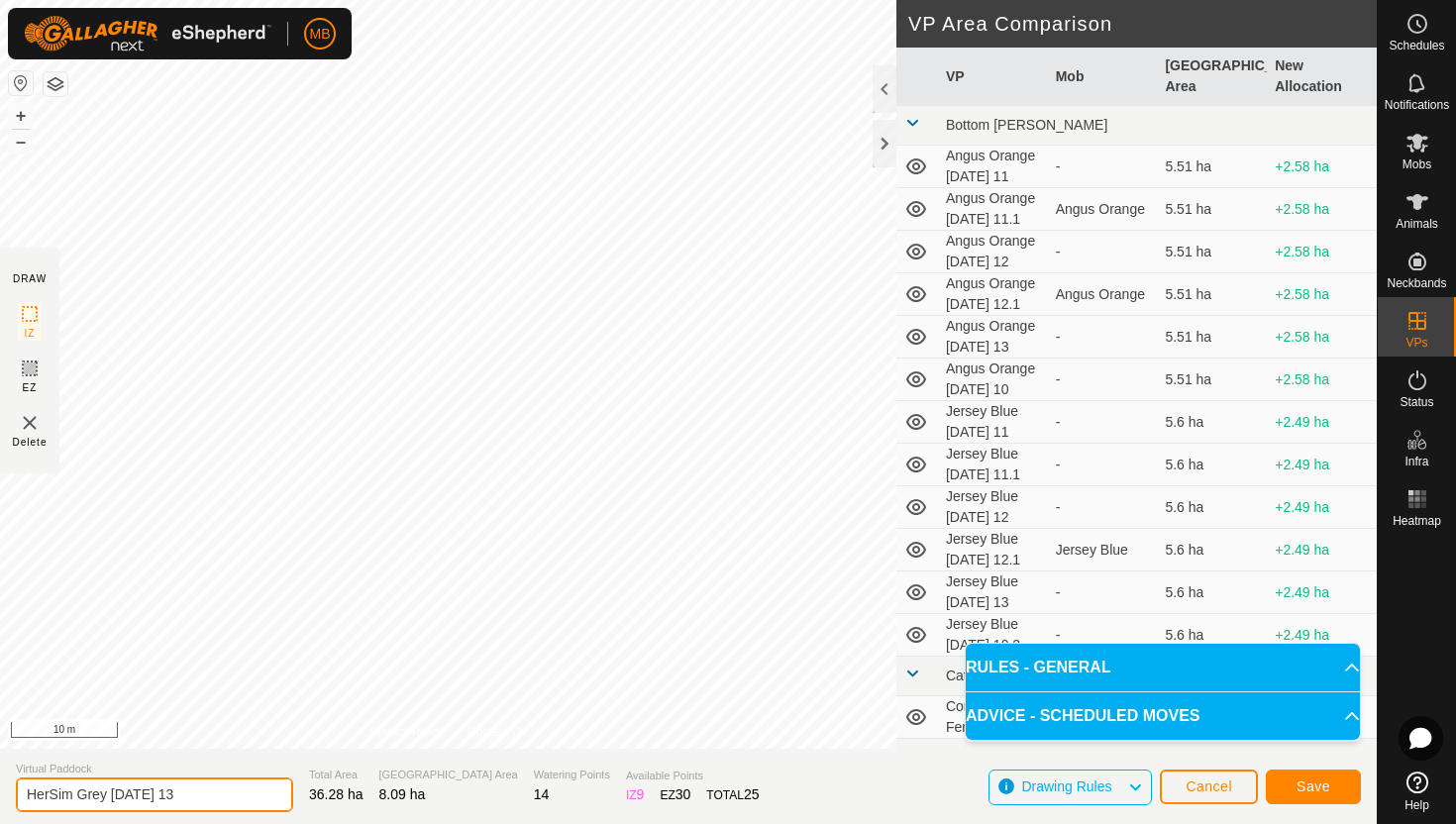type on "HerSim Grey [DATE] 13" 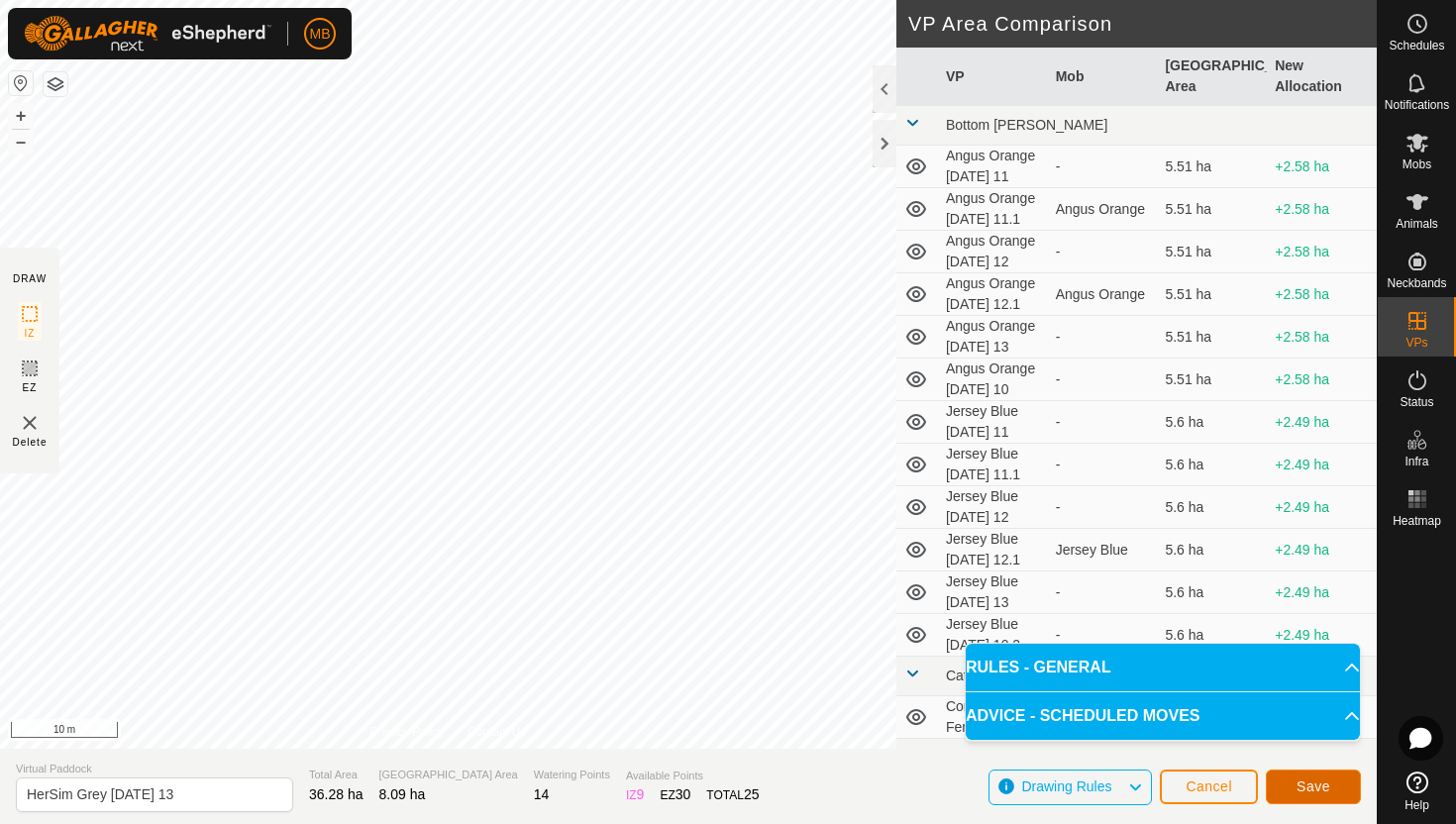 click on "Save" 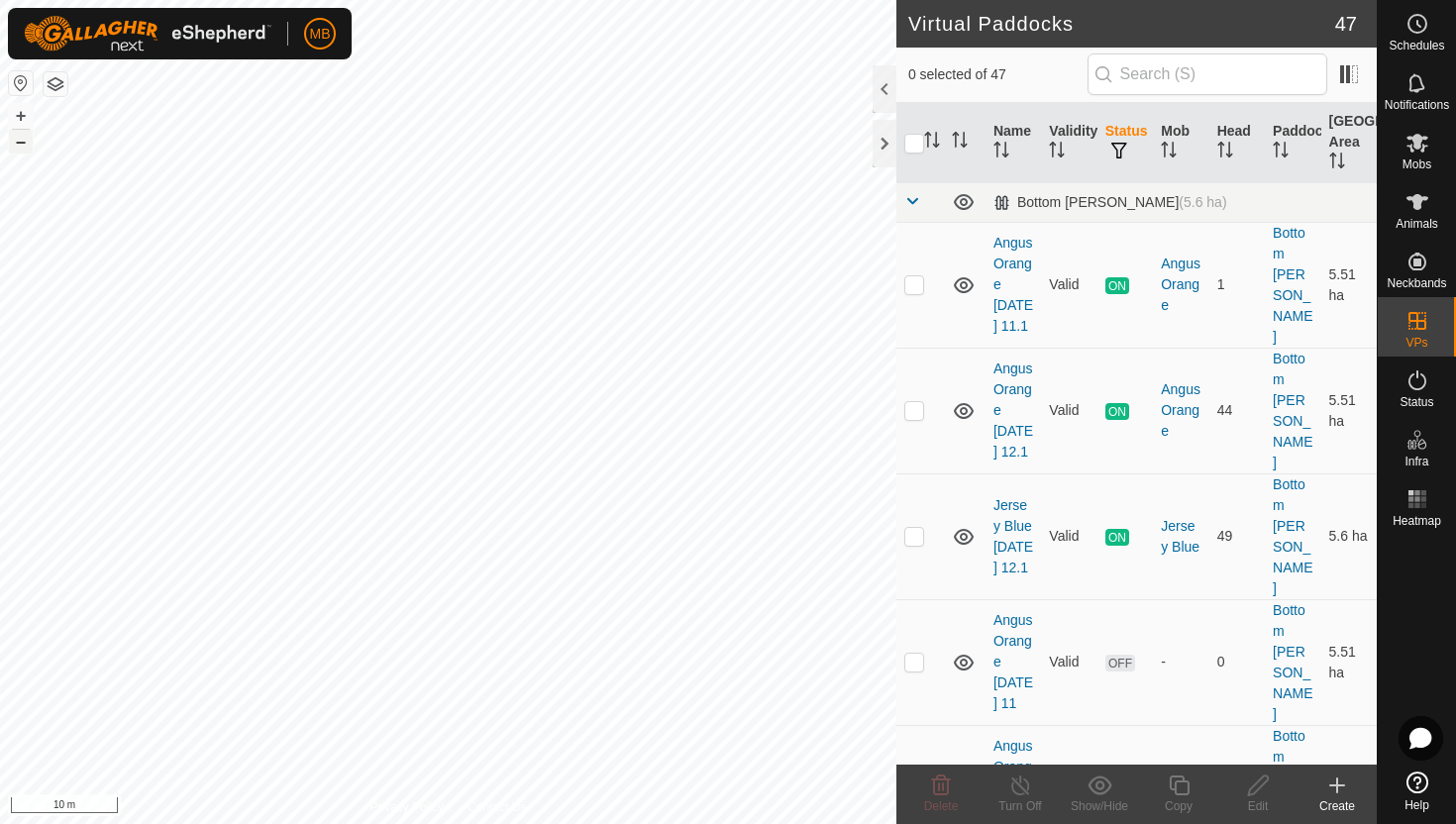 click on "–" at bounding box center (21, 142) 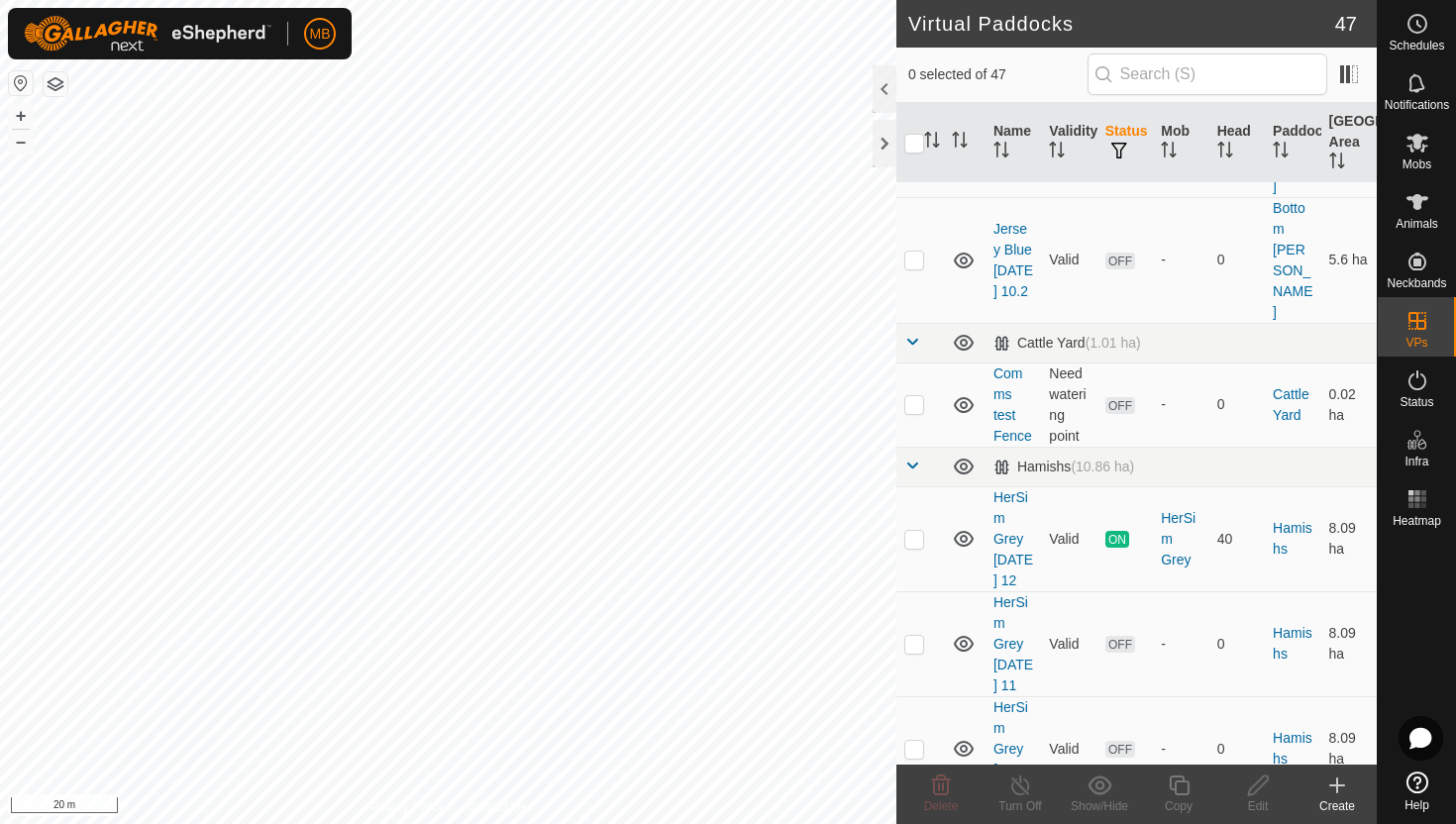 scroll, scrollTop: 1411, scrollLeft: 0, axis: vertical 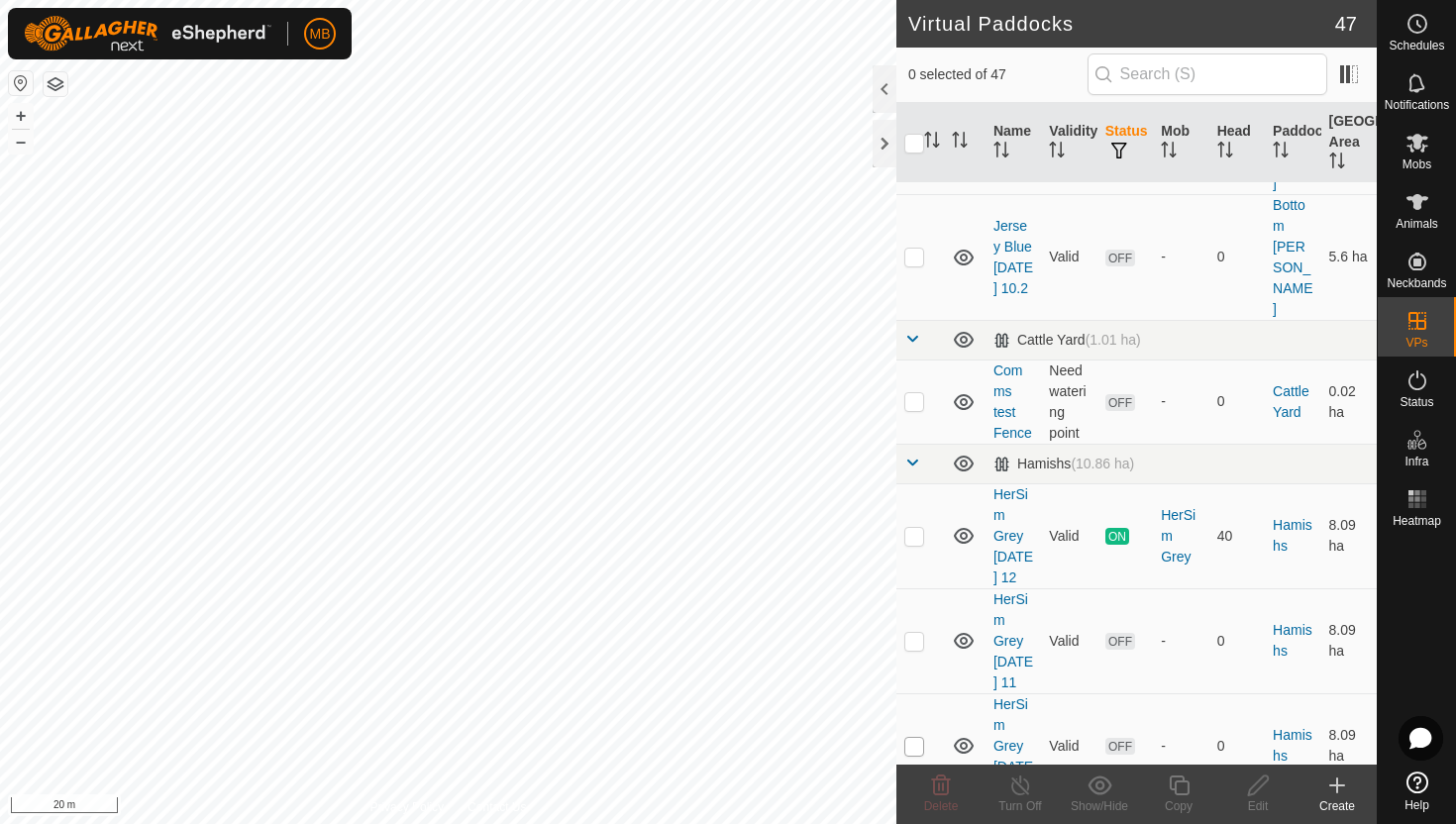 click at bounding box center [914, 747] 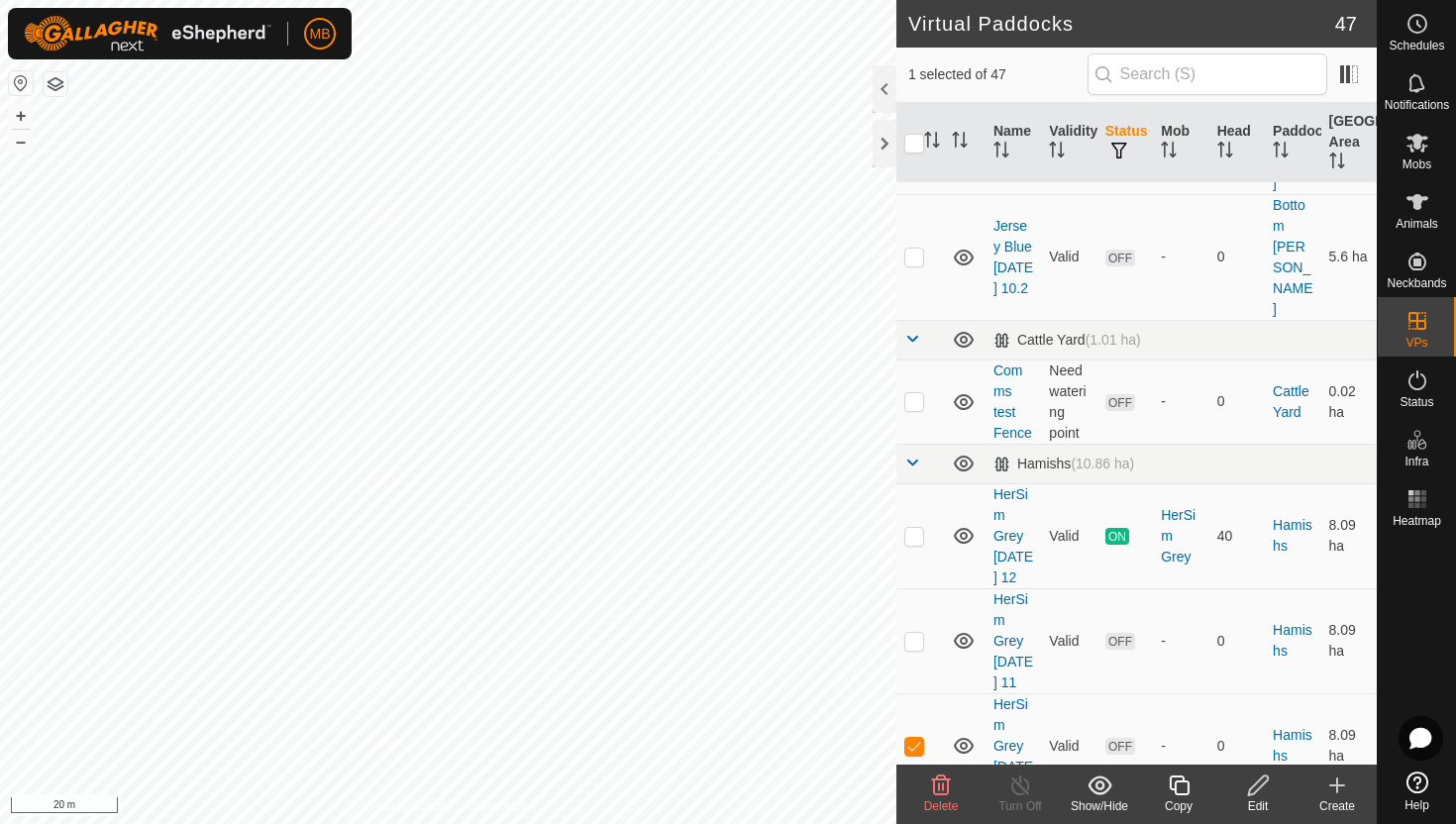click 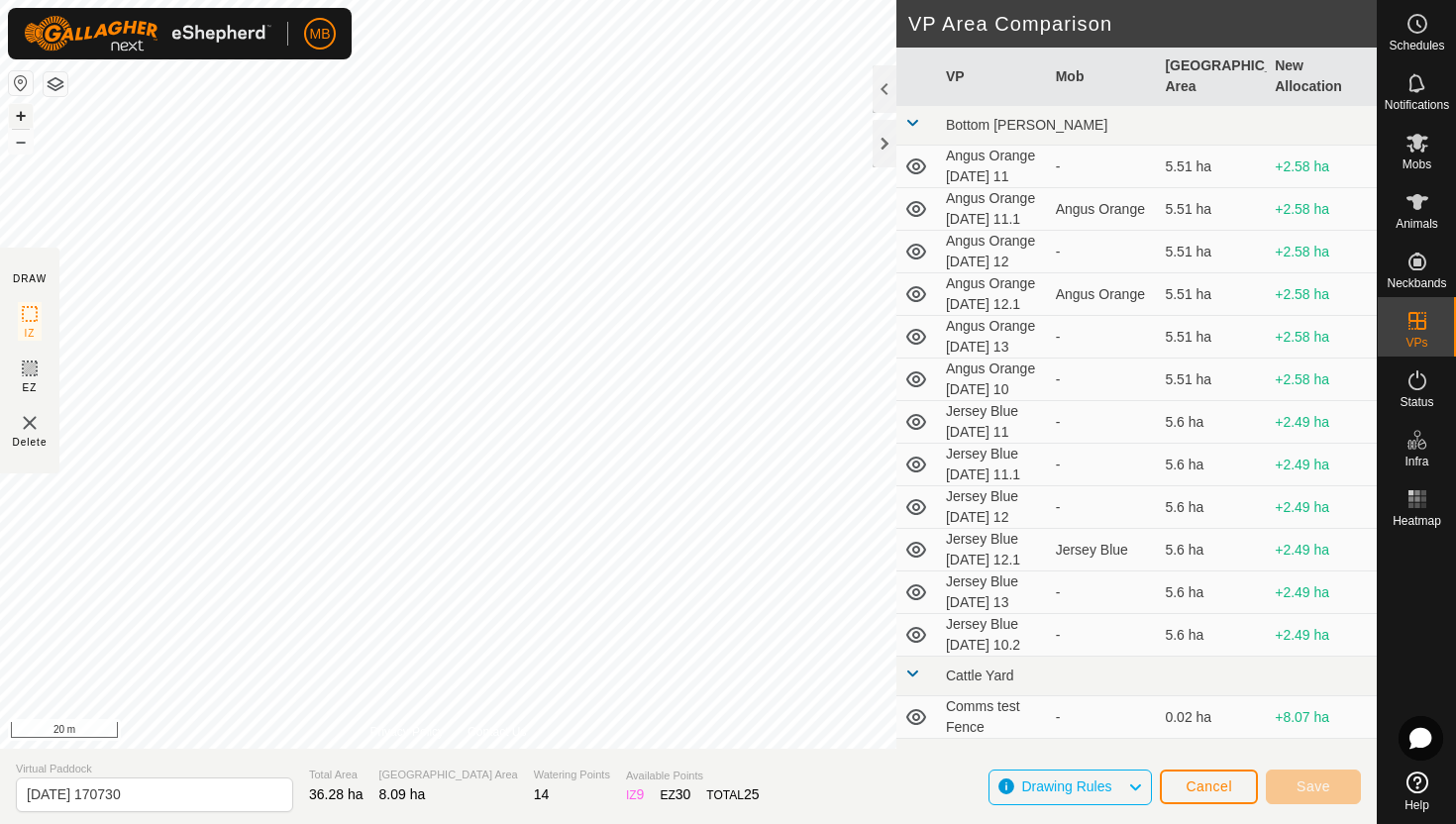 click on "+" at bounding box center [21, 116] 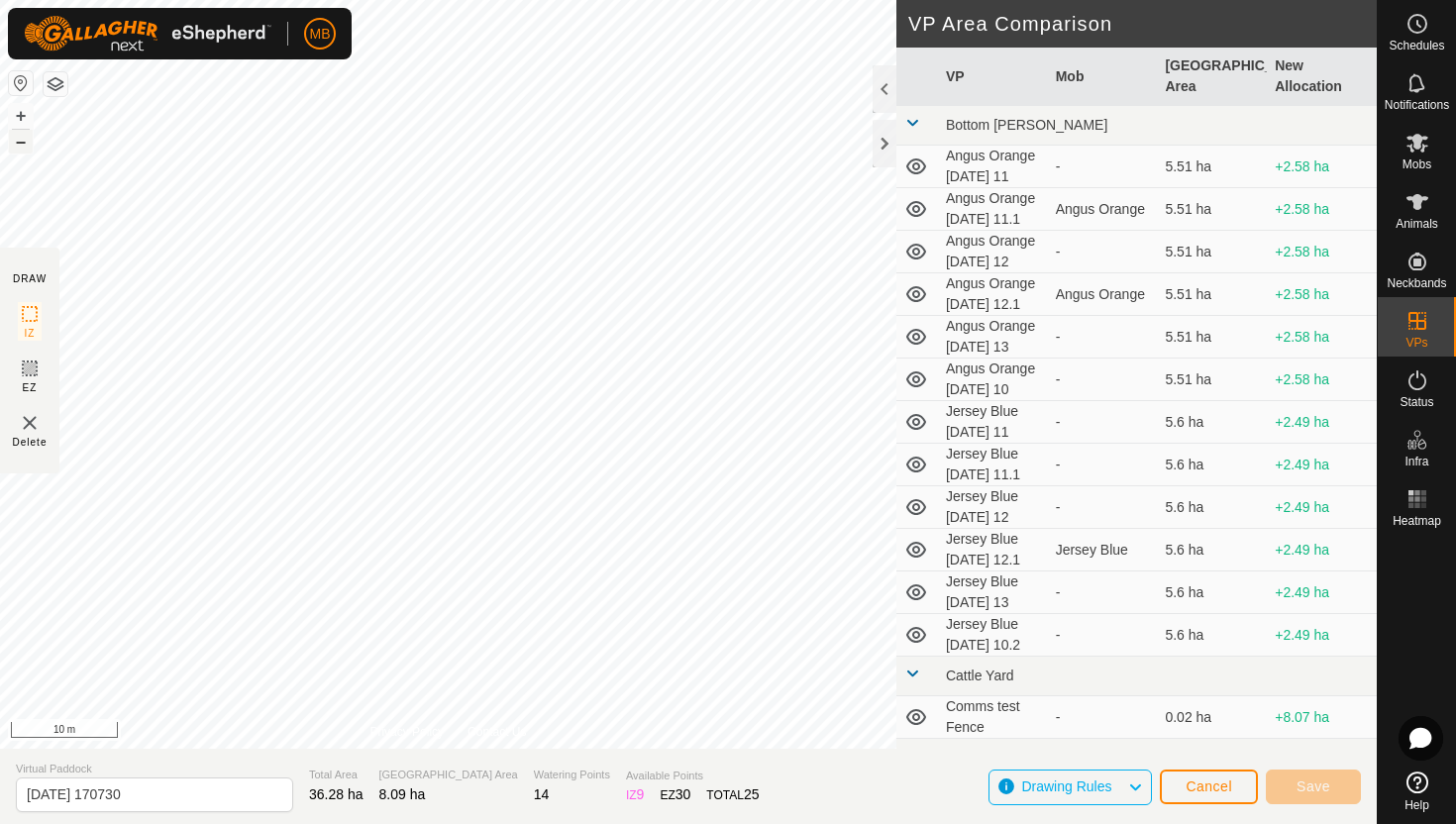 click on "–" at bounding box center (21, 142) 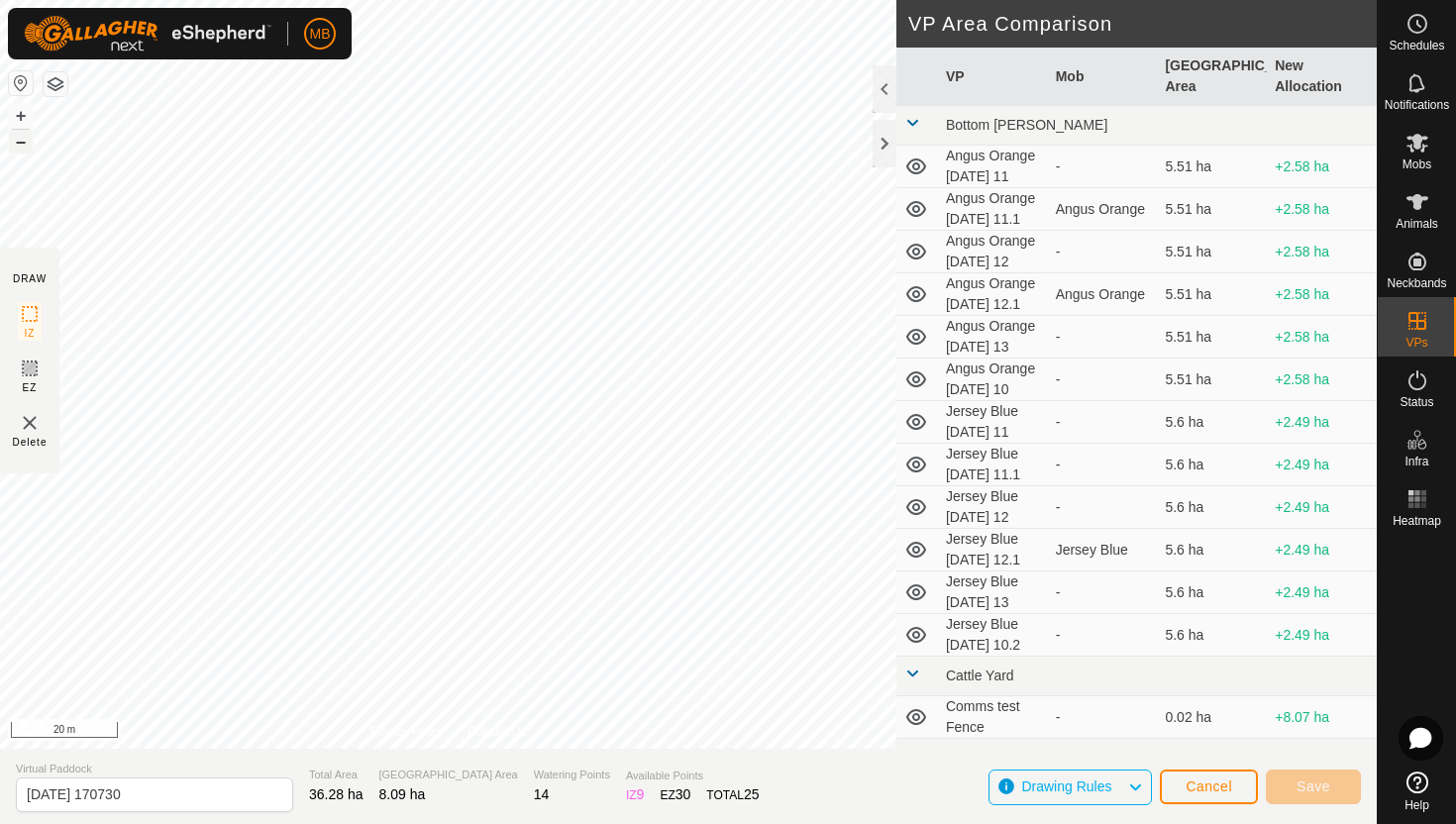 click on "–" at bounding box center (21, 142) 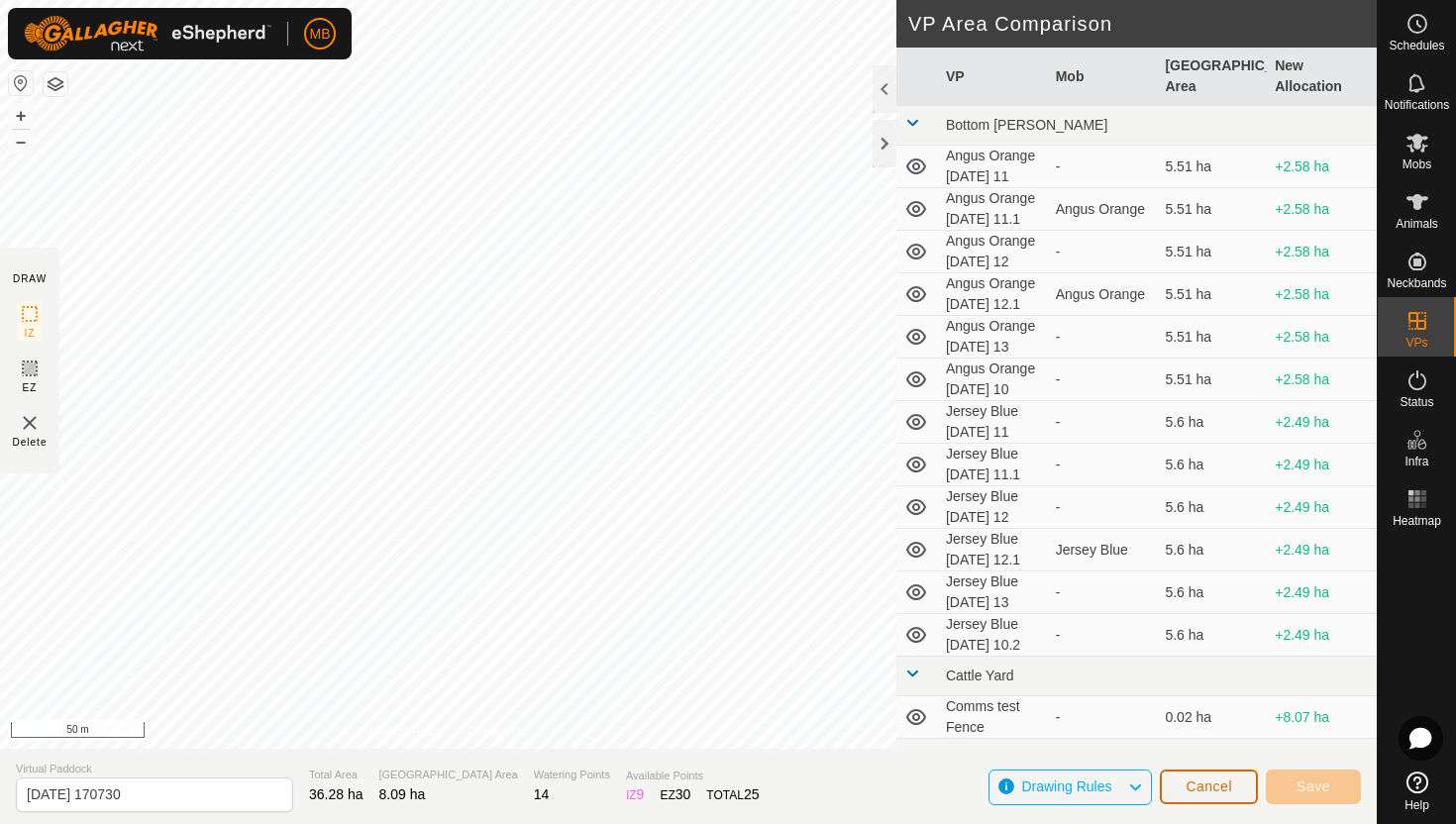 click on "Cancel" 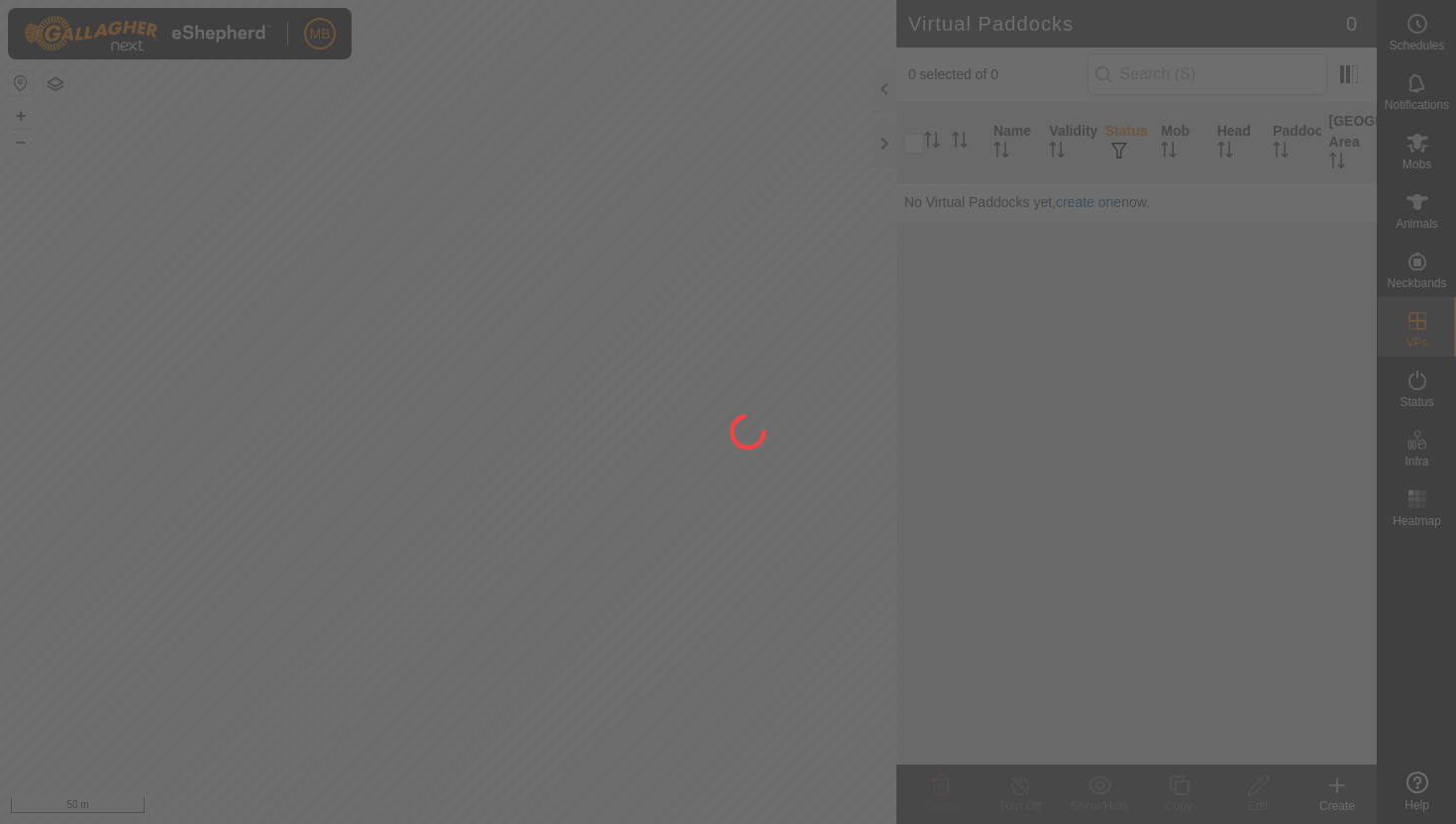 scroll, scrollTop: 0, scrollLeft: 0, axis: both 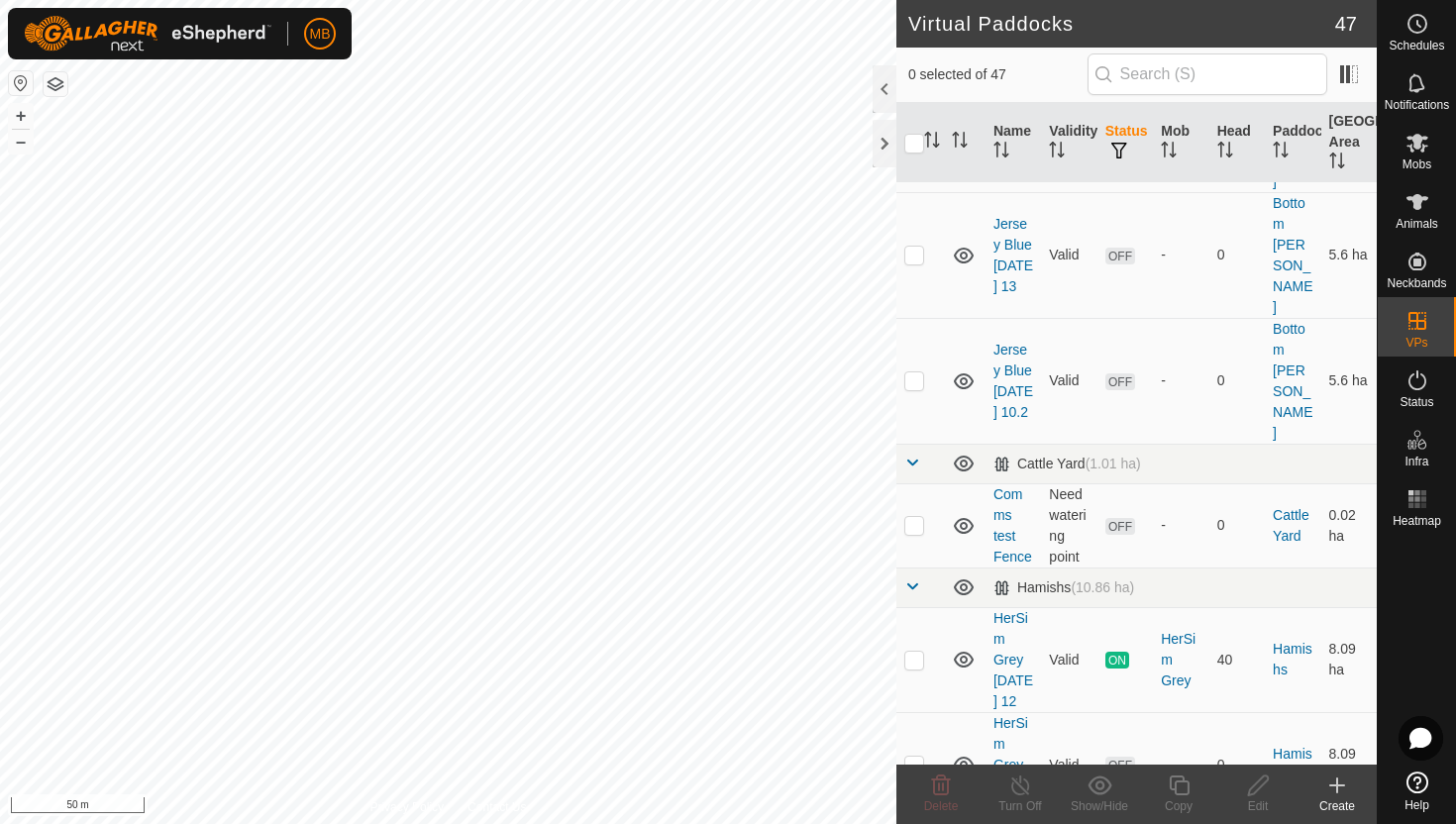 click at bounding box center (914, 871) 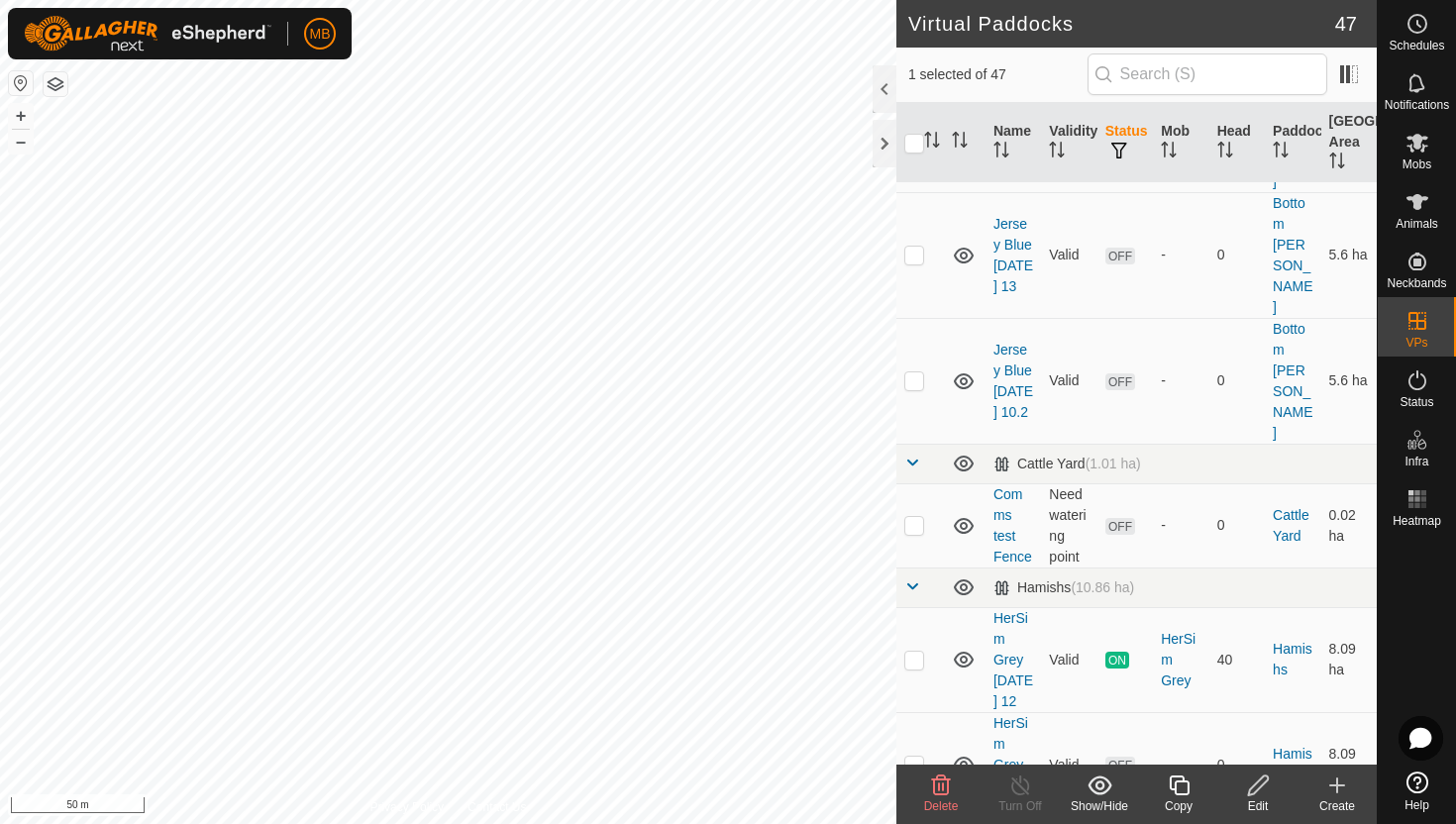 click 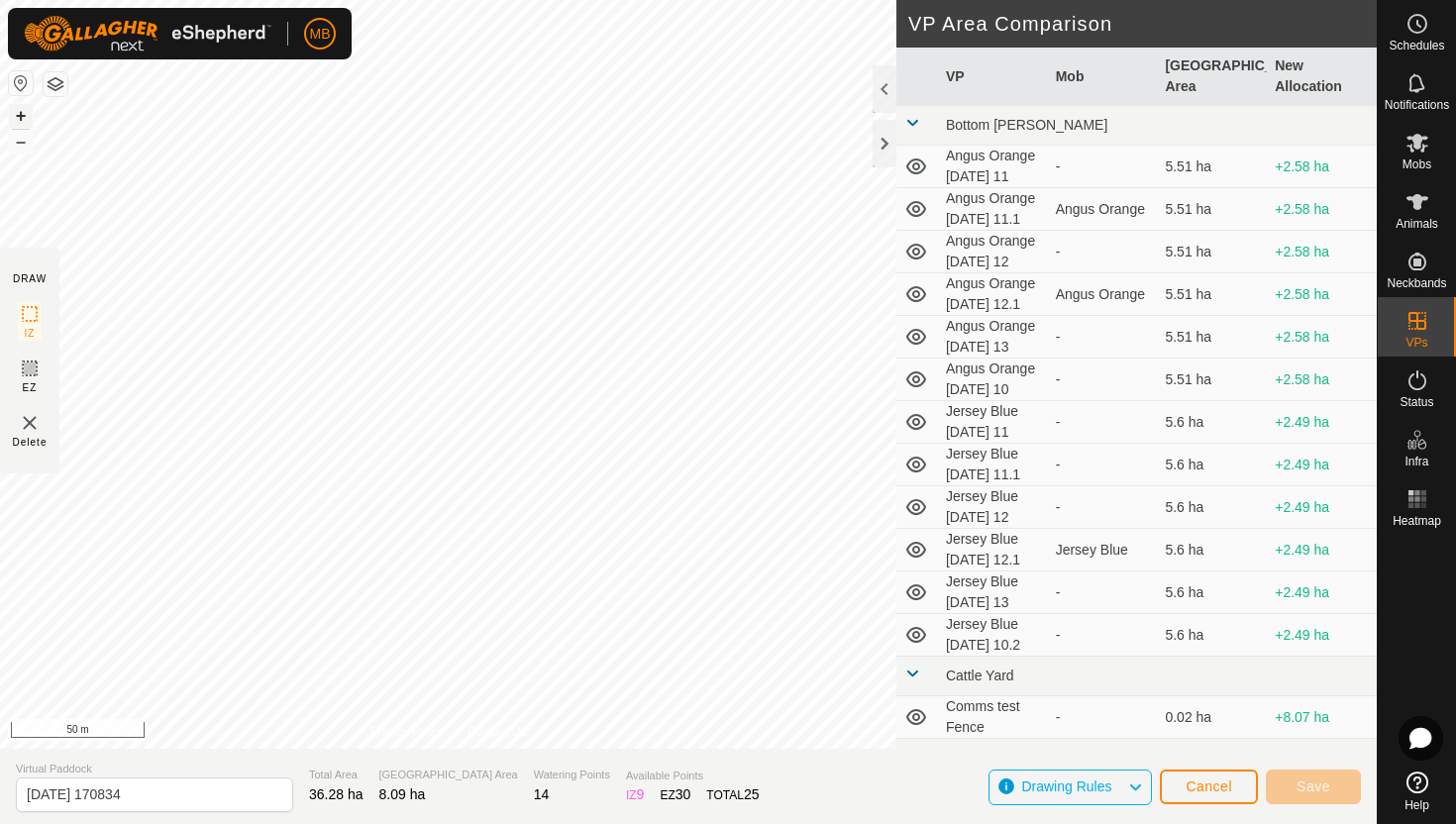 click on "+" at bounding box center [21, 116] 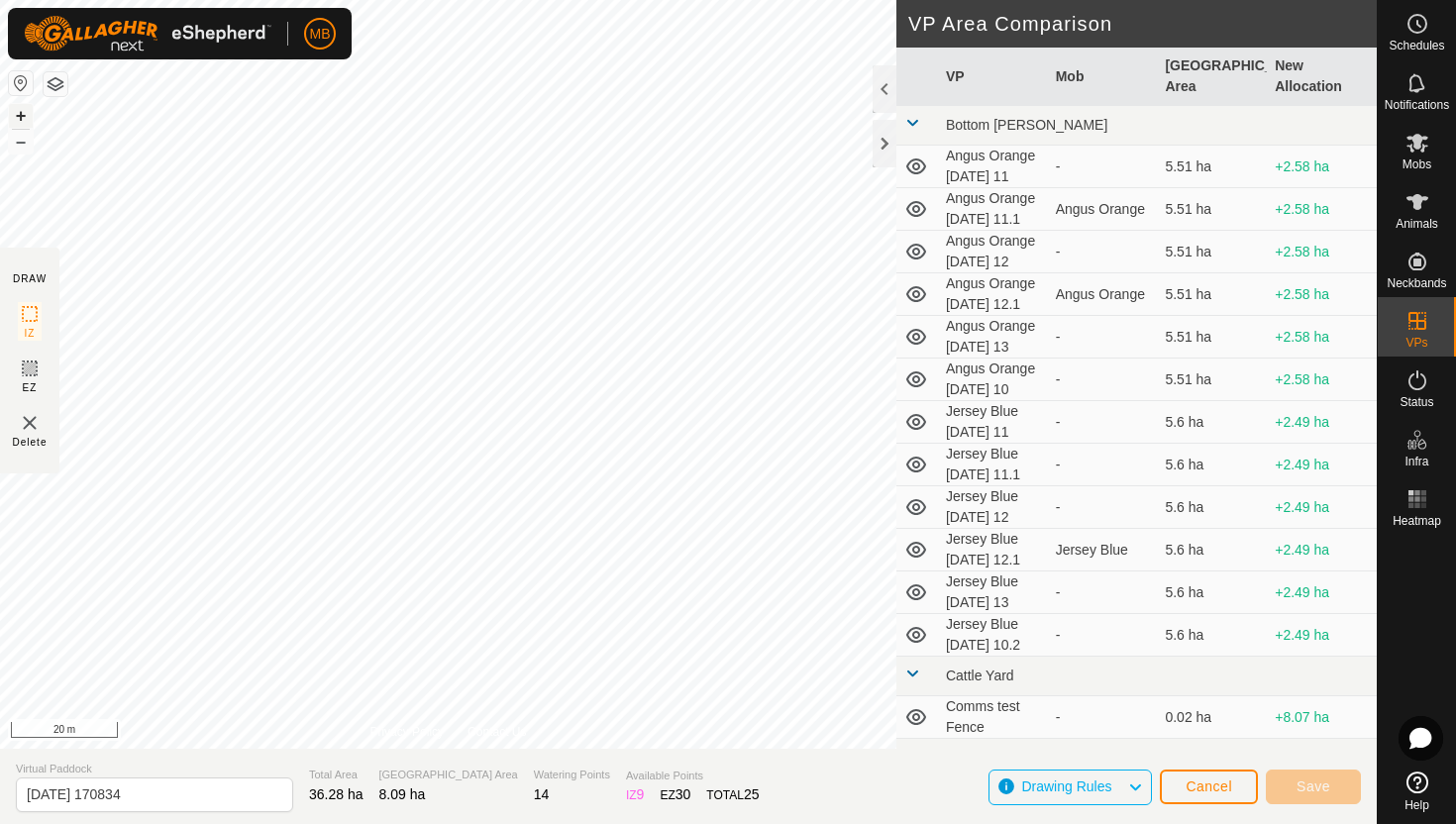 click on "+" at bounding box center (21, 116) 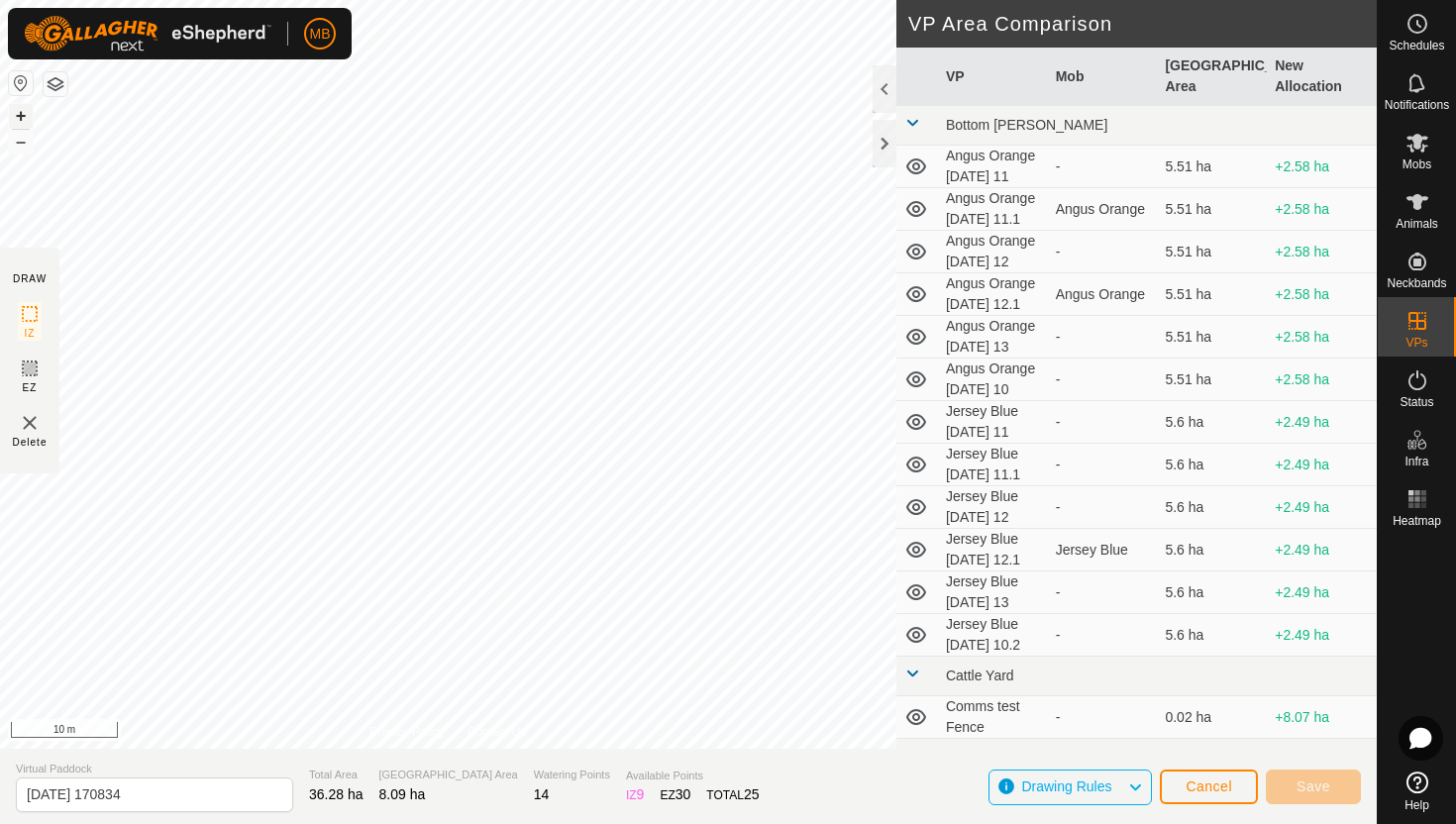 click on "+" at bounding box center (21, 116) 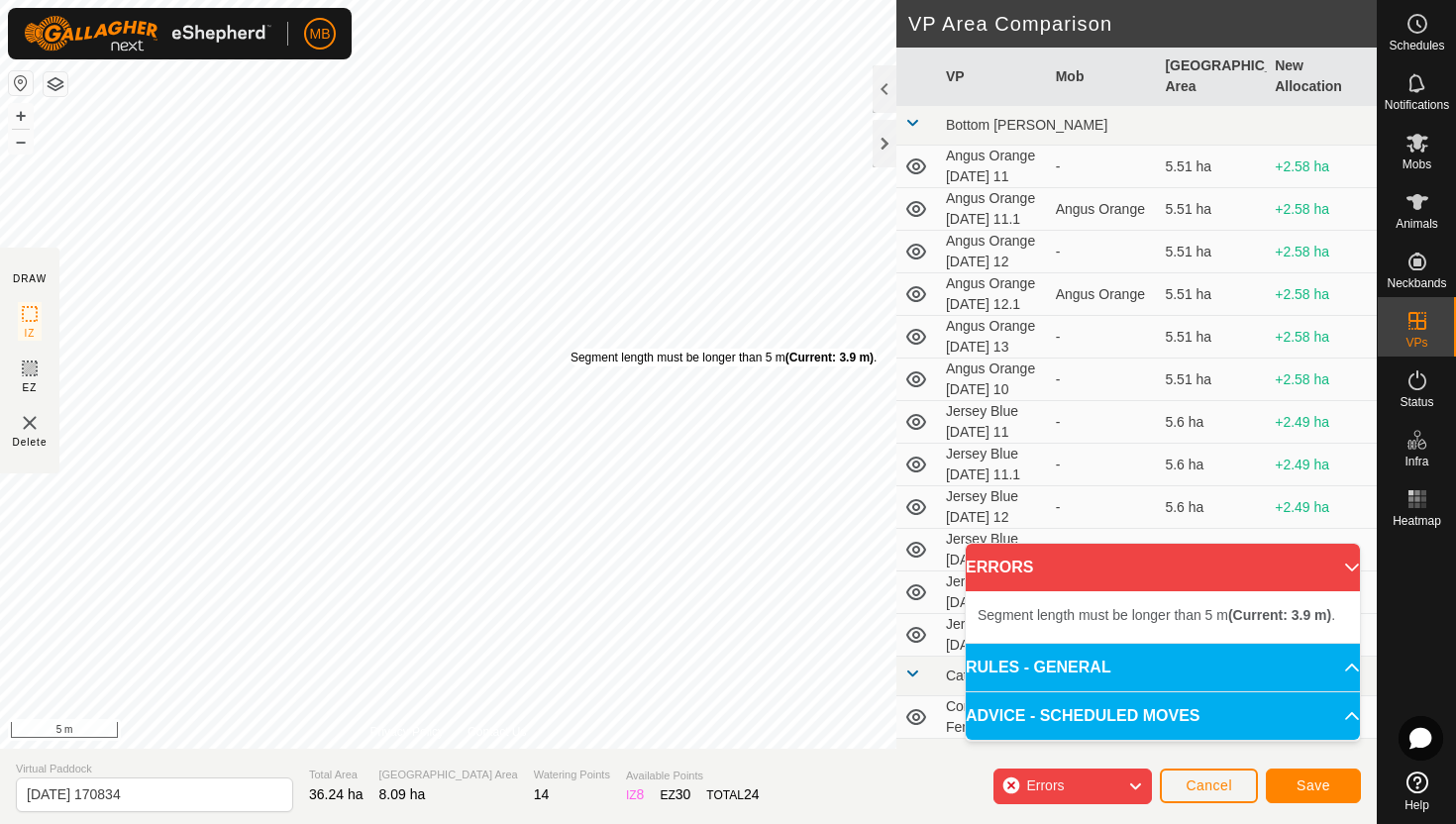 click on "Segment length must be longer than 5 m  (Current: 3.9 m) ." at bounding box center [723, 358] 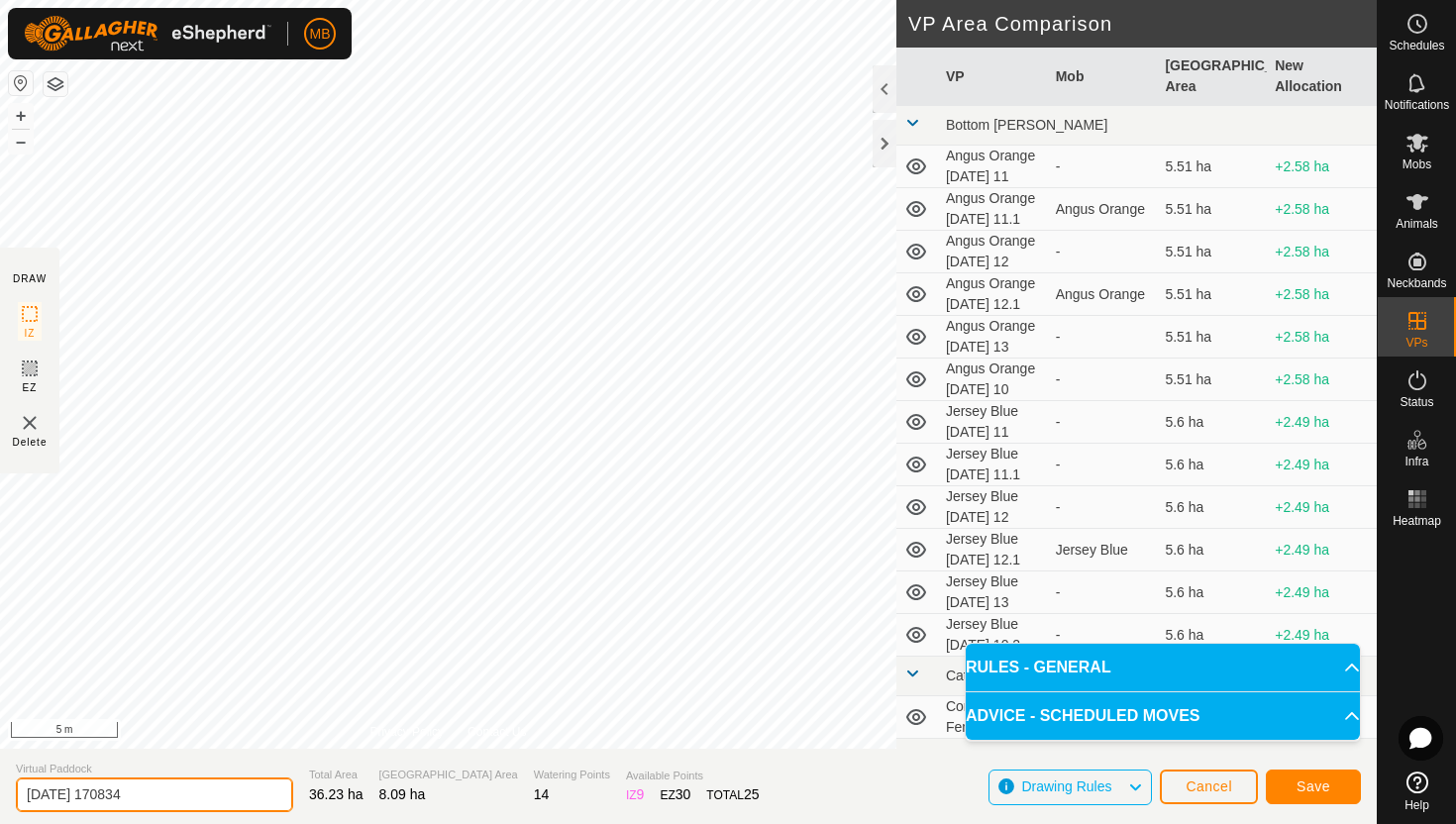 click on "2025-07-12 170834" 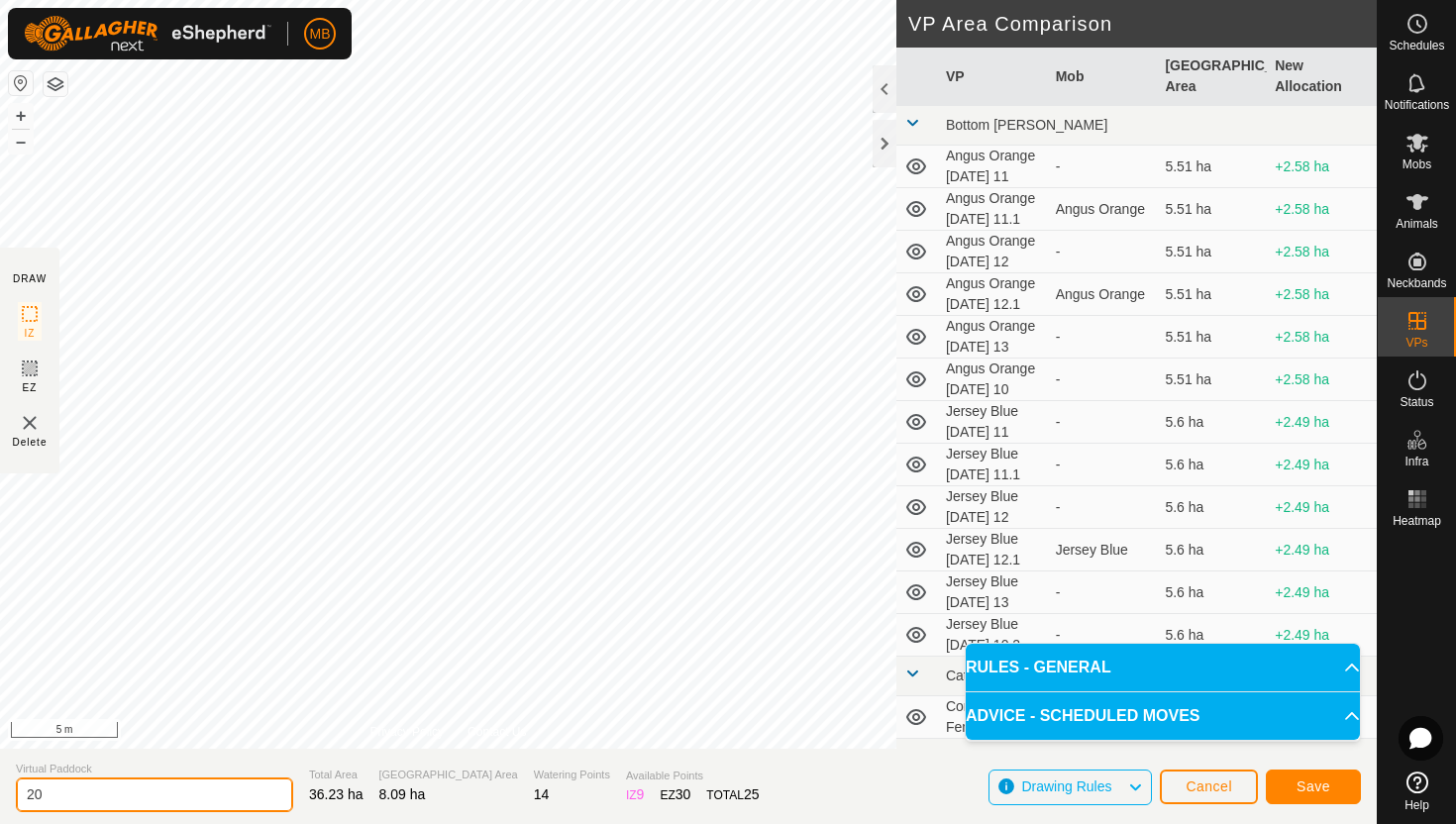 type on "2" 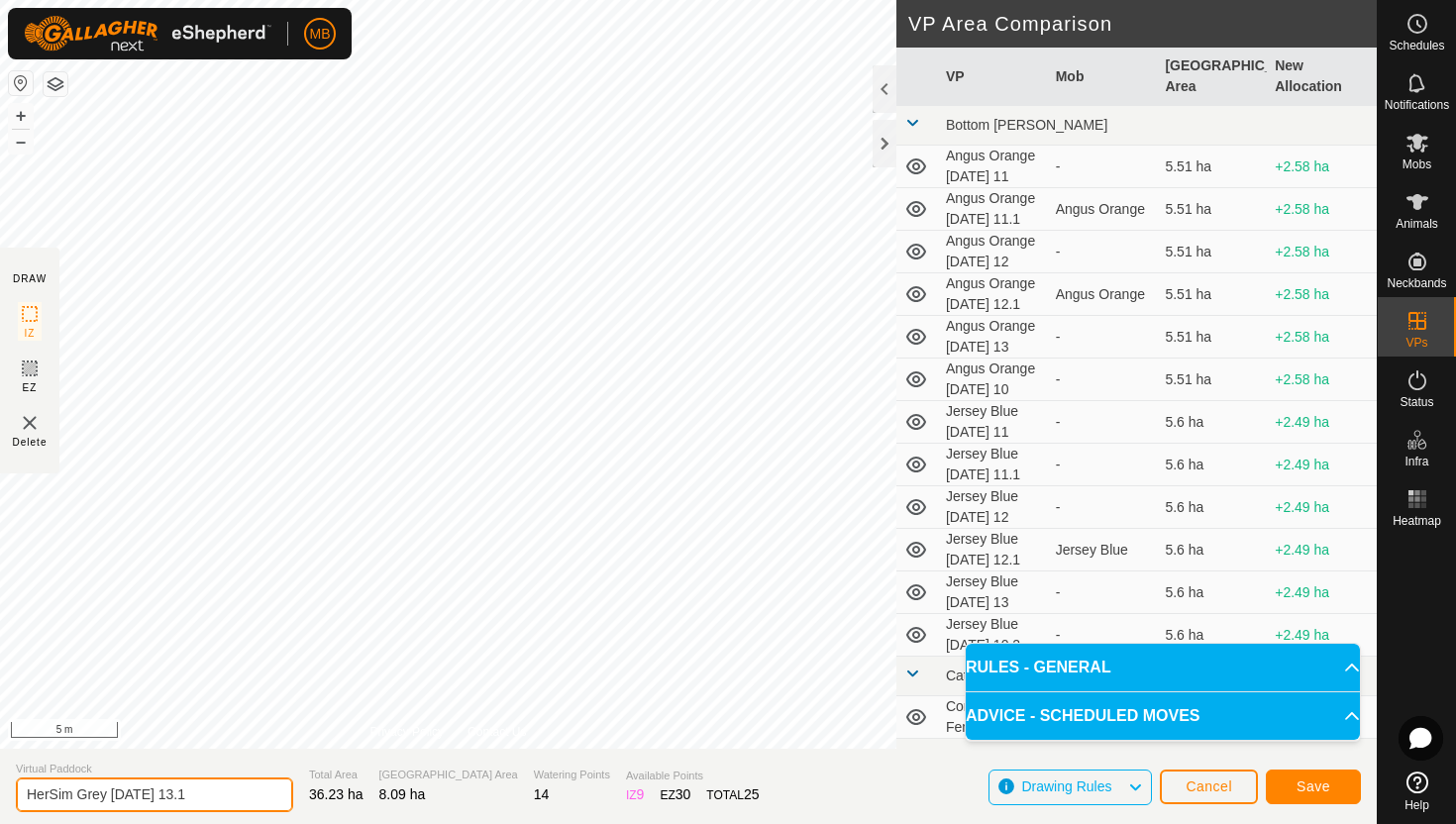 type on "HerSim Grey [DATE] 13.1" 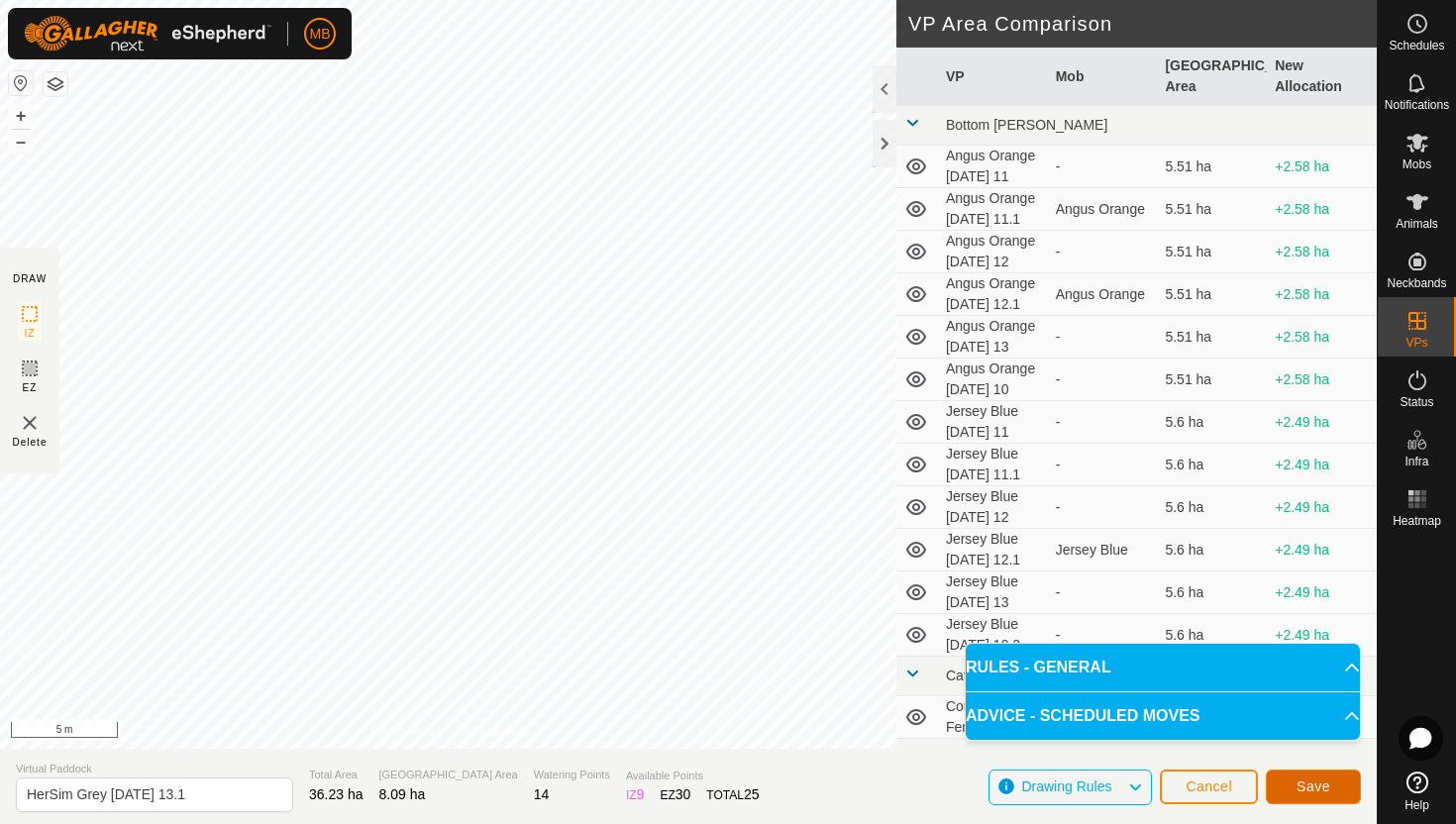 click on "Save" 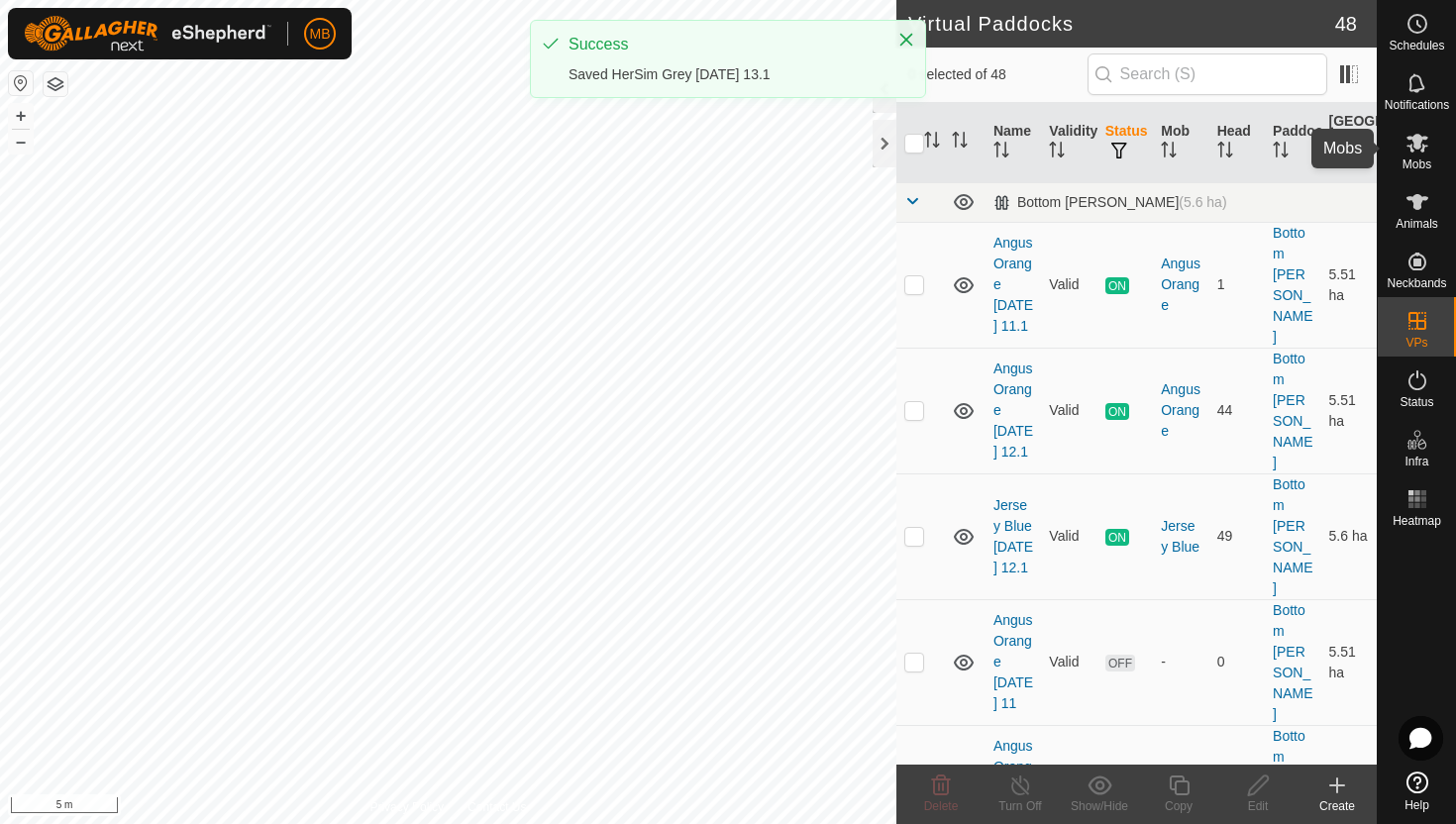 click 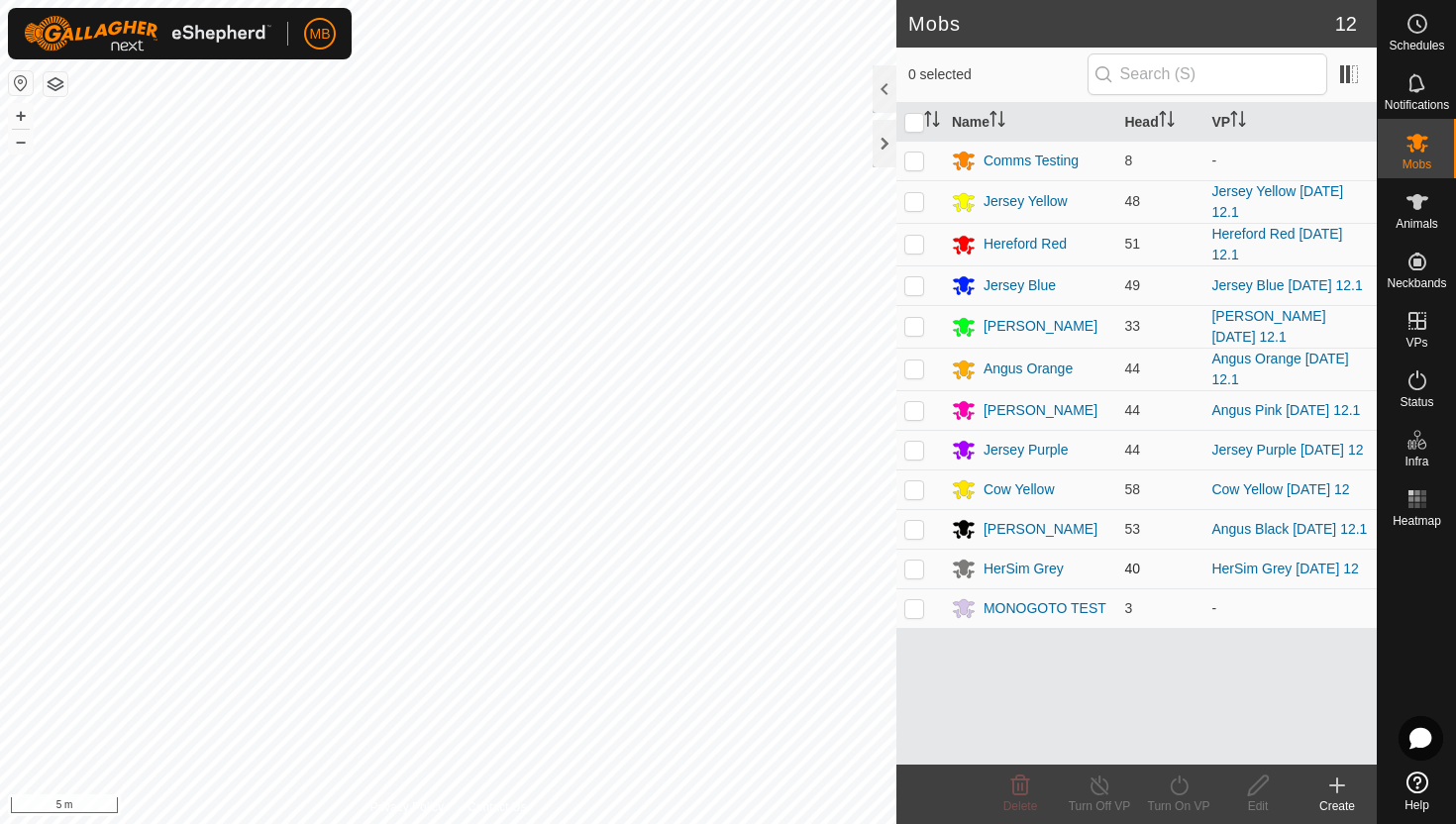 click at bounding box center (914, 568) 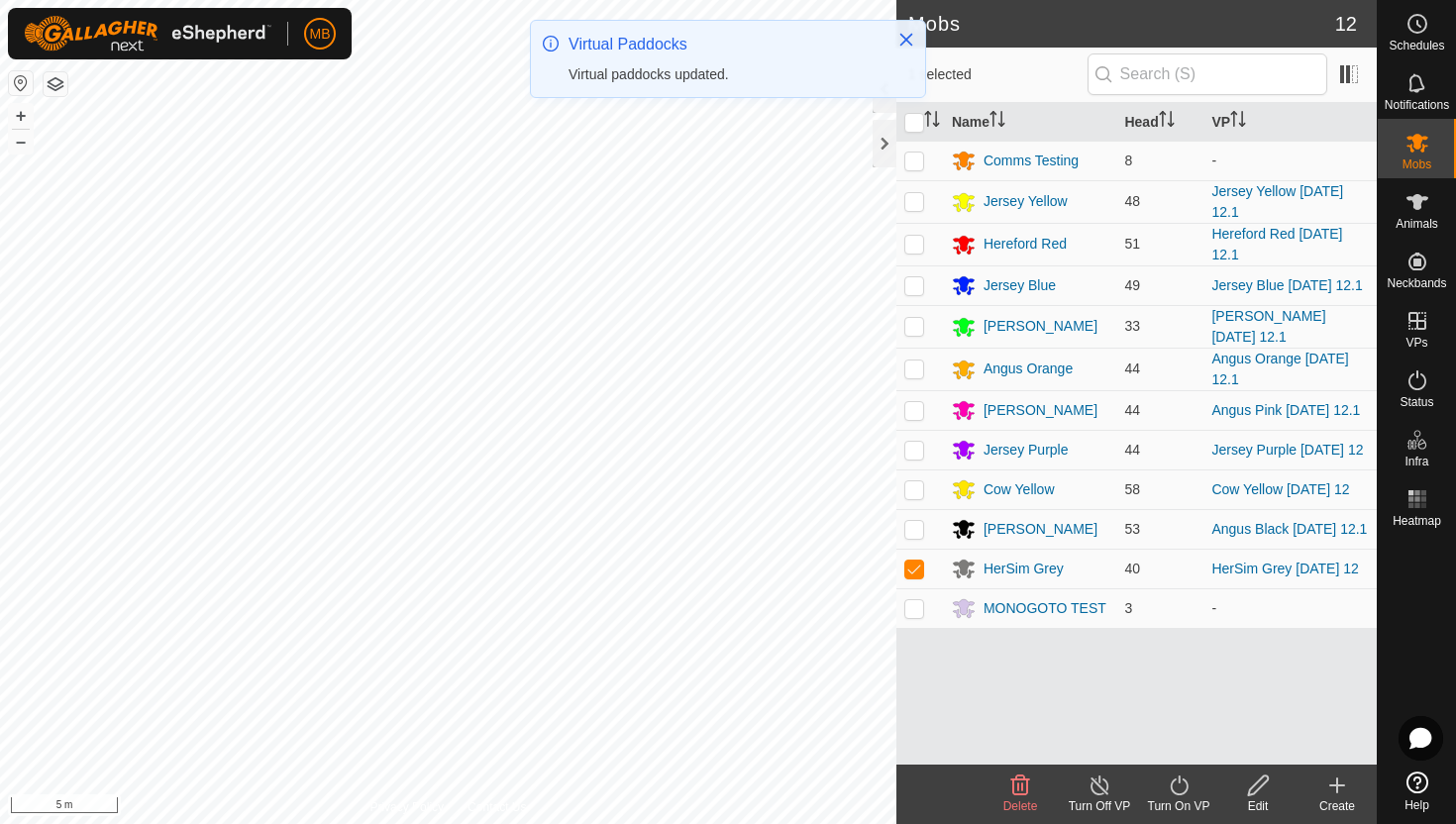 click 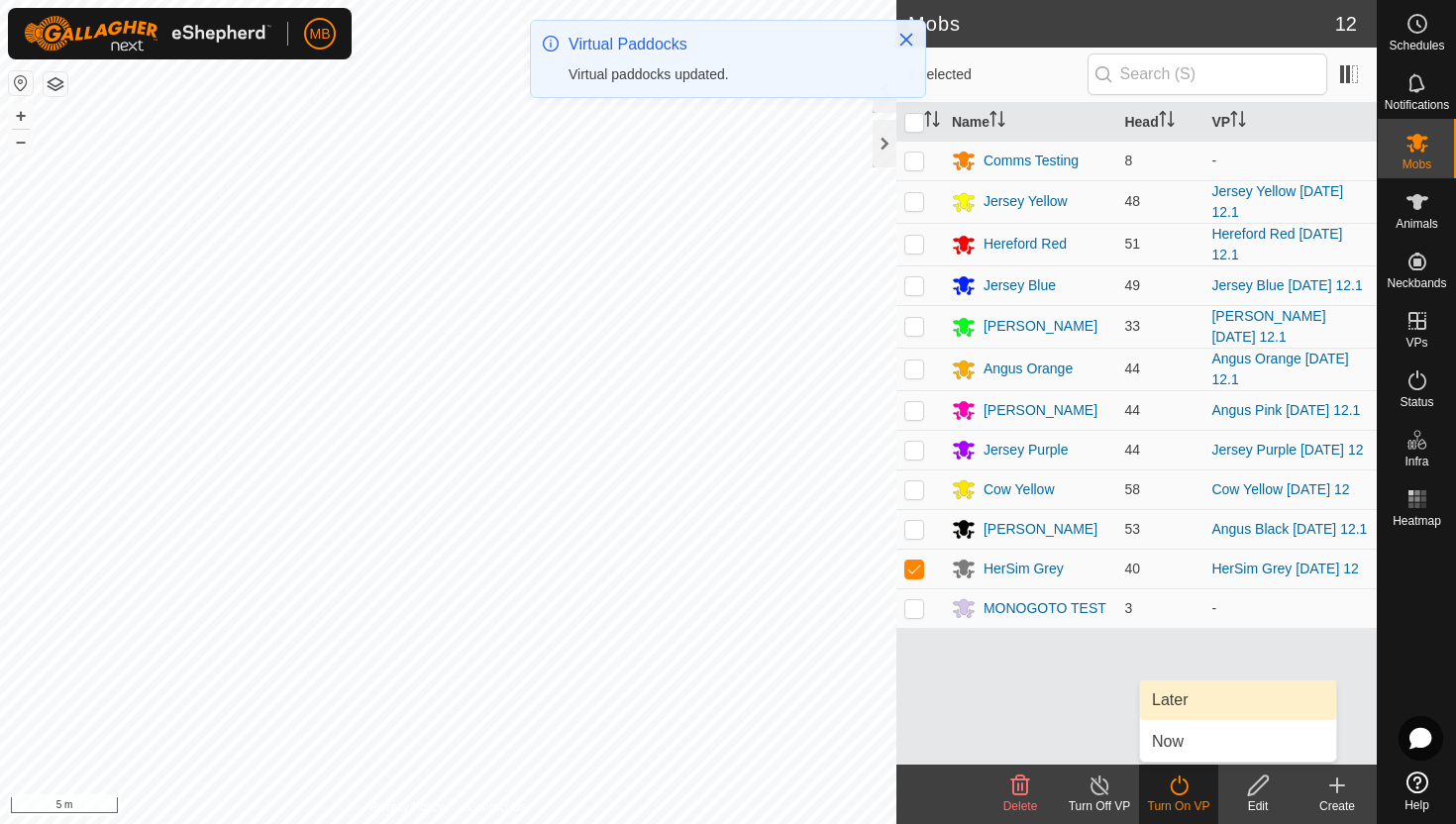 click on "Later" at bounding box center (1238, 700) 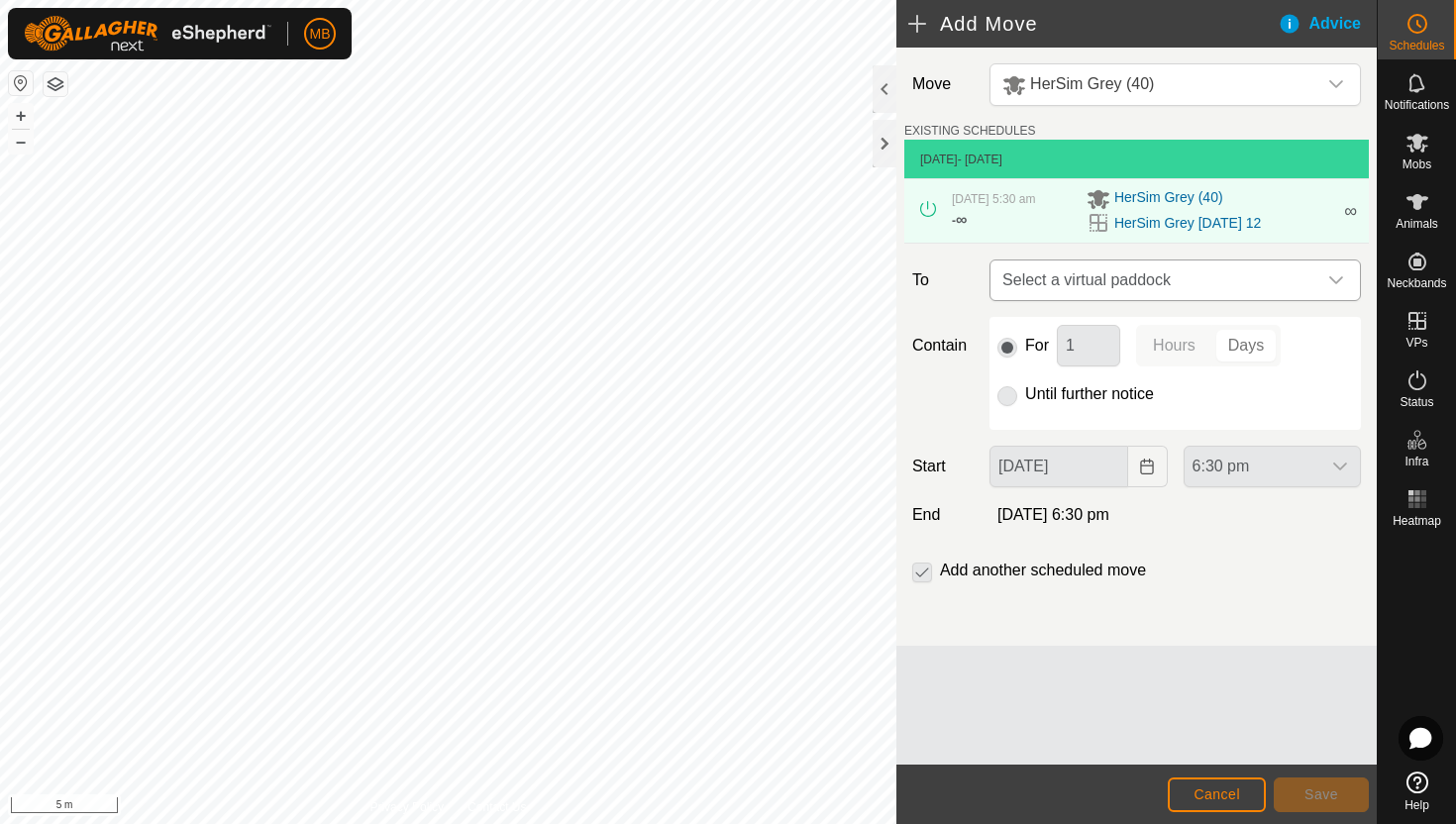 click at bounding box center (1336, 280) 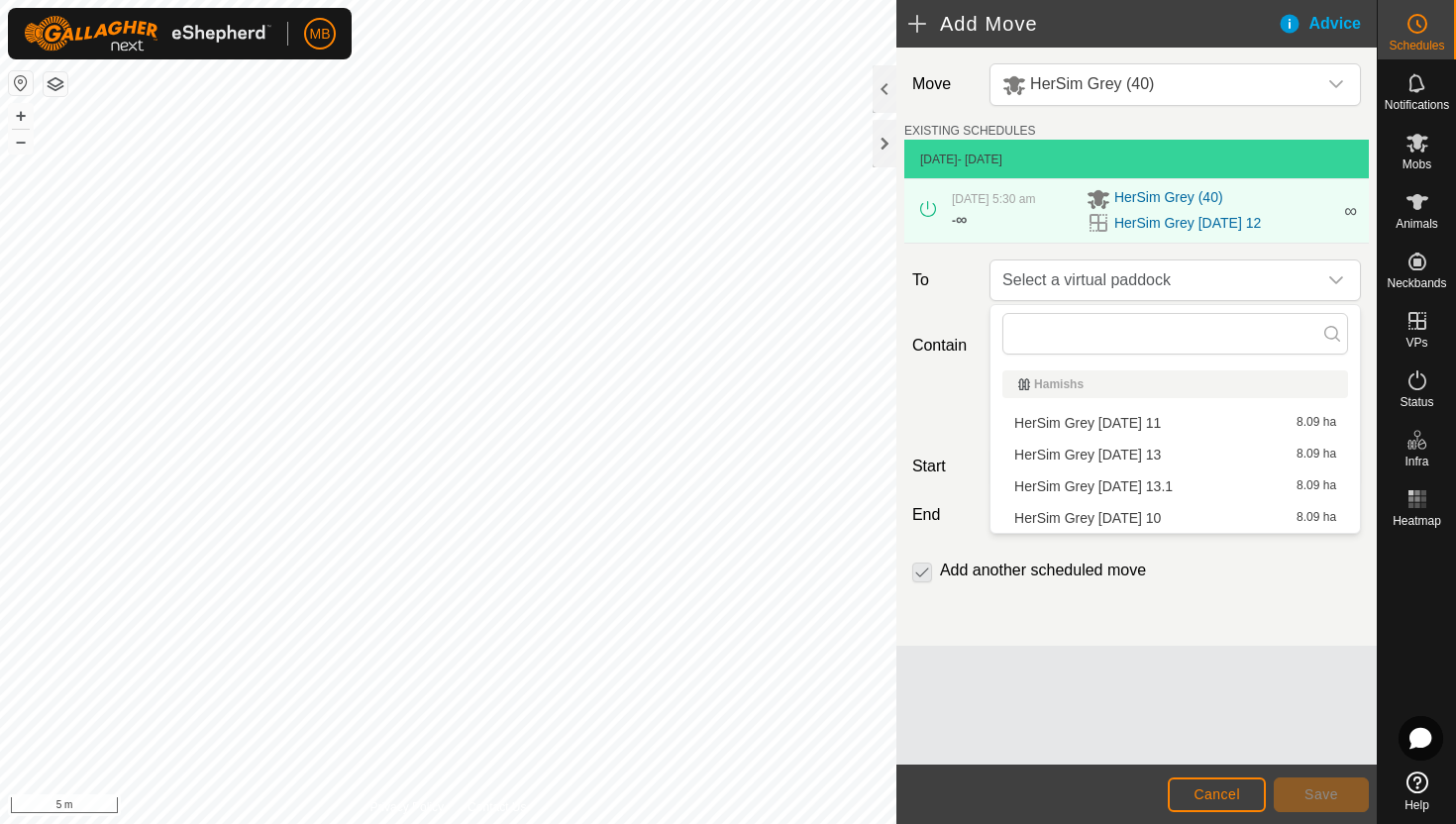 click on "HerSim Grey Sunday 13.1  8.09 ha" at bounding box center (1175, 486) 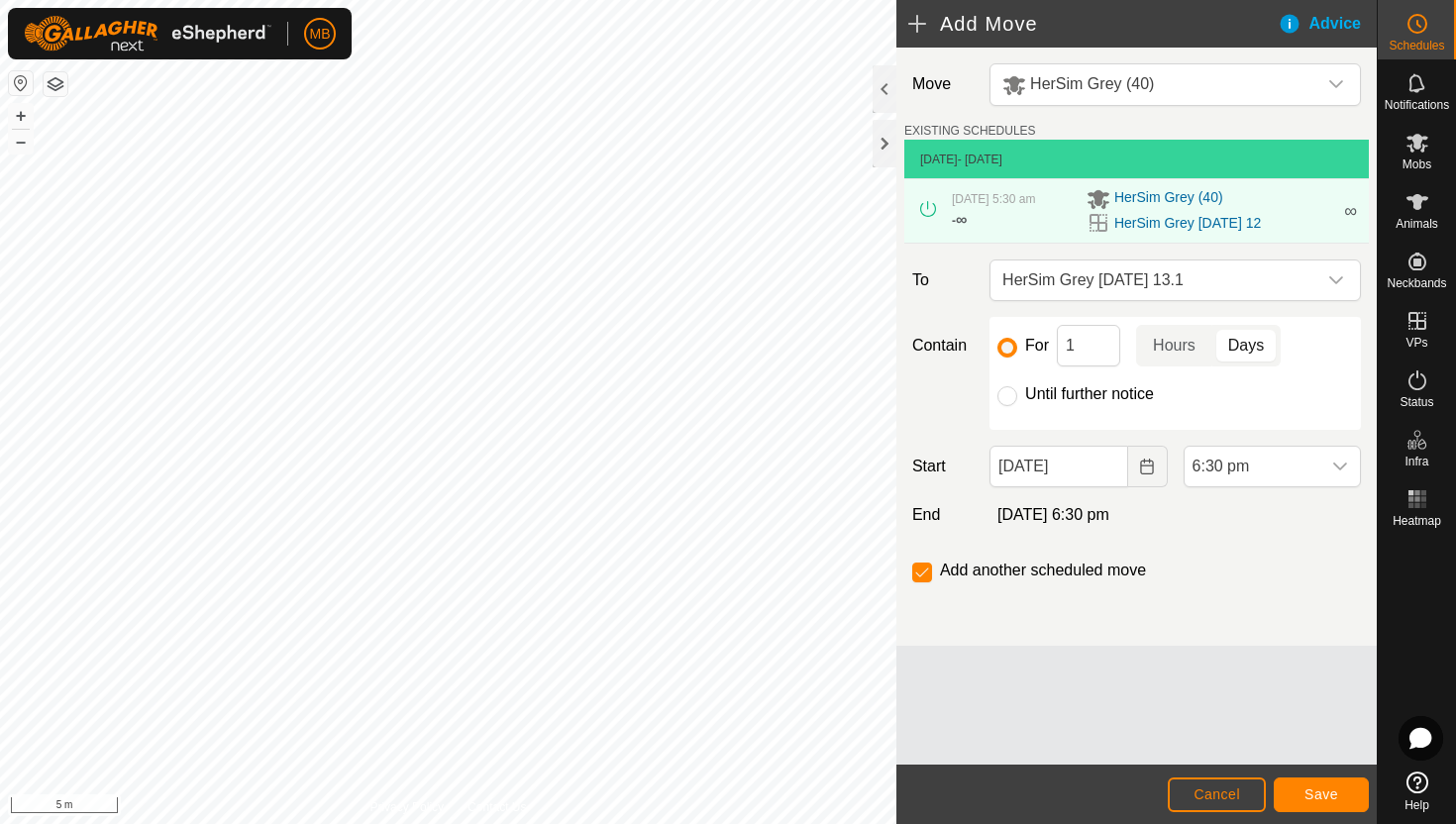 click on "Until further notice" 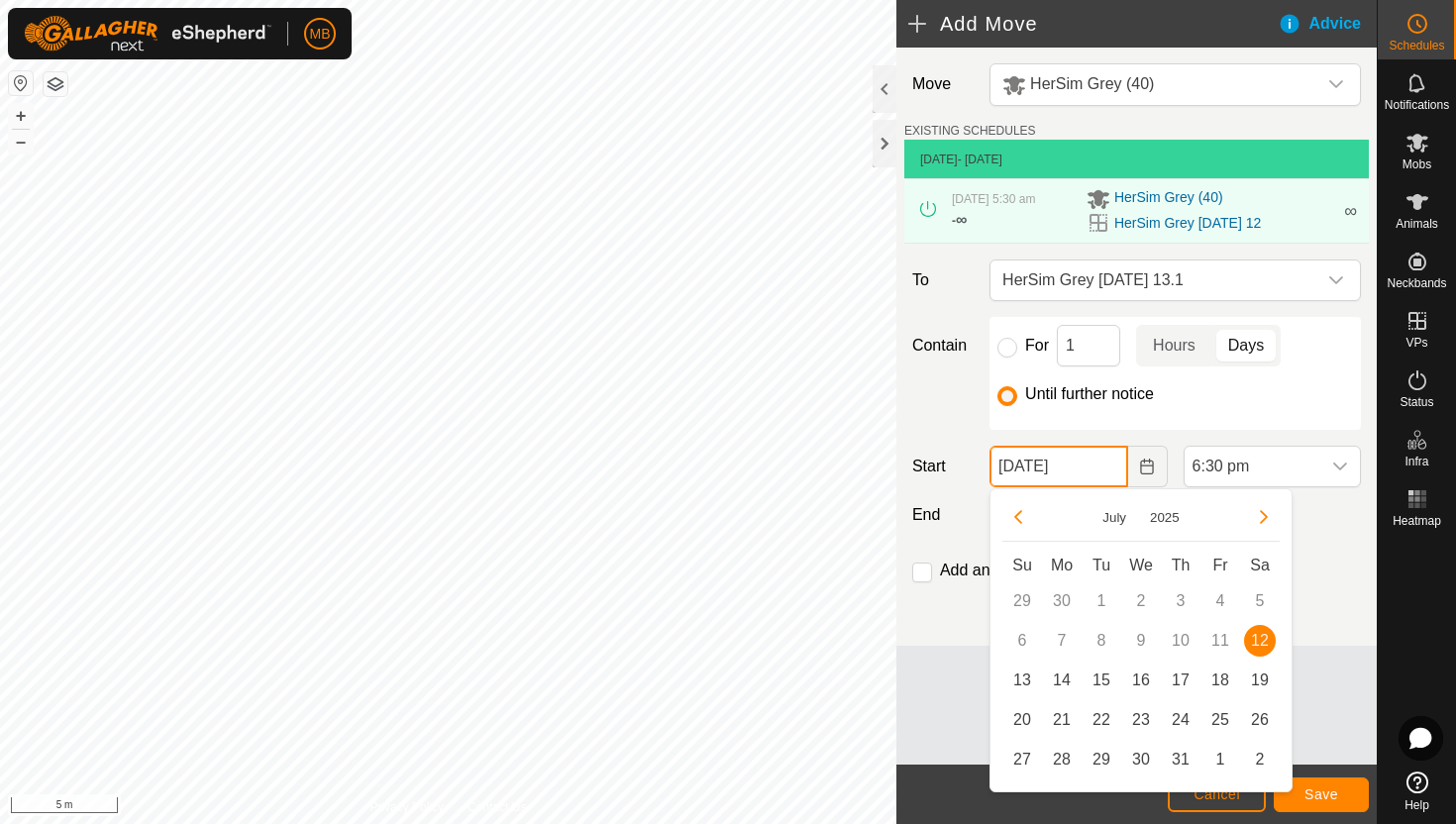 click on "[DATE]" 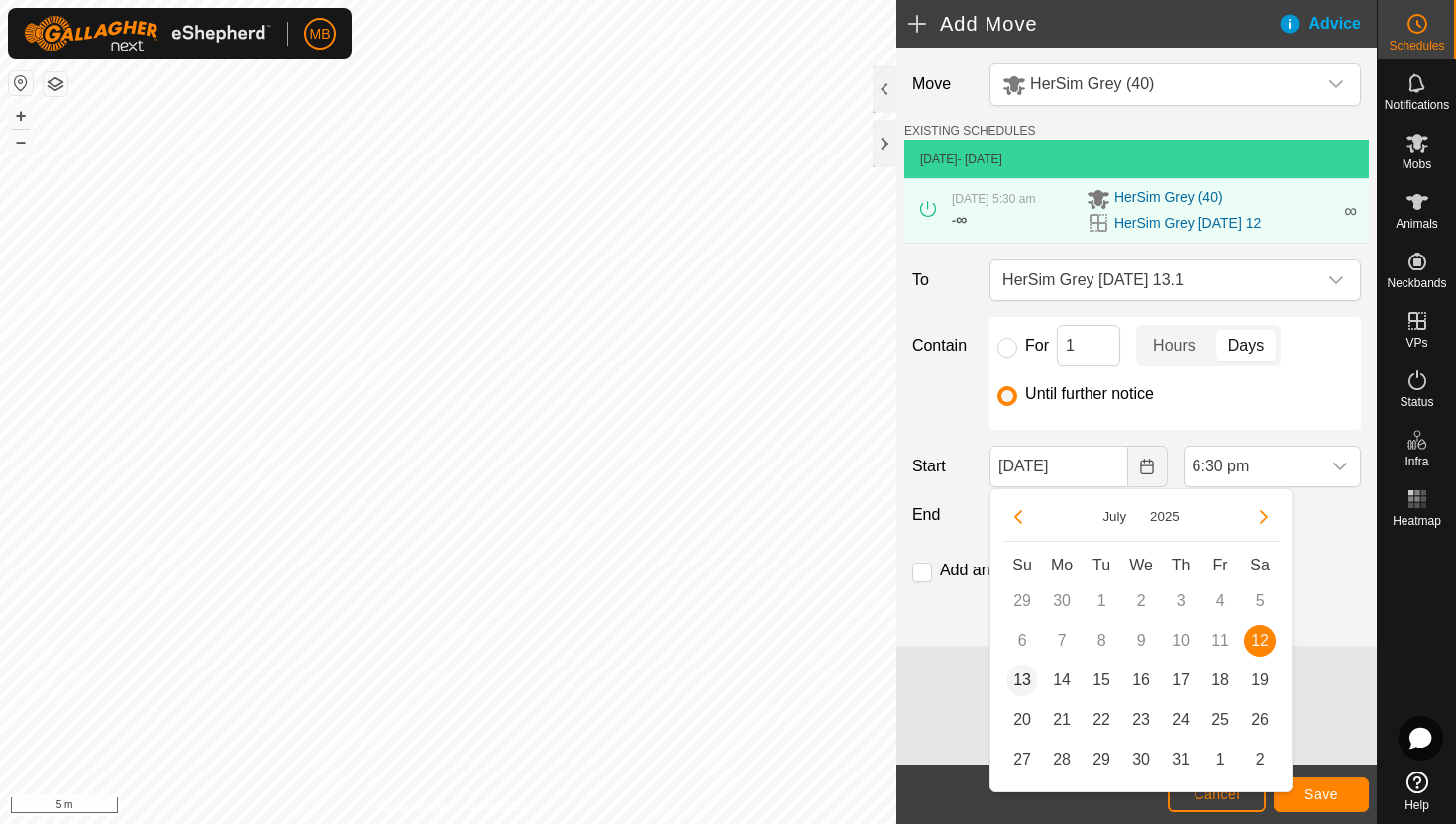 click on "13" at bounding box center (1022, 680) 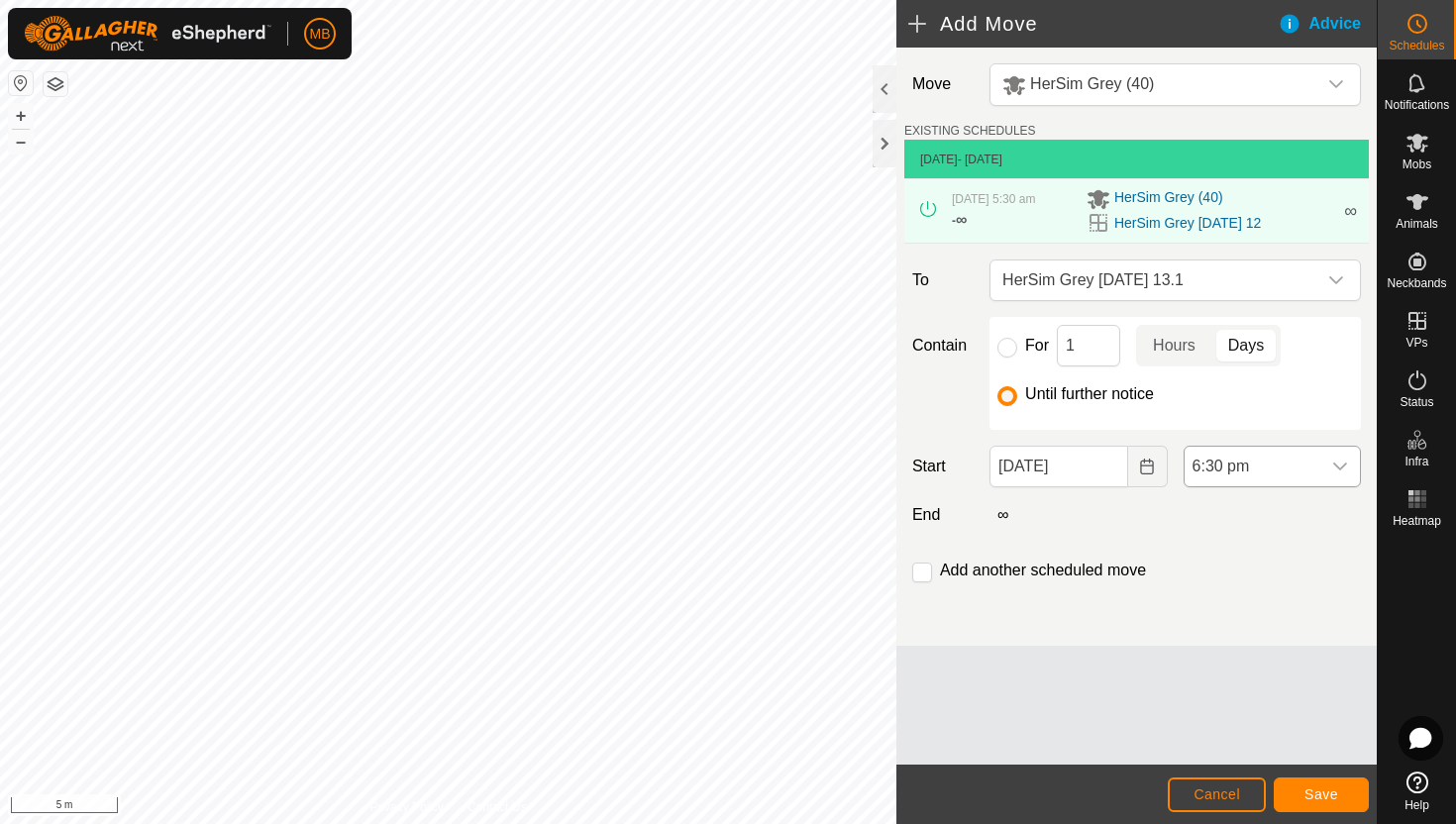 click on "6:30 pm" at bounding box center (1252, 466) 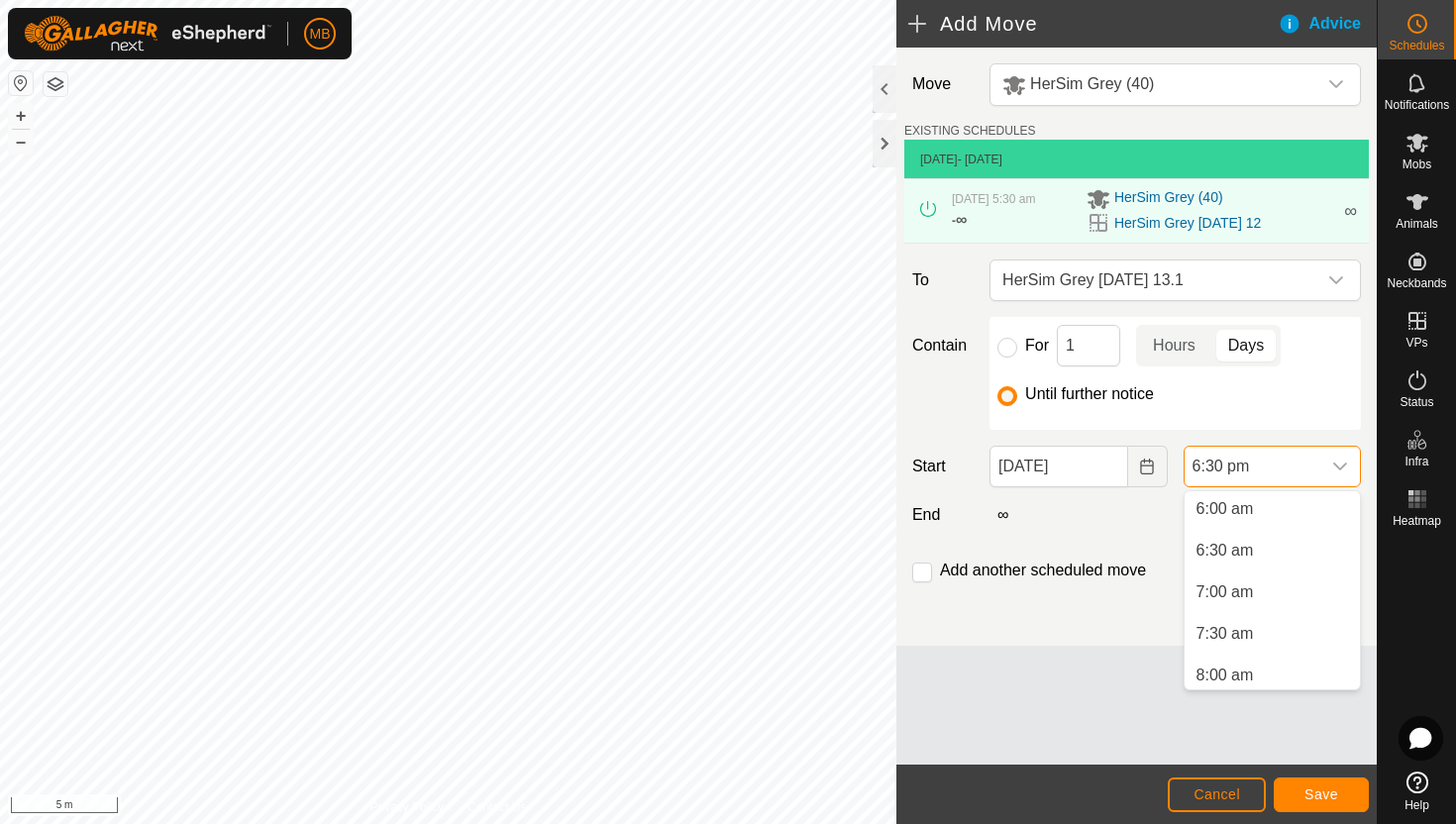 scroll, scrollTop: 499, scrollLeft: 0, axis: vertical 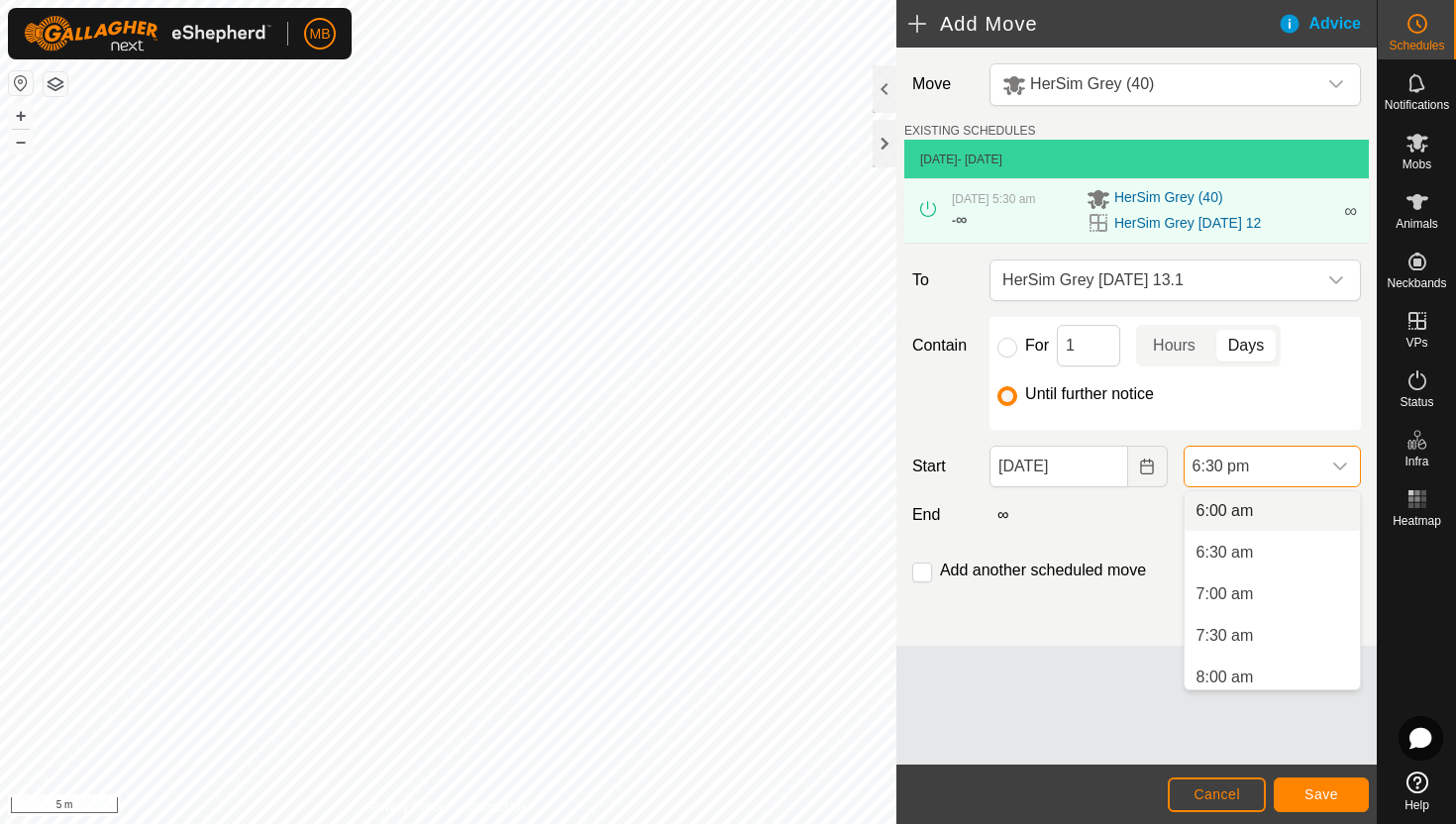 click on "6:00 am" at bounding box center (1272, 511) 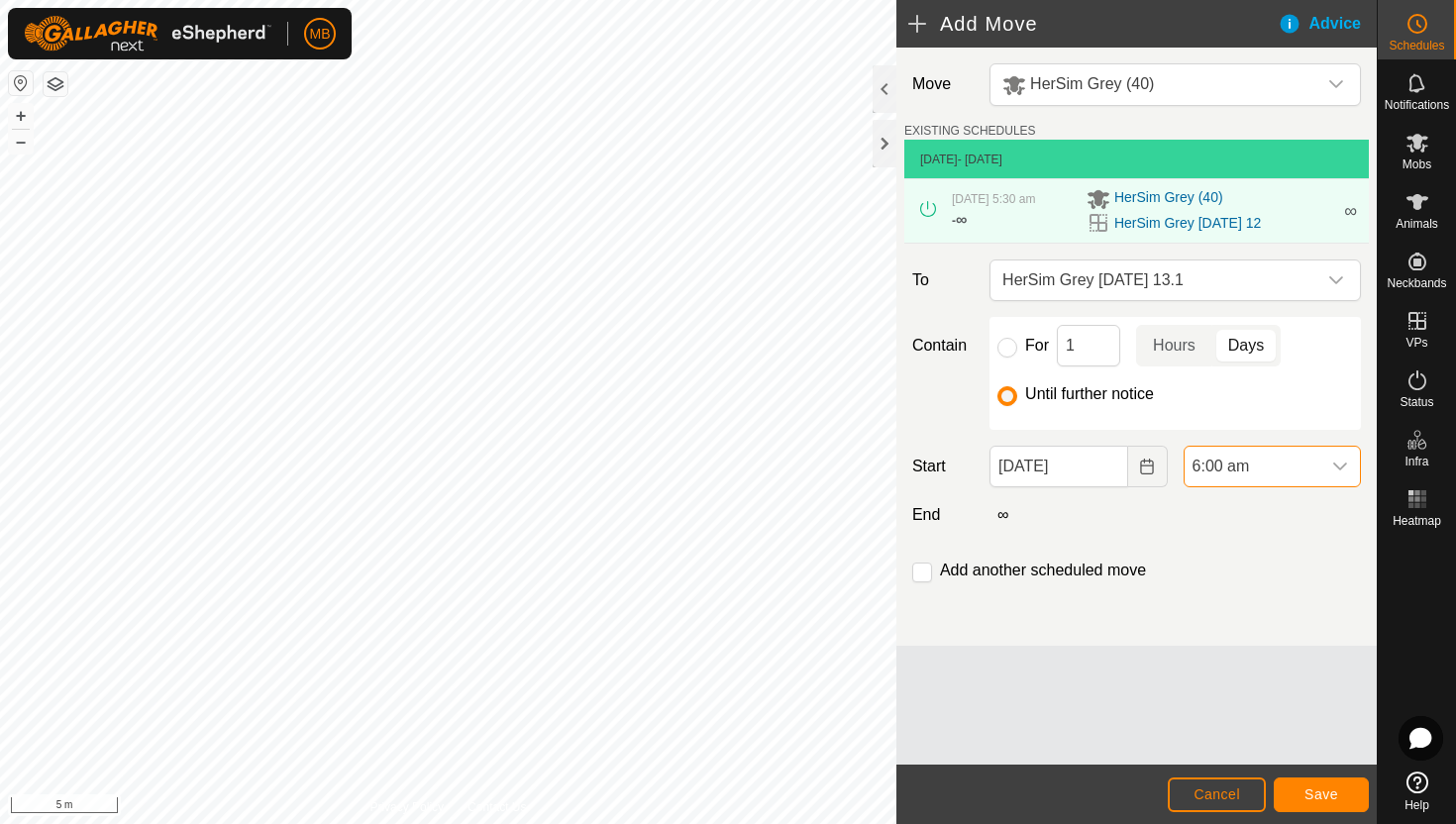scroll, scrollTop: 1381, scrollLeft: 0, axis: vertical 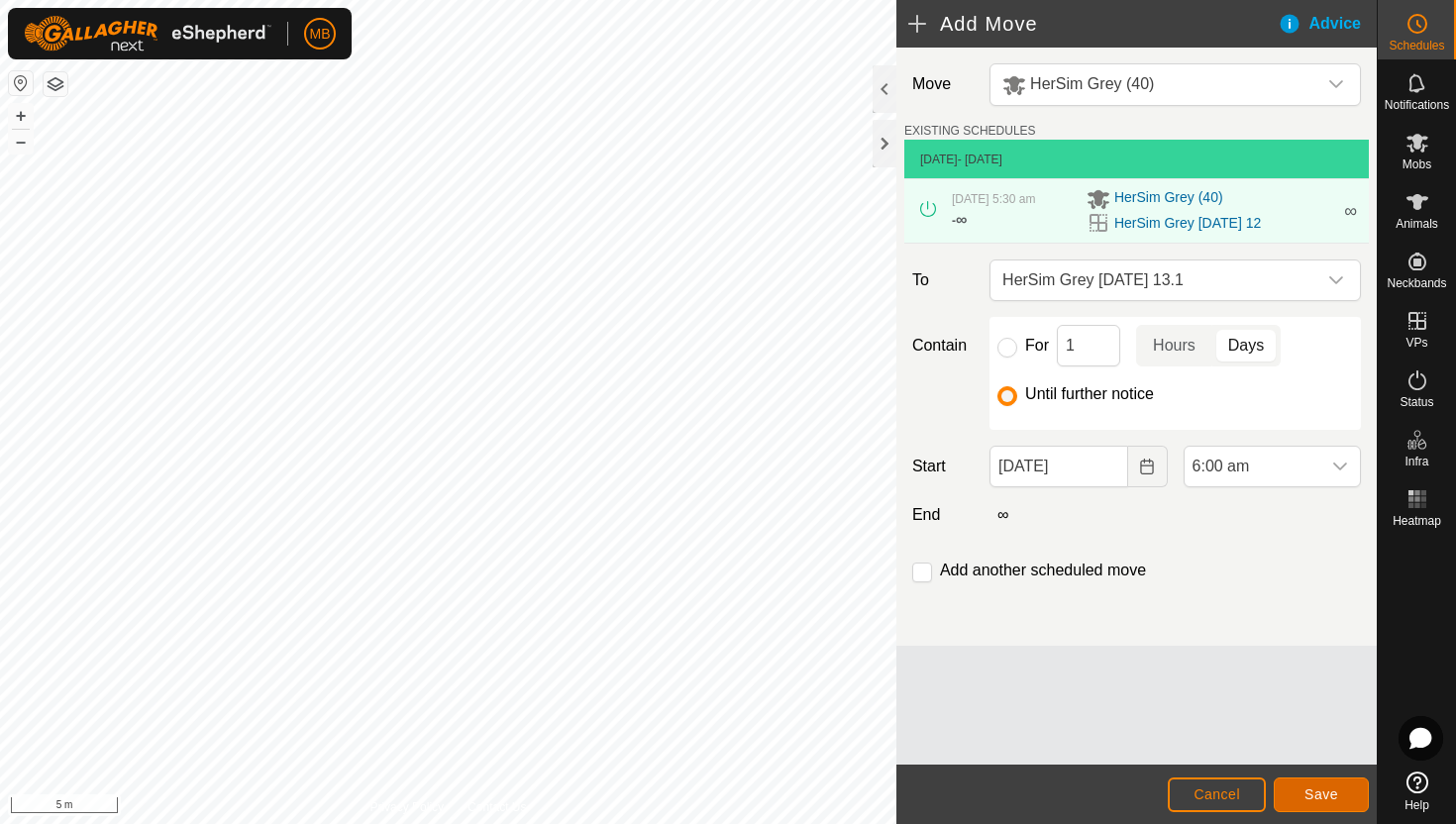 click on "Save" 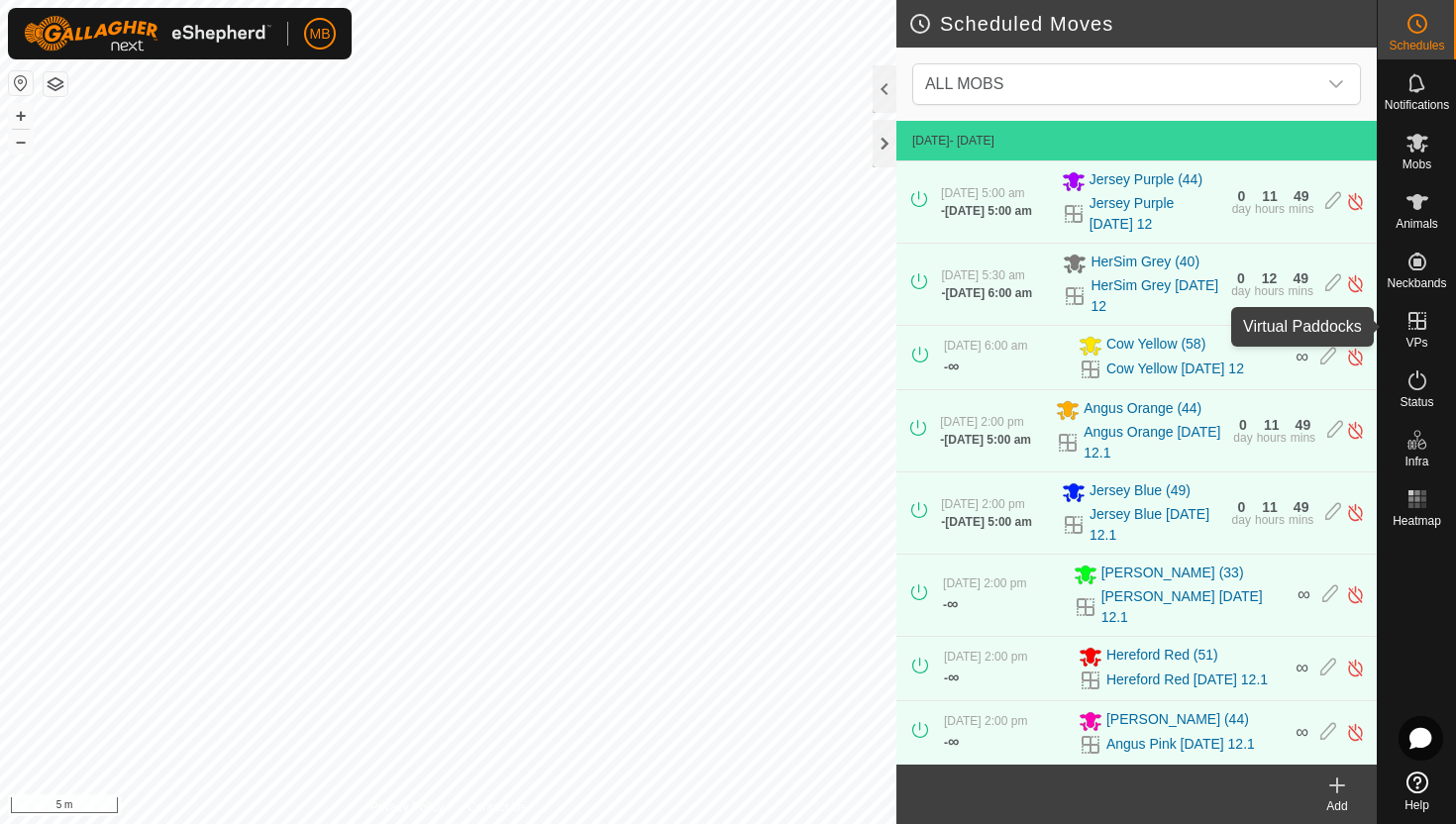 click 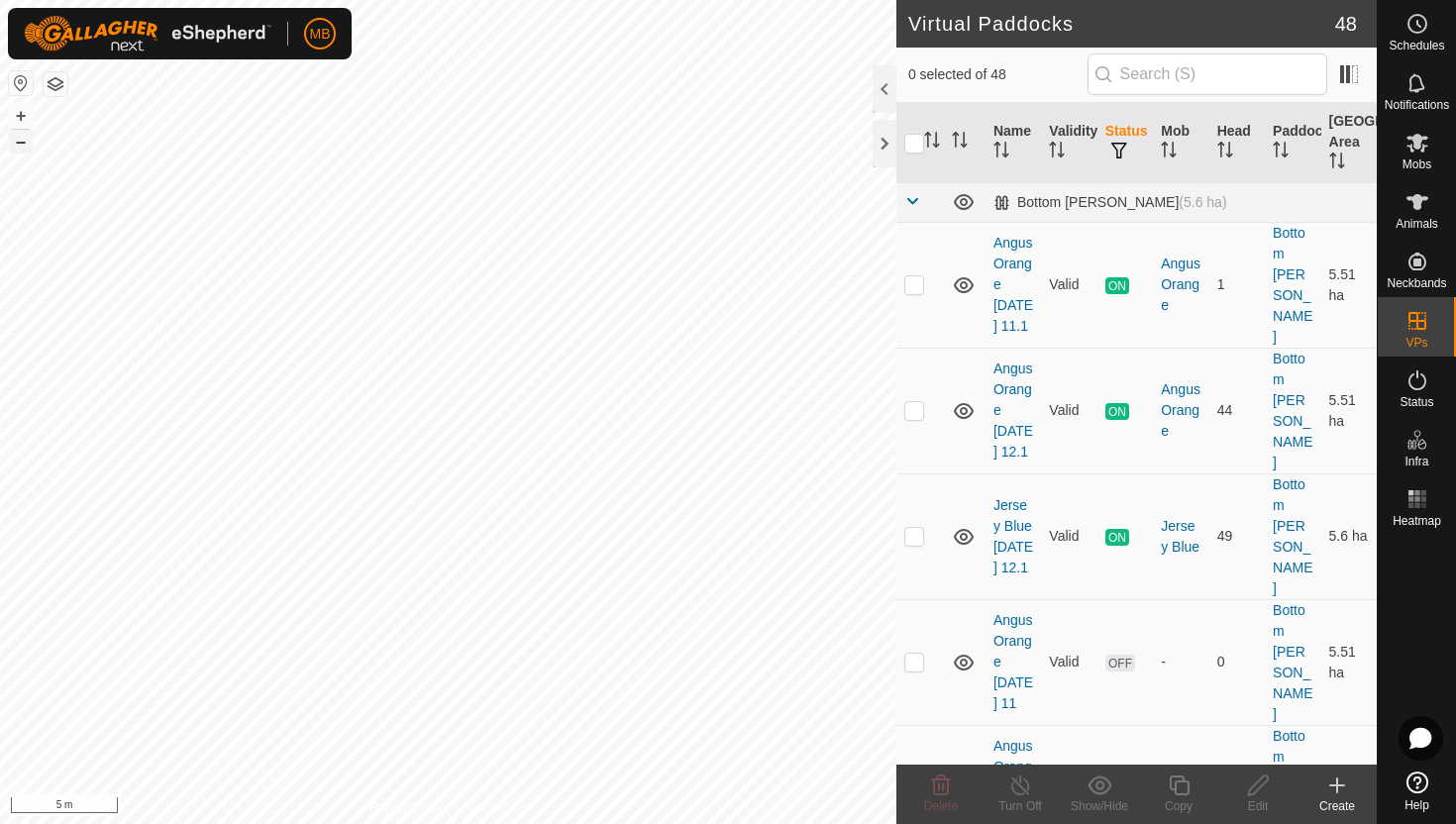 click on "–" at bounding box center [21, 142] 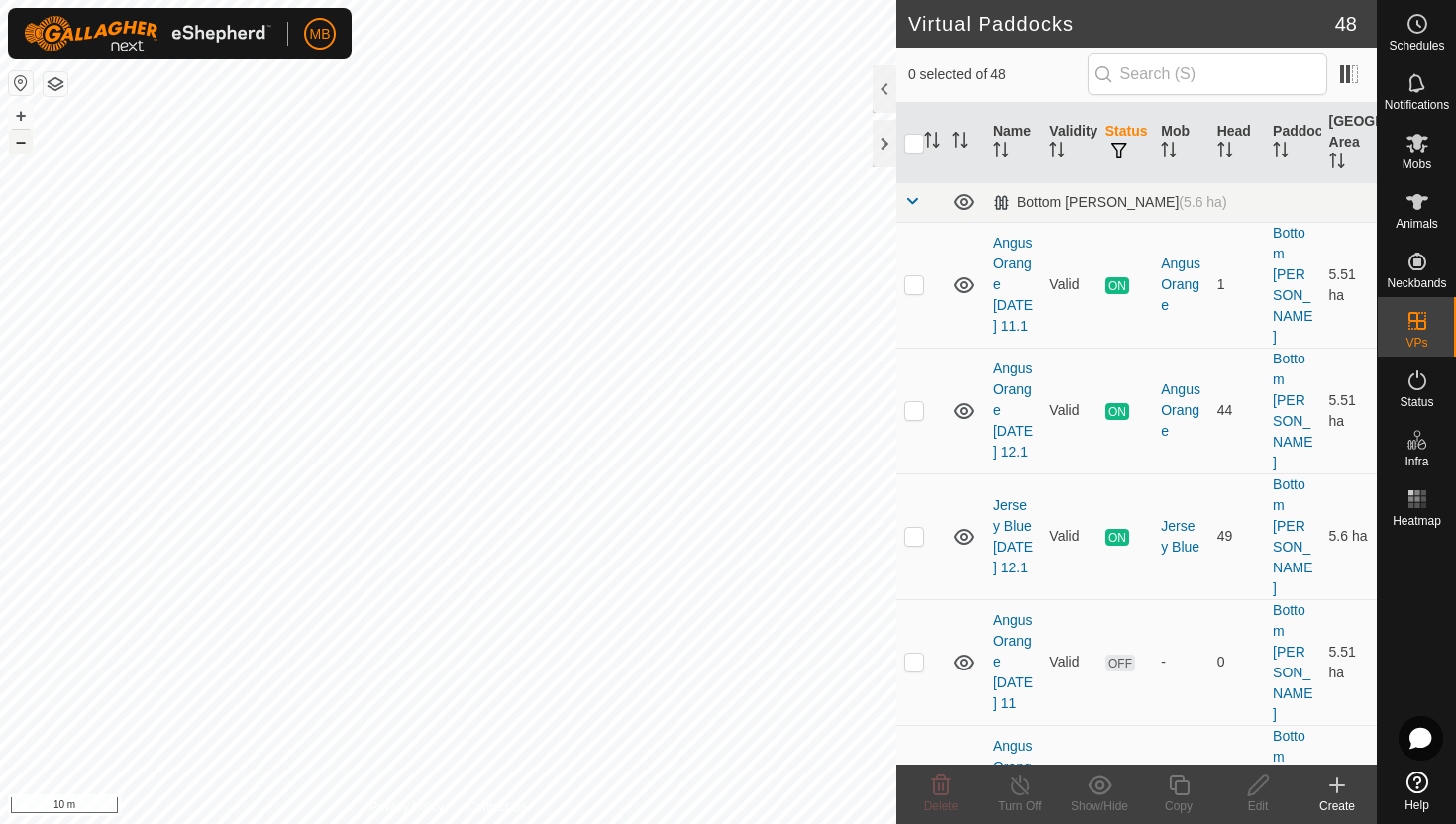 click on "–" at bounding box center [21, 142] 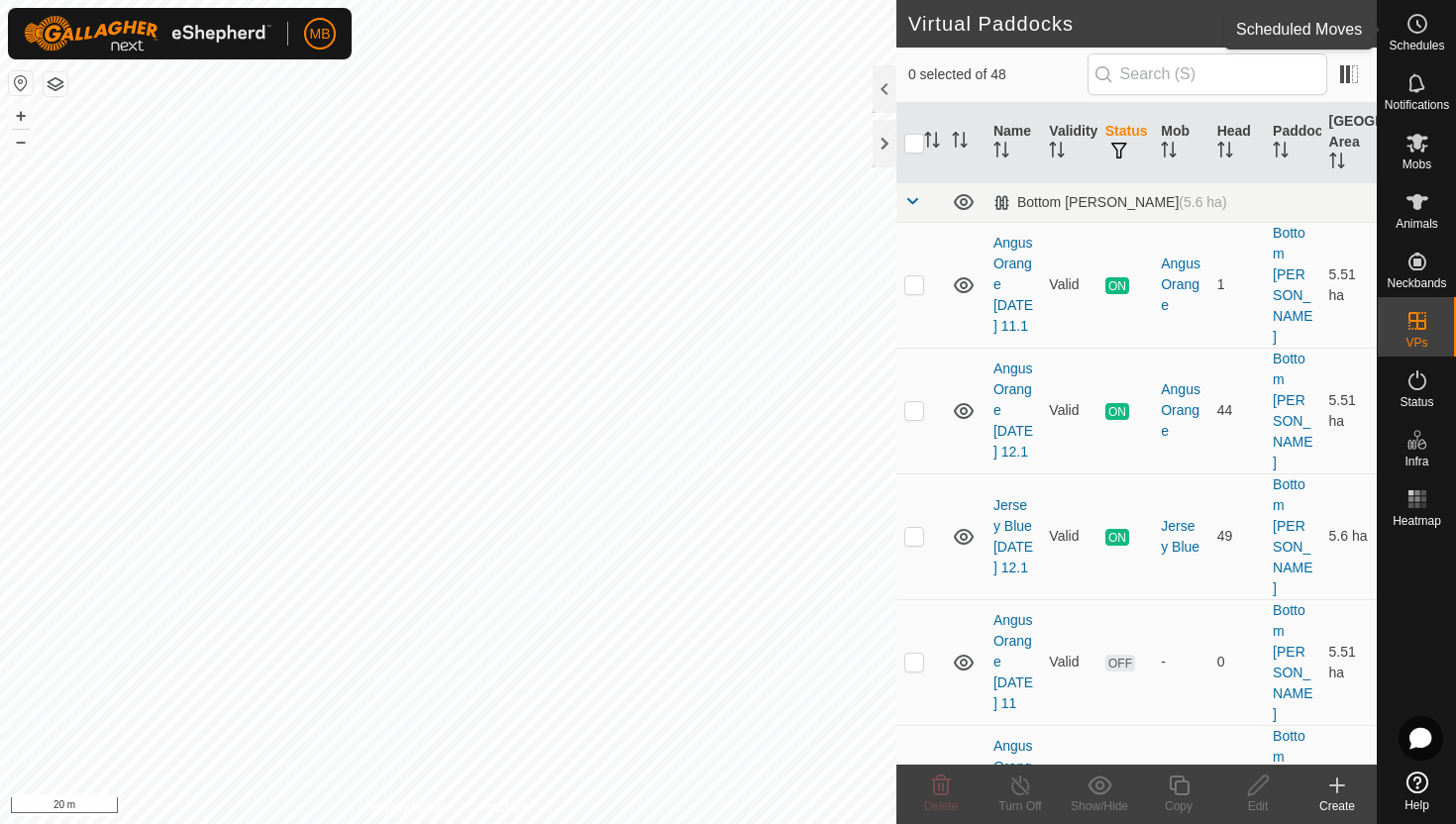 click 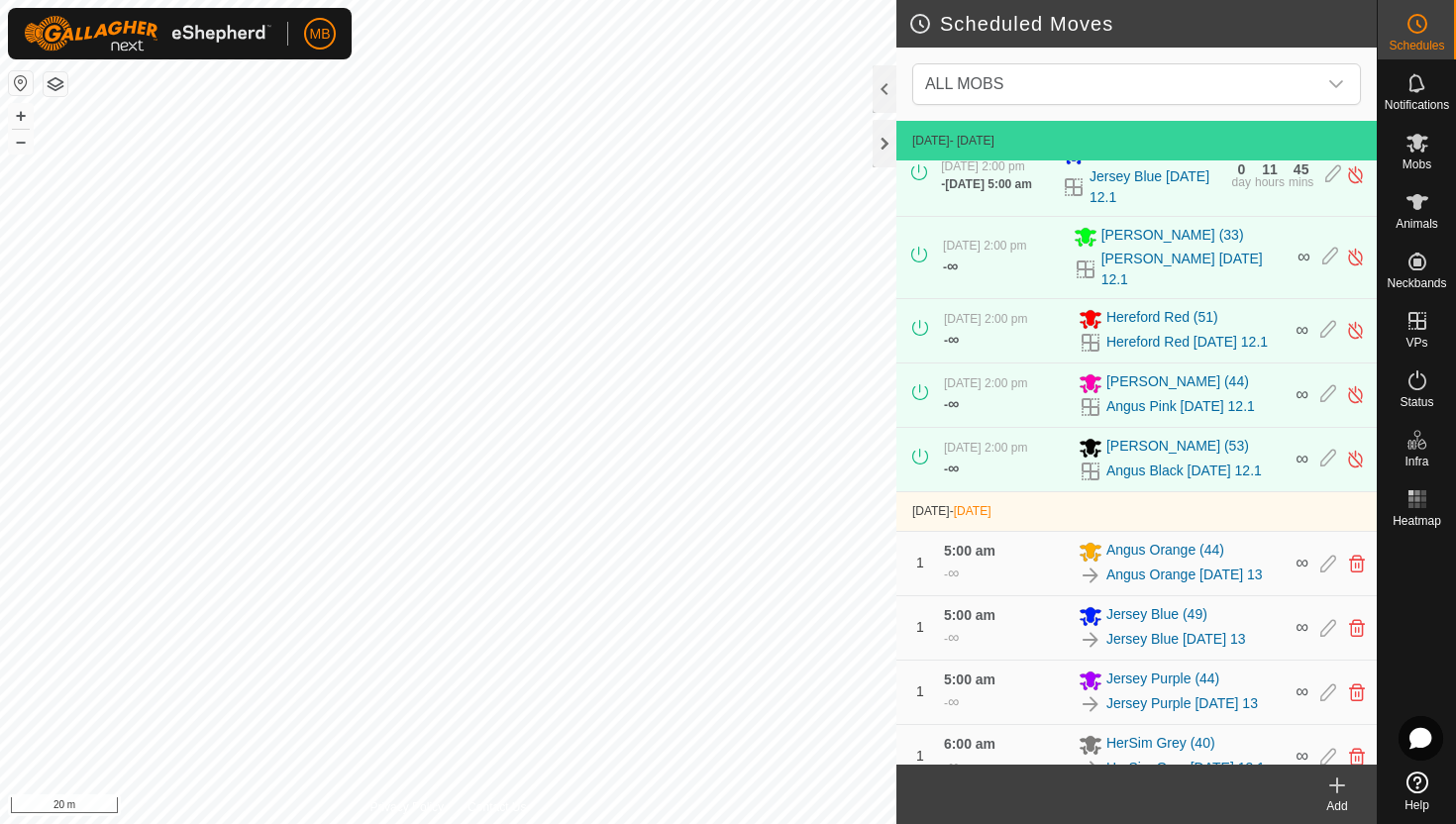 scroll, scrollTop: 367, scrollLeft: 0, axis: vertical 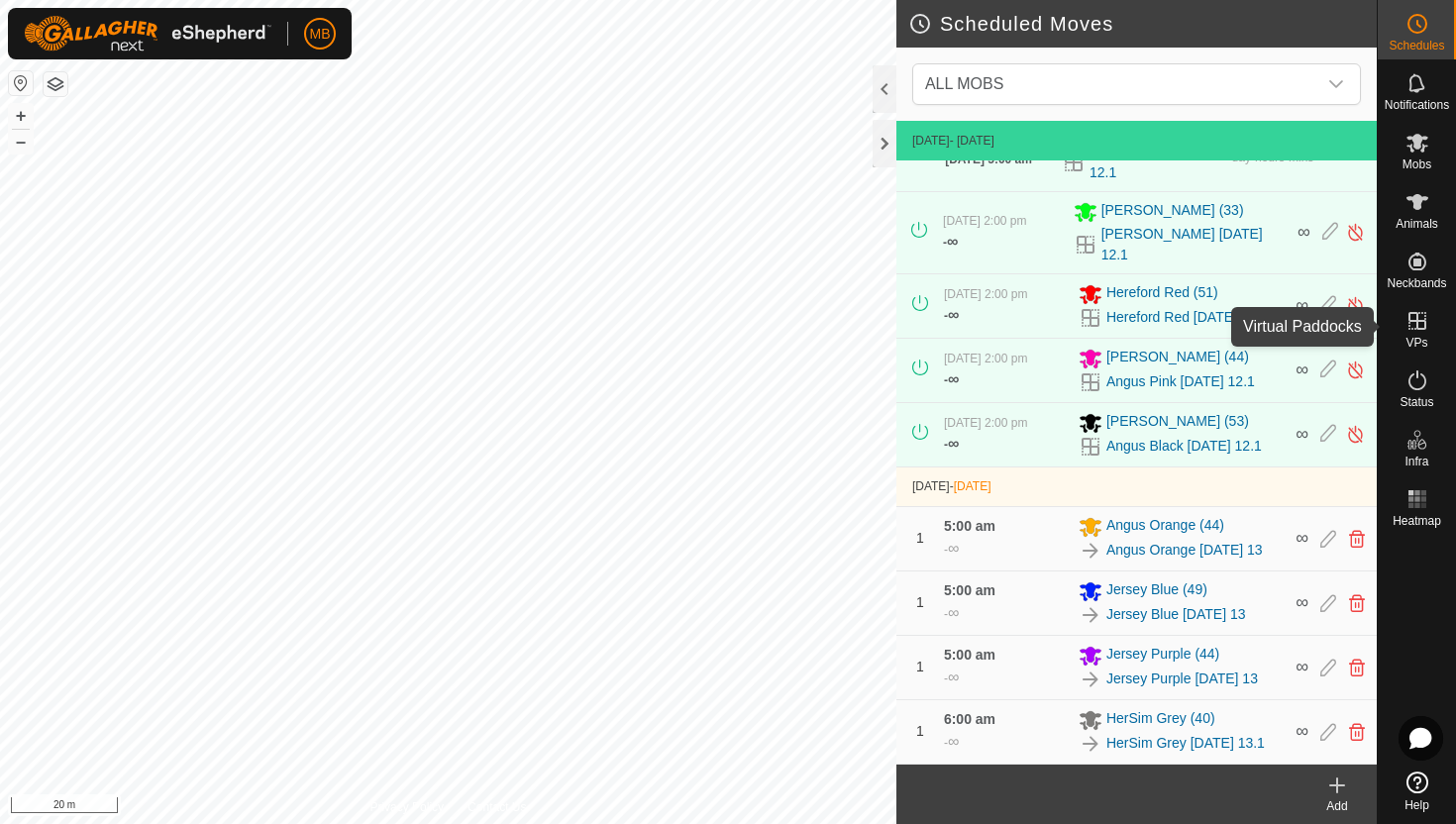 click 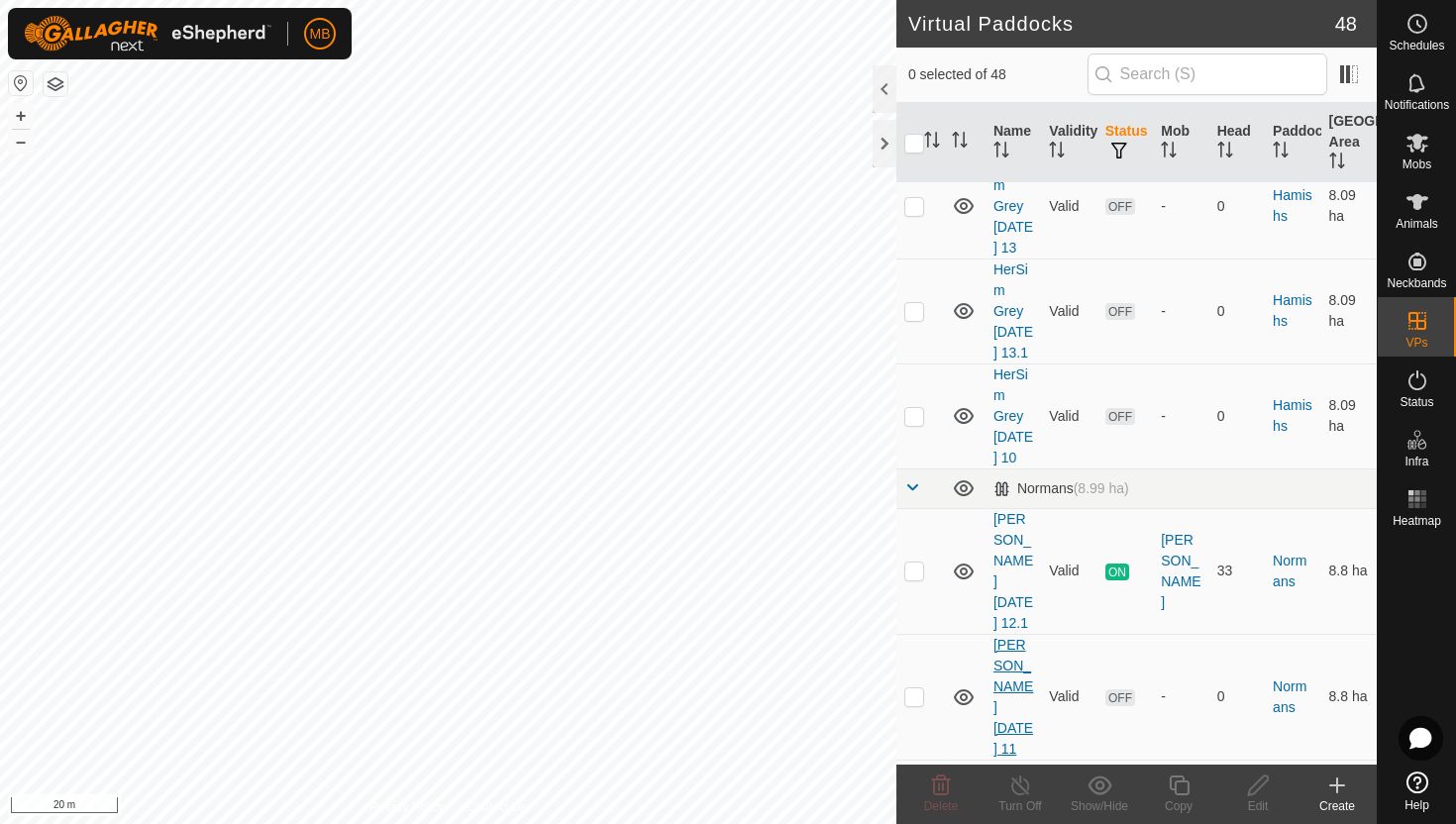 scroll, scrollTop: 1952, scrollLeft: 0, axis: vertical 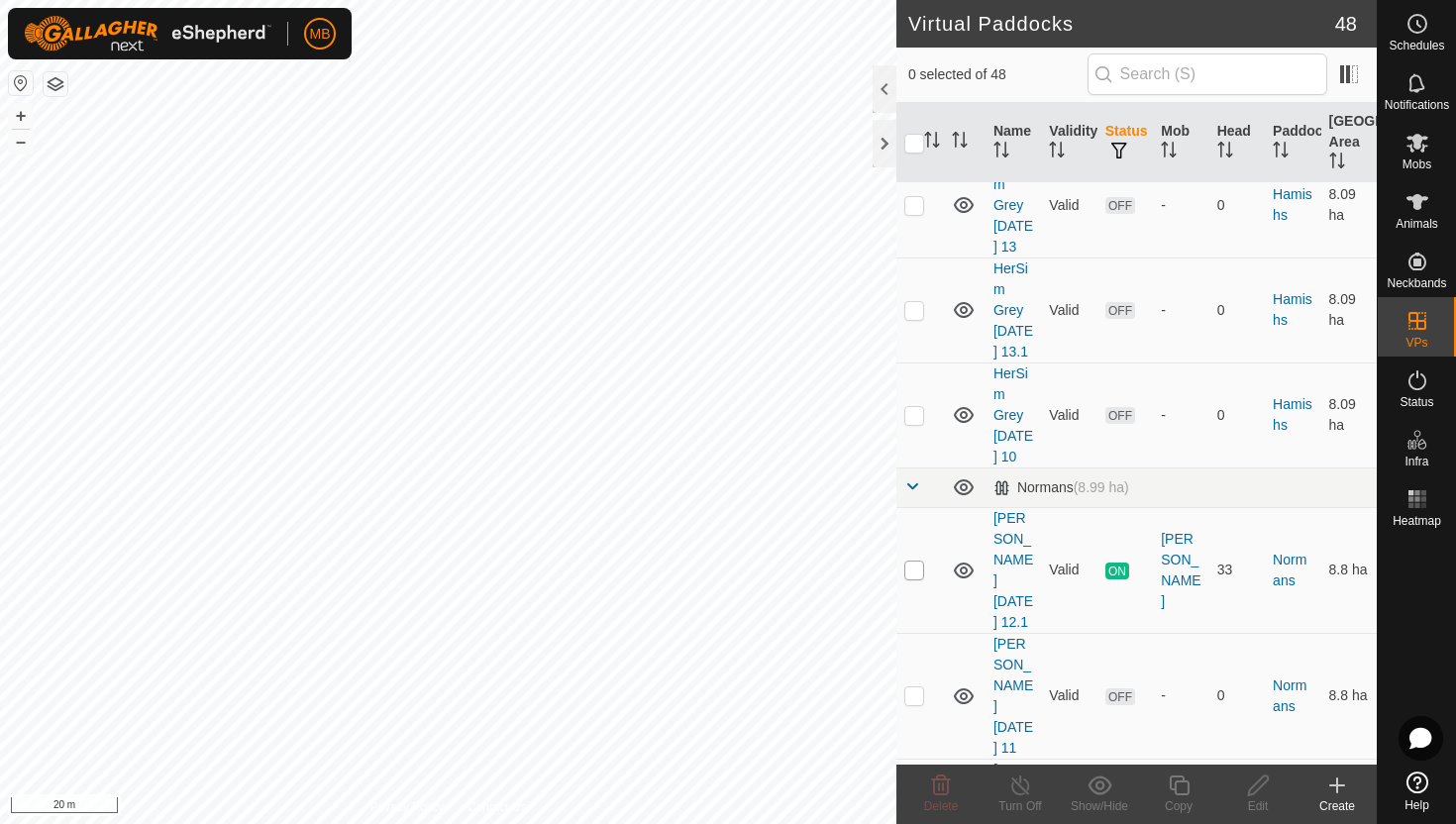 click at bounding box center (914, 570) 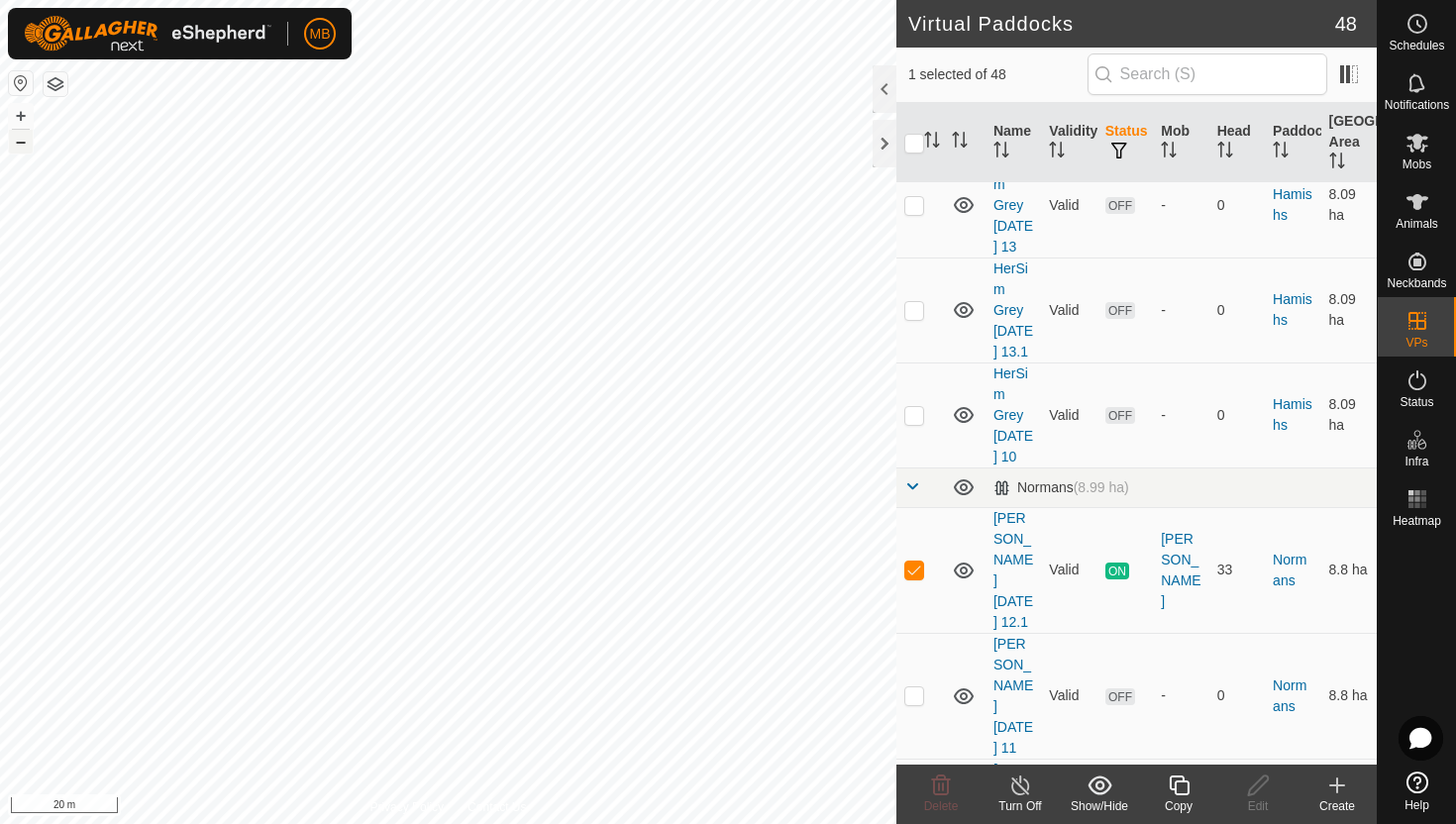 click on "–" at bounding box center (21, 142) 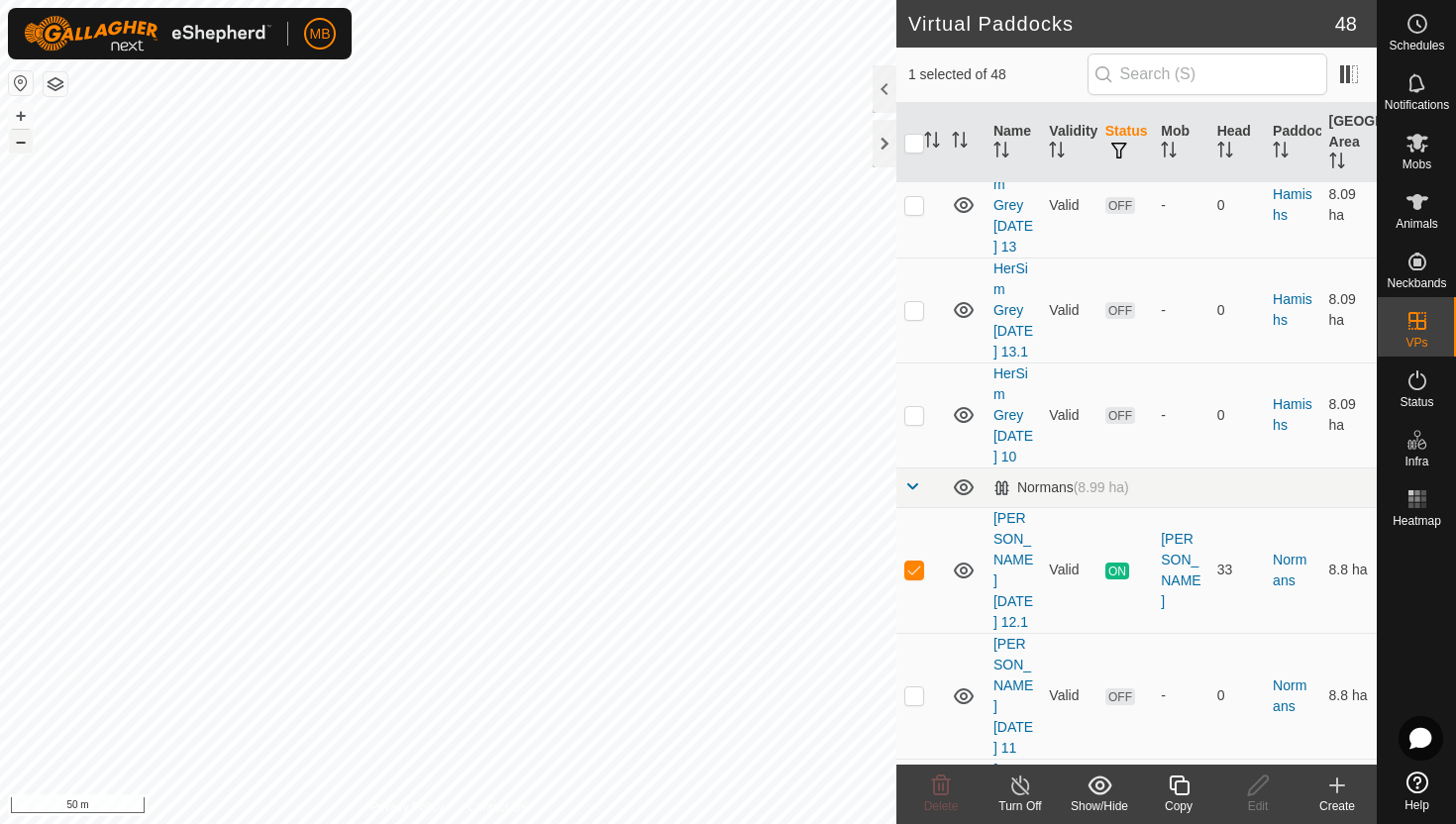 click on "–" at bounding box center [21, 142] 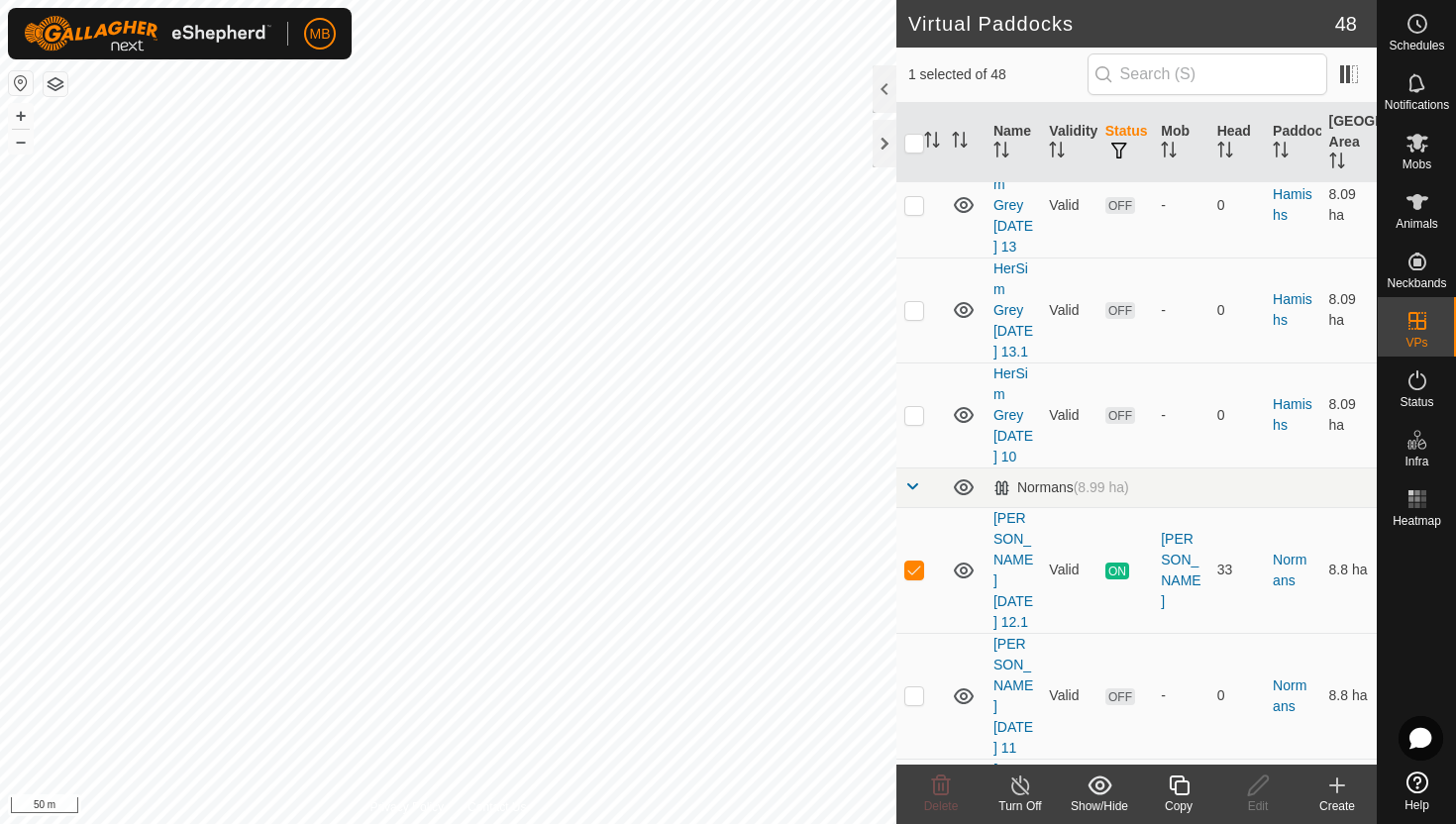 click 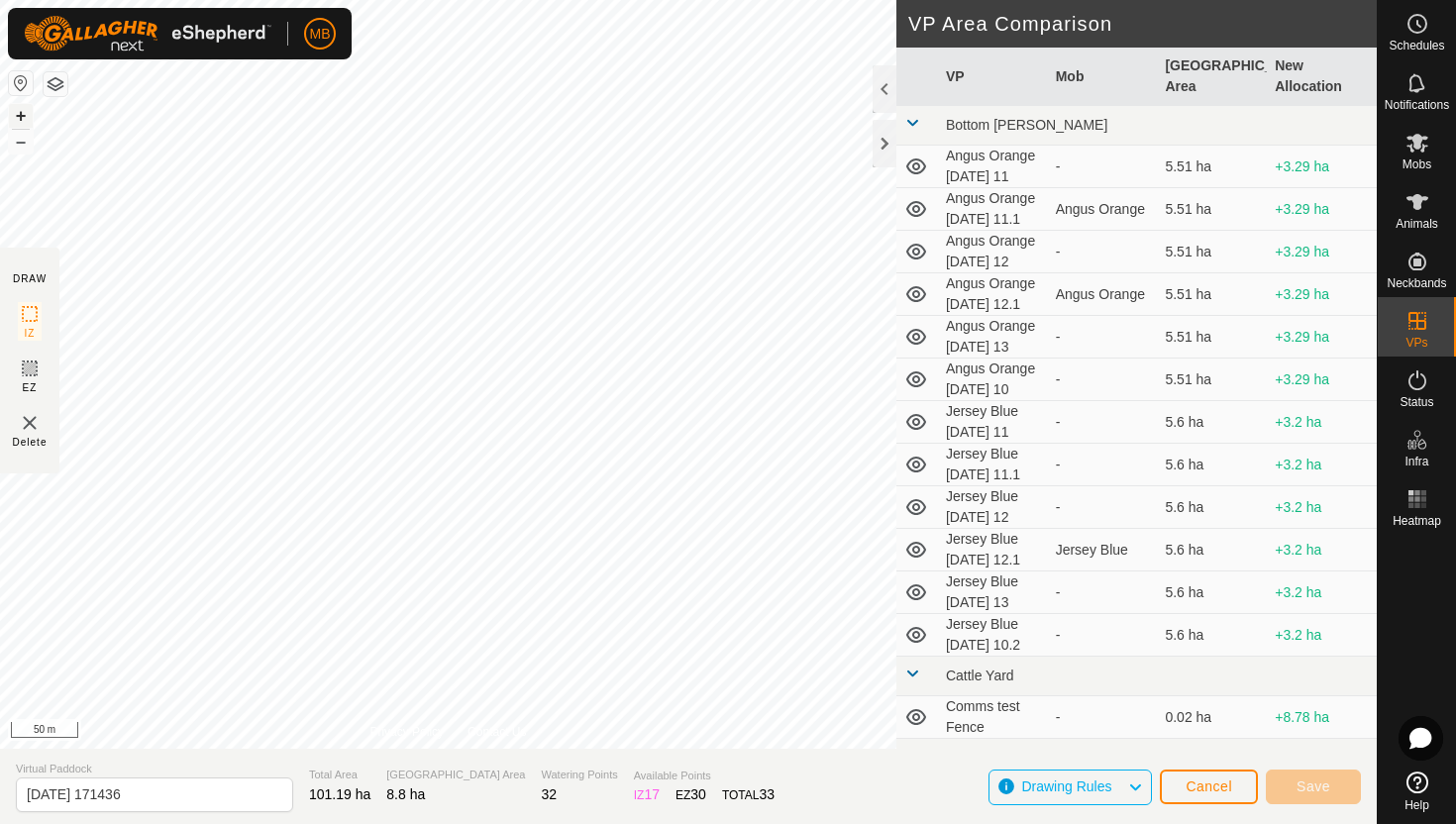click on "+" at bounding box center (21, 116) 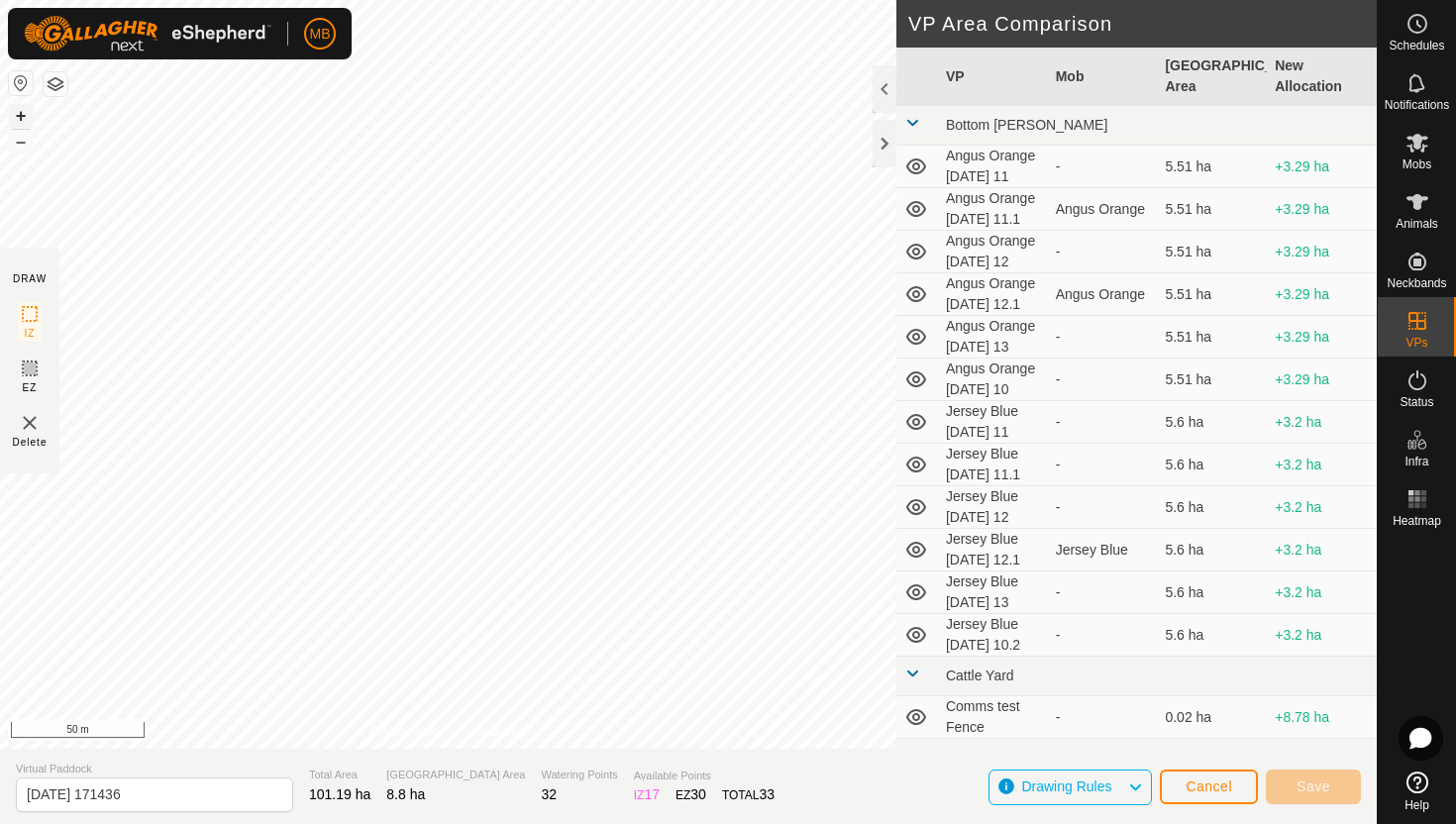 click on "+" at bounding box center (21, 116) 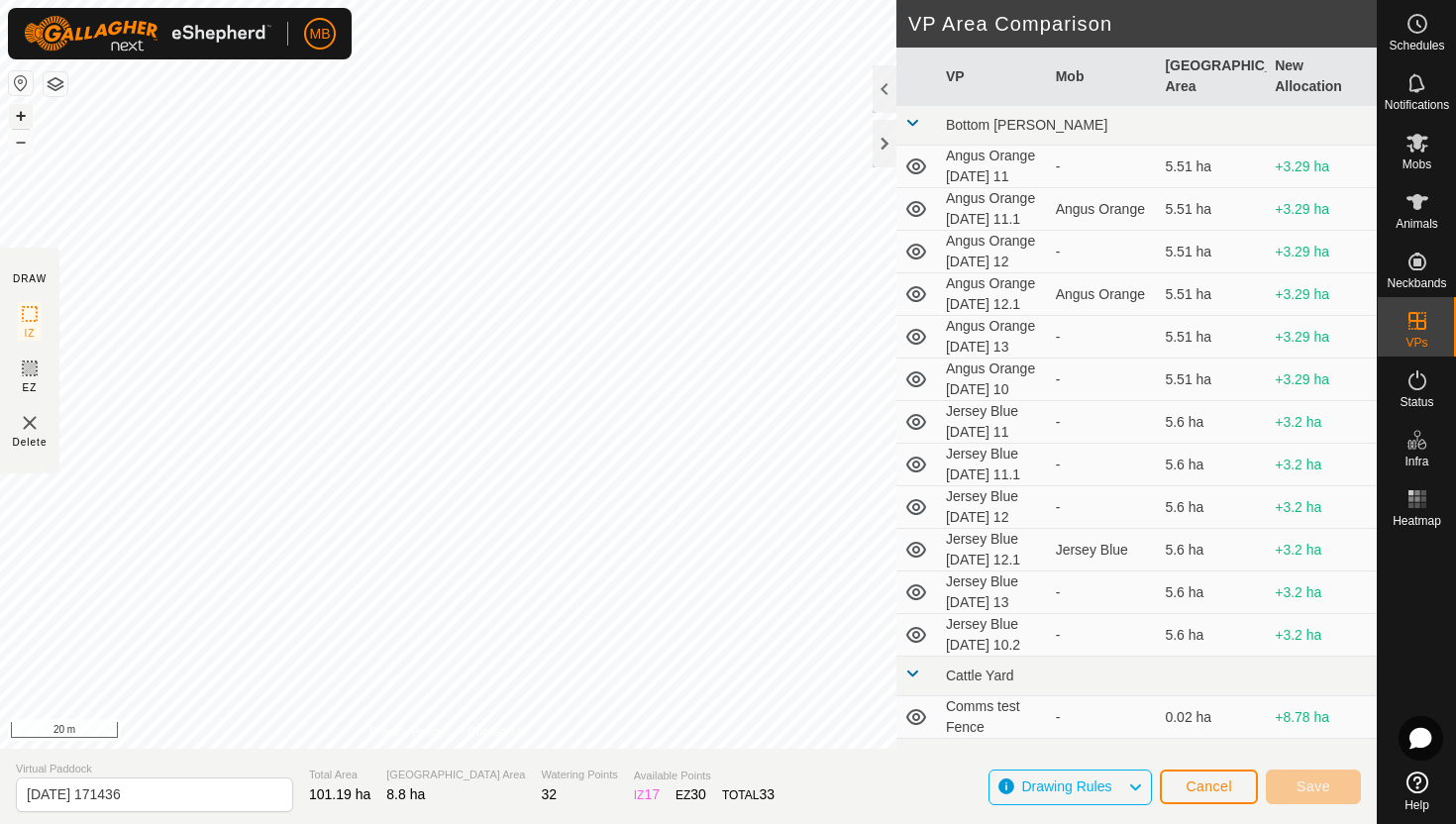 click on "+" at bounding box center (21, 116) 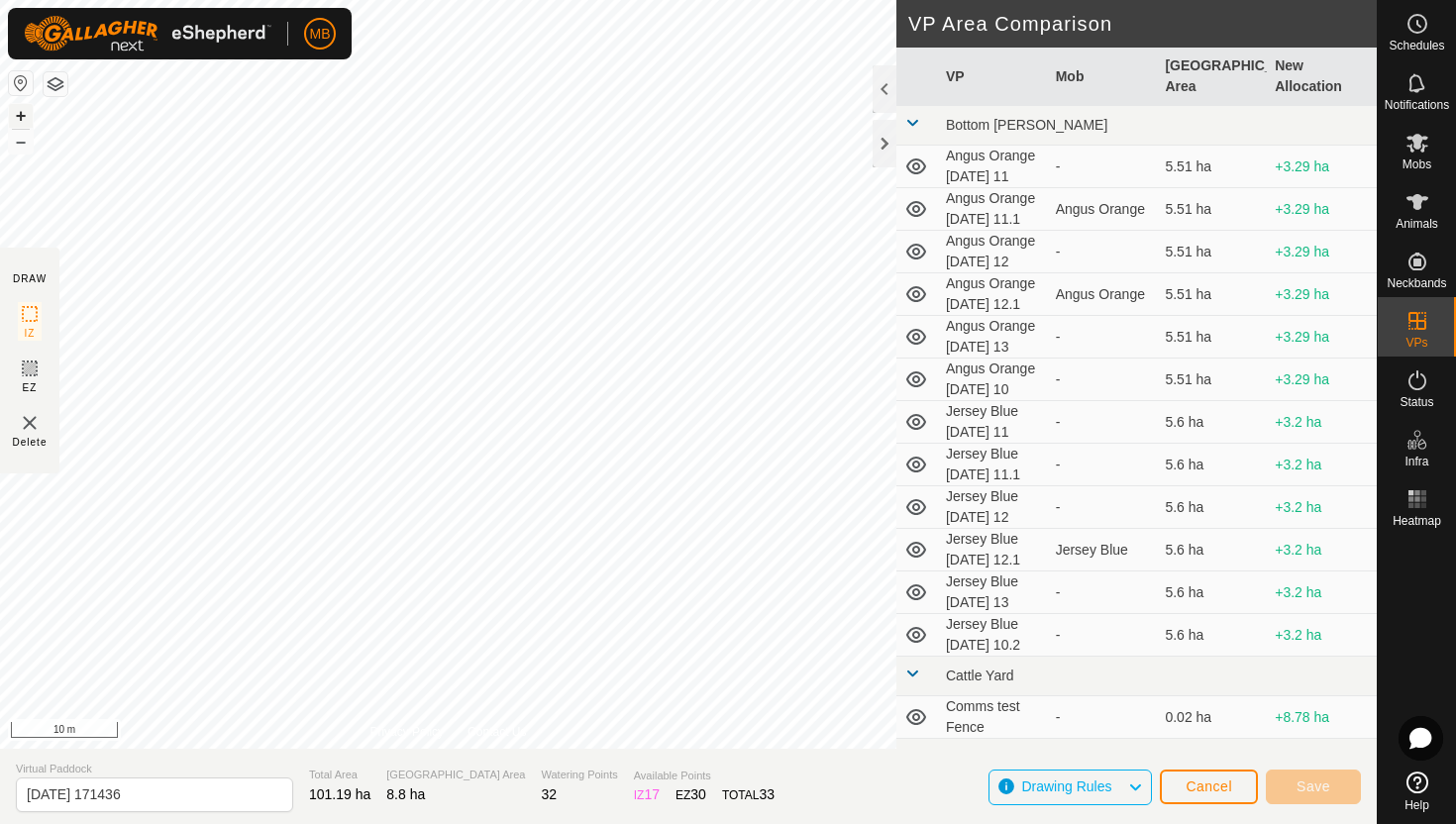 click on "+" at bounding box center [21, 116] 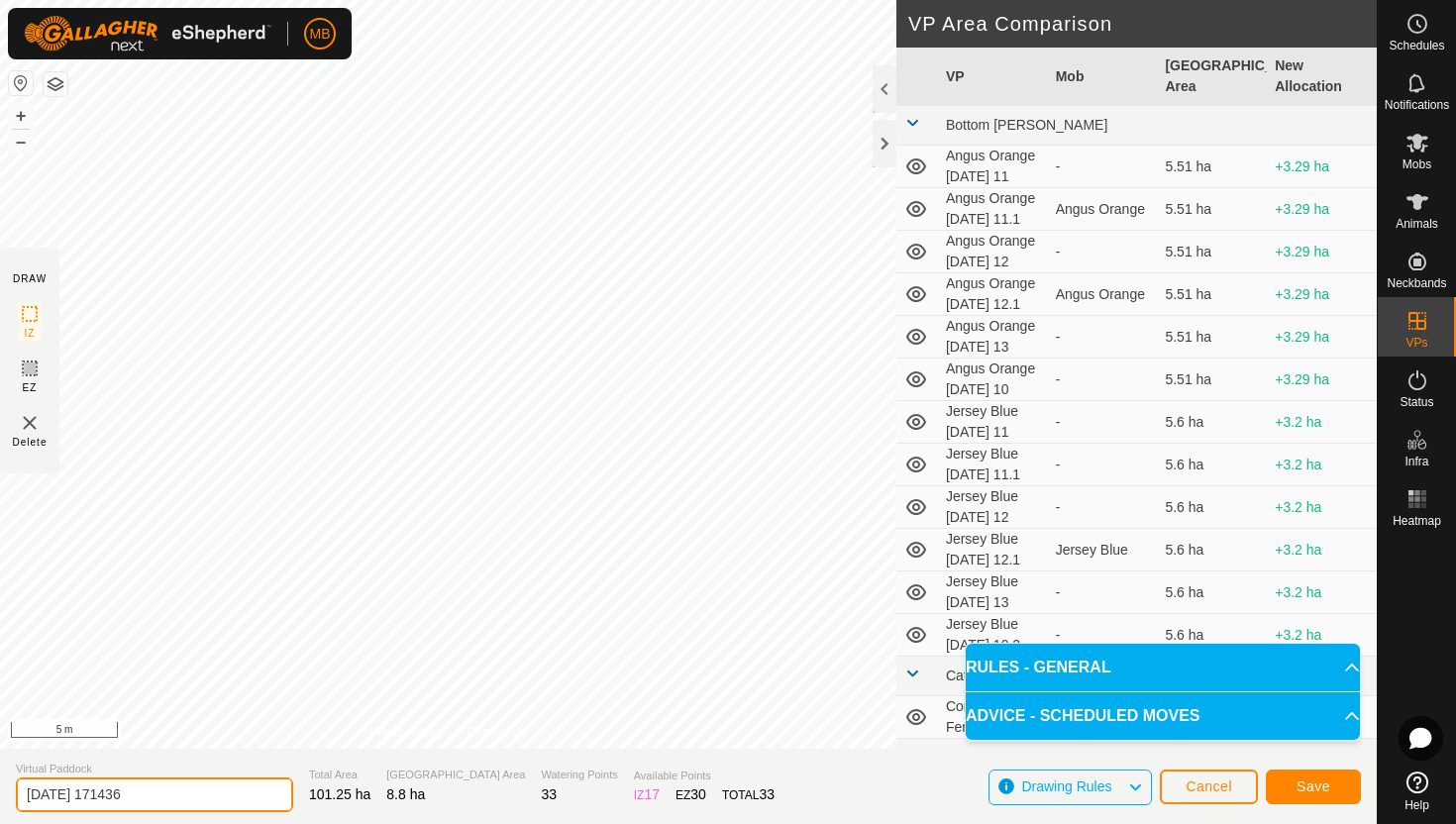 click on "2025-07-12 171436" 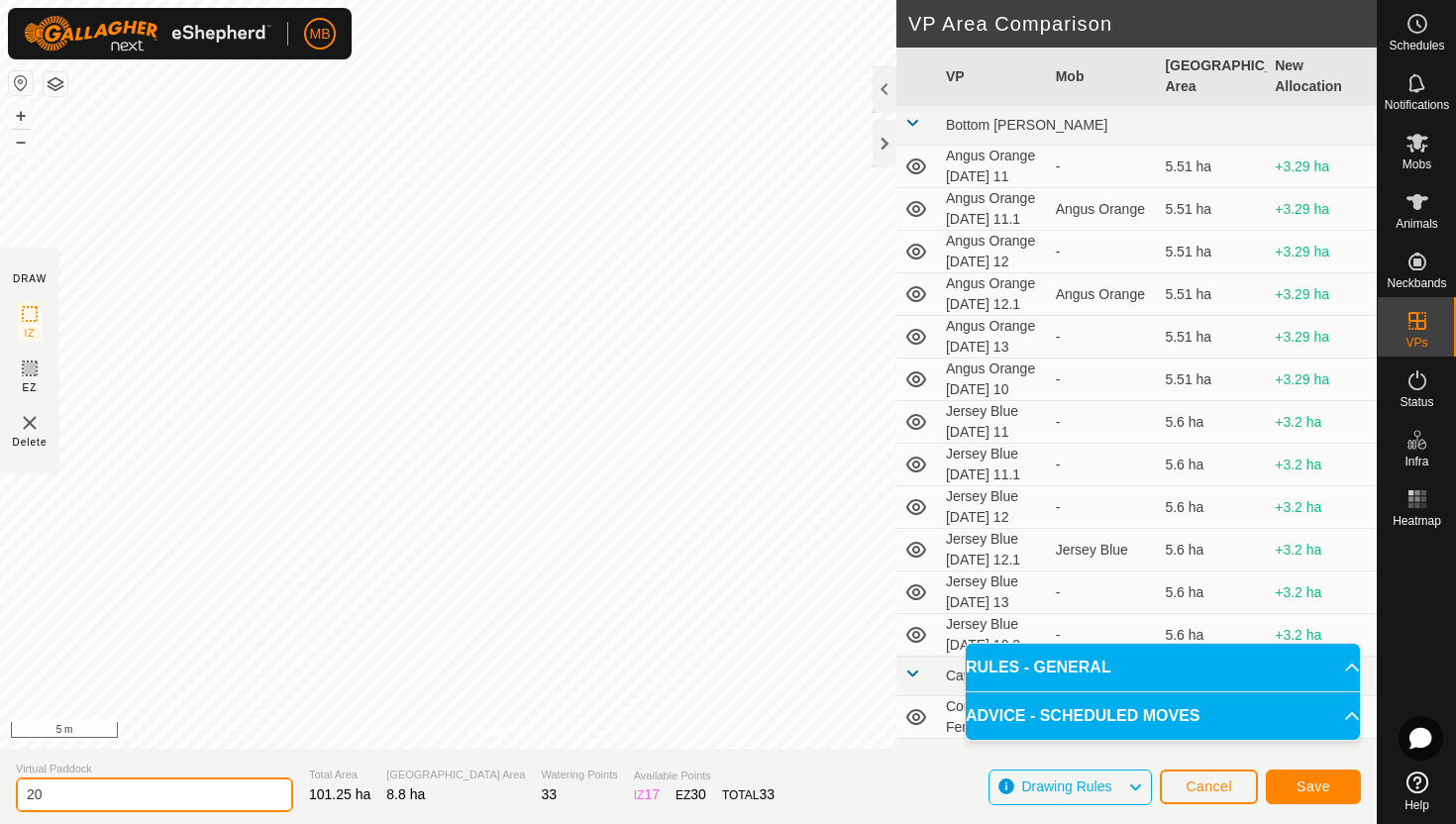 type on "2" 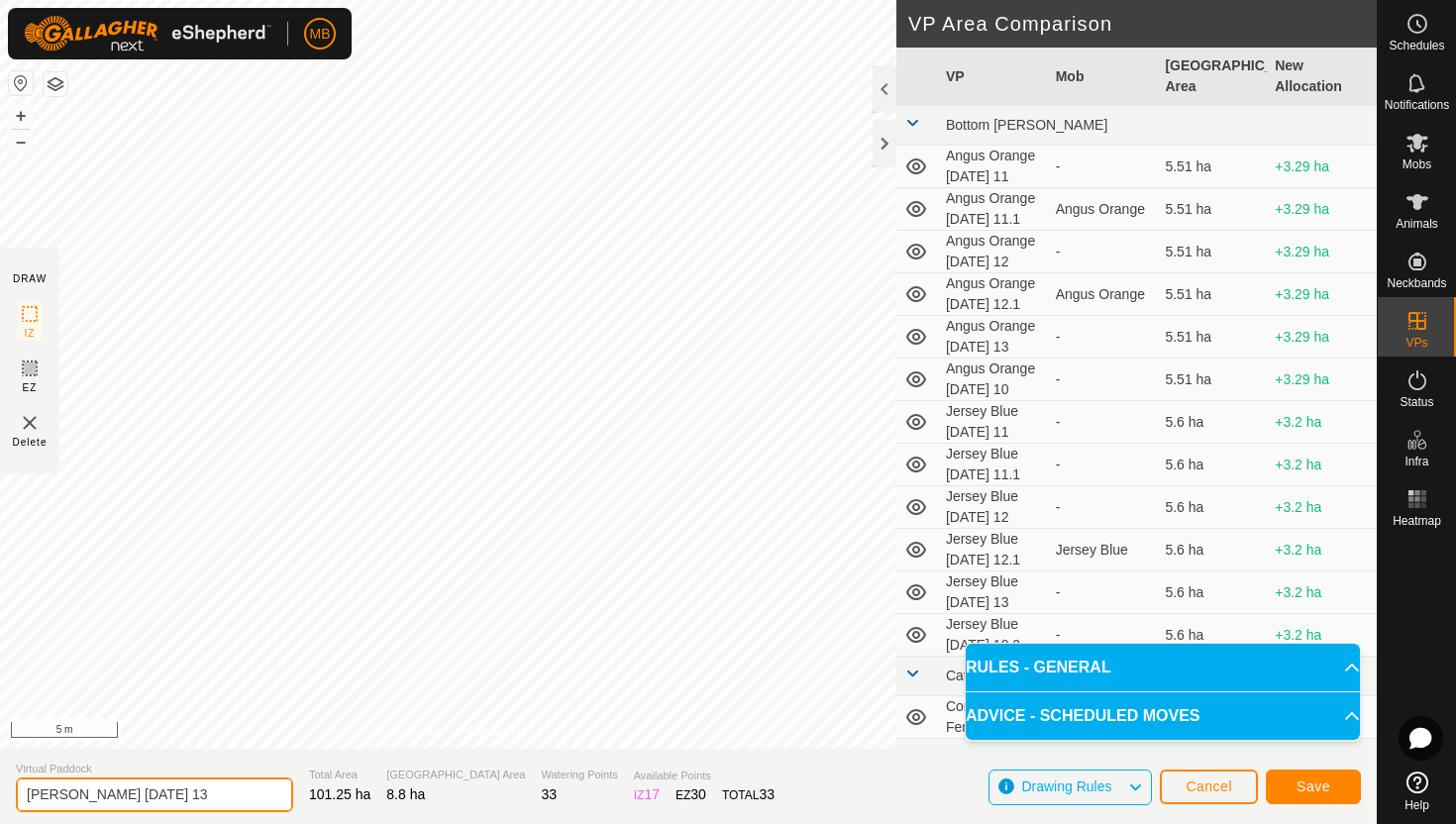 type on "[PERSON_NAME] [DATE] 13" 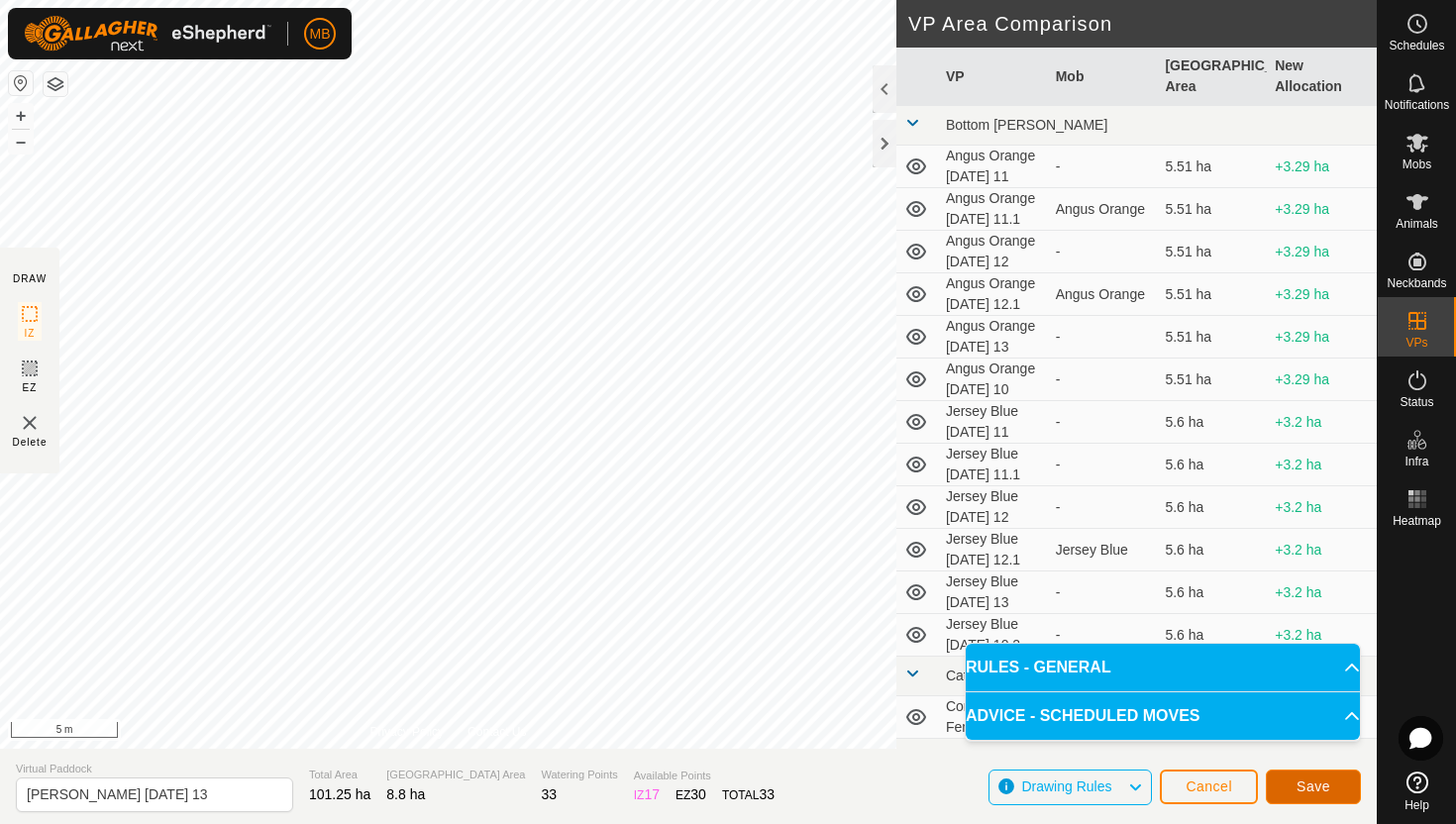 click on "Save" 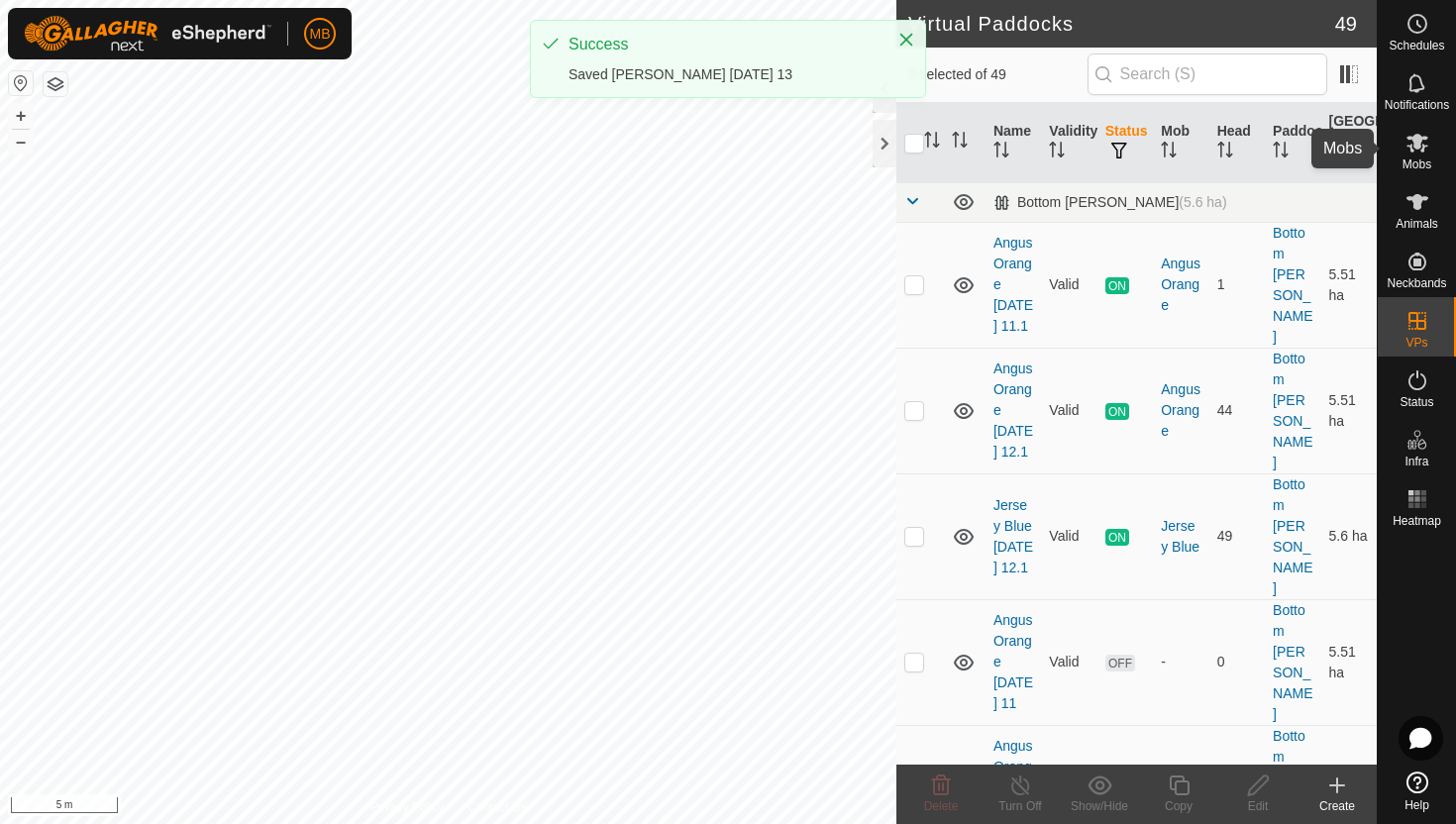 click 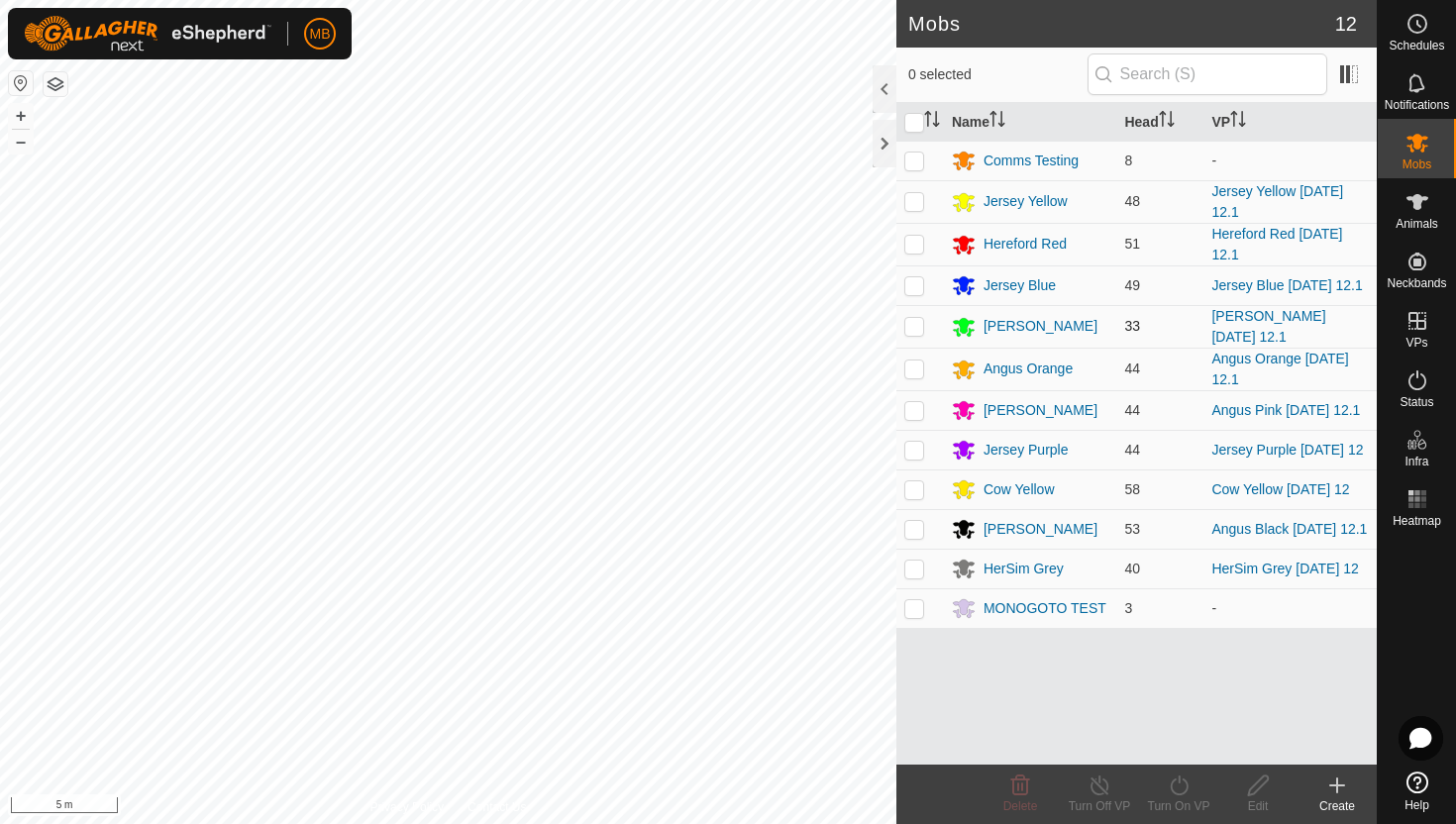 click at bounding box center (914, 326) 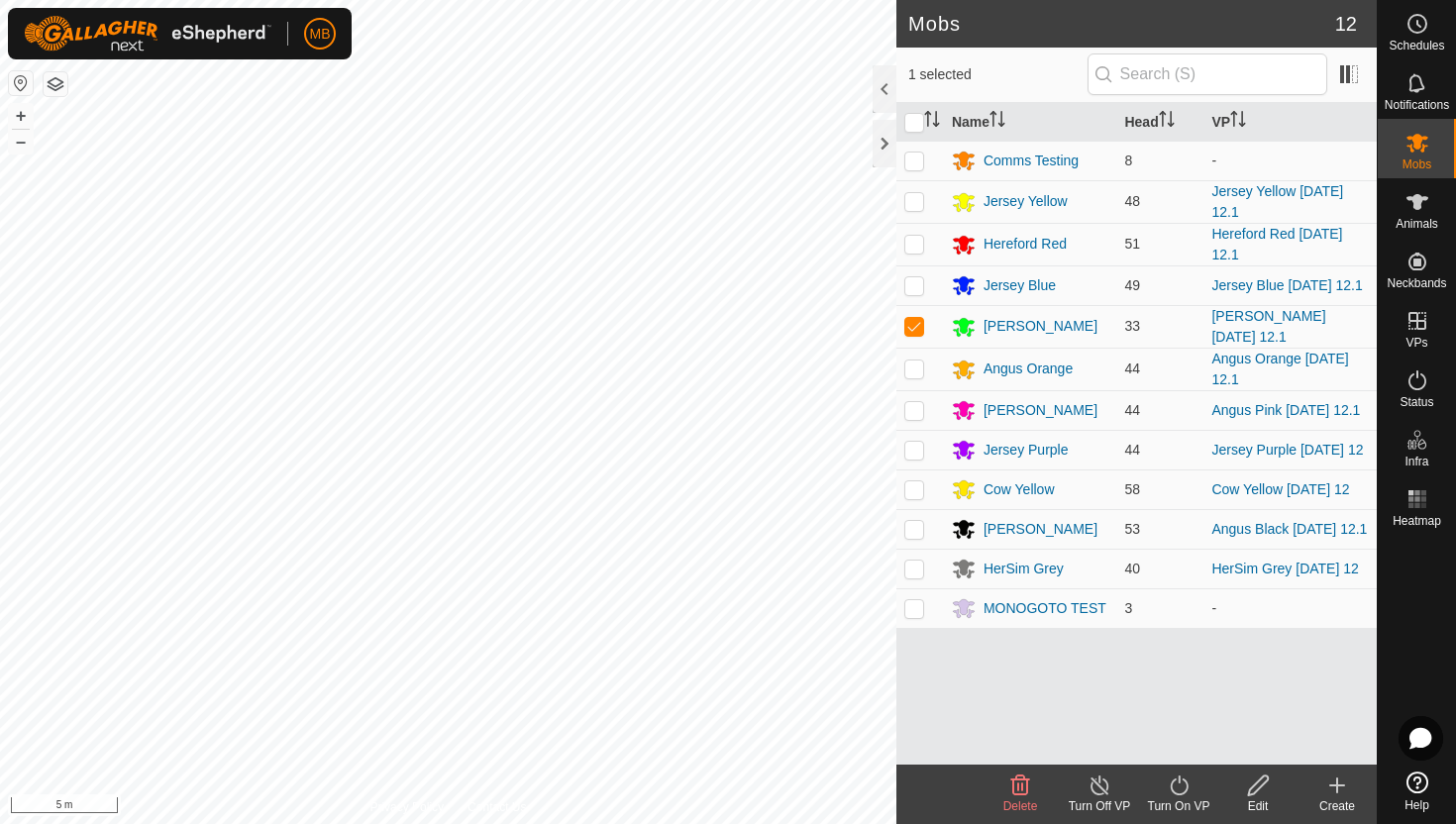 click 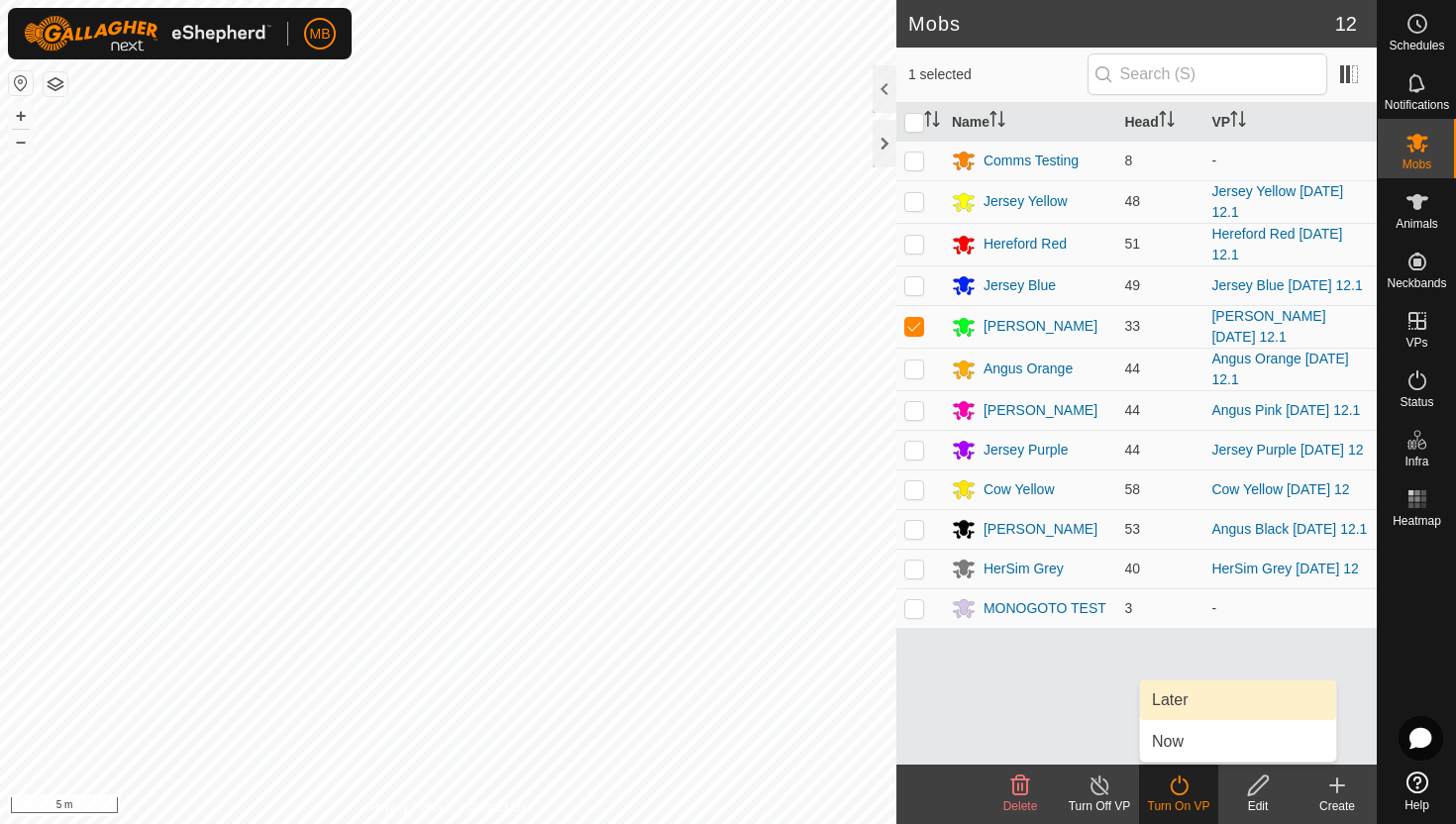 click on "Later" at bounding box center [1238, 700] 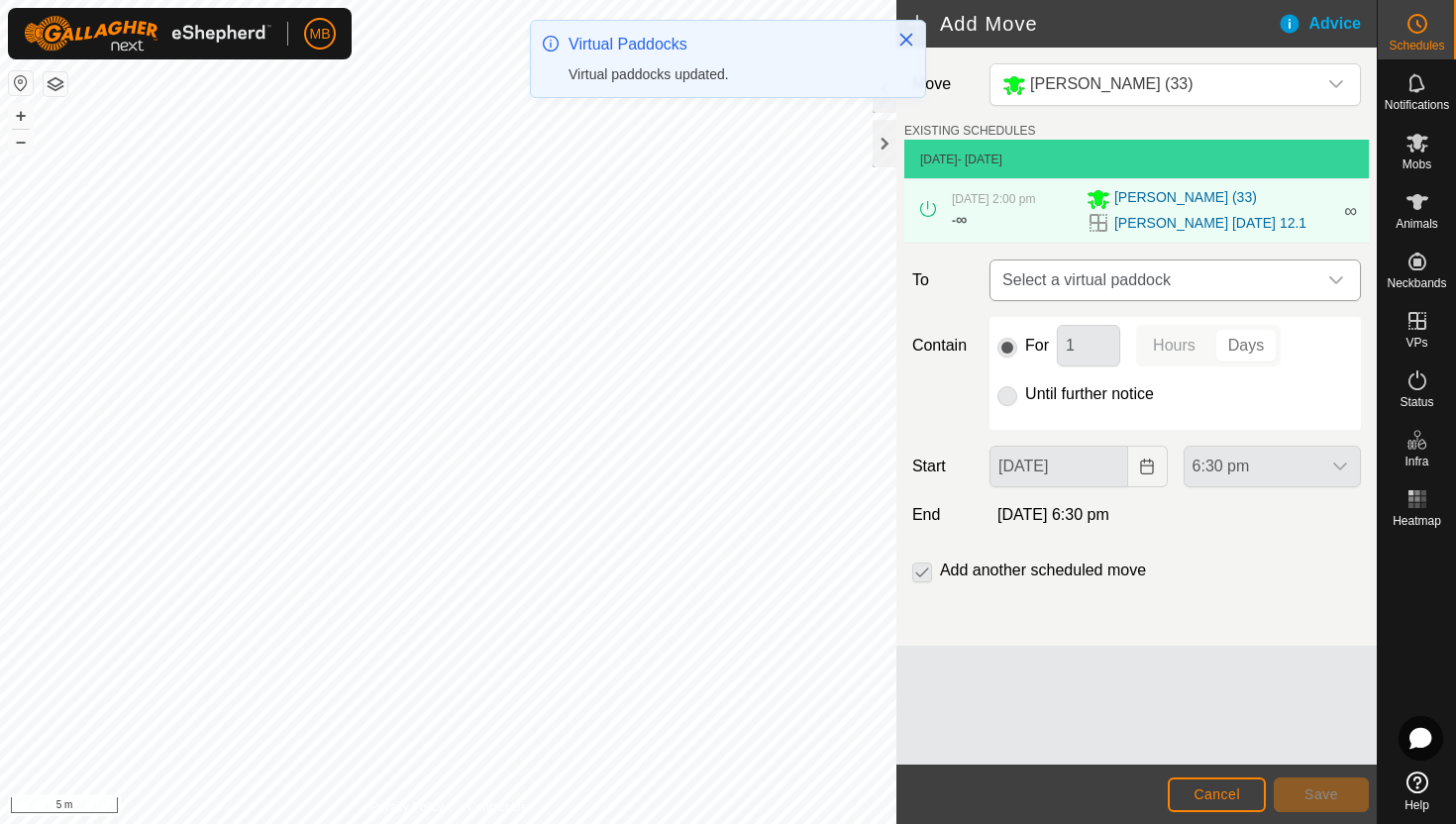 click on "Select a virtual paddock" at bounding box center (1155, 280) 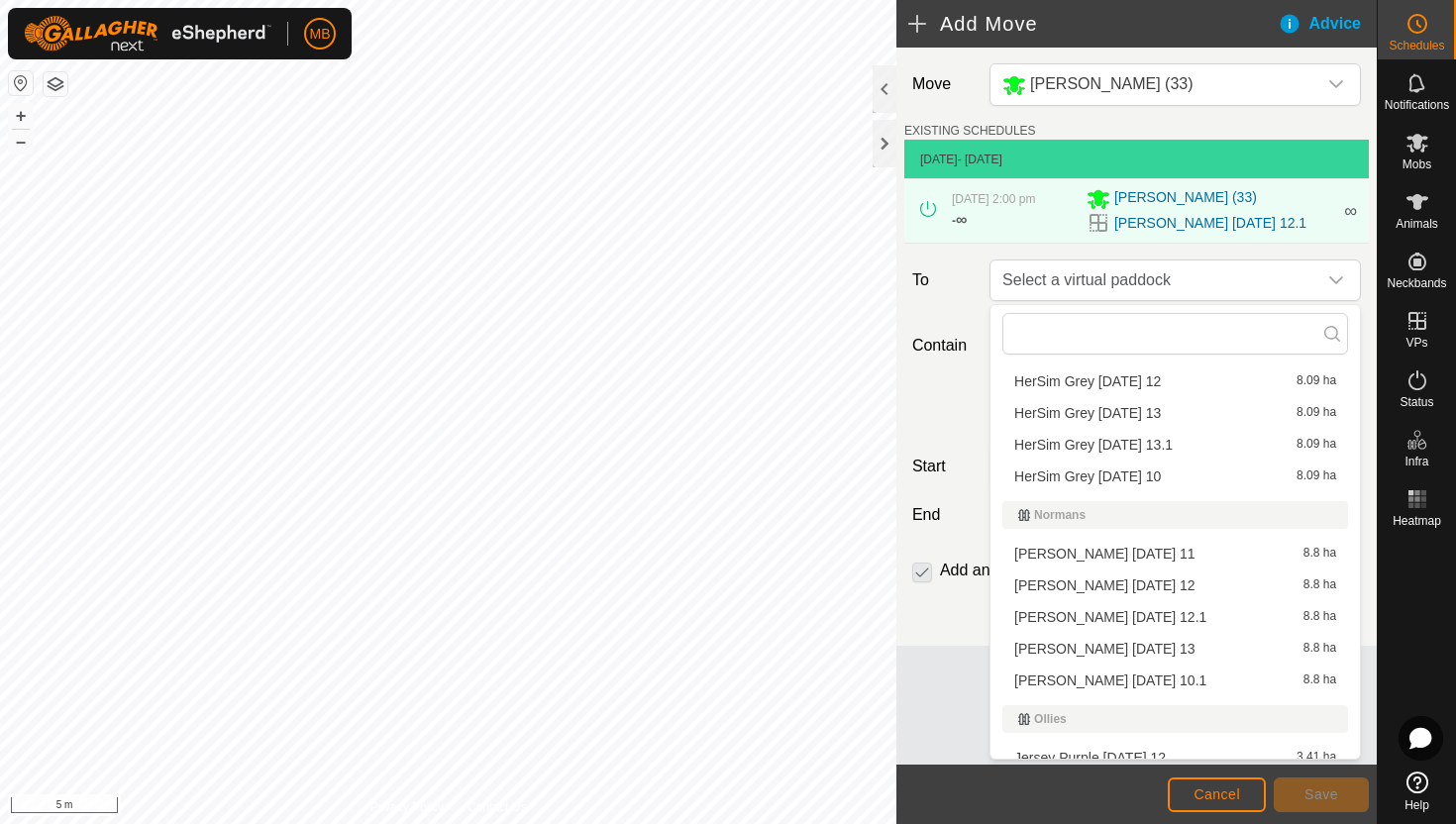scroll, scrollTop: 579, scrollLeft: 0, axis: vertical 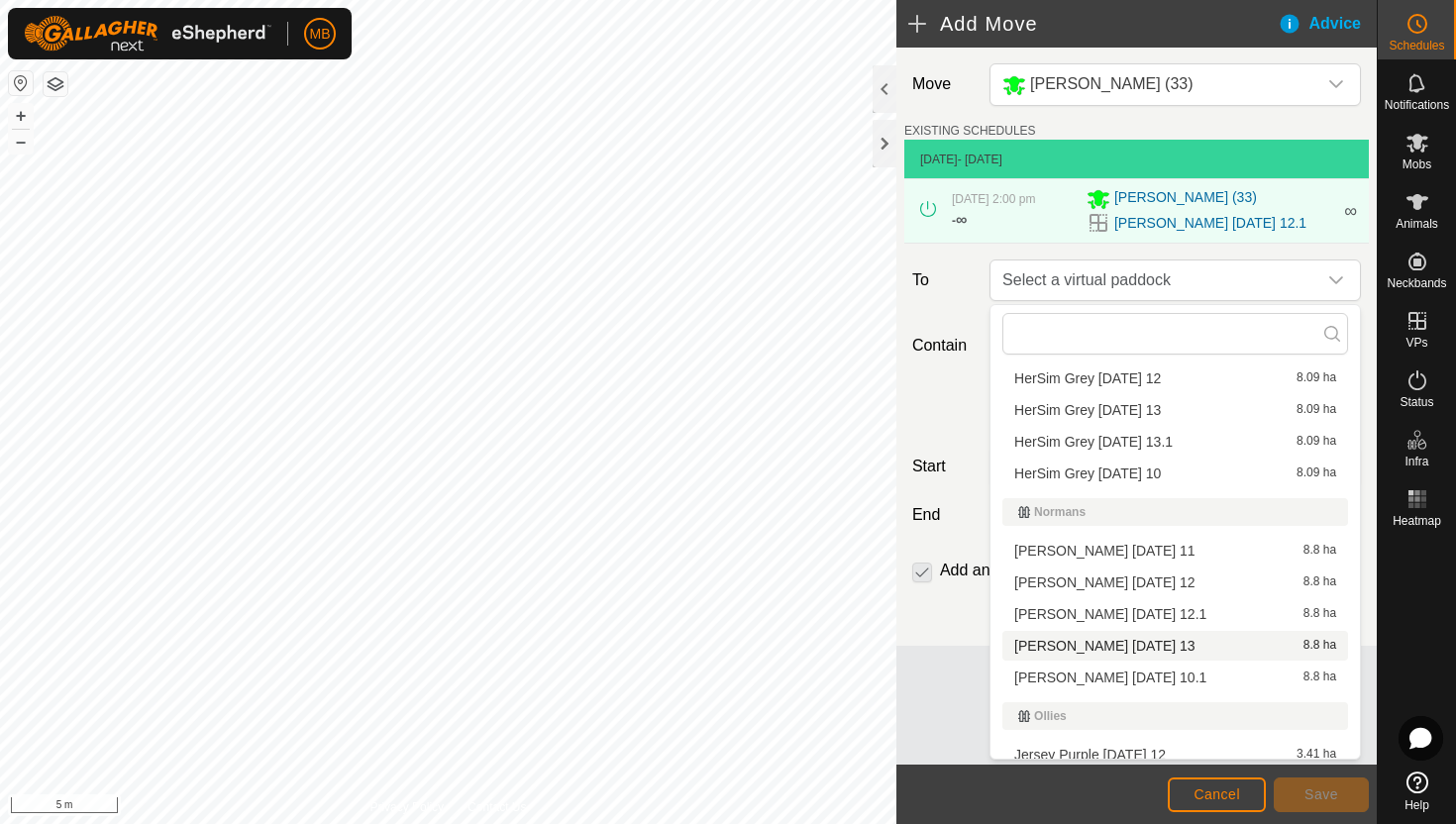 click on "Angus Green Sunday 13  8.8 ha" at bounding box center (1175, 646) 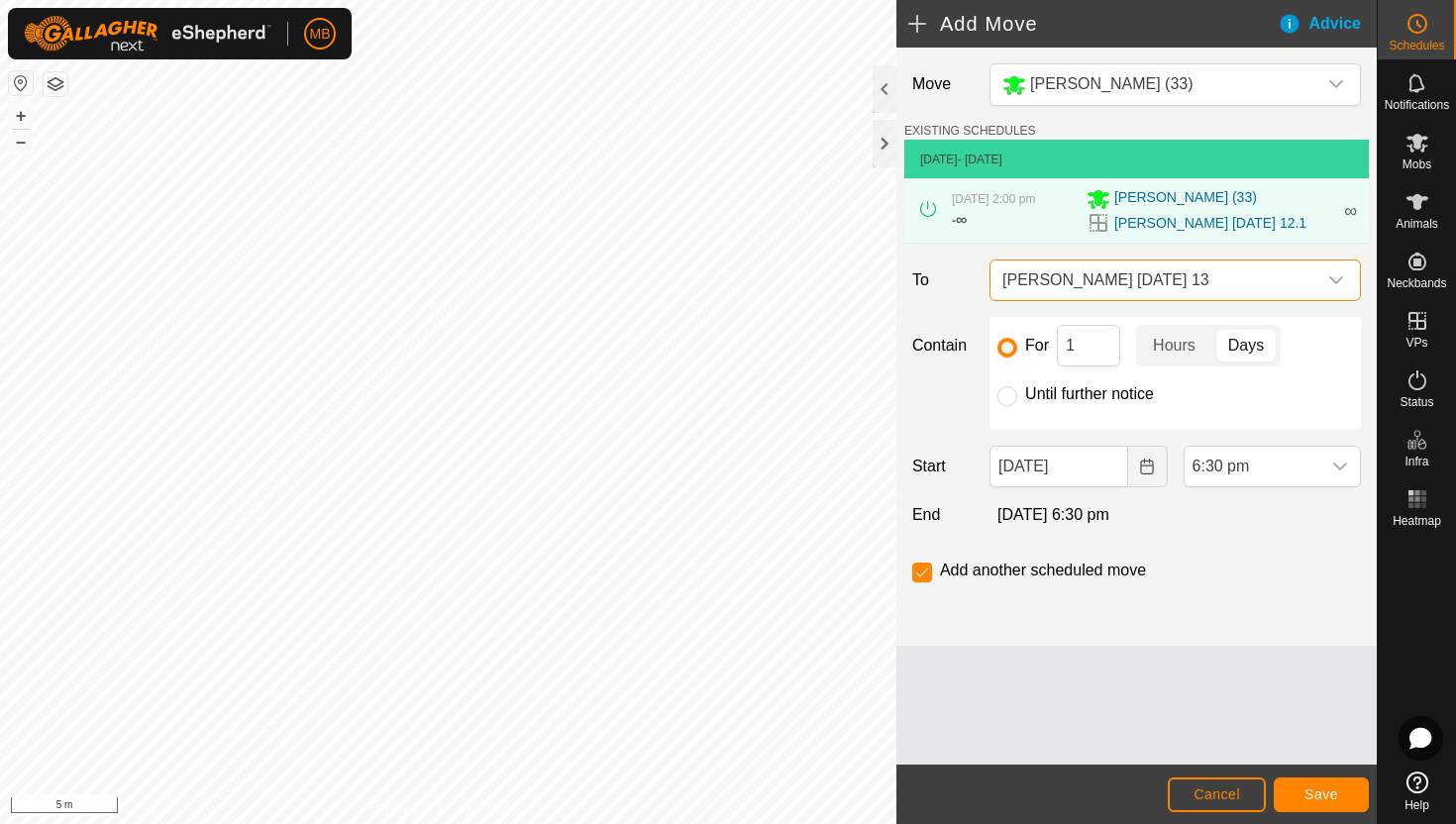 click on "Until further notice" 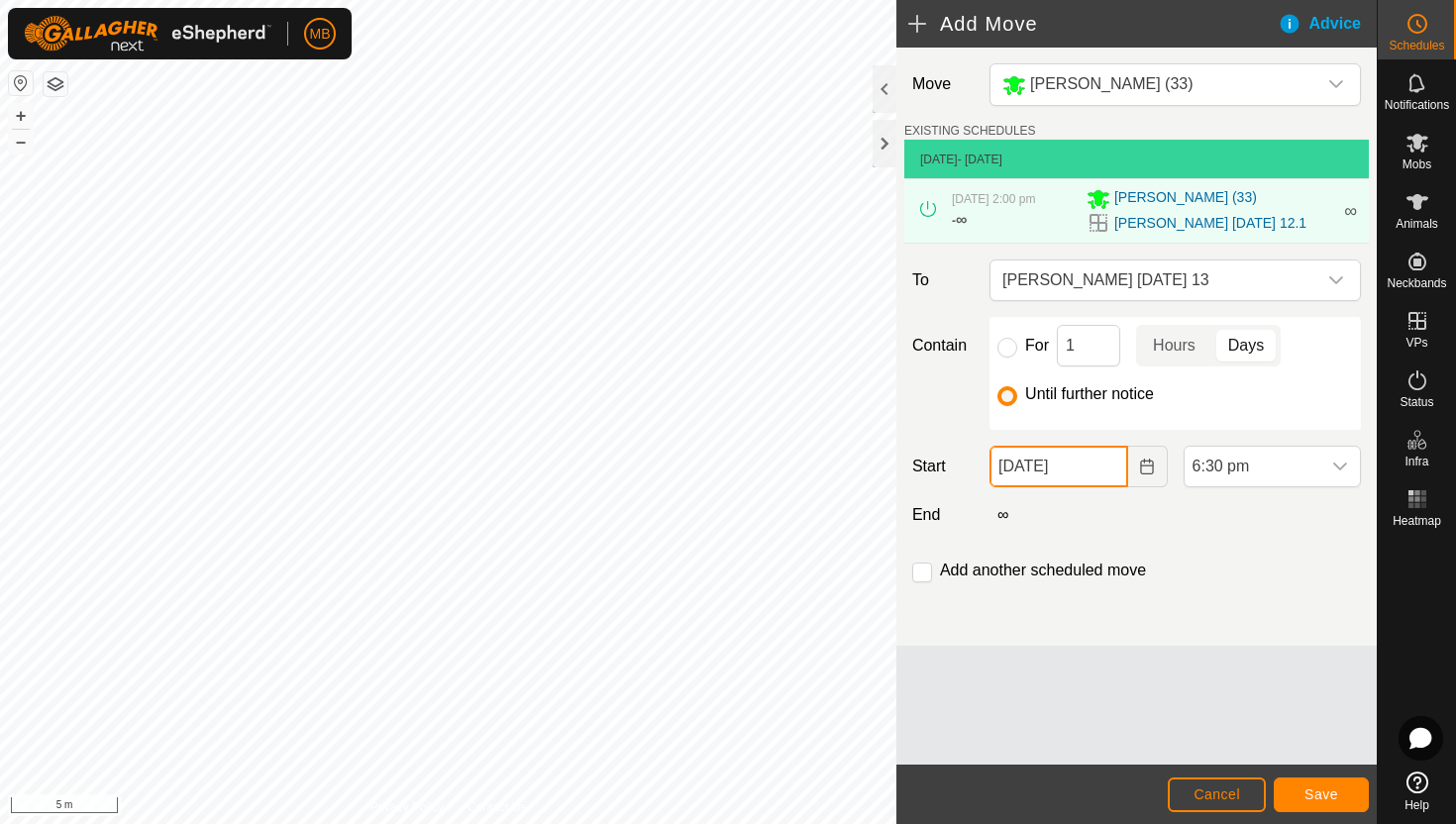 click on "12 Jul, 2025" 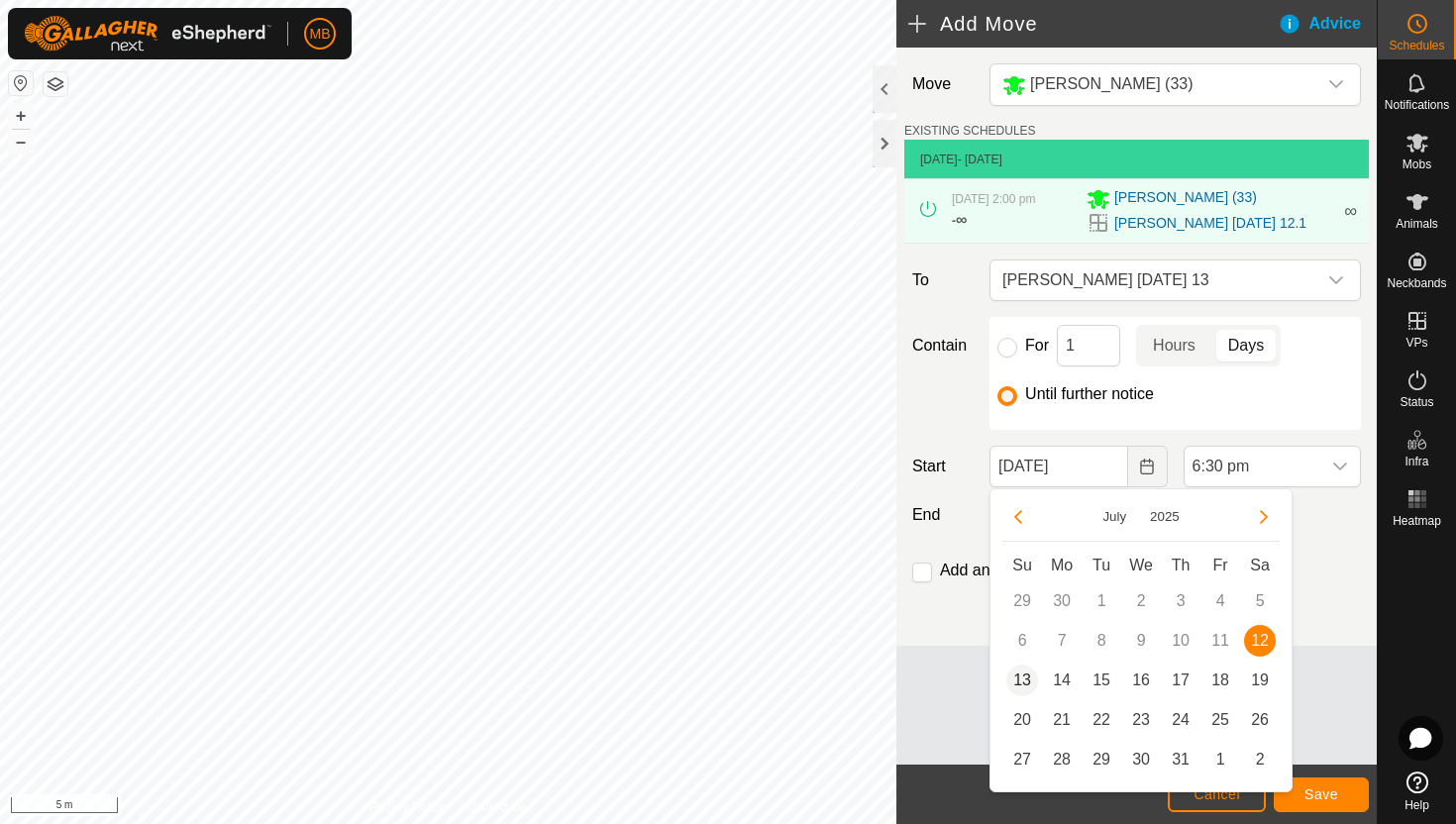 click on "13" at bounding box center [1022, 680] 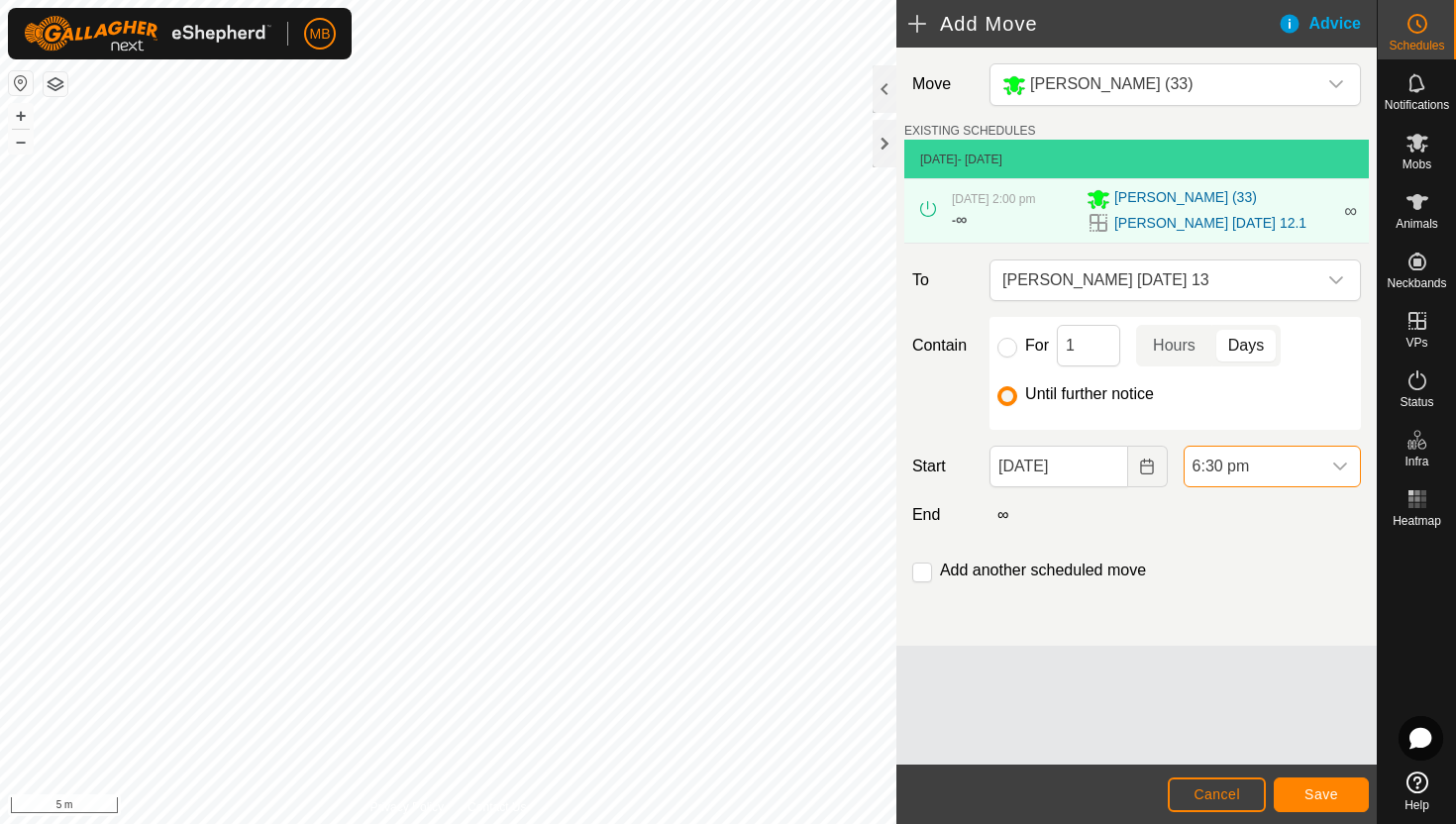 click on "6:30 pm" at bounding box center [1252, 466] 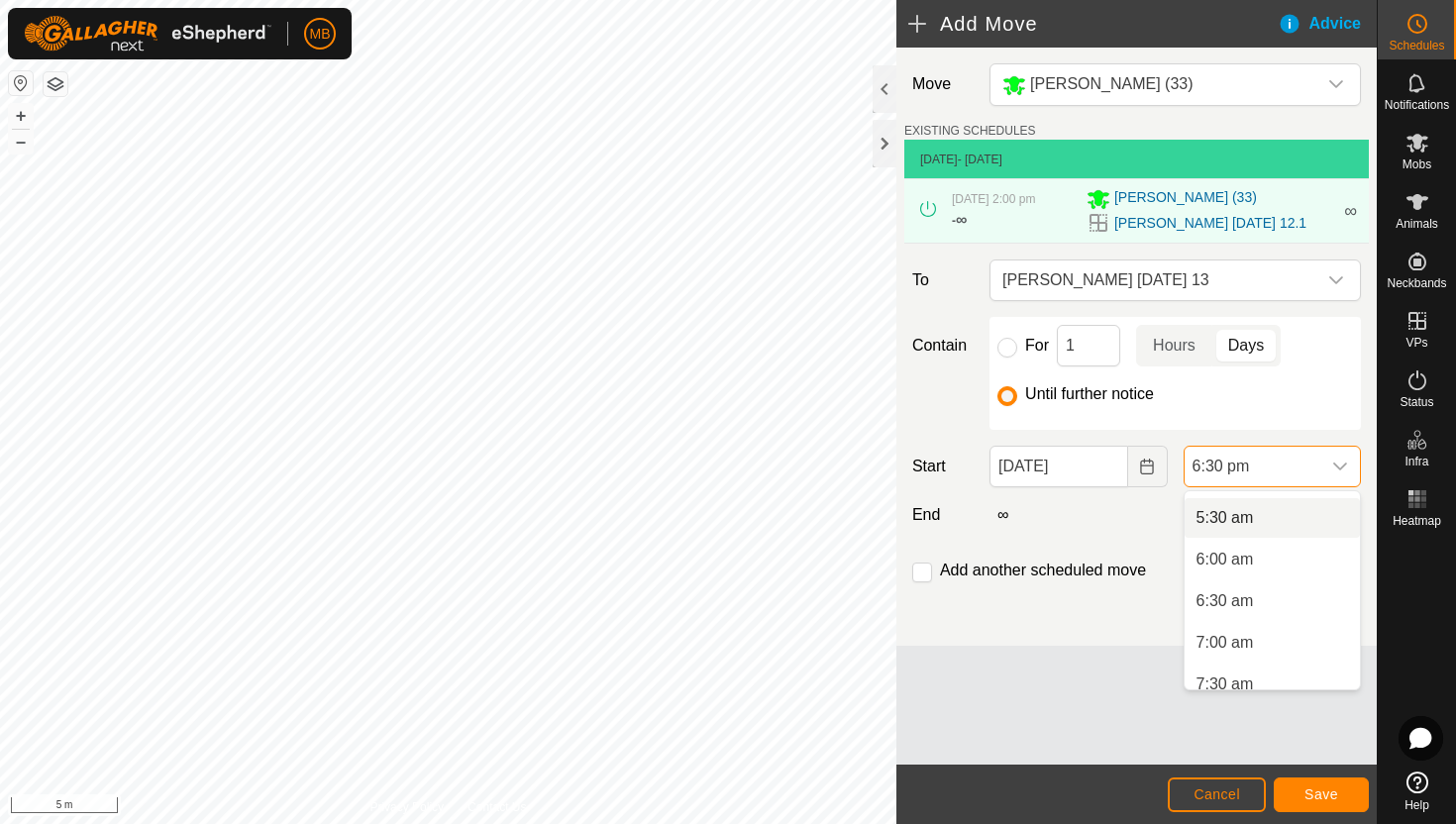 scroll, scrollTop: 449, scrollLeft: 0, axis: vertical 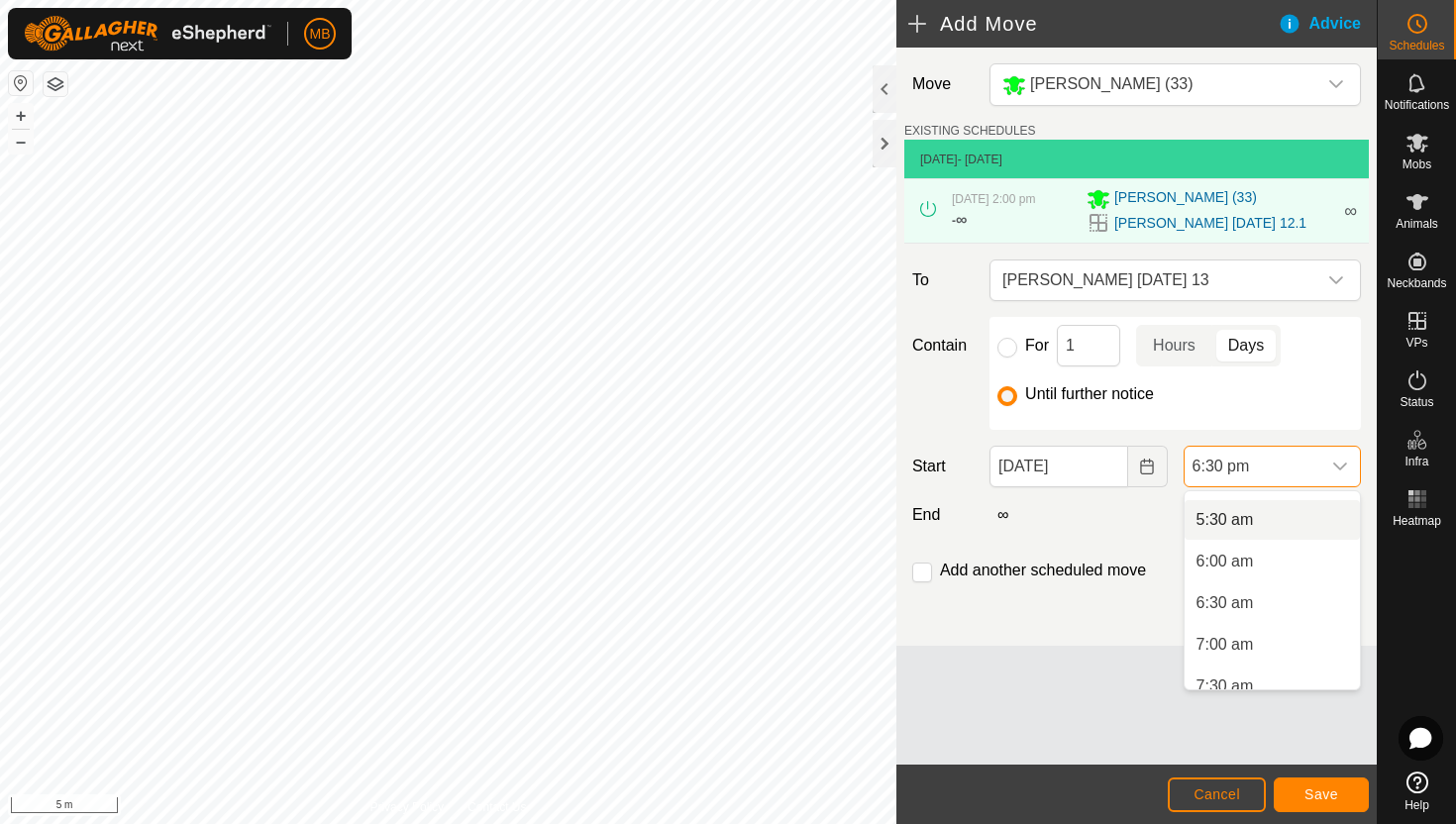 click on "5:30 am" at bounding box center (1272, 520) 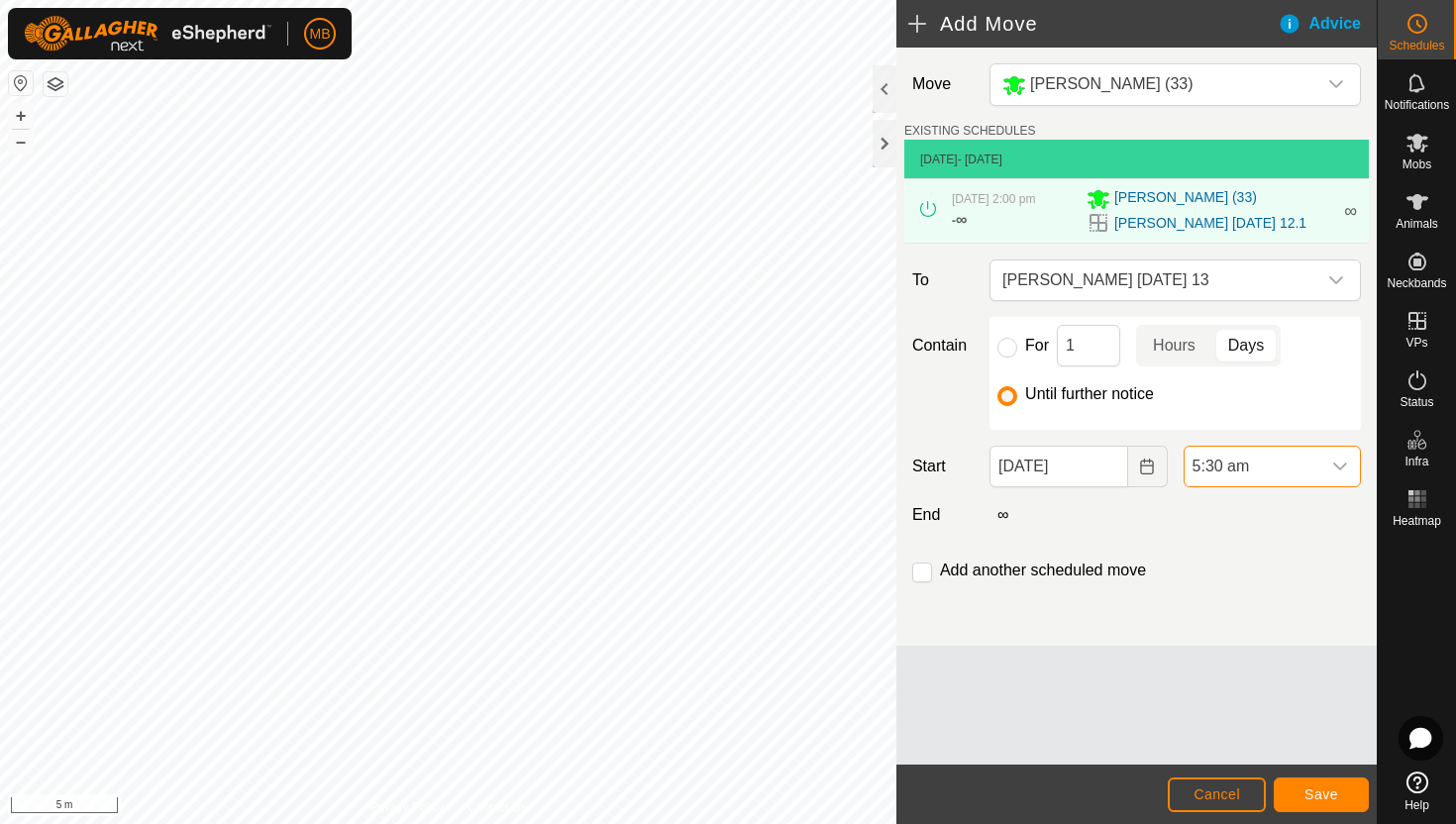 scroll, scrollTop: 1381, scrollLeft: 0, axis: vertical 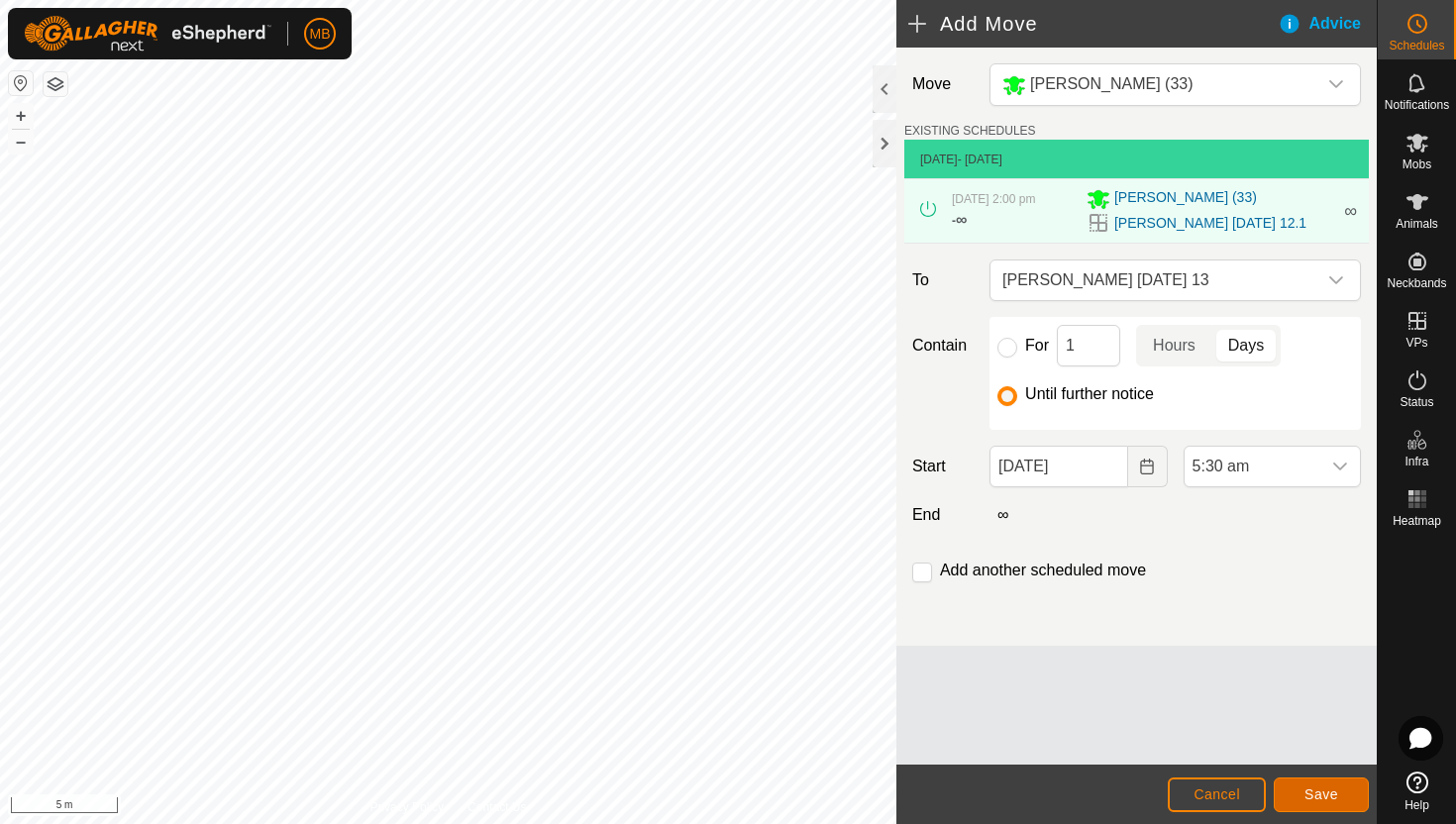 click on "Save" 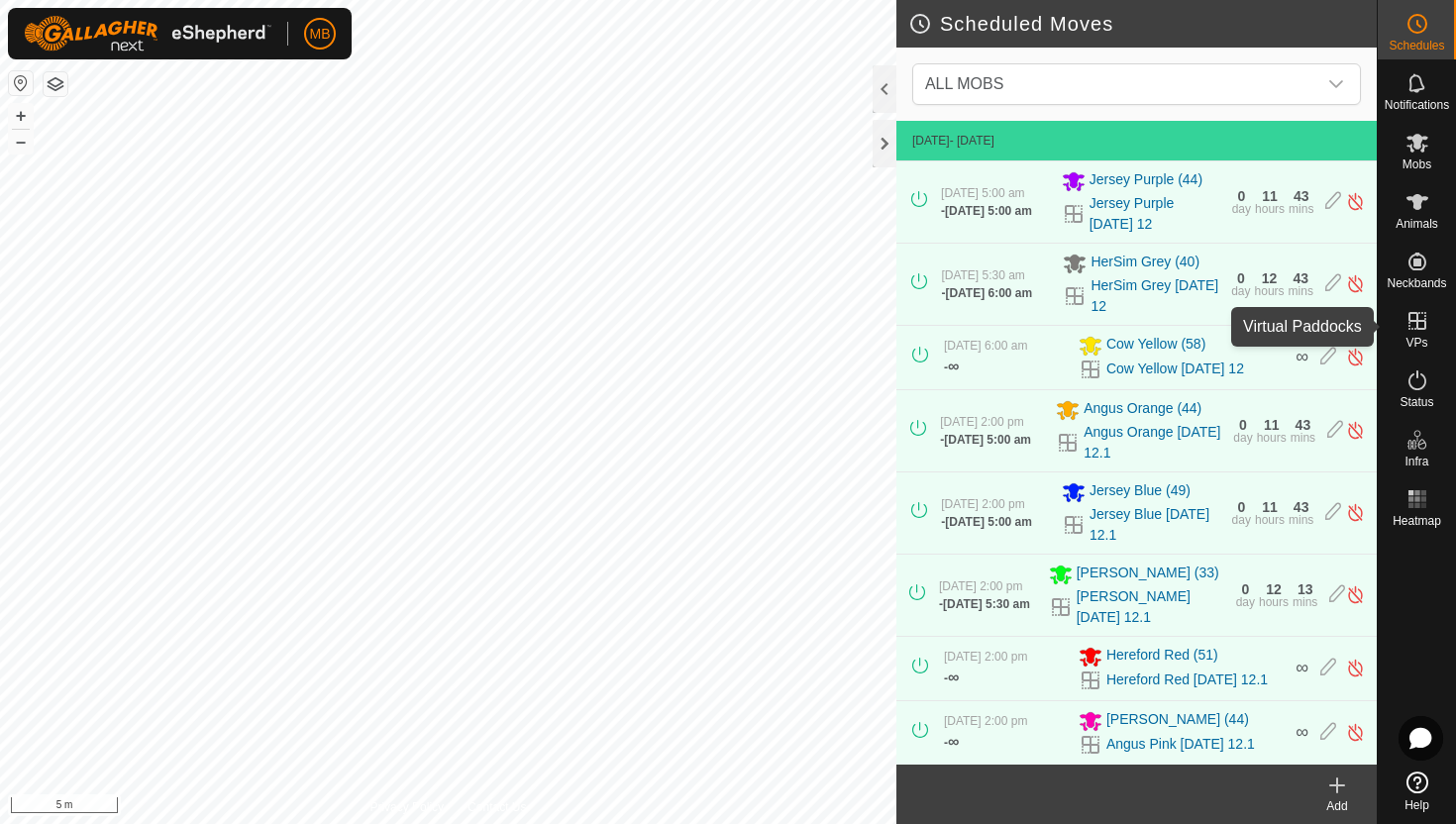 click 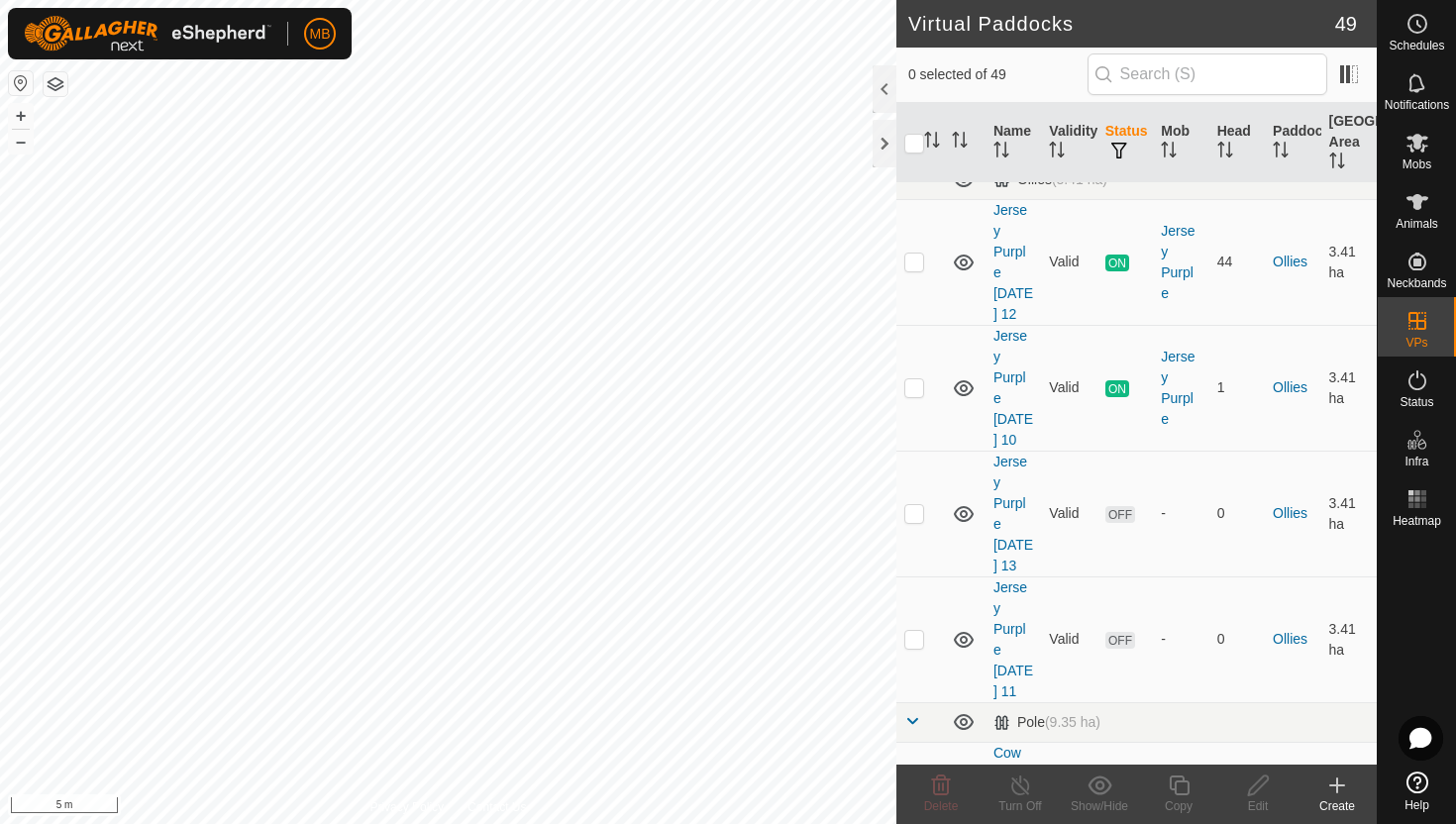 scroll, scrollTop: 2933, scrollLeft: 0, axis: vertical 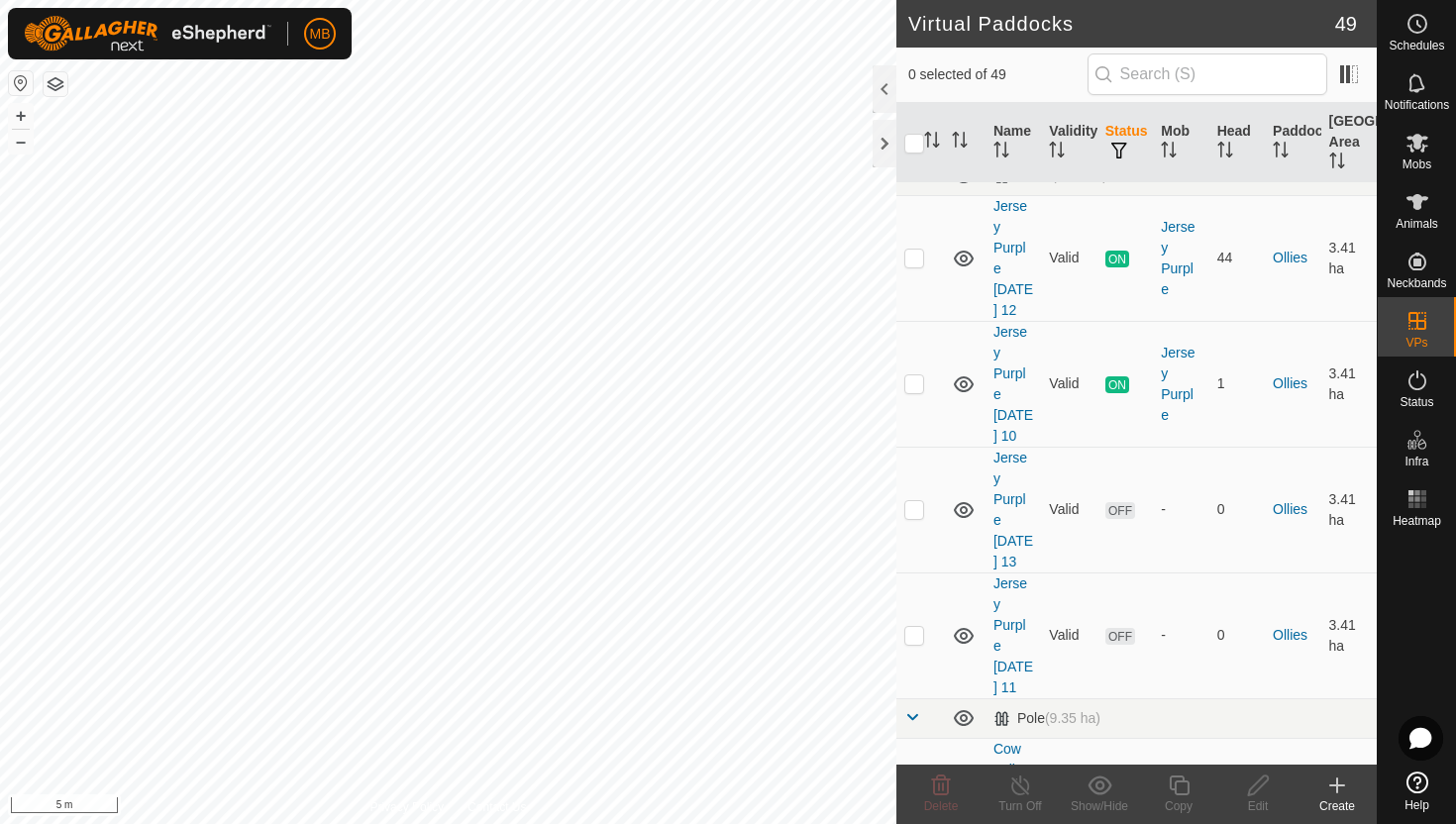 click at bounding box center [914, 865] 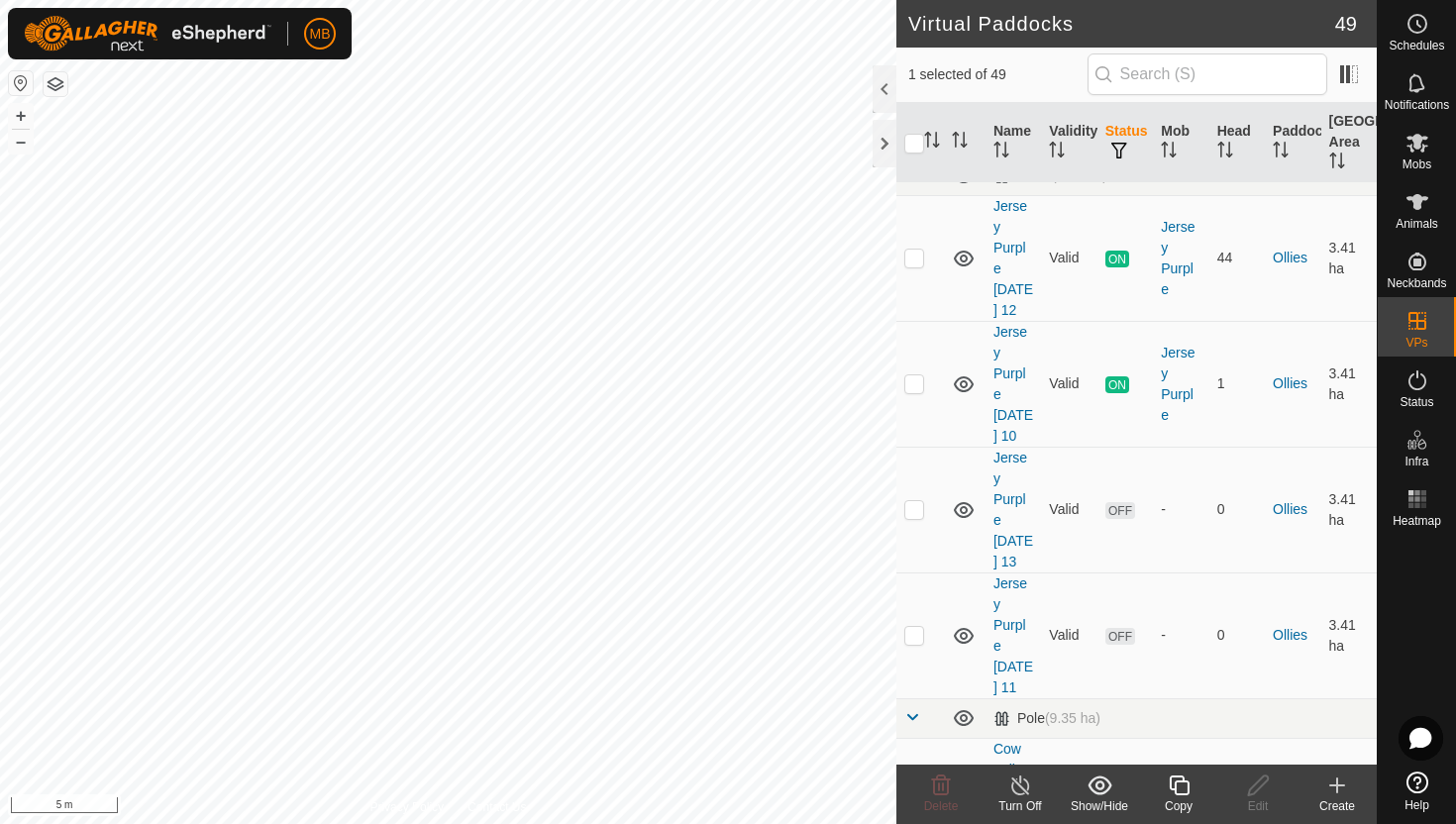 click 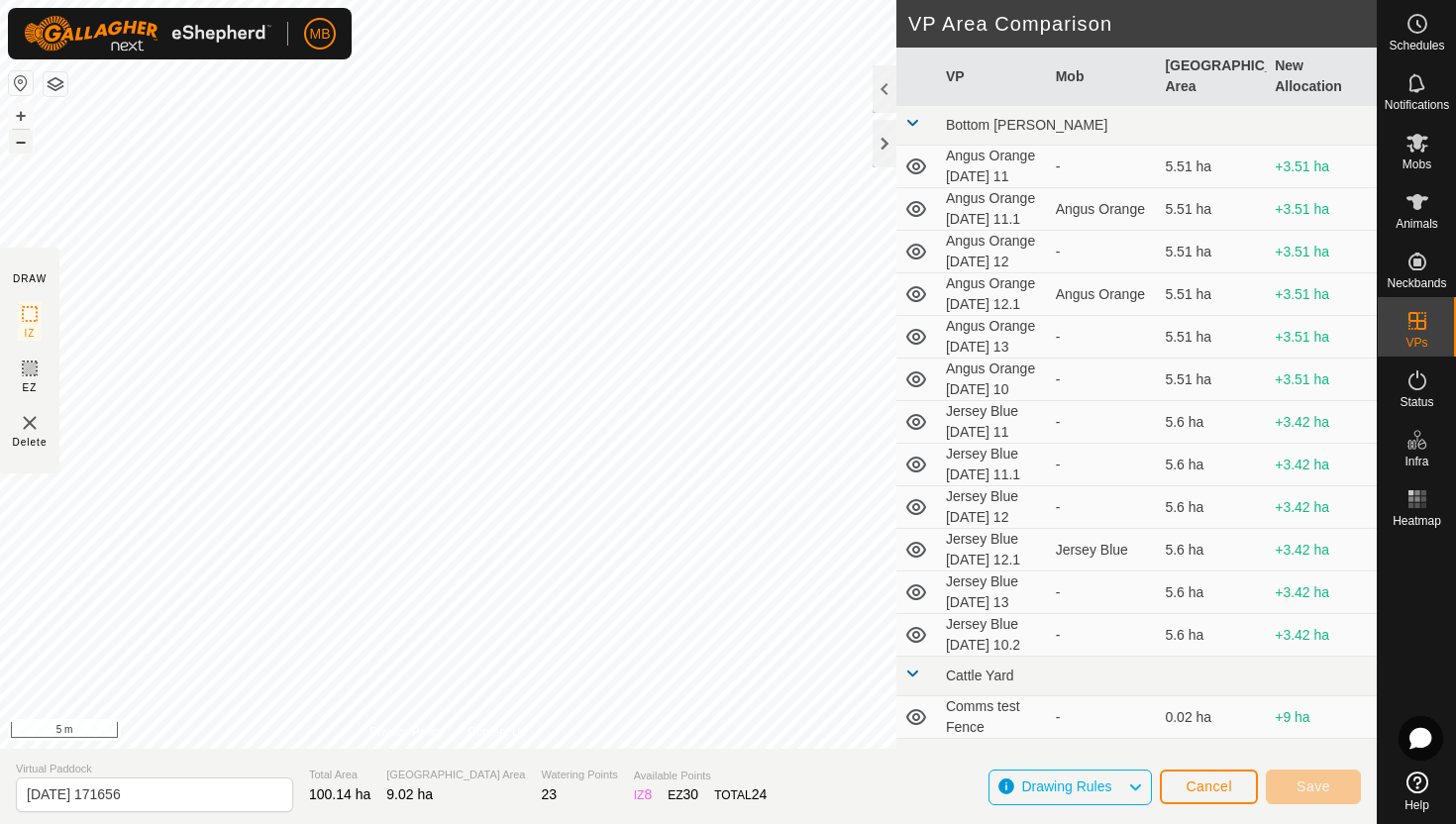 click on "–" at bounding box center (21, 142) 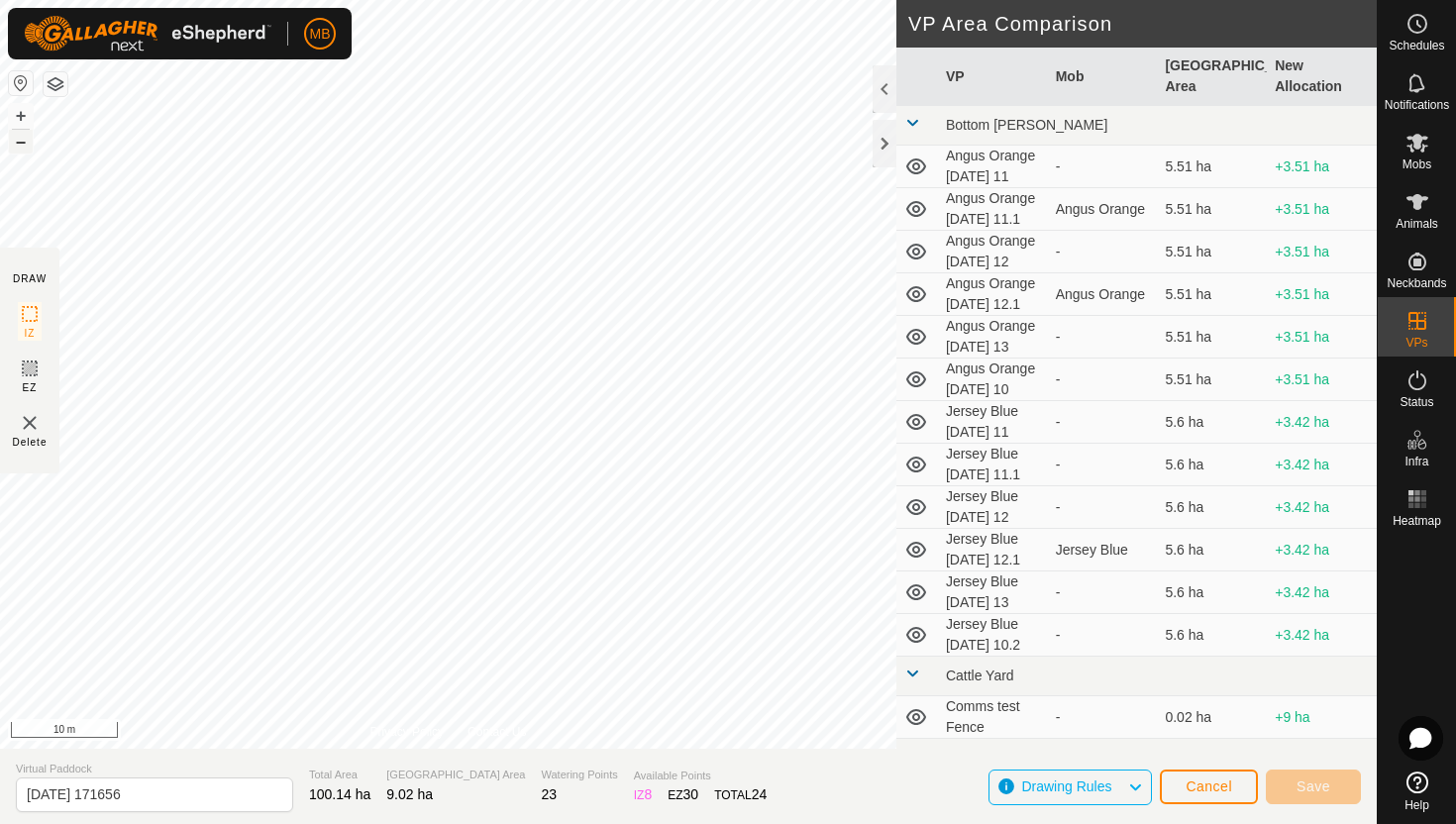 click on "–" at bounding box center [21, 142] 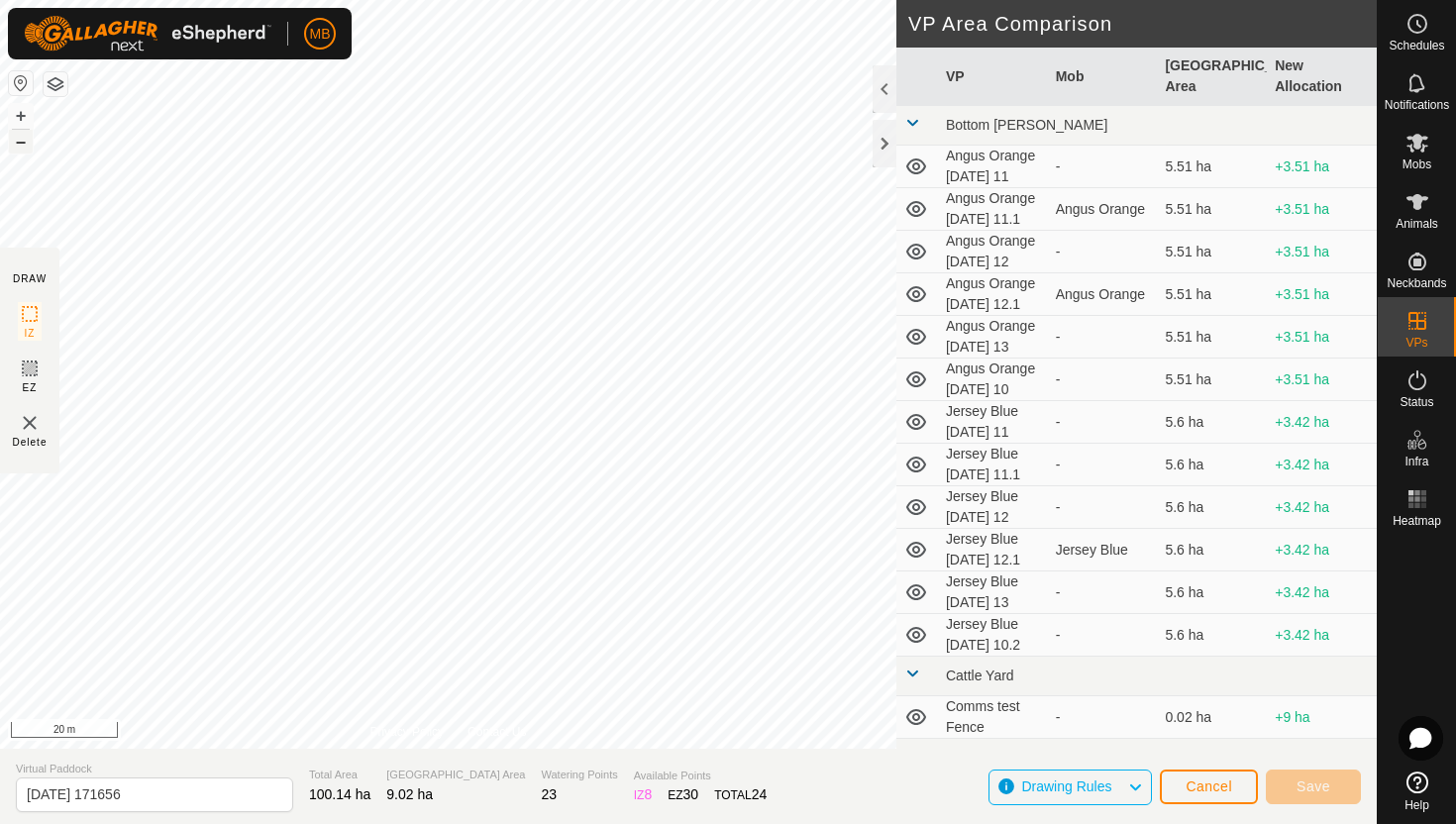 click on "–" at bounding box center (21, 142) 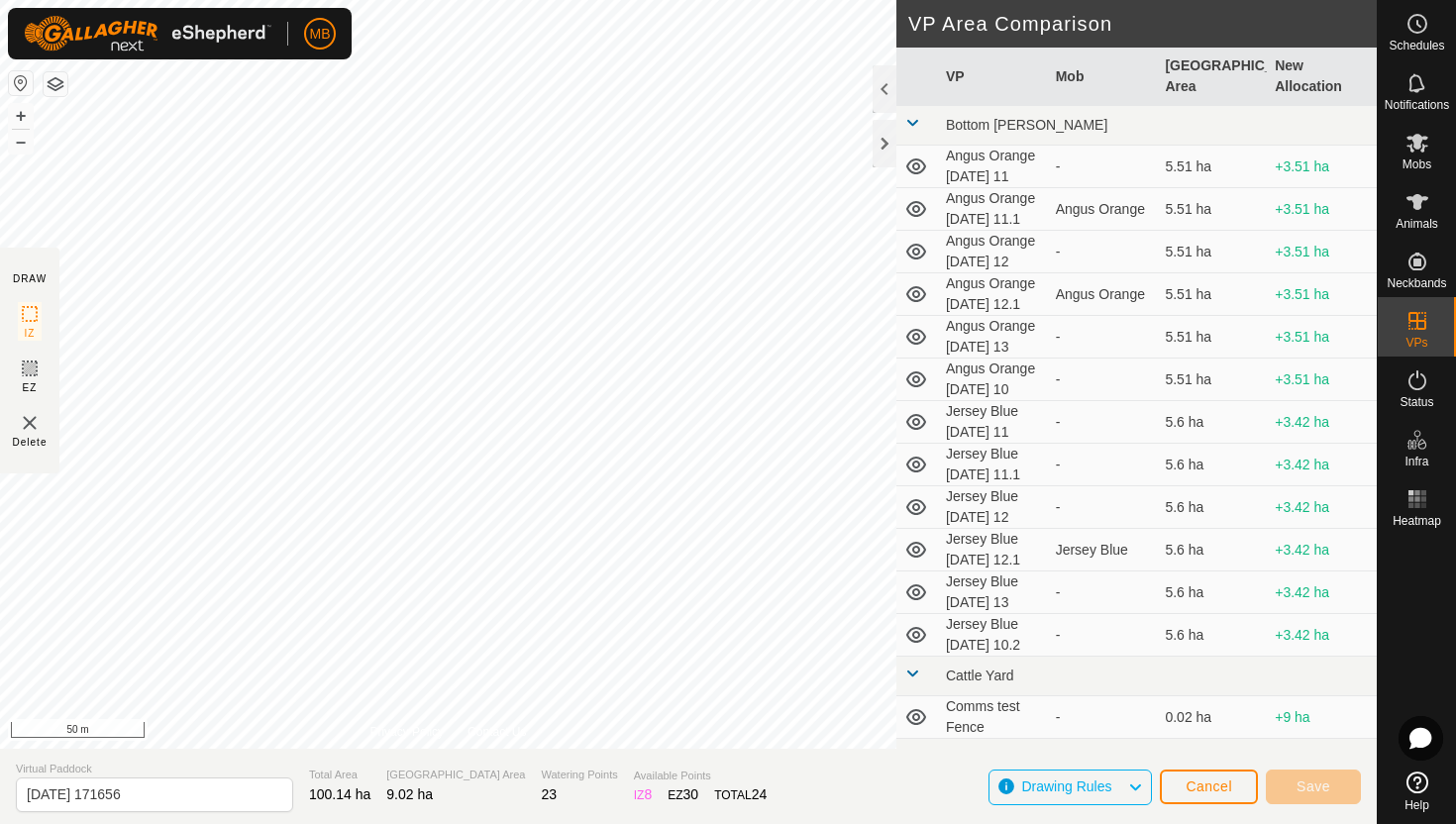 click on "DRAW IZ EZ Delete Privacy Policy Contact Us + – ⇧ i 50 m VP Area Comparison     VP   Mob   Grazing Area   New Allocation  Bottom Davey  Angus Orange Friday 11  -  5.51 ha  +3.51 ha  Angus Orange Friday 11.1   Angus Orange   5.51 ha  +3.51 ha  Angus Orange Saturday 12  -  5.51 ha  +3.51 ha  Angus Orange Saturday 12.1   Angus Orange   5.51 ha  +3.51 ha  Angus Orange Sunday 13  -  5.51 ha  +3.51 ha  Angus Orange Thursday 10  -  5.51 ha  +3.51 ha  Jersey Blue Friday 11  -  5.6 ha  +3.42 ha  Jersey Blue Friday 11.1  -  5.6 ha  +3.42 ha  Jersey Blue Saturday 12  -  5.6 ha  +3.42 ha  Jersey Blue Saturday 12.1   Jersey Blue   5.6 ha  +3.42 ha  Jersey Blue Sunday 13  -  5.6 ha  +3.42 ha  Jersey Blue Thursday 10.2  -  5.6 ha  +3.42 ha Cattle Yard  Comms test Fence  -  0.02 ha  +9 ha Hamishs  HerSim Grey Friday 11  -  8.09 ha  +0.93 ha  HerSim Grey Saturday 12   HerSim Grey   8.09 ha  +0.93 ha  HerSim Grey Sunday 13  -  8.09 ha  +0.93 ha  HerSim Grey Sunday 13.1  -  8.09 ha  +0.93 ha  HerSim Grey Thursday 10  - - -" 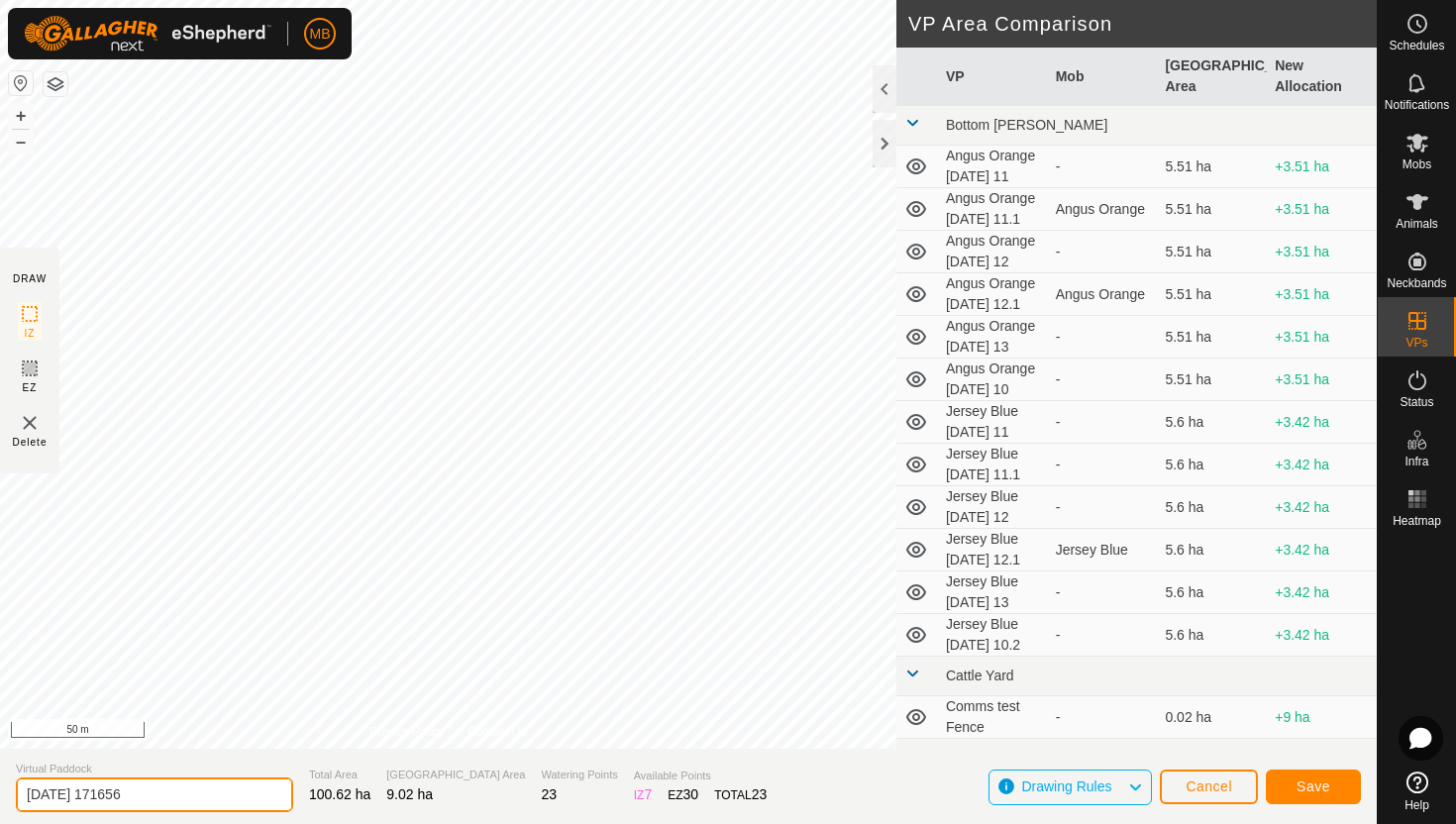 click on "2025-07-12 171656" 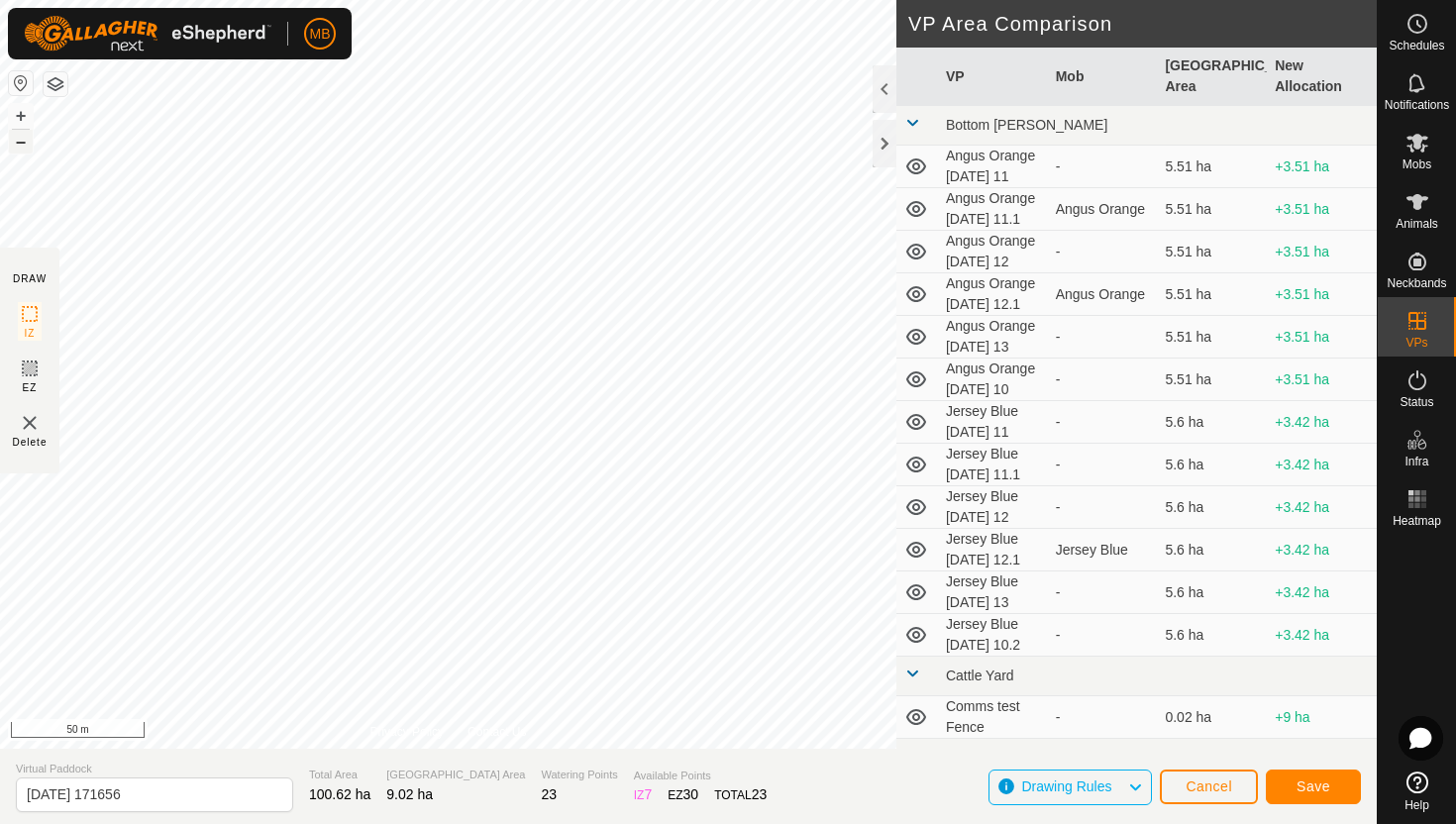 click on "–" at bounding box center (21, 142) 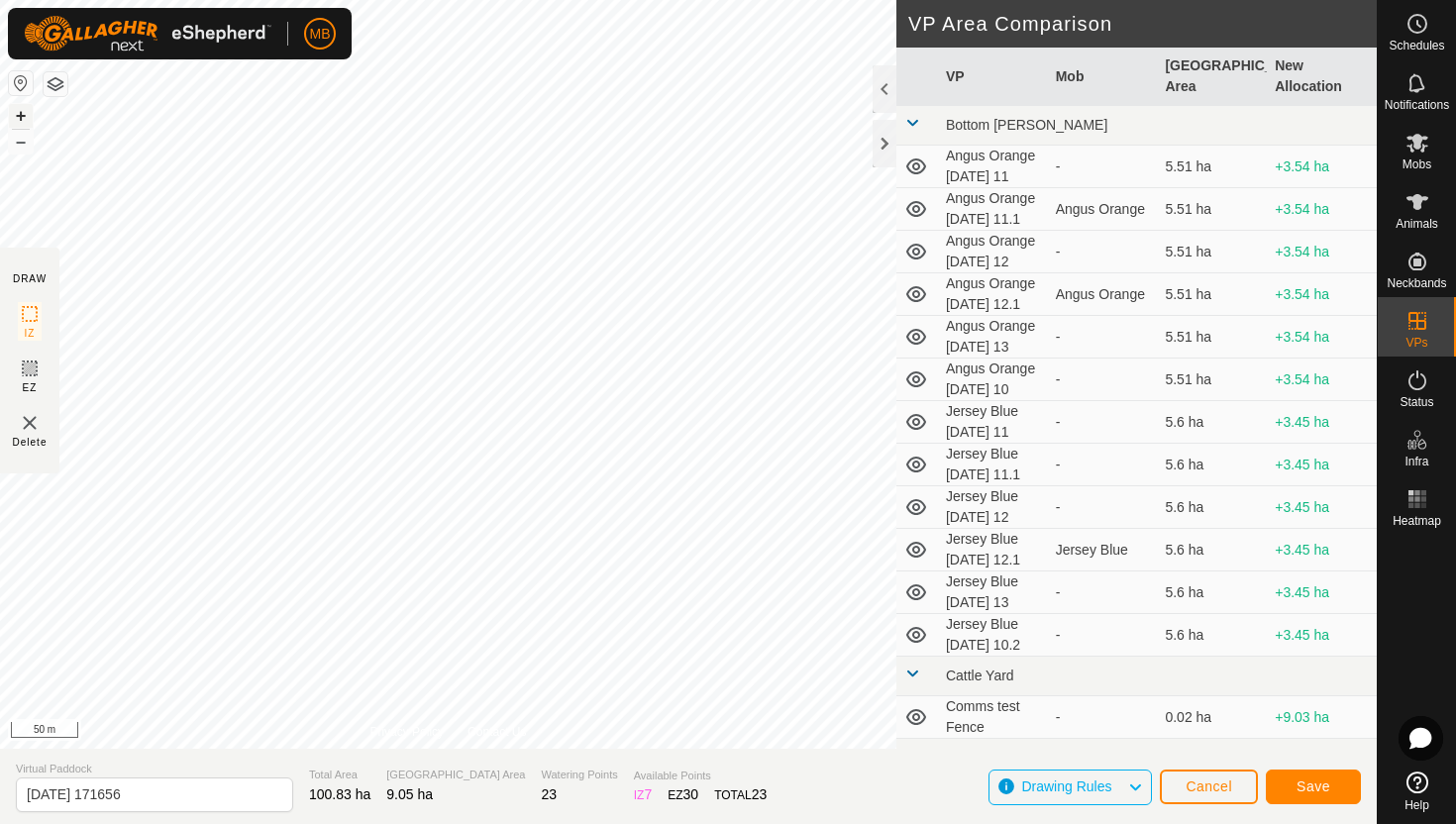 click on "+" at bounding box center (21, 116) 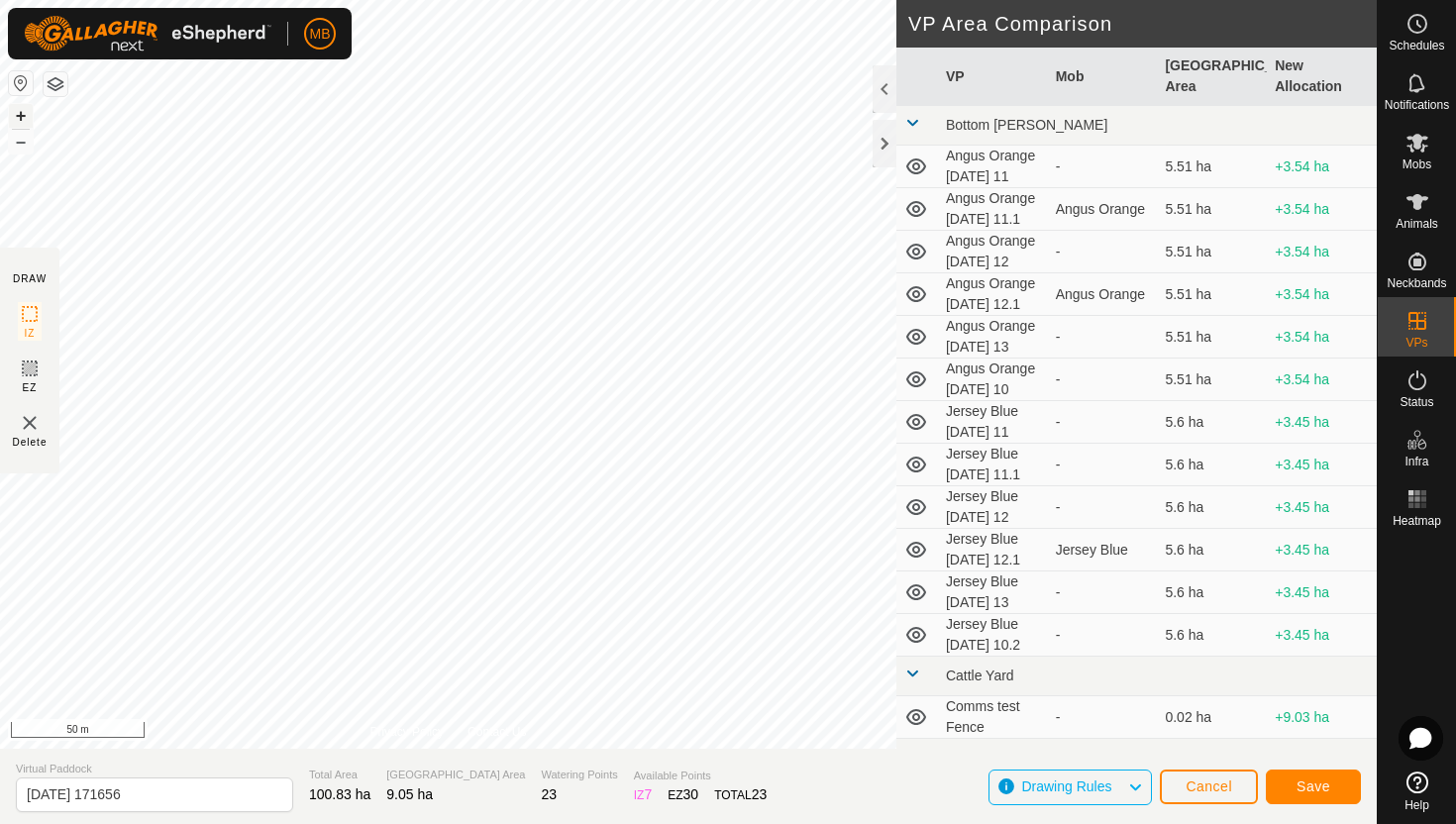 click on "+" at bounding box center [21, 116] 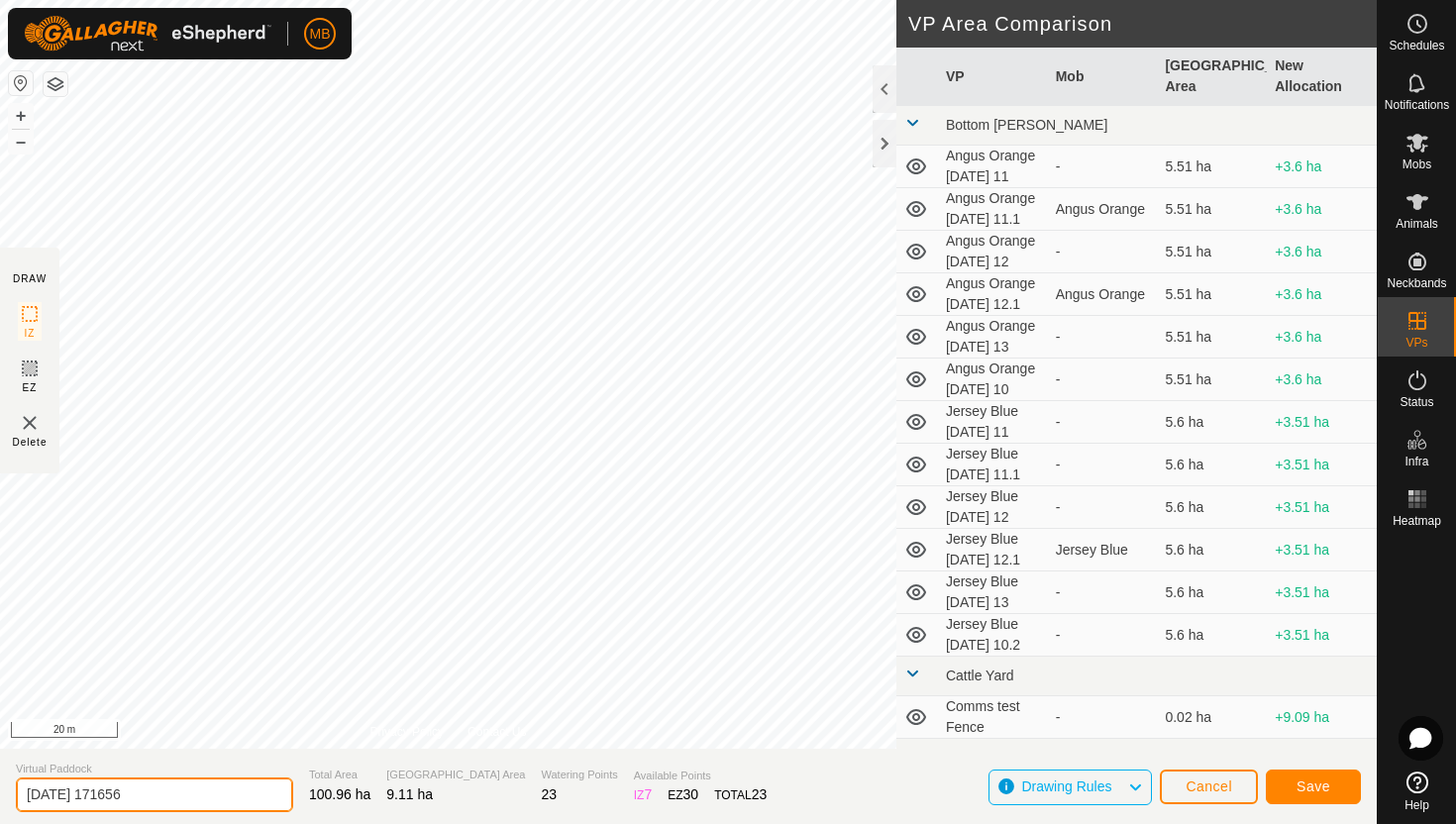 click on "2025-07-12 171656" 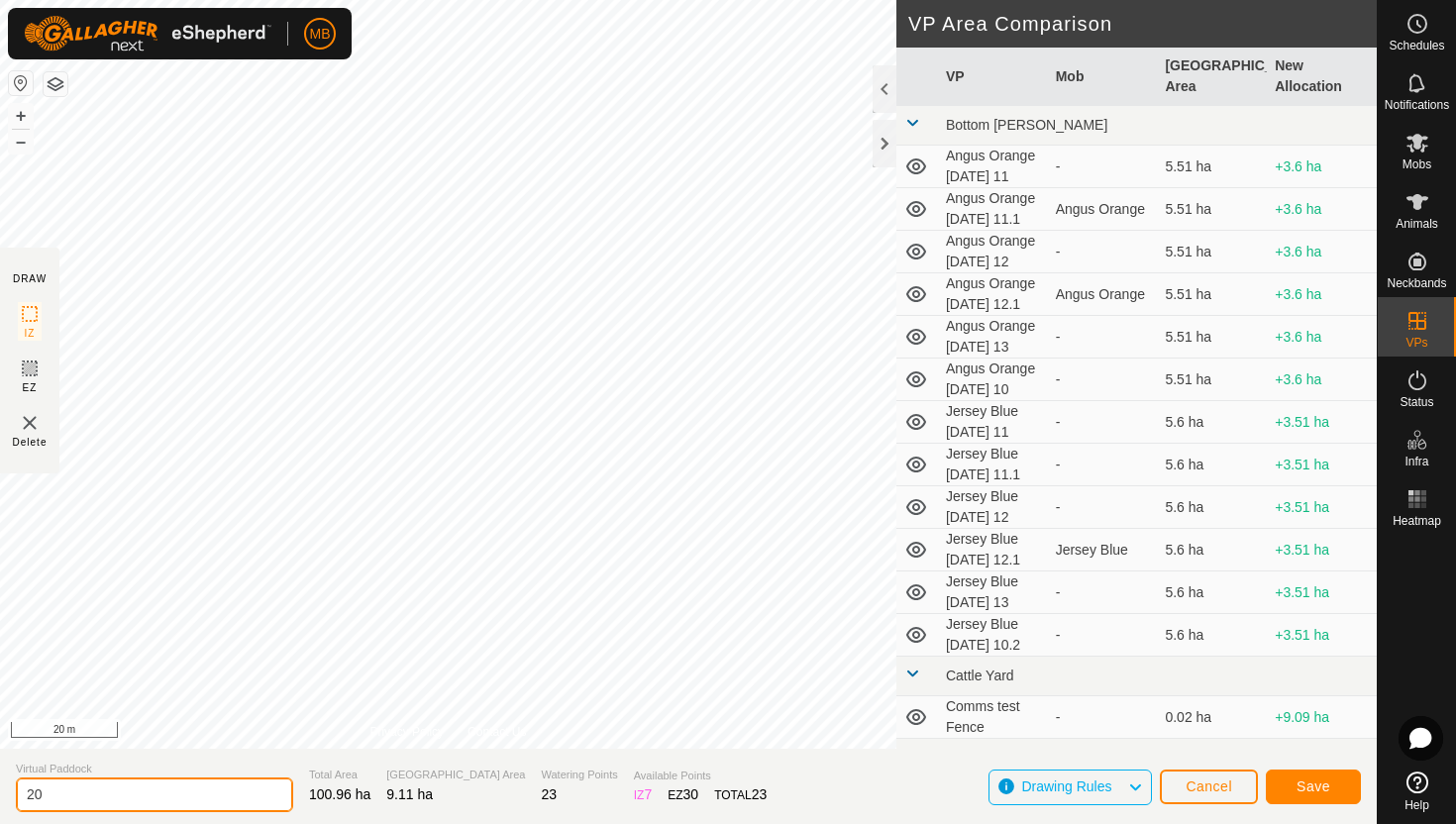 type on "2" 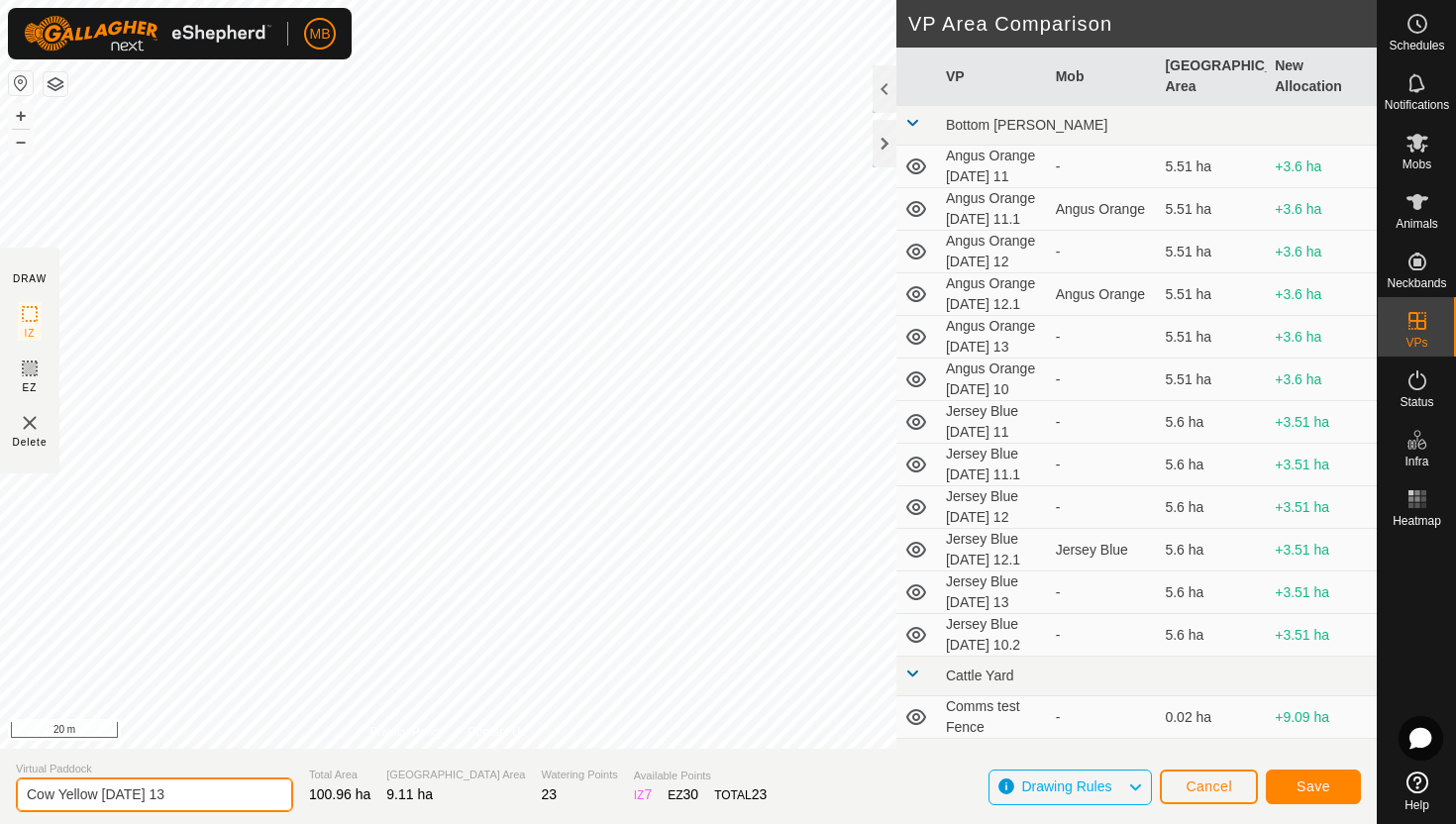 type on "Cow Yellow [DATE] 13" 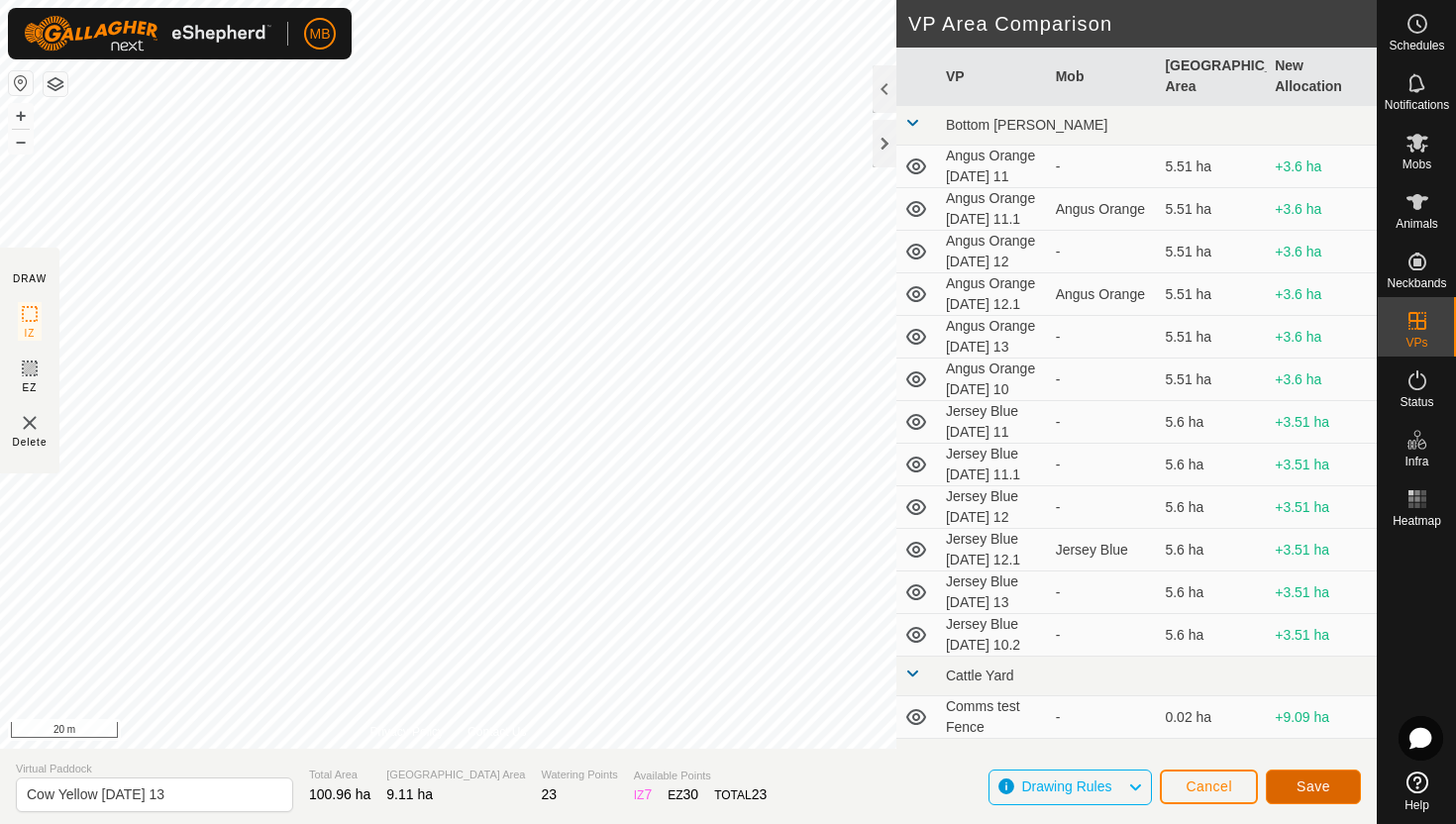 click on "Save" 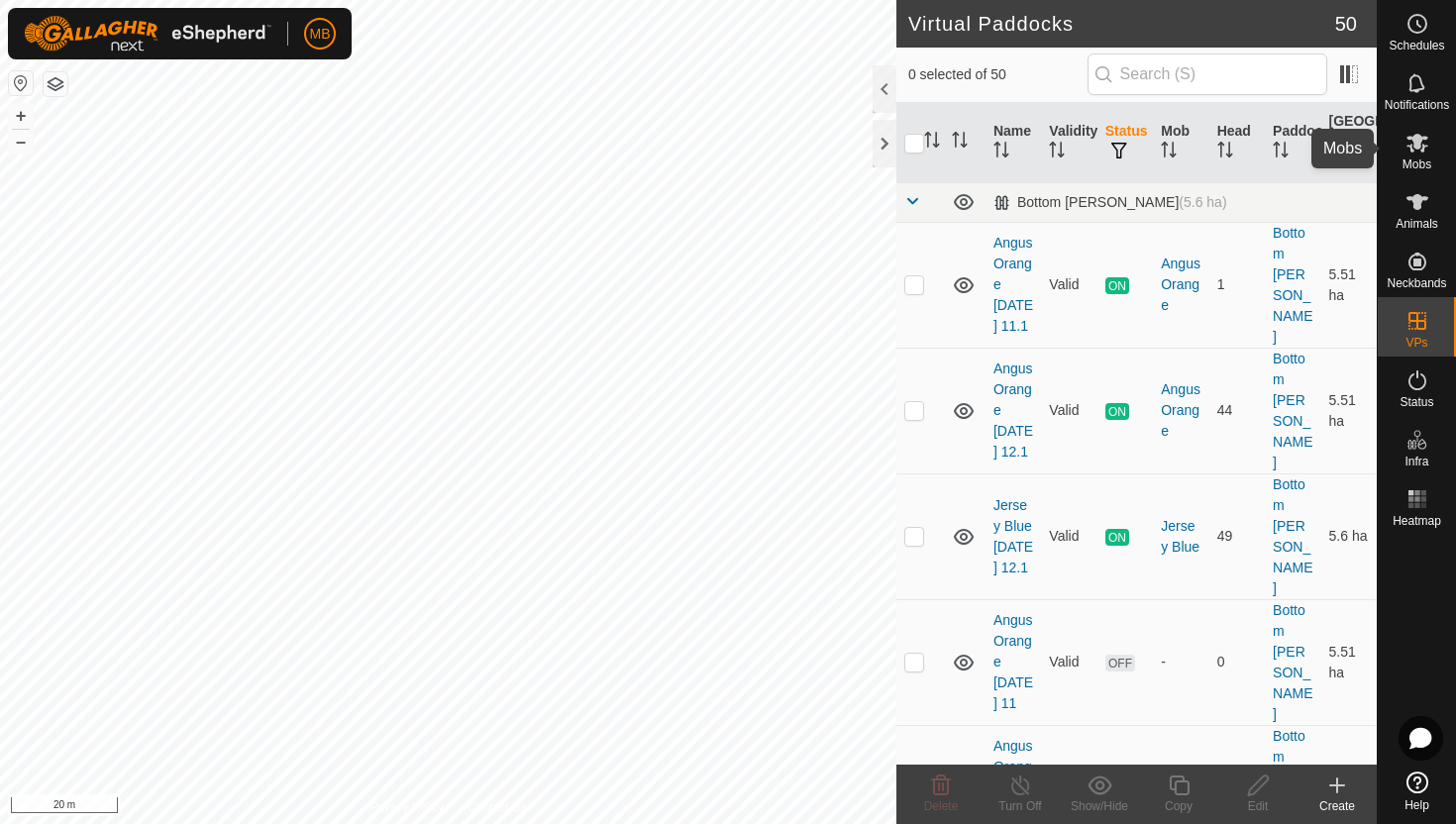 click 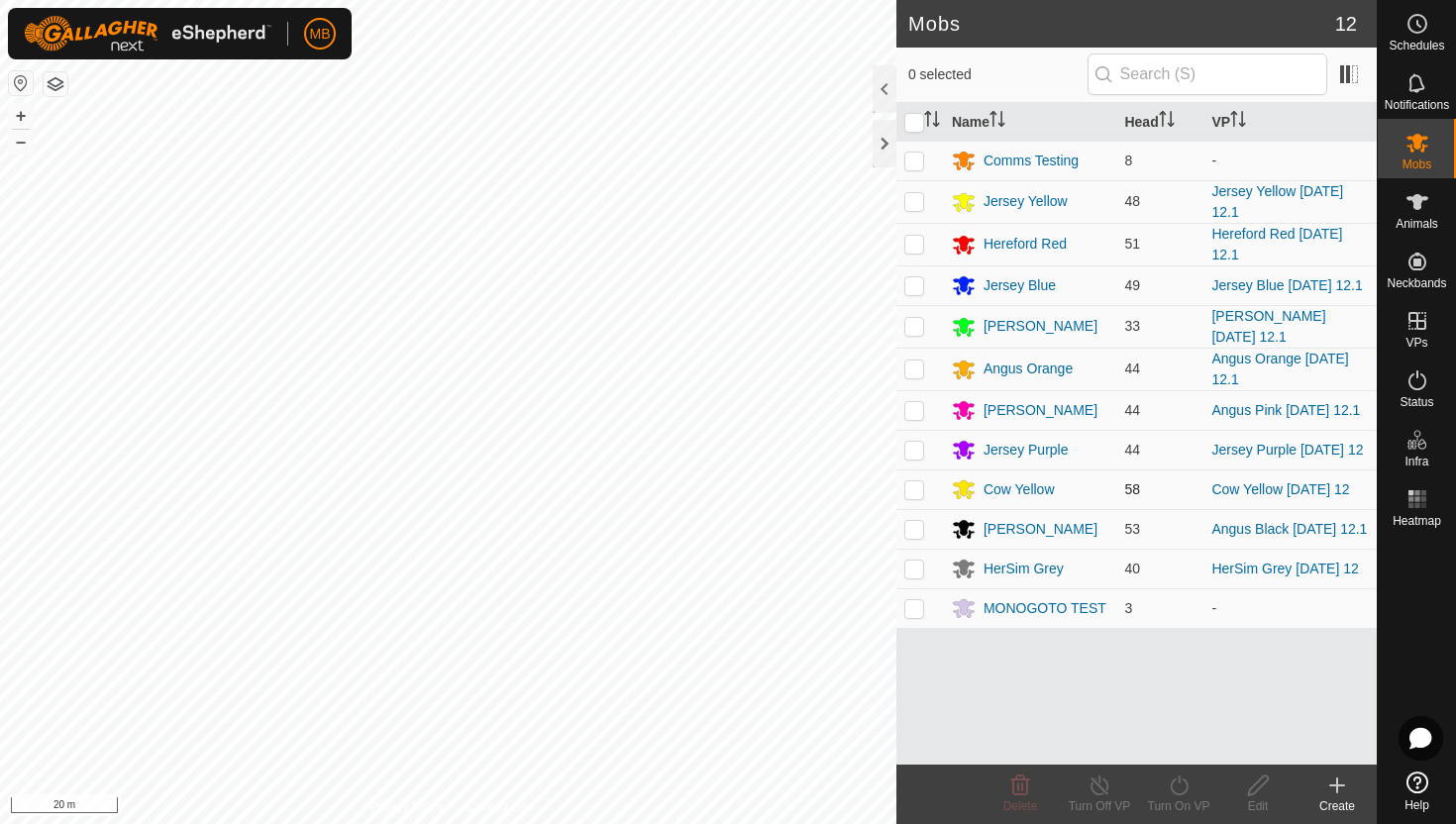 click at bounding box center [914, 489] 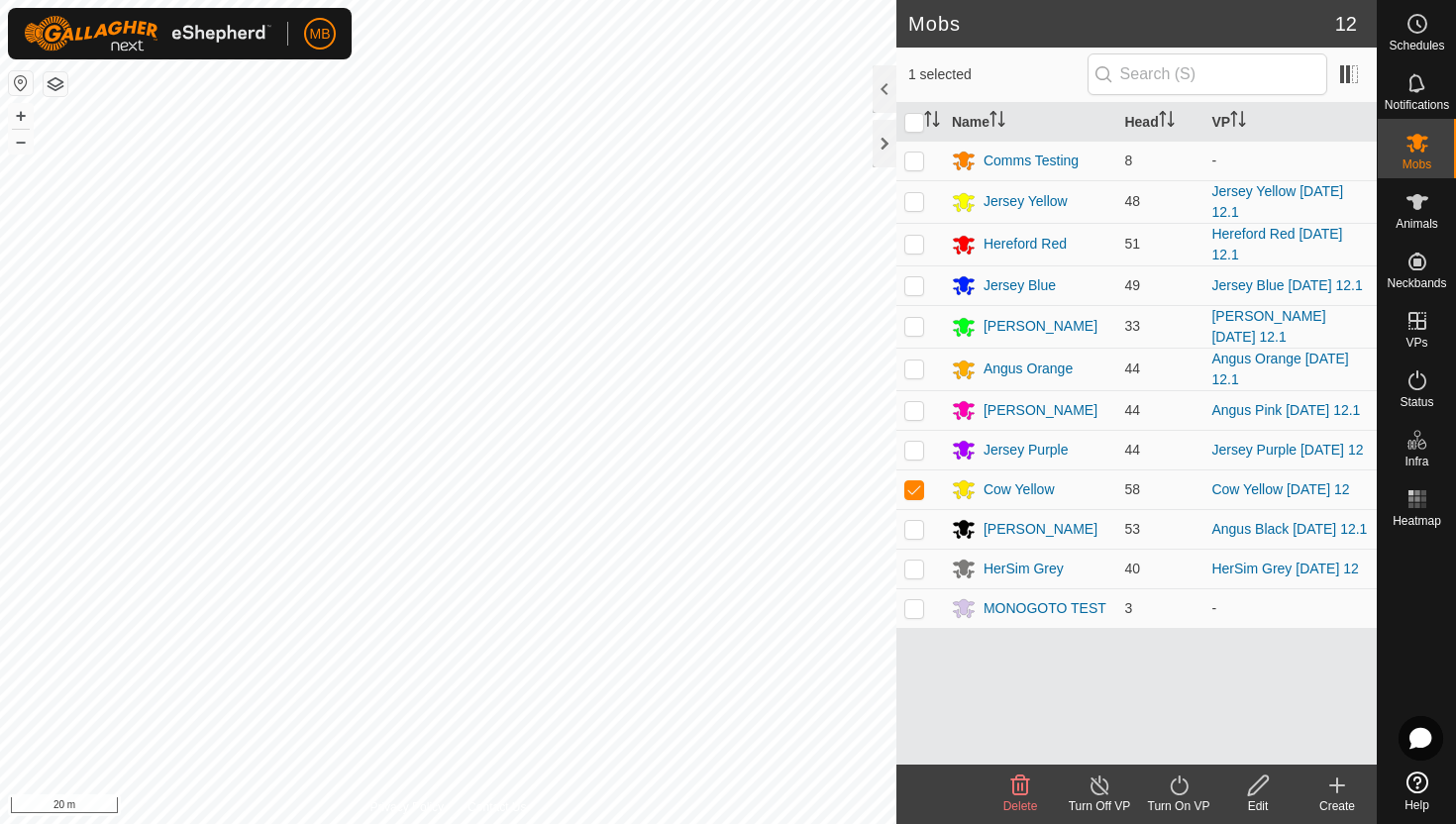 click 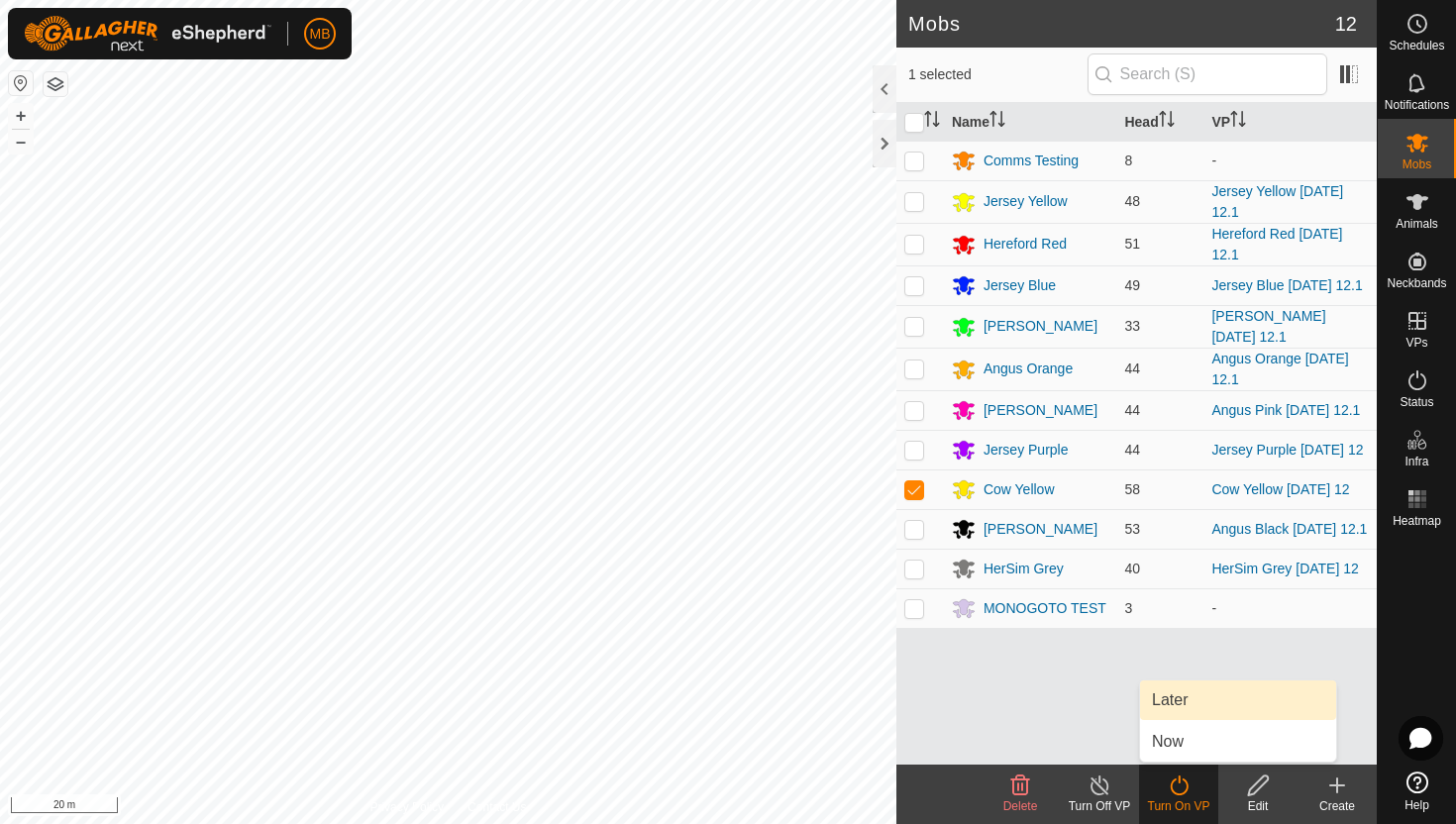 click on "Later" at bounding box center [1238, 700] 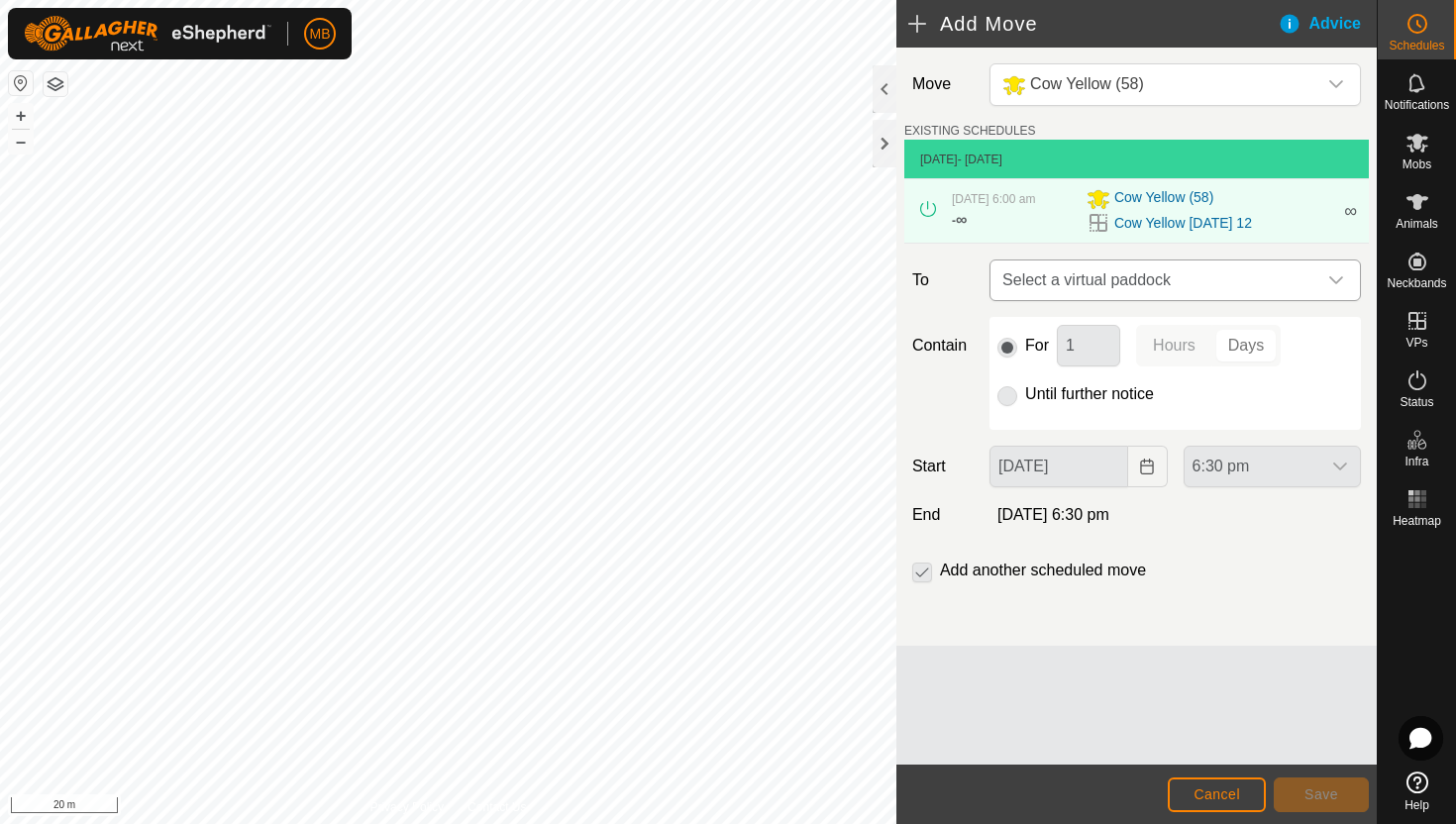 click on "Select a virtual paddock" at bounding box center [1155, 280] 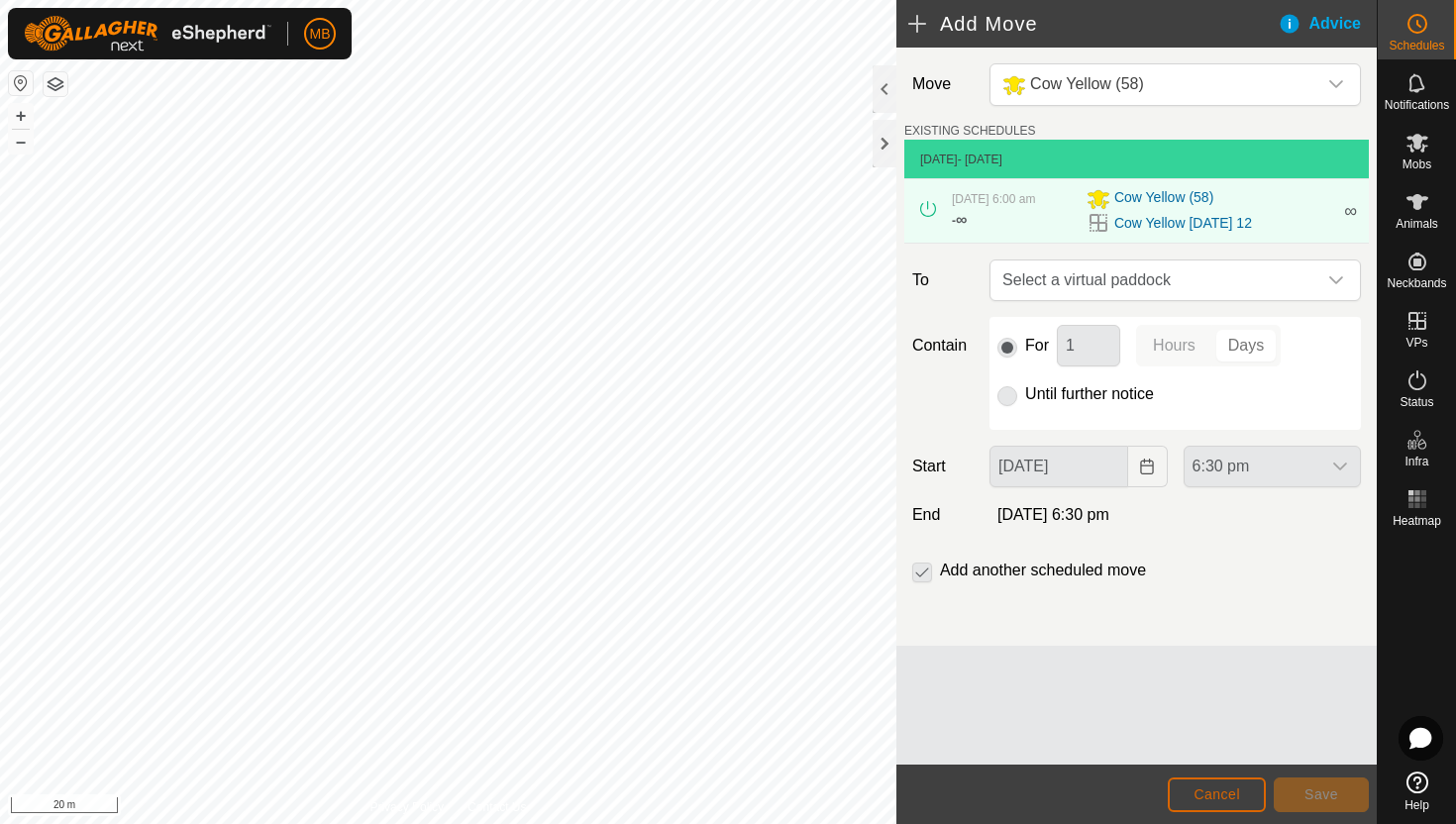 click on "Cancel" 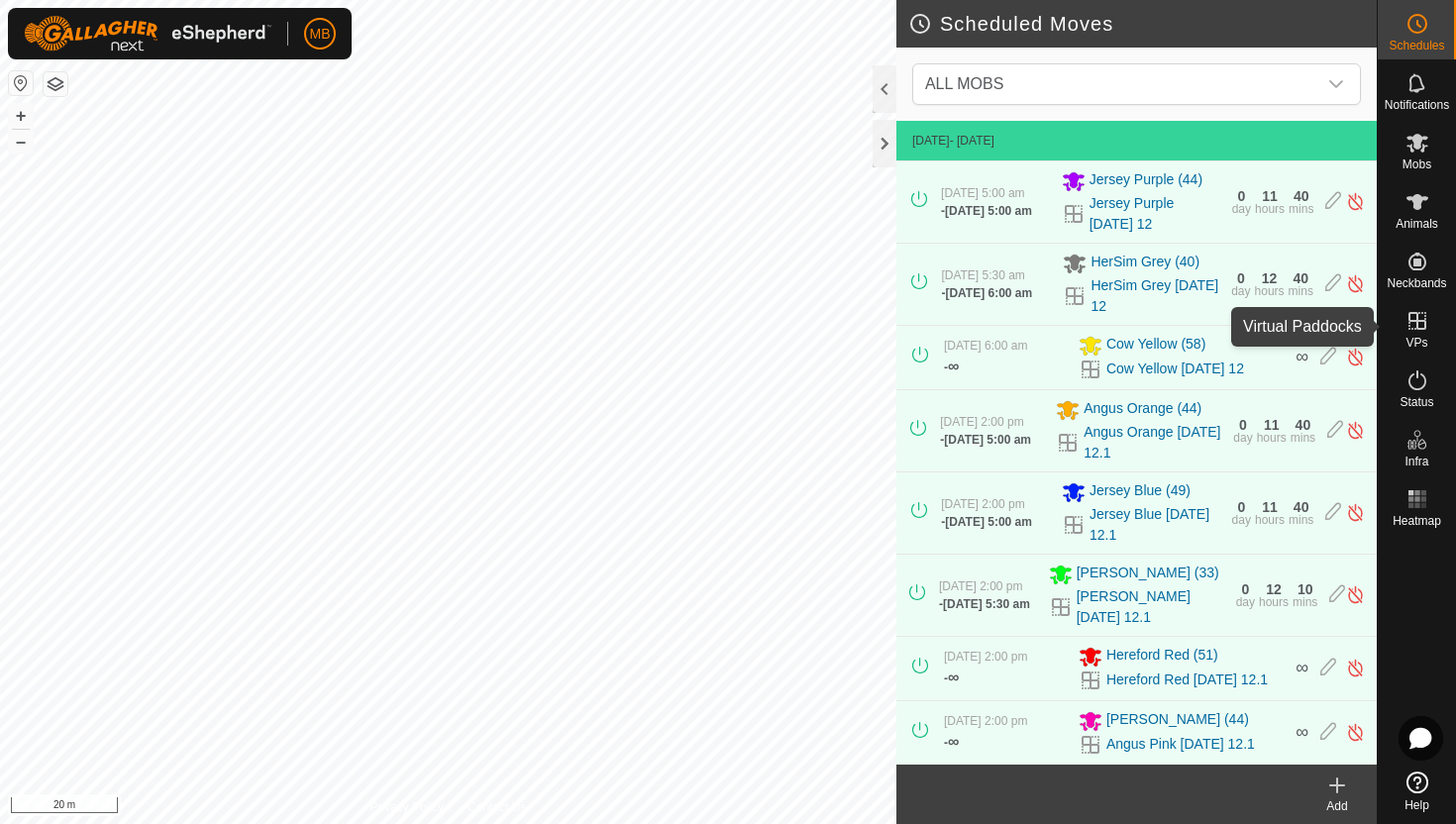 click 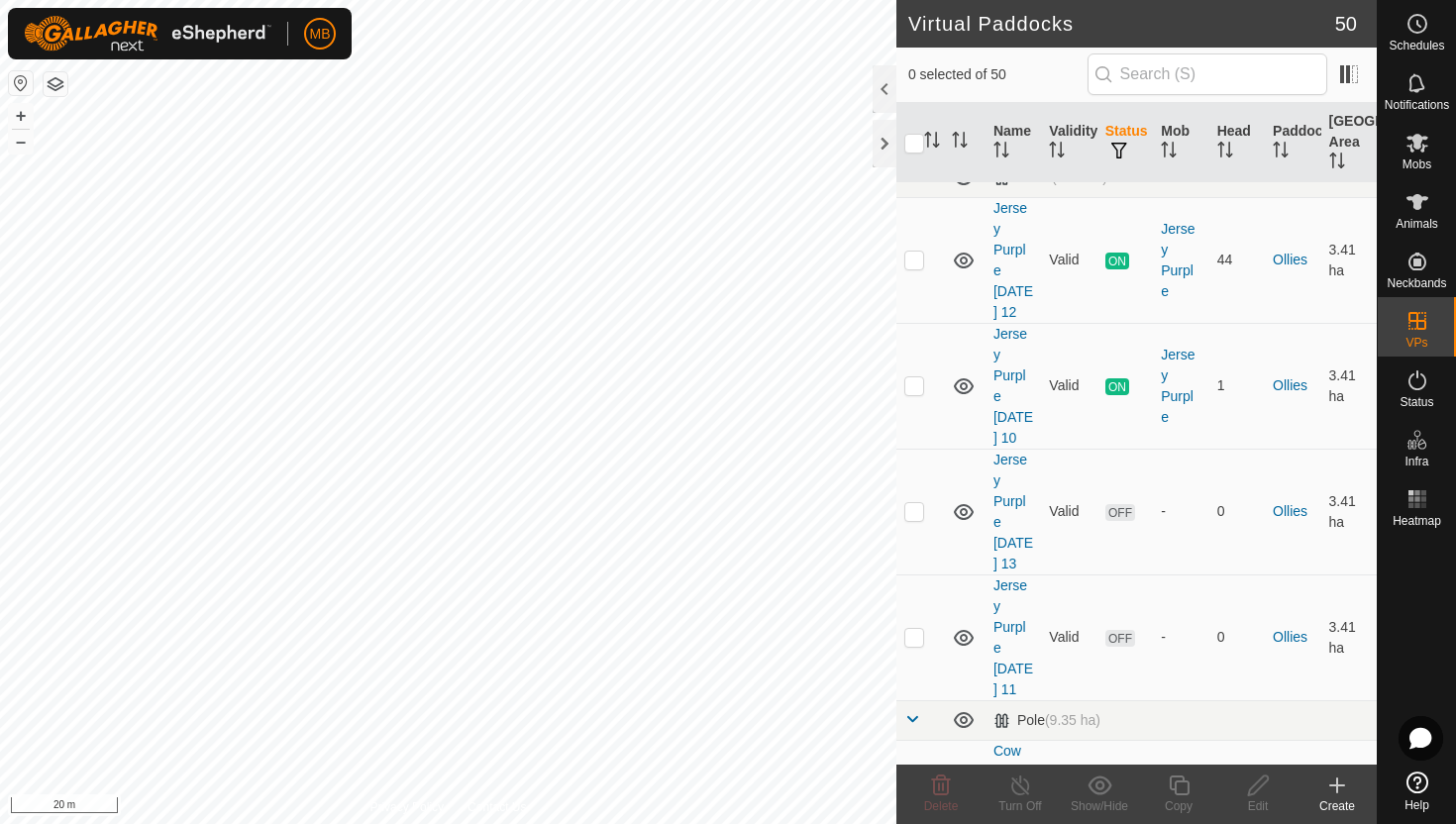 scroll, scrollTop: 3062, scrollLeft: 0, axis: vertical 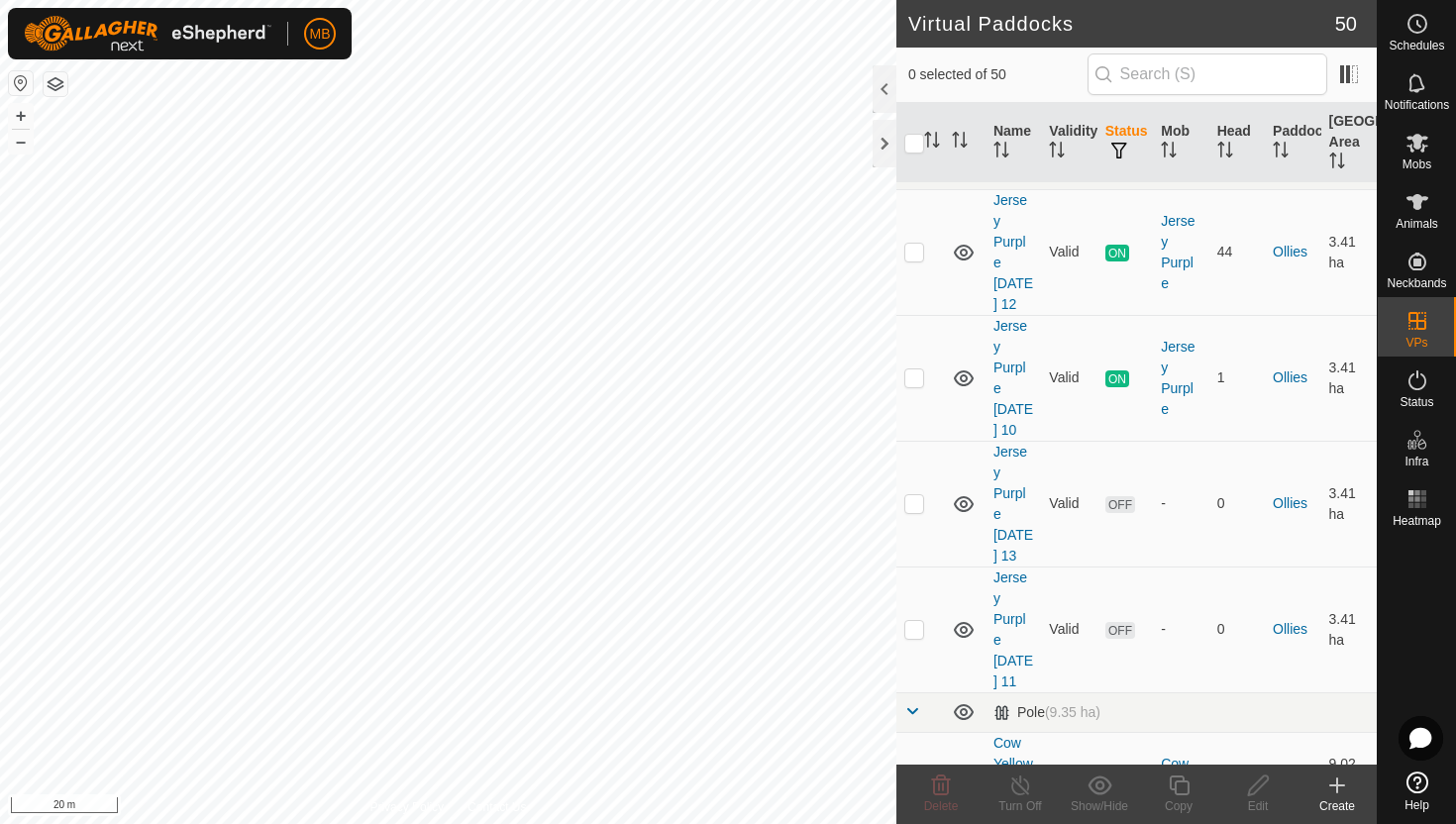 click at bounding box center [914, 859] 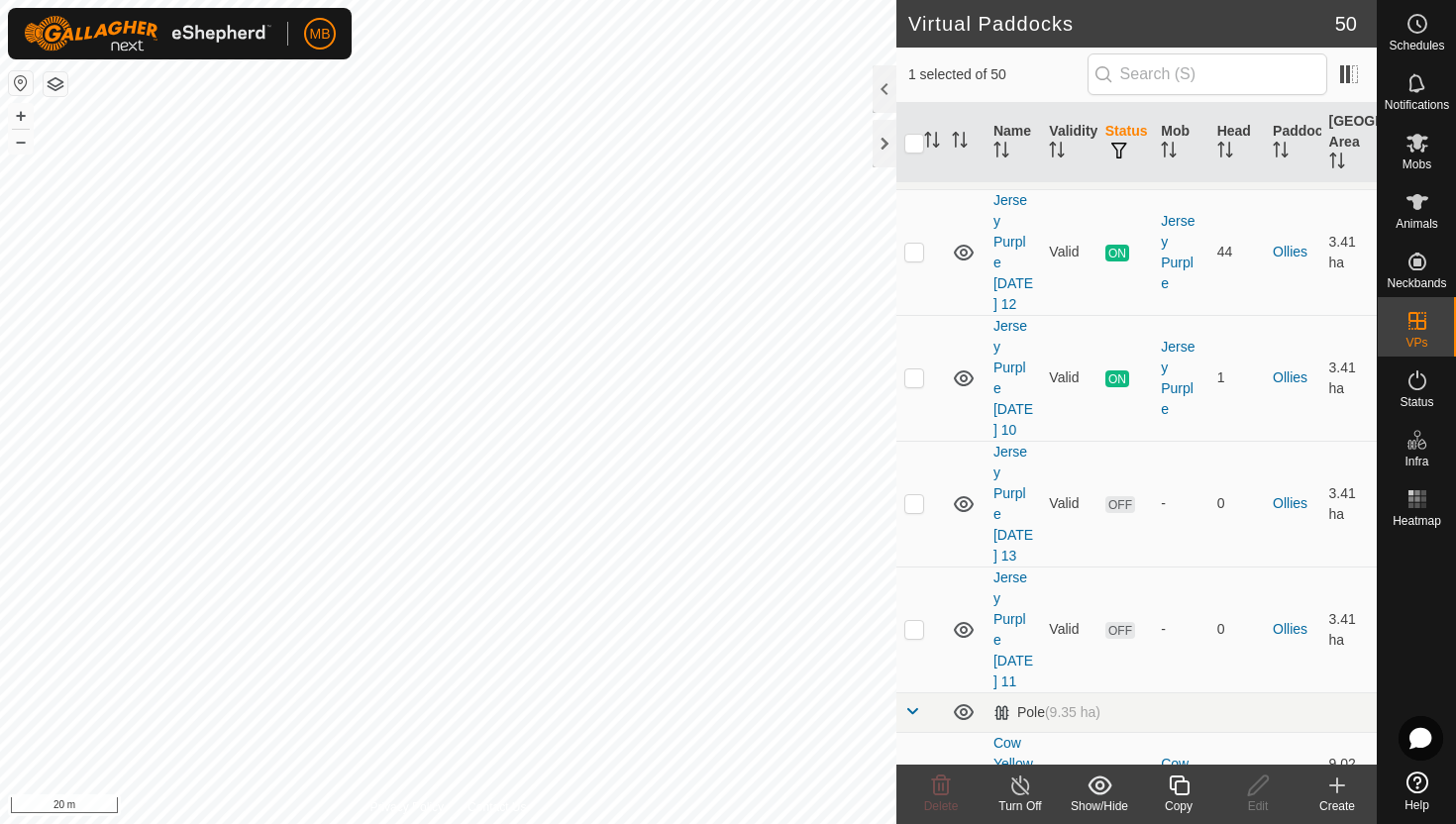 click 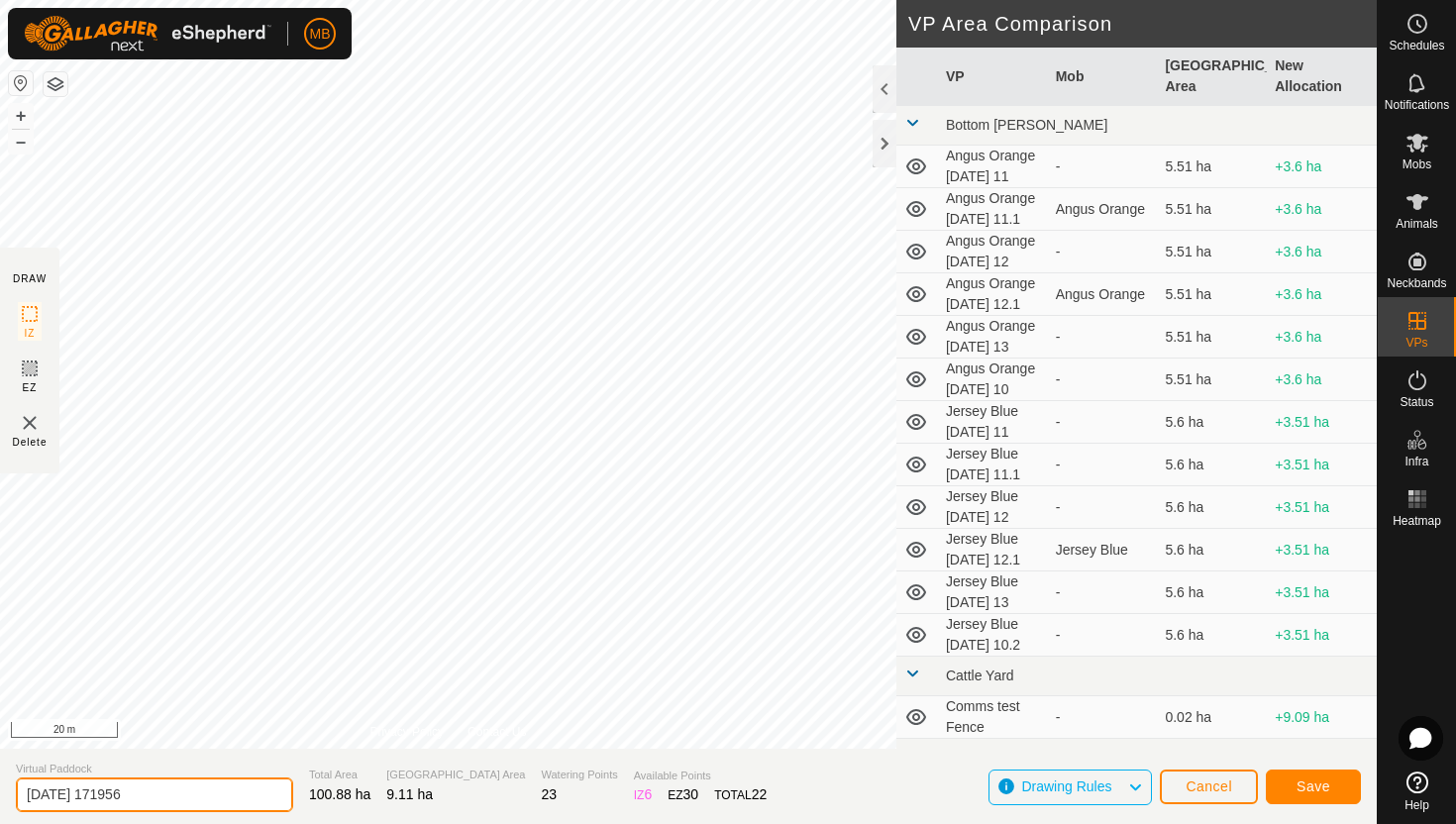 click on "2025-07-12 171956" 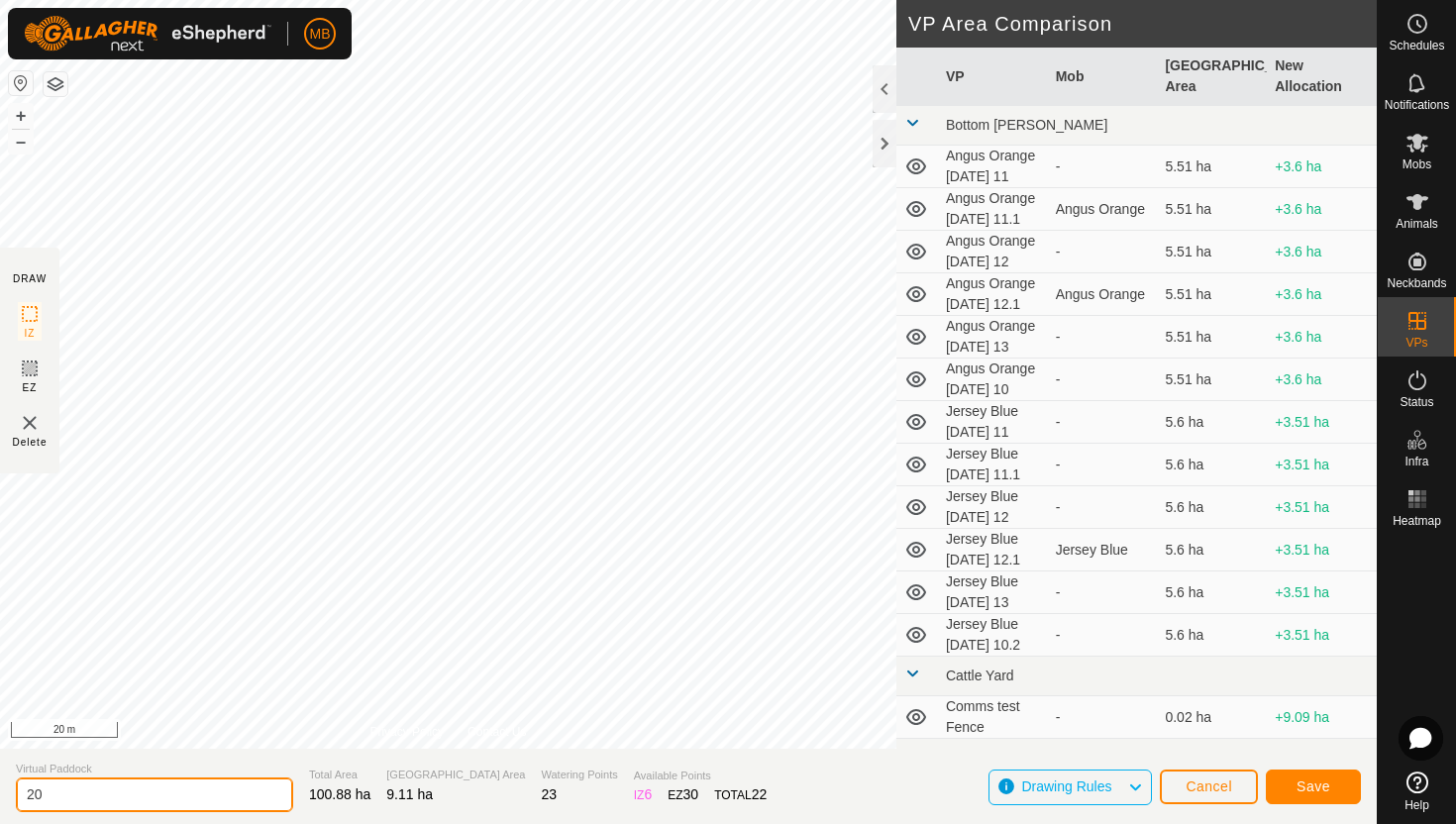 type on "2" 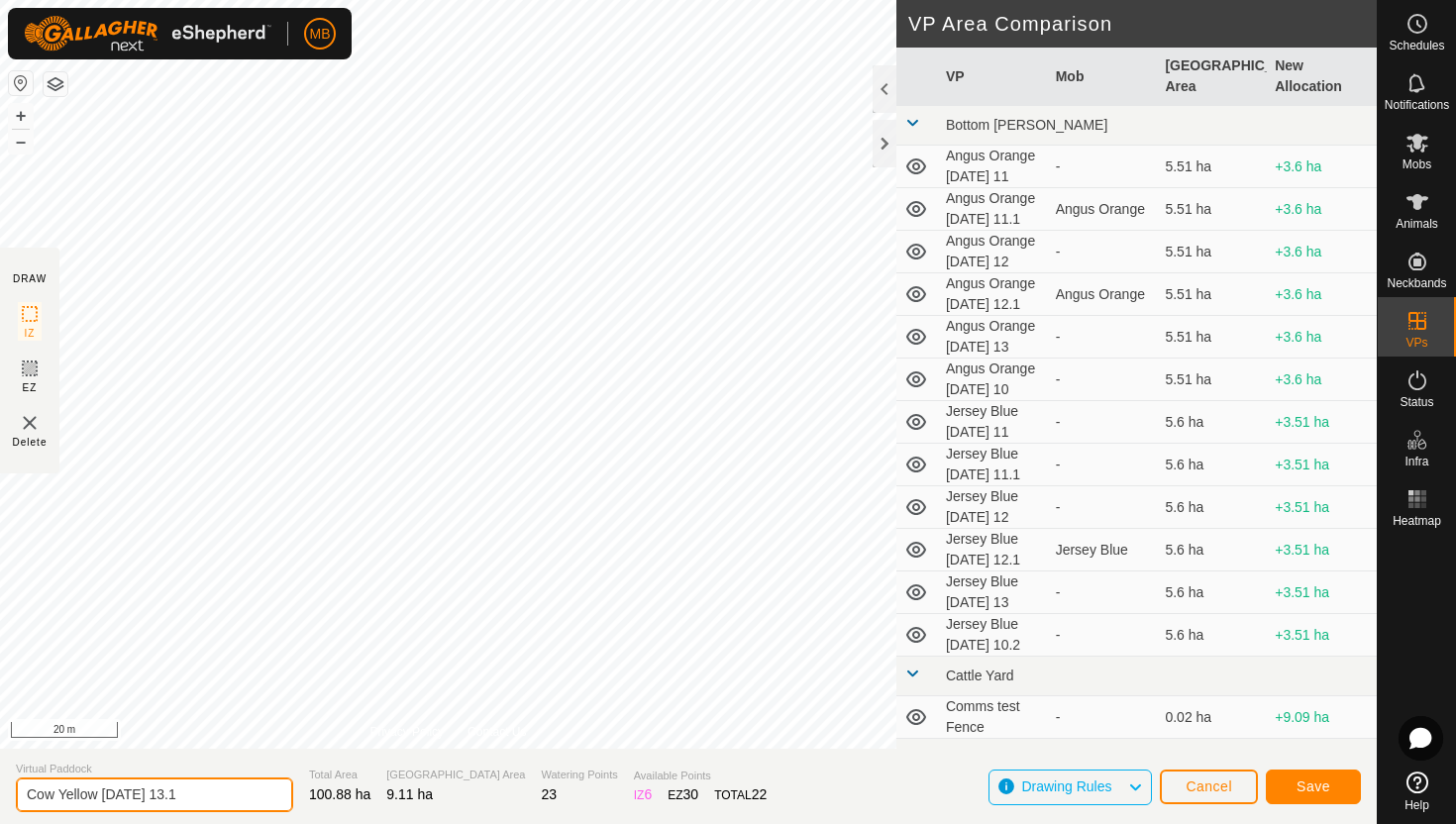 type on "Cow Yellow [DATE] 13.1" 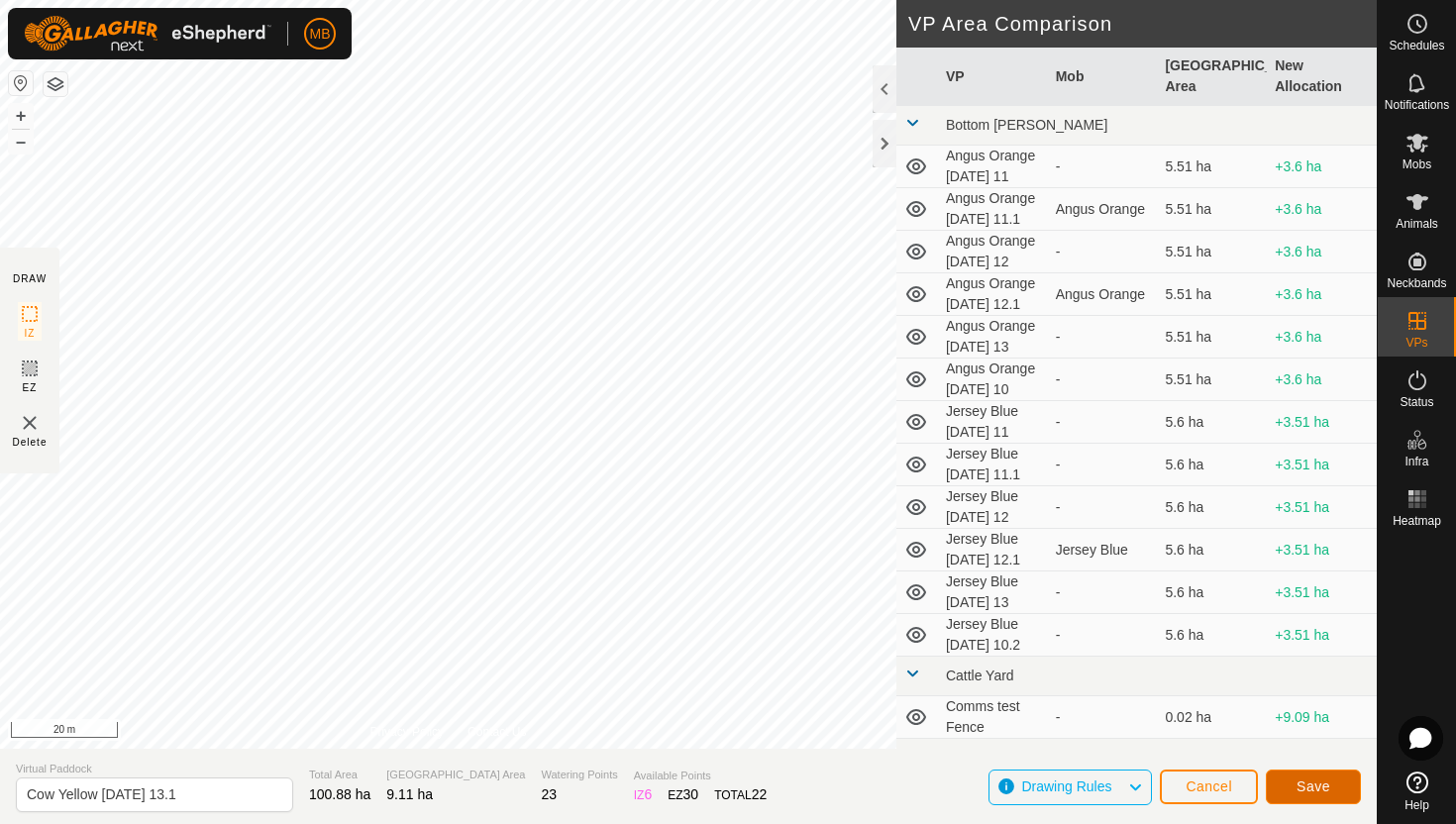 click on "Save" 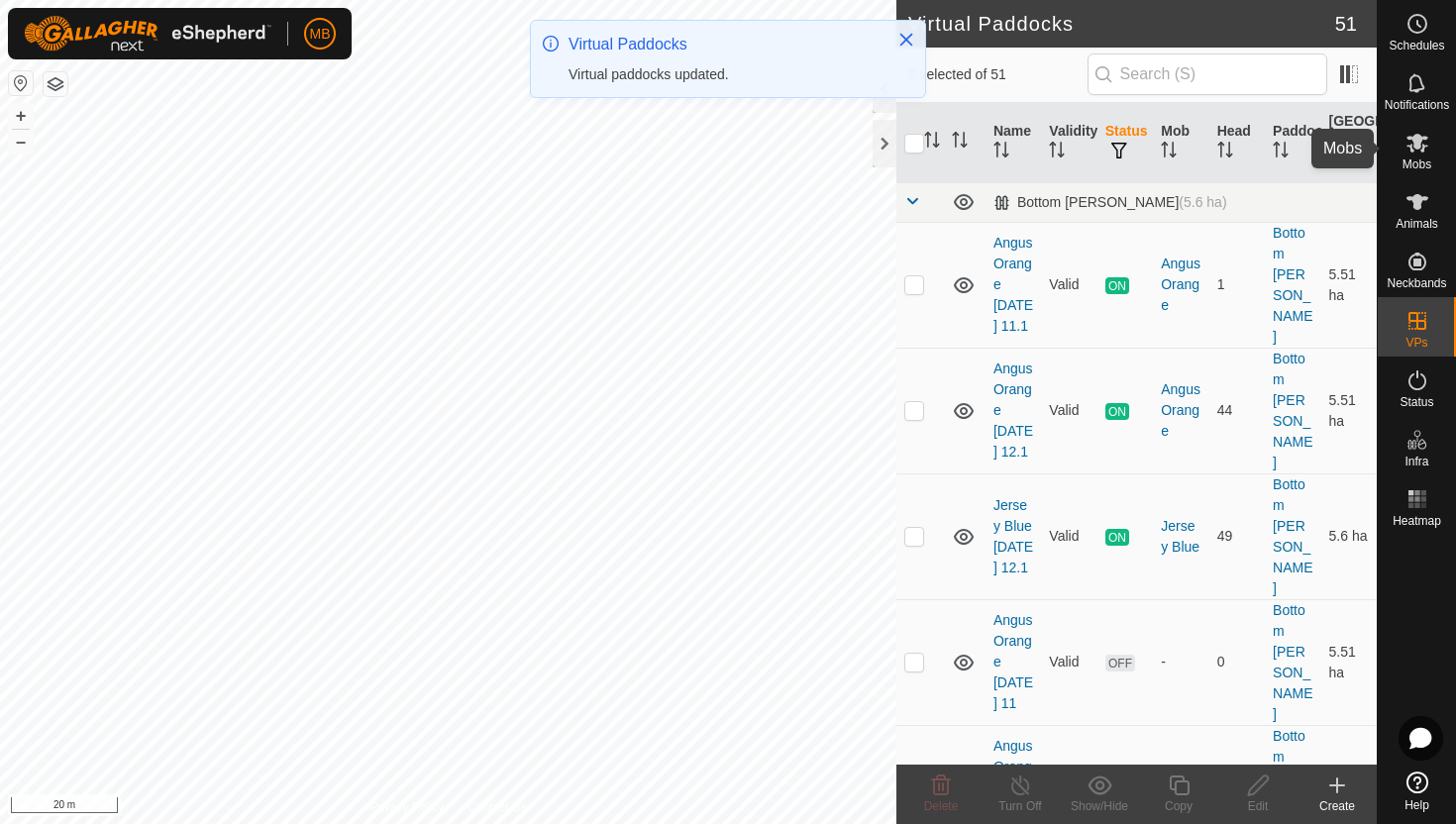 click 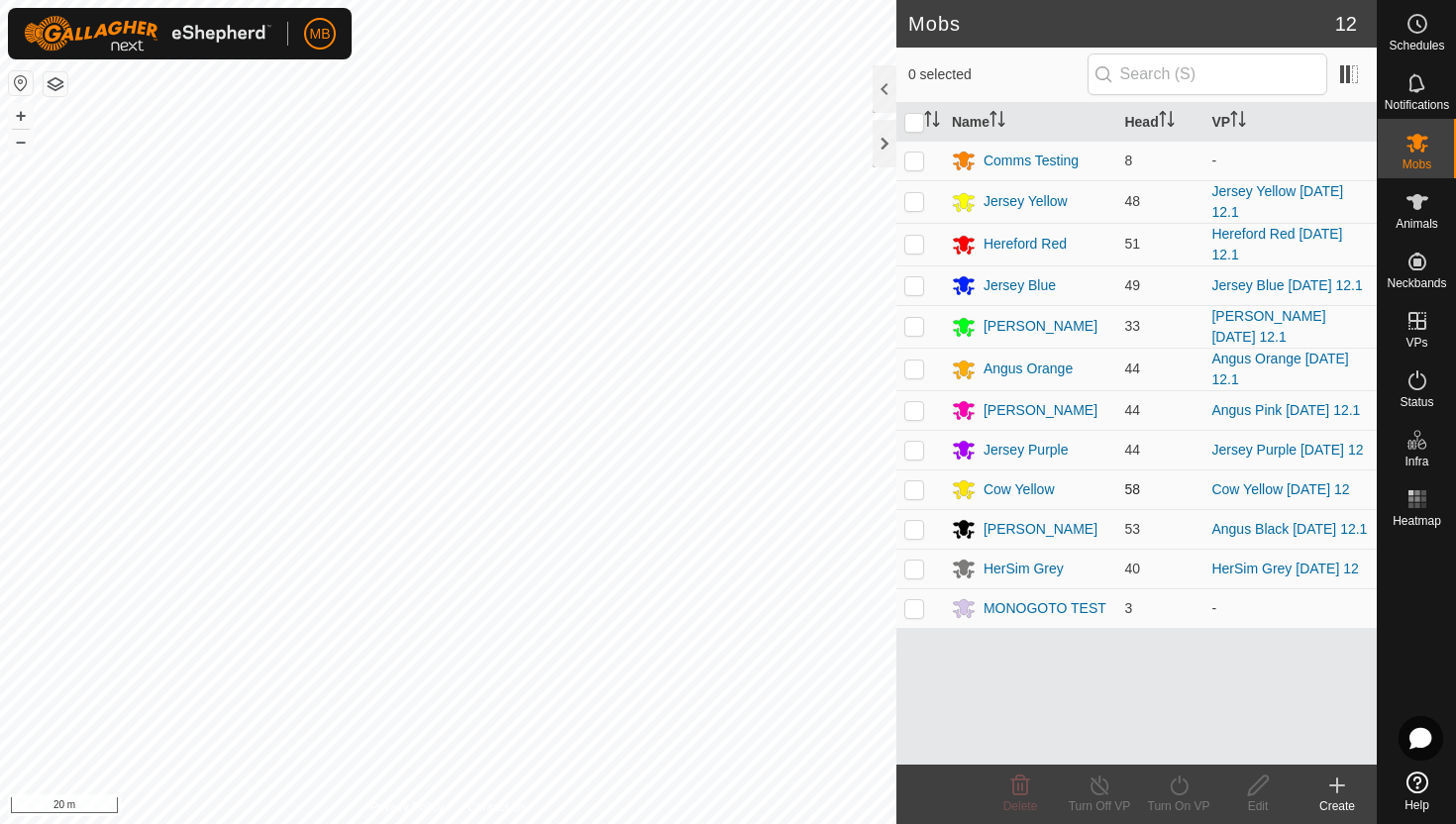 click at bounding box center [914, 489] 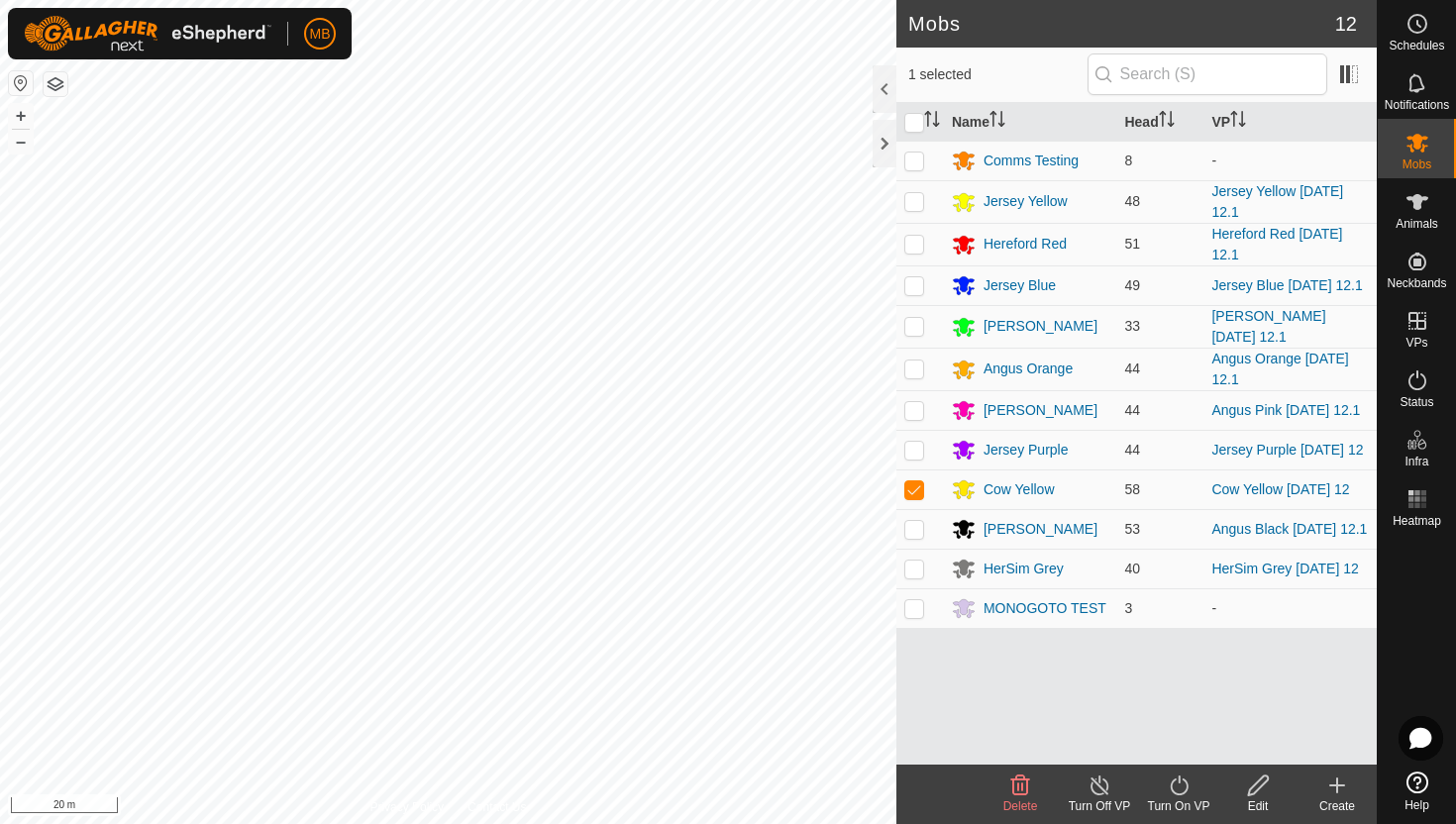 click 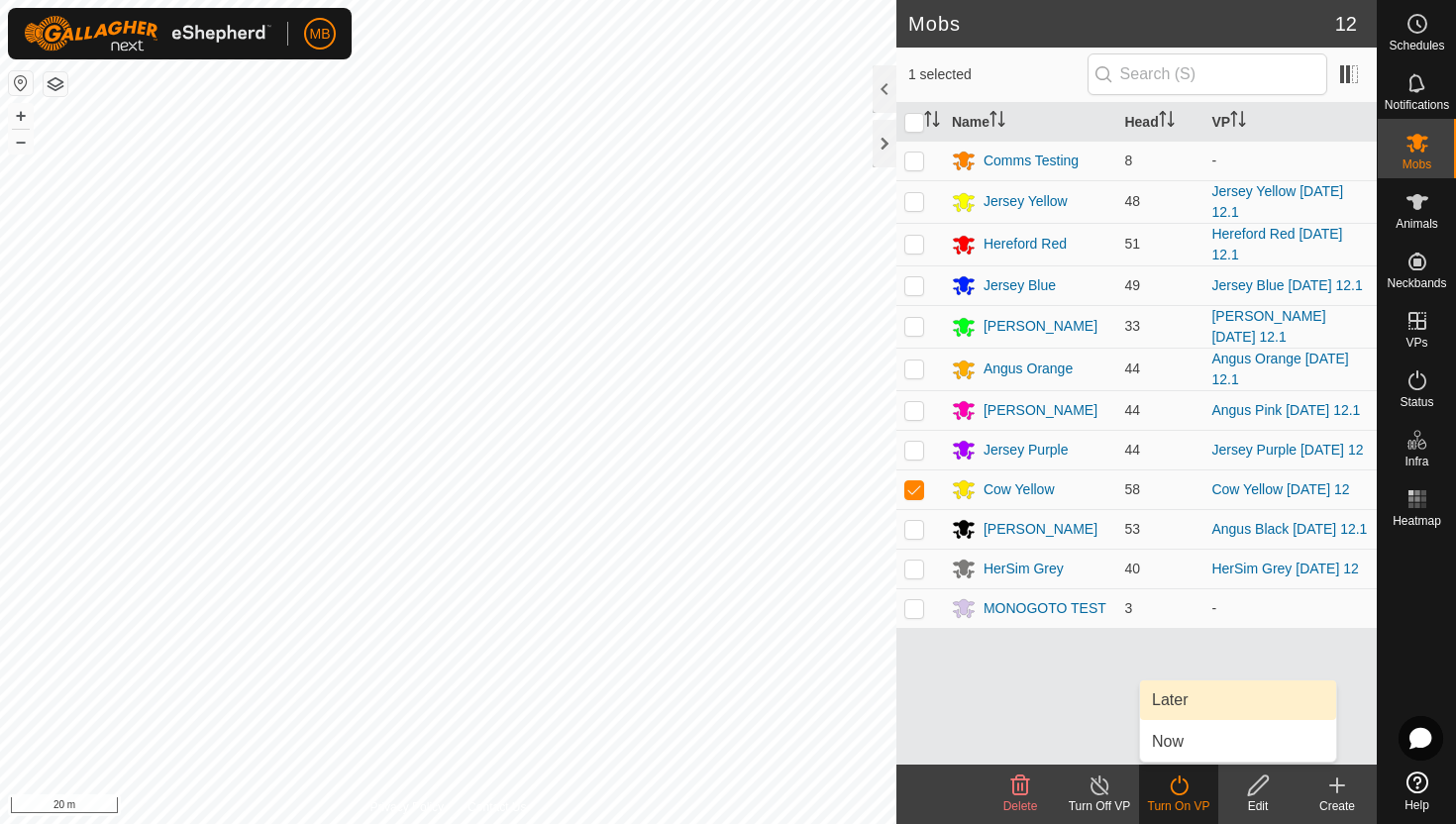 click on "Later" at bounding box center [1238, 700] 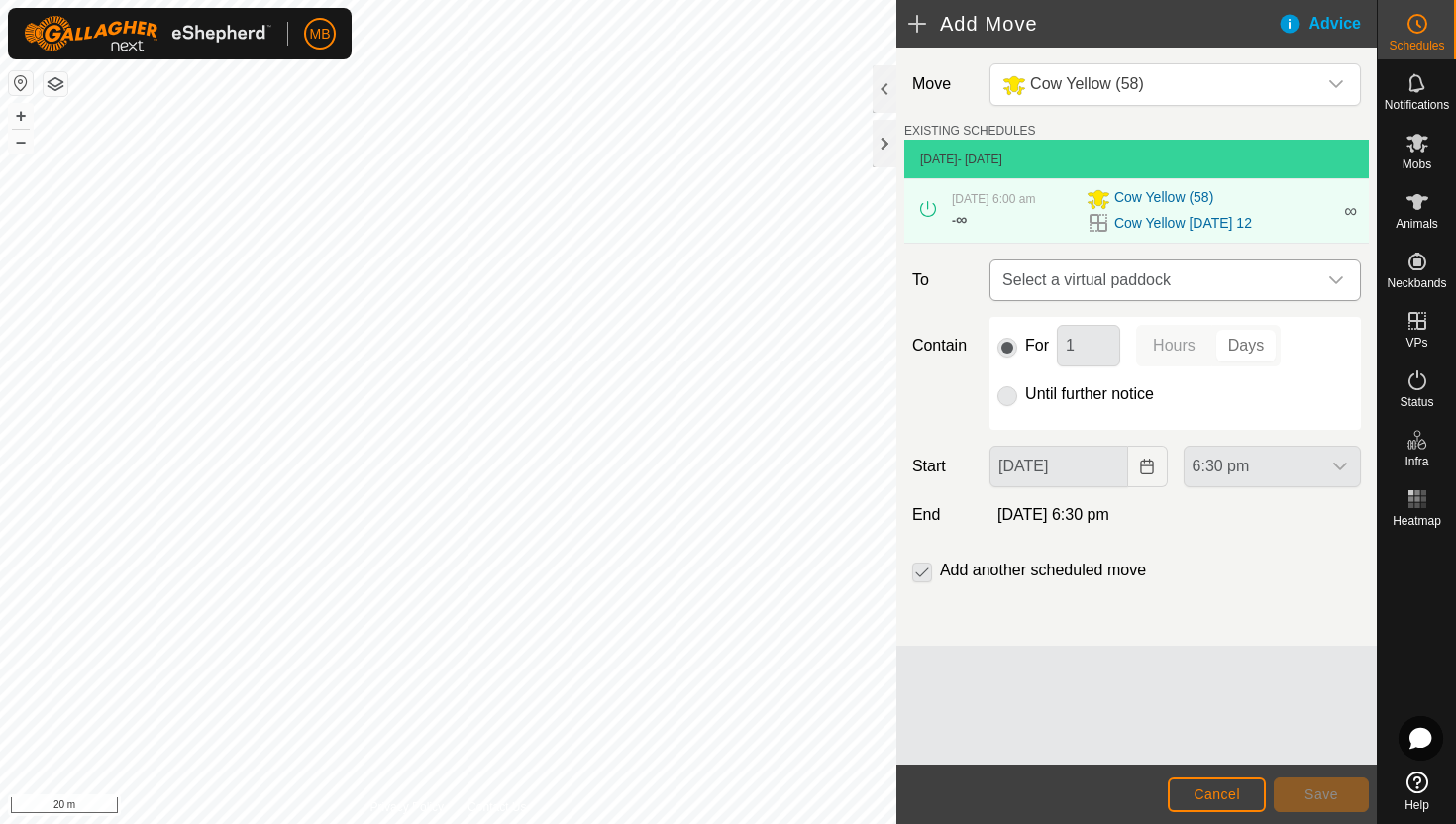 click 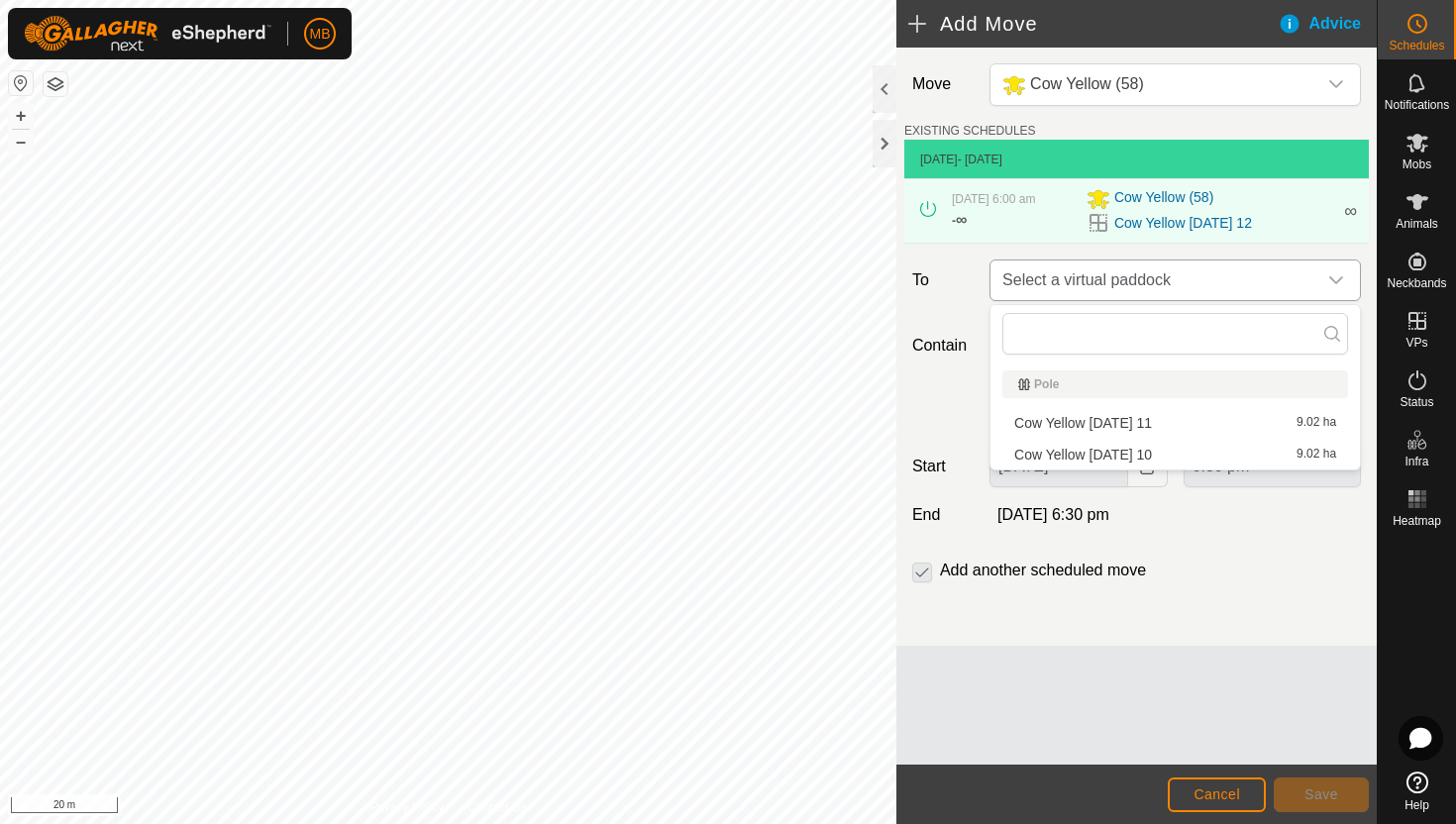 click 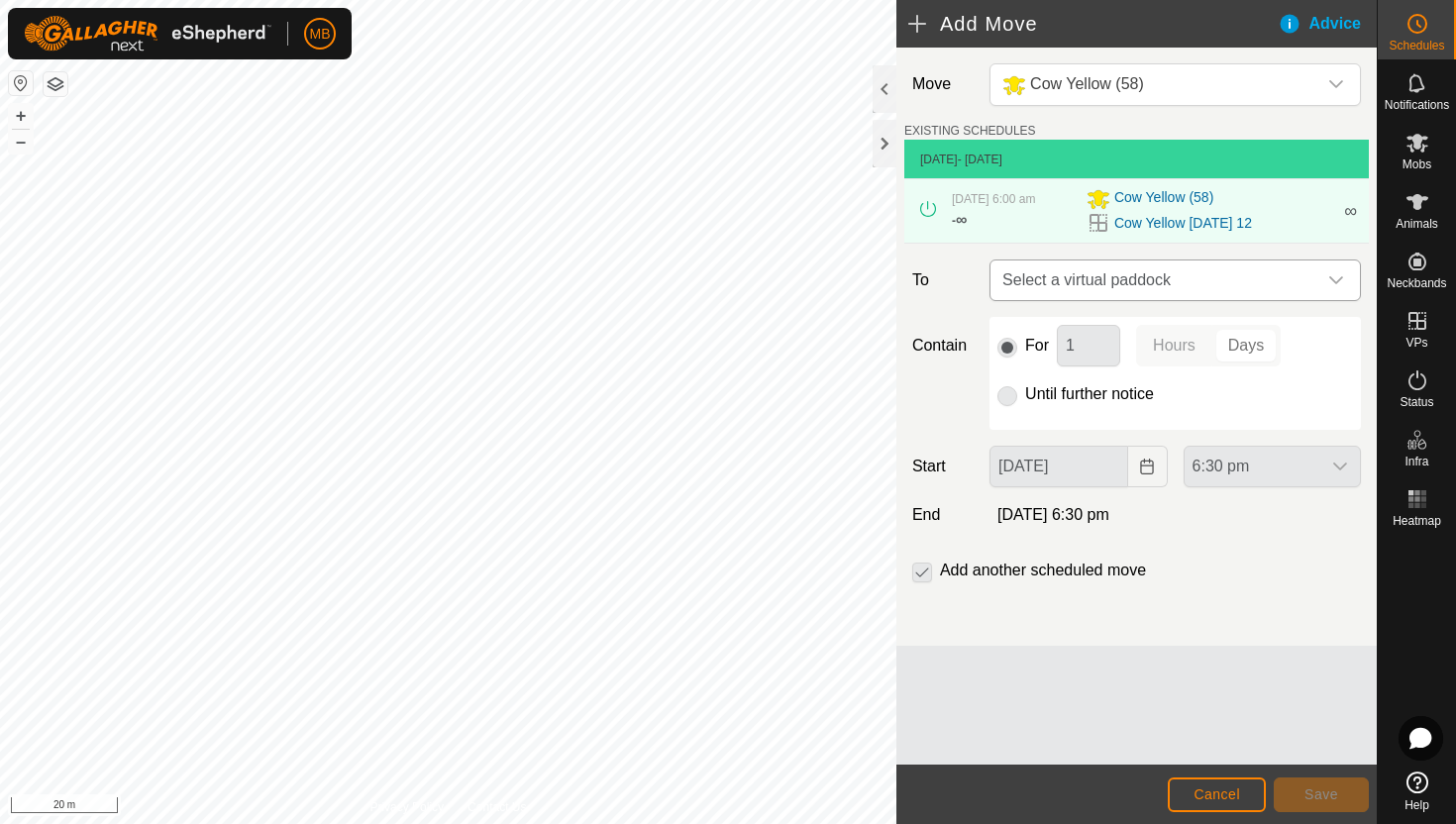 click 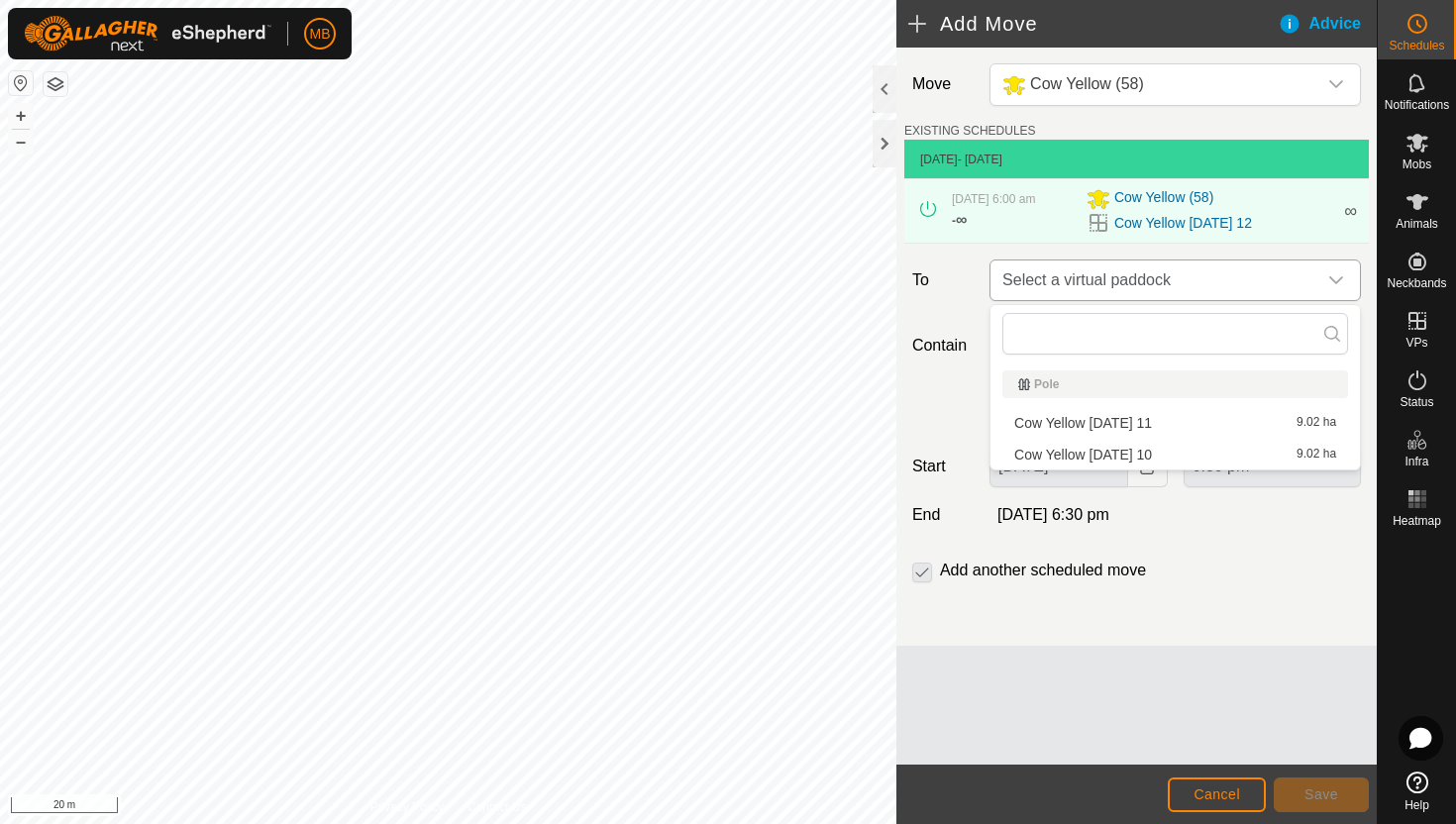 click 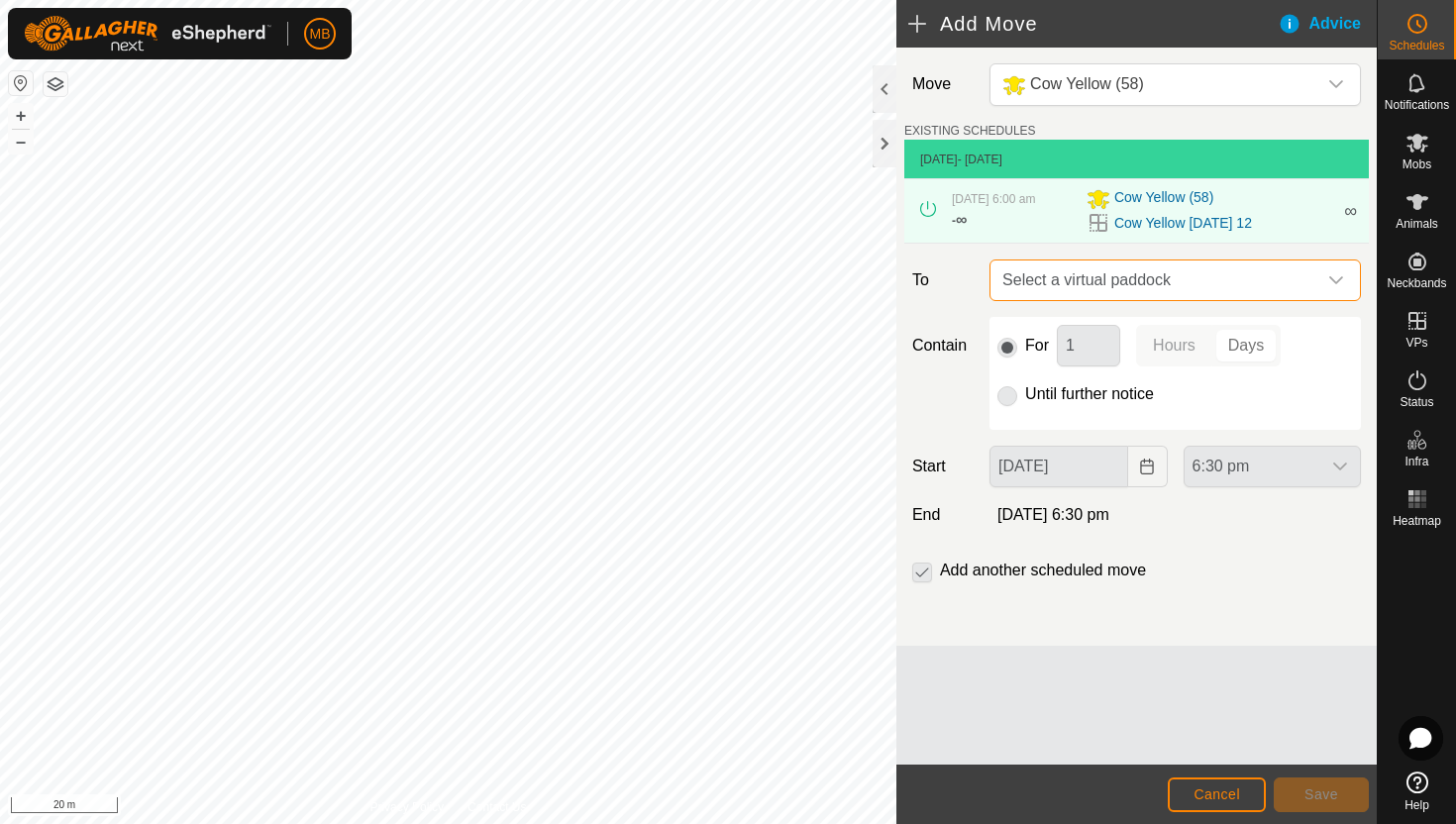 click 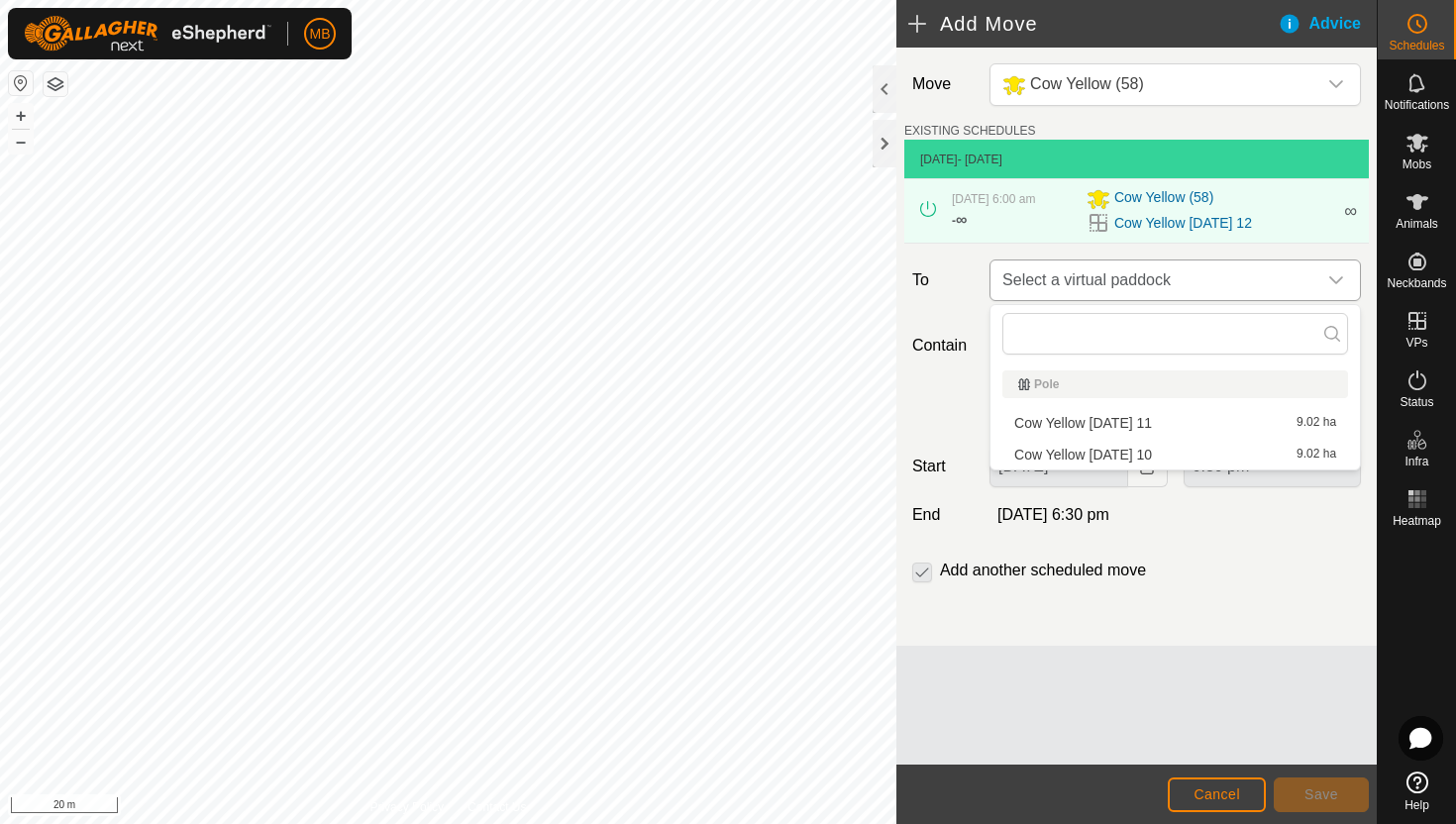 click 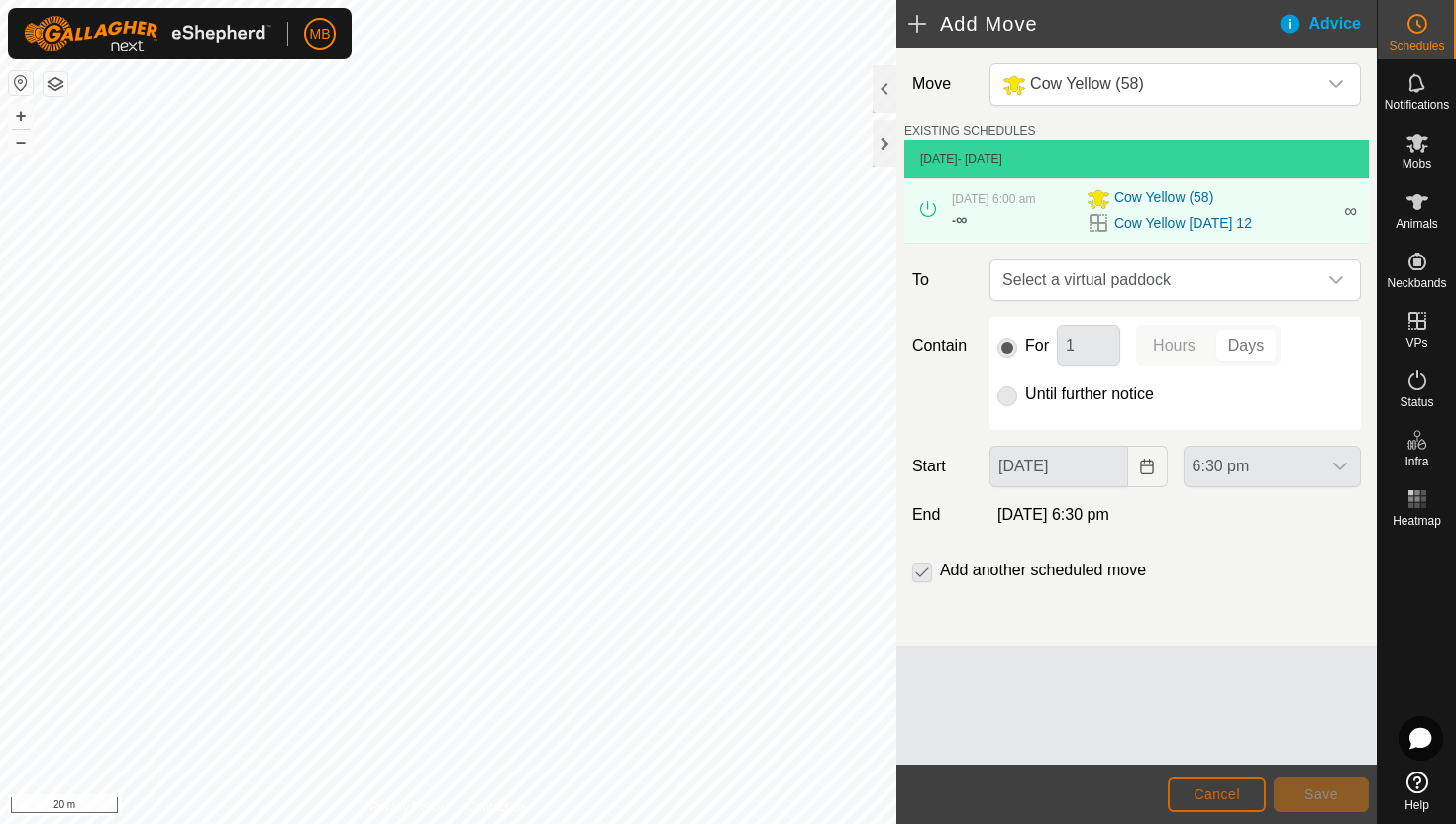 click on "Cancel" 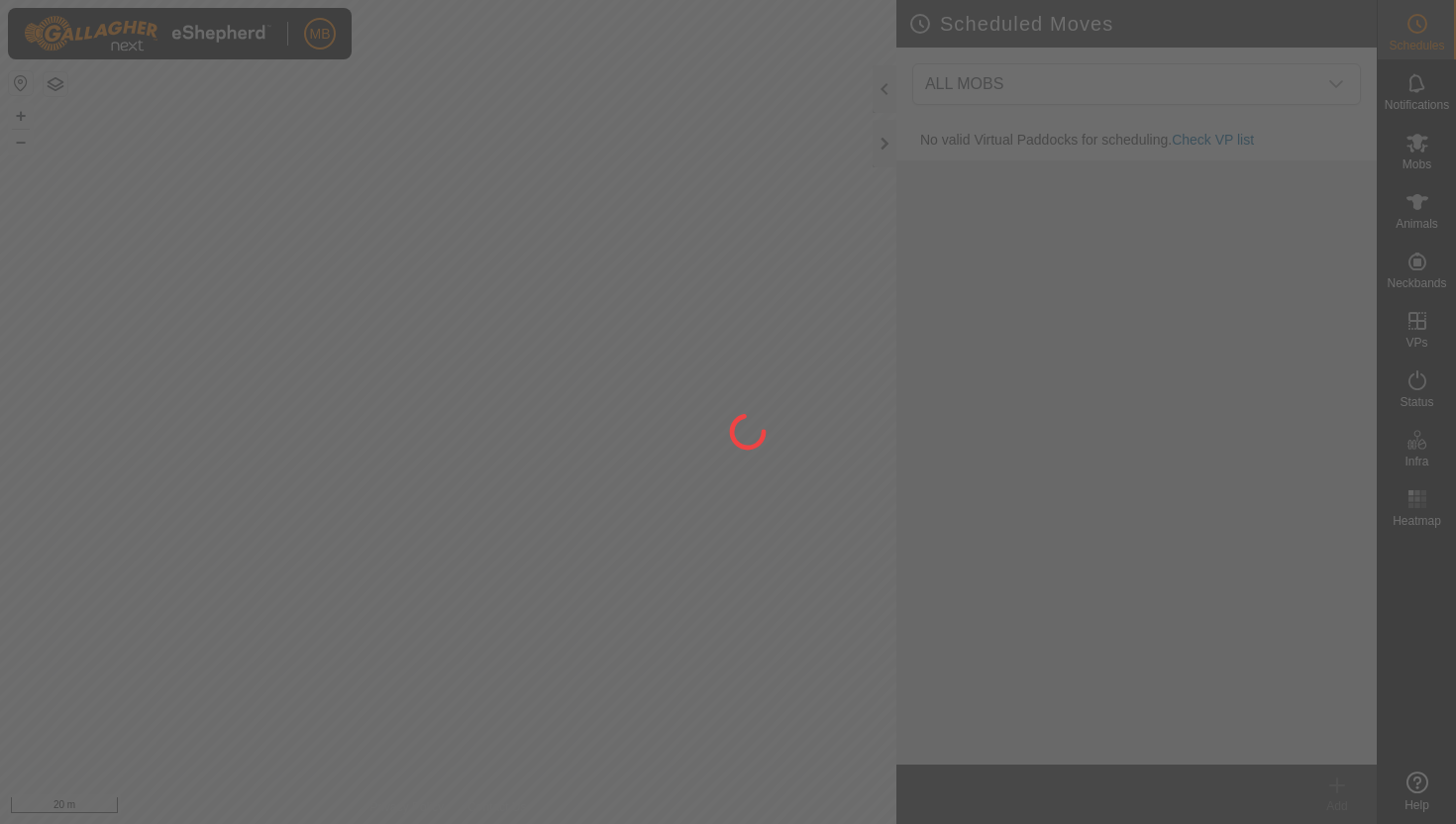 scroll, scrollTop: 0, scrollLeft: 0, axis: both 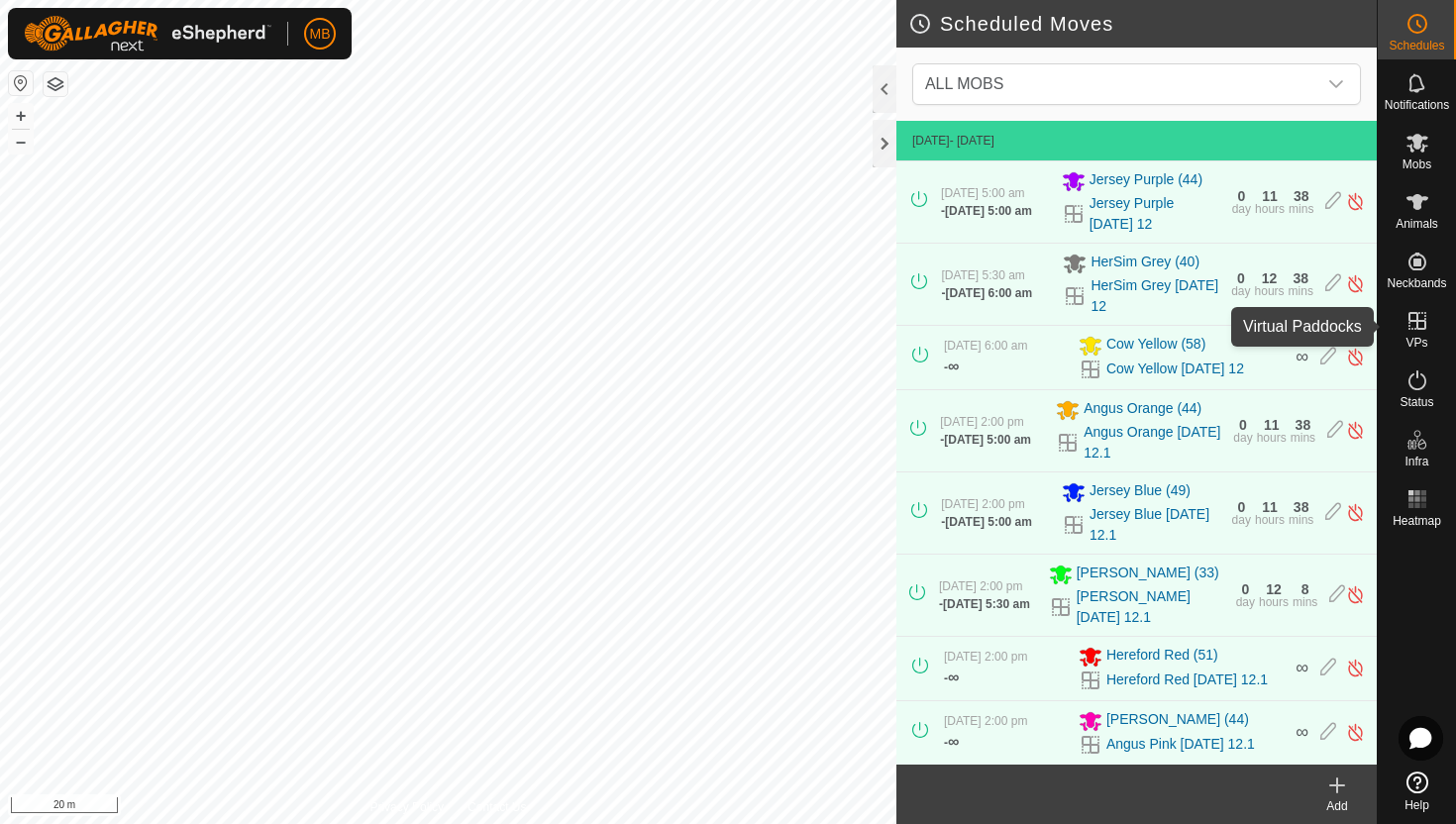 click 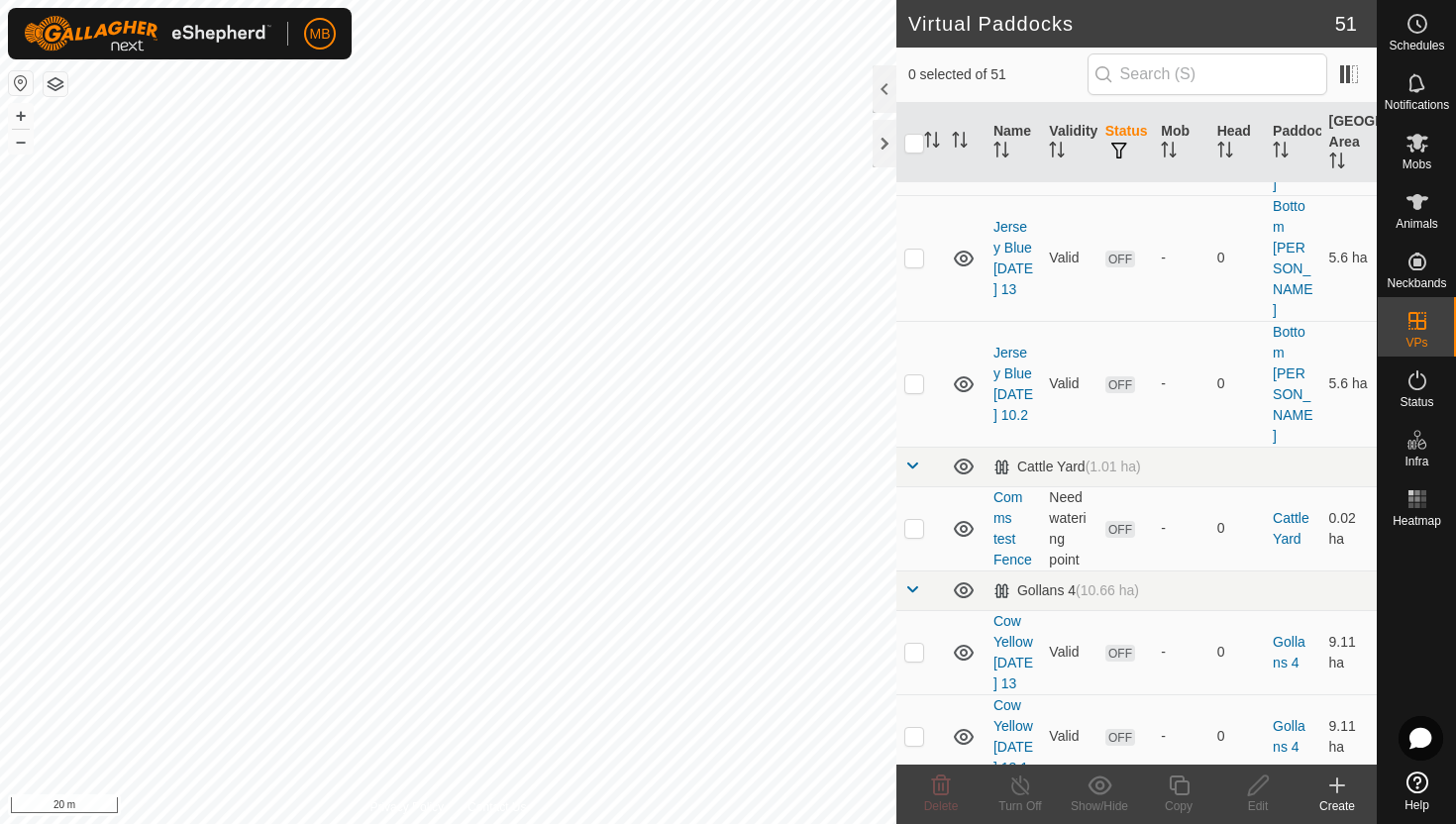 scroll, scrollTop: 1274, scrollLeft: 0, axis: vertical 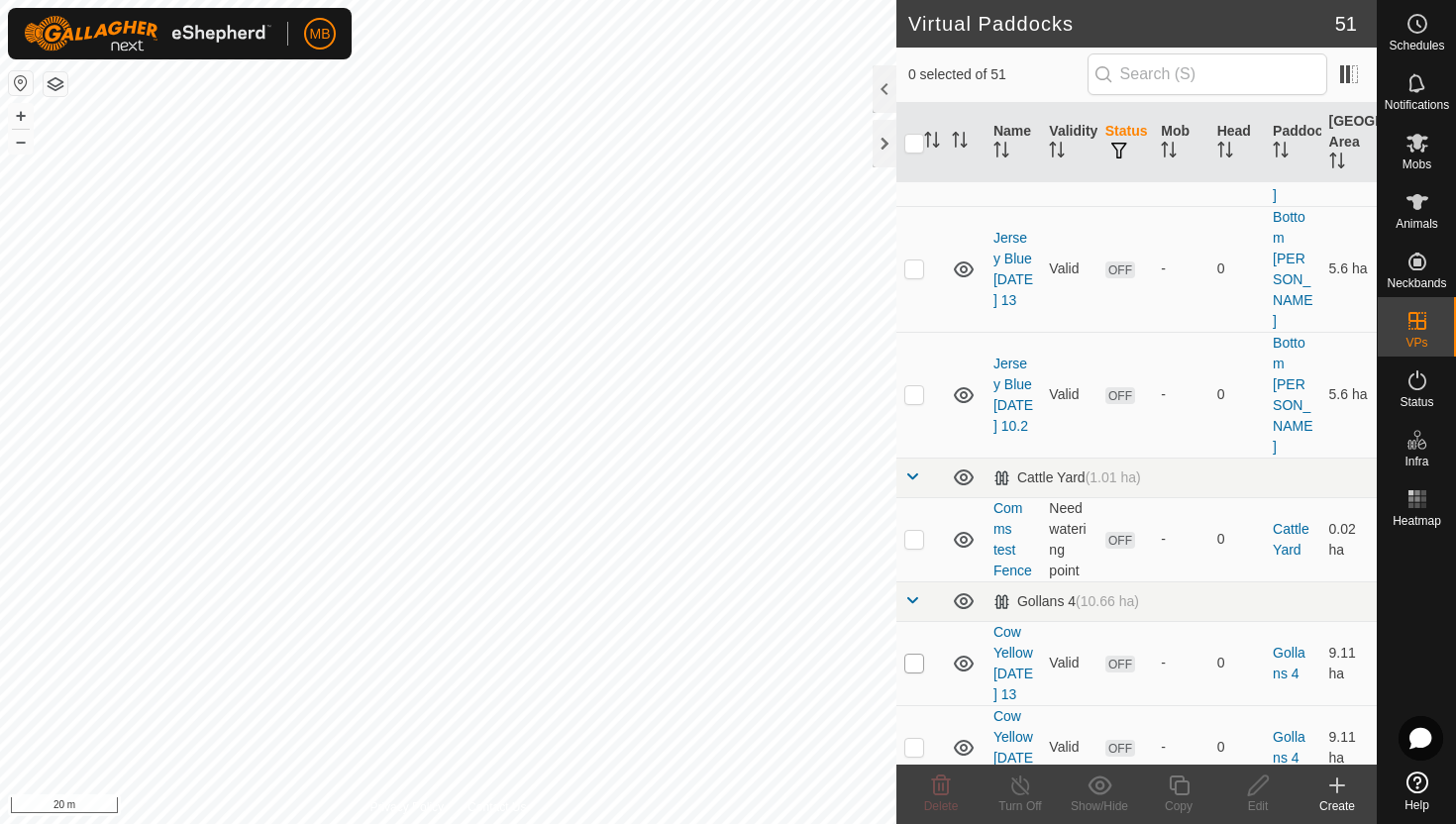click at bounding box center (914, 664) 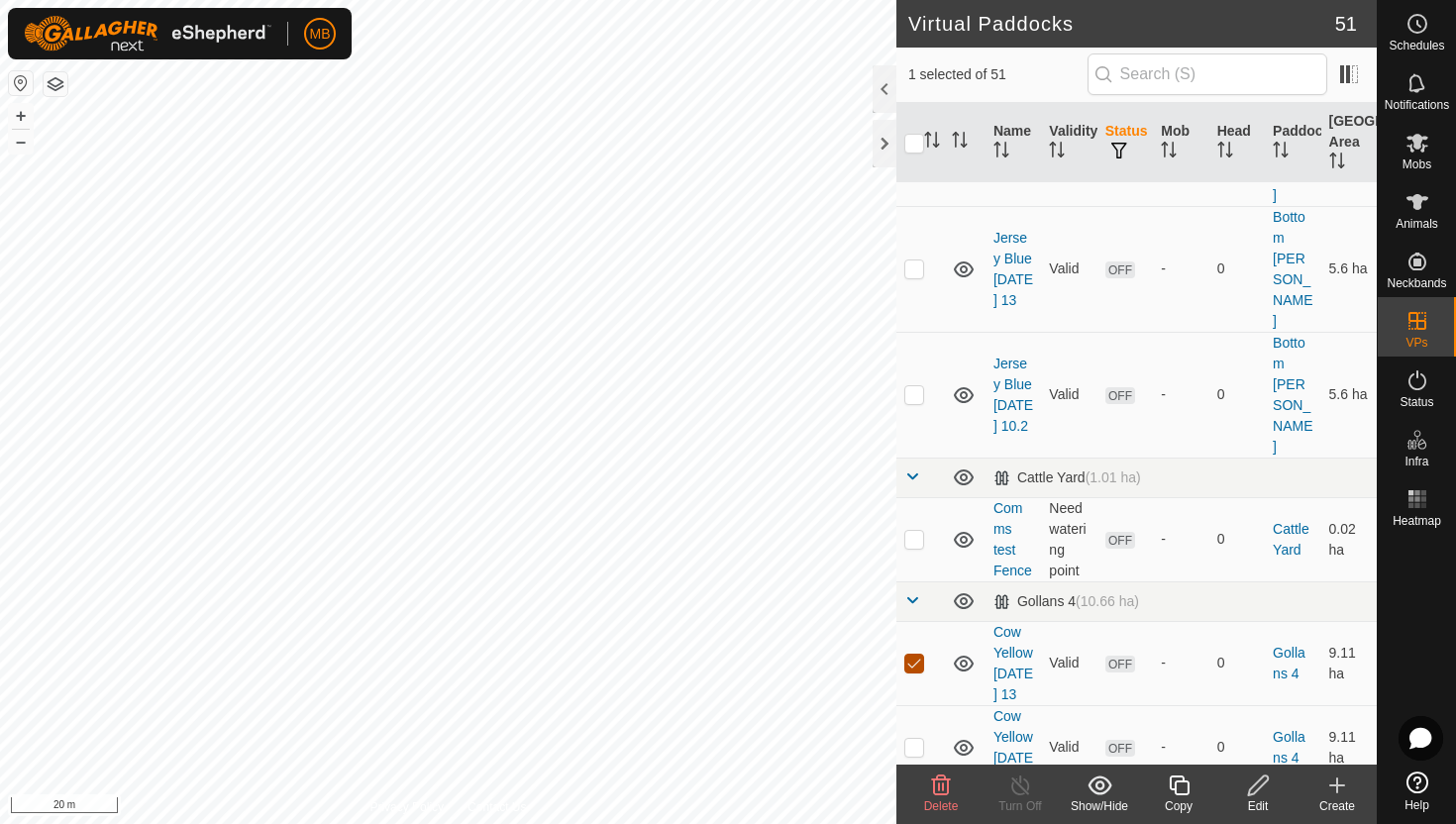 click at bounding box center (914, 664) 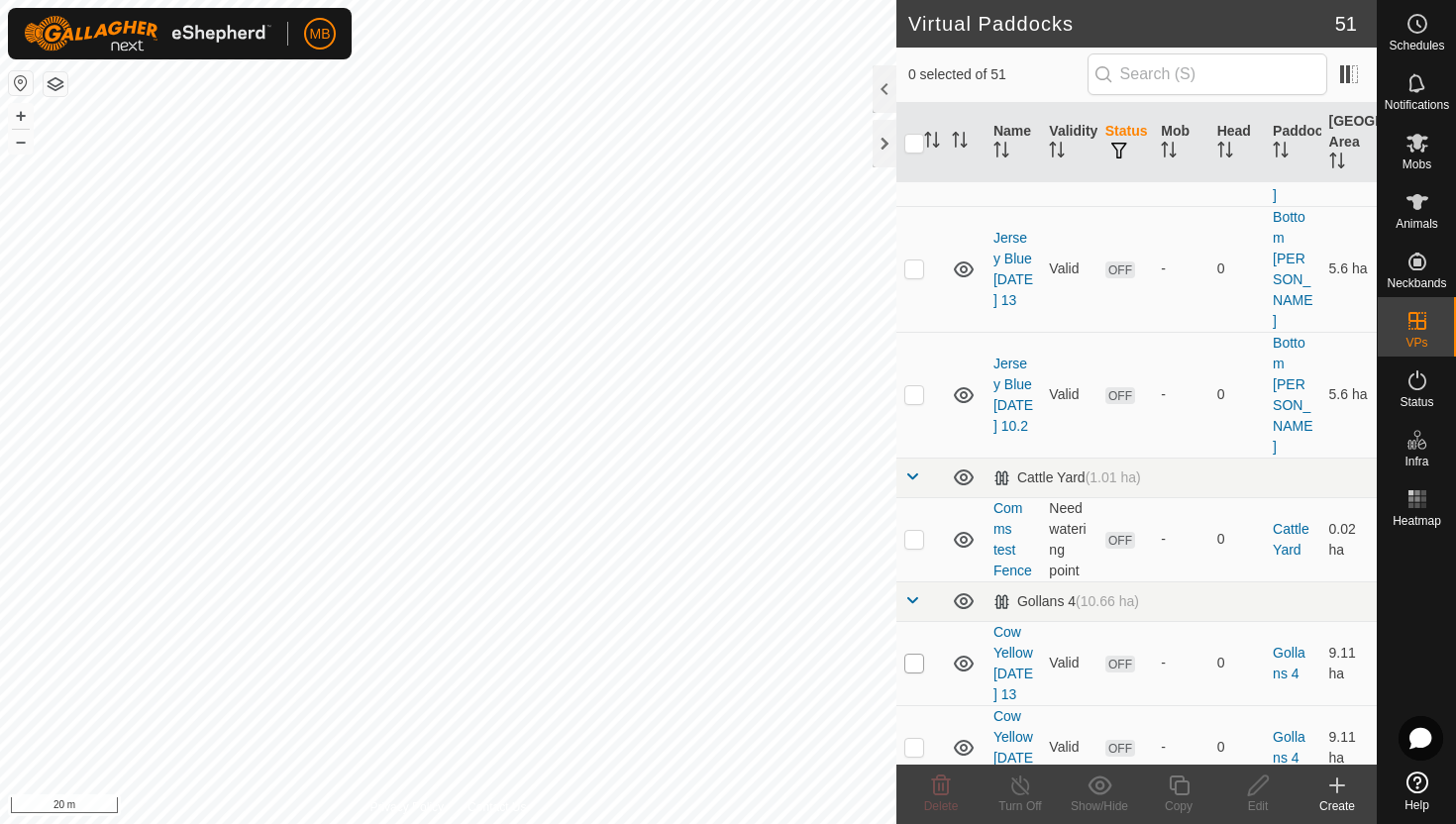 click at bounding box center (914, 664) 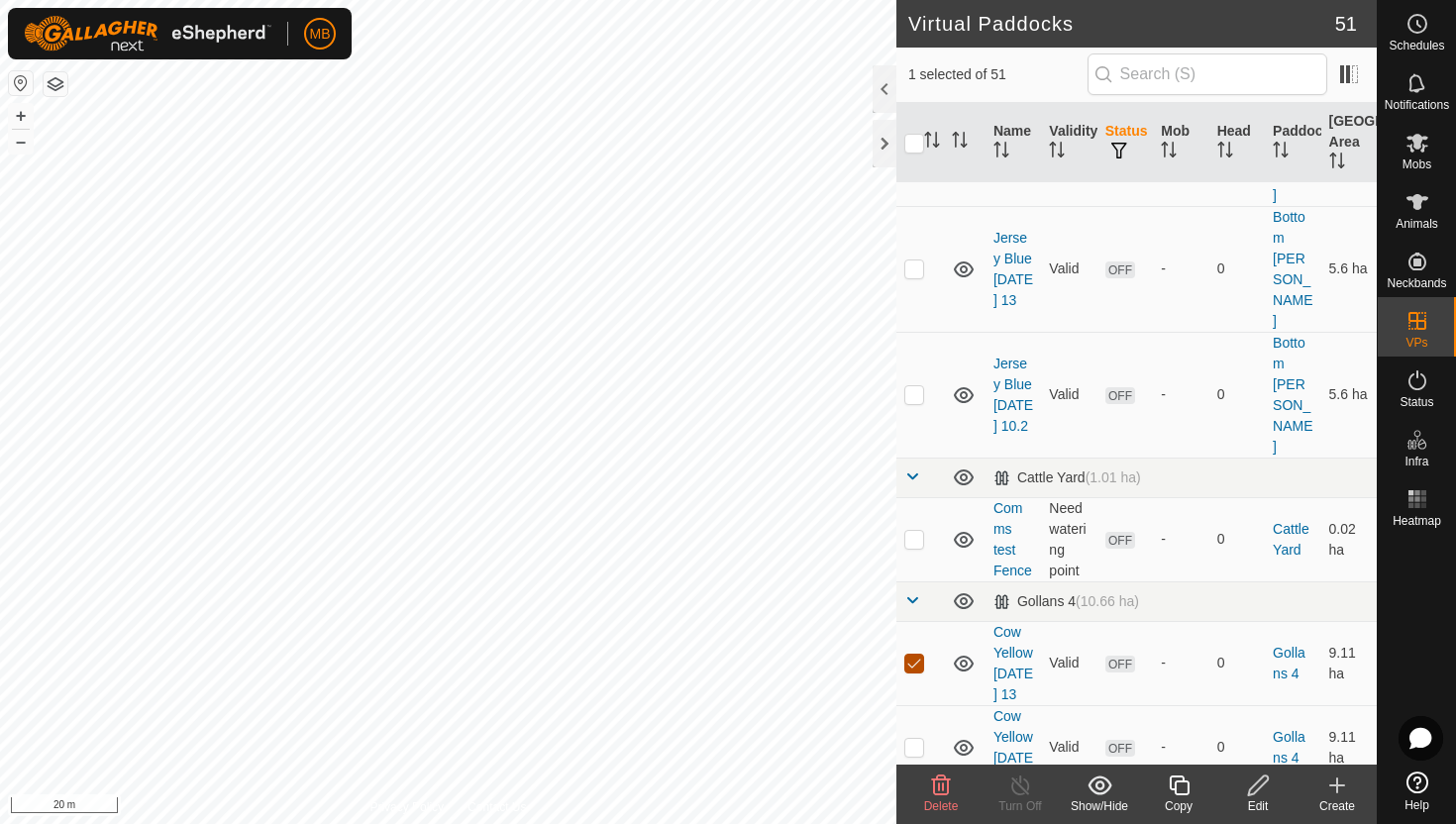 click at bounding box center (914, 664) 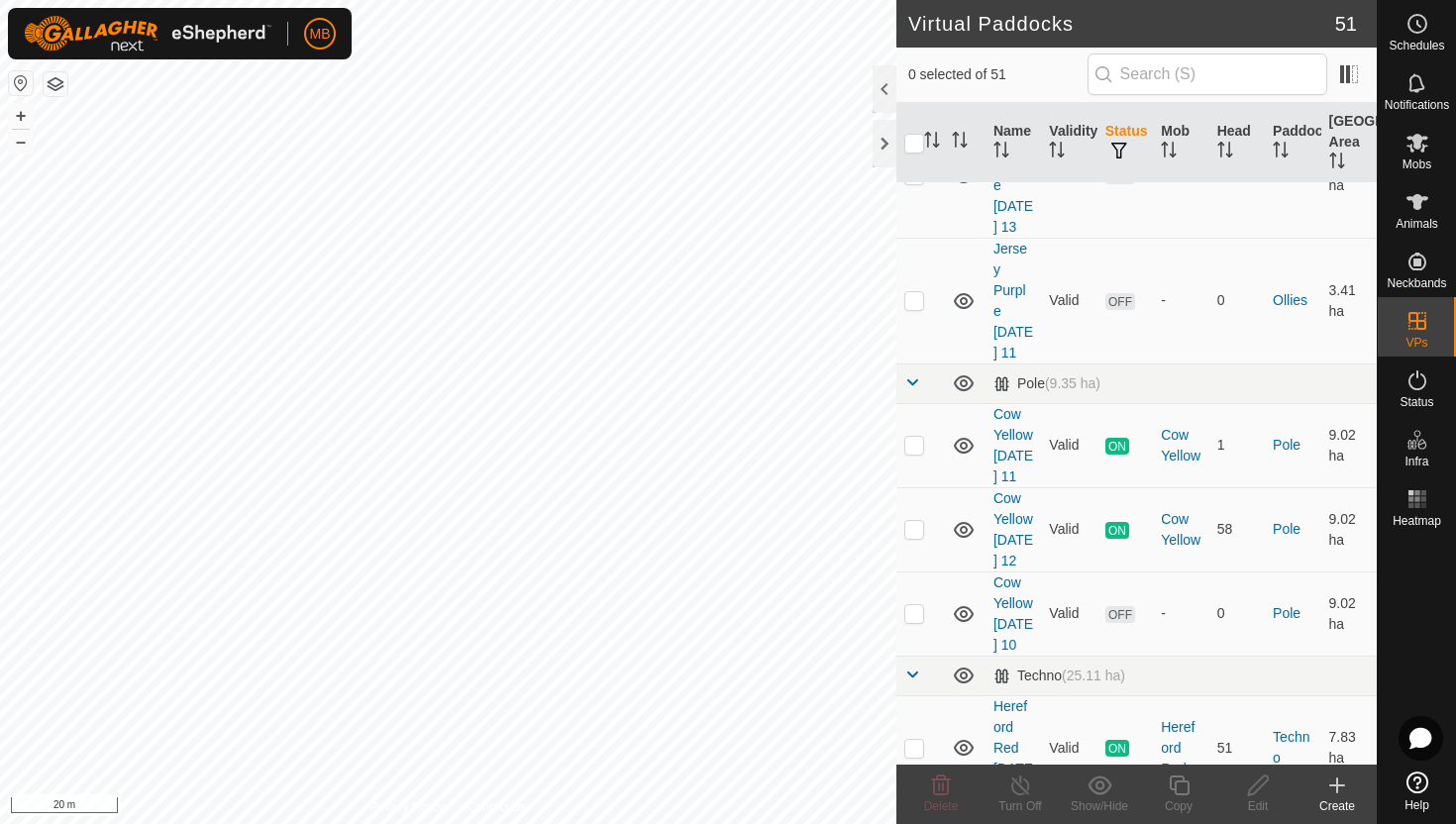 scroll, scrollTop: 3483, scrollLeft: 0, axis: vertical 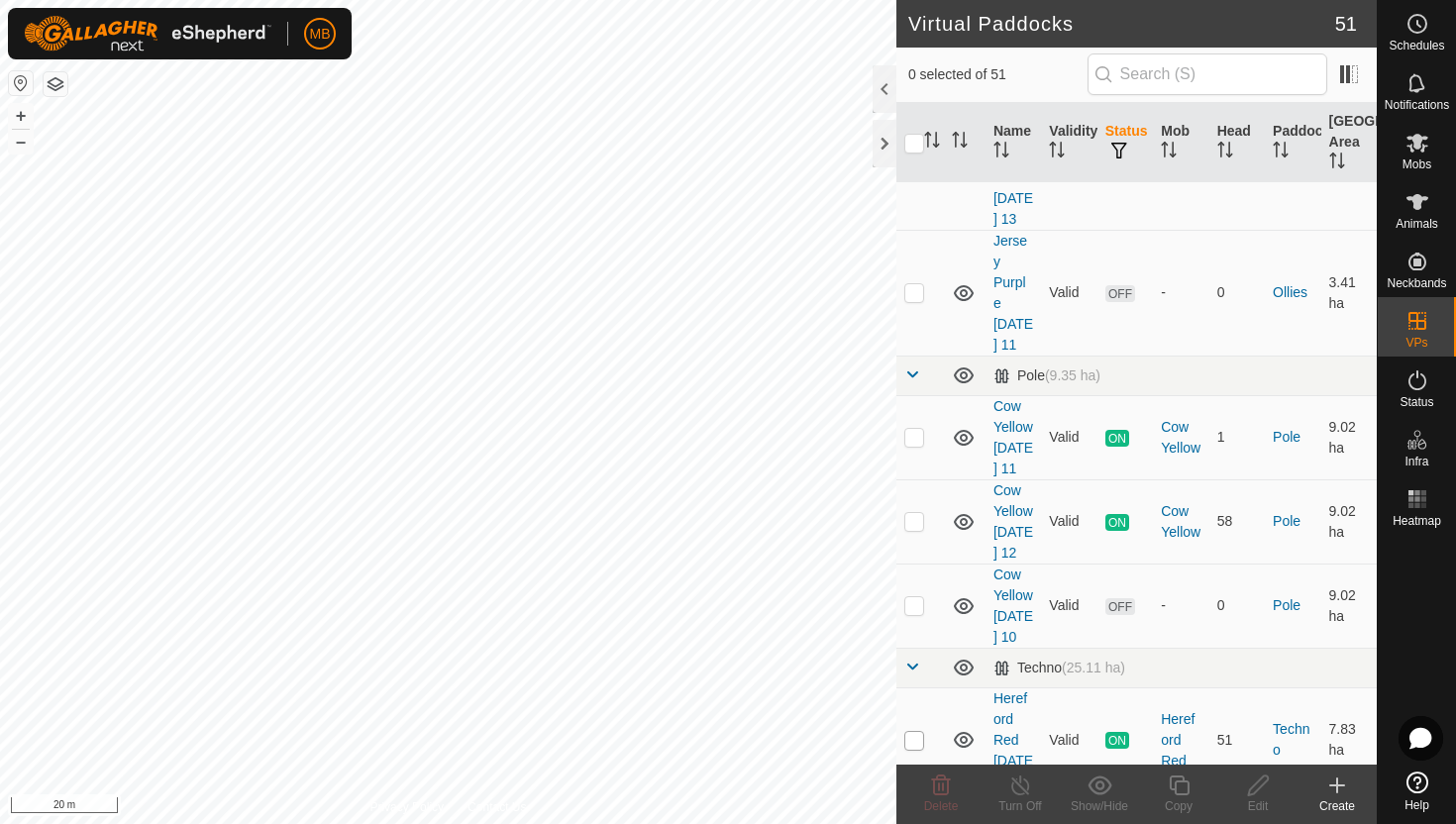 click at bounding box center [914, 741] 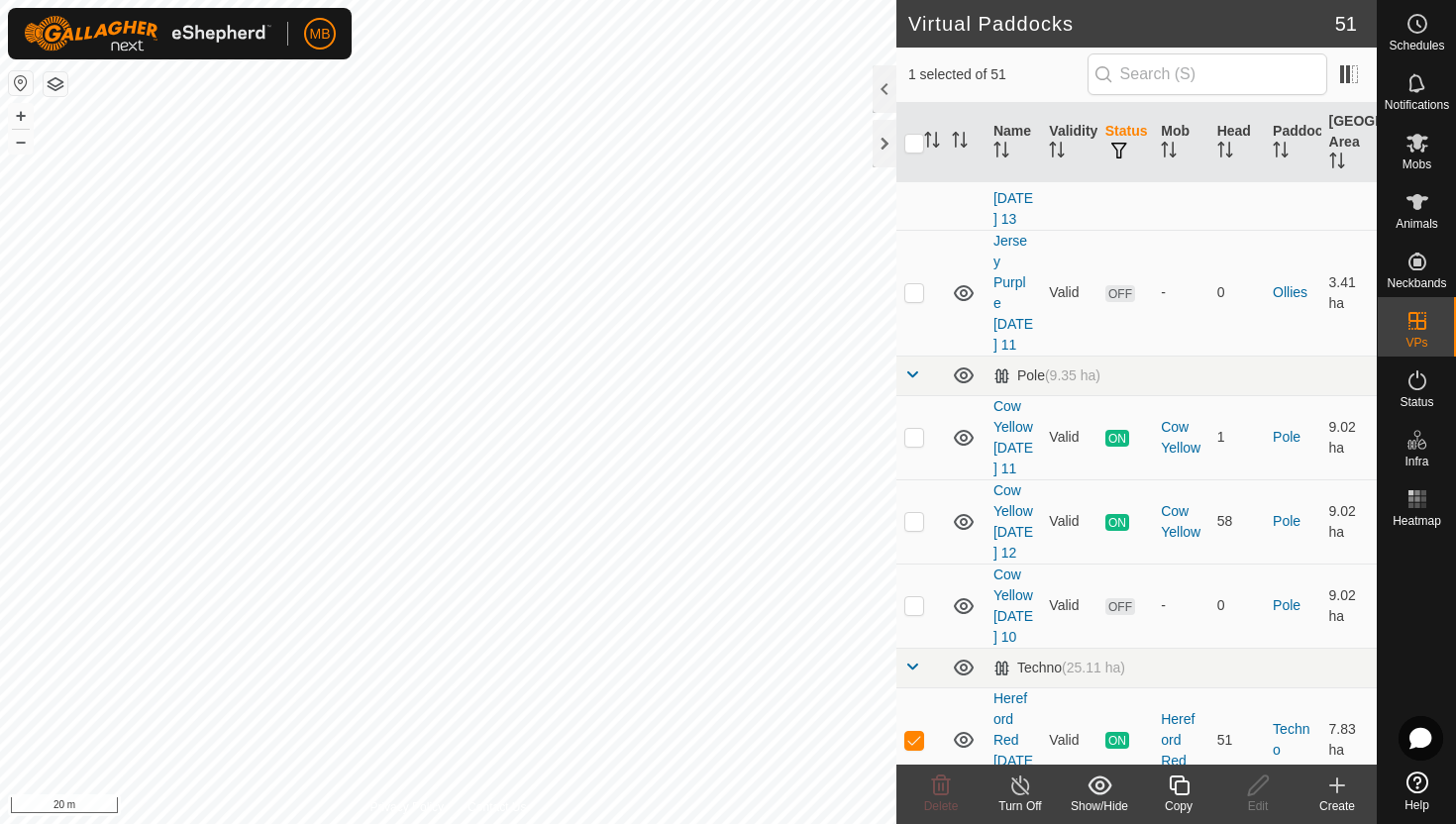 click 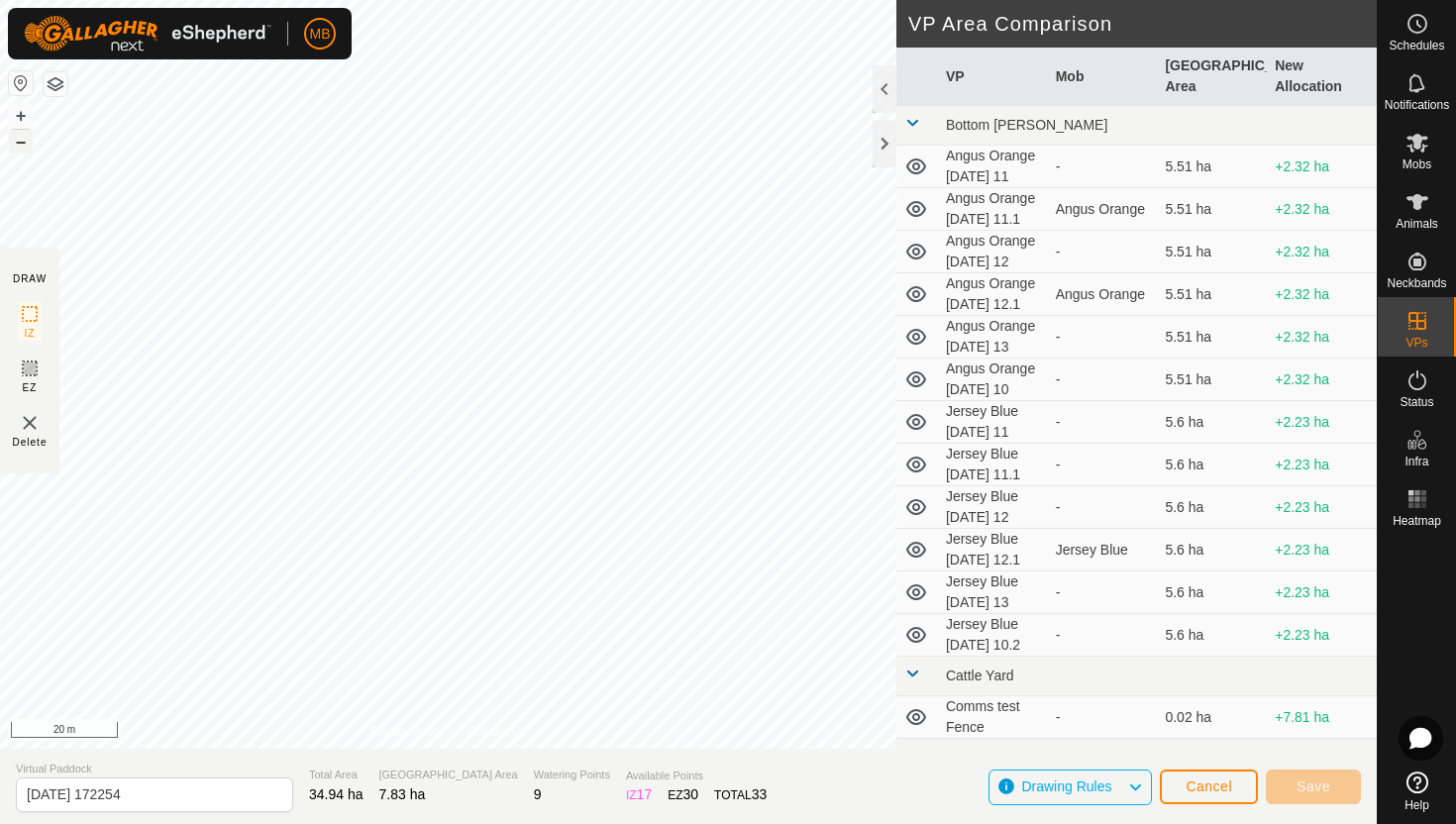 click on "–" at bounding box center (21, 142) 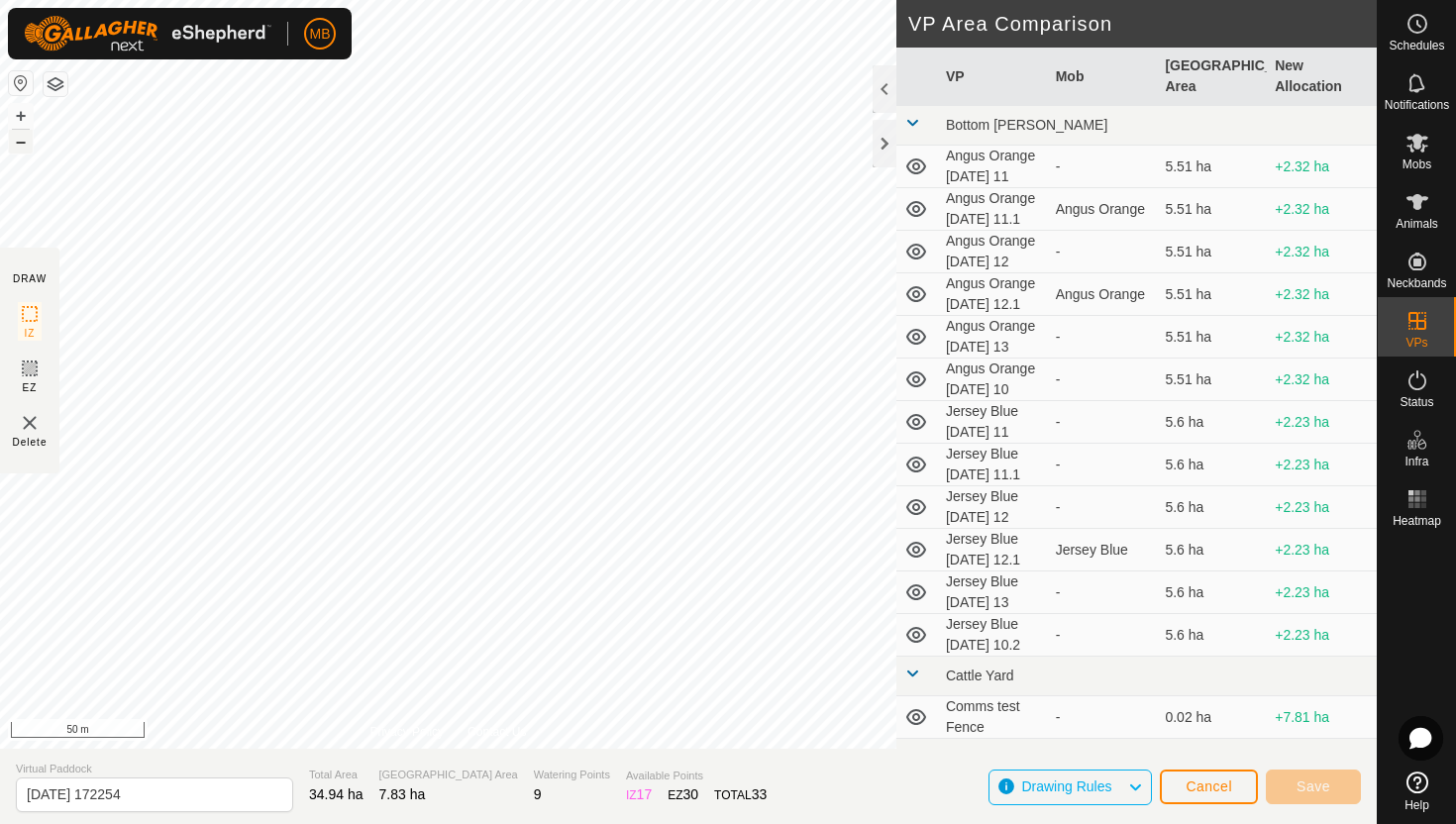 click on "–" at bounding box center [21, 142] 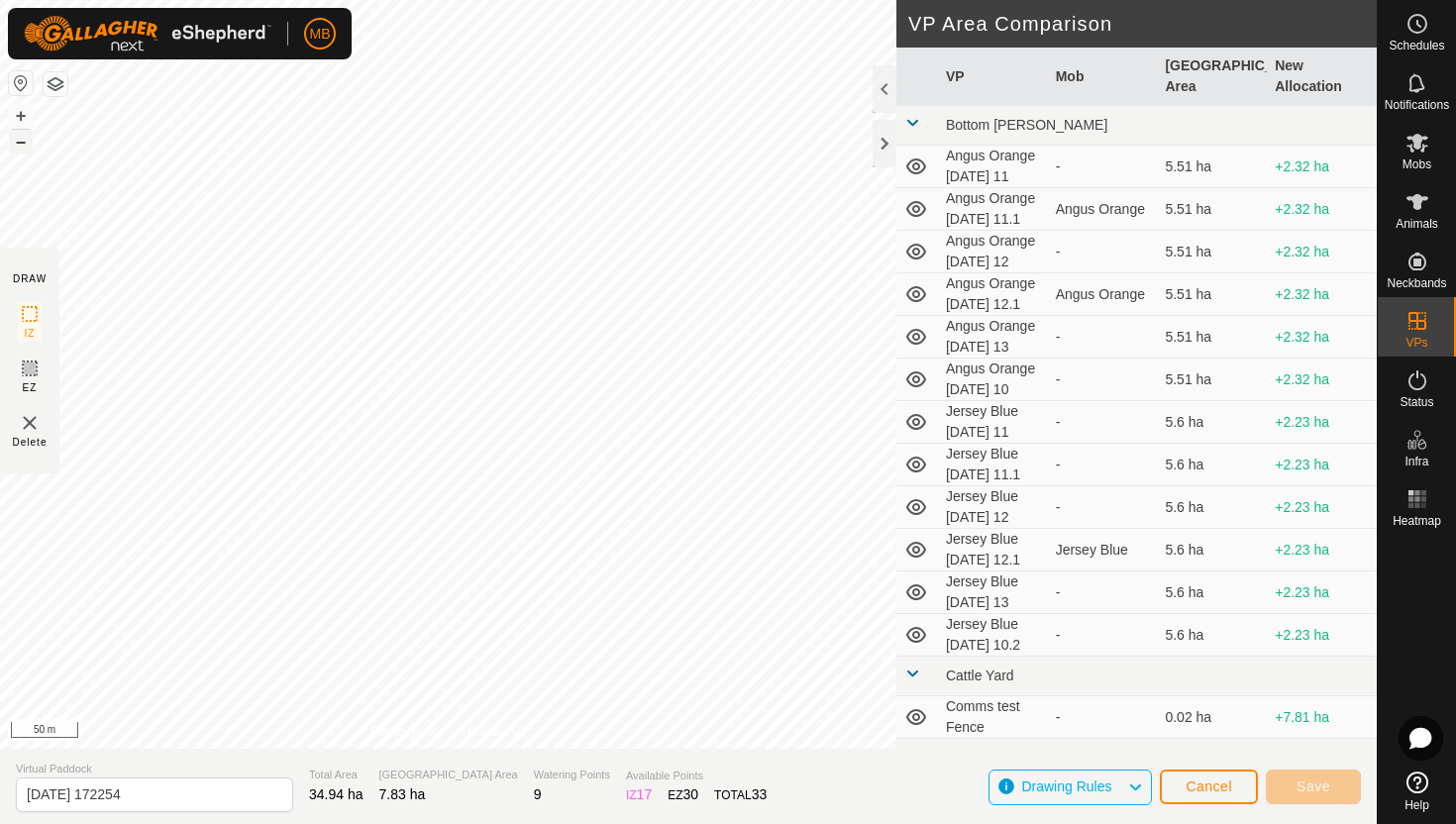 click on "–" at bounding box center (21, 142) 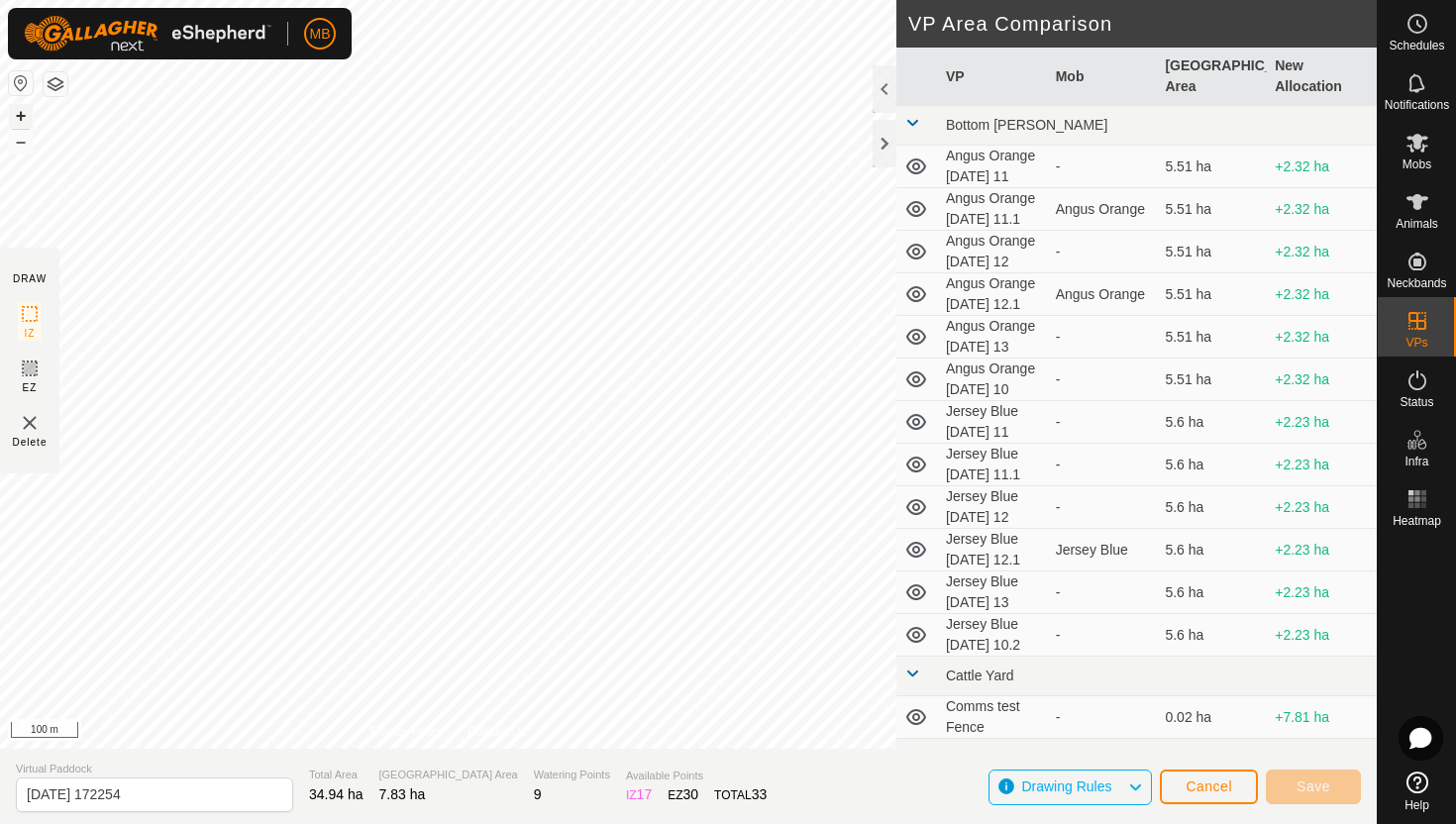 click on "+" at bounding box center (21, 116) 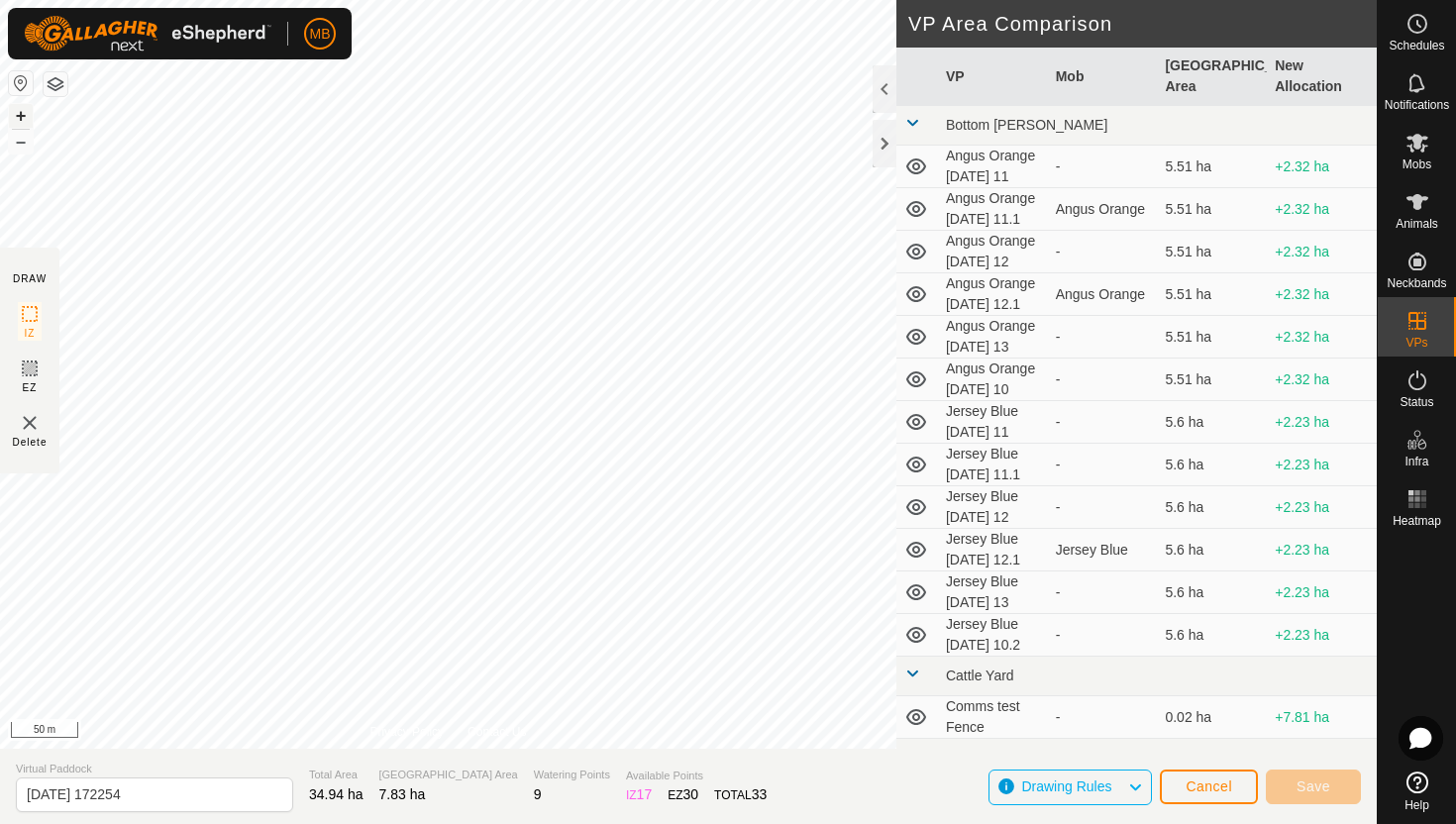 click on "+" at bounding box center (21, 116) 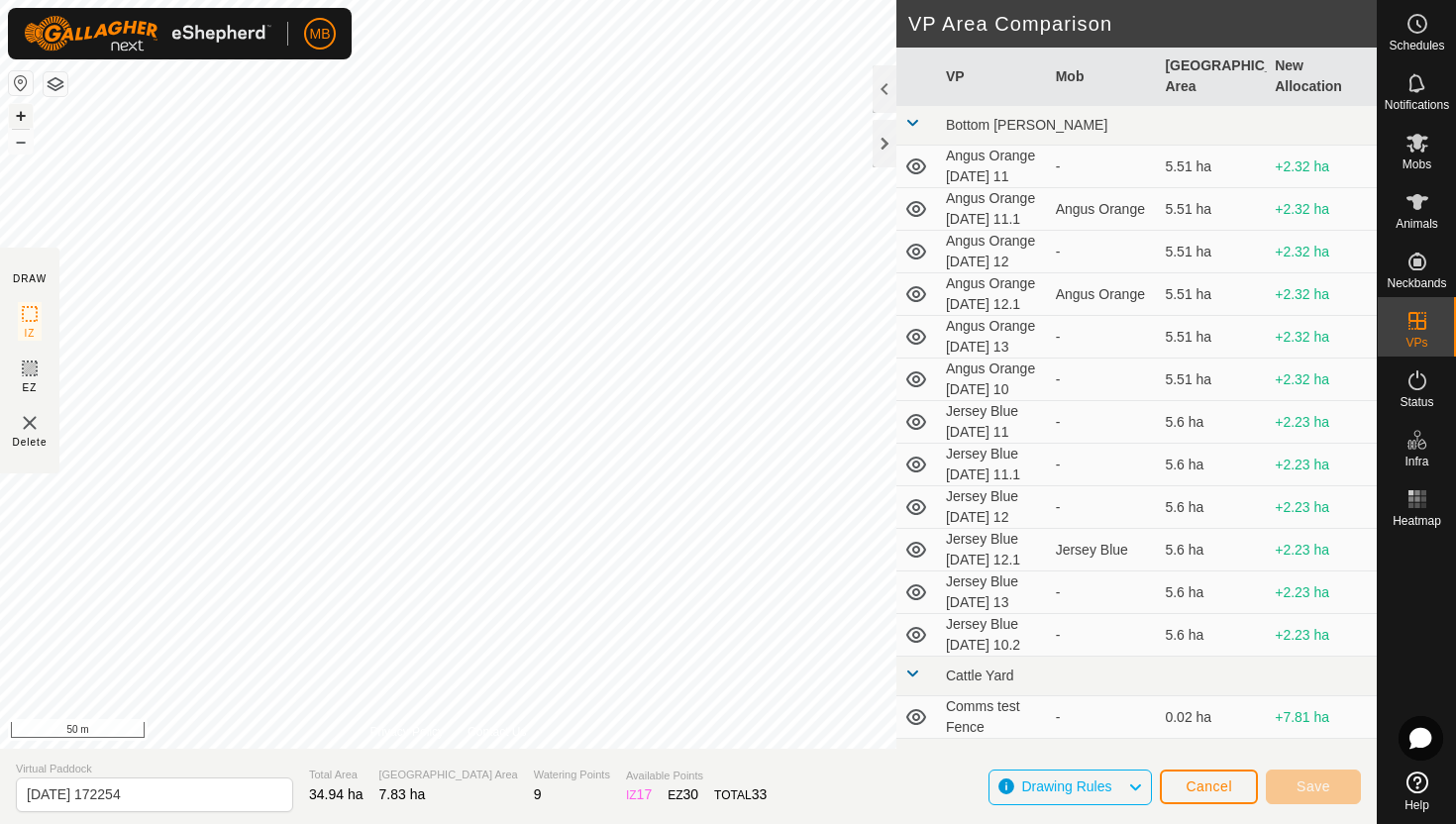 click on "+" at bounding box center [21, 116] 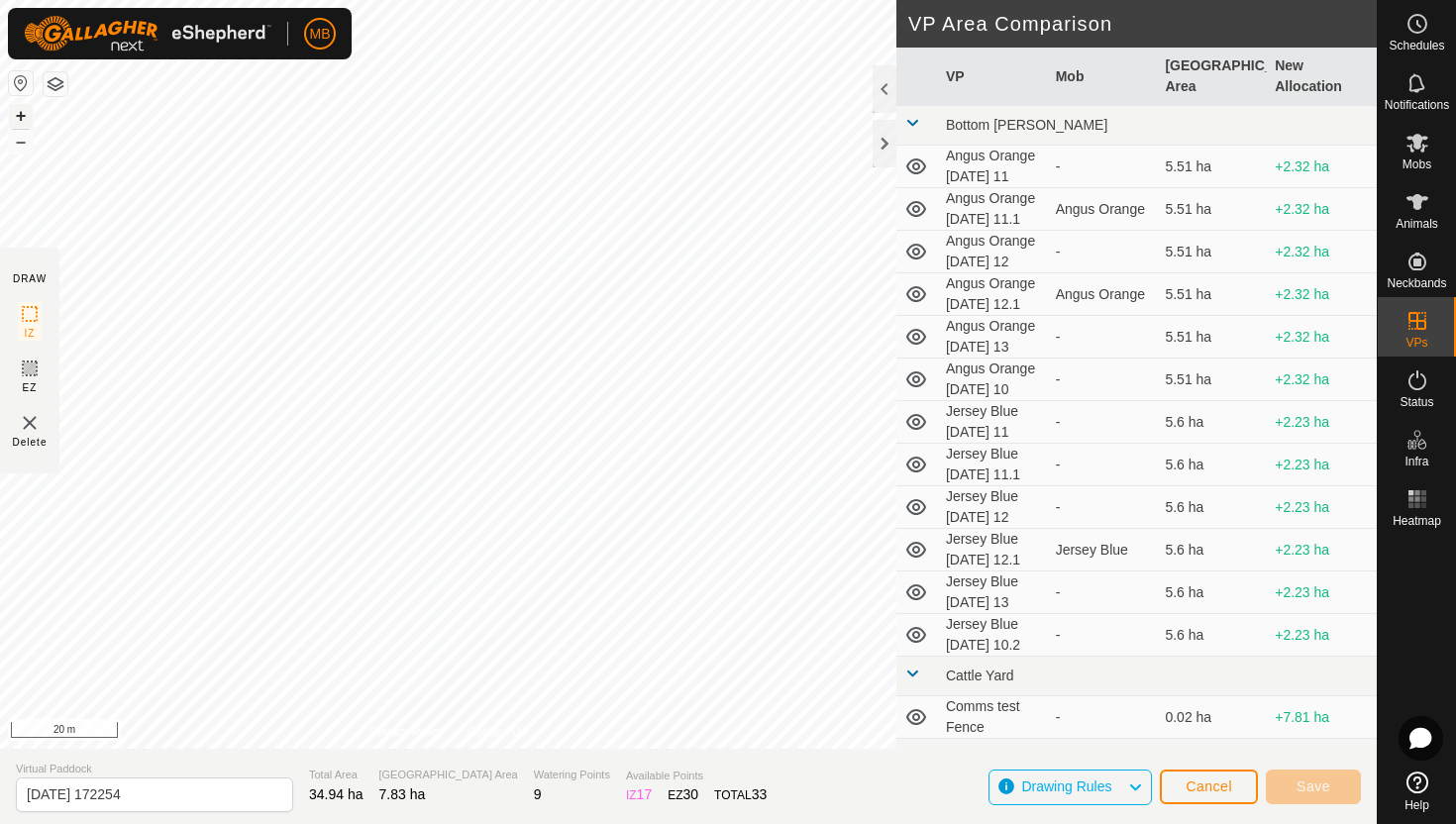 click on "+" at bounding box center [21, 116] 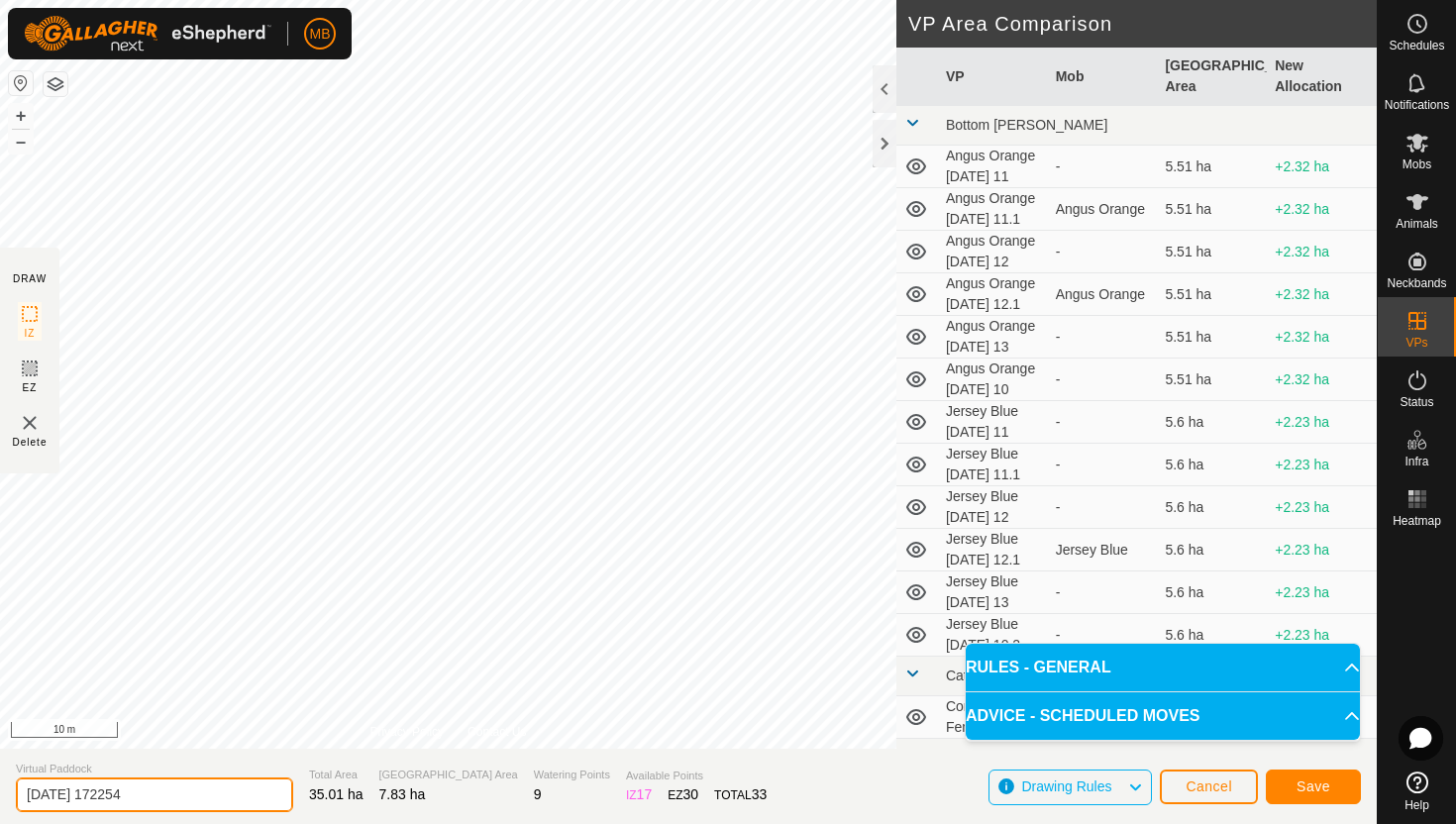 click on "[DATE] 172254" 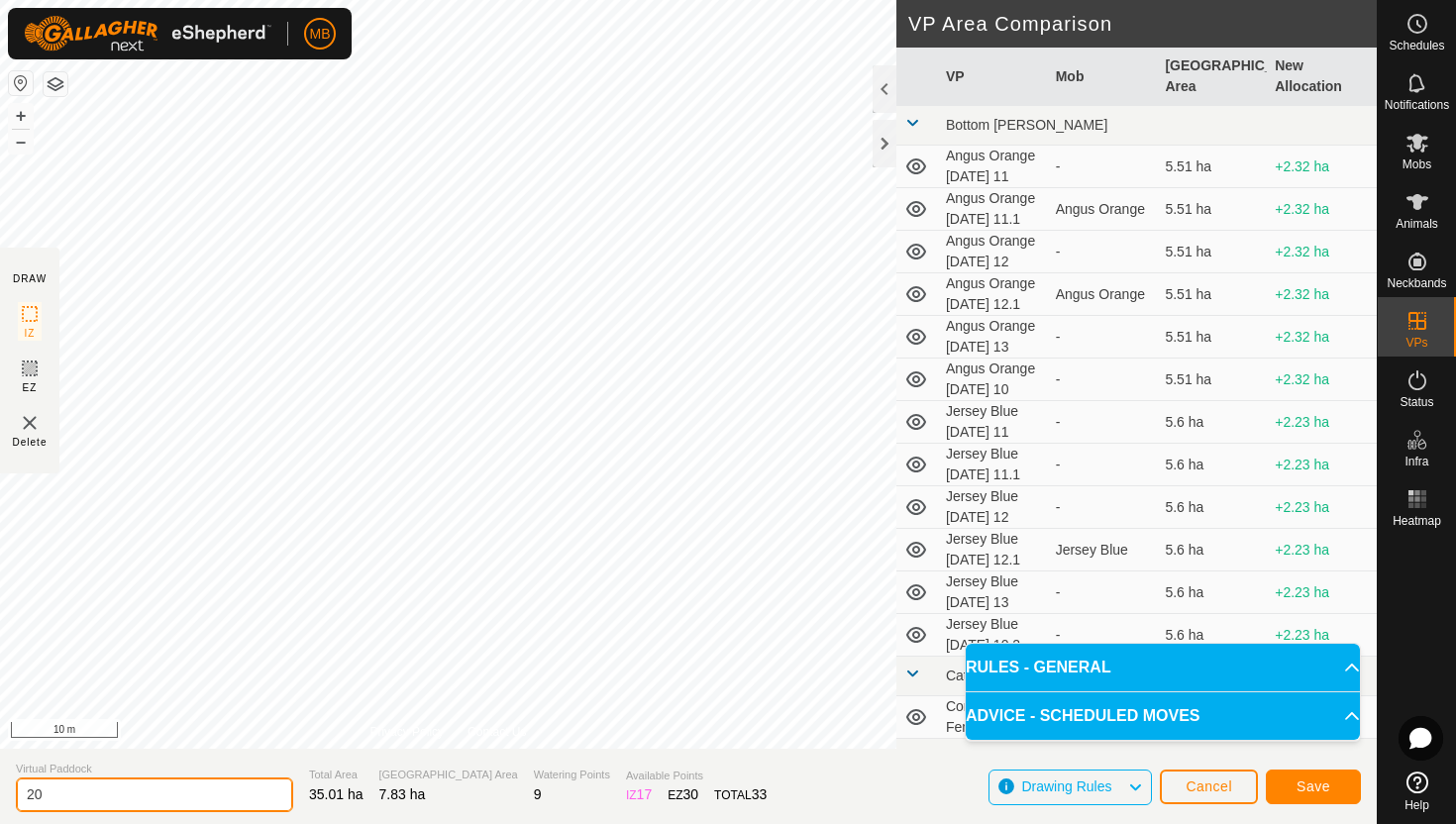 type on "2" 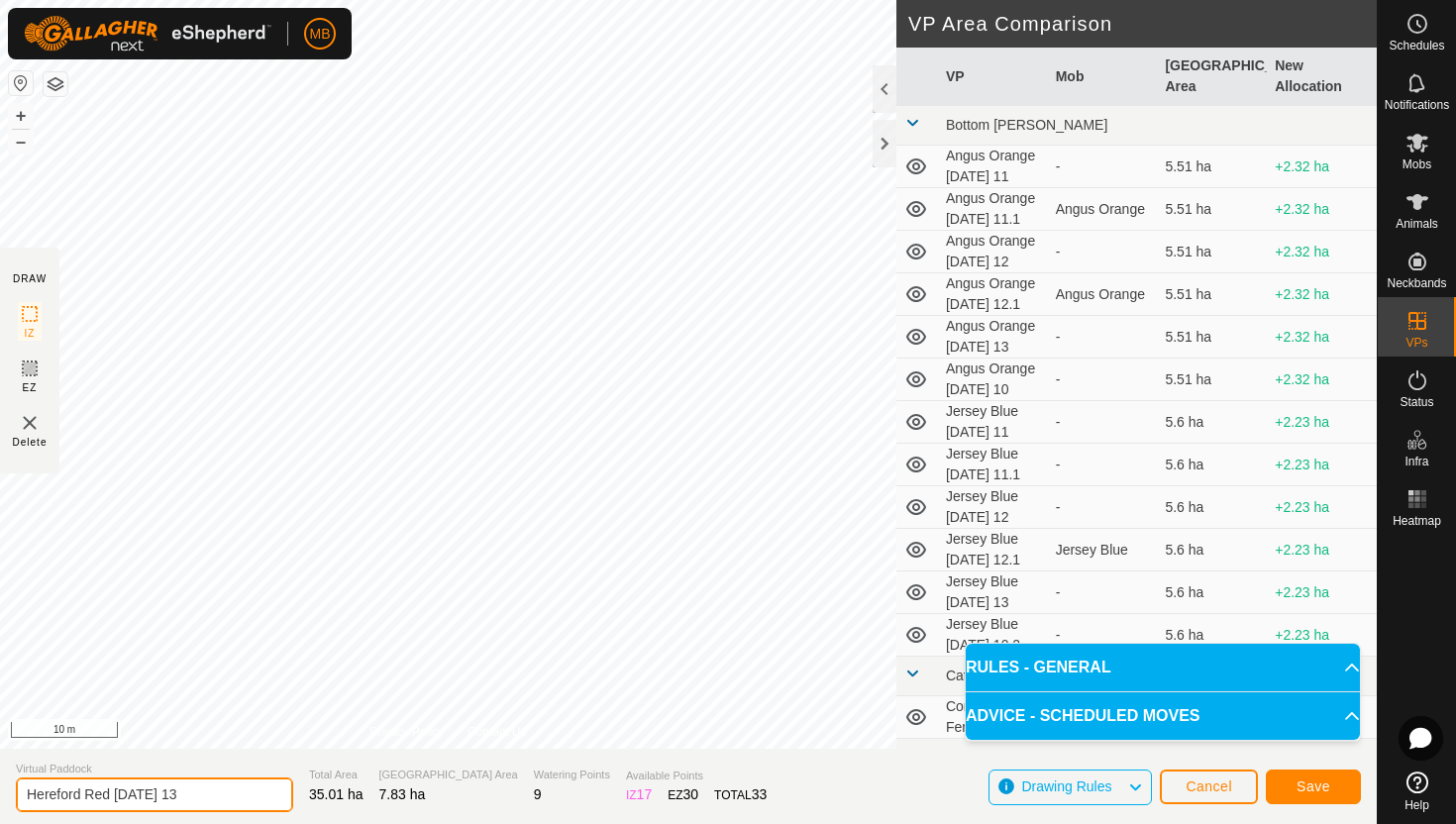 type on "Hereford Red [DATE] 13" 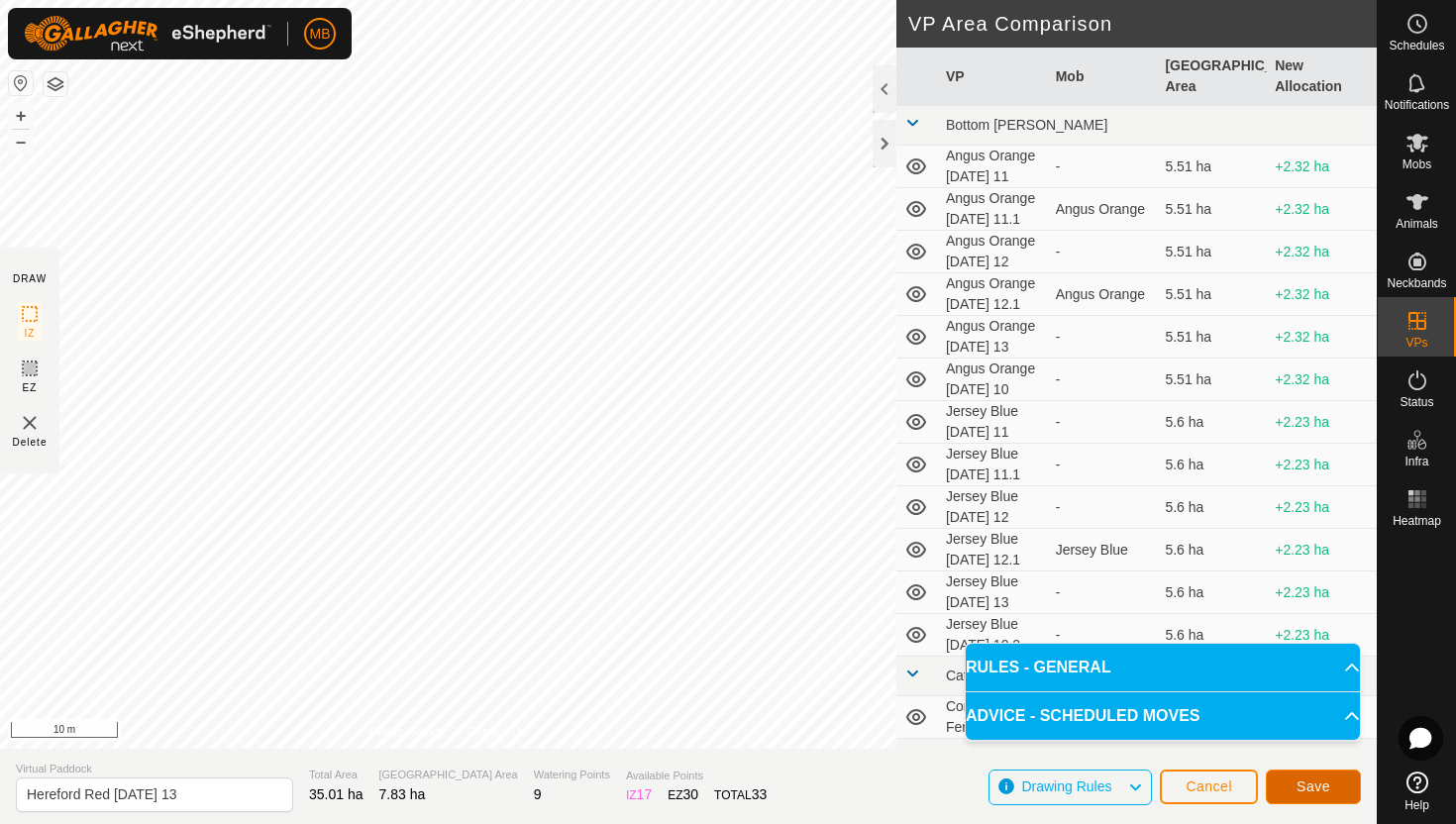 click on "Save" 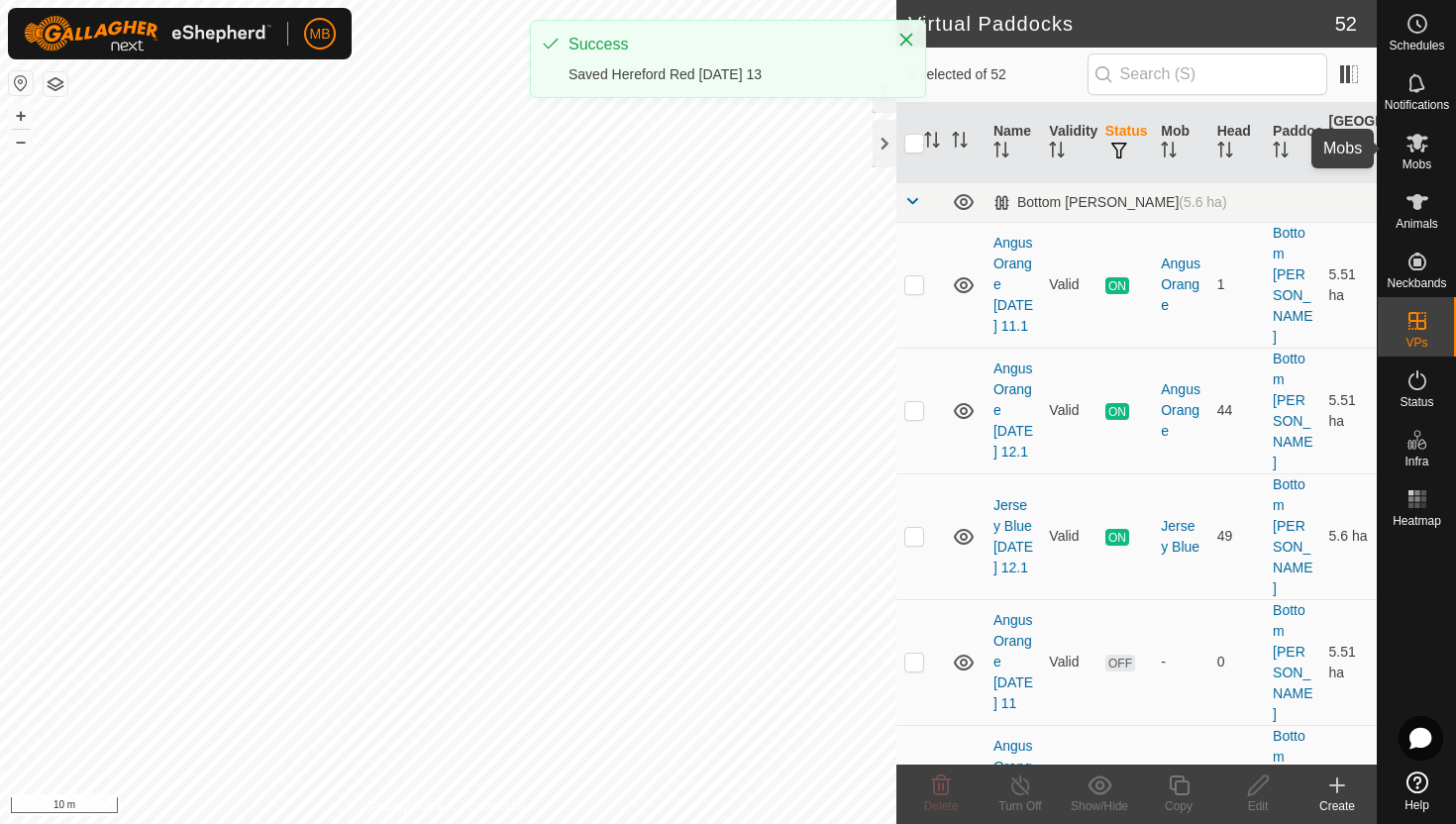 click 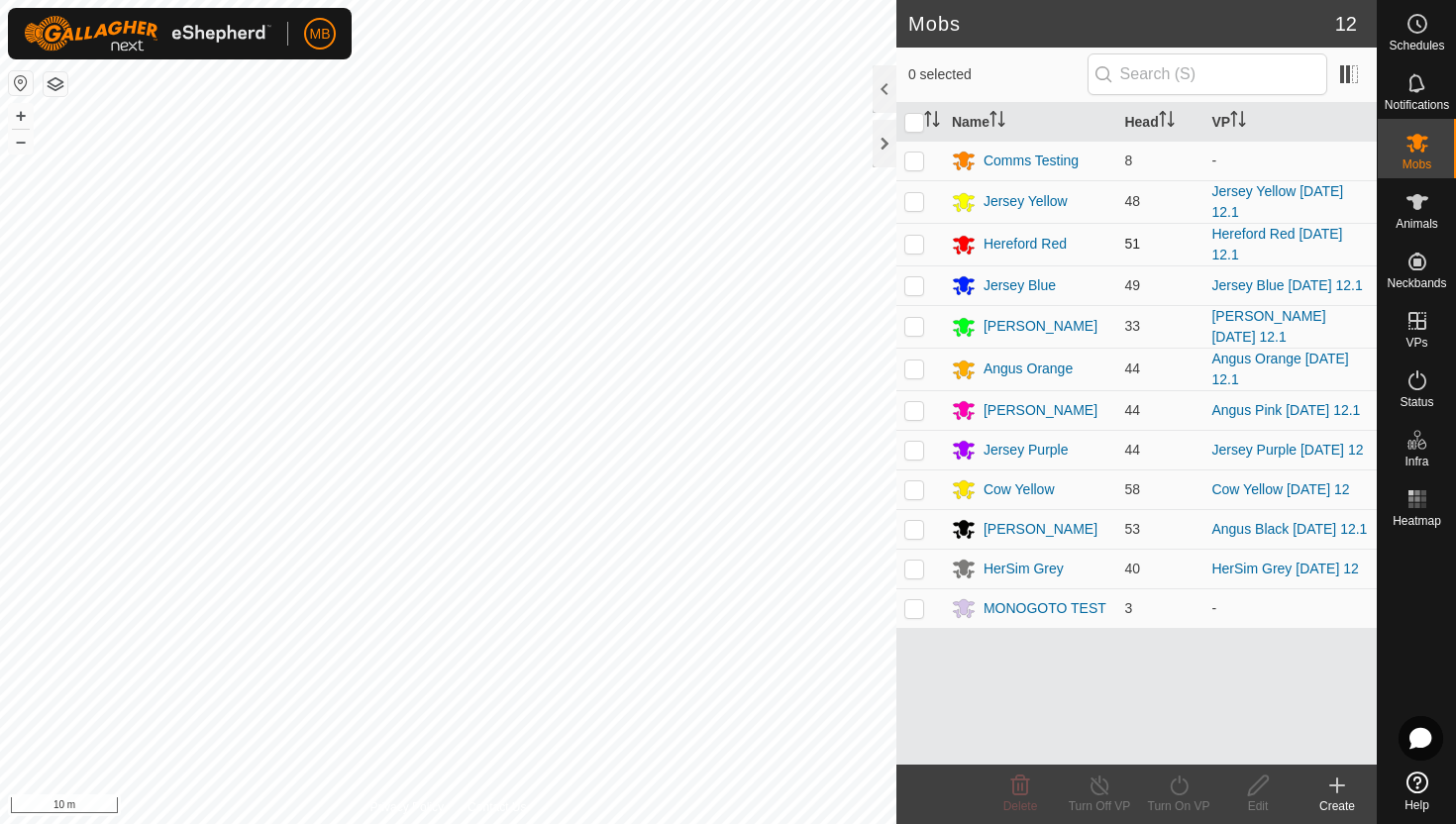 click at bounding box center (914, 244) 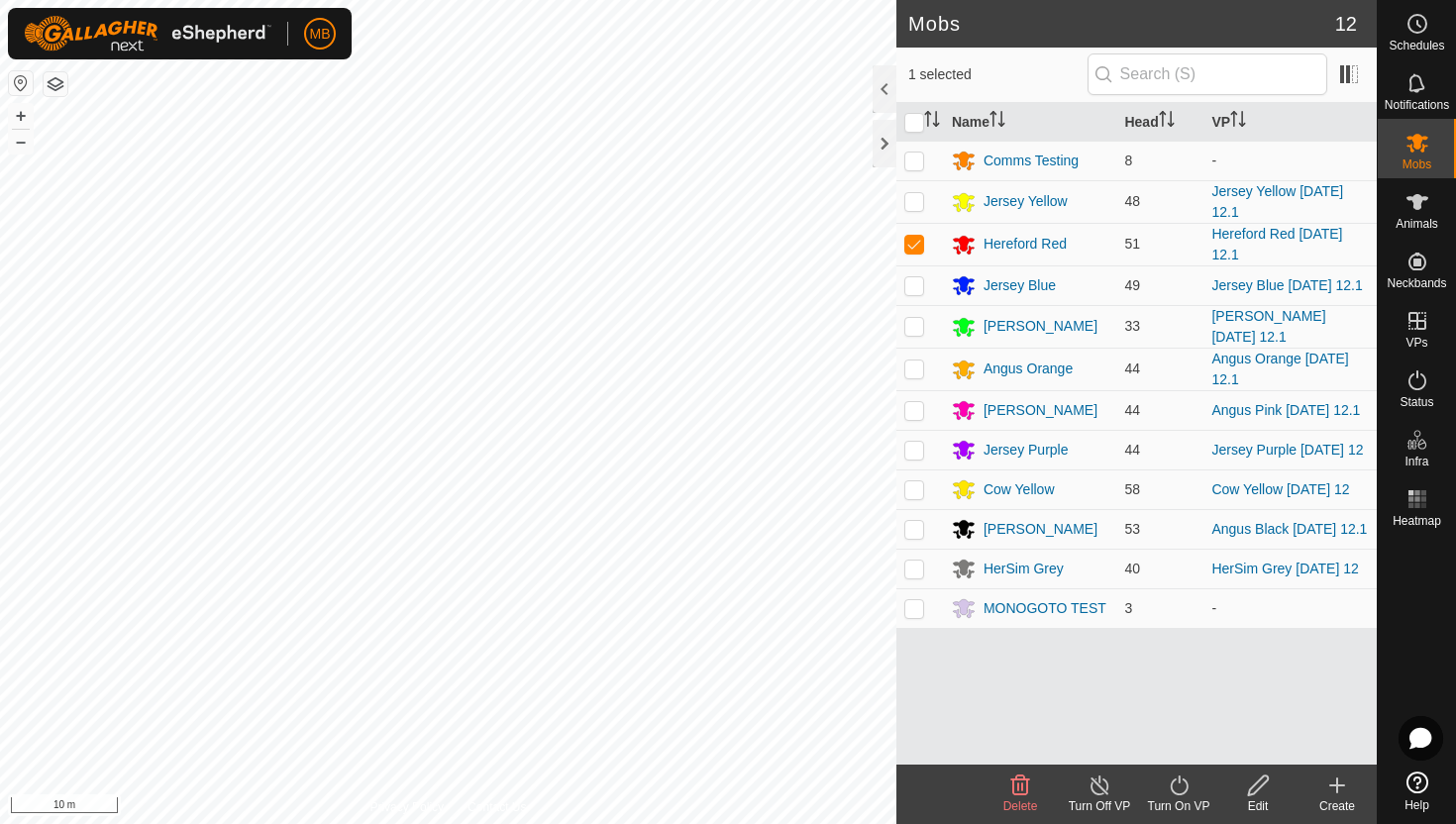 click 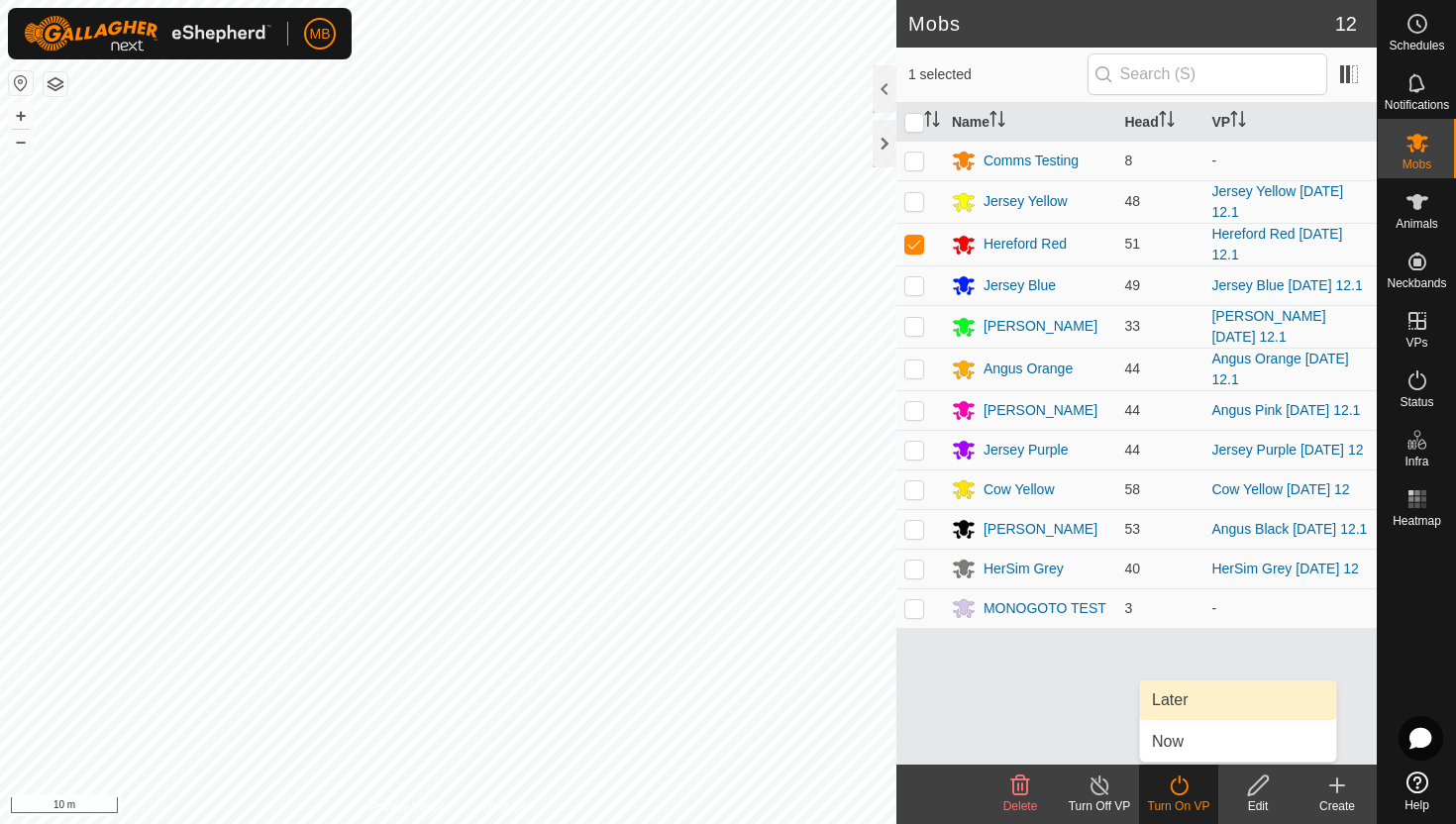 click on "Later" at bounding box center (1238, 700) 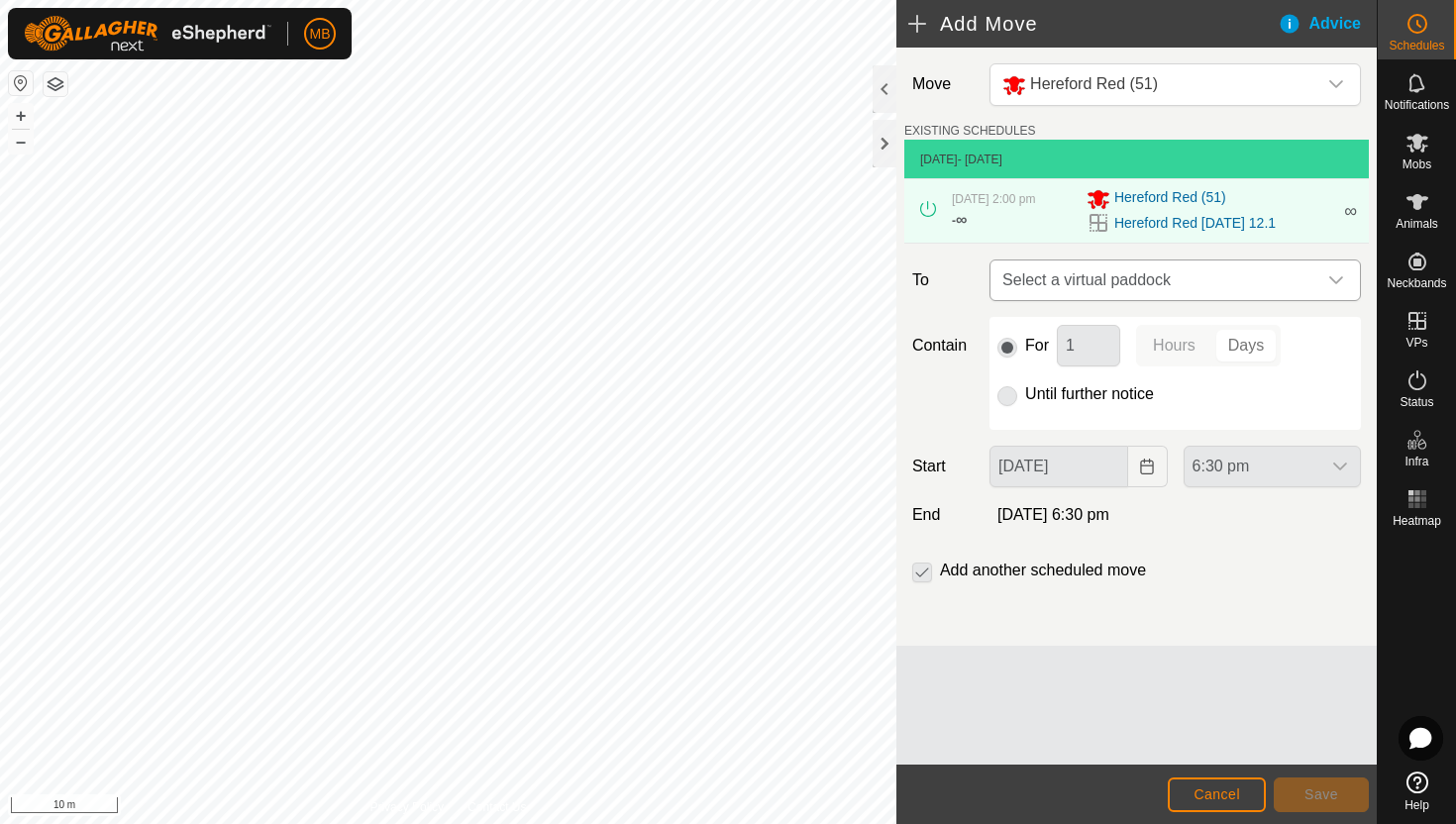 click on "Select a virtual paddock" at bounding box center (1155, 280) 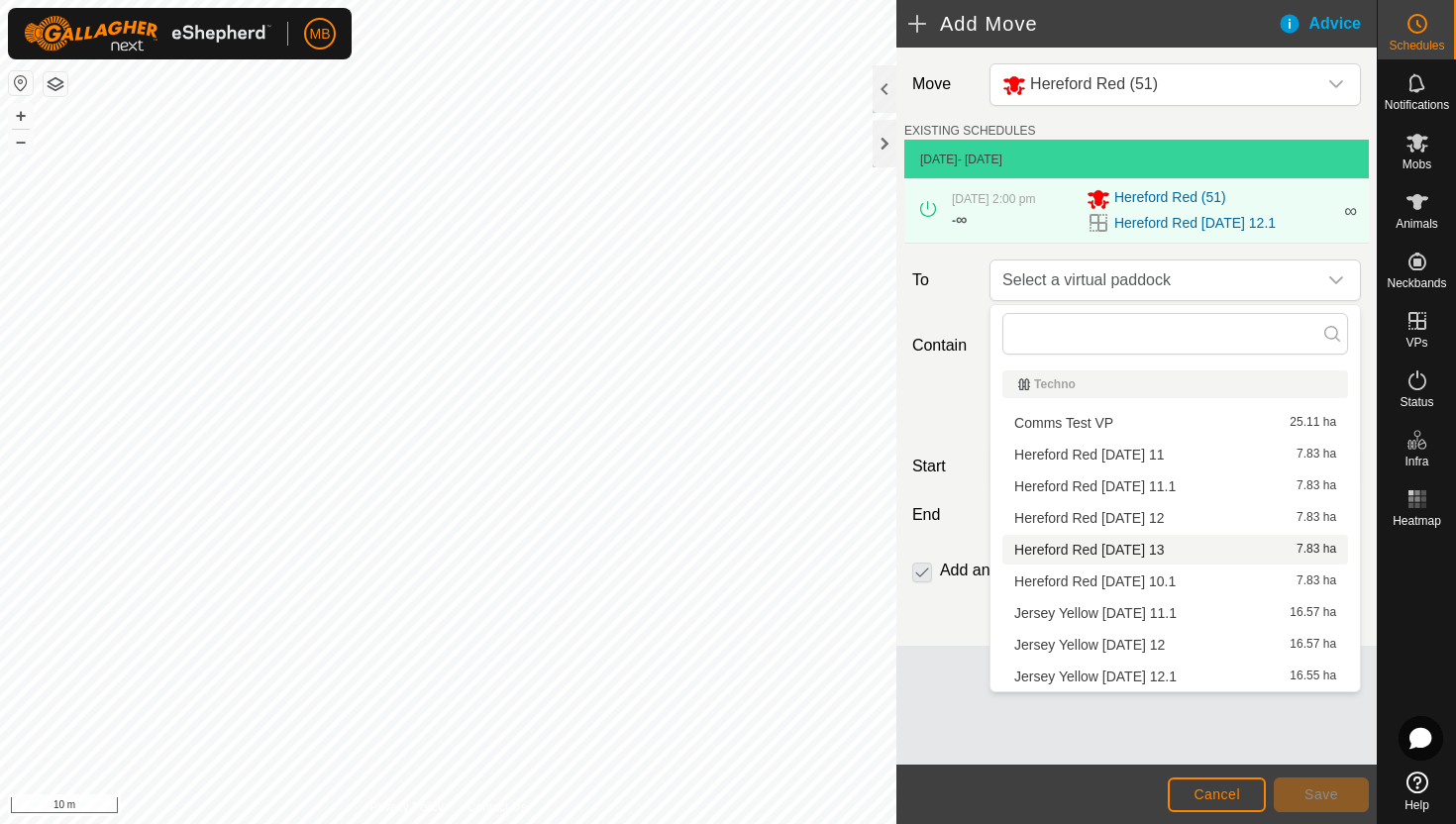 click on "Hereford Red [DATE] 13  7.83 ha" at bounding box center [1175, 550] 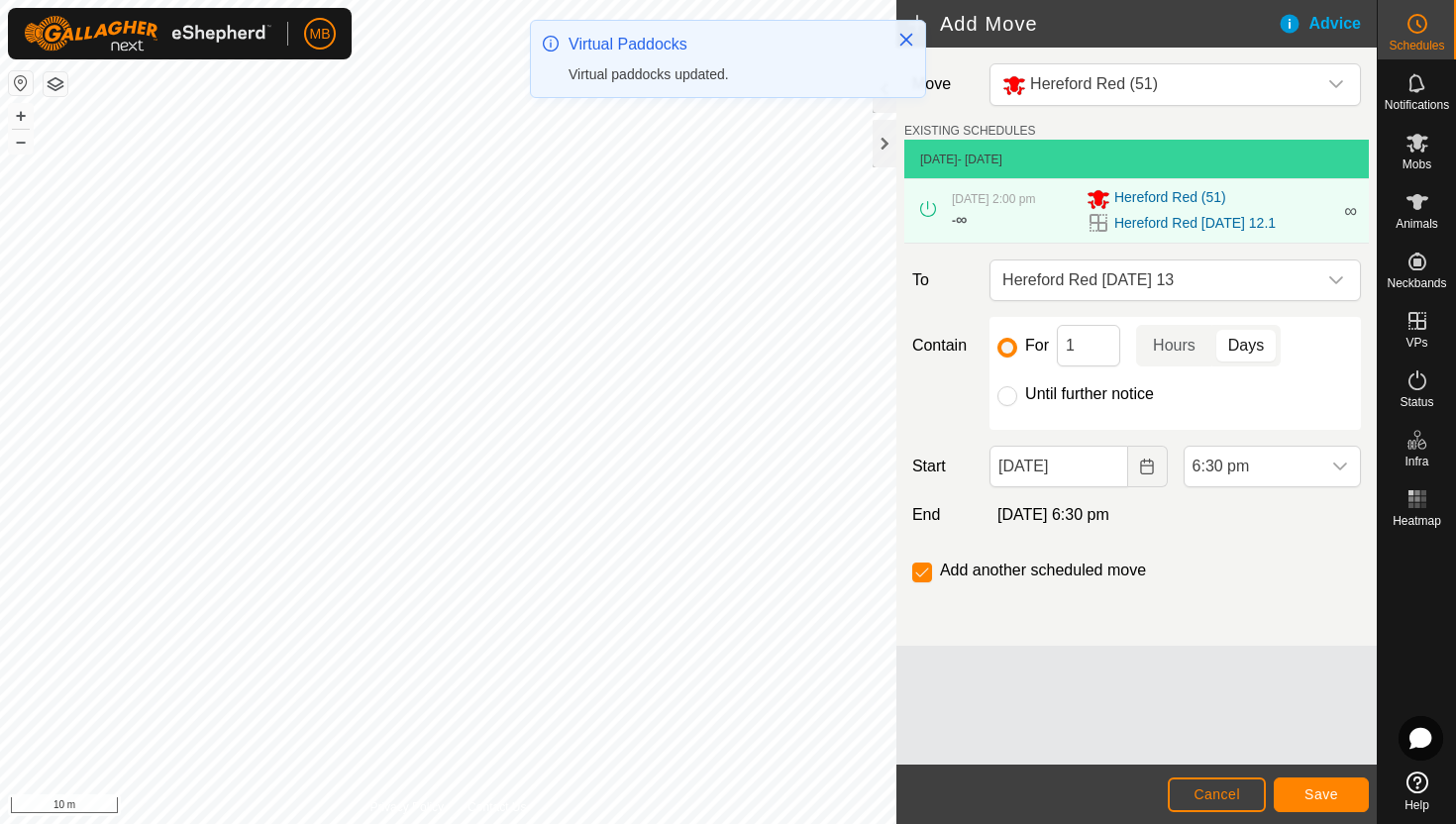 click on "Until further notice" 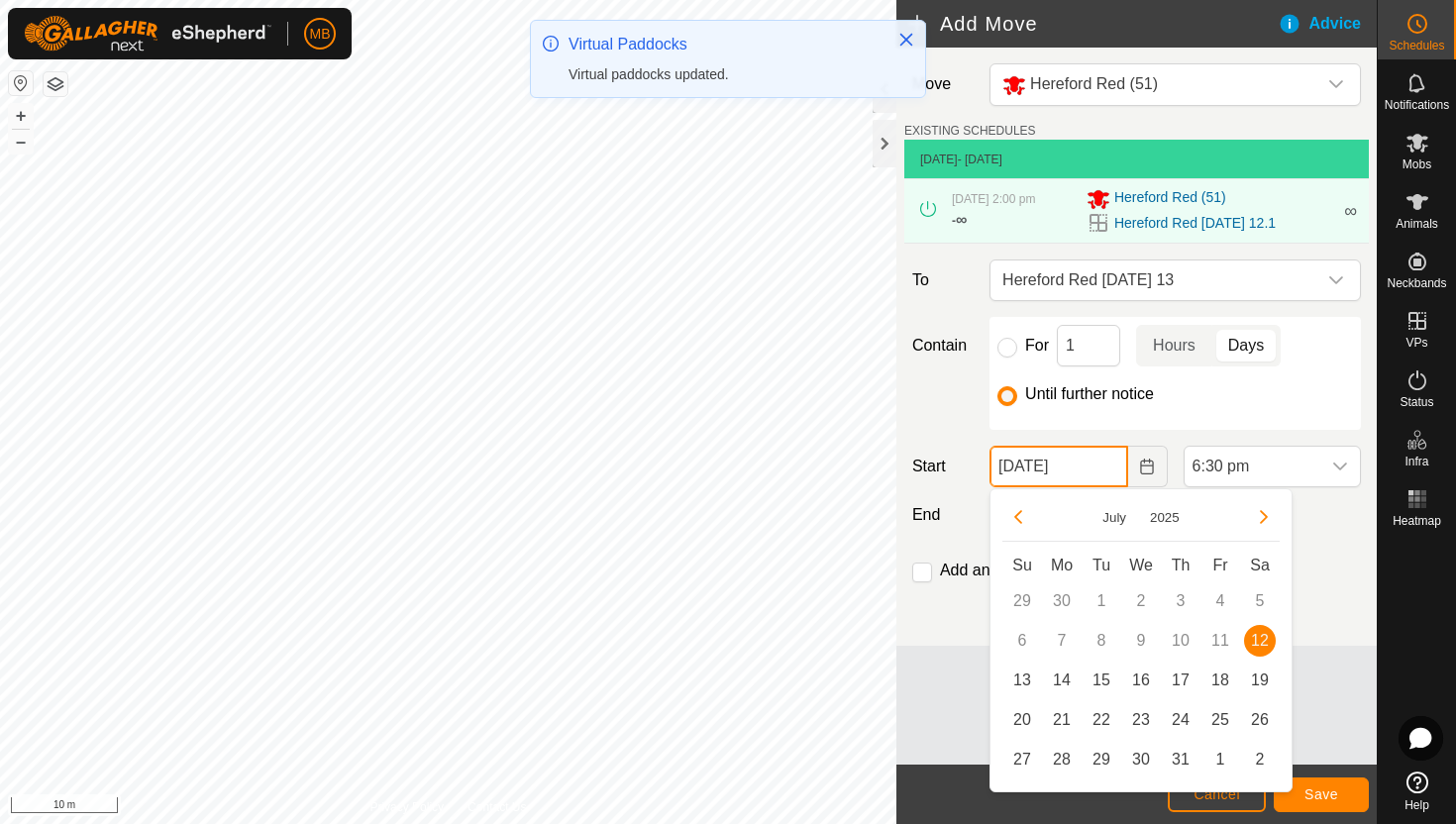 click on "[DATE]" 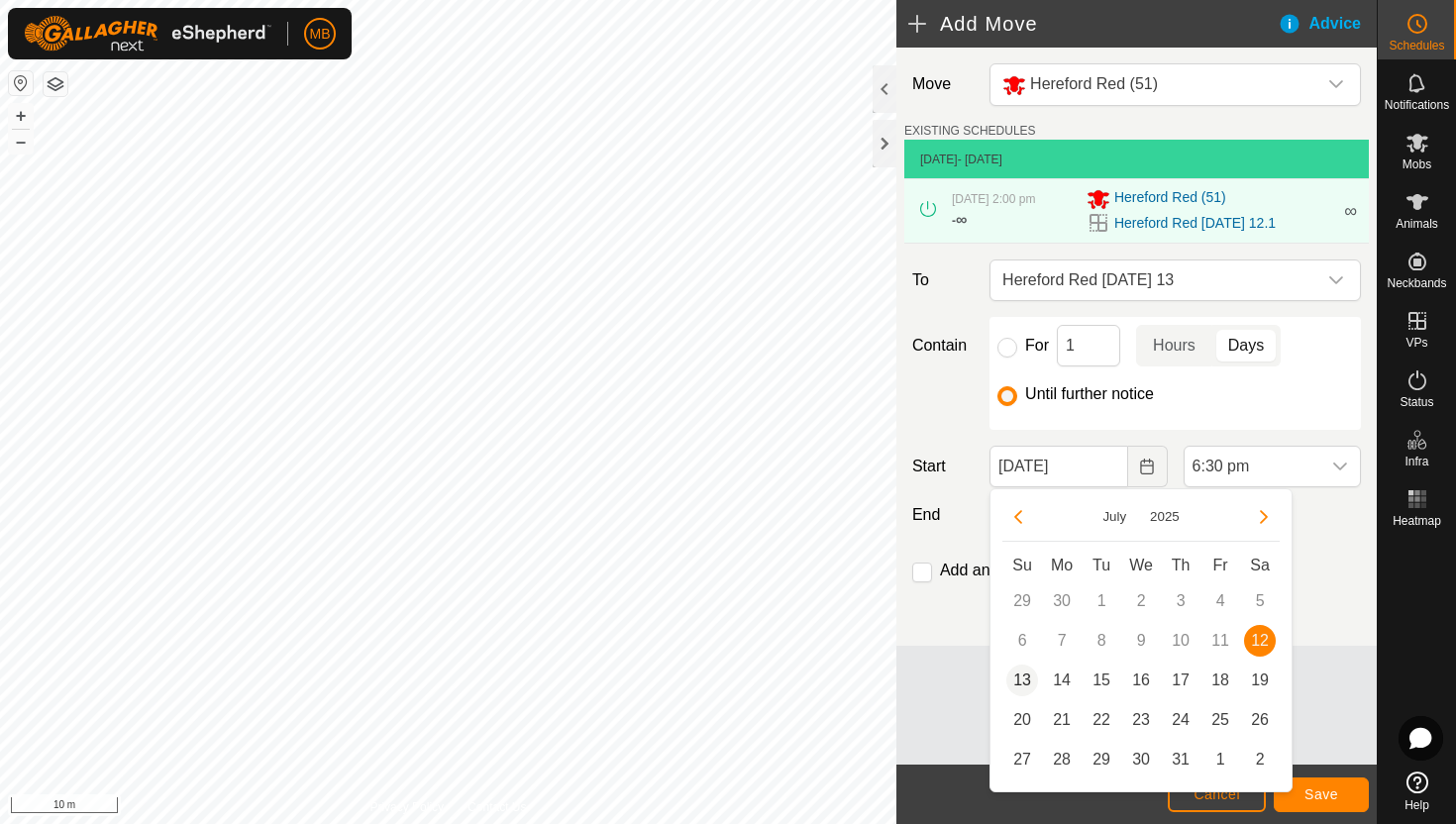 click on "13" at bounding box center [1022, 680] 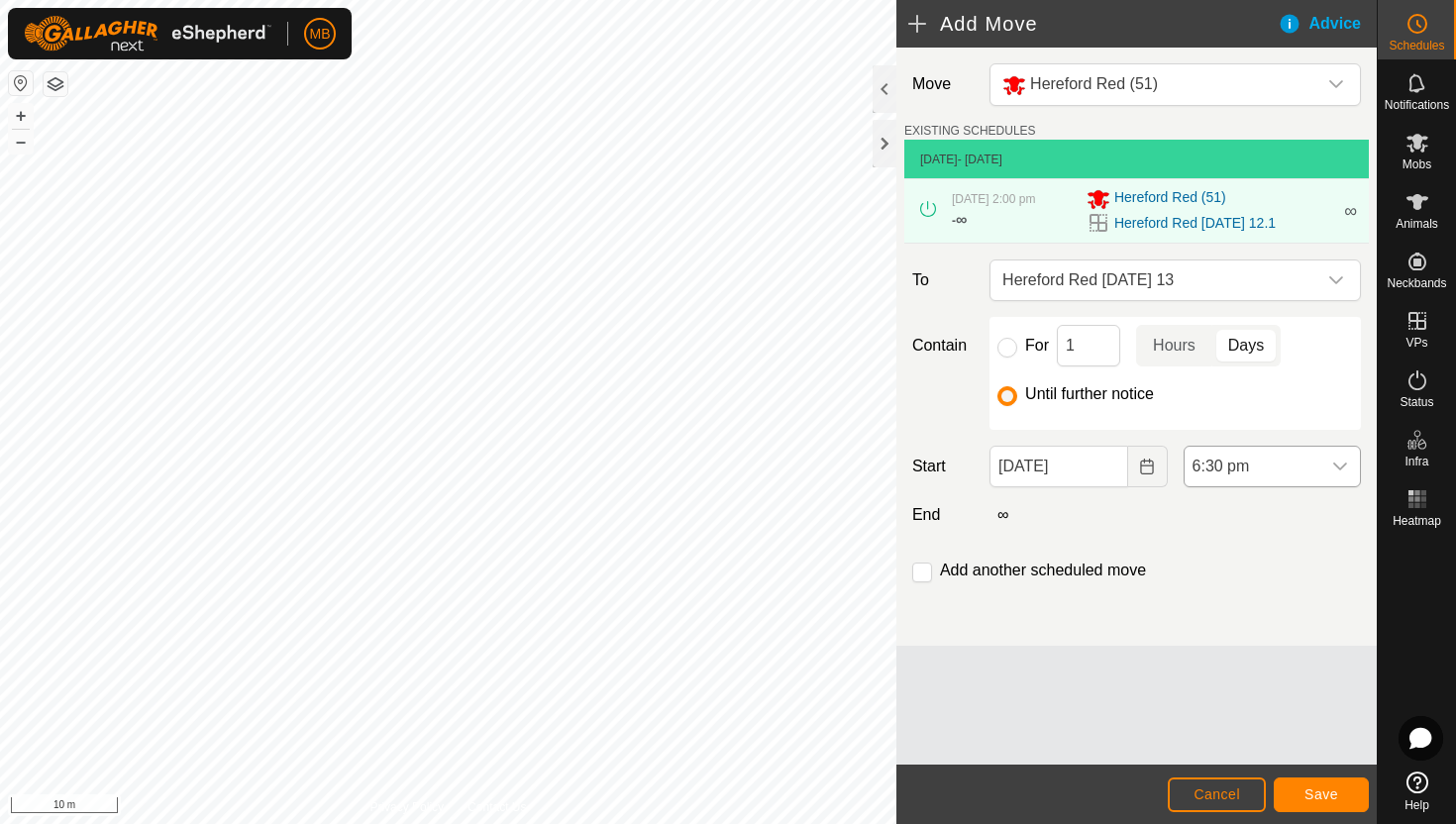 click on "6:30 pm" at bounding box center [1252, 466] 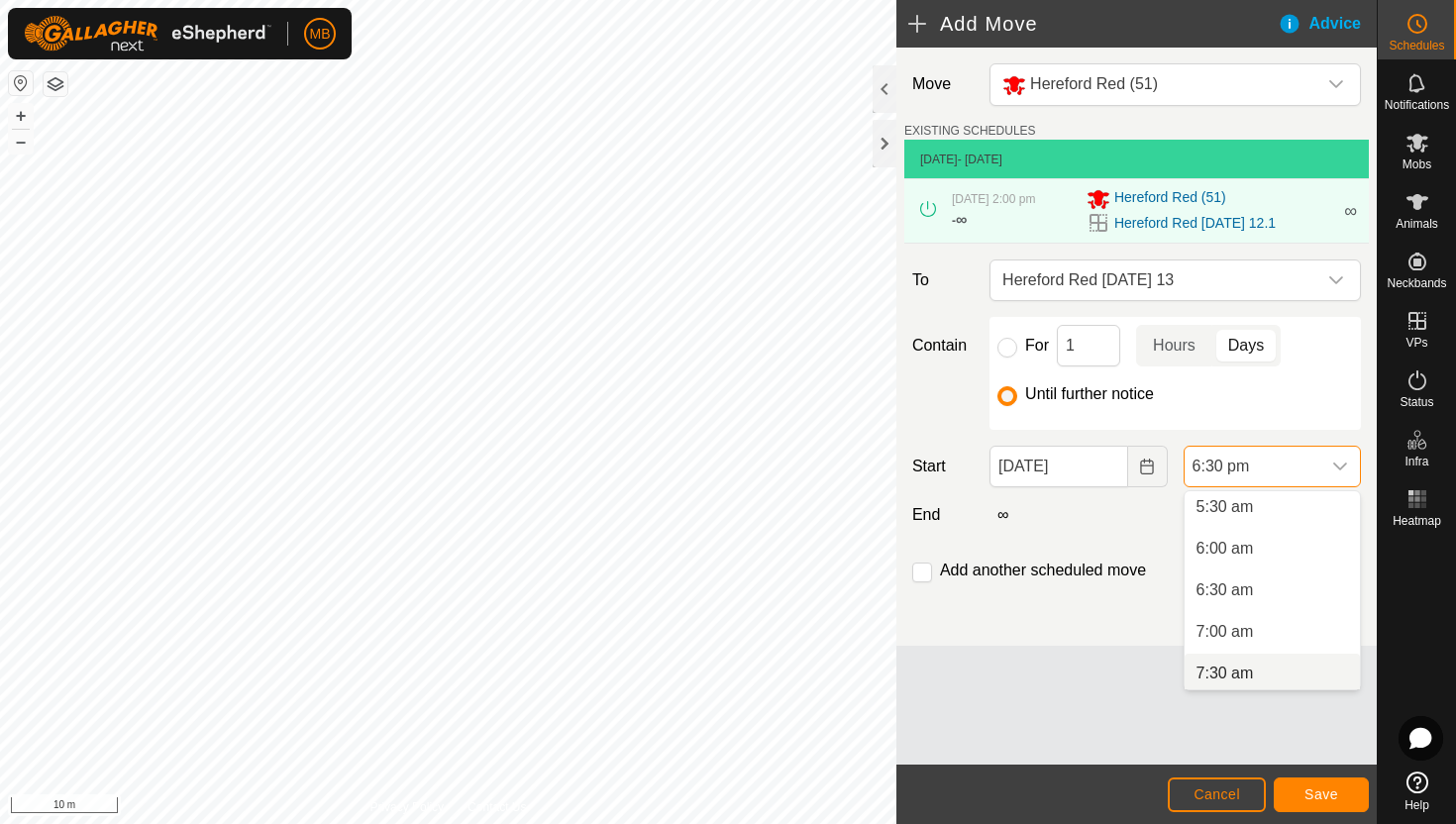 scroll, scrollTop: 460, scrollLeft: 0, axis: vertical 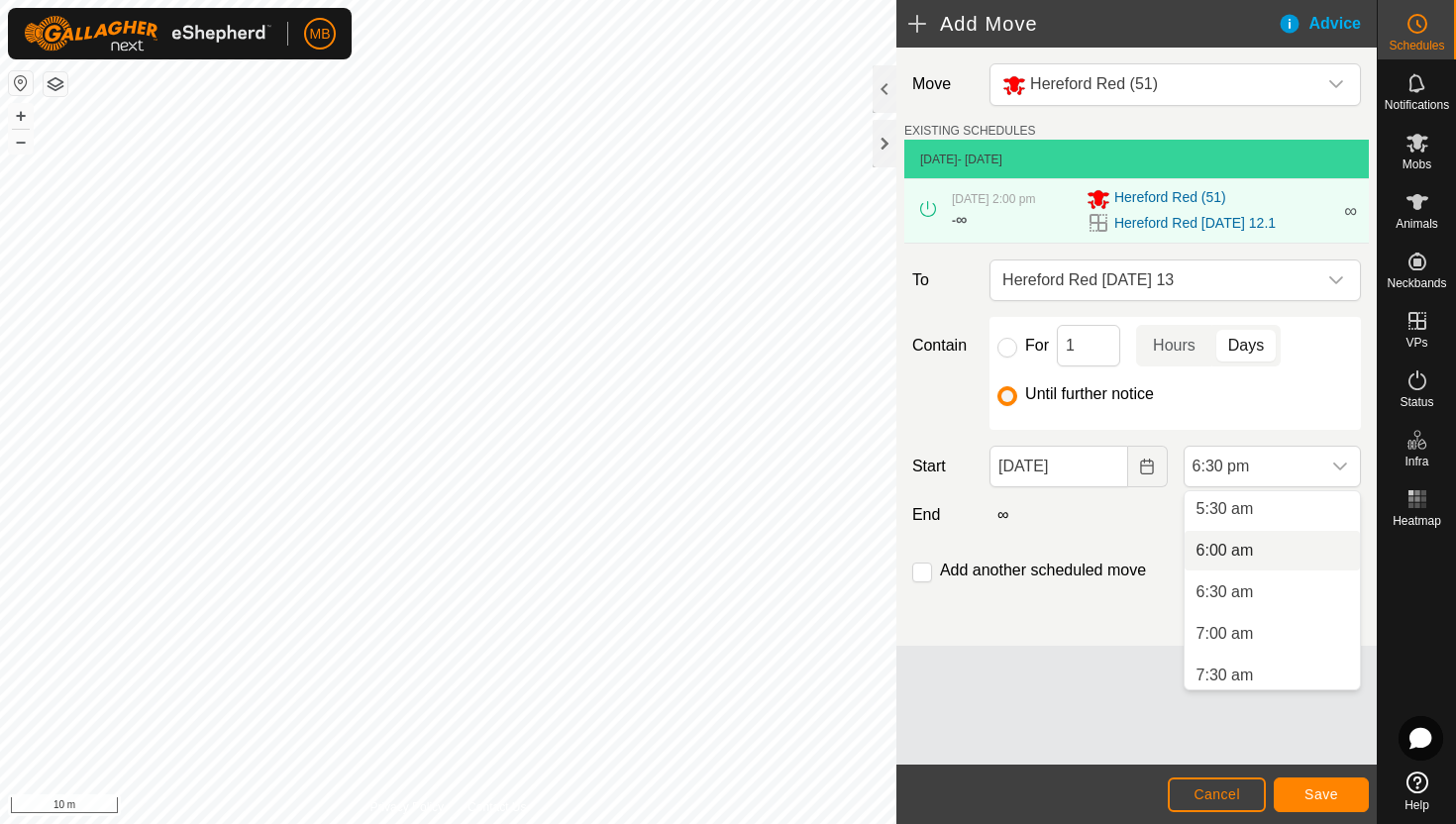 click on "6:00 am" at bounding box center (1272, 551) 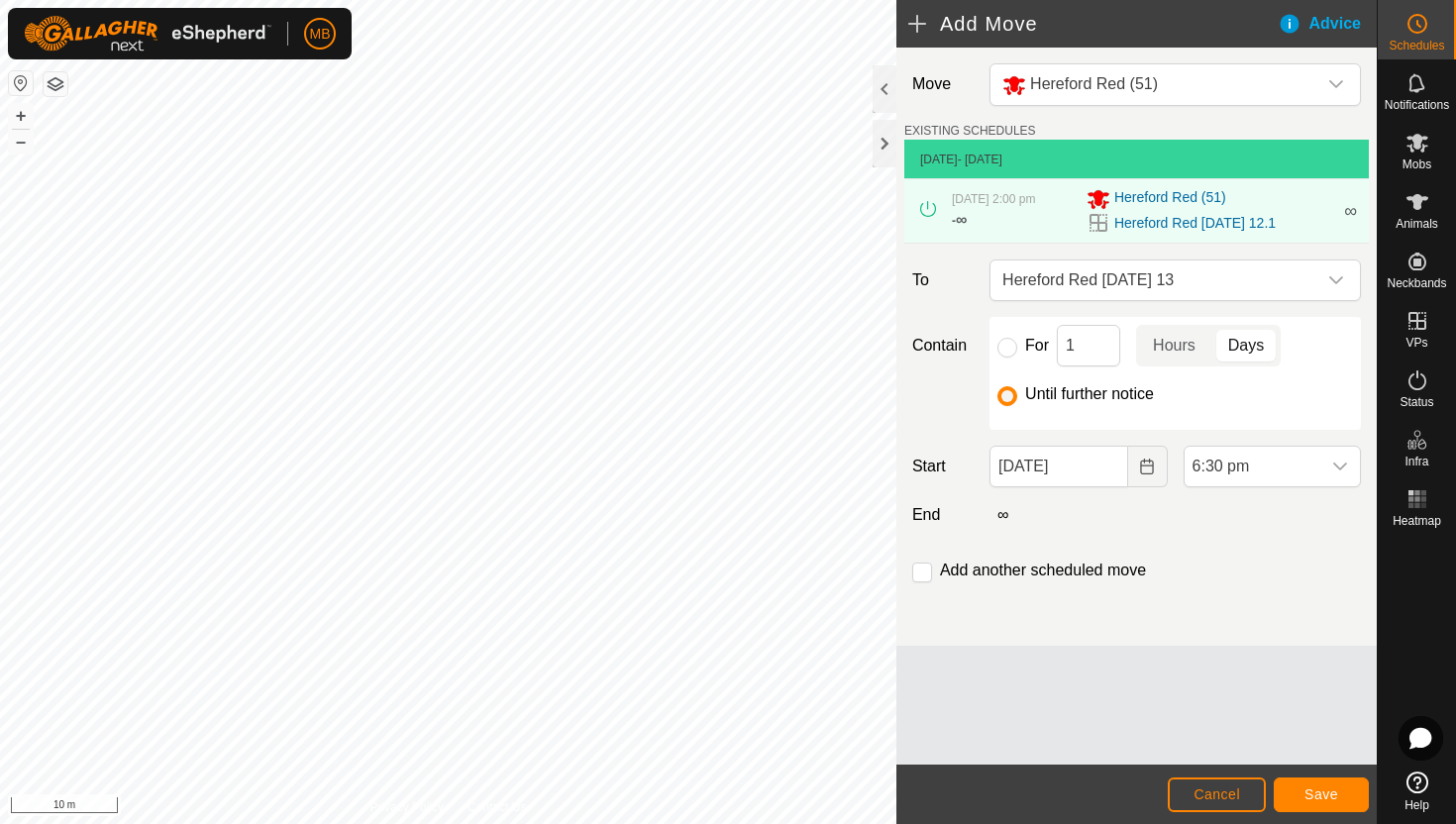 scroll, scrollTop: 1381, scrollLeft: 0, axis: vertical 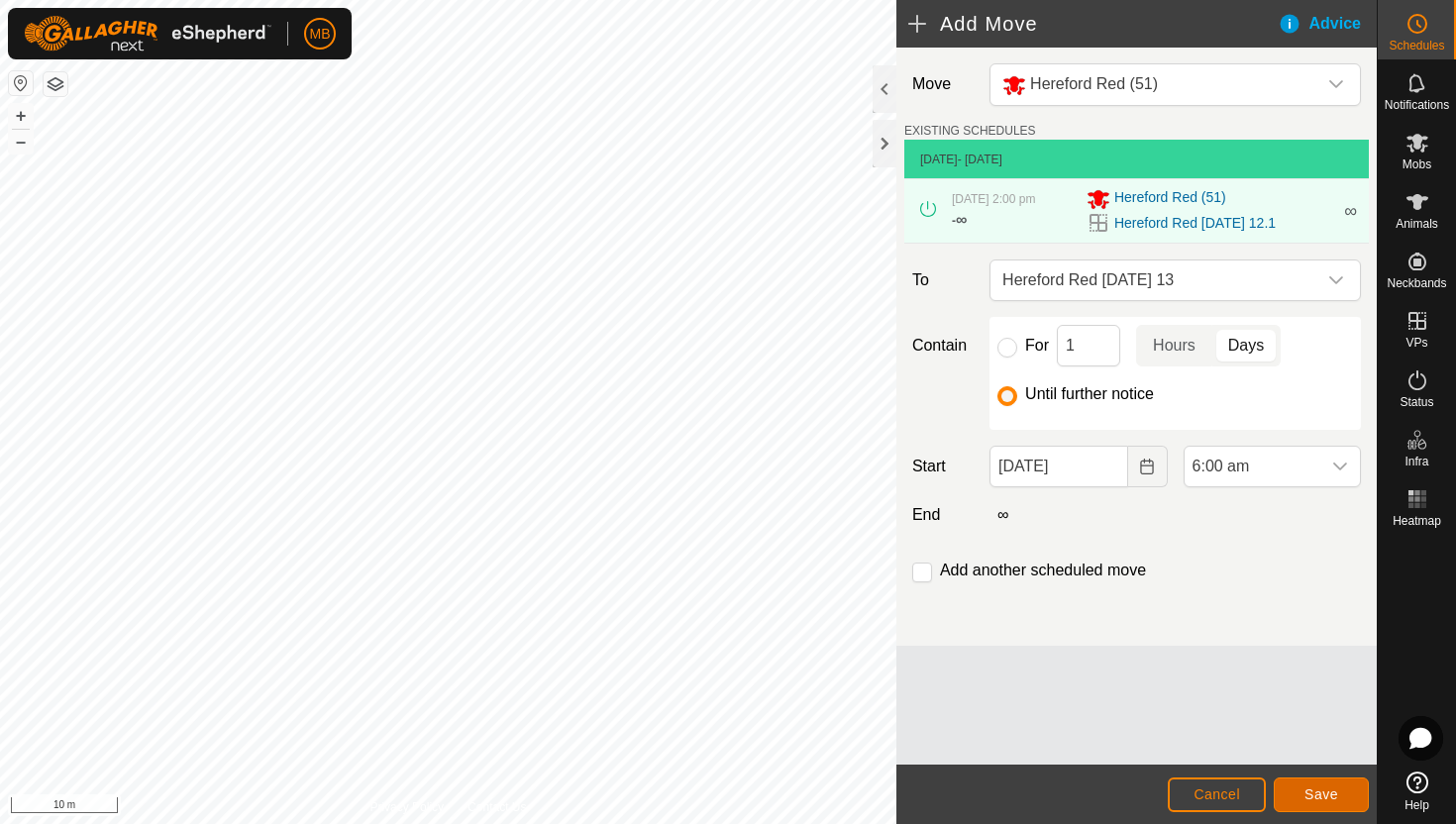 click on "Save" 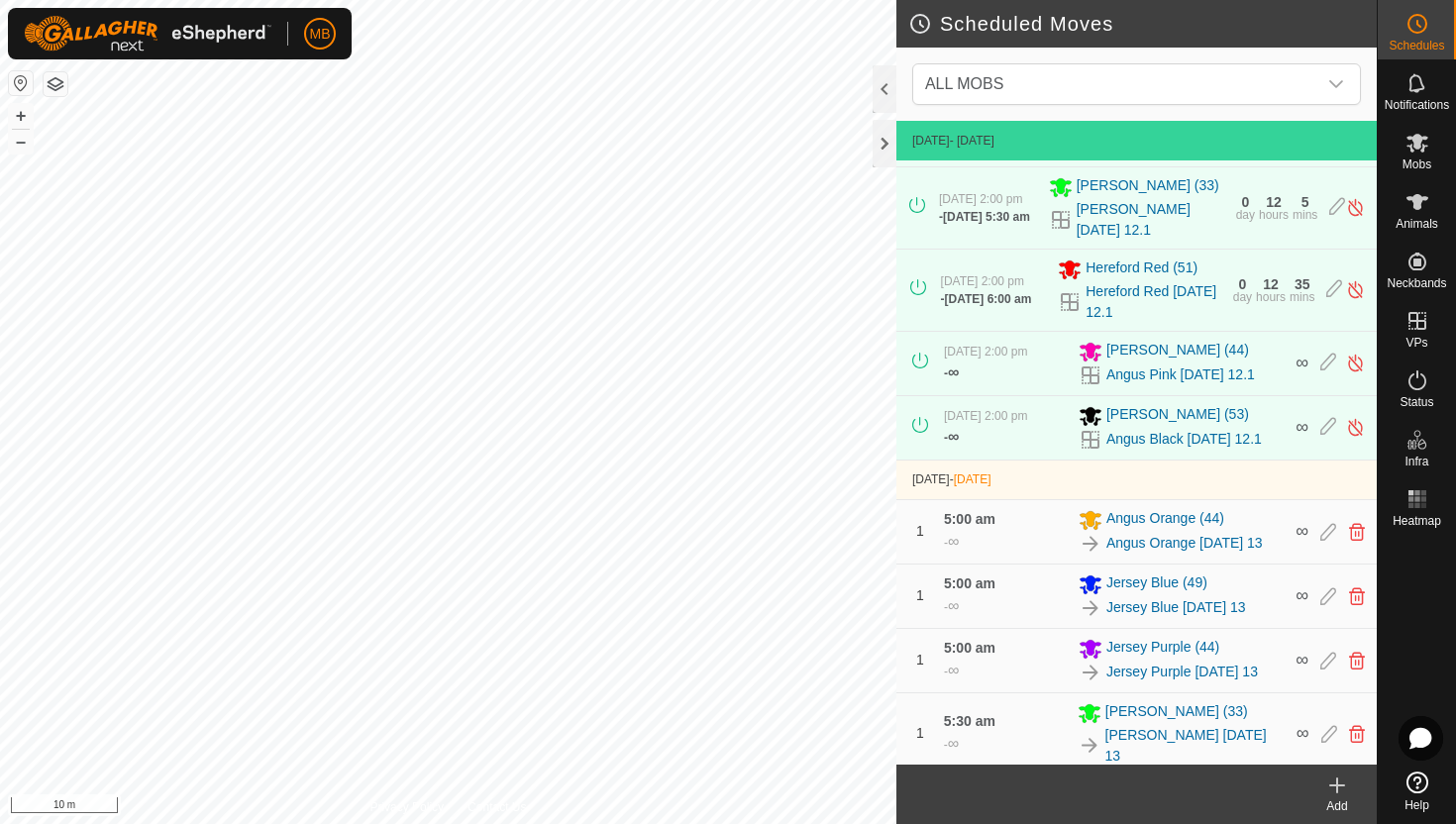 scroll, scrollTop: 0, scrollLeft: 0, axis: both 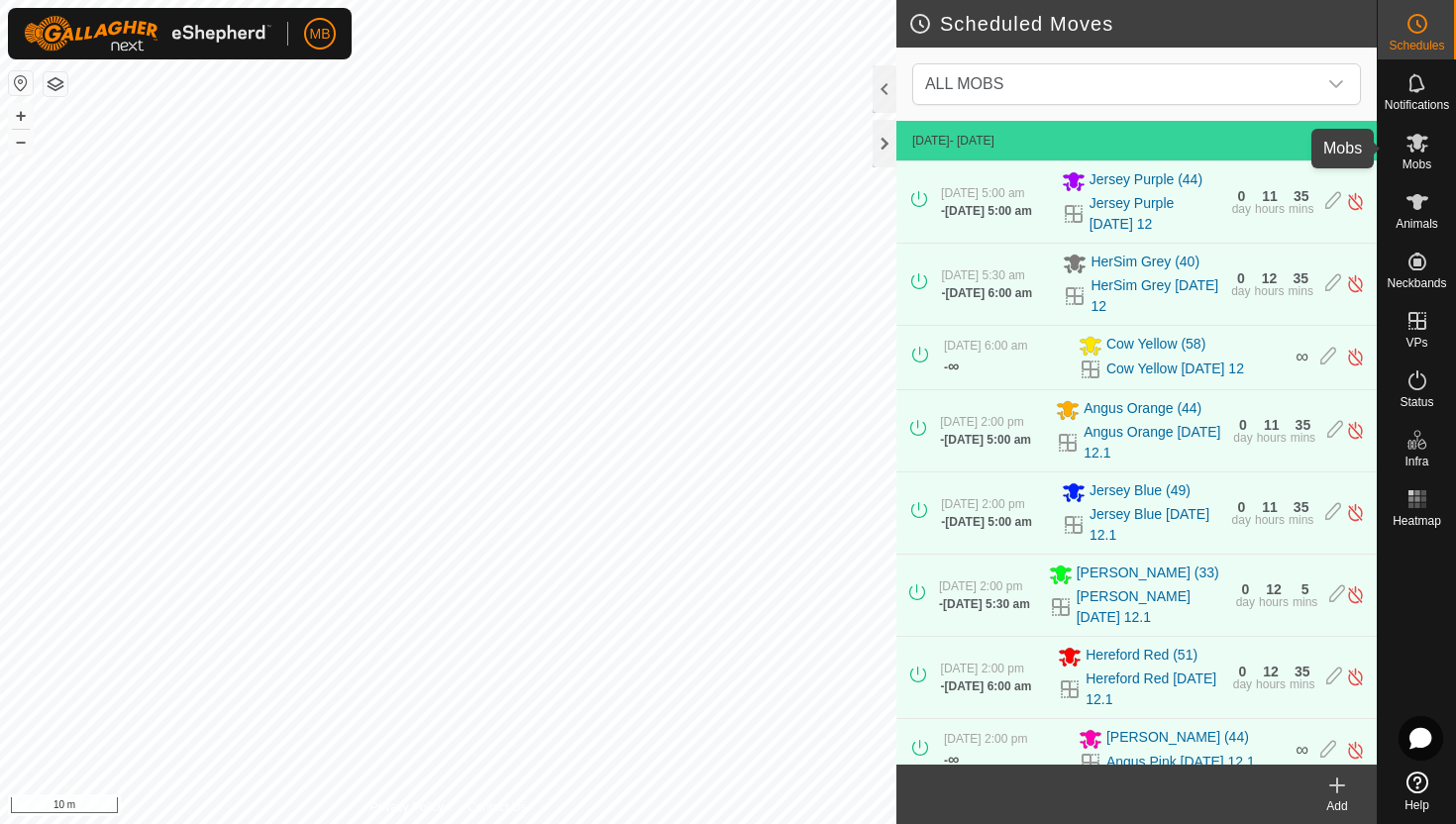 click 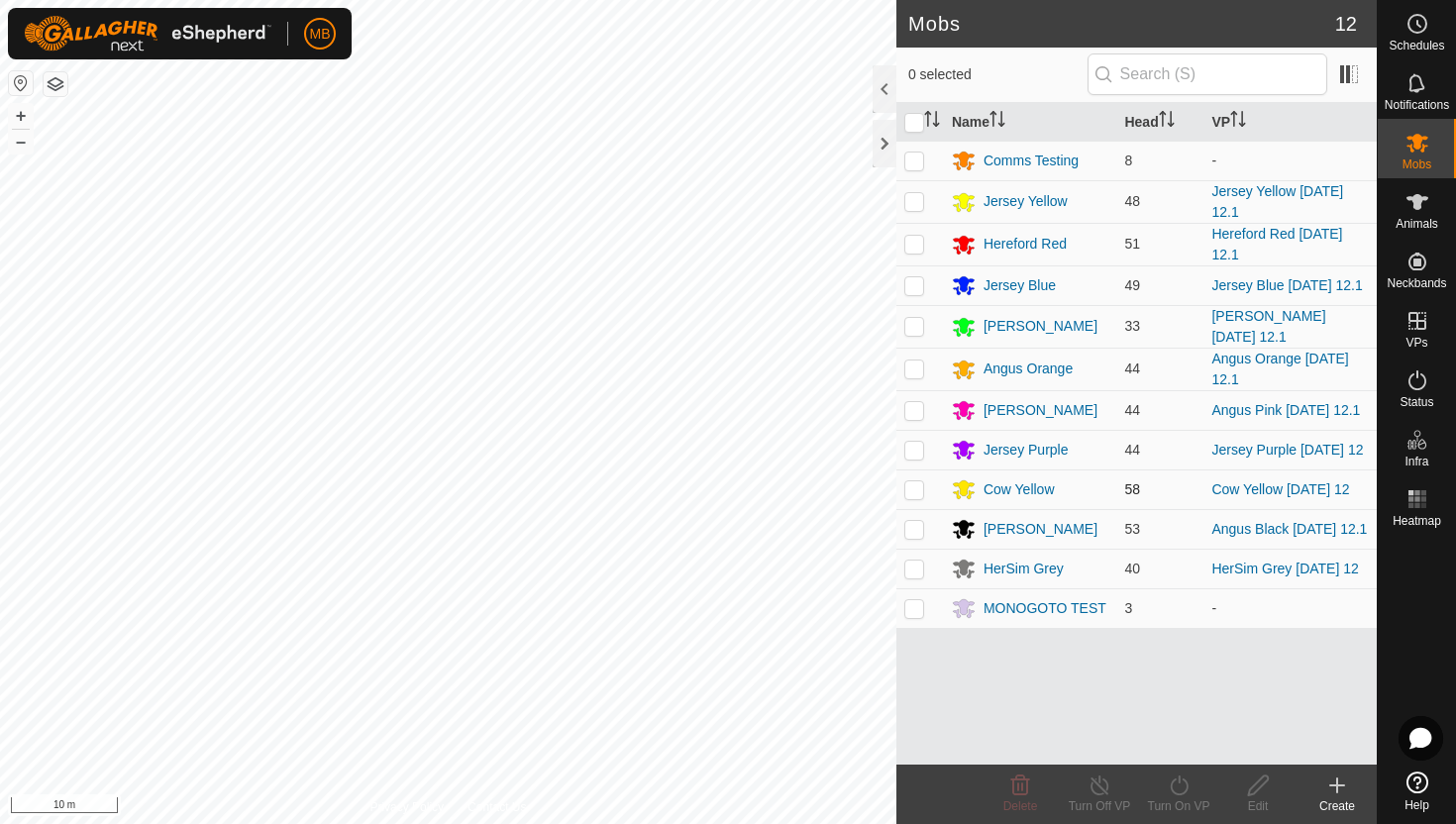 click at bounding box center (914, 489) 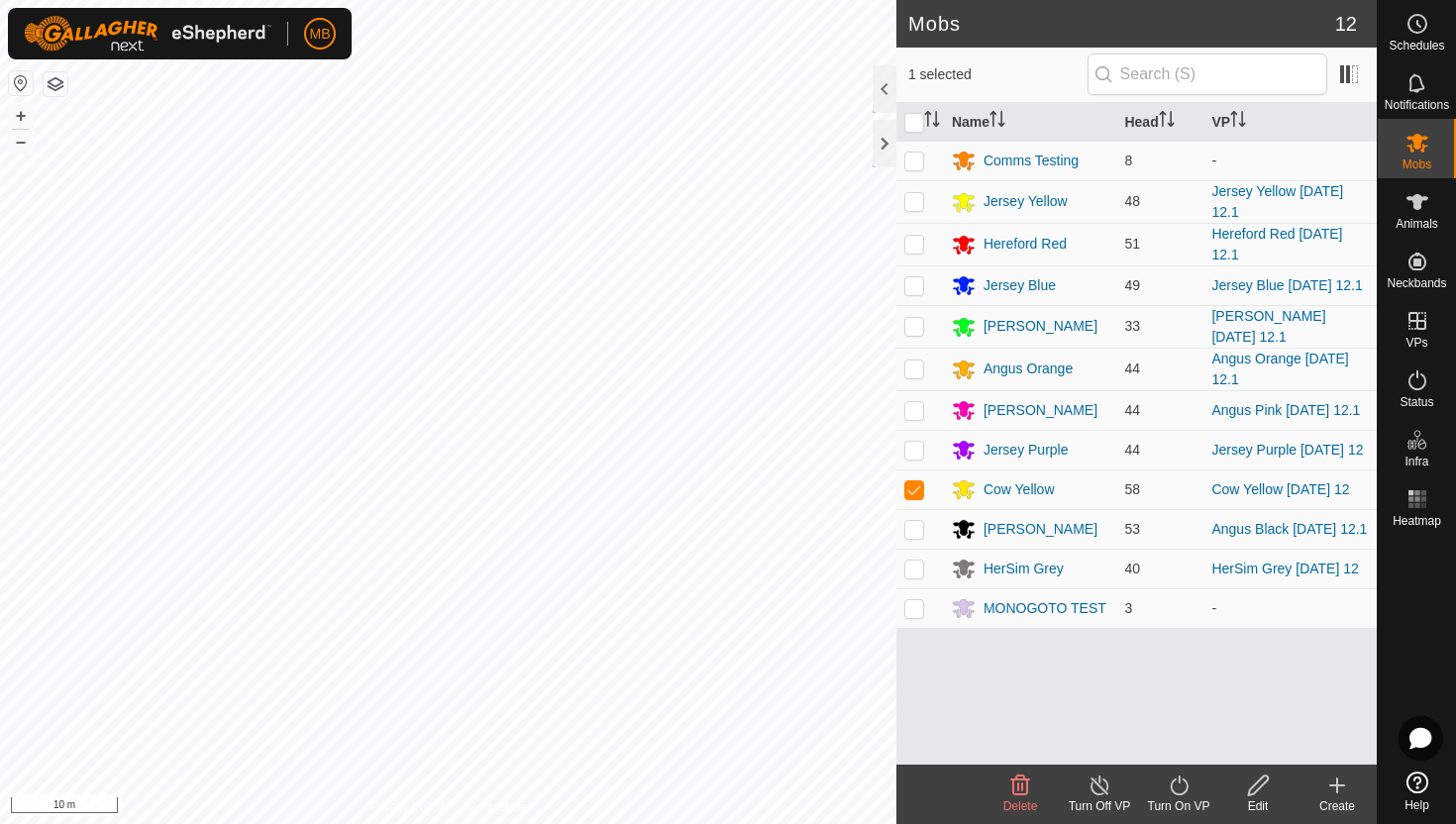 click 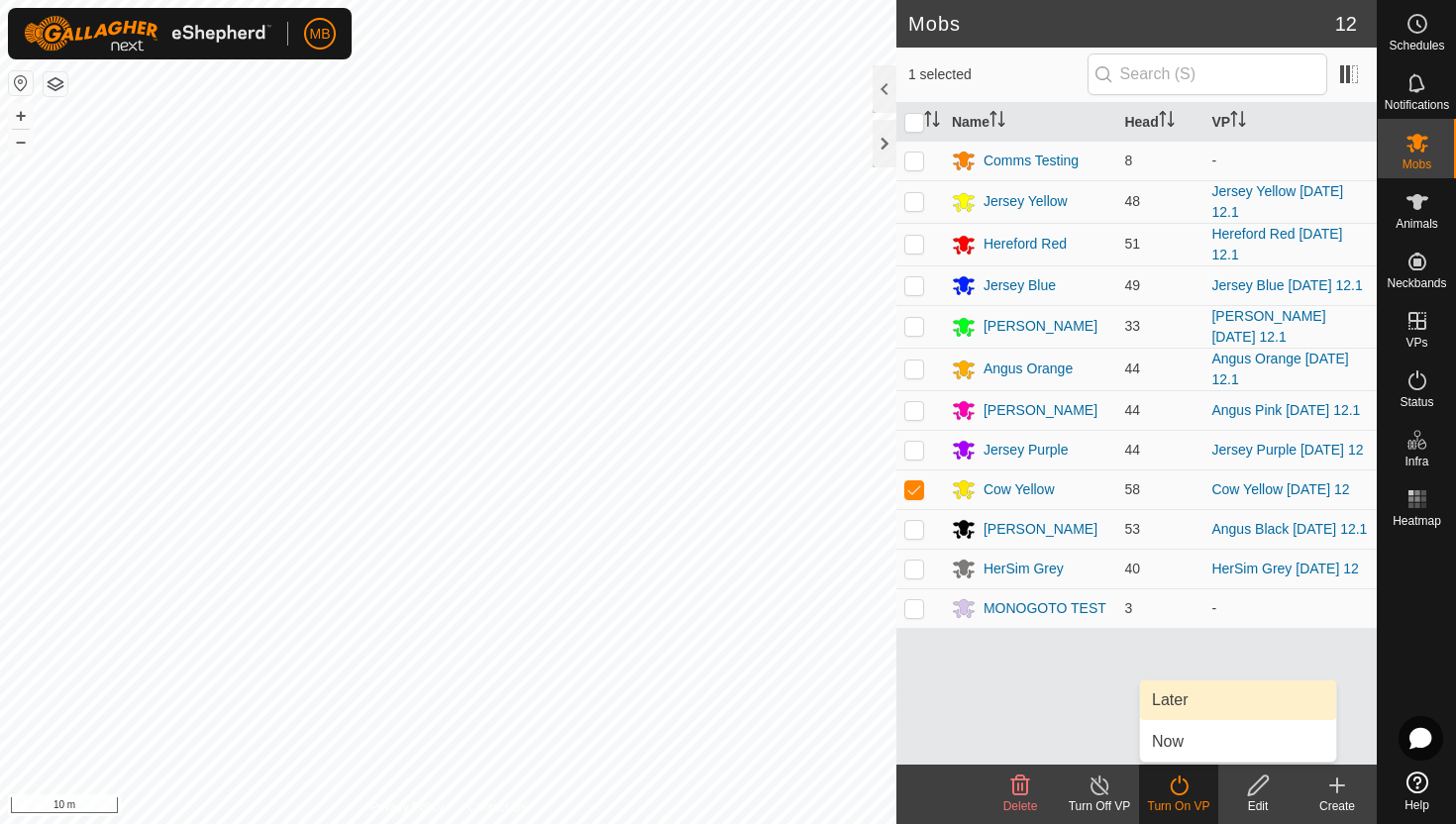 click on "Later" at bounding box center [1238, 700] 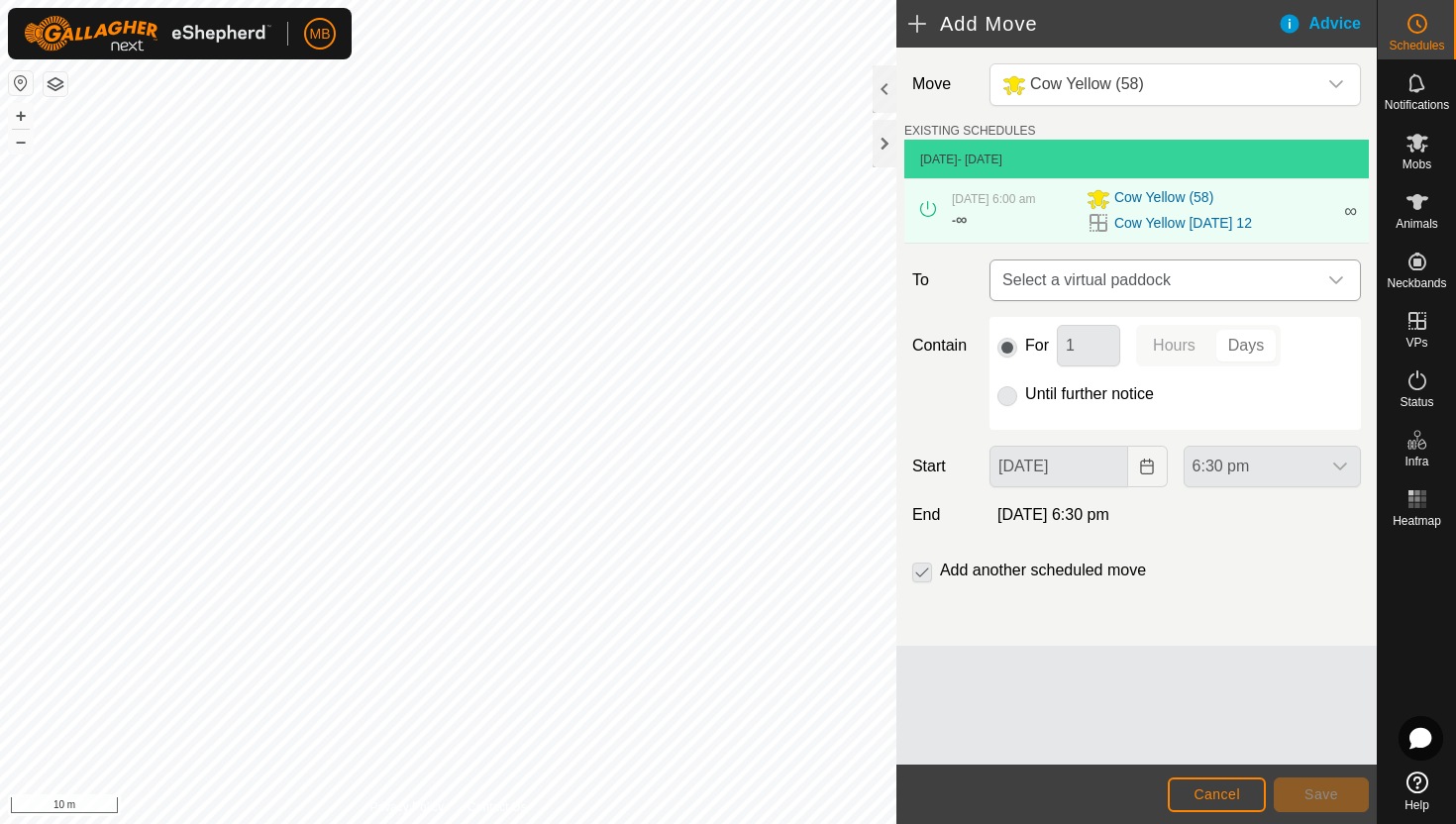 click at bounding box center [1336, 280] 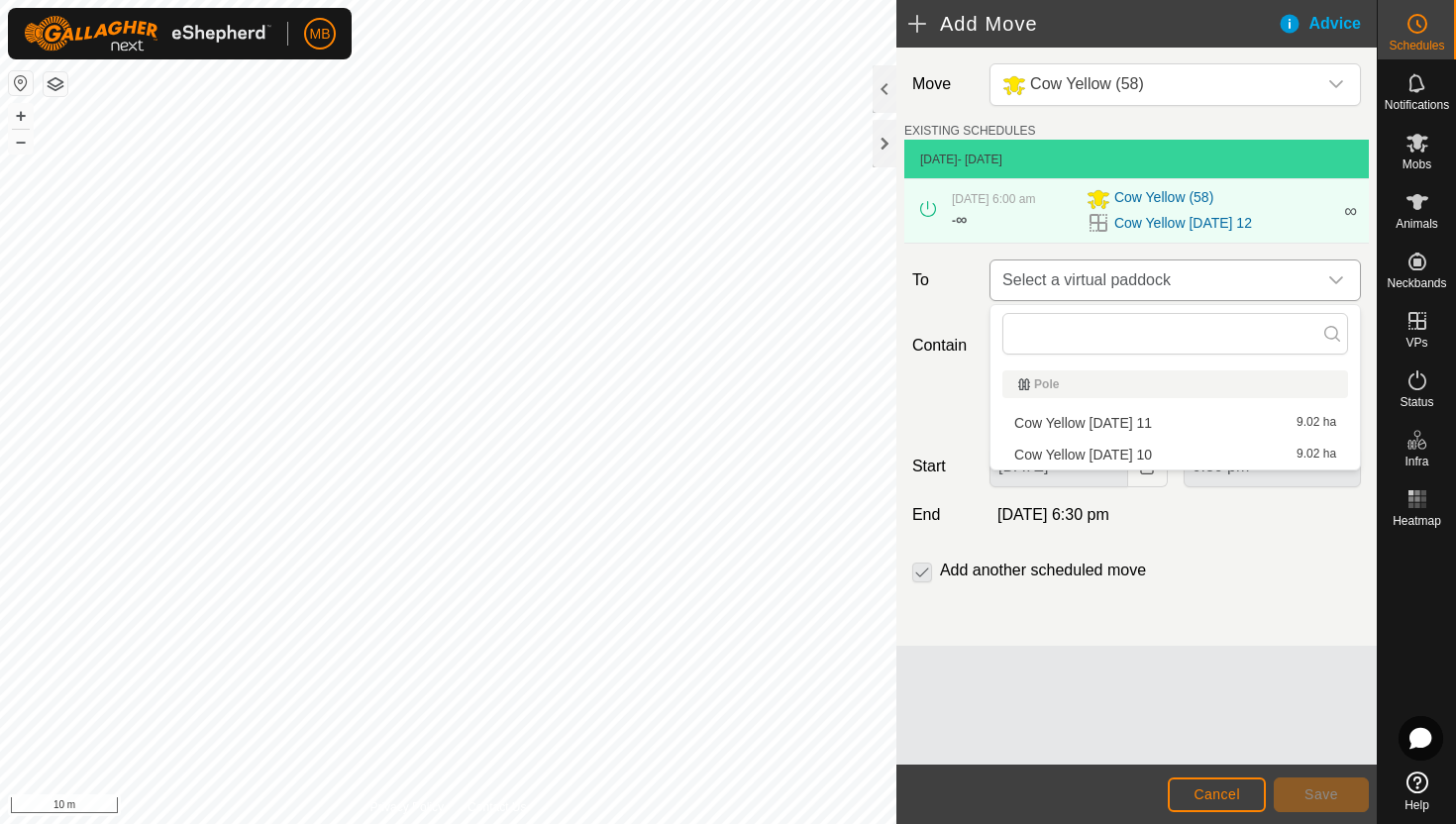 click at bounding box center [1336, 280] 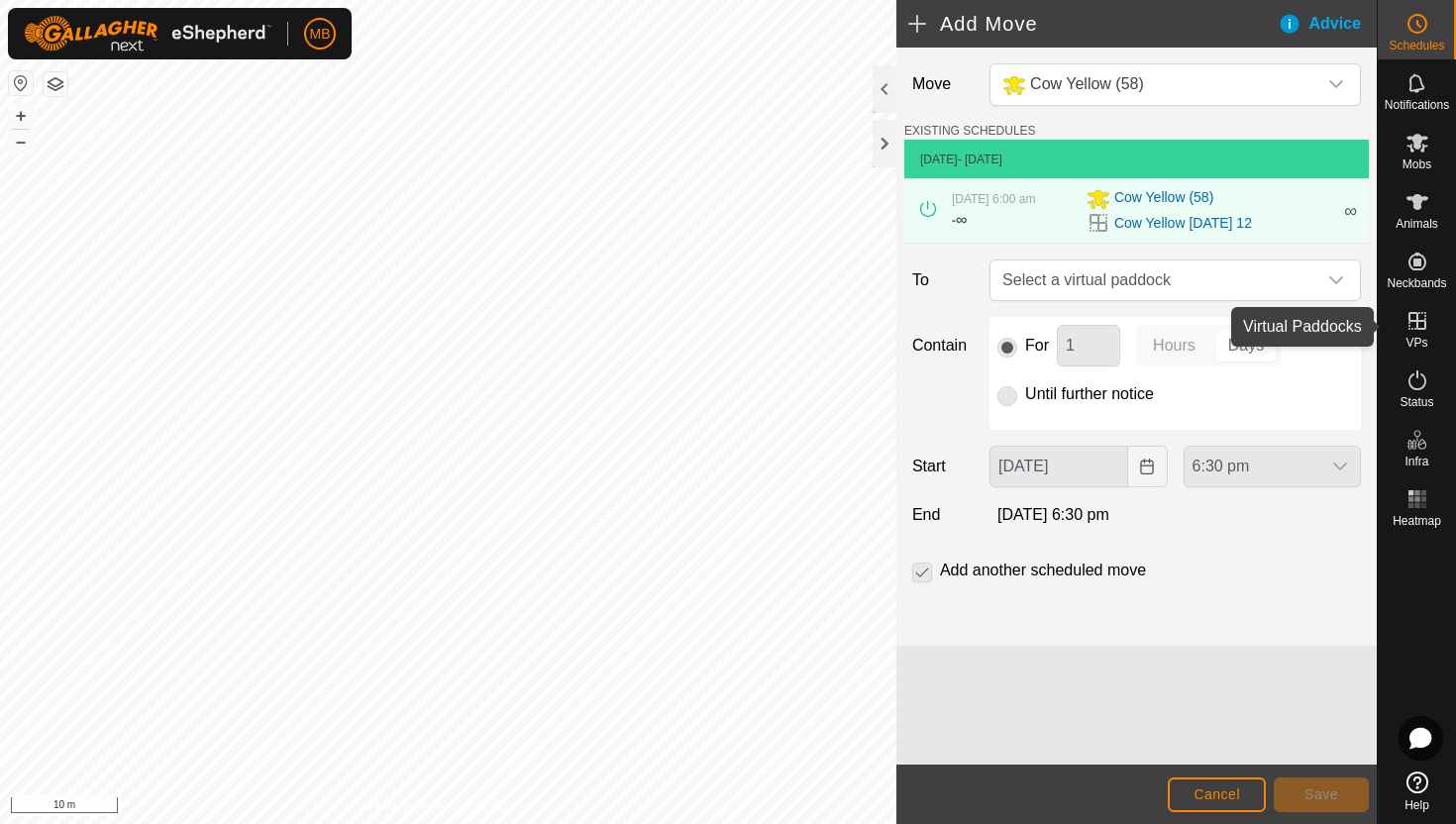 click 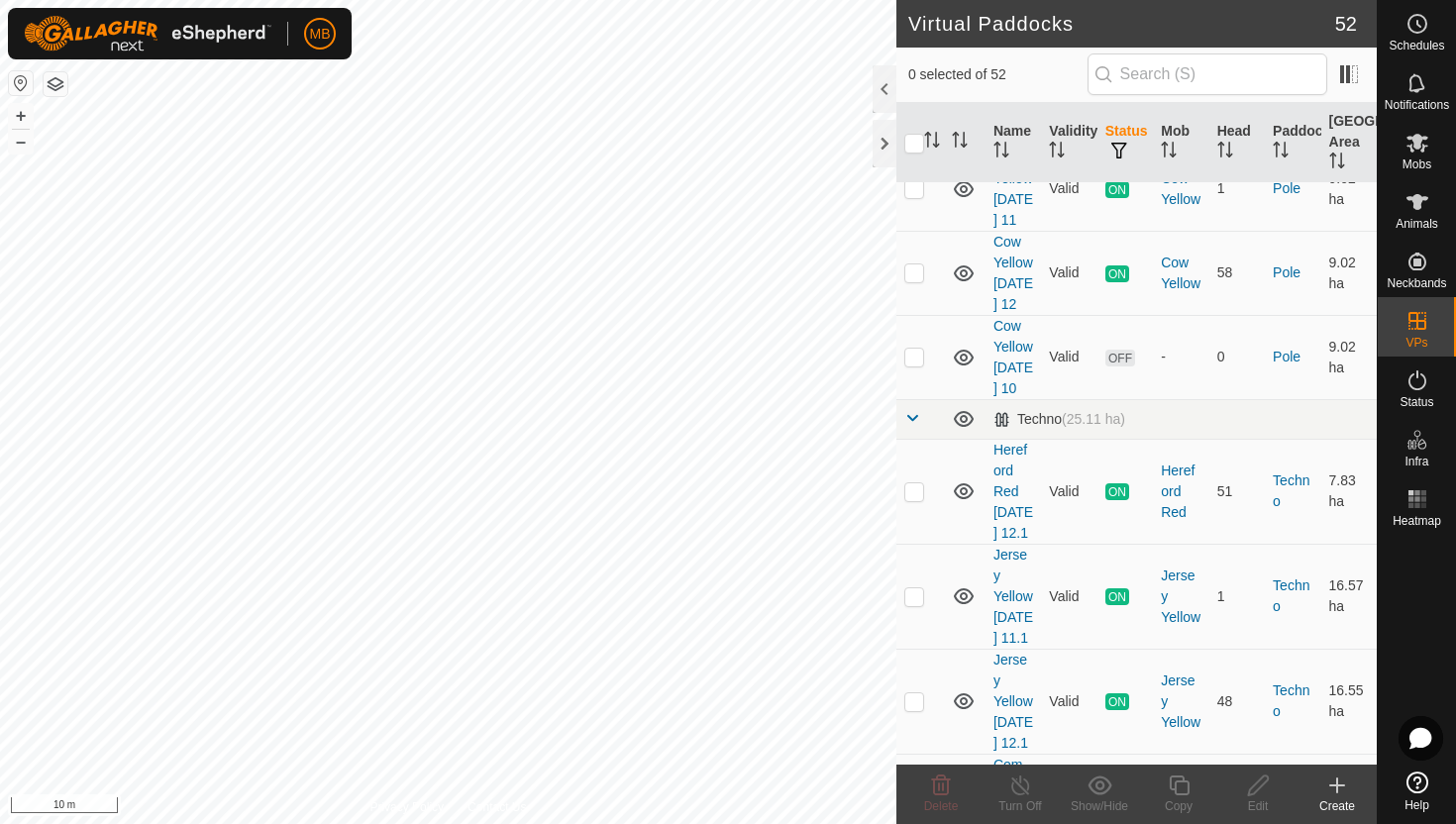 scroll, scrollTop: 3733, scrollLeft: 0, axis: vertical 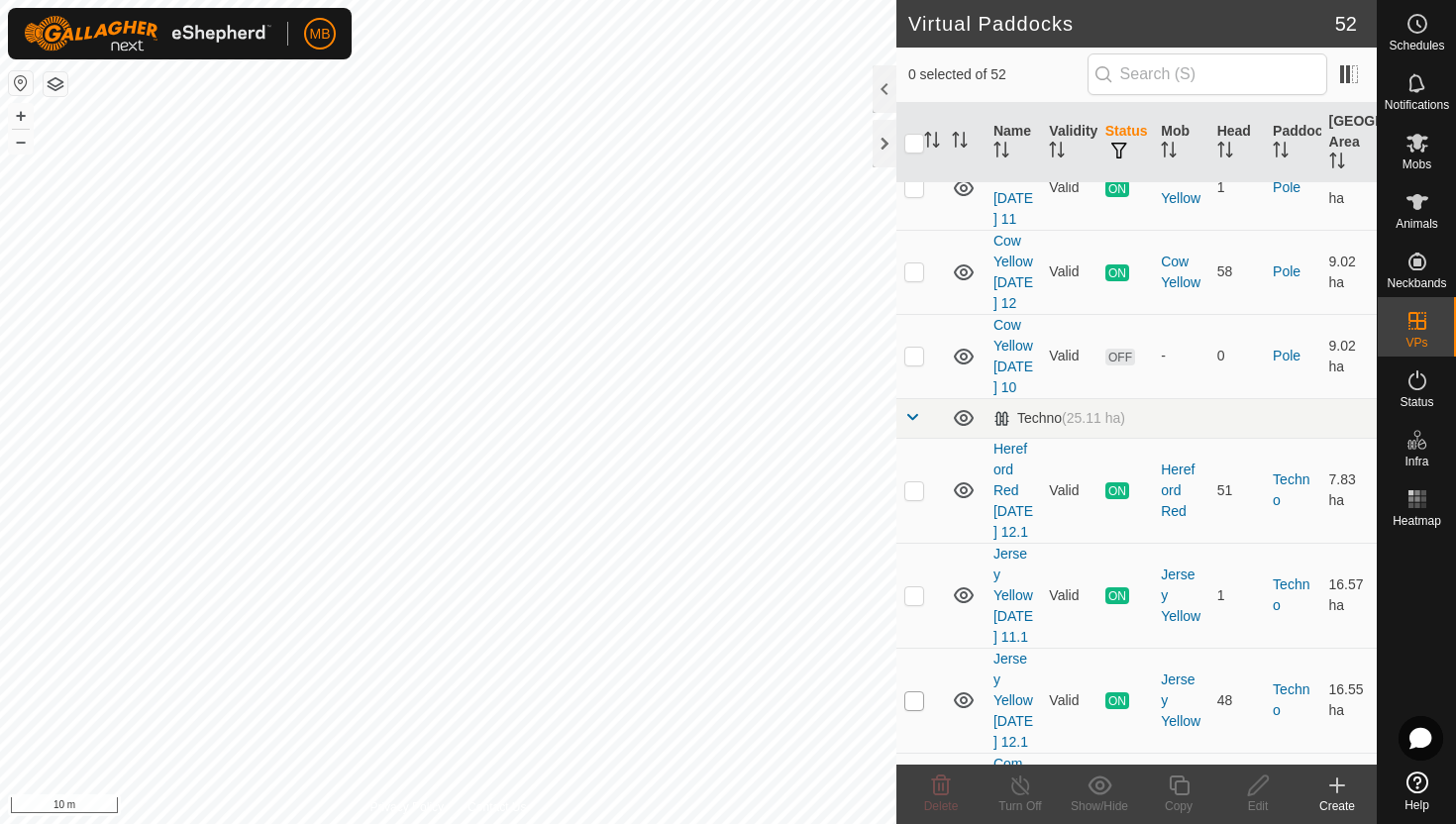 click at bounding box center [914, 701] 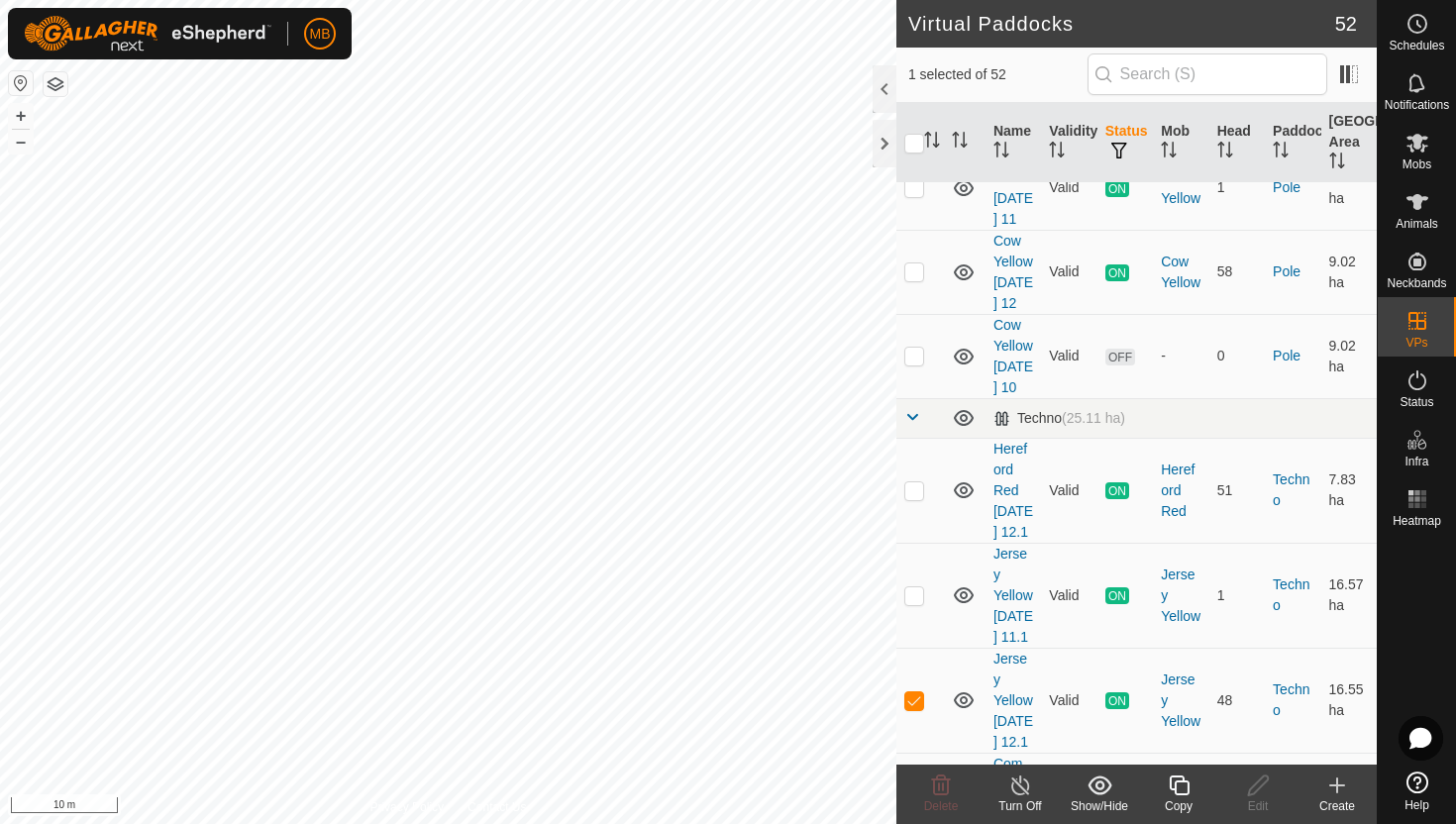 click 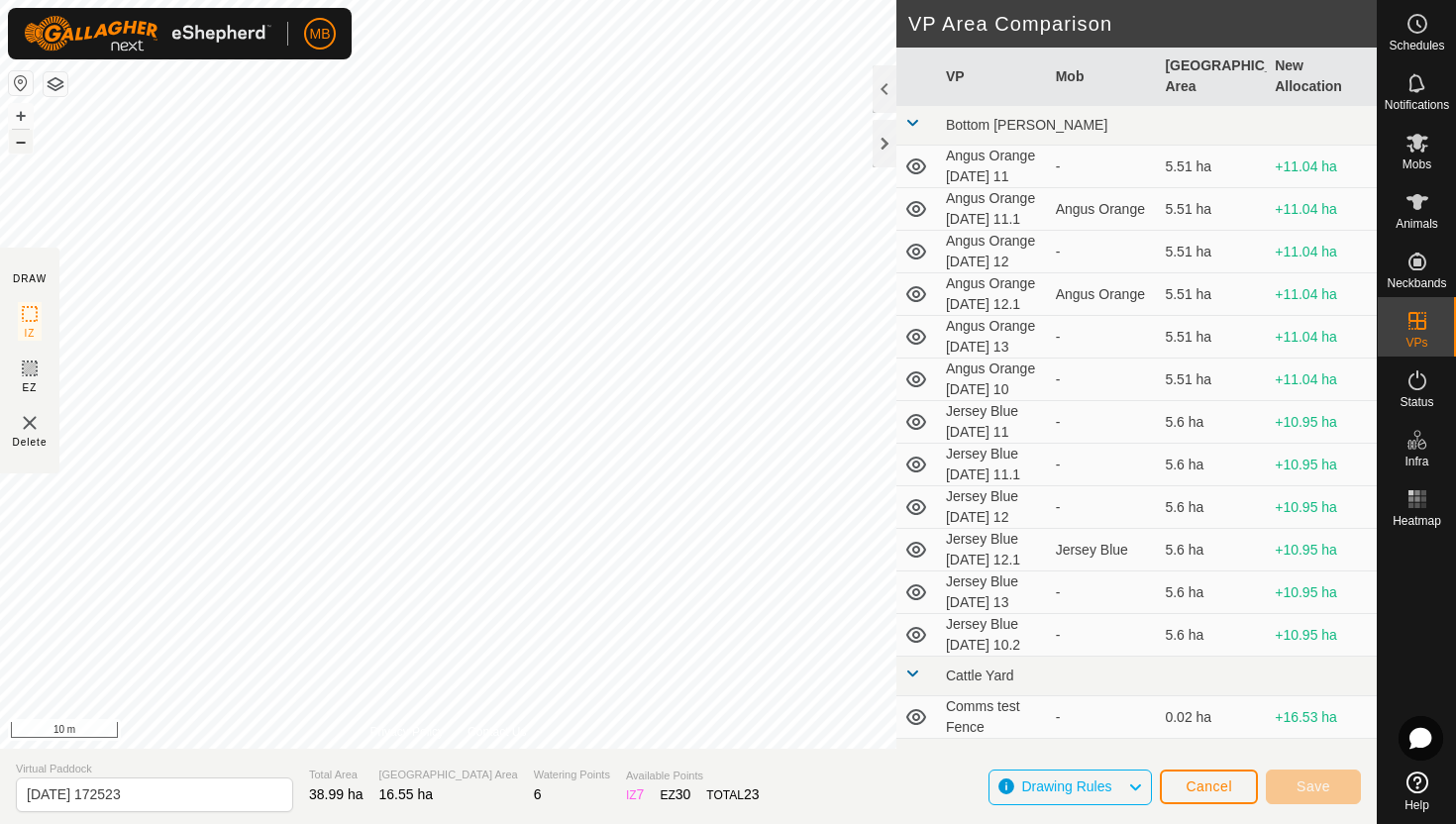 click on "–" at bounding box center [21, 142] 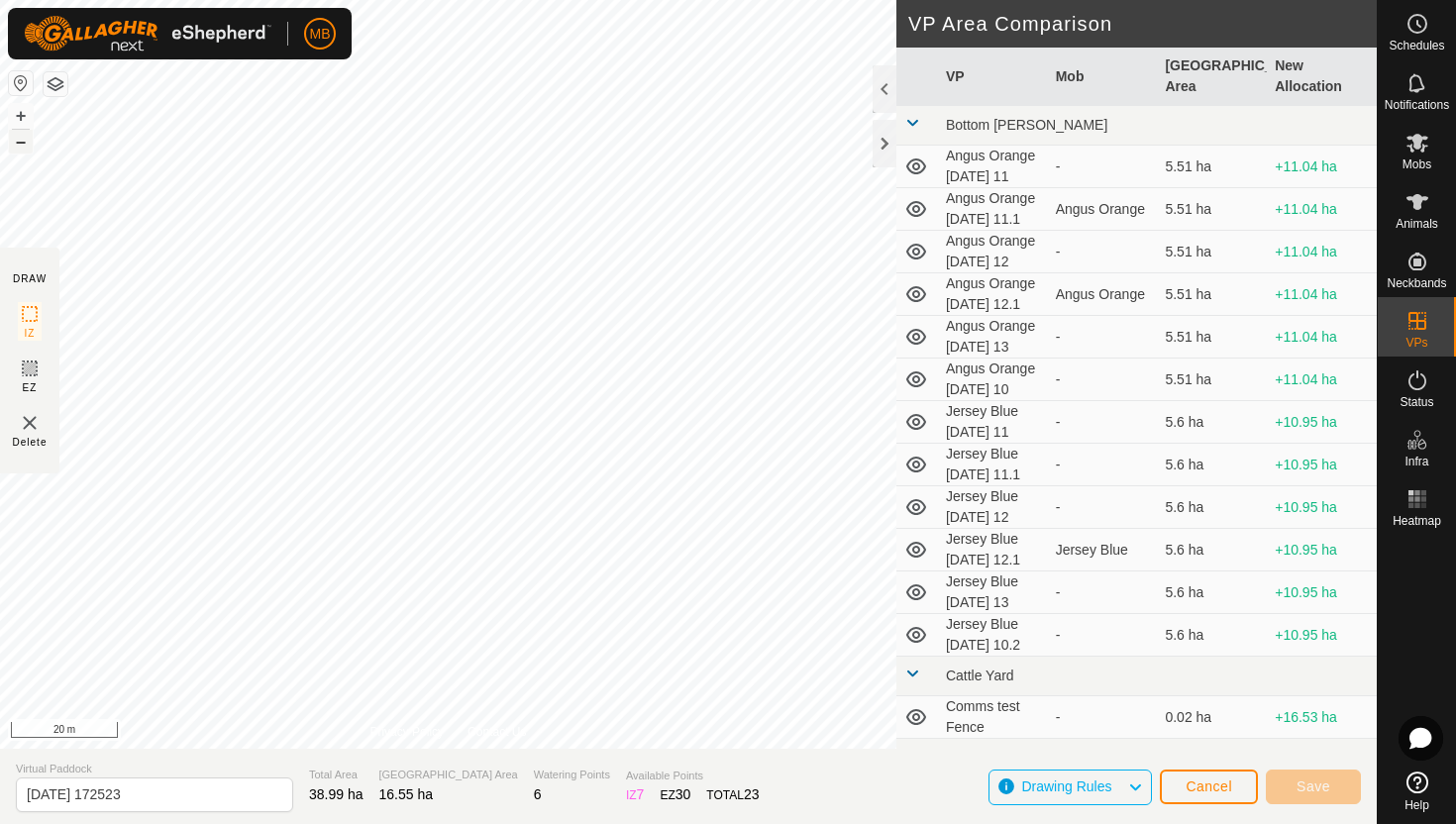 click on "–" at bounding box center (21, 142) 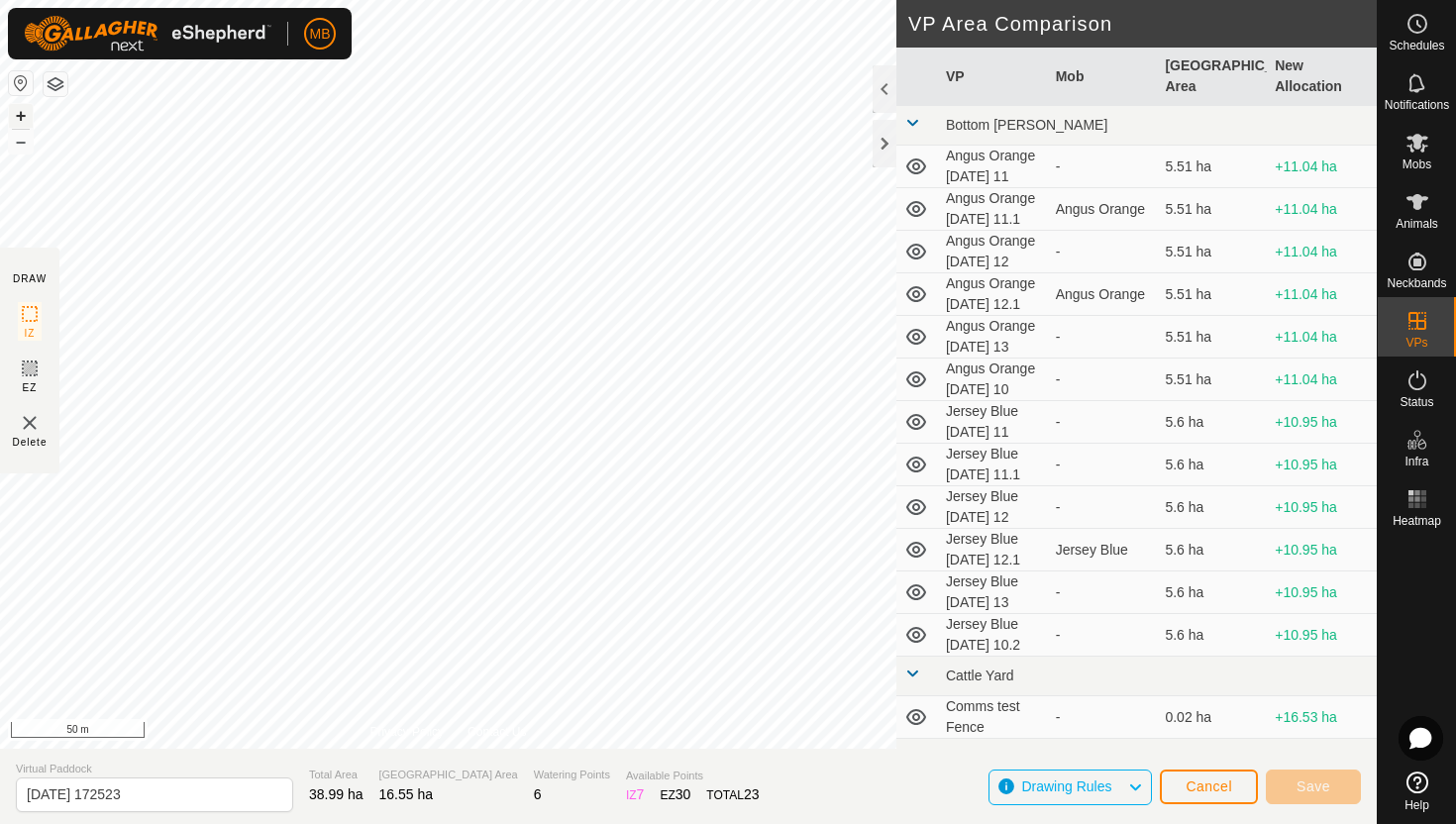 click on "+" at bounding box center [21, 116] 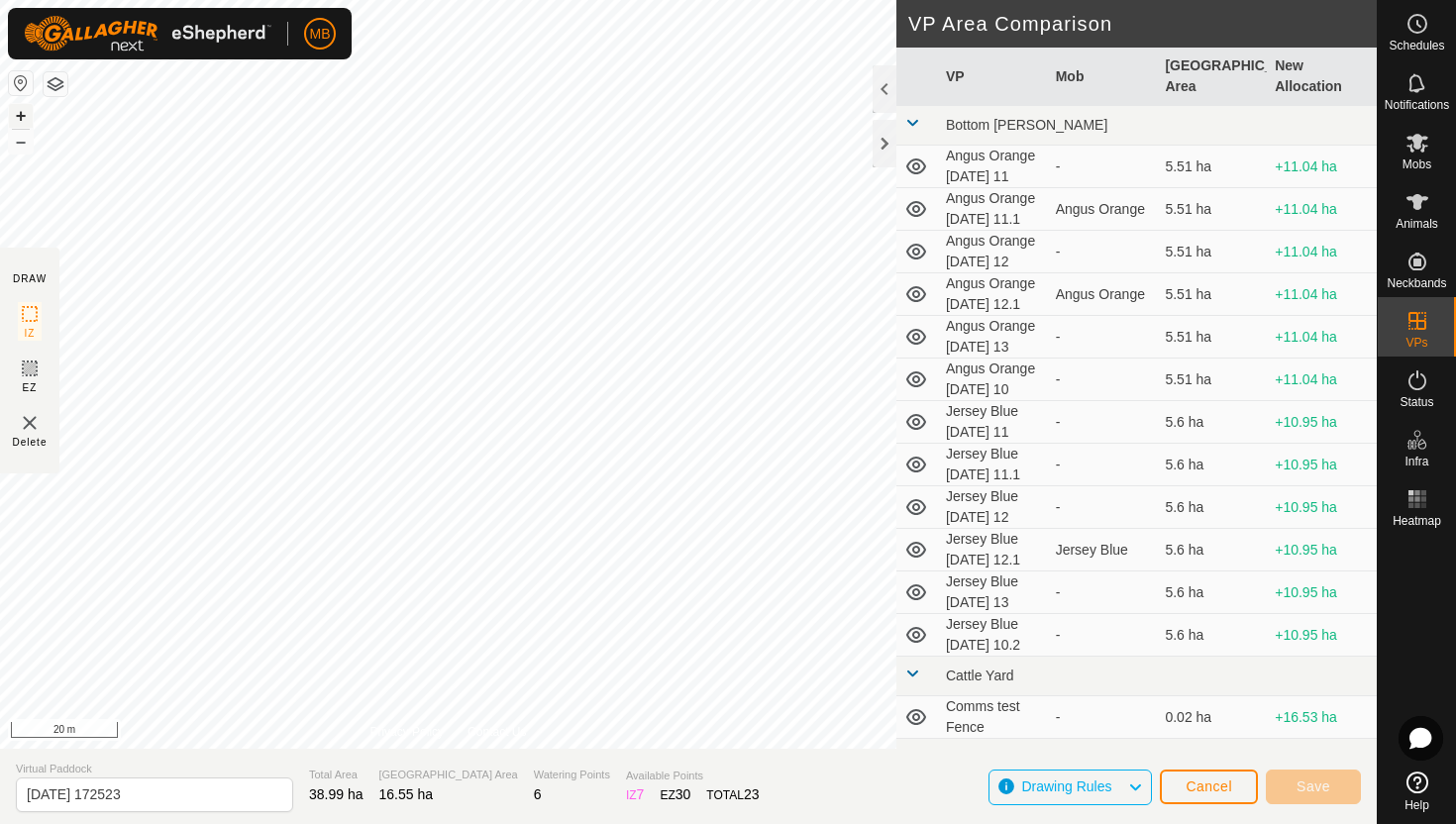 click on "+" at bounding box center [21, 116] 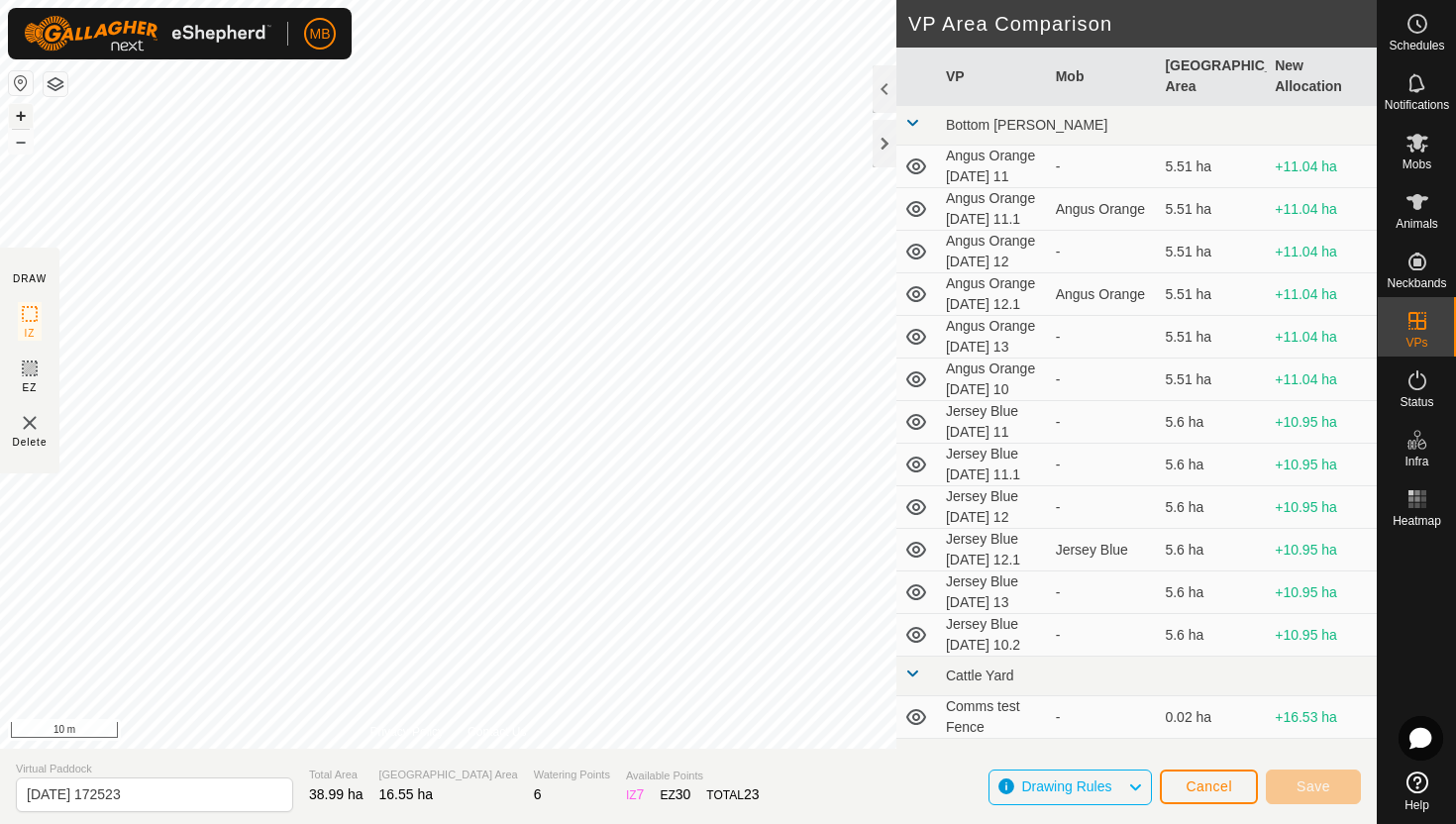 click on "+" at bounding box center (21, 116) 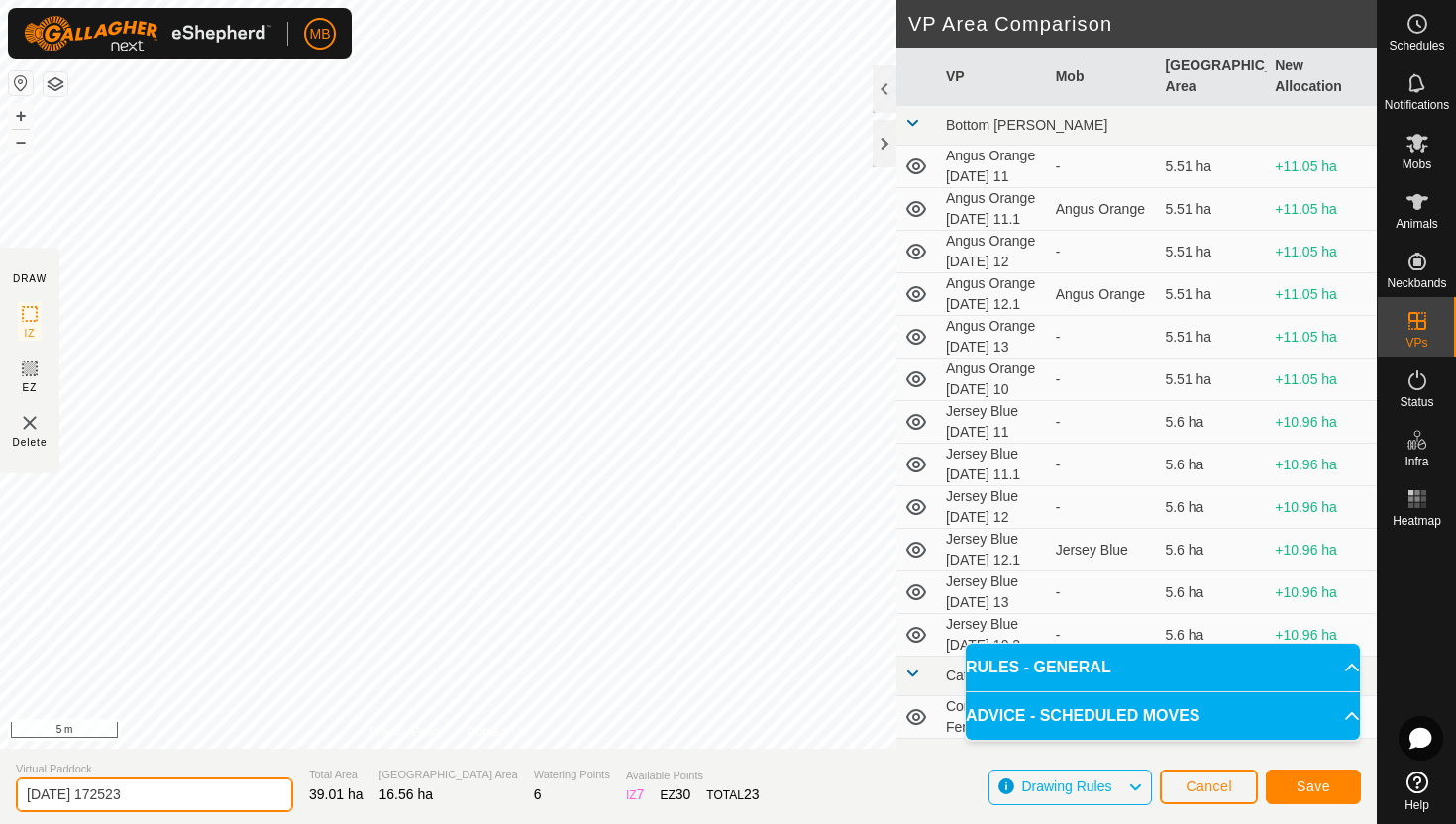 click on "[DATE] 172523" 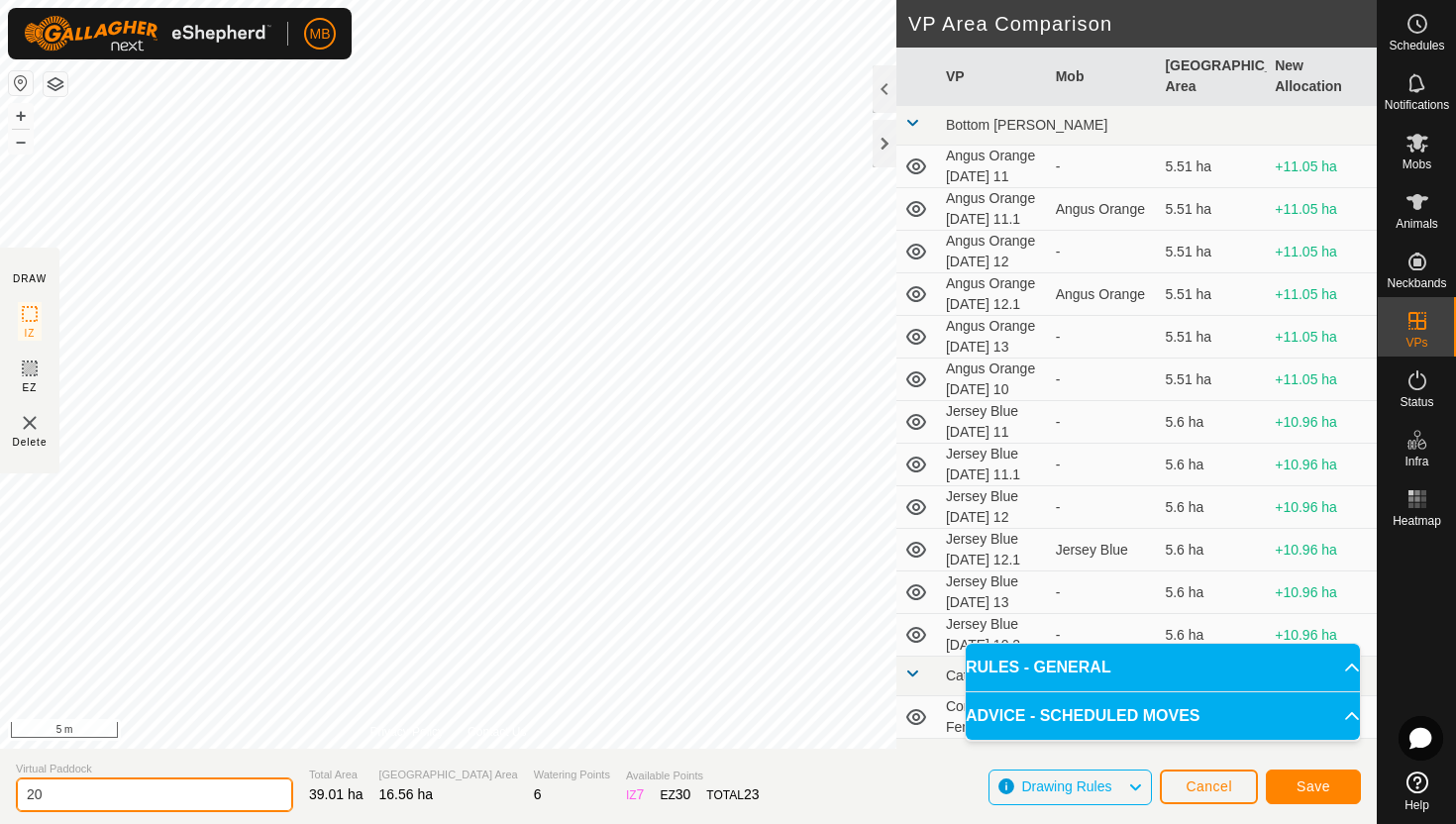 type on "2" 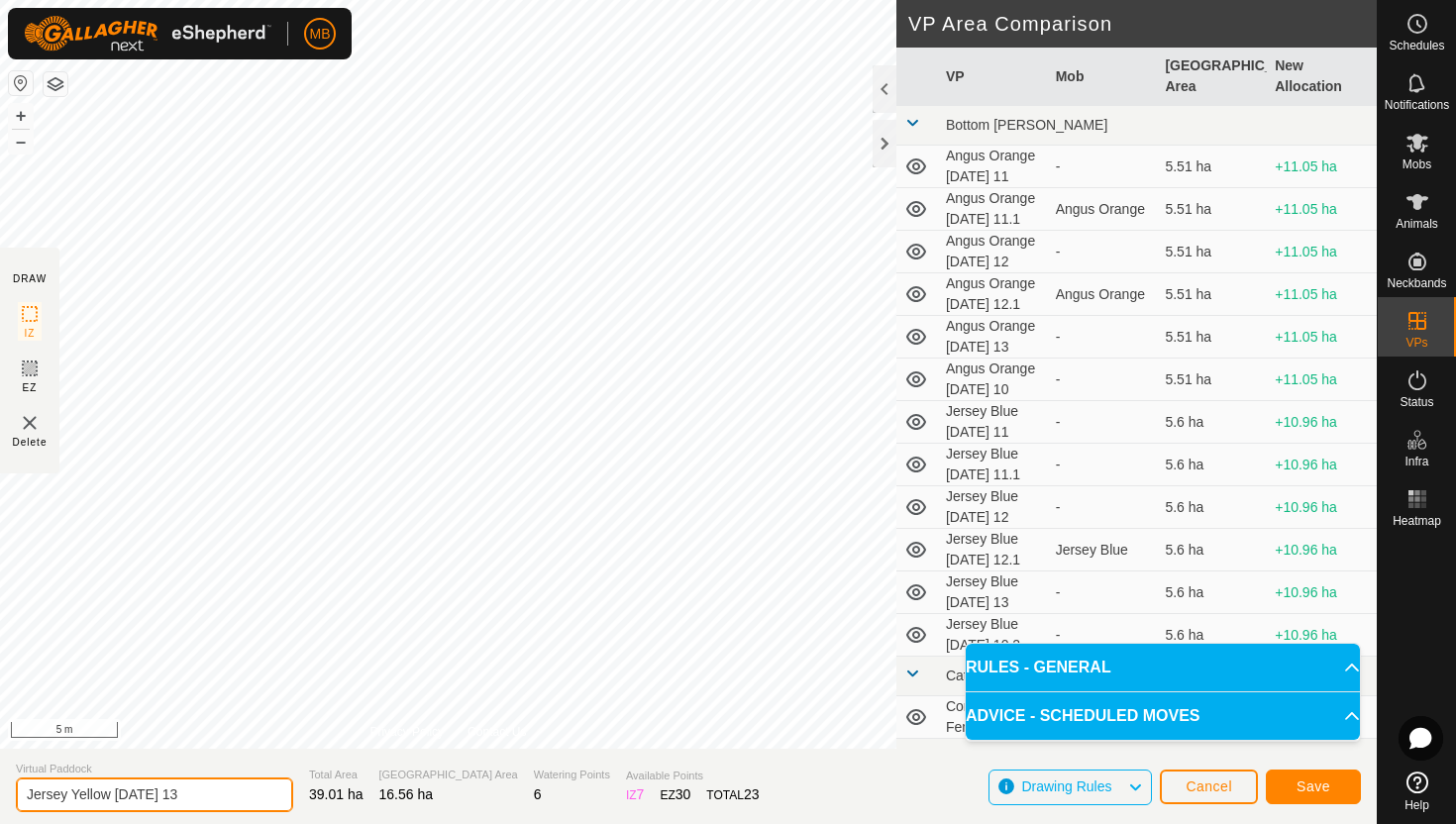 type on "Jersey Yellow [DATE] 13" 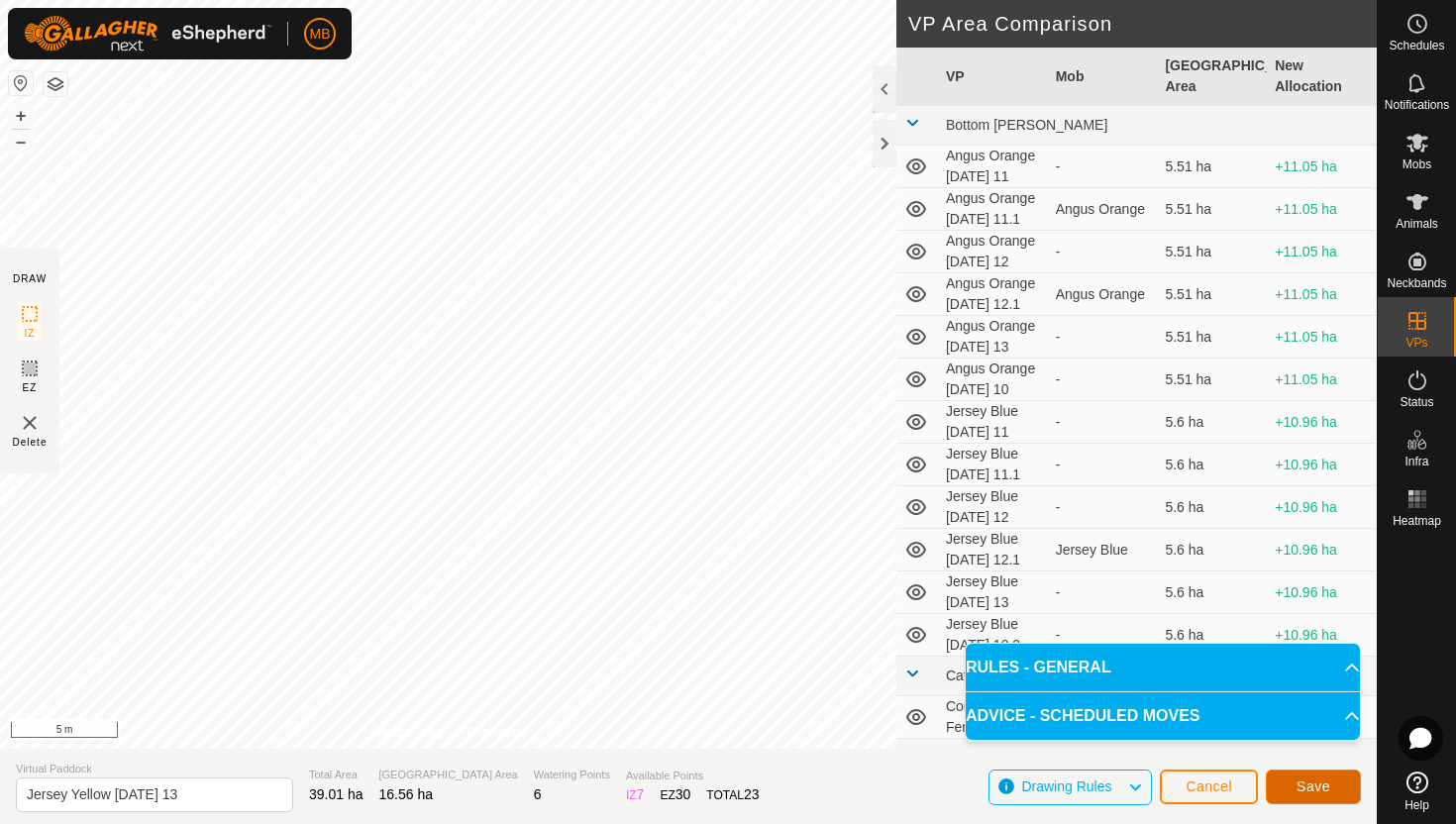 click on "Save" 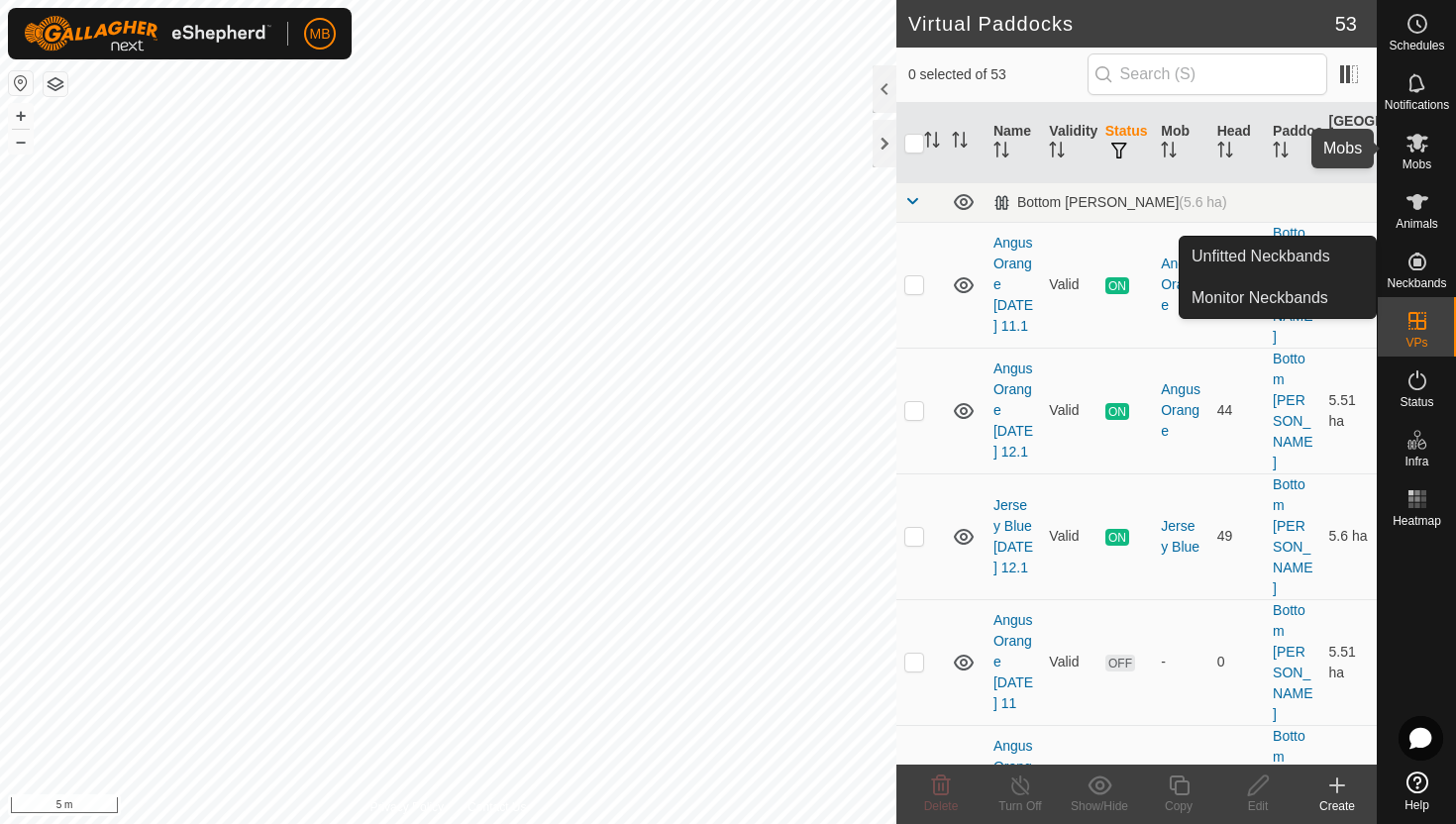 click 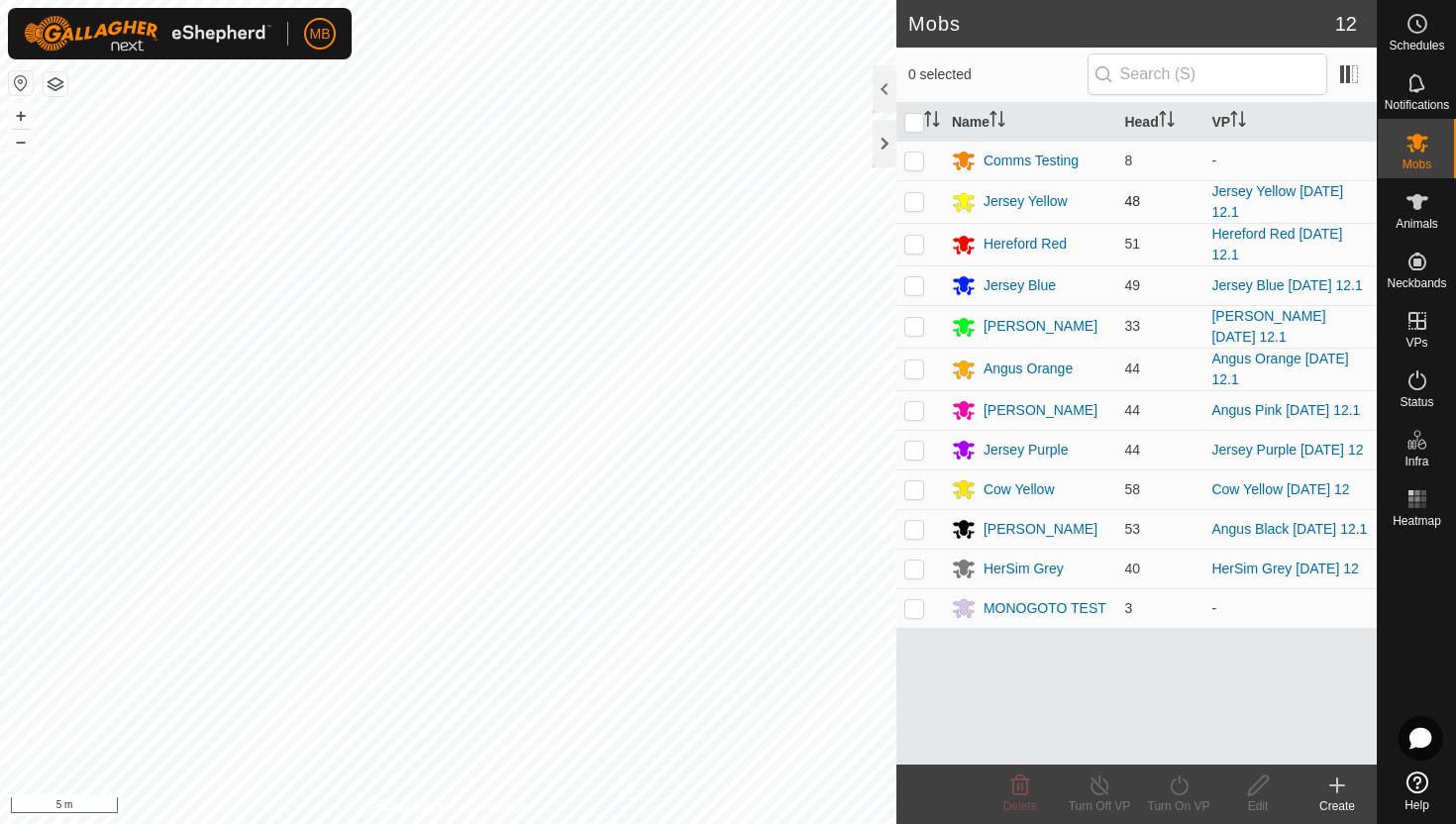 click at bounding box center (914, 201) 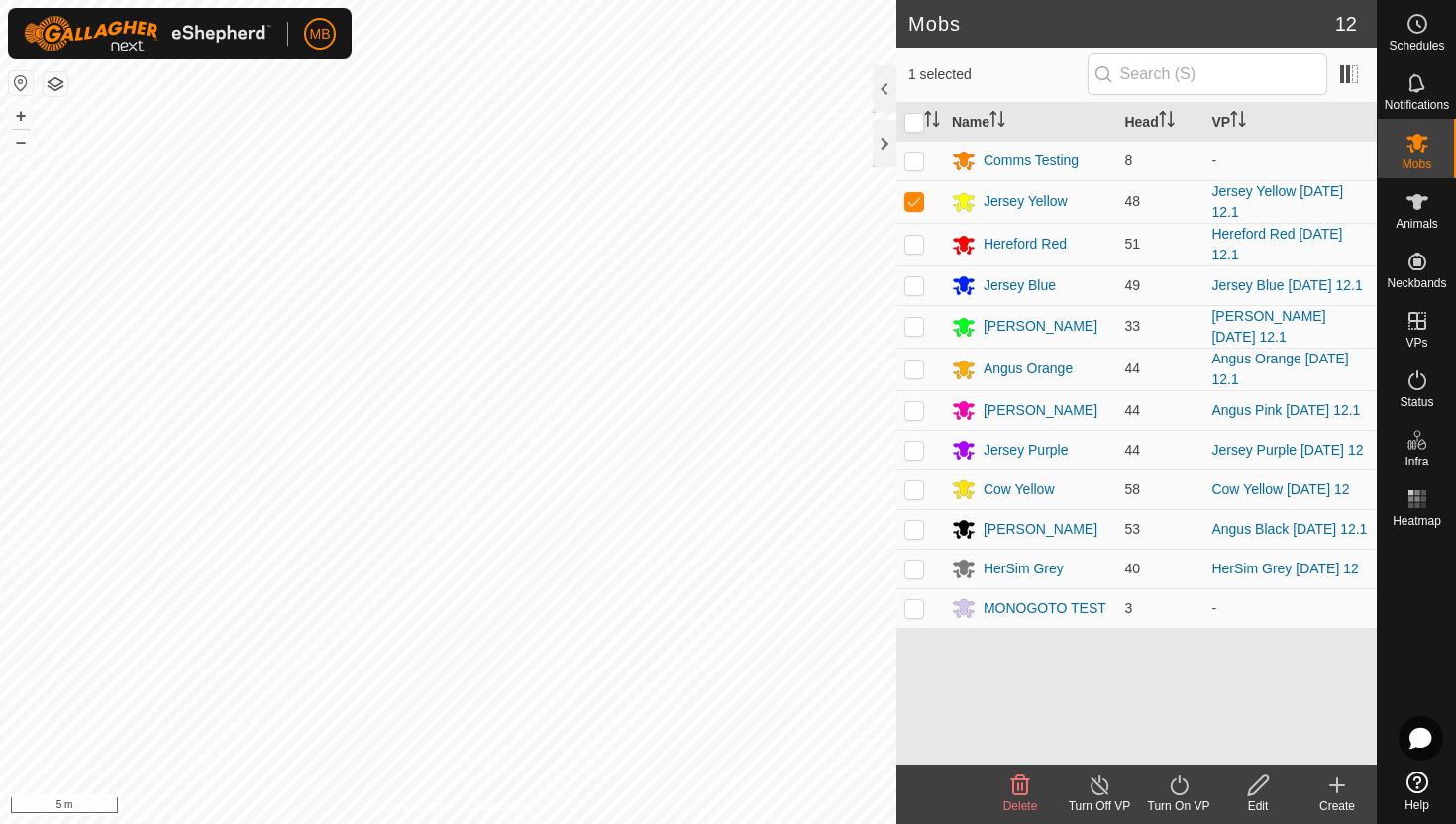 click 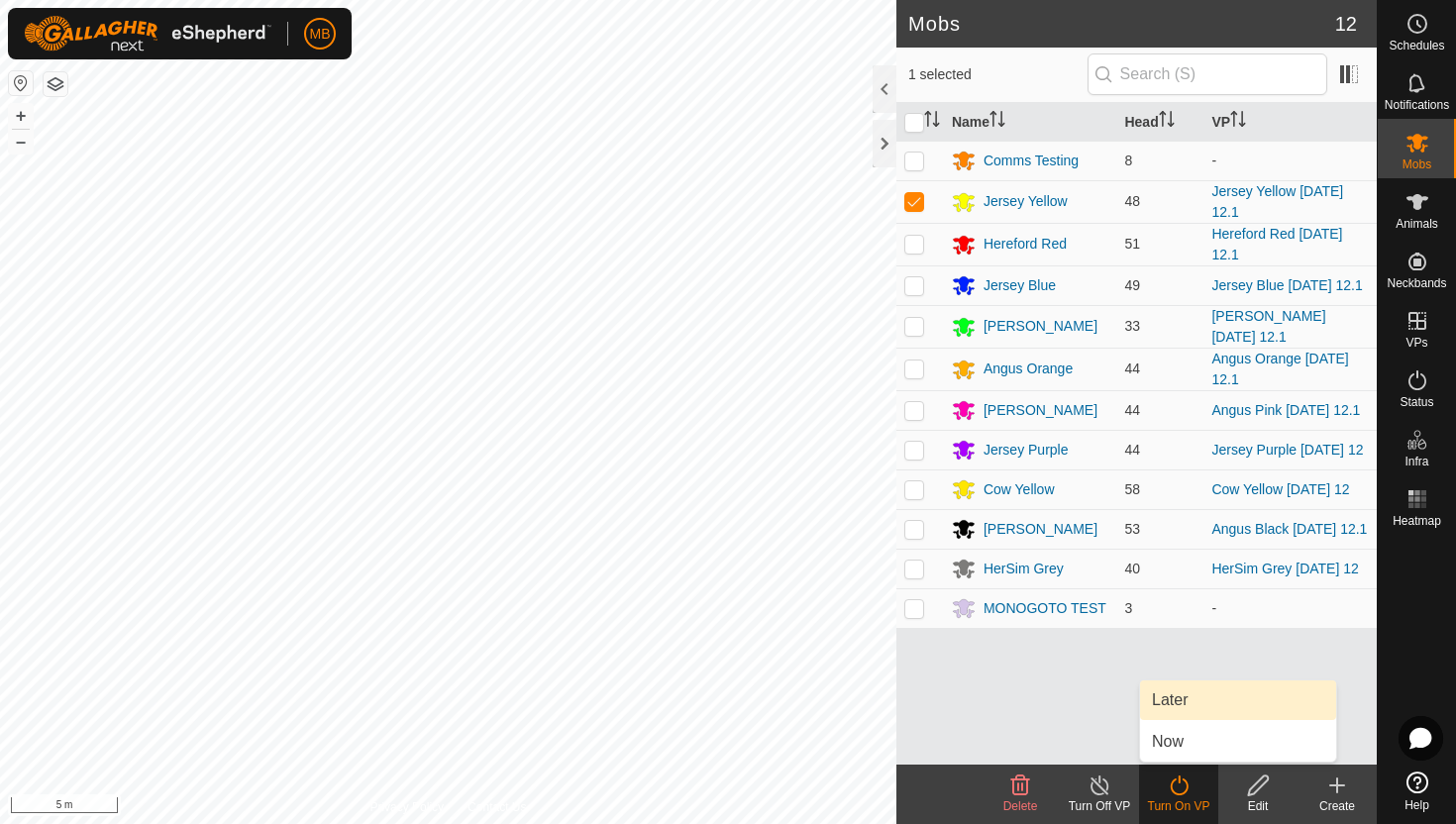 click on "Later" at bounding box center (1238, 700) 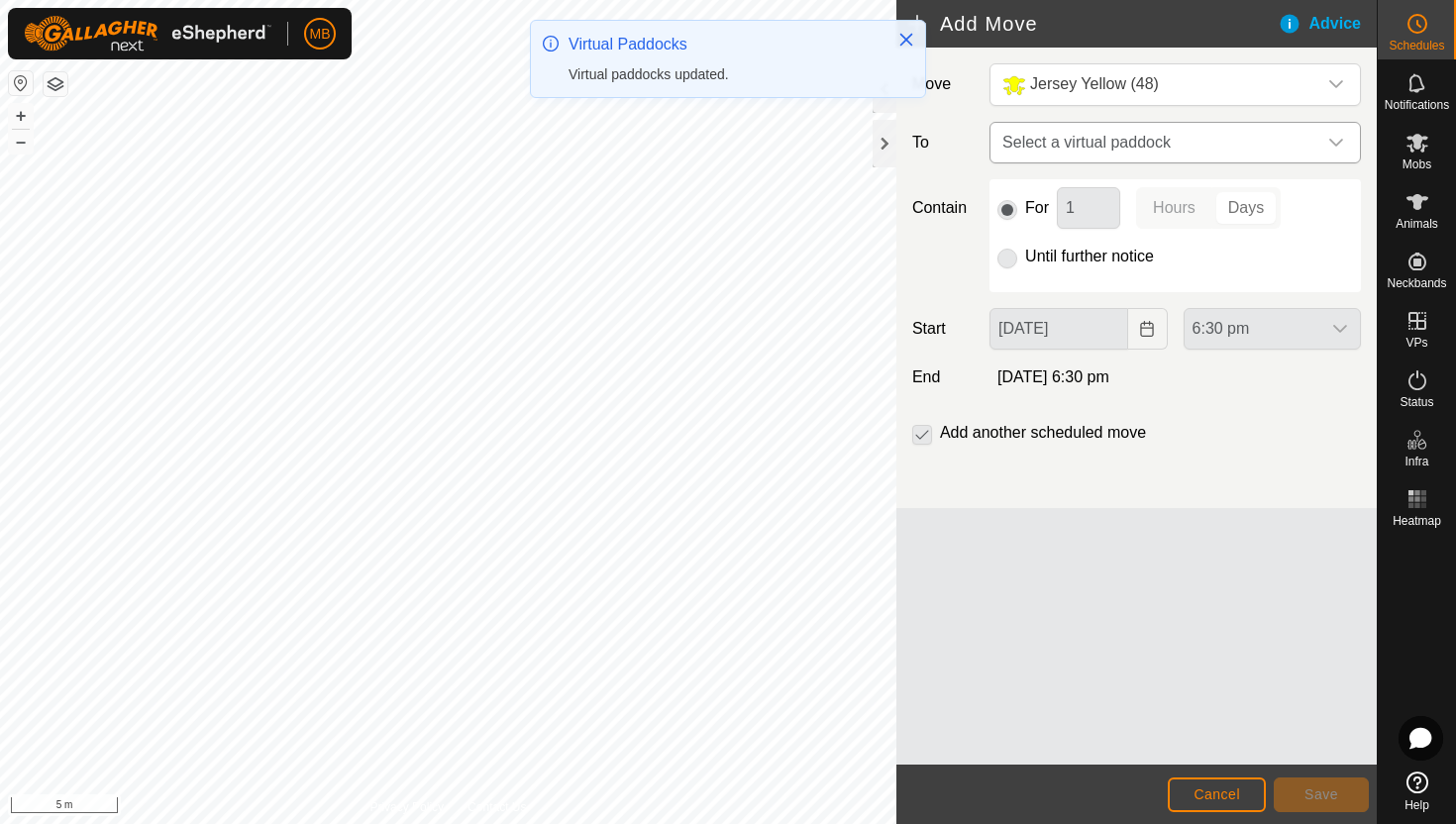 click at bounding box center [1336, 143] 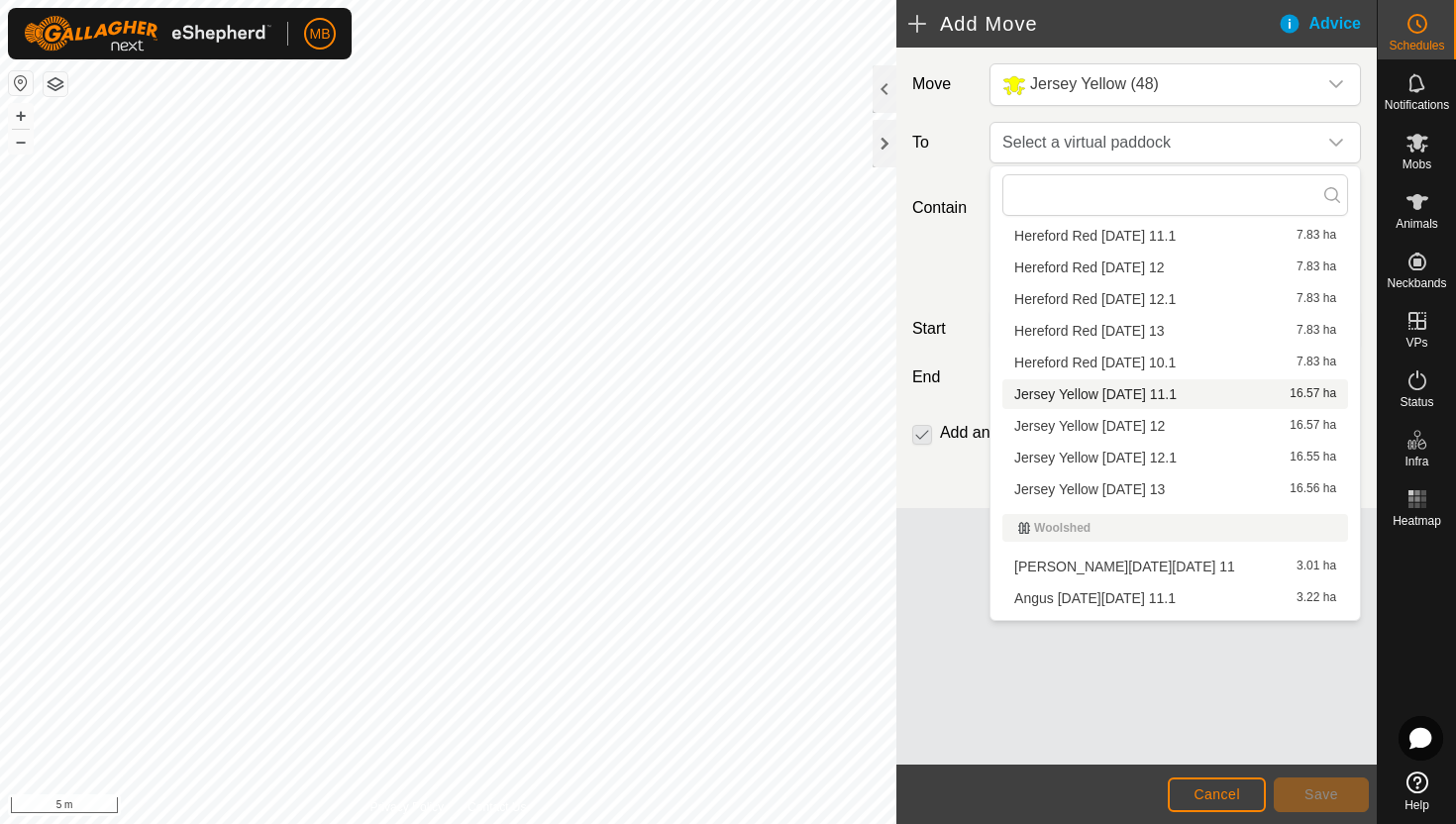 scroll, scrollTop: 1446, scrollLeft: 0, axis: vertical 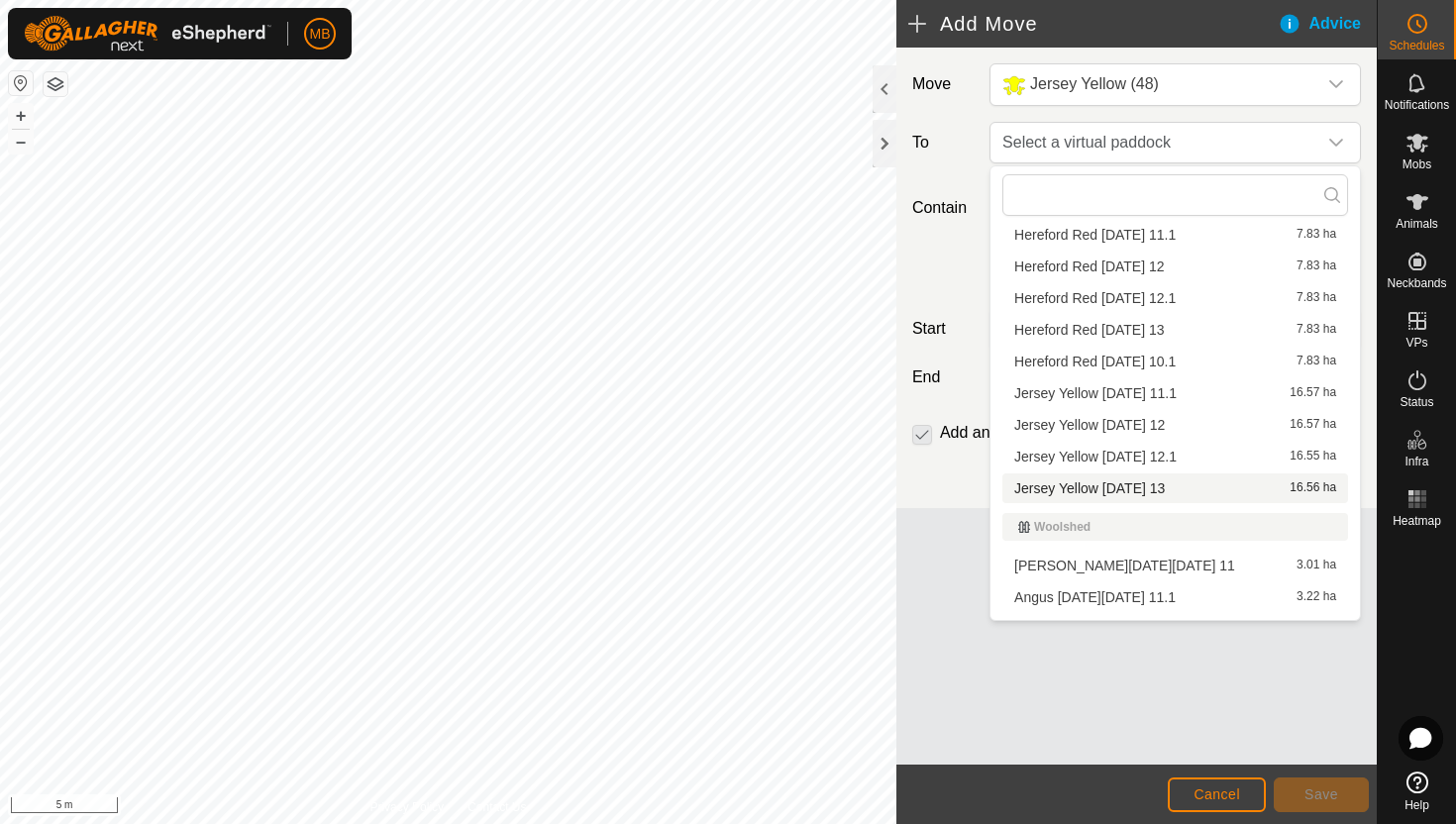 click on "Jersey Yellow Sunday 13  16.56 ha" at bounding box center (1175, 488) 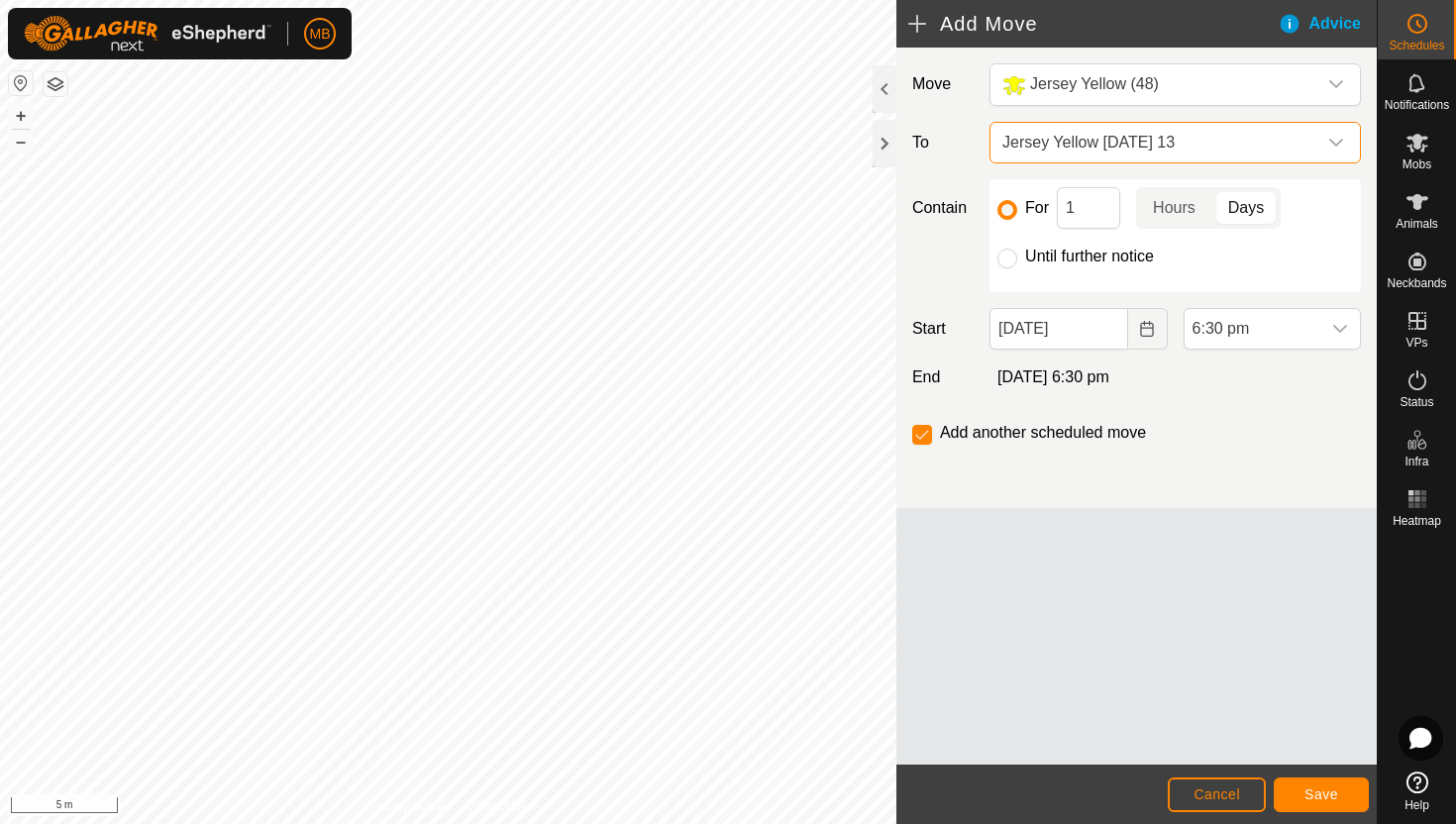 click on "Until further notice" 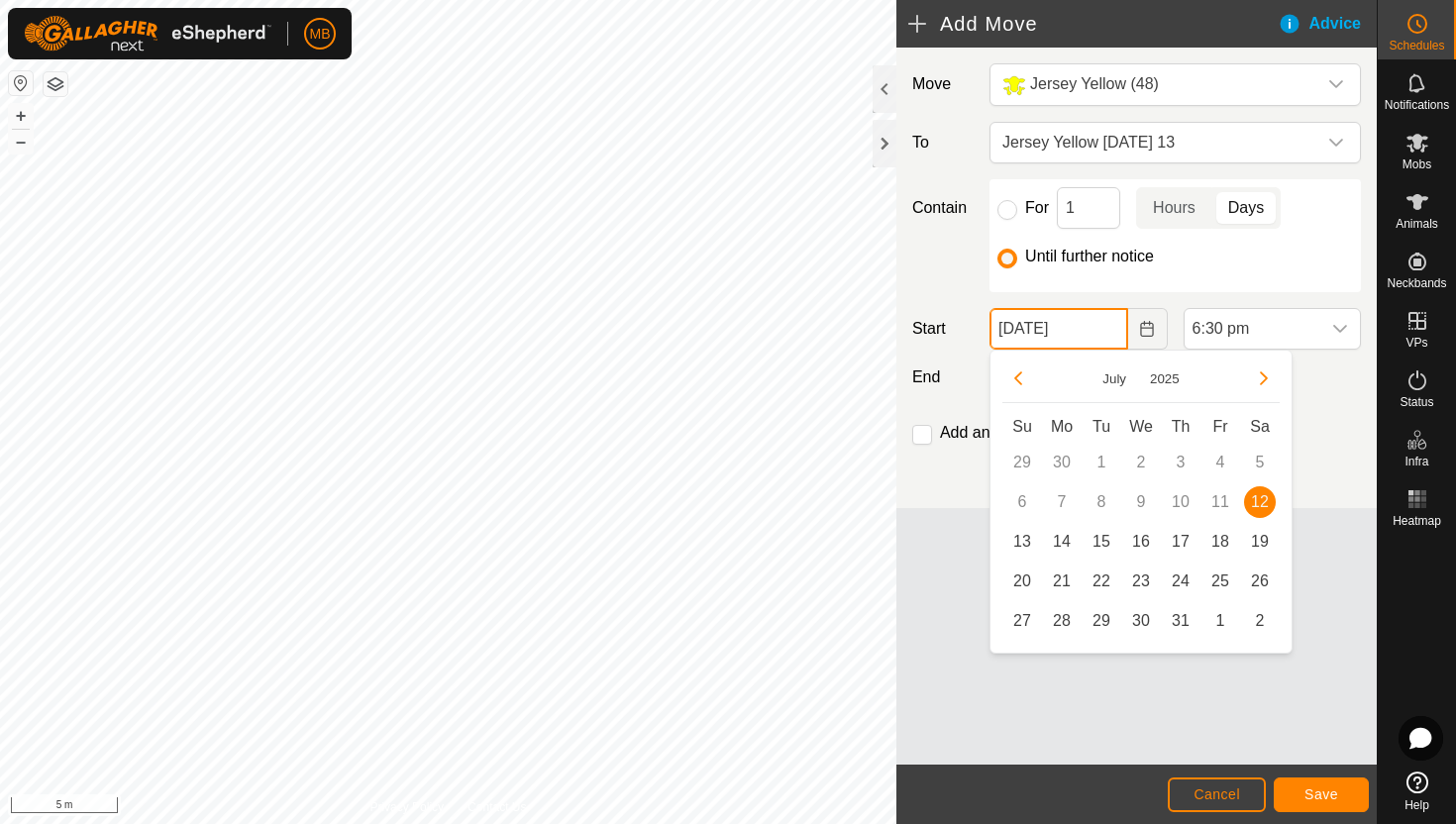 click on "12 Jul, 2025" 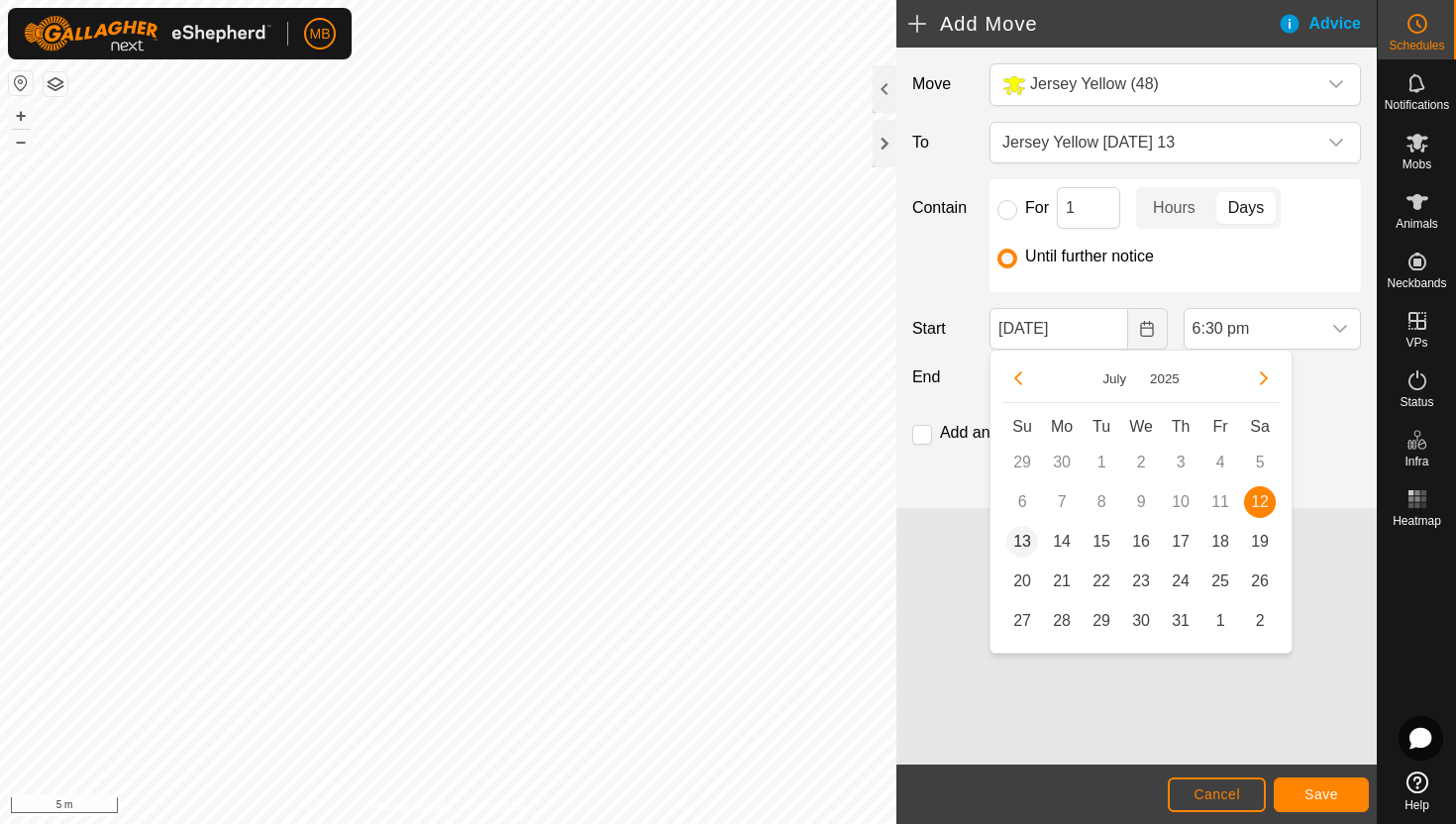 click on "13" at bounding box center (1022, 542) 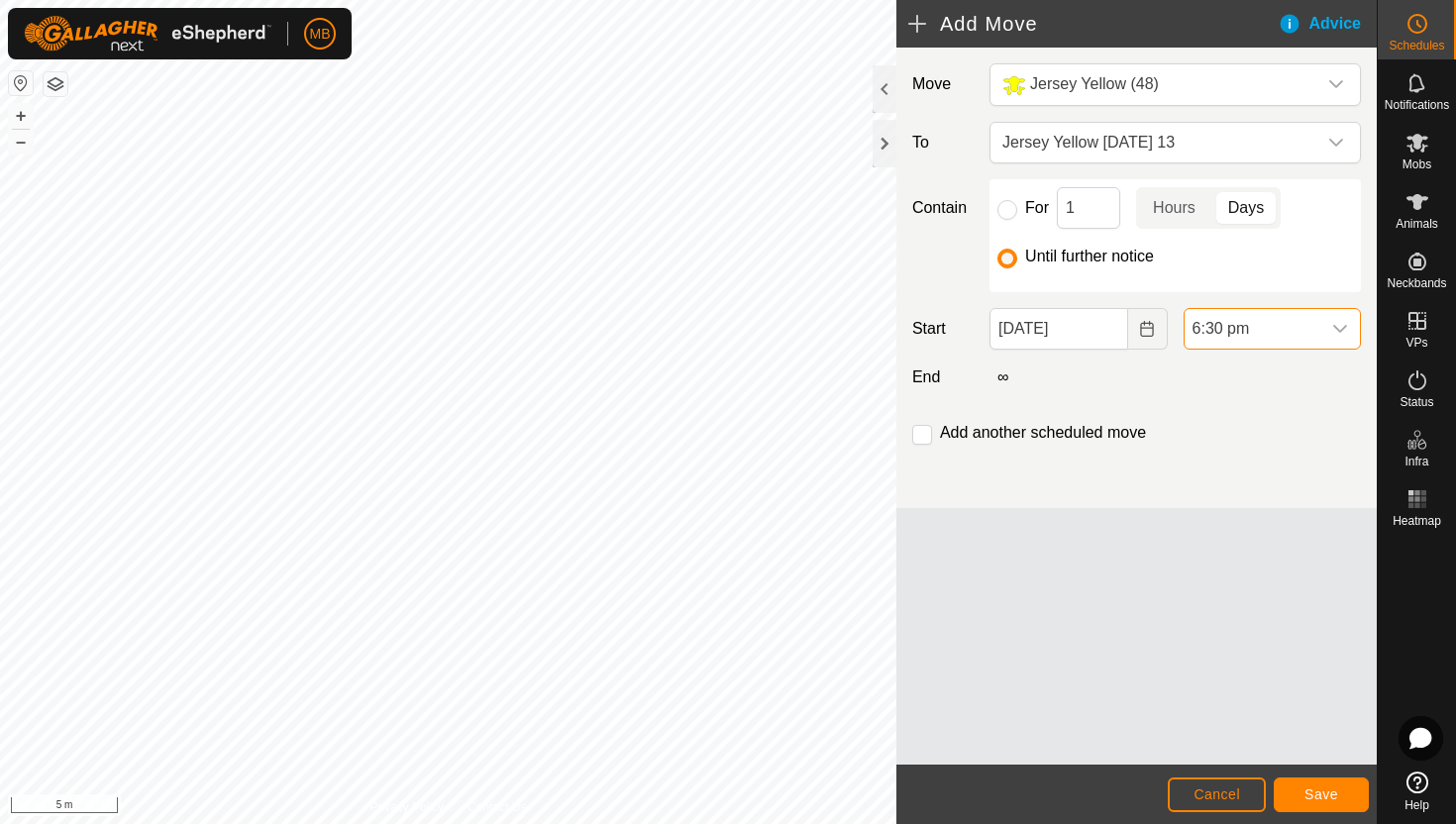click on "6:30 pm" at bounding box center (1252, 329) 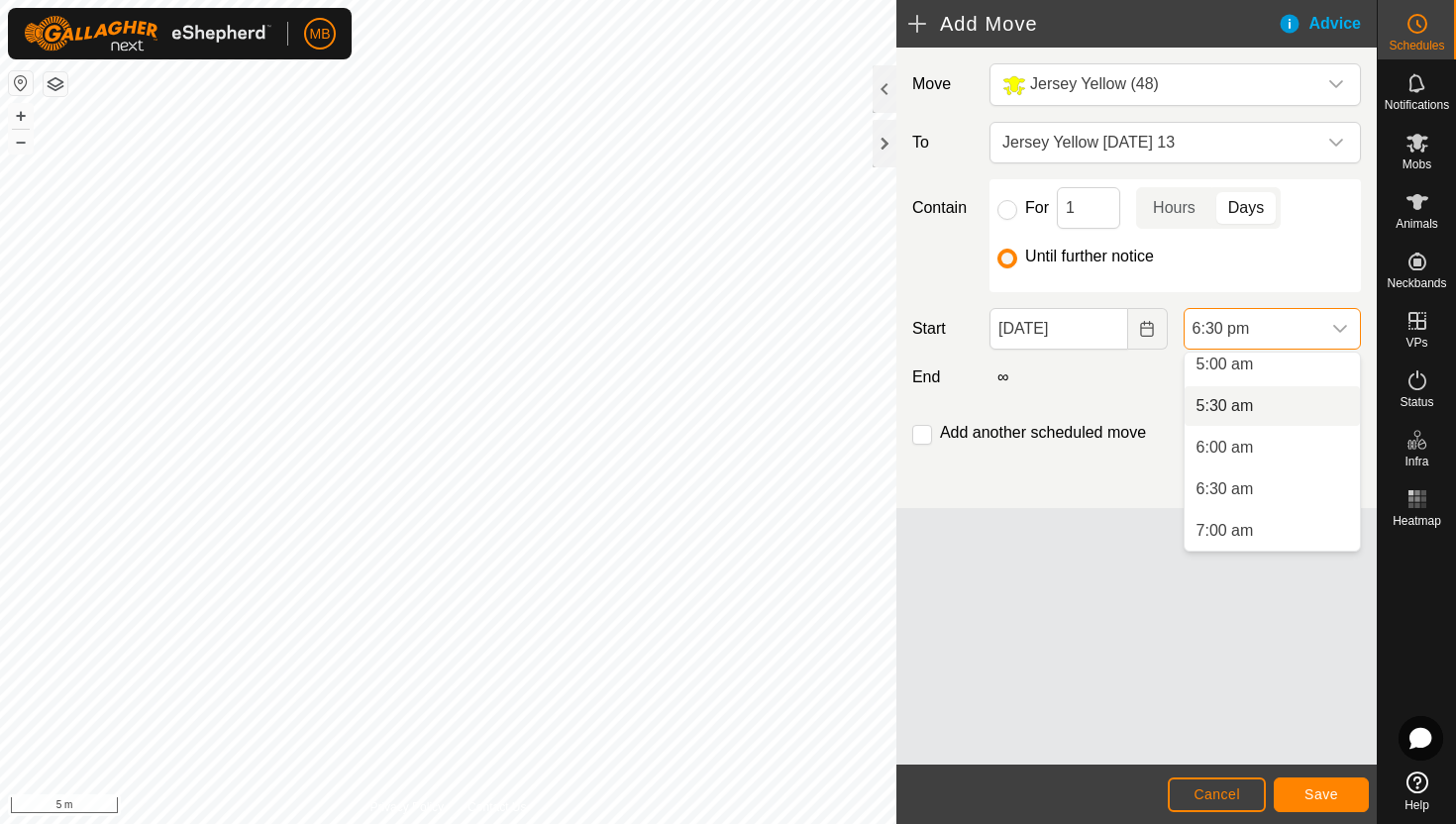 scroll, scrollTop: 423, scrollLeft: 0, axis: vertical 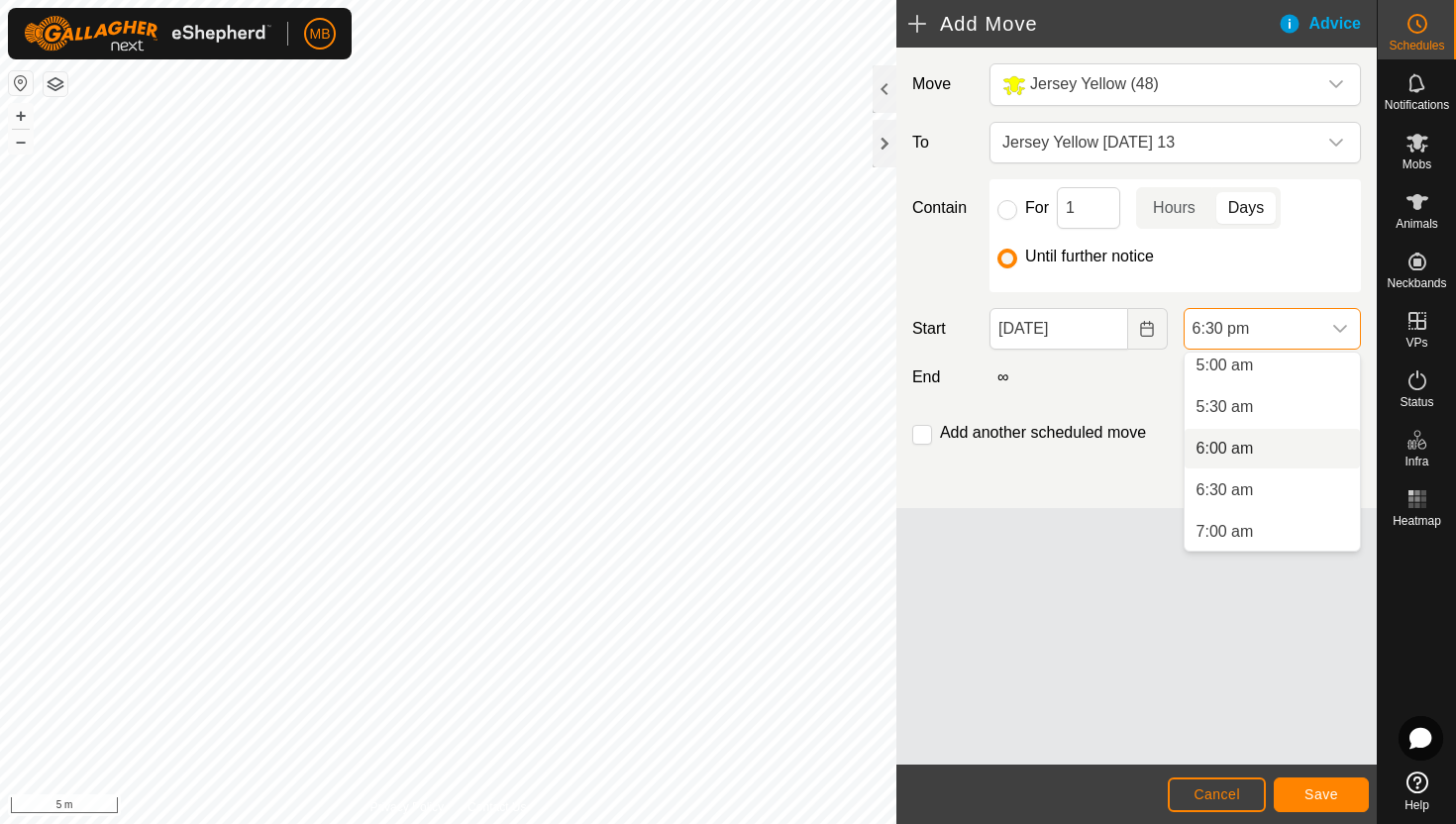 click on "6:00 am" at bounding box center (1272, 449) 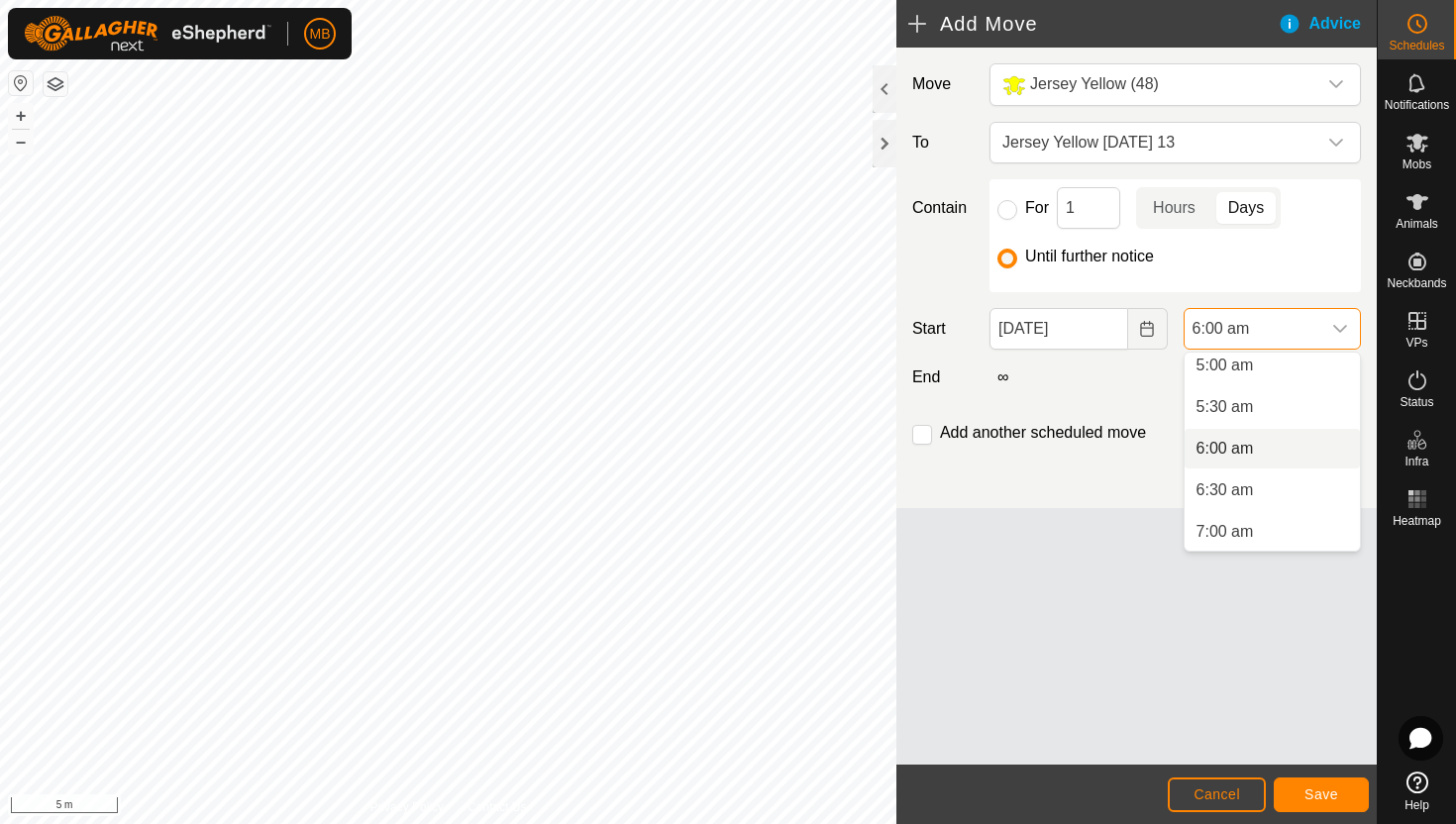 scroll, scrollTop: 0, scrollLeft: 0, axis: both 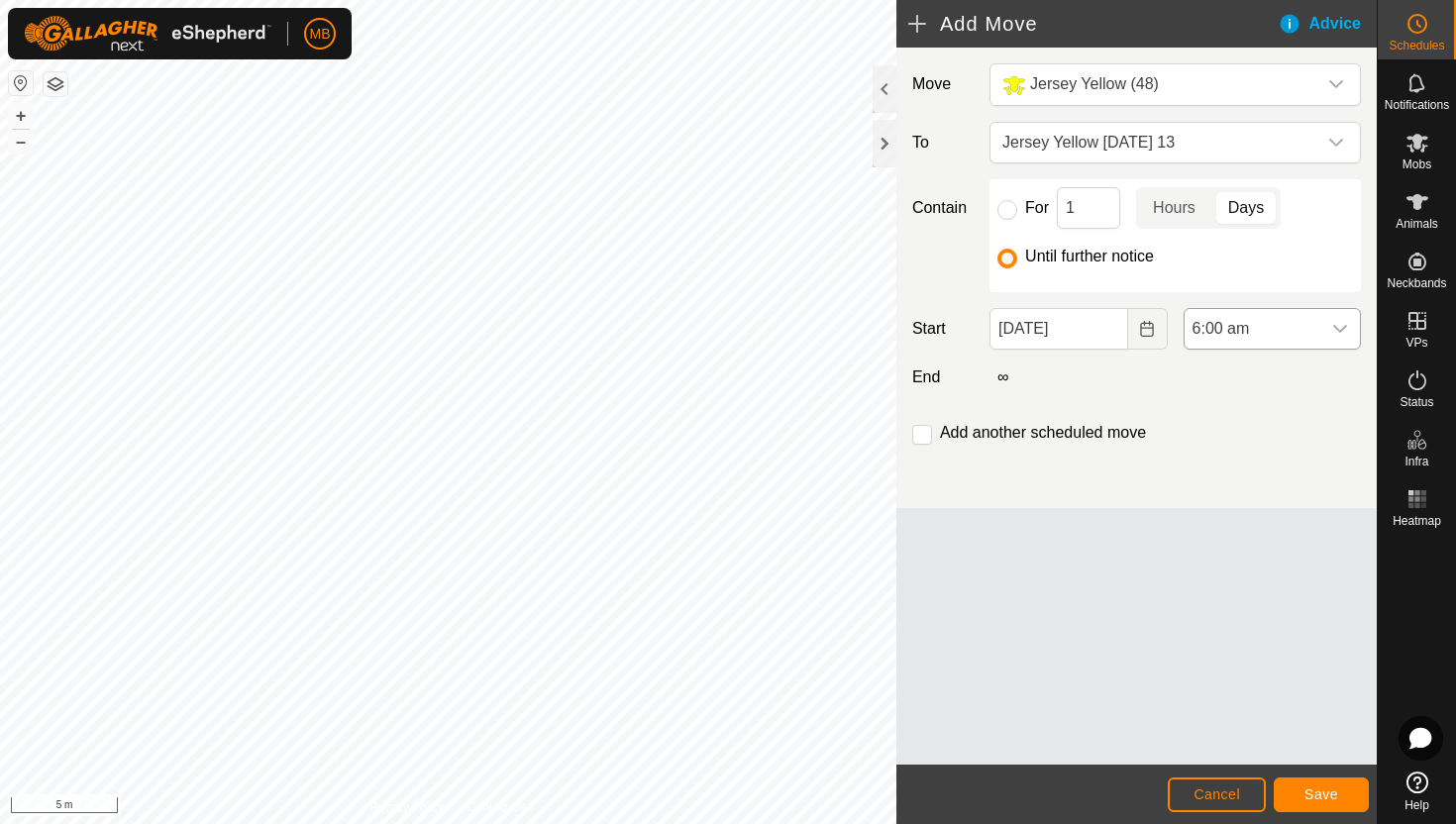 click at bounding box center [1340, 329] 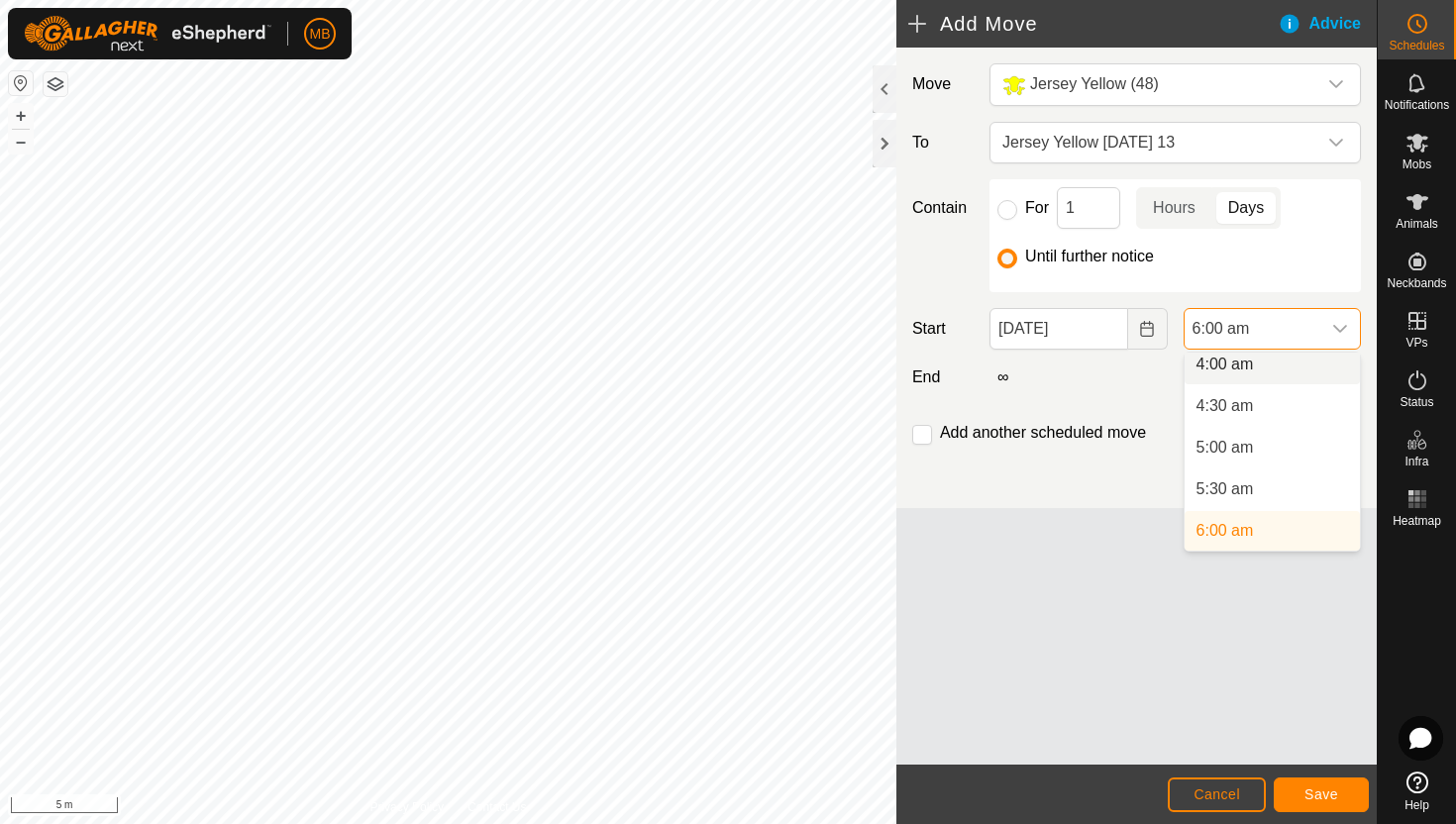scroll, scrollTop: 333, scrollLeft: 0, axis: vertical 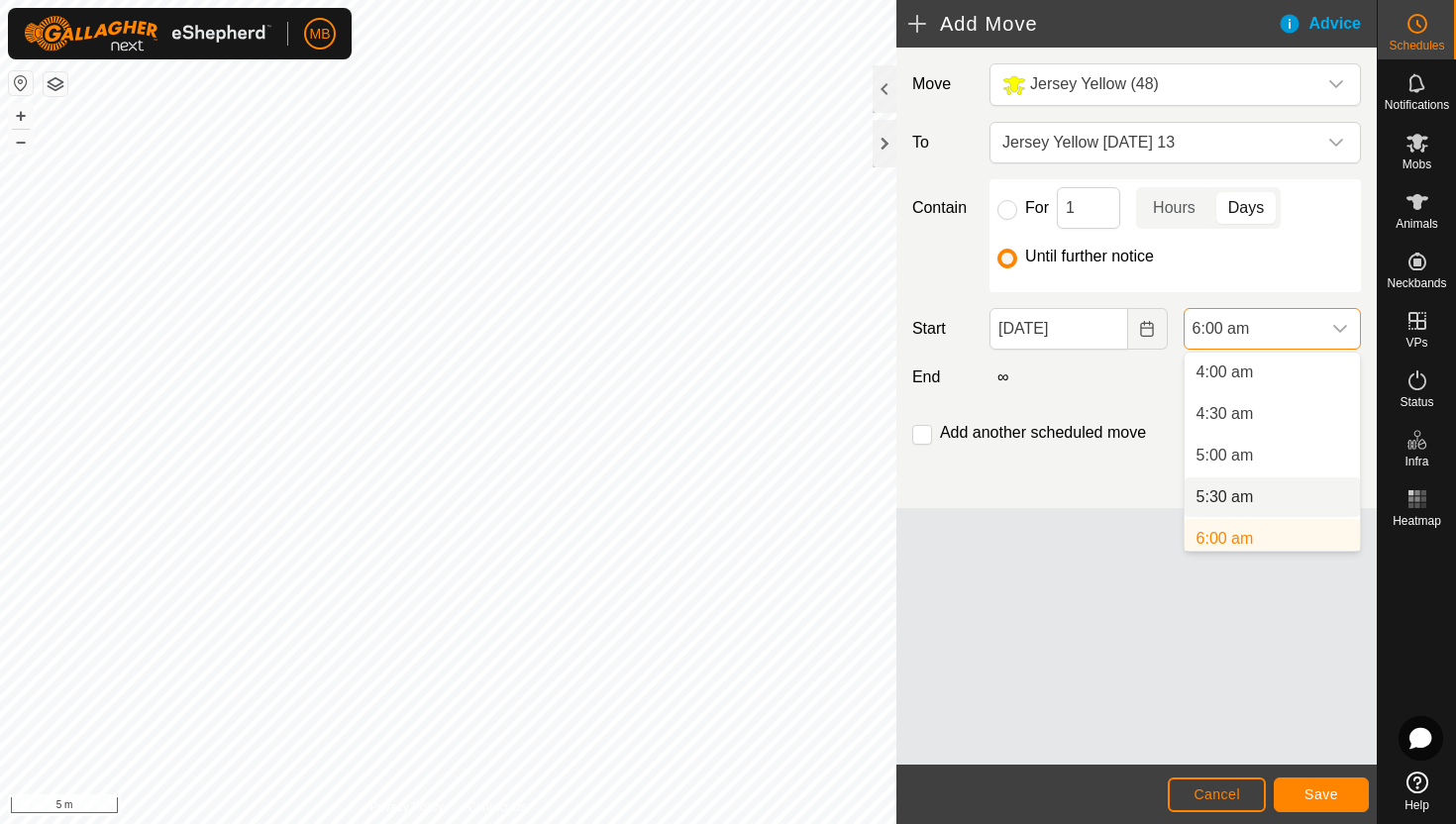 click on "5:30 am" at bounding box center [1272, 497] 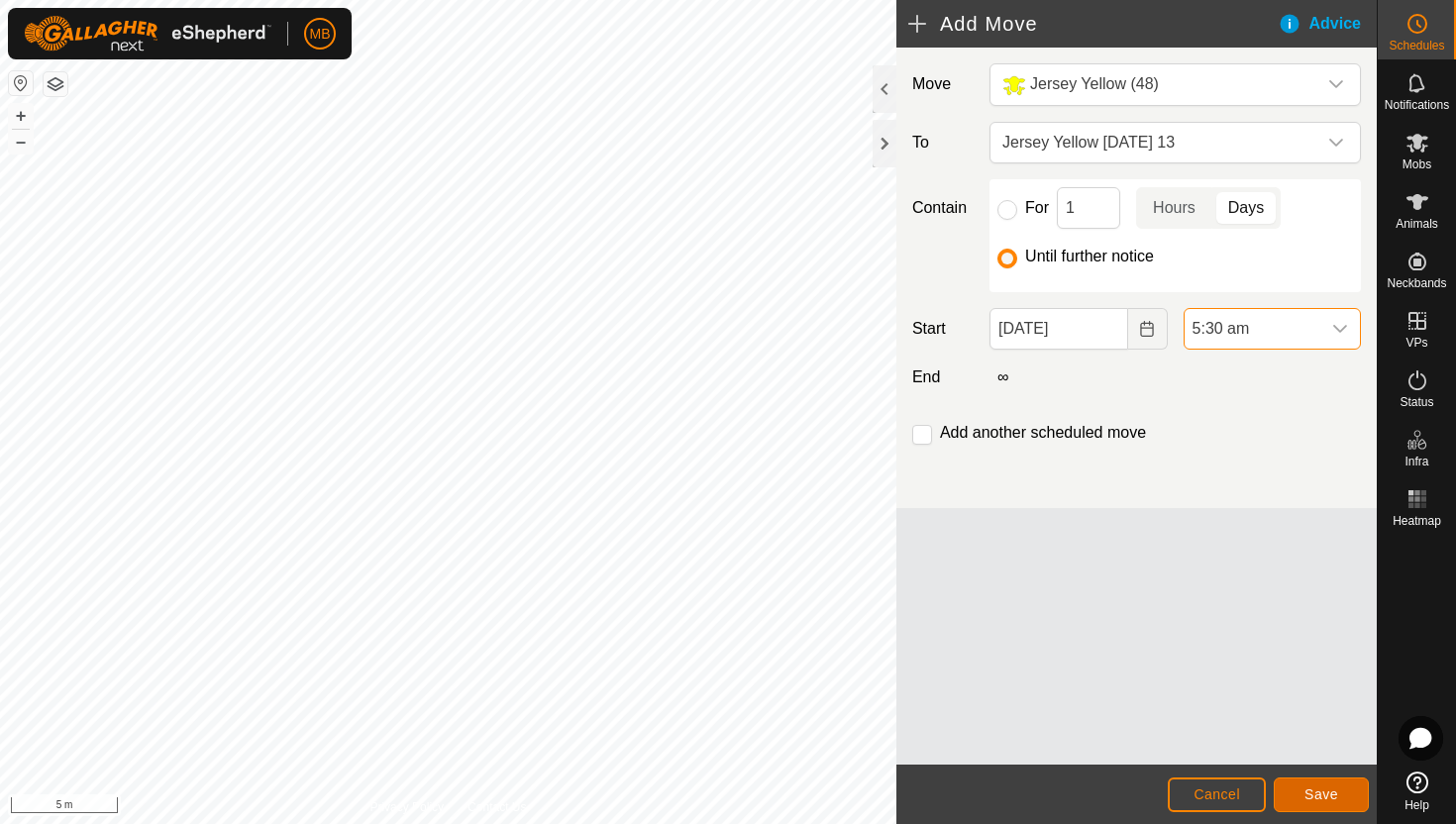 click on "Save" 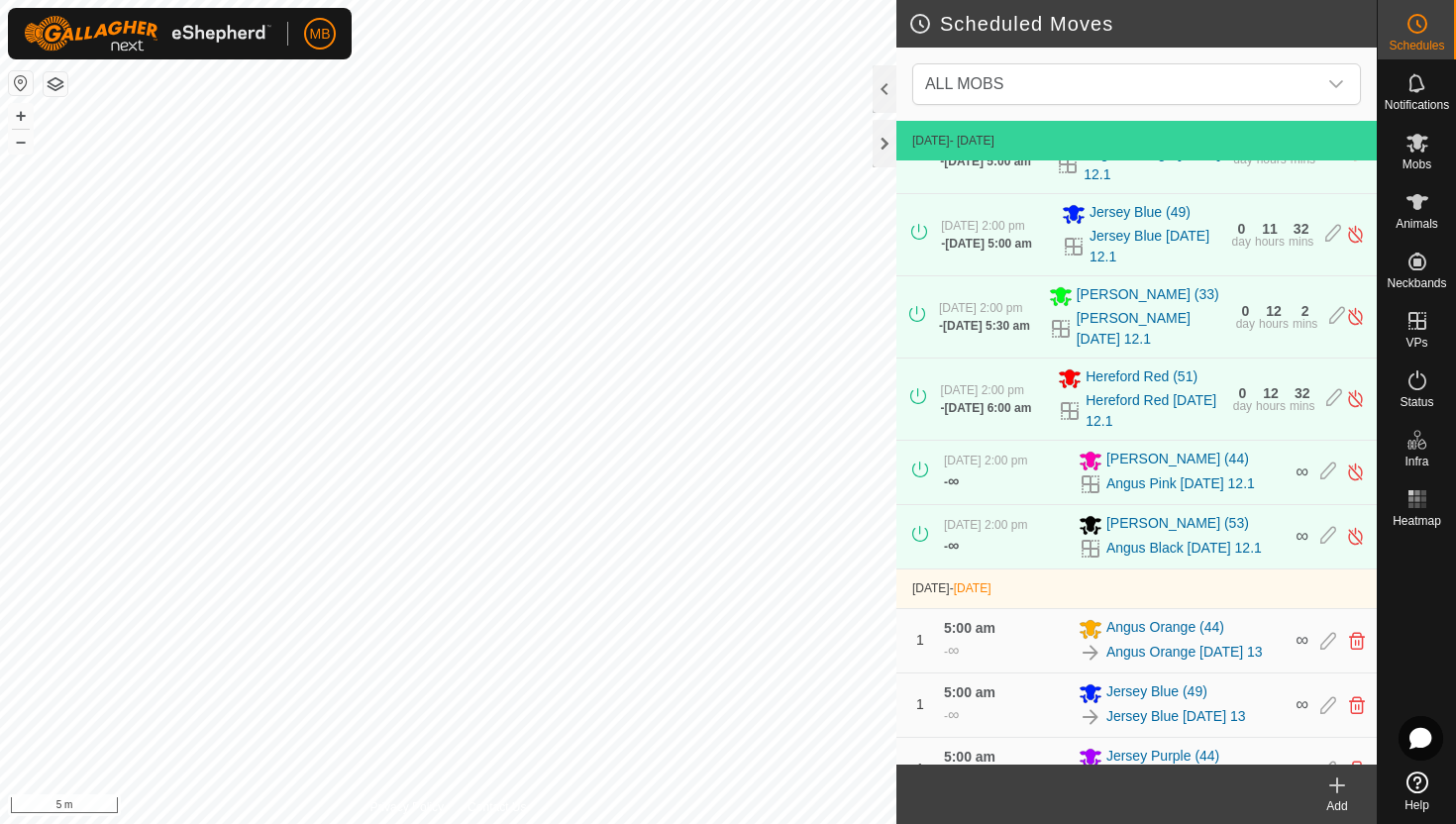 scroll, scrollTop: 608, scrollLeft: 0, axis: vertical 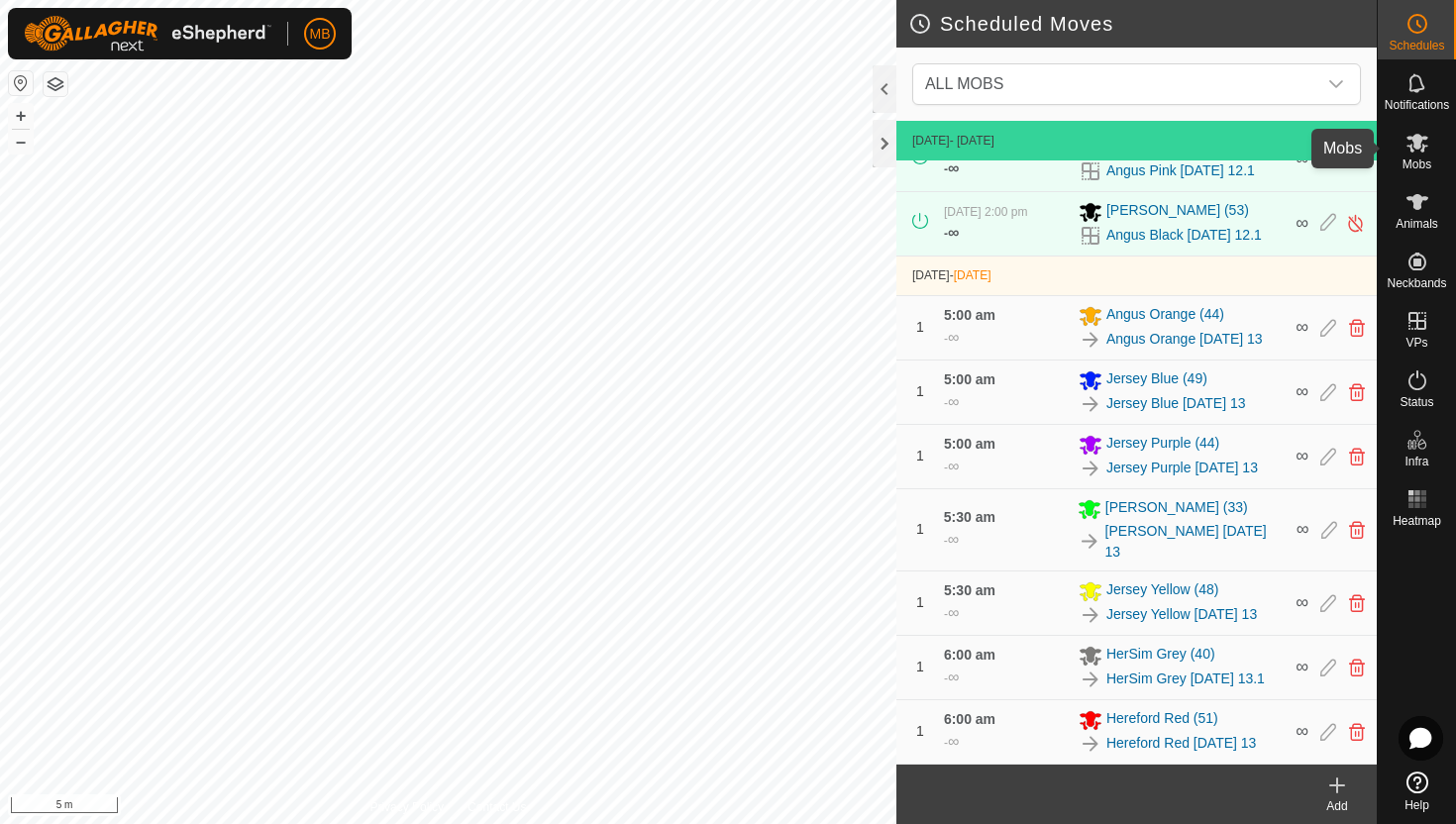 click 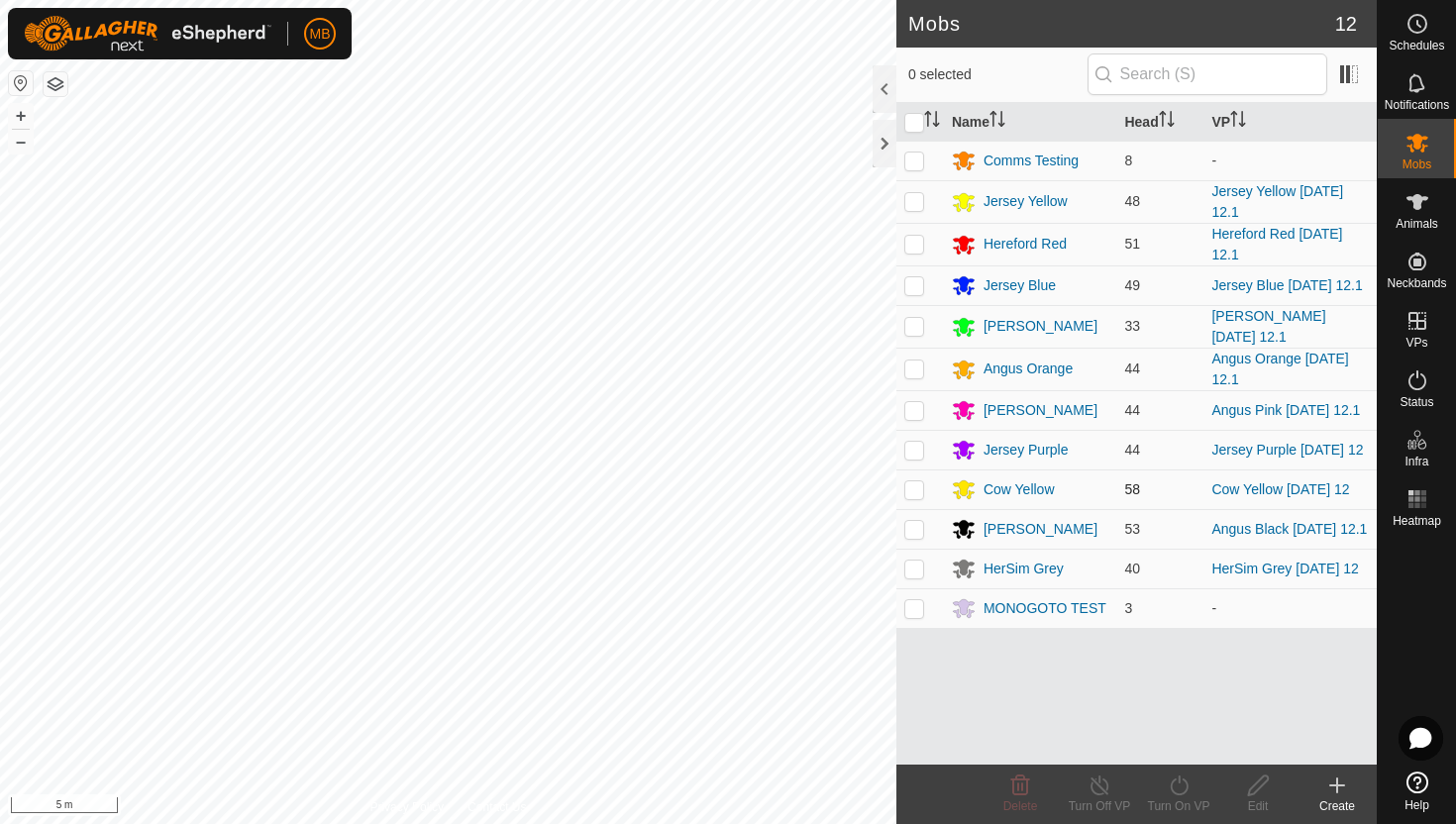 click at bounding box center (914, 489) 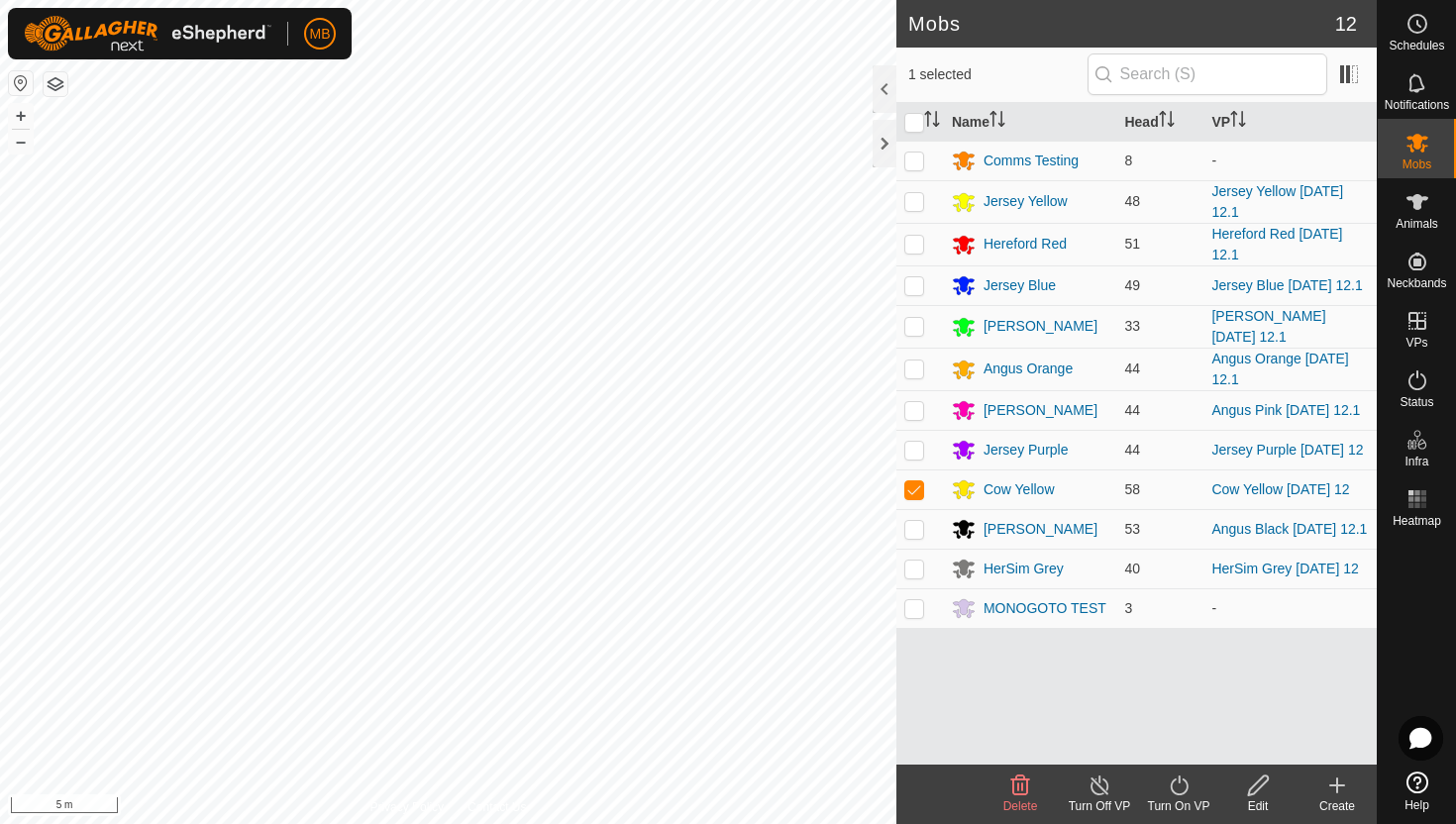 click 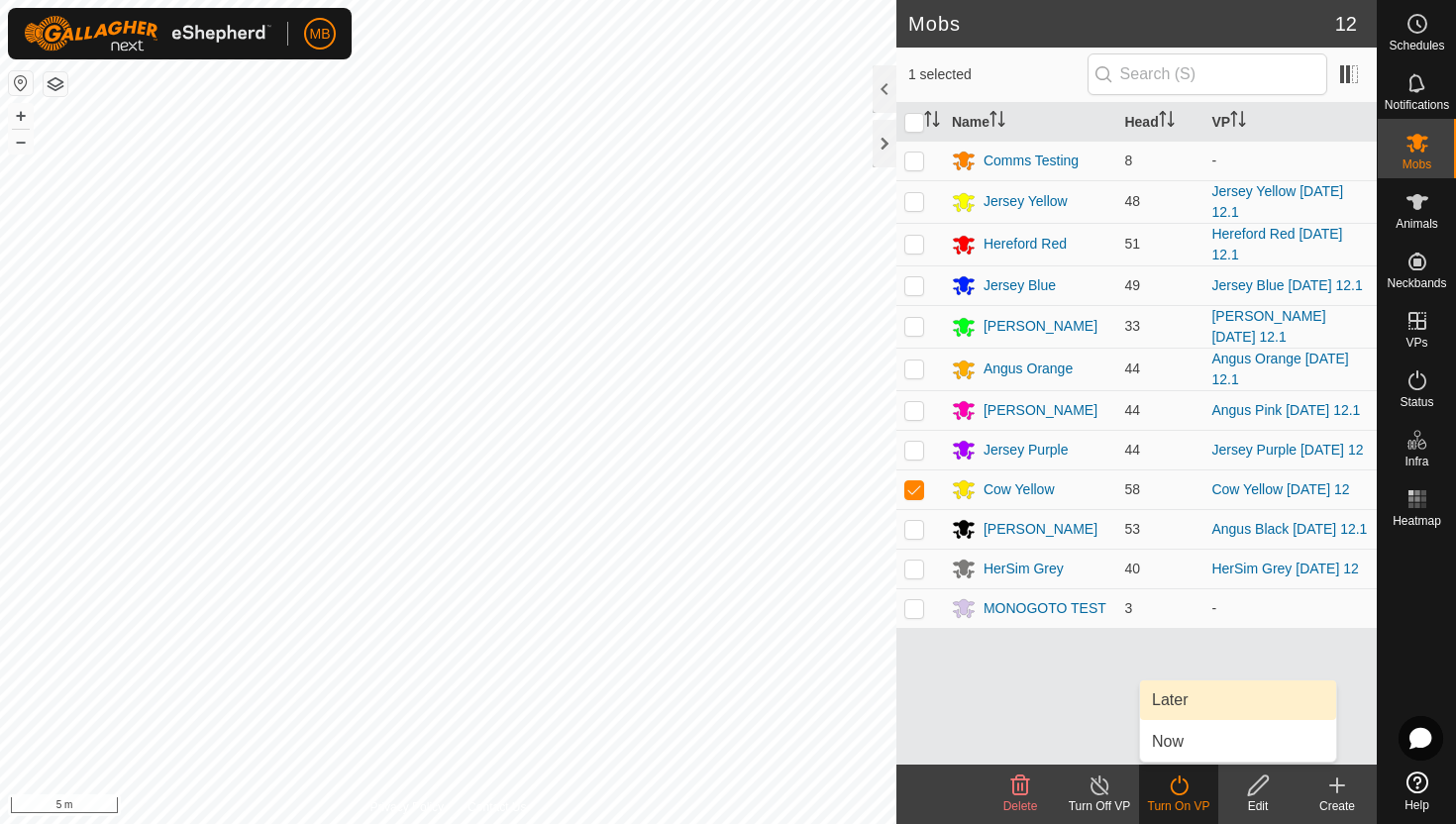 click on "Later" at bounding box center (1238, 700) 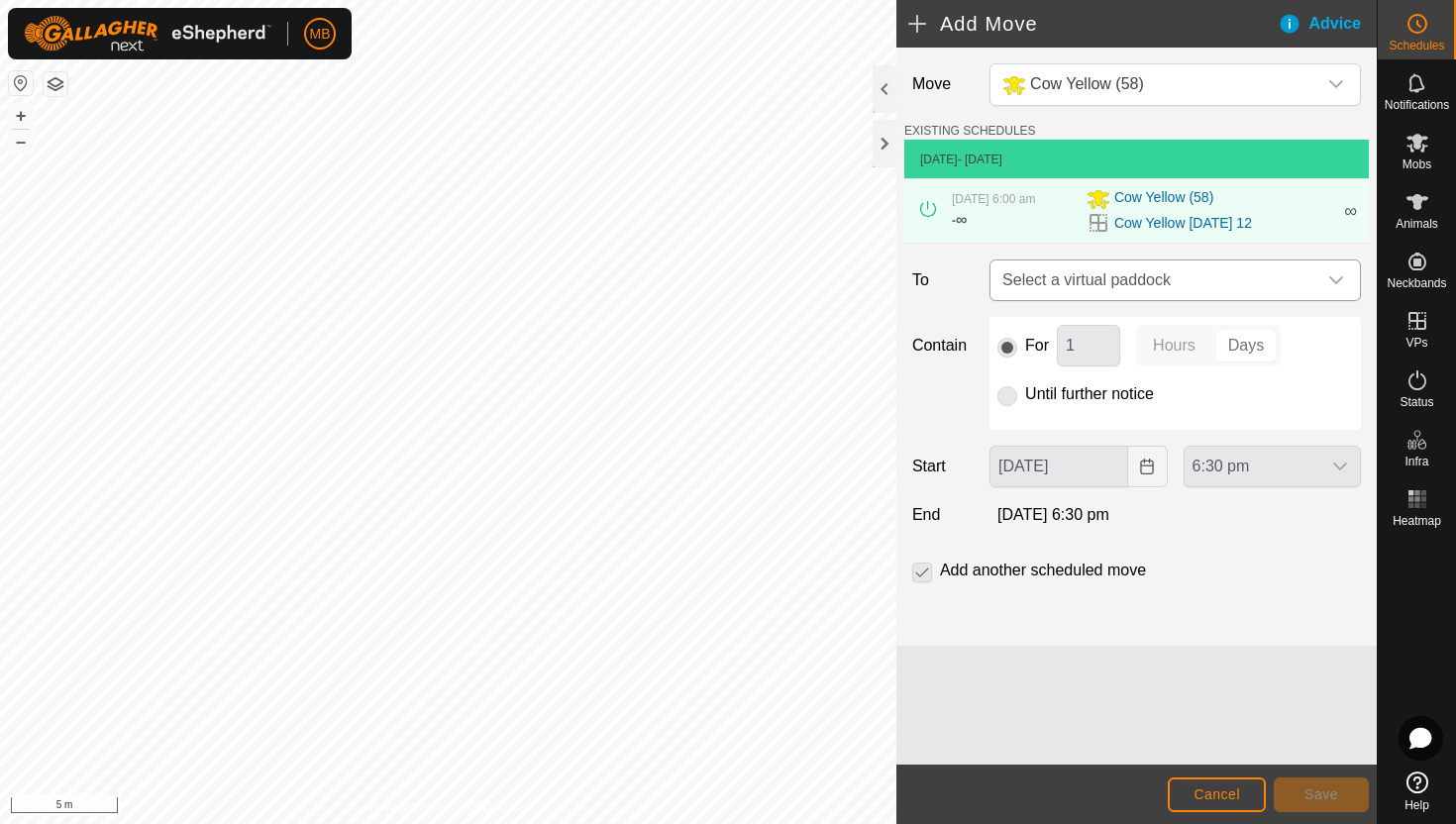 click at bounding box center [1336, 280] 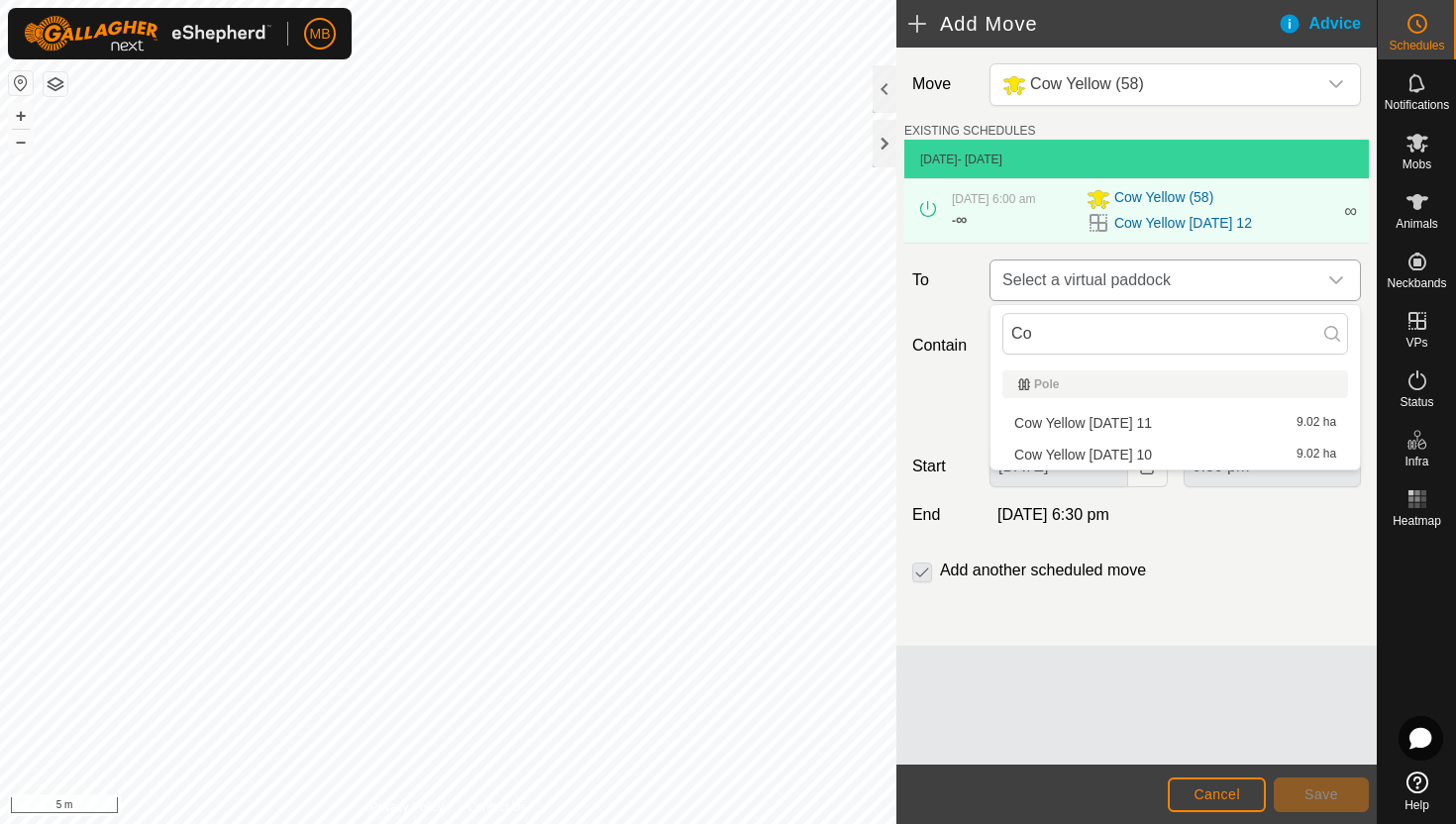 type on "C" 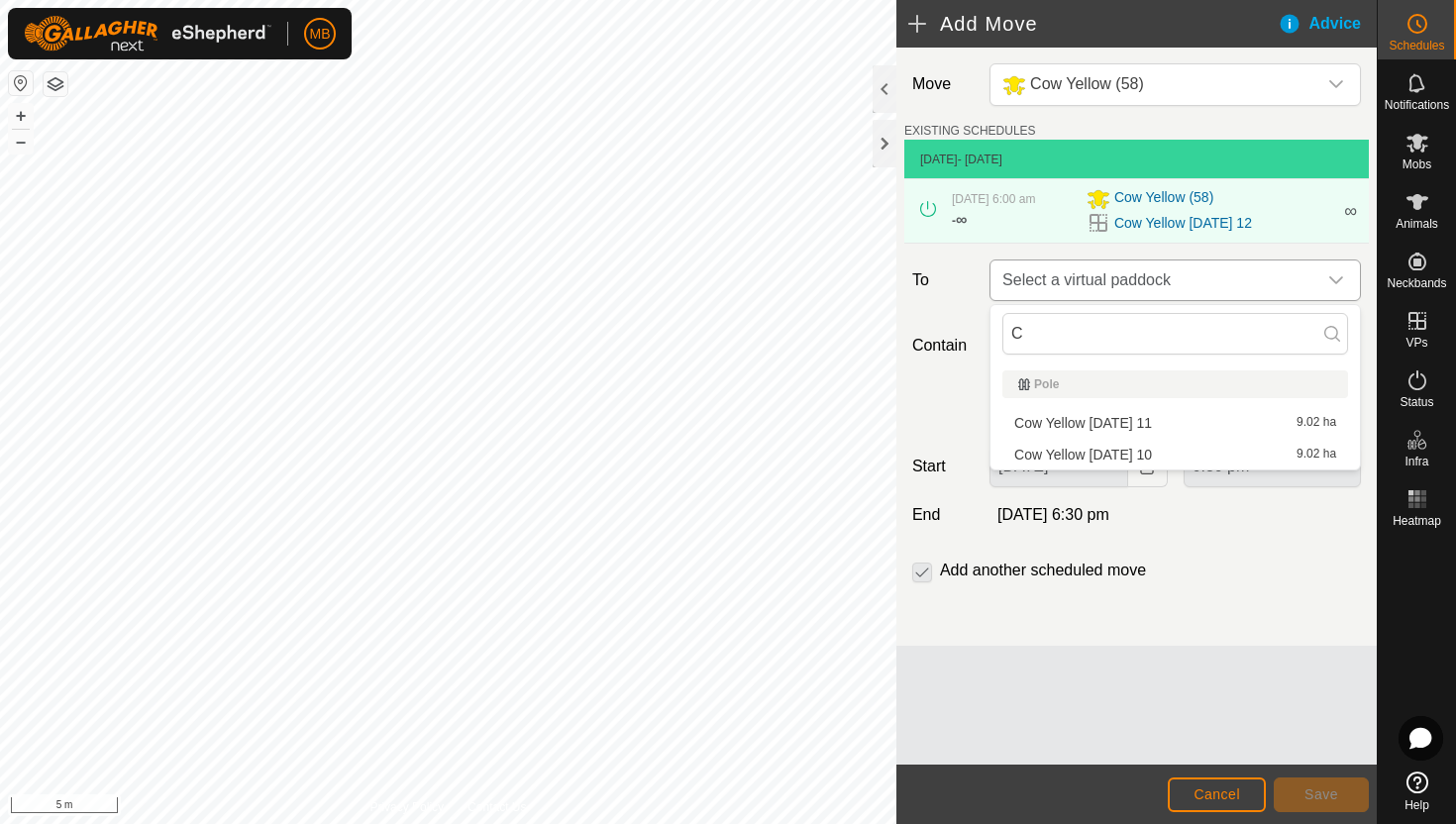 type 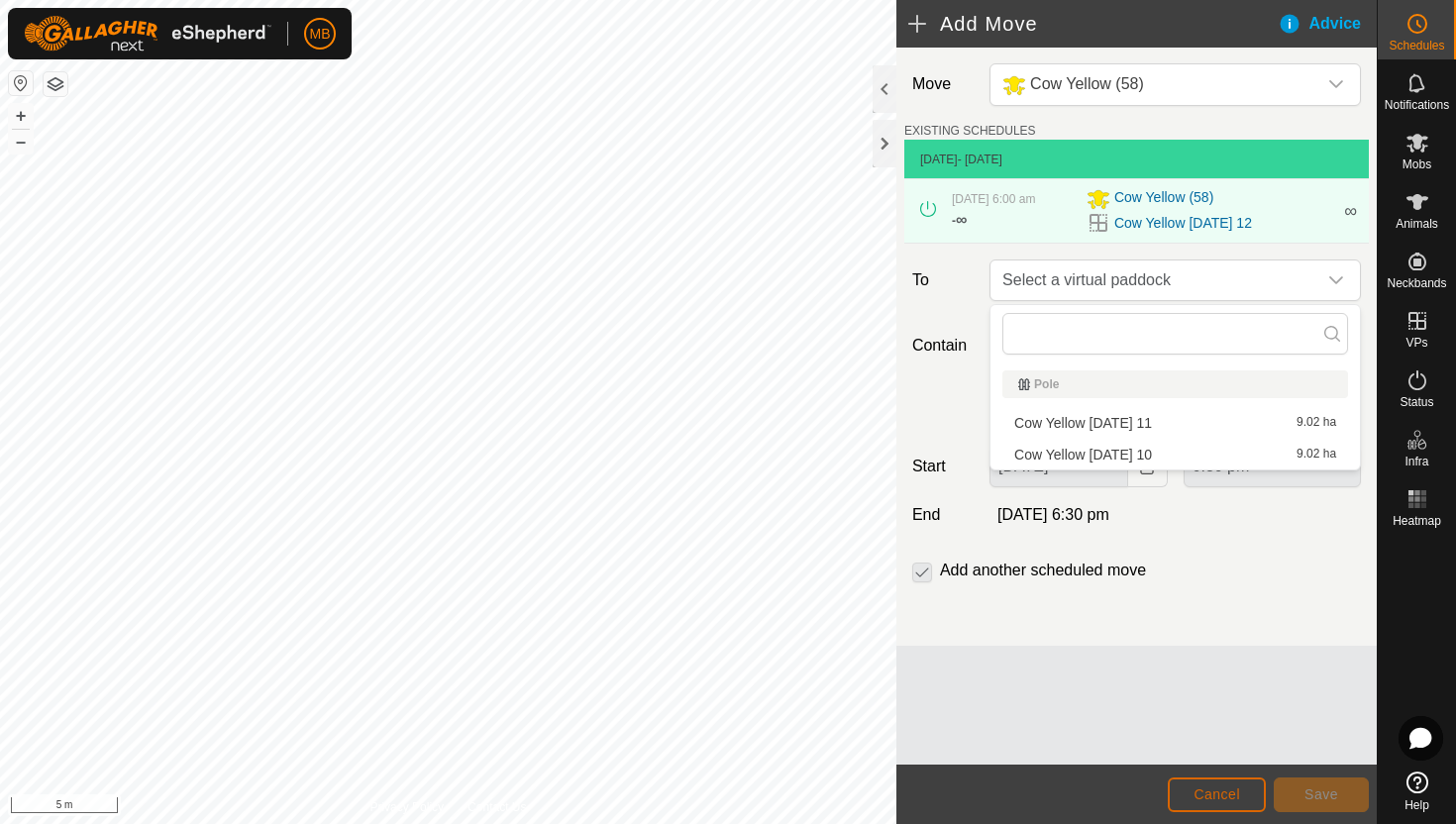 click on "Cancel" 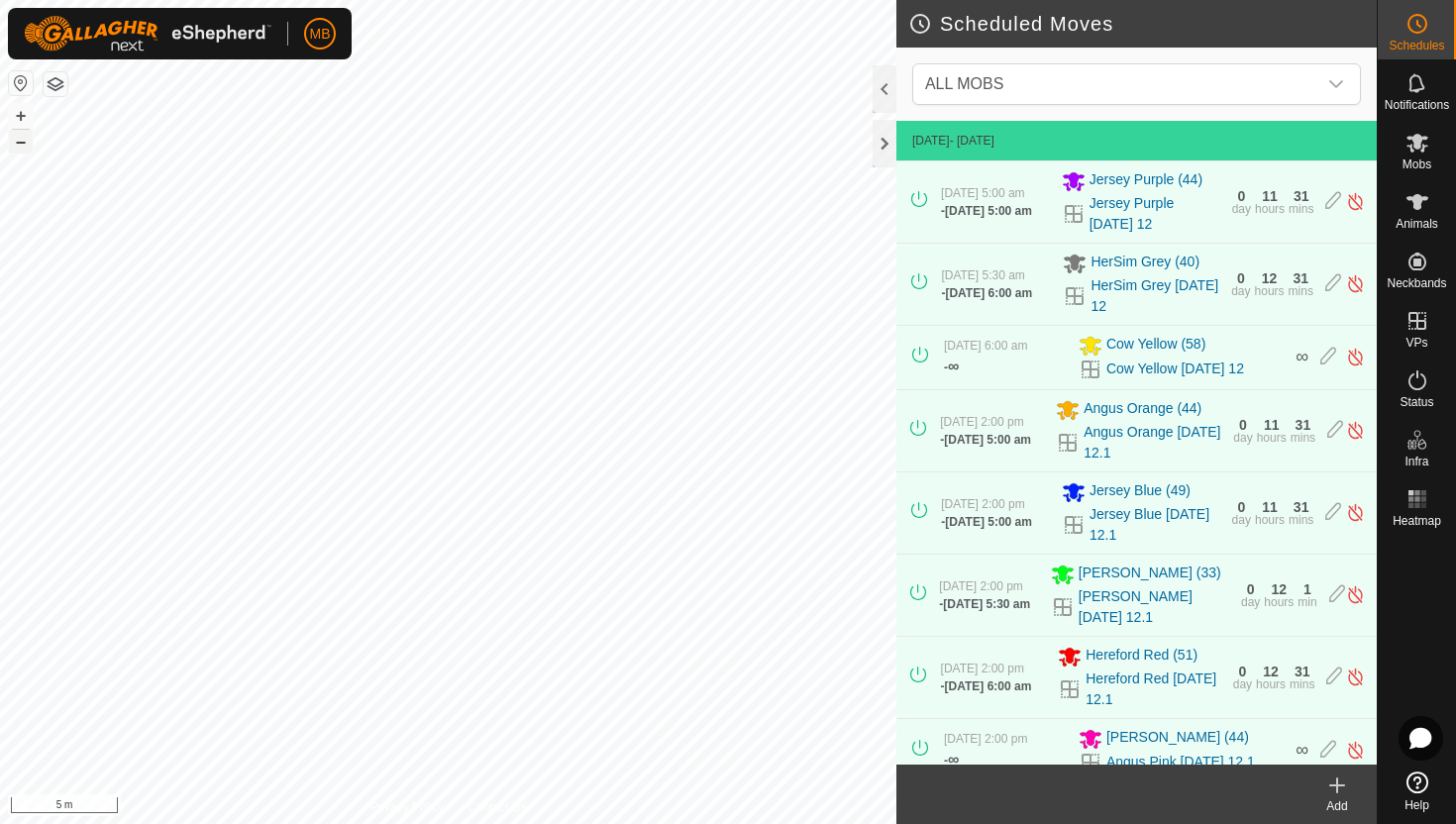 click on "–" at bounding box center [21, 142] 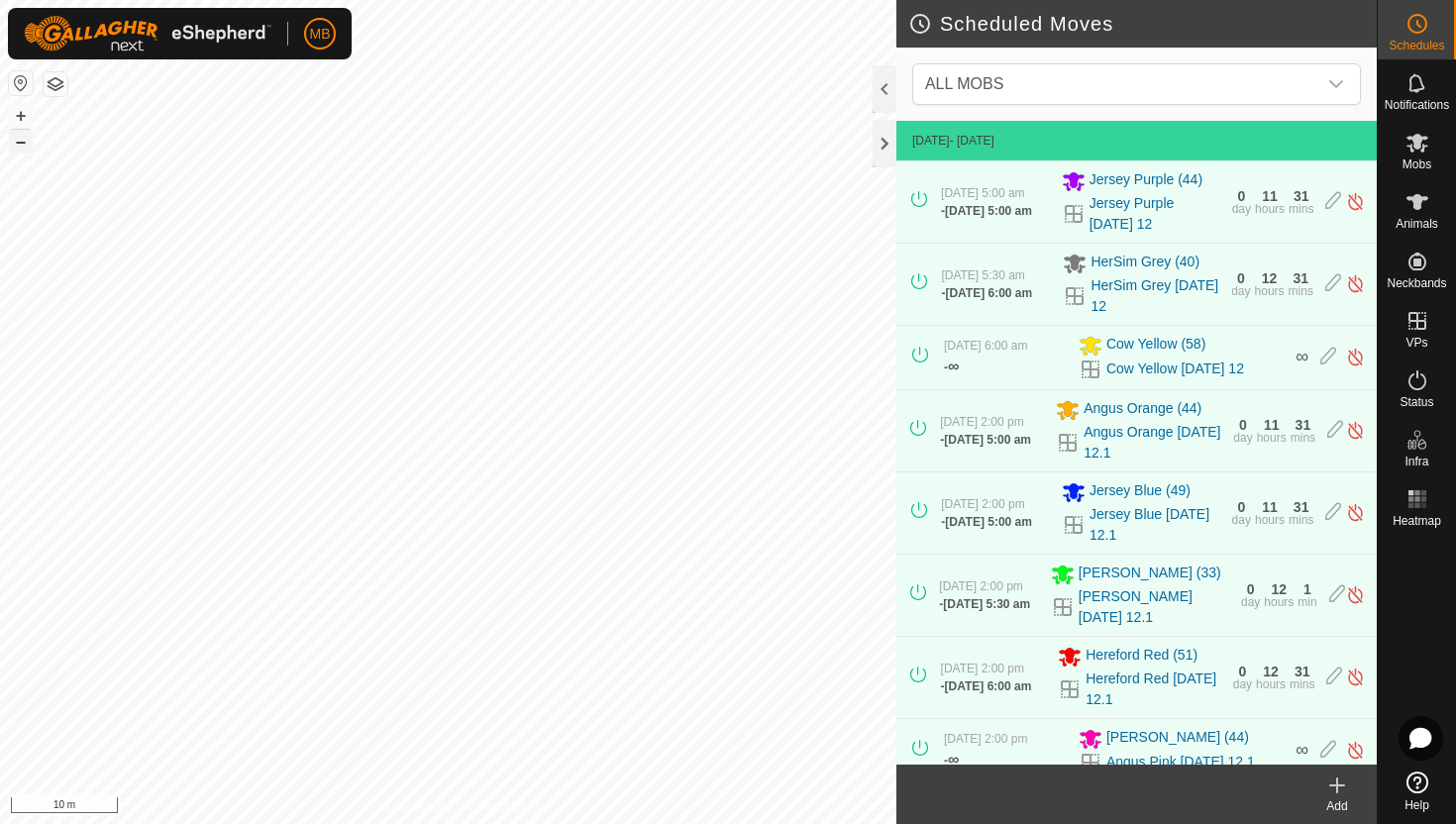 click on "–" at bounding box center (21, 142) 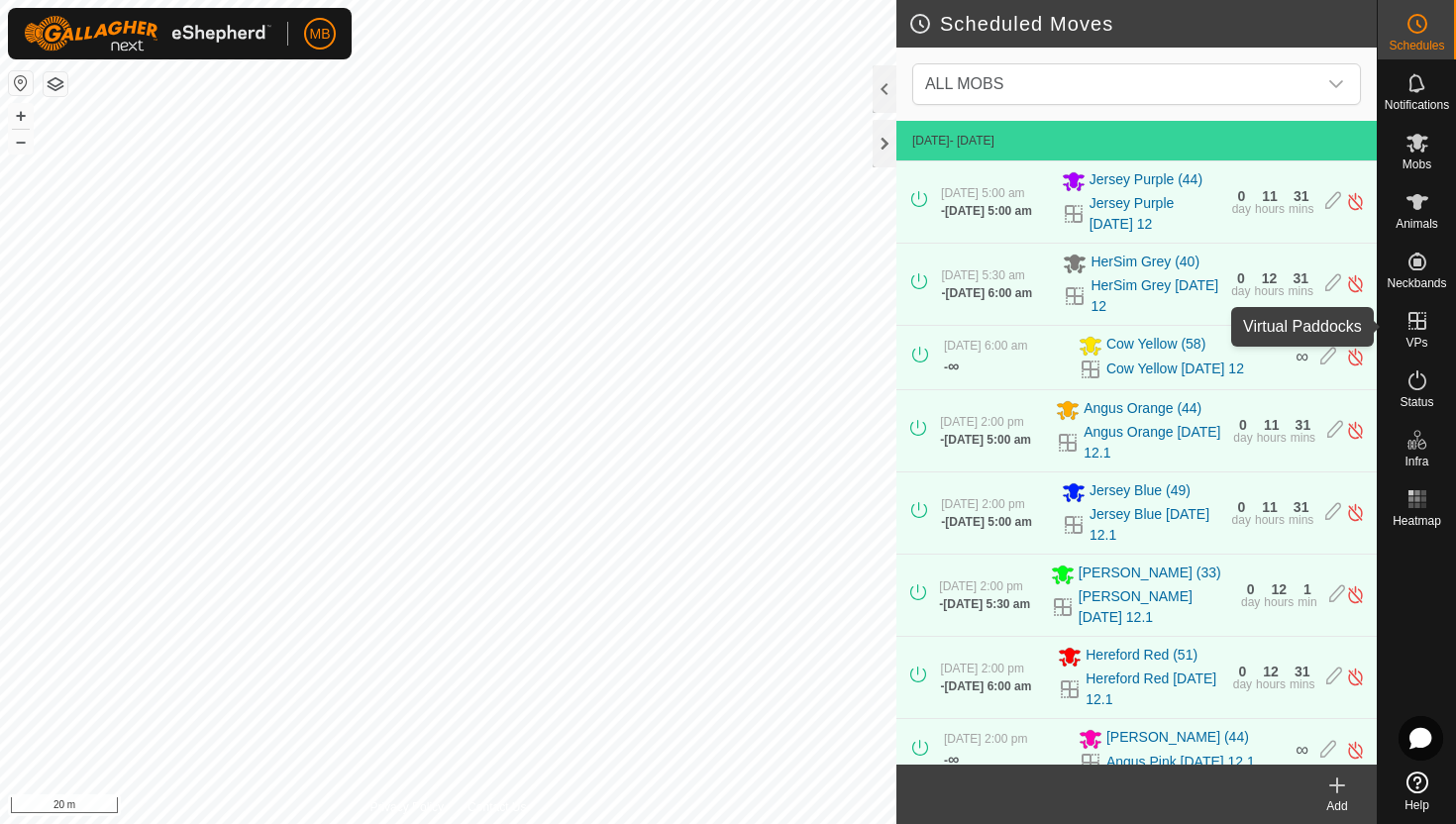 click 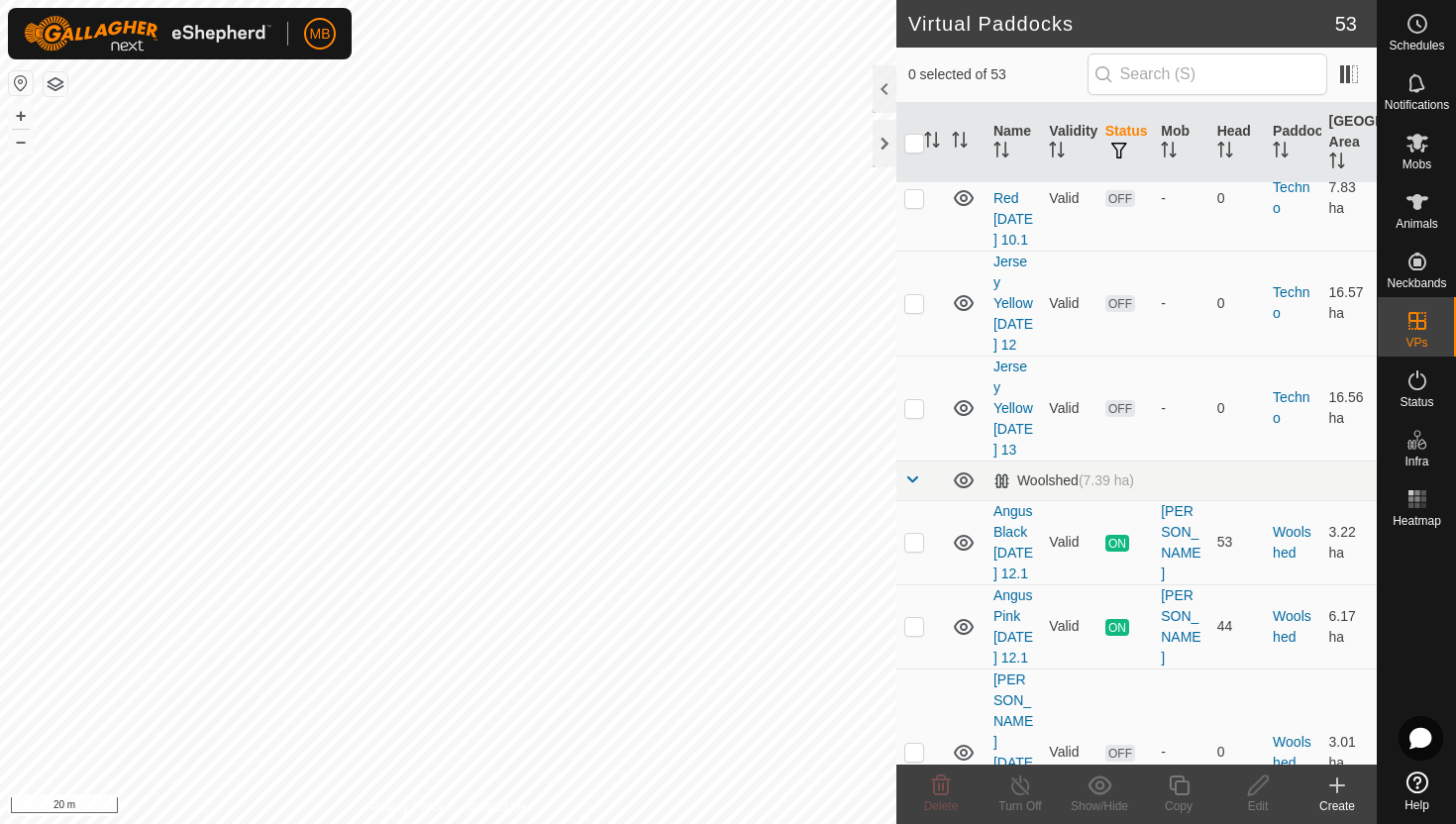 scroll, scrollTop: 4839, scrollLeft: 0, axis: vertical 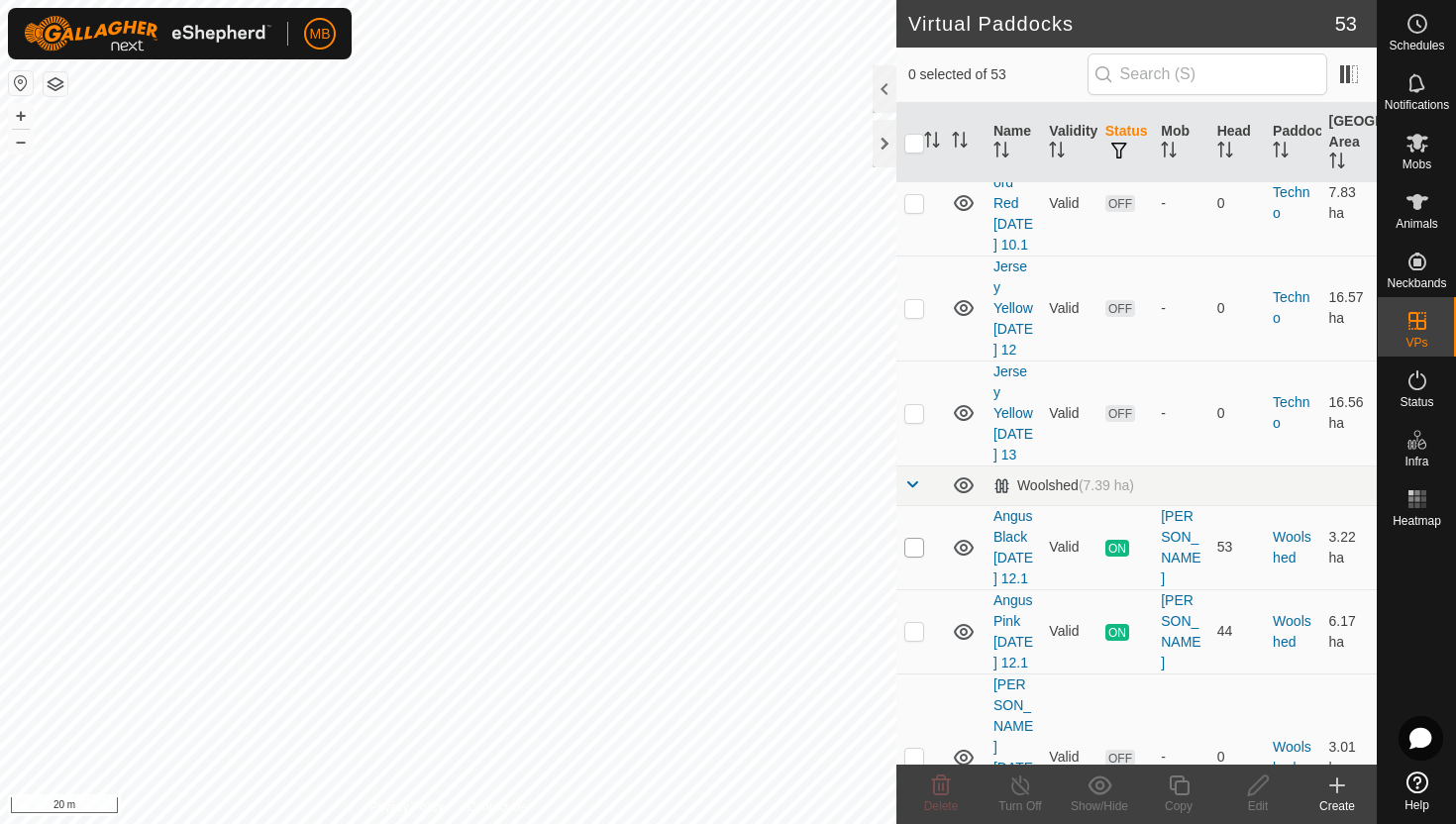 click at bounding box center [914, 548] 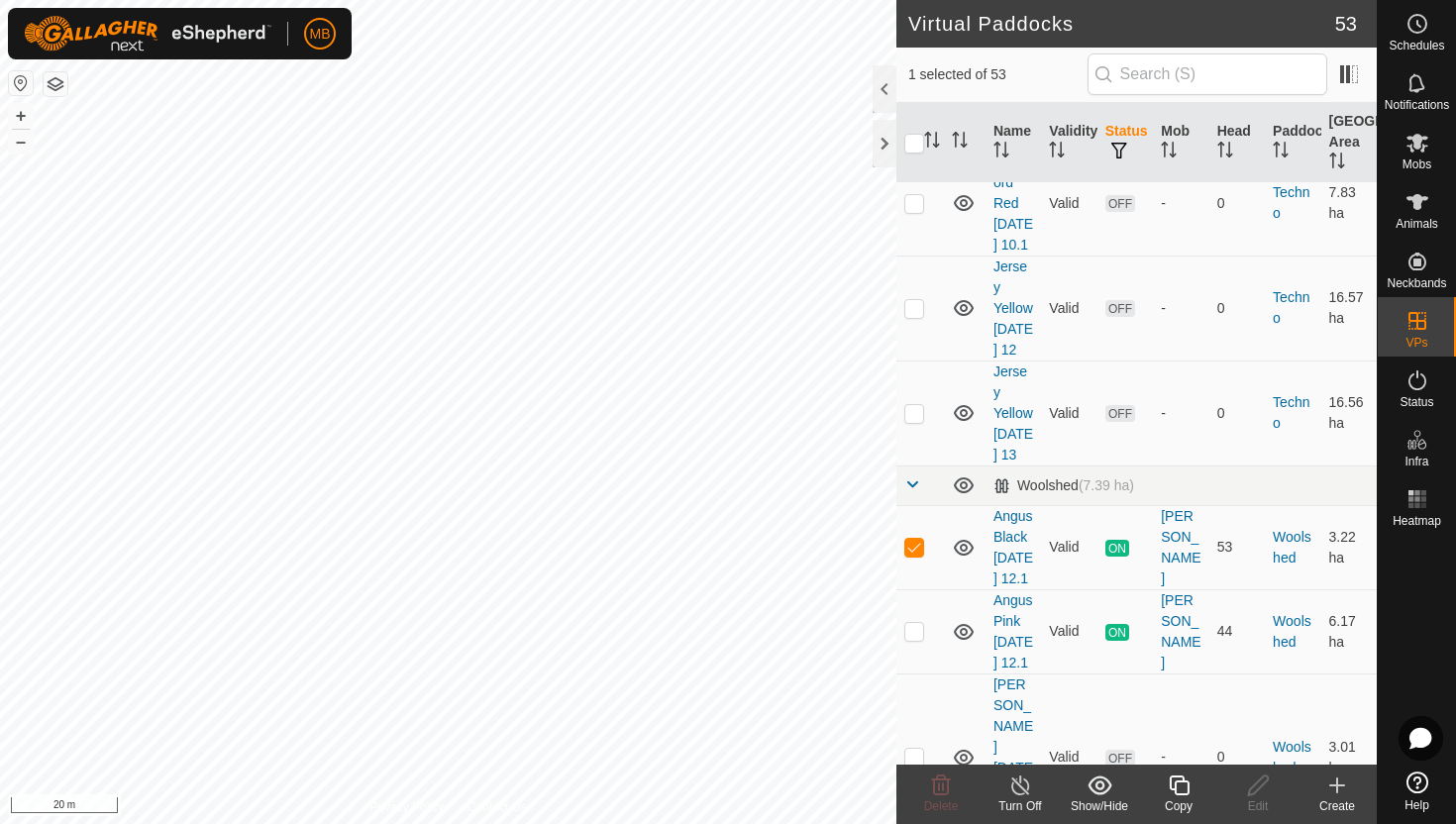 click 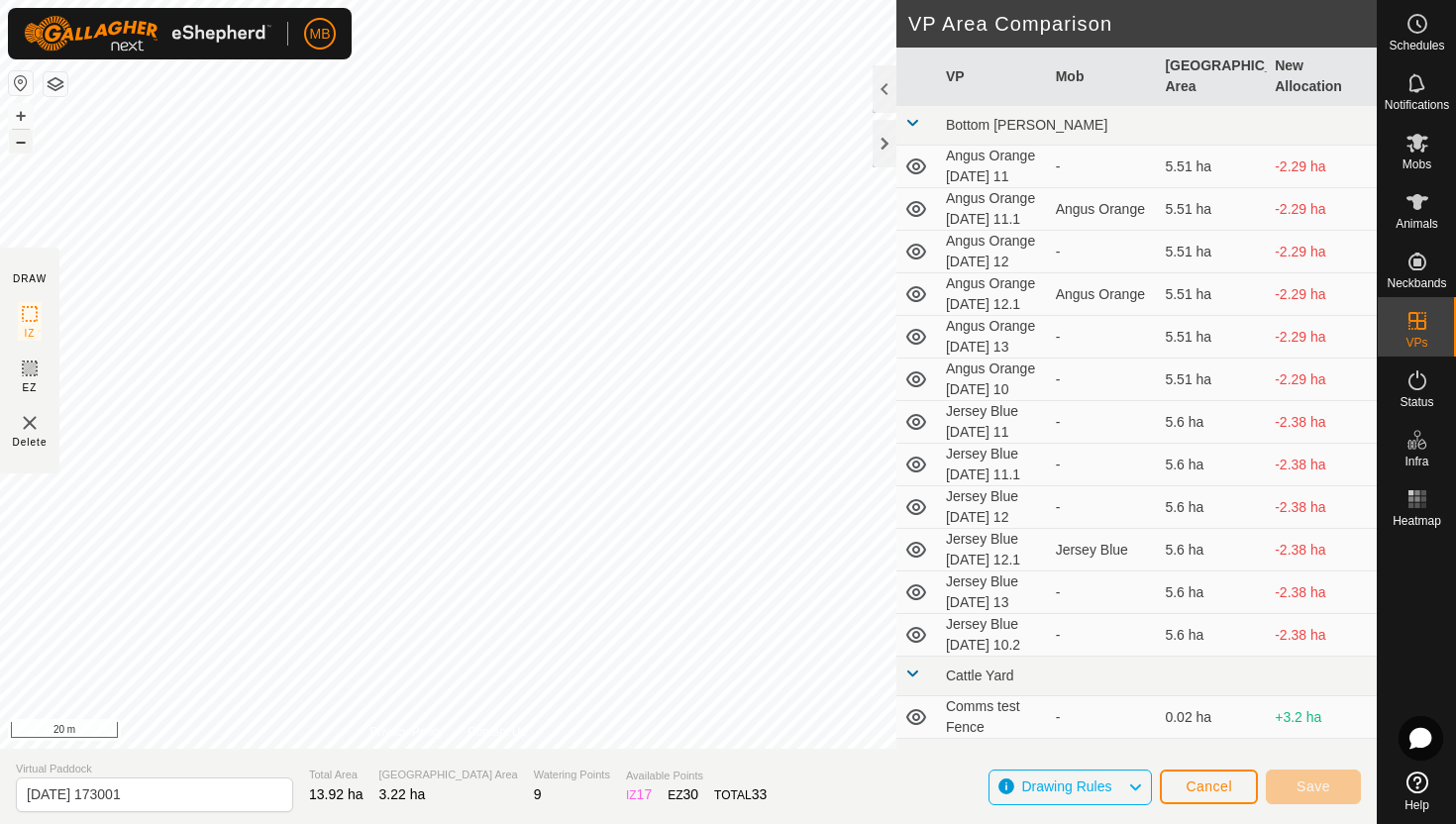 click on "–" at bounding box center (21, 142) 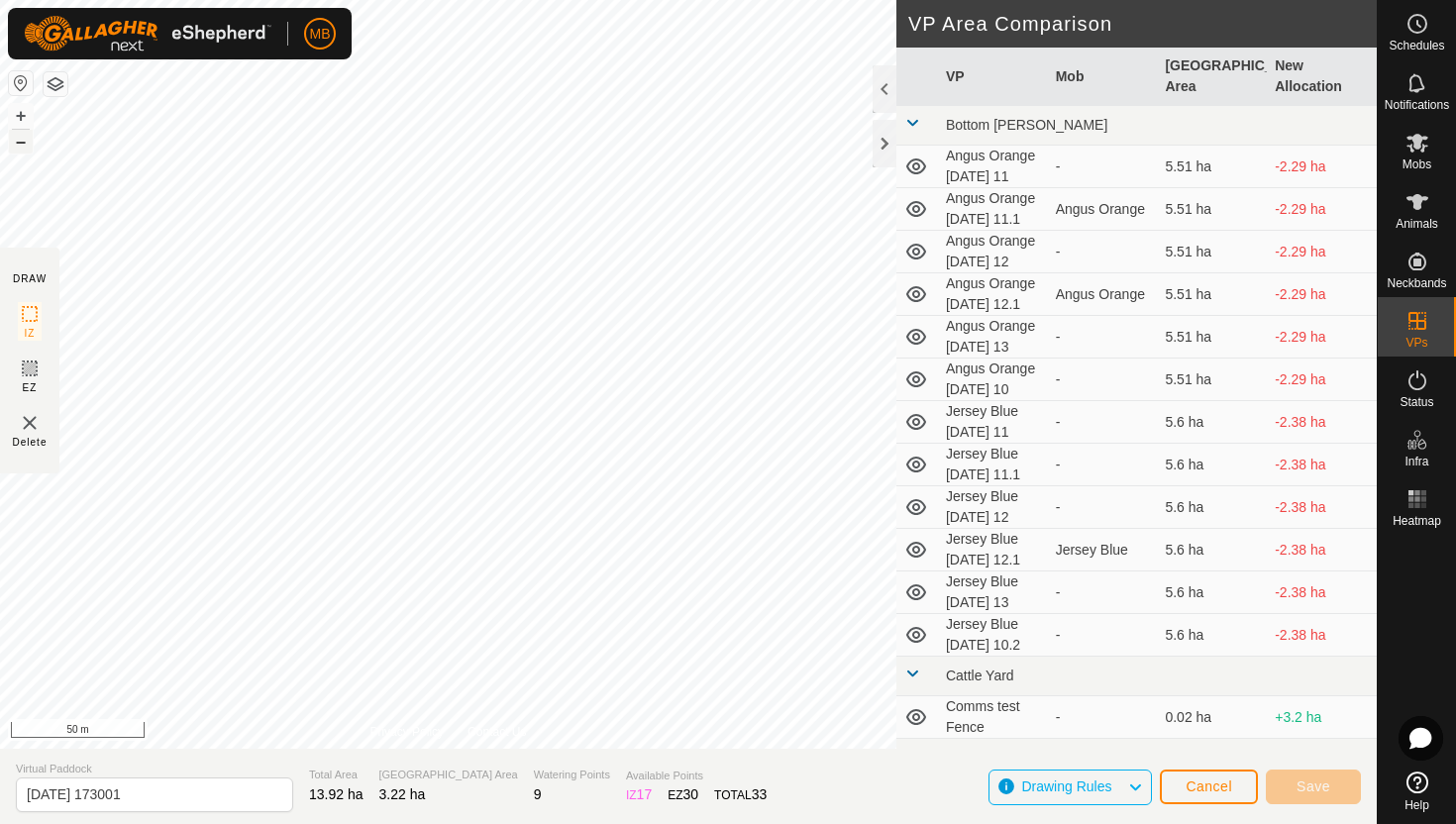 click on "–" at bounding box center (21, 142) 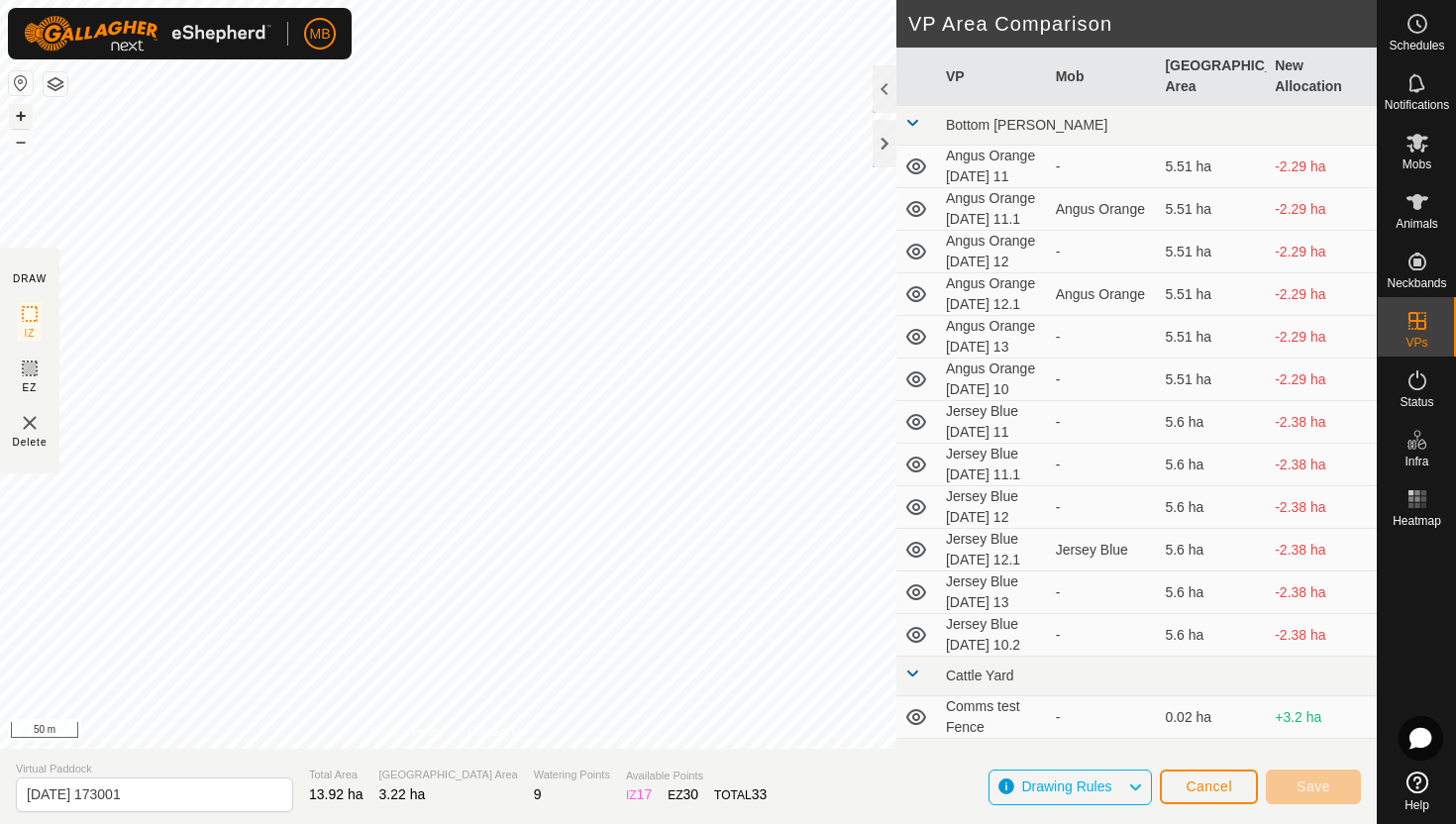 click on "+" at bounding box center (21, 116) 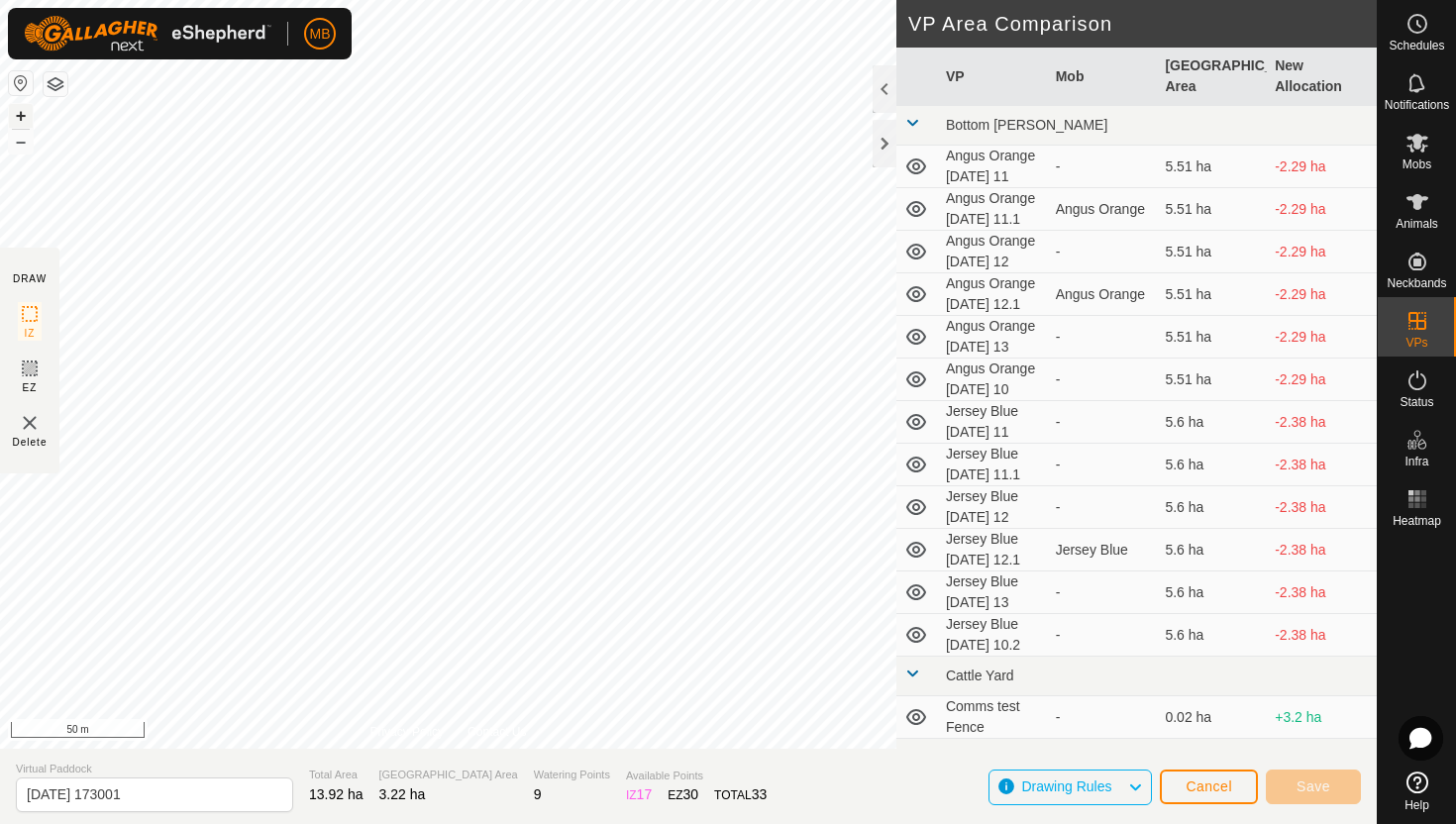 click on "+" at bounding box center (21, 116) 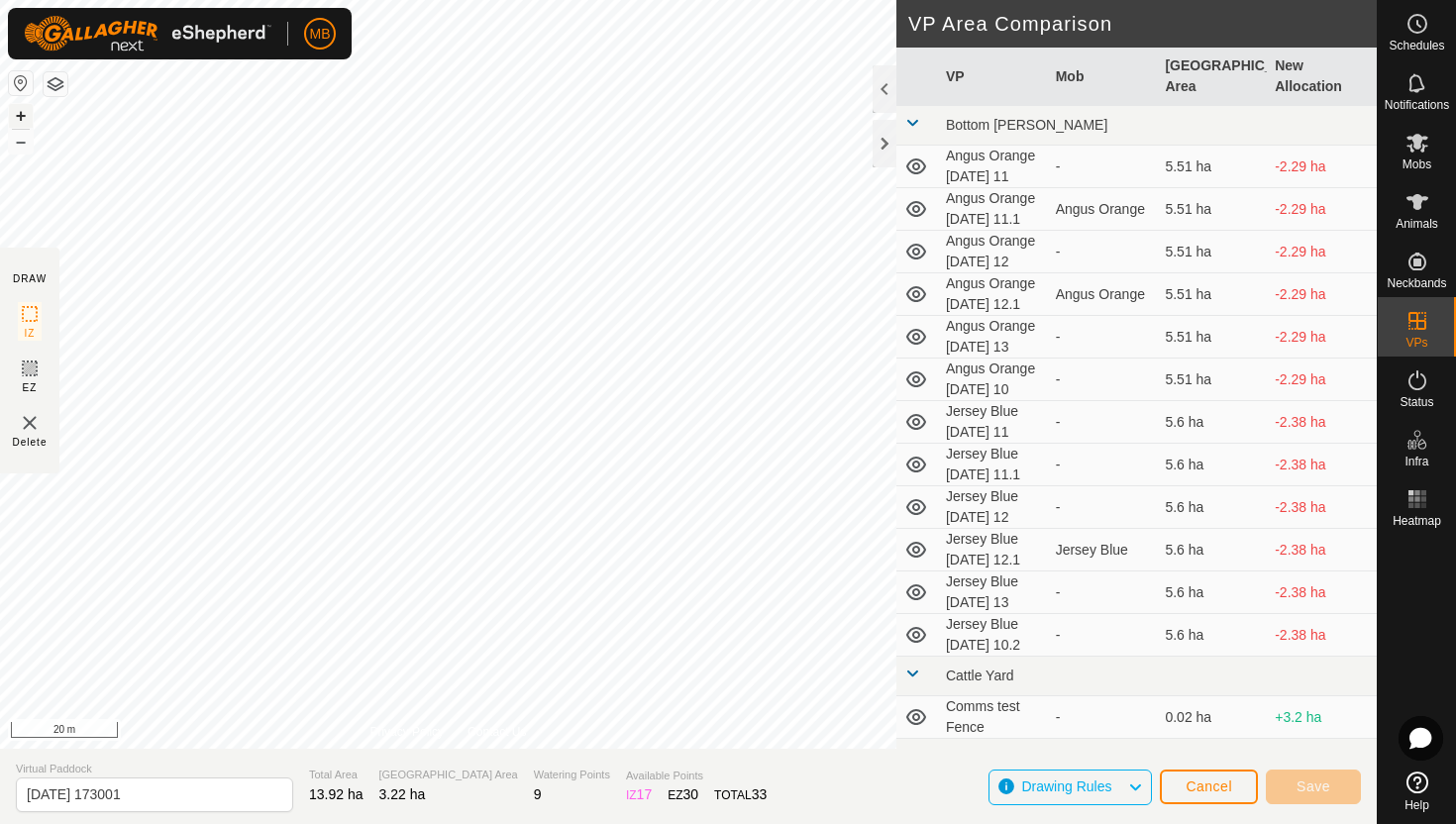 click on "+" at bounding box center (21, 116) 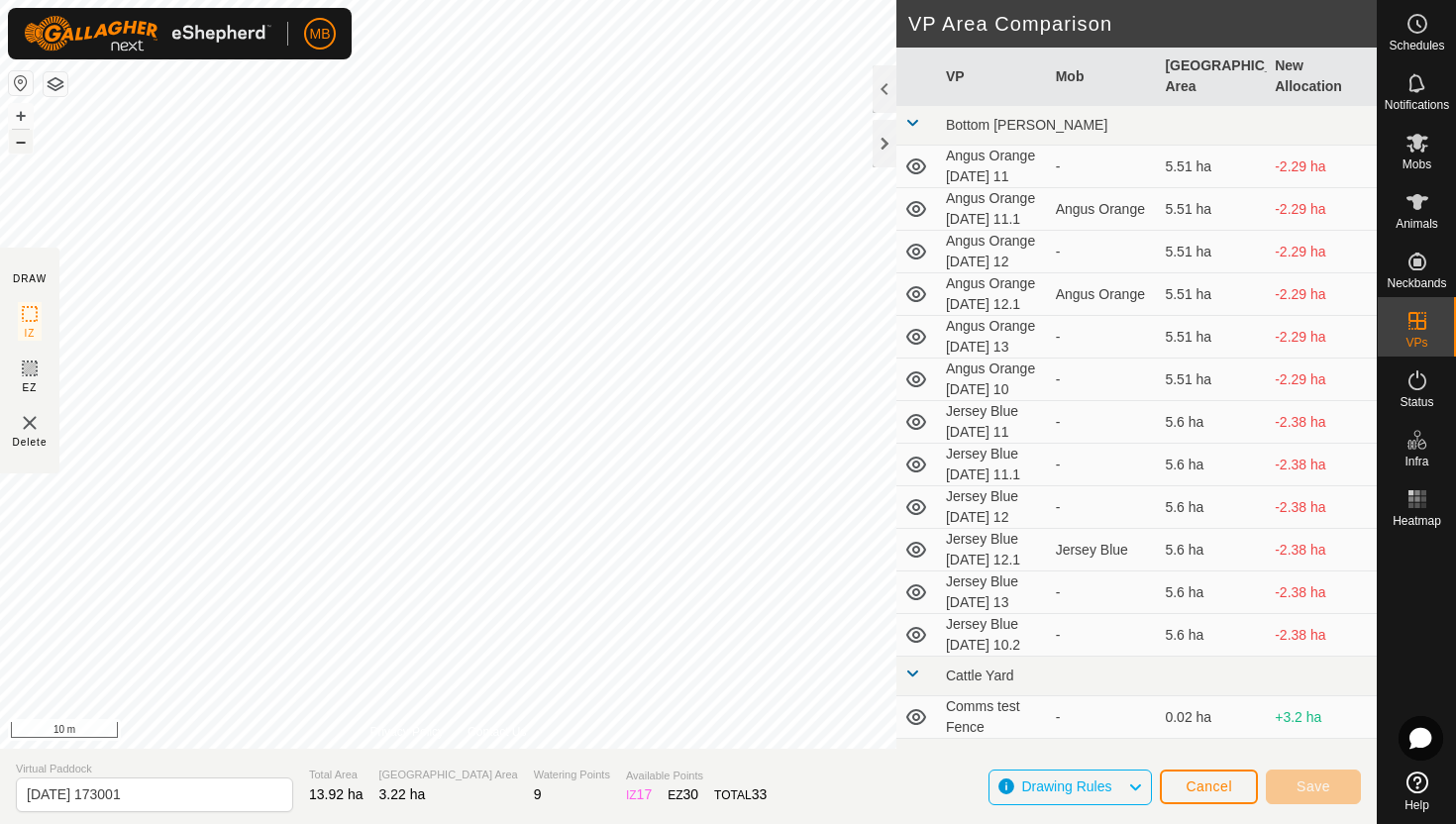 click on "–" at bounding box center [21, 142] 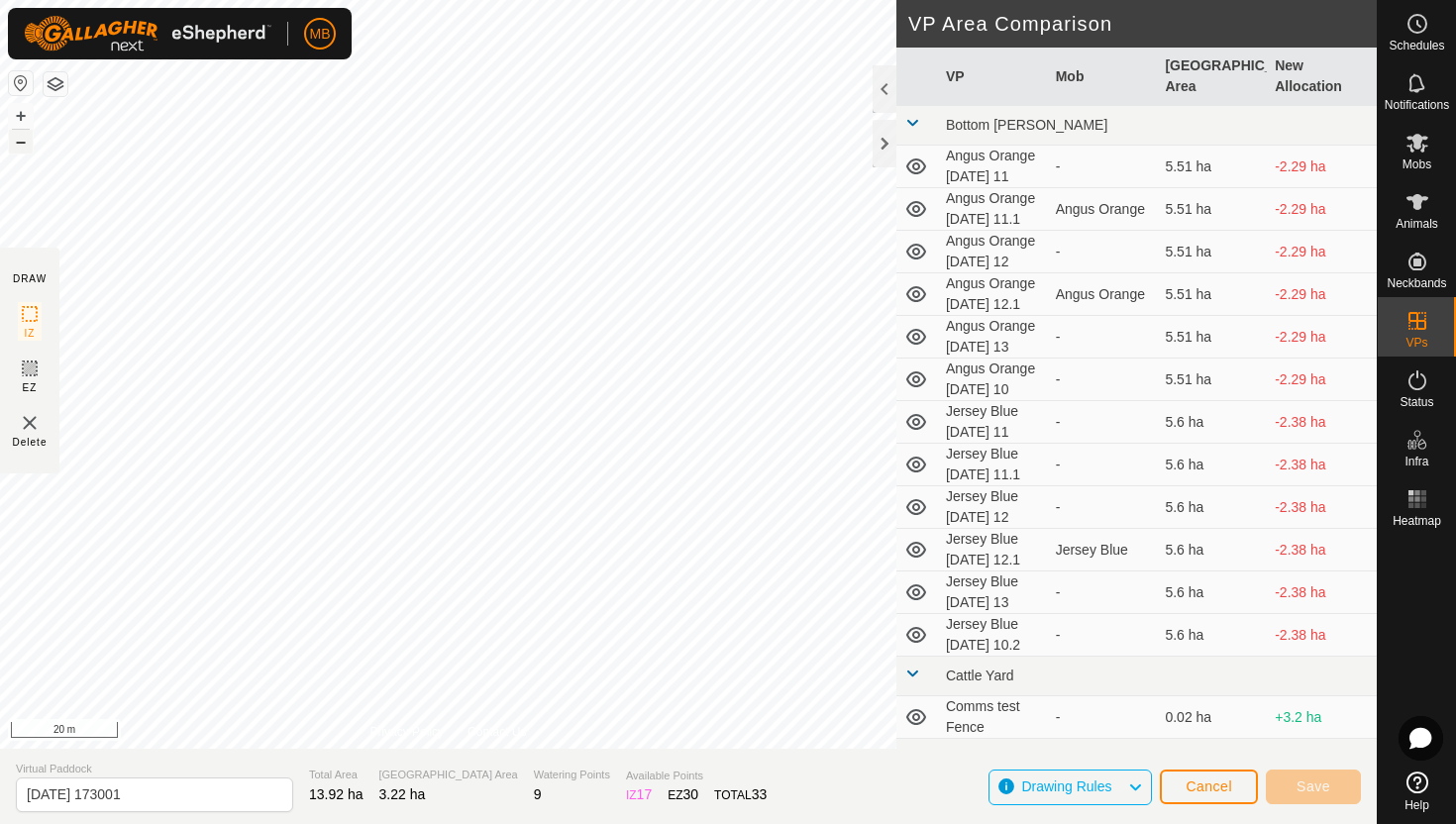 click on "–" at bounding box center (21, 142) 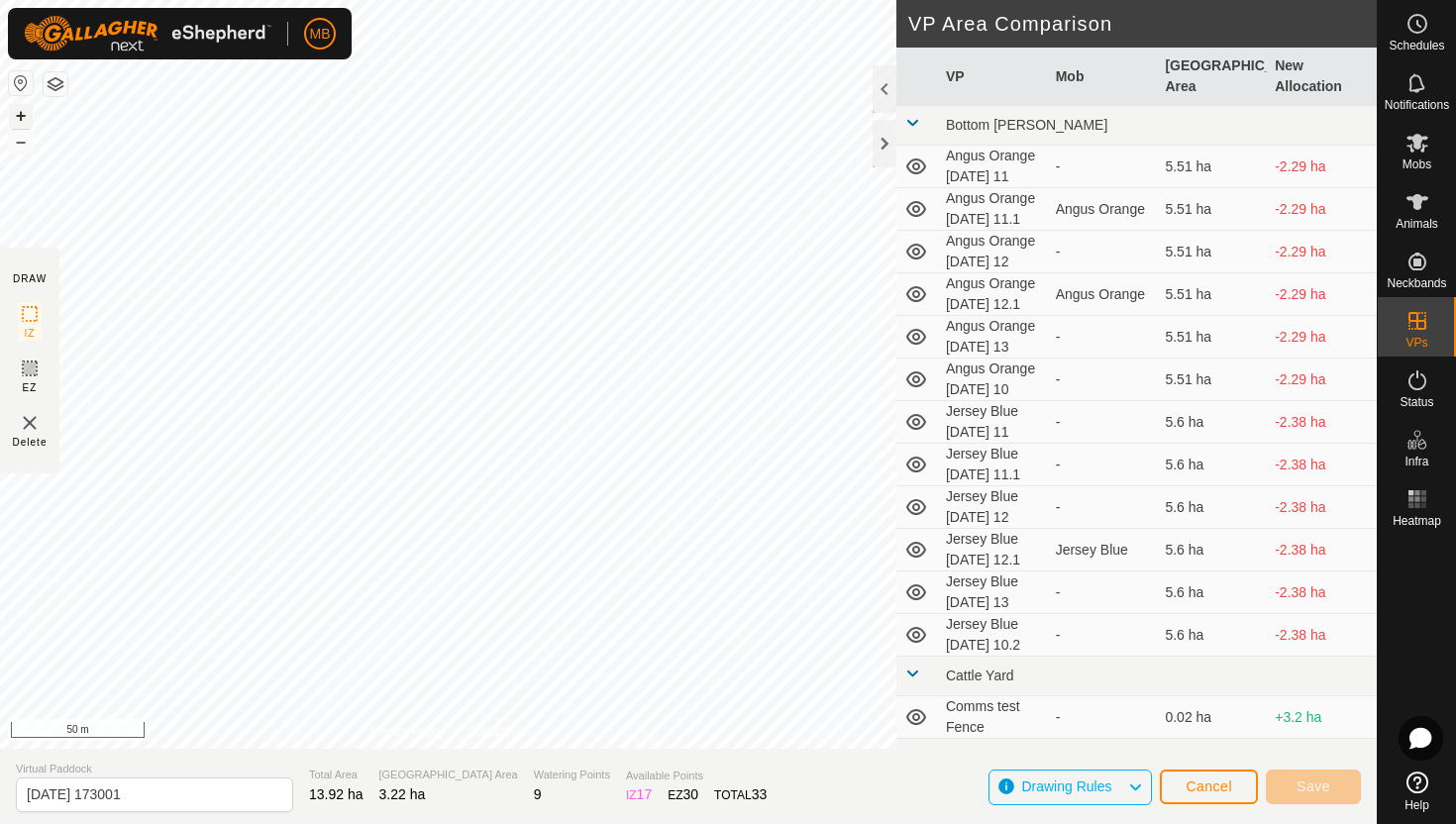 click on "+" at bounding box center [21, 116] 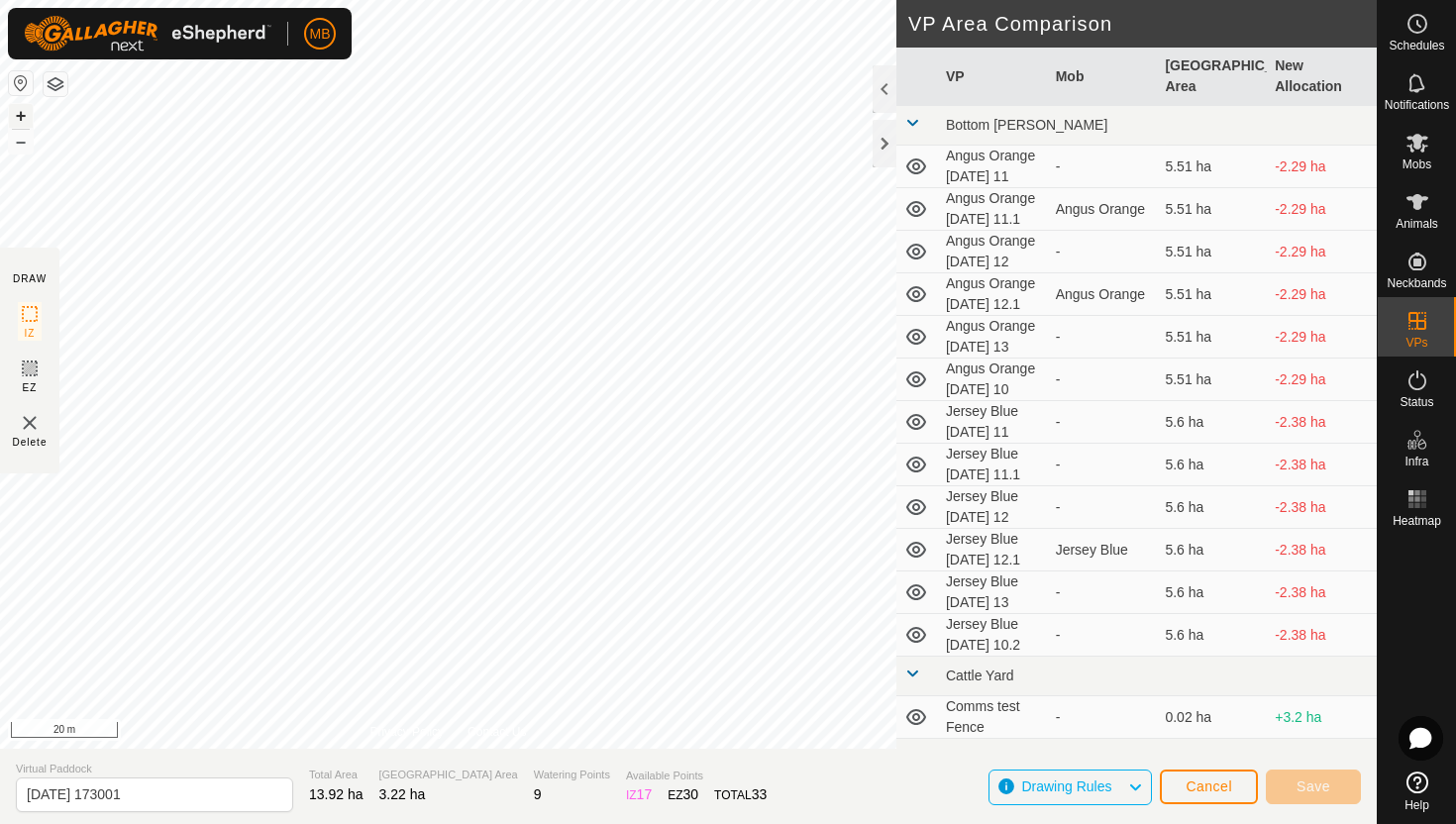 click on "+" at bounding box center (21, 116) 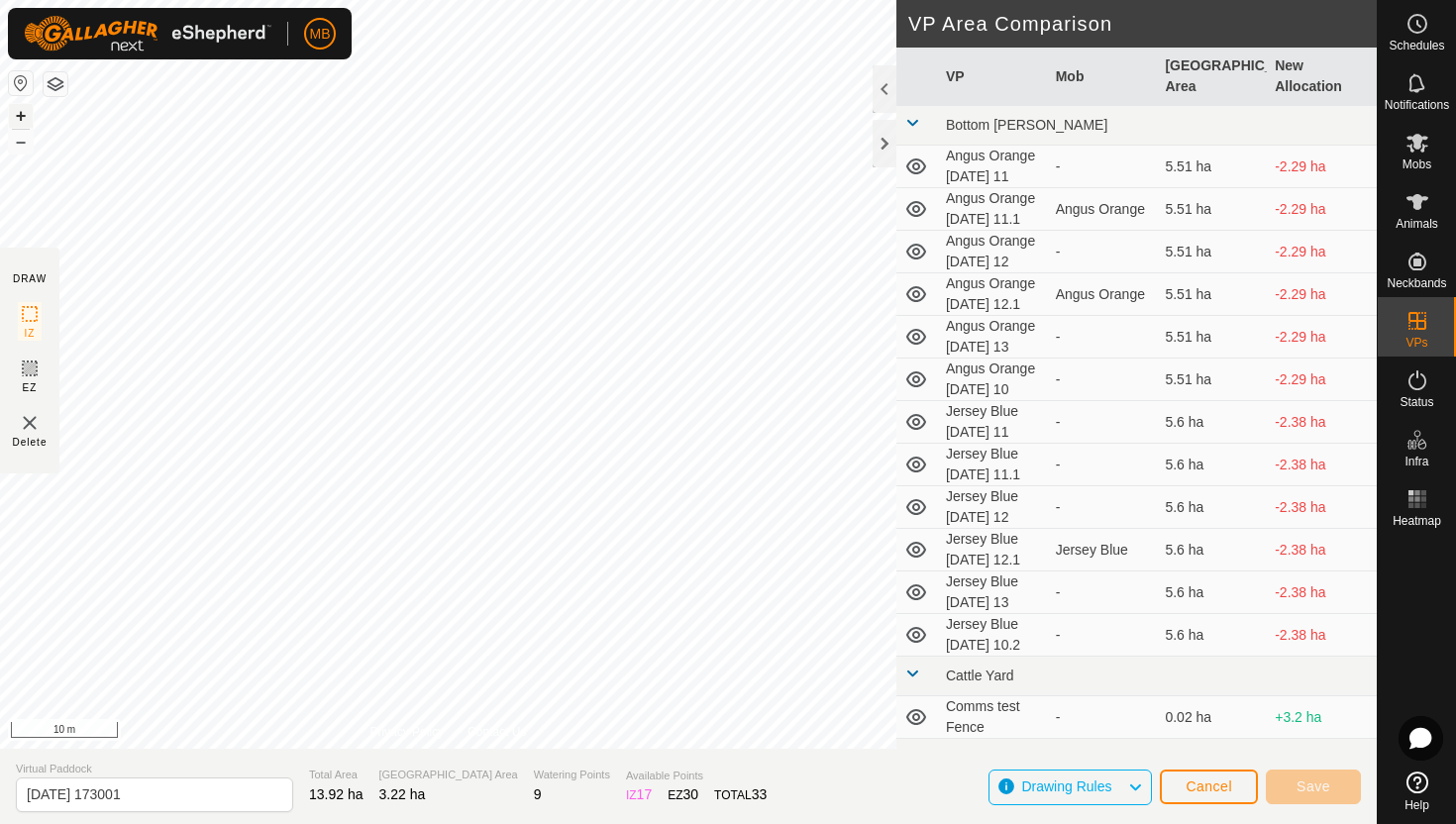 click on "+" at bounding box center [21, 116] 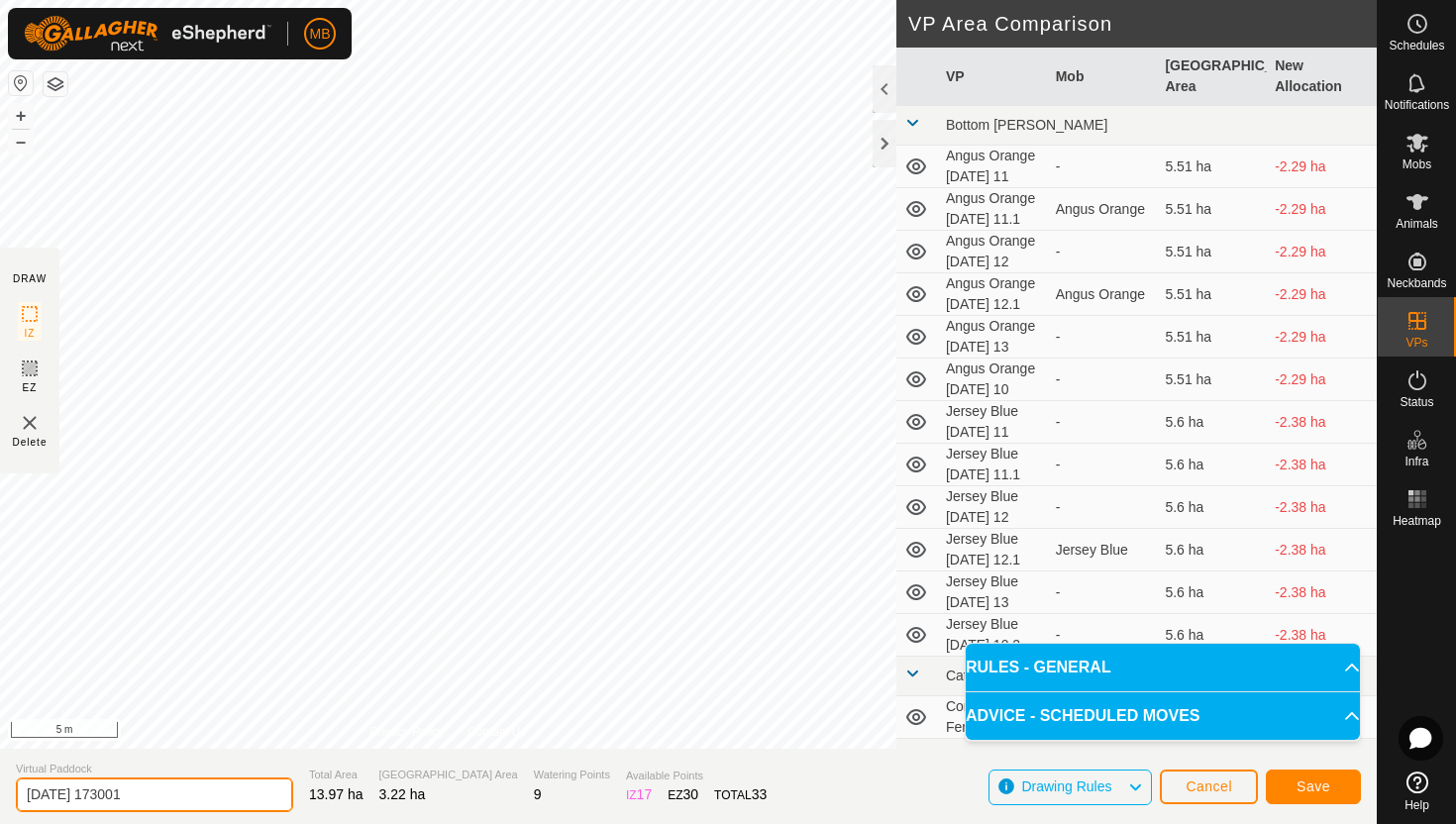 click on "2025-07-12 173001" 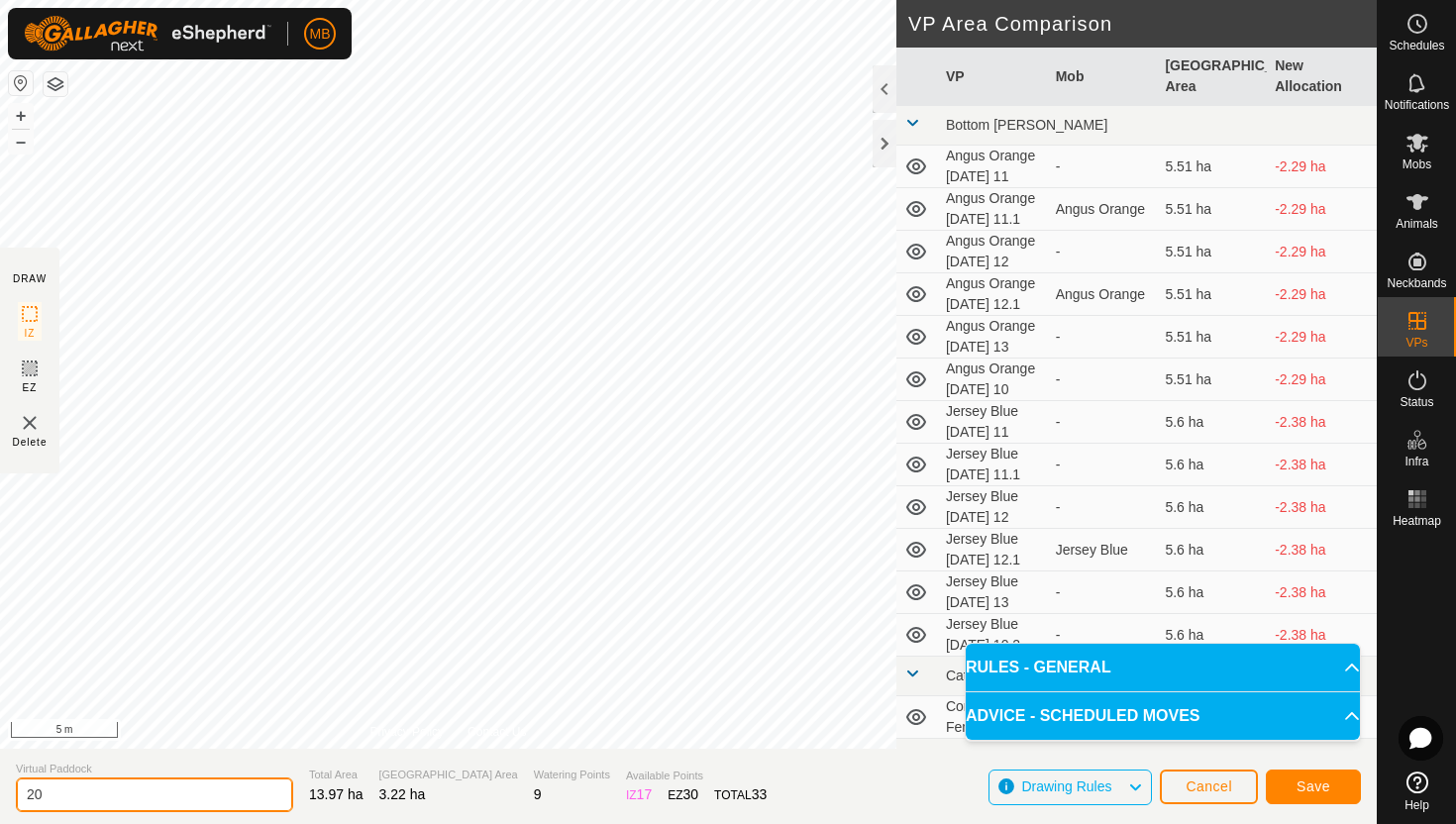 type on "2" 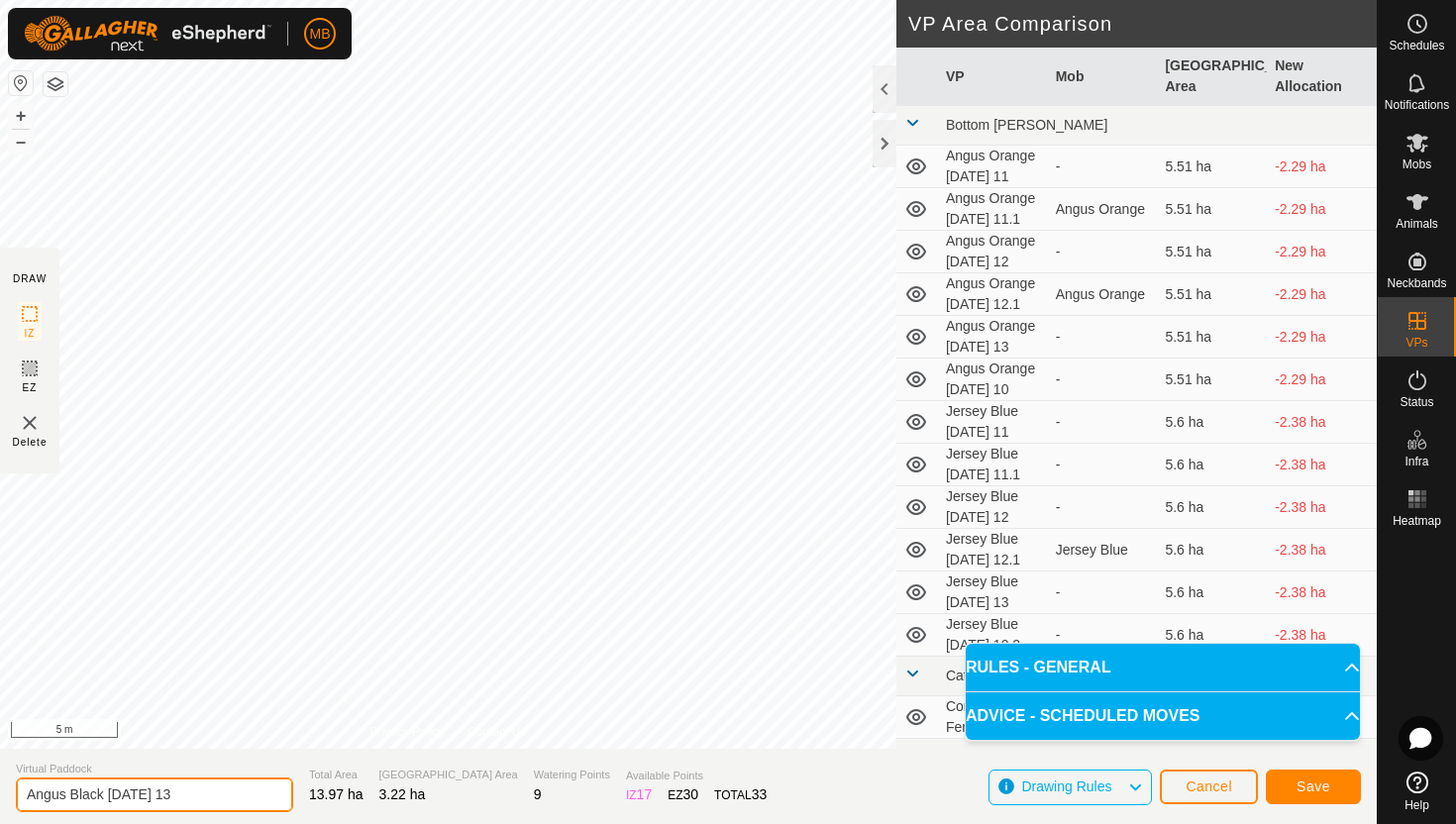 type on "Angus Black [DATE] 13" 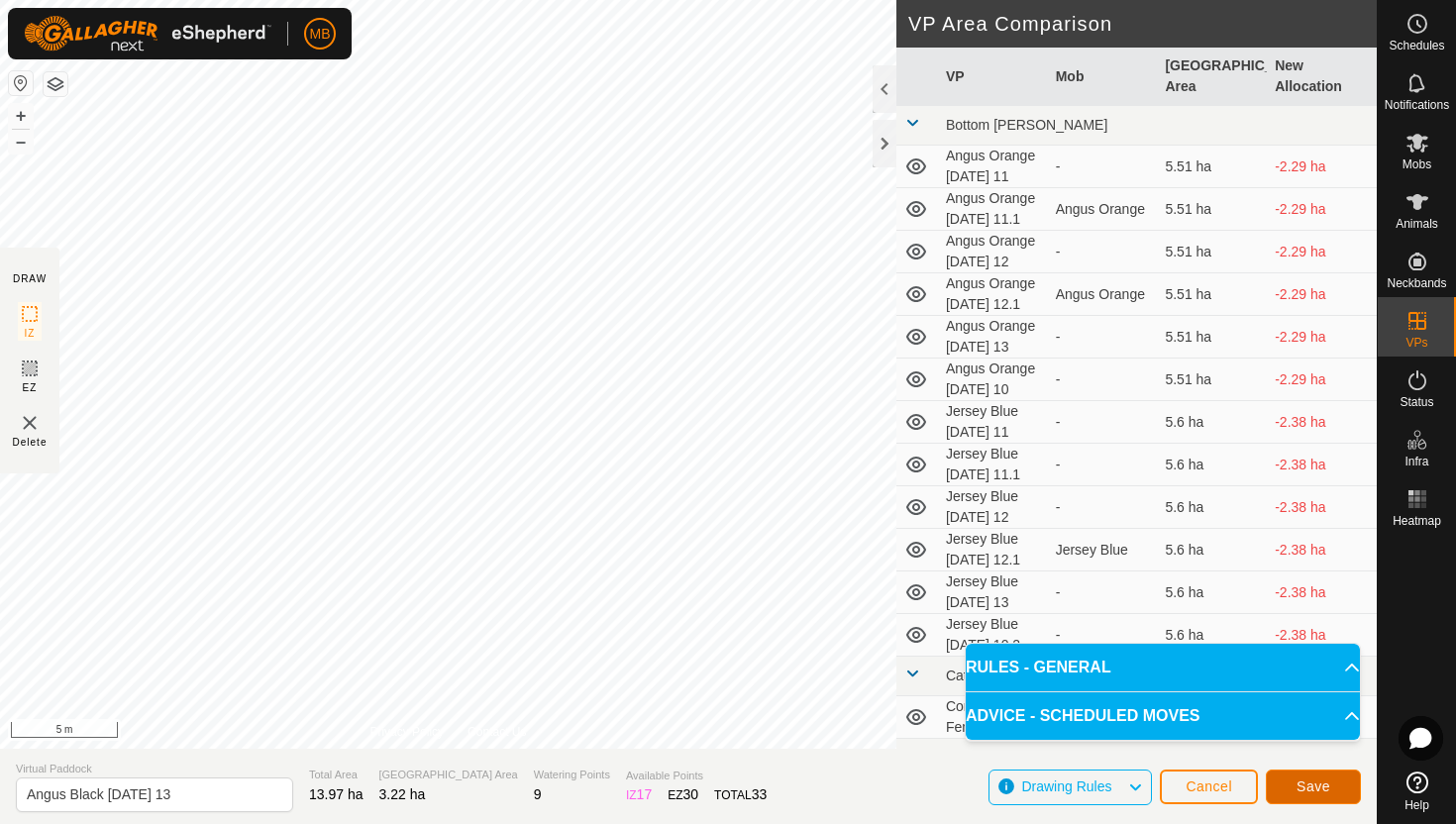 click on "Save" 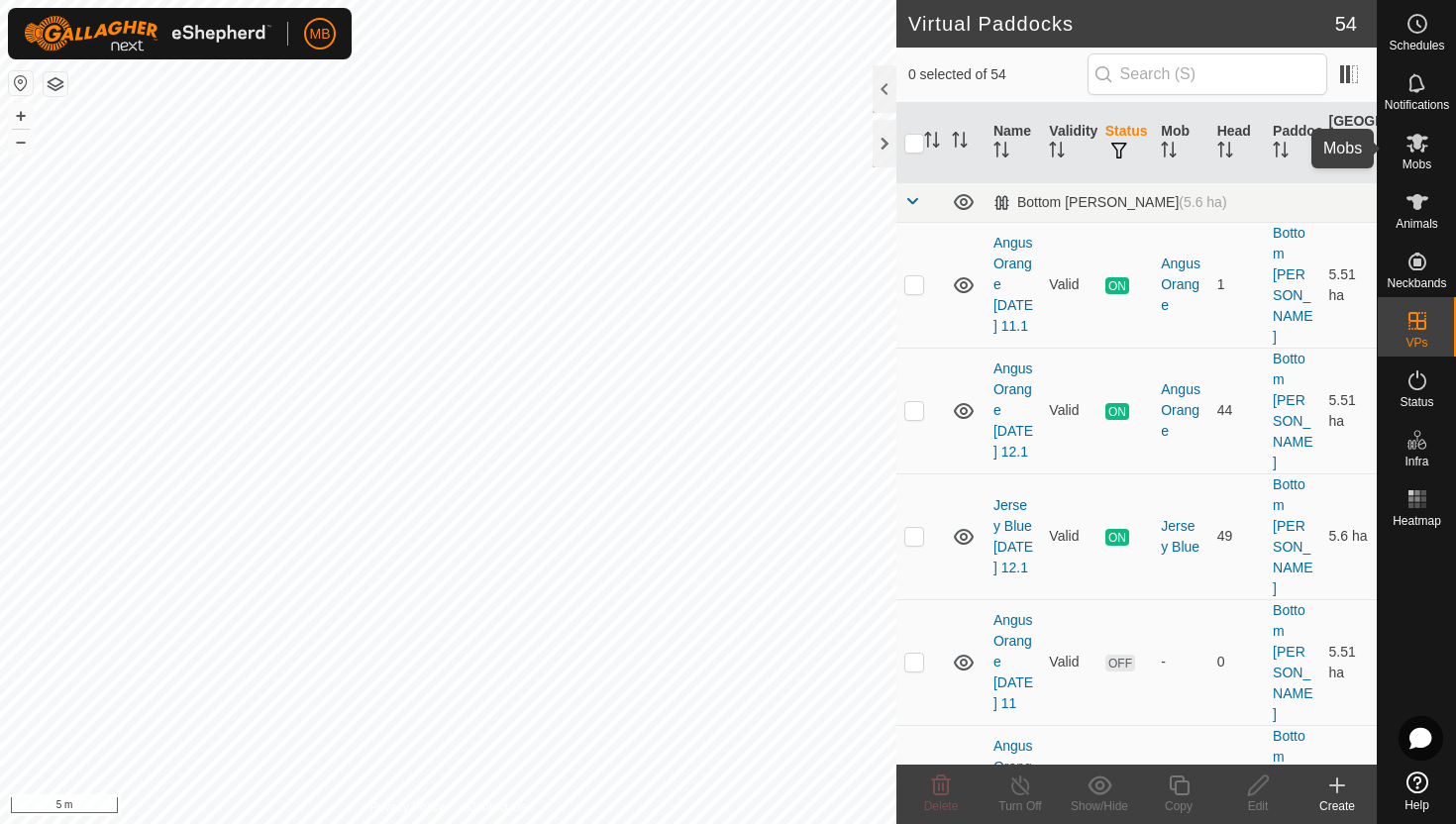 click 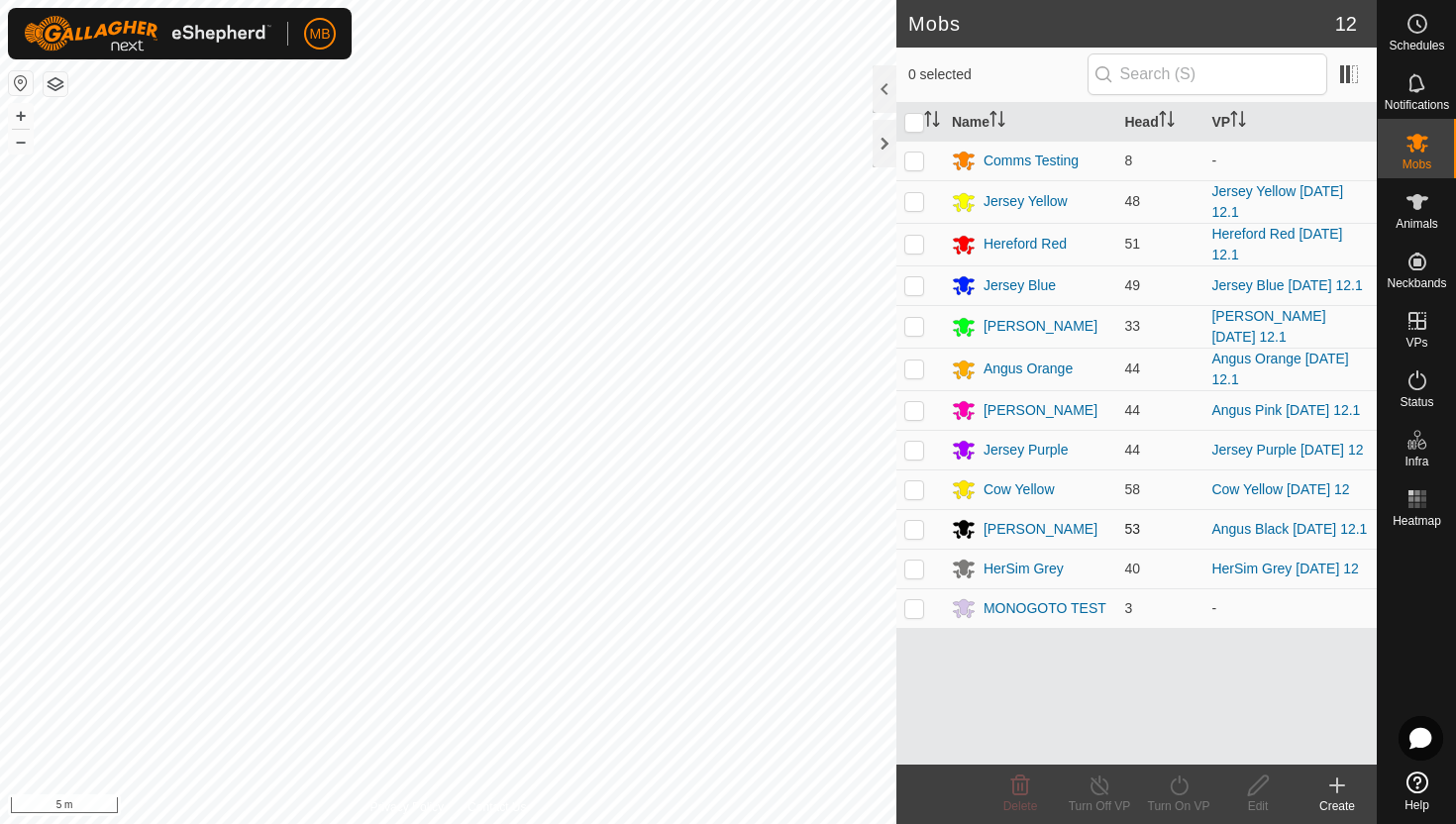 click at bounding box center (914, 529) 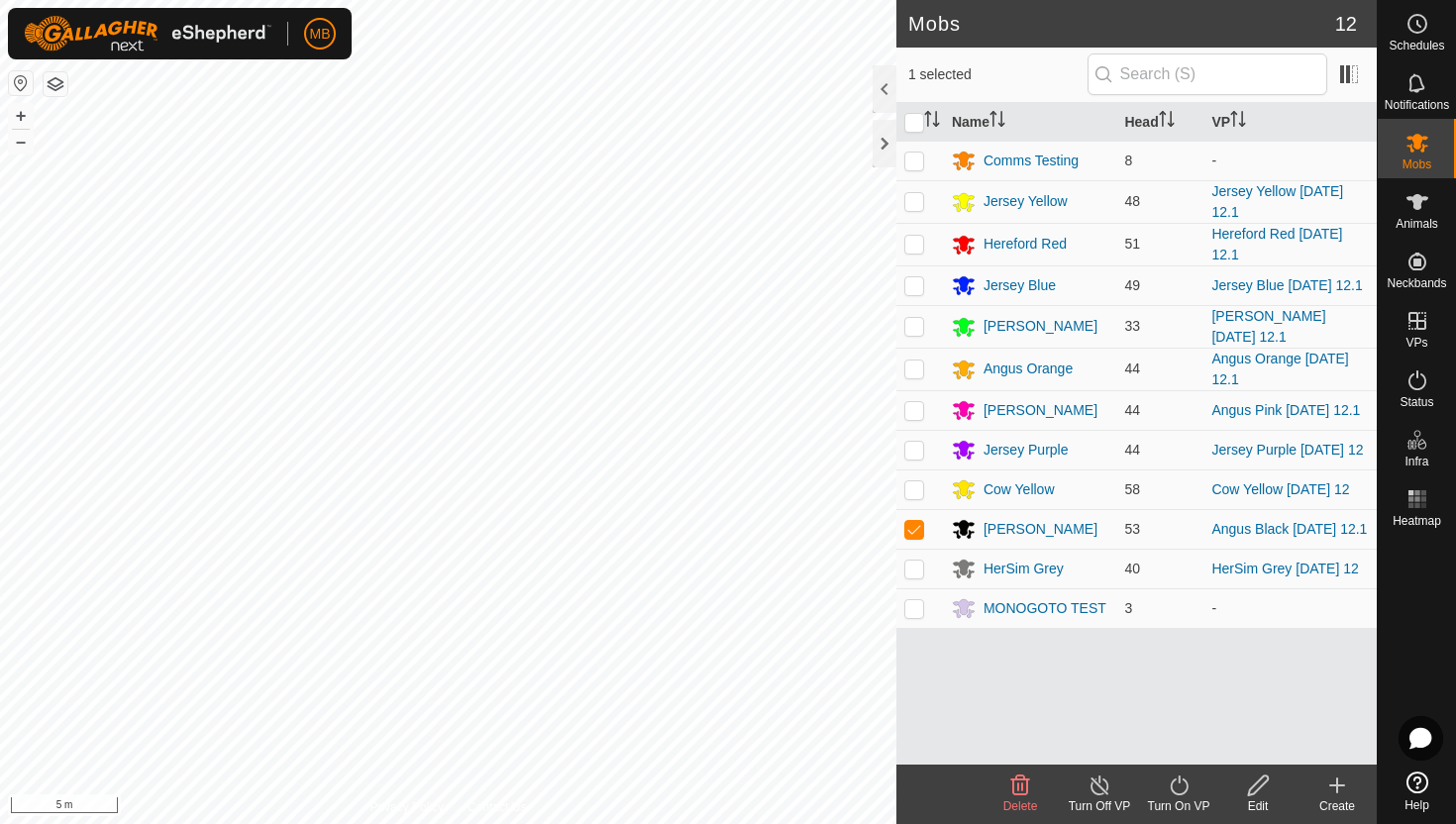 click 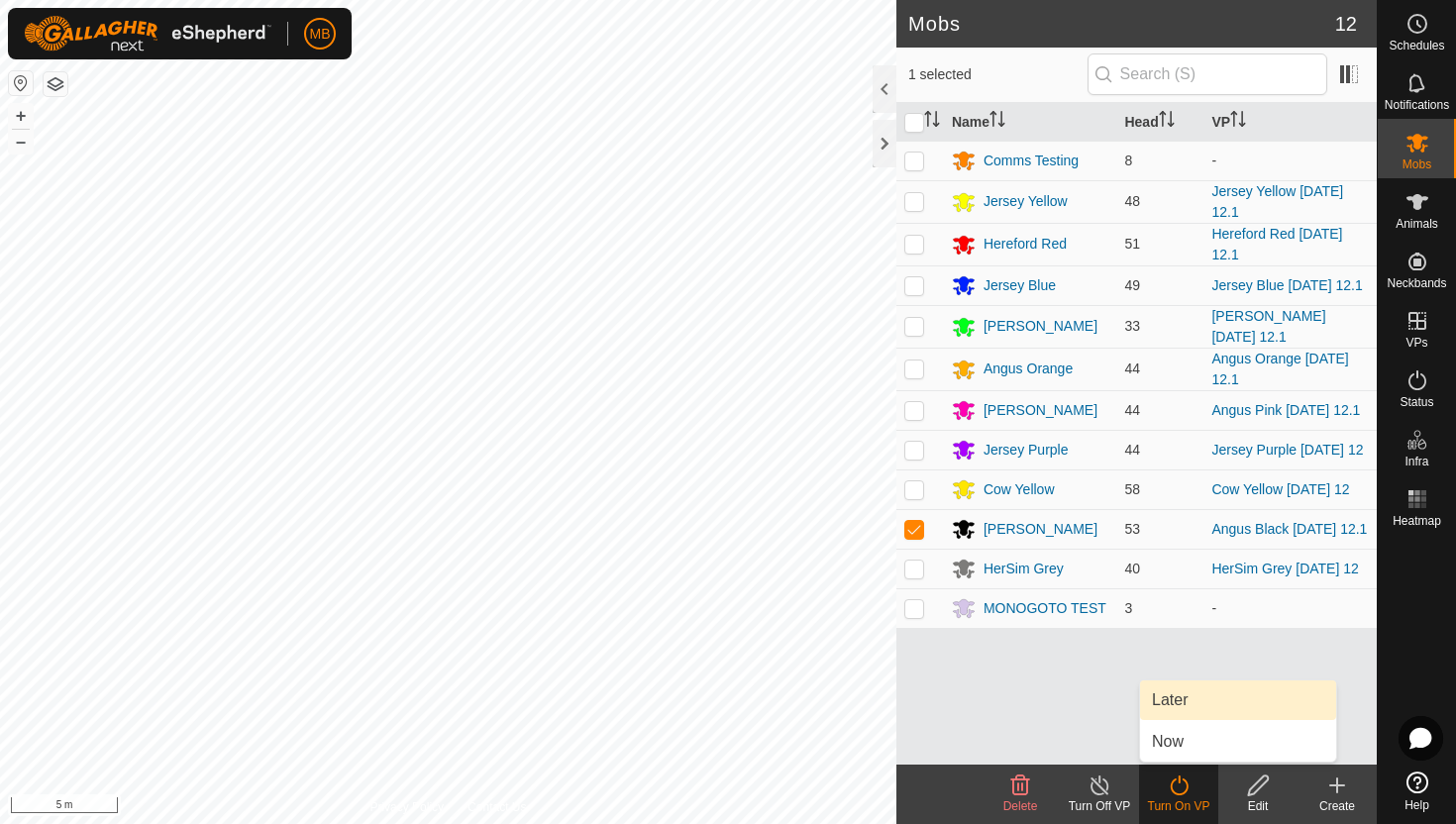 click on "Later" at bounding box center (1238, 700) 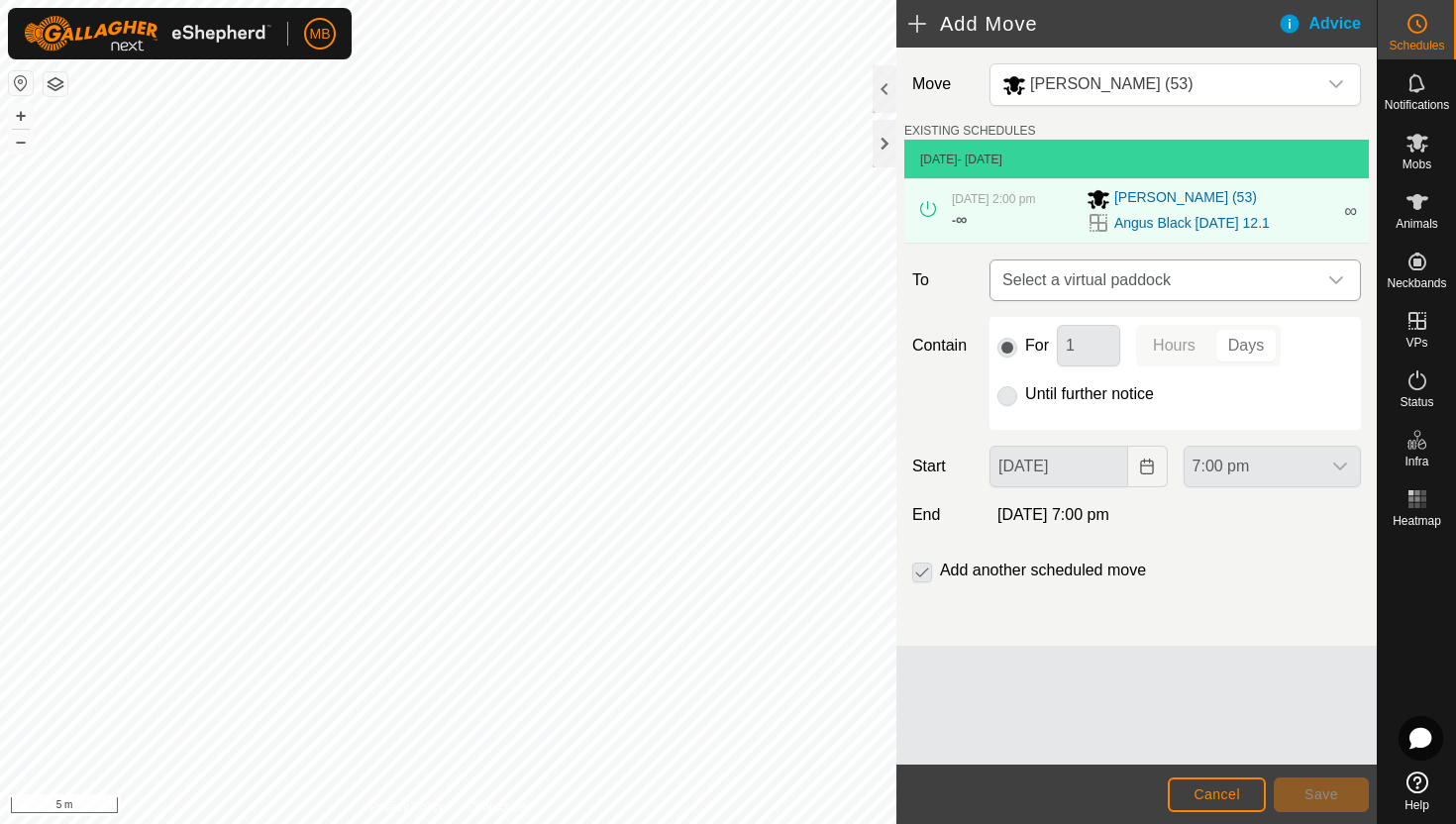 click at bounding box center (1336, 280) 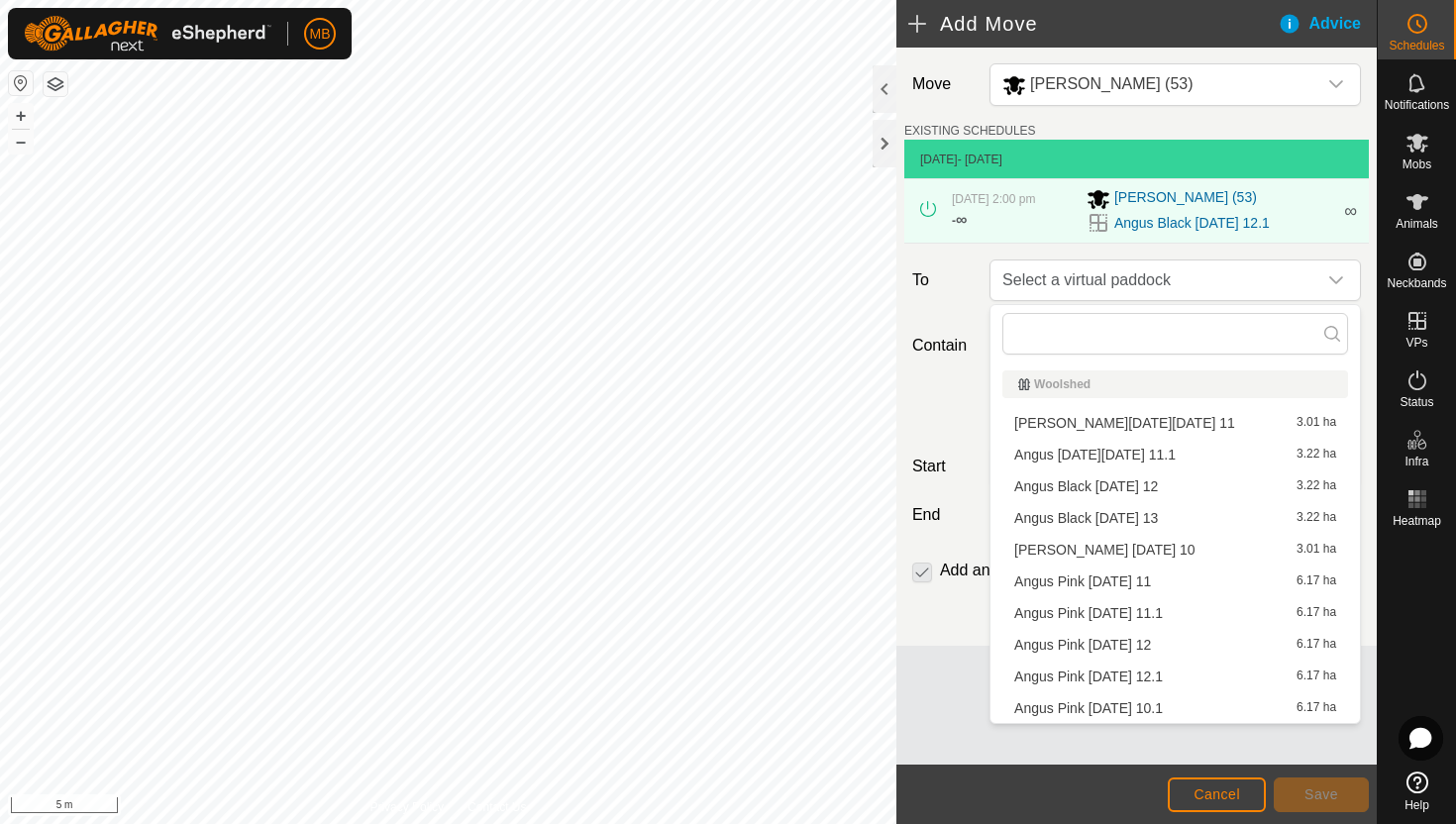 click on "Angus Black Sunday 13  3.22 ha" at bounding box center [1175, 518] 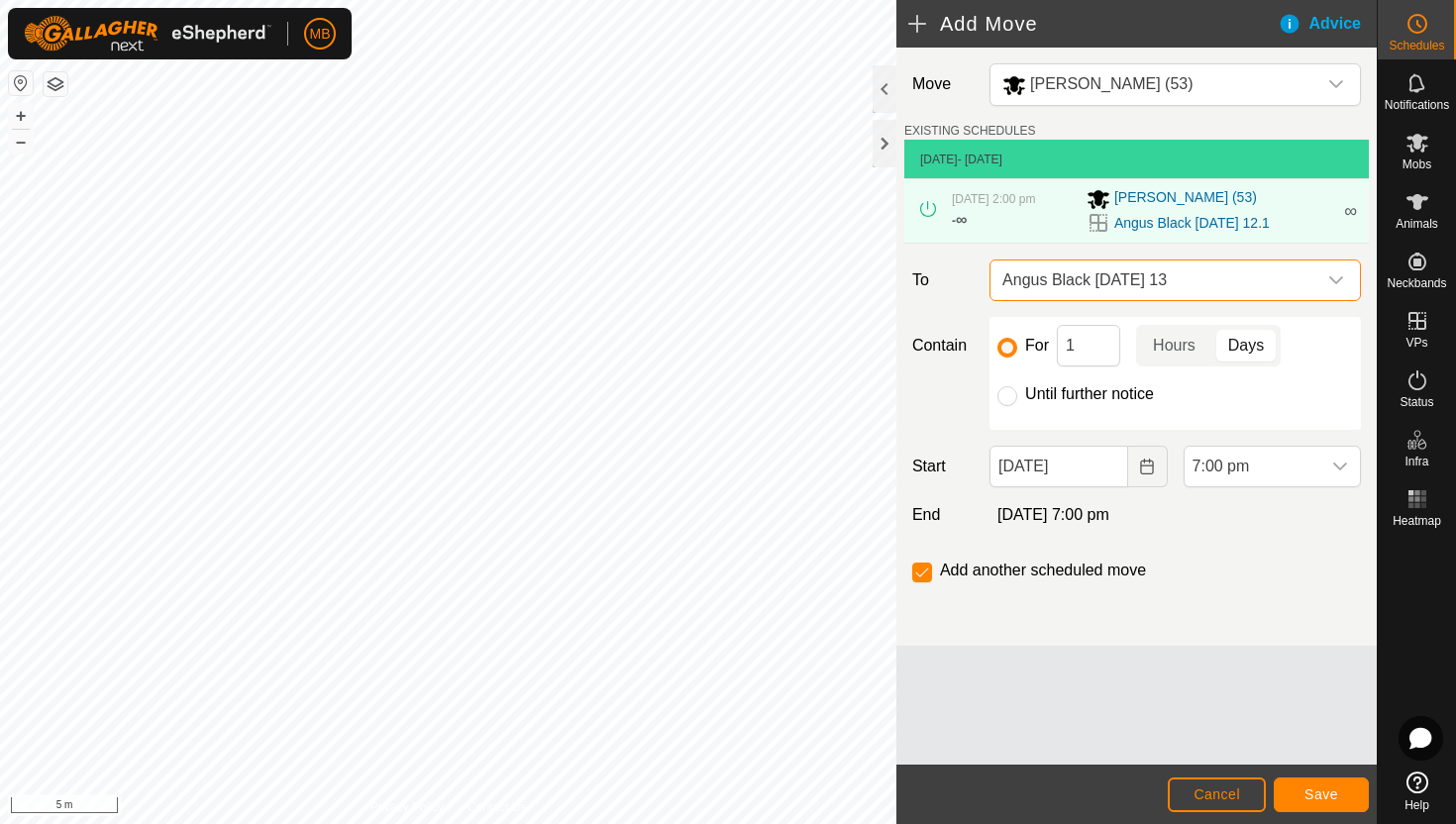 click on "Until further notice" 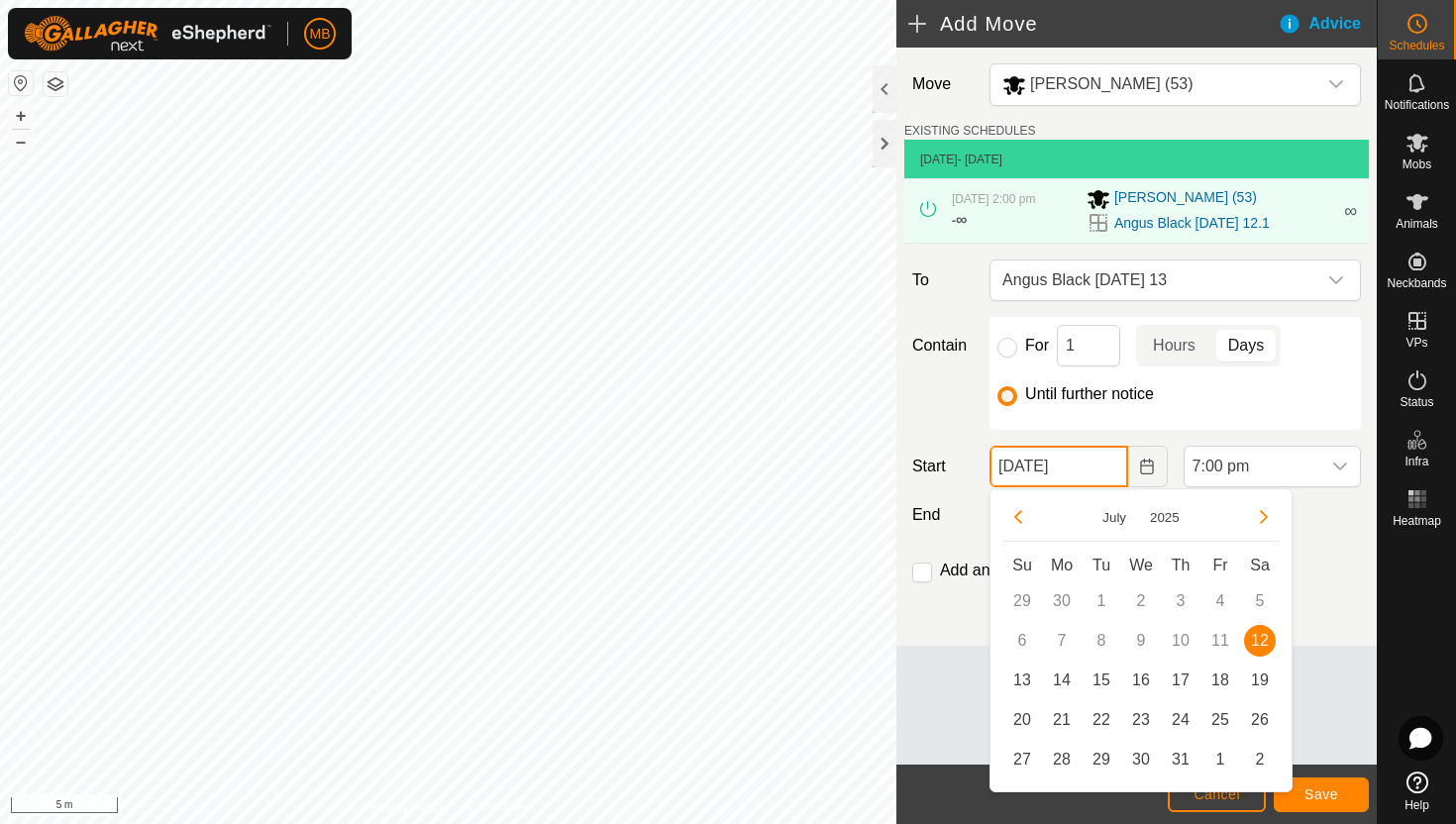 click on "12 Jul, 2025" 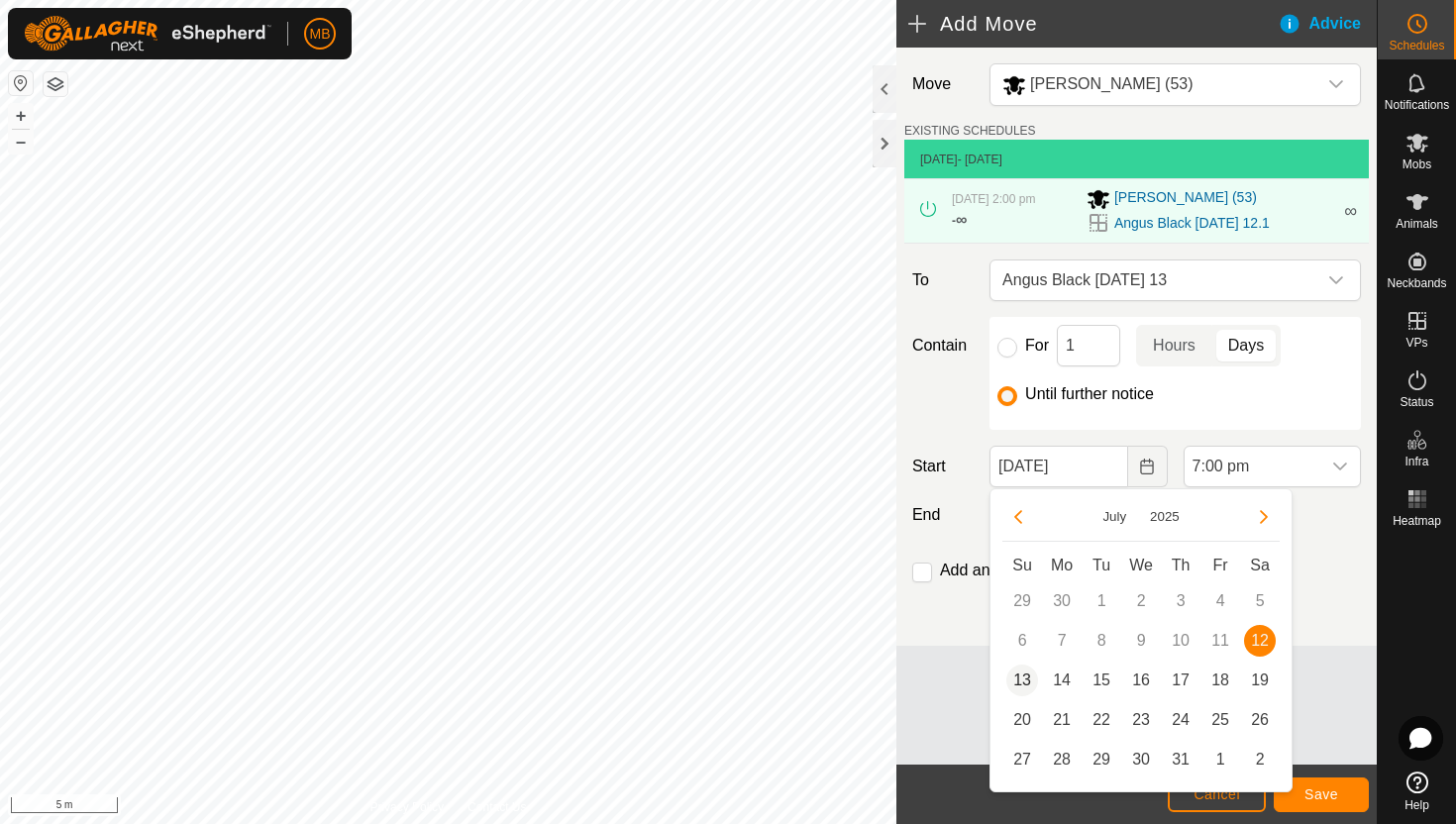 click on "13" at bounding box center [1022, 680] 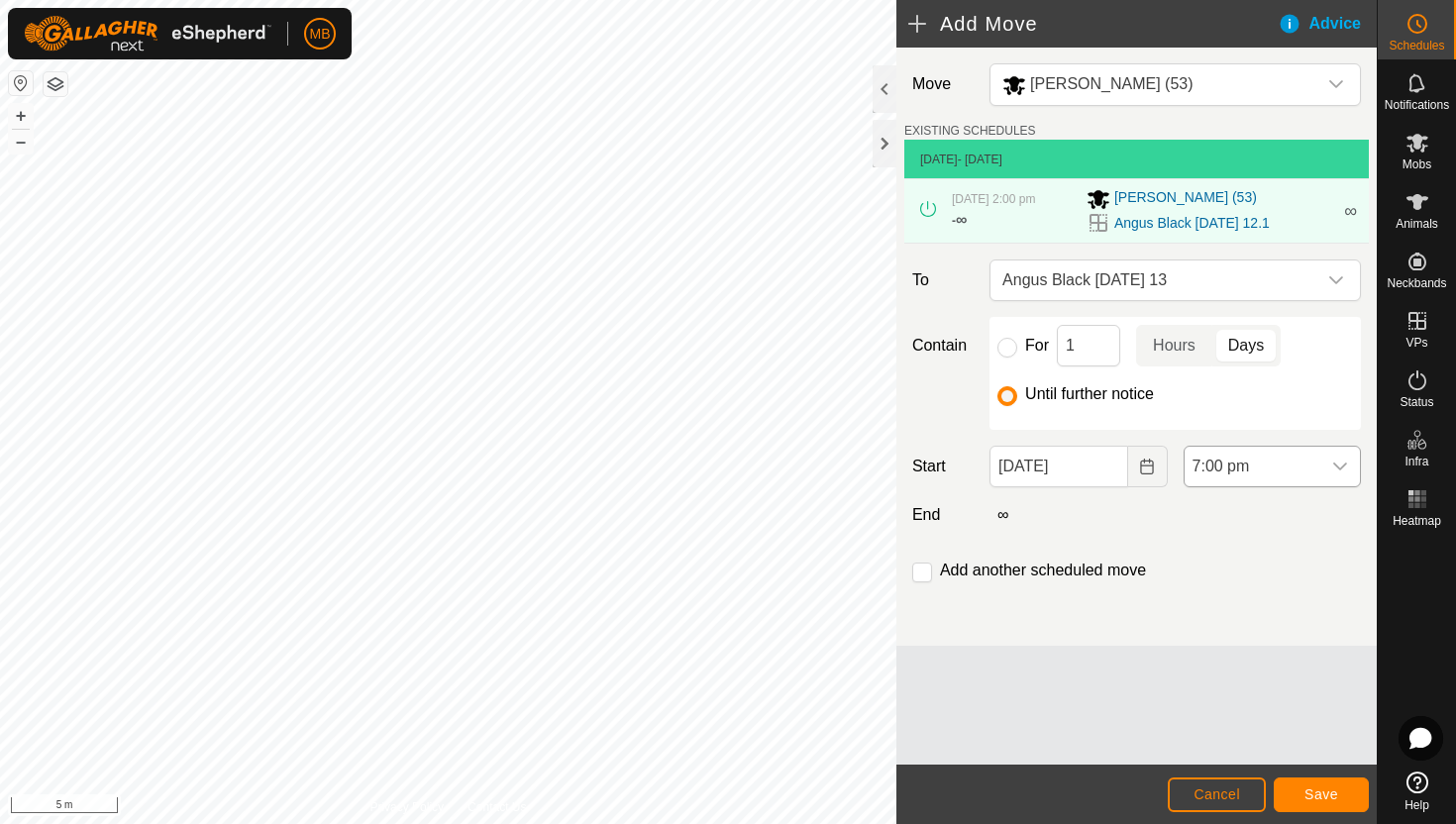 click on "7:00 pm" at bounding box center (1252, 466) 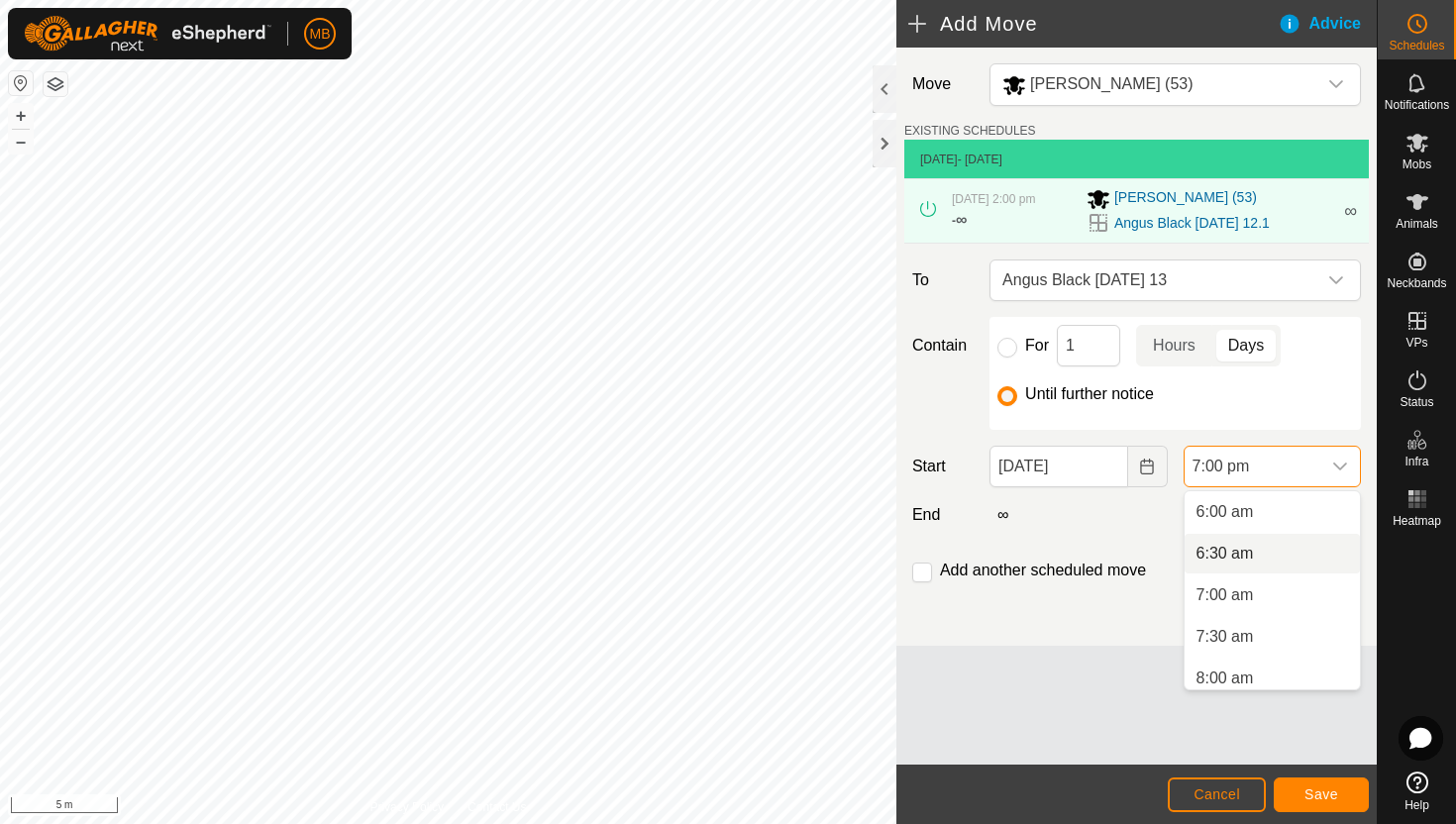 scroll, scrollTop: 482, scrollLeft: 0, axis: vertical 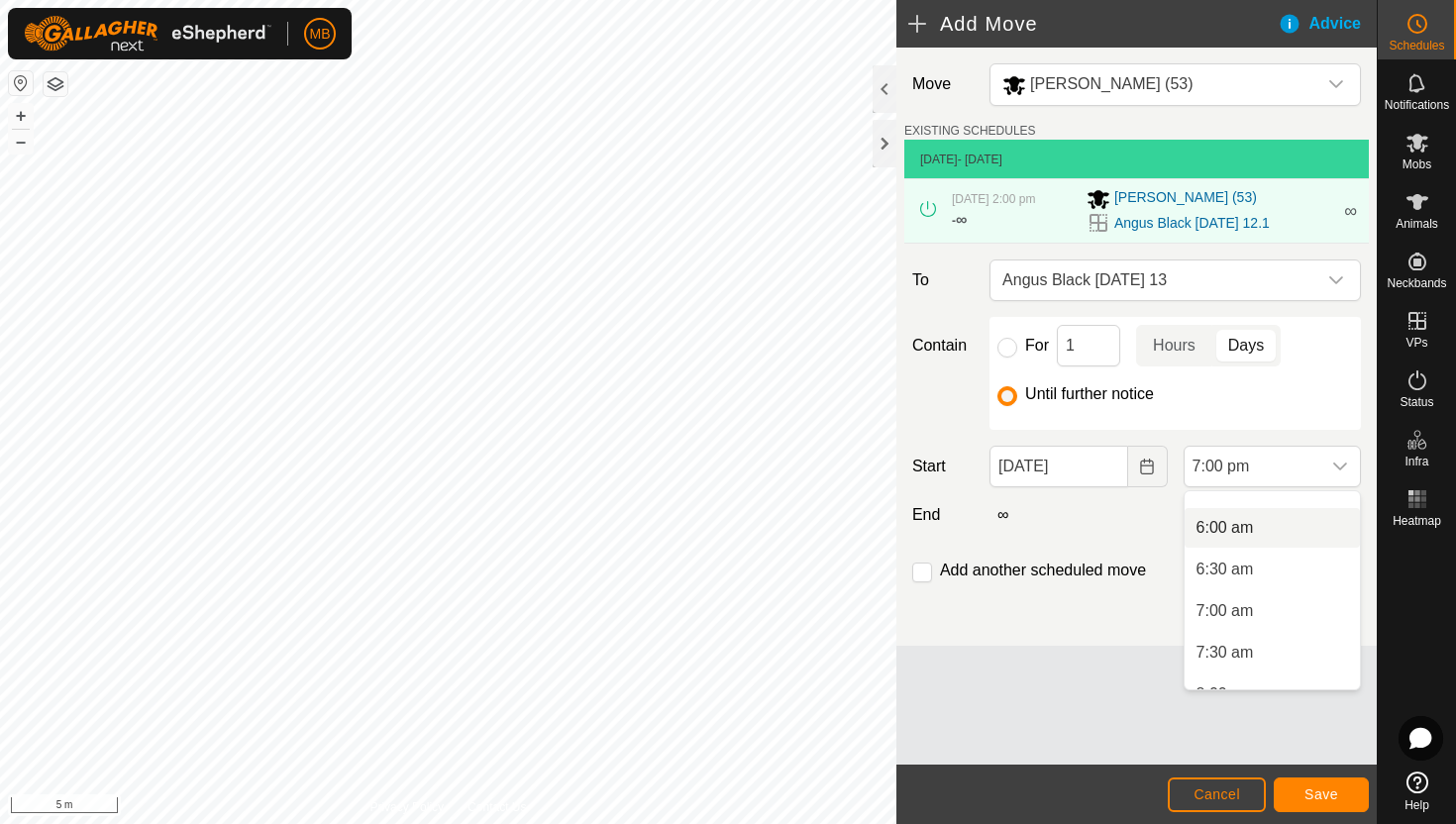 click on "6:00 am" at bounding box center [1272, 528] 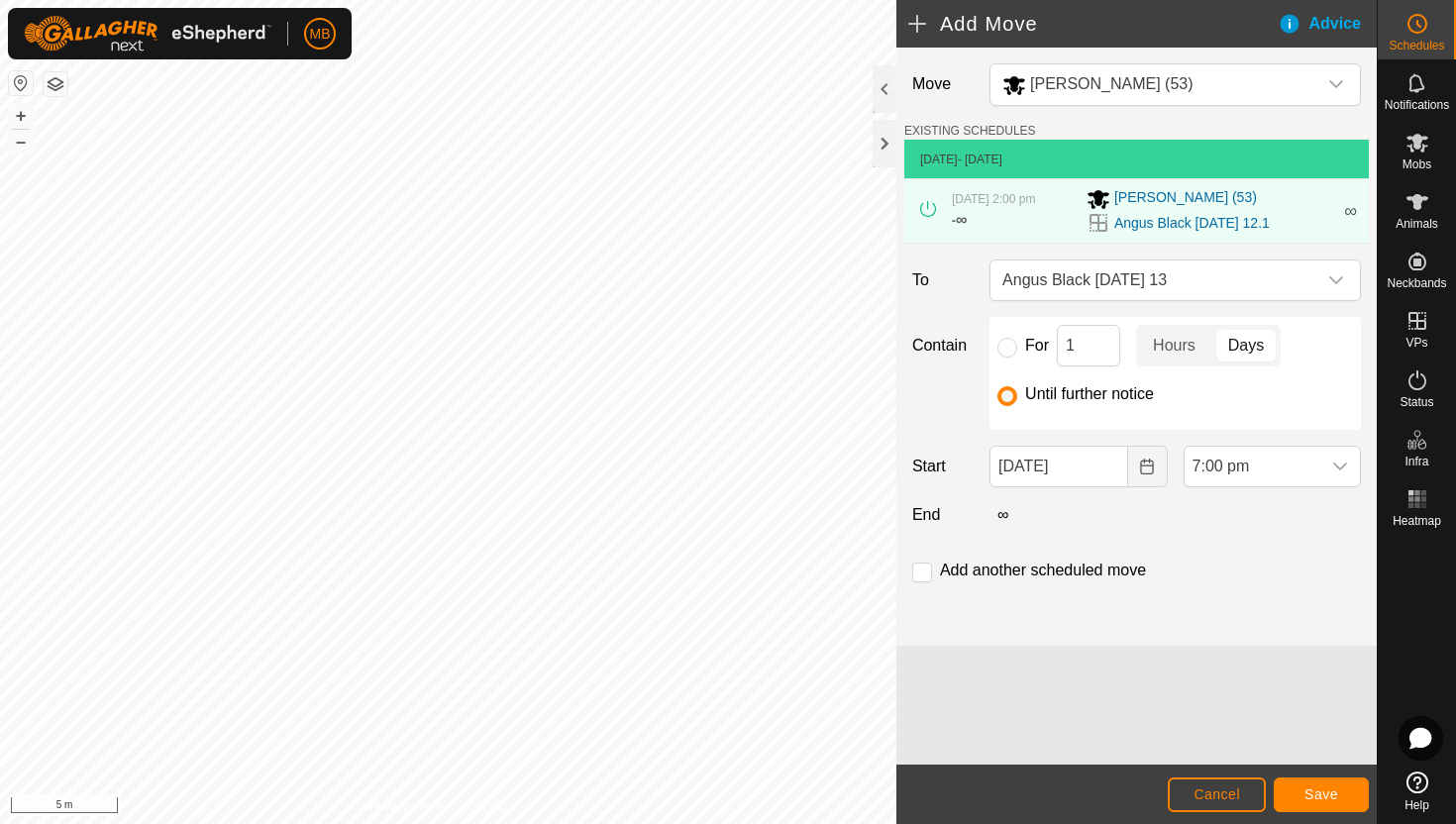 scroll, scrollTop: 1422, scrollLeft: 0, axis: vertical 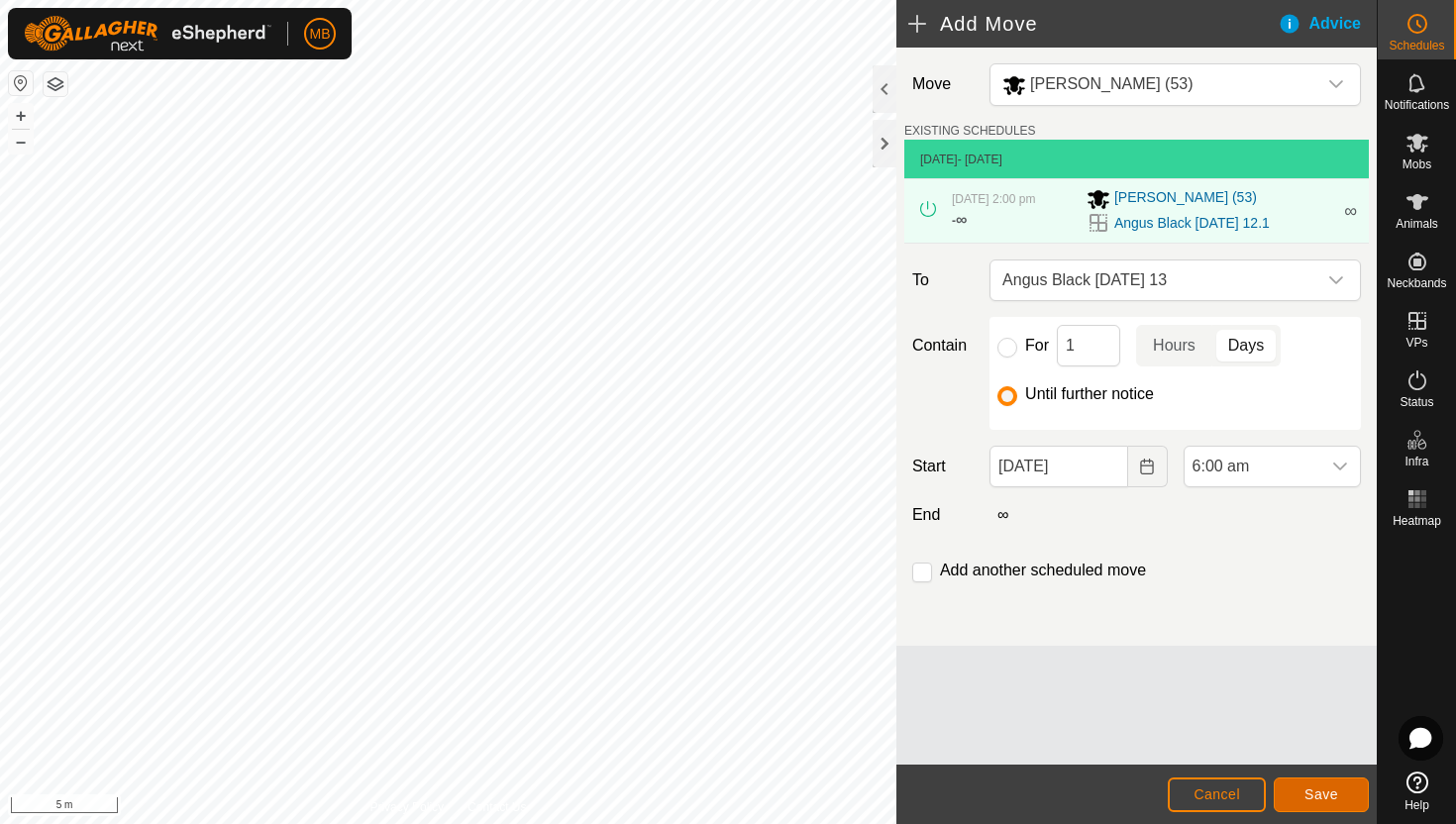 click on "Save" 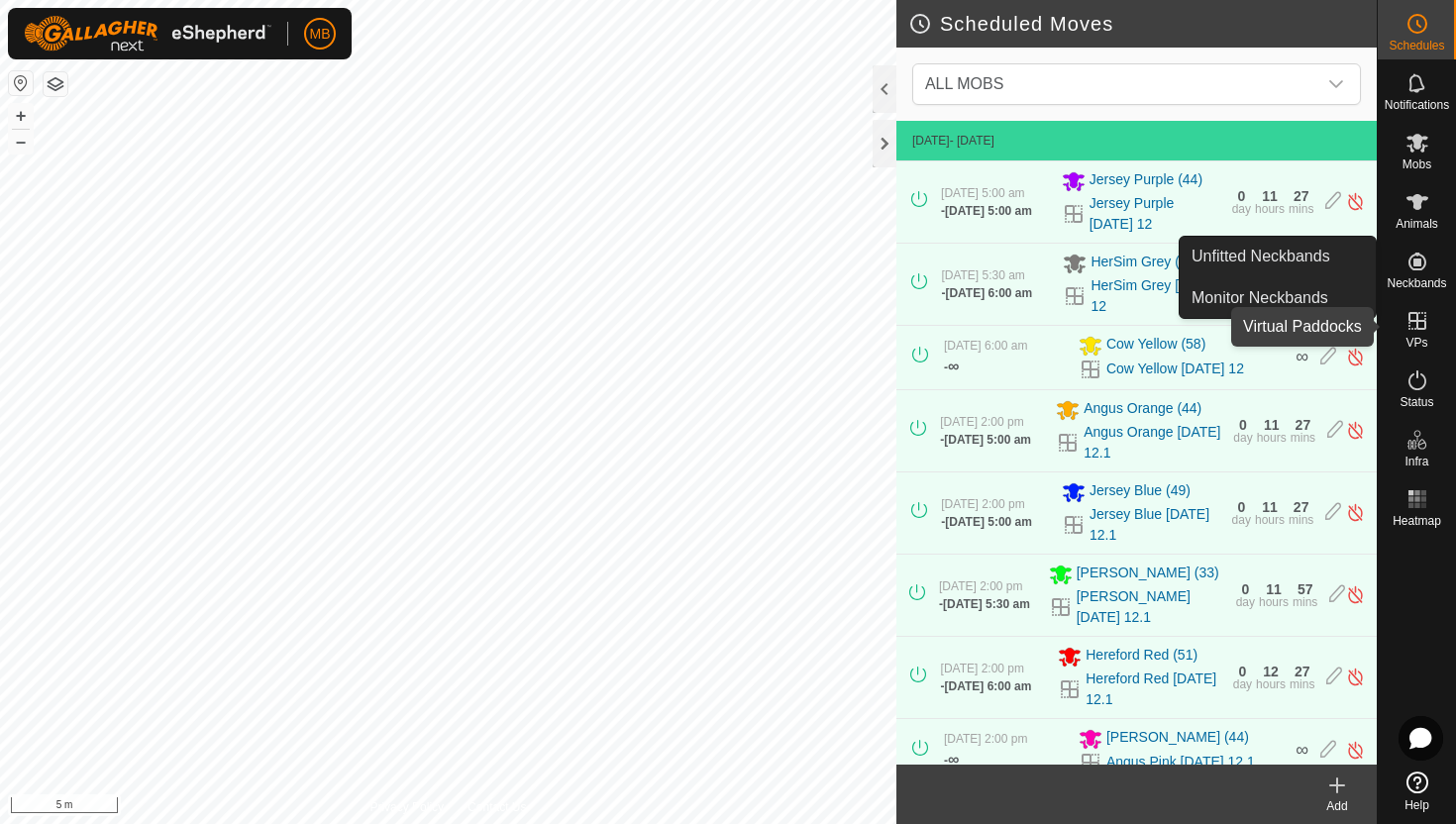 click 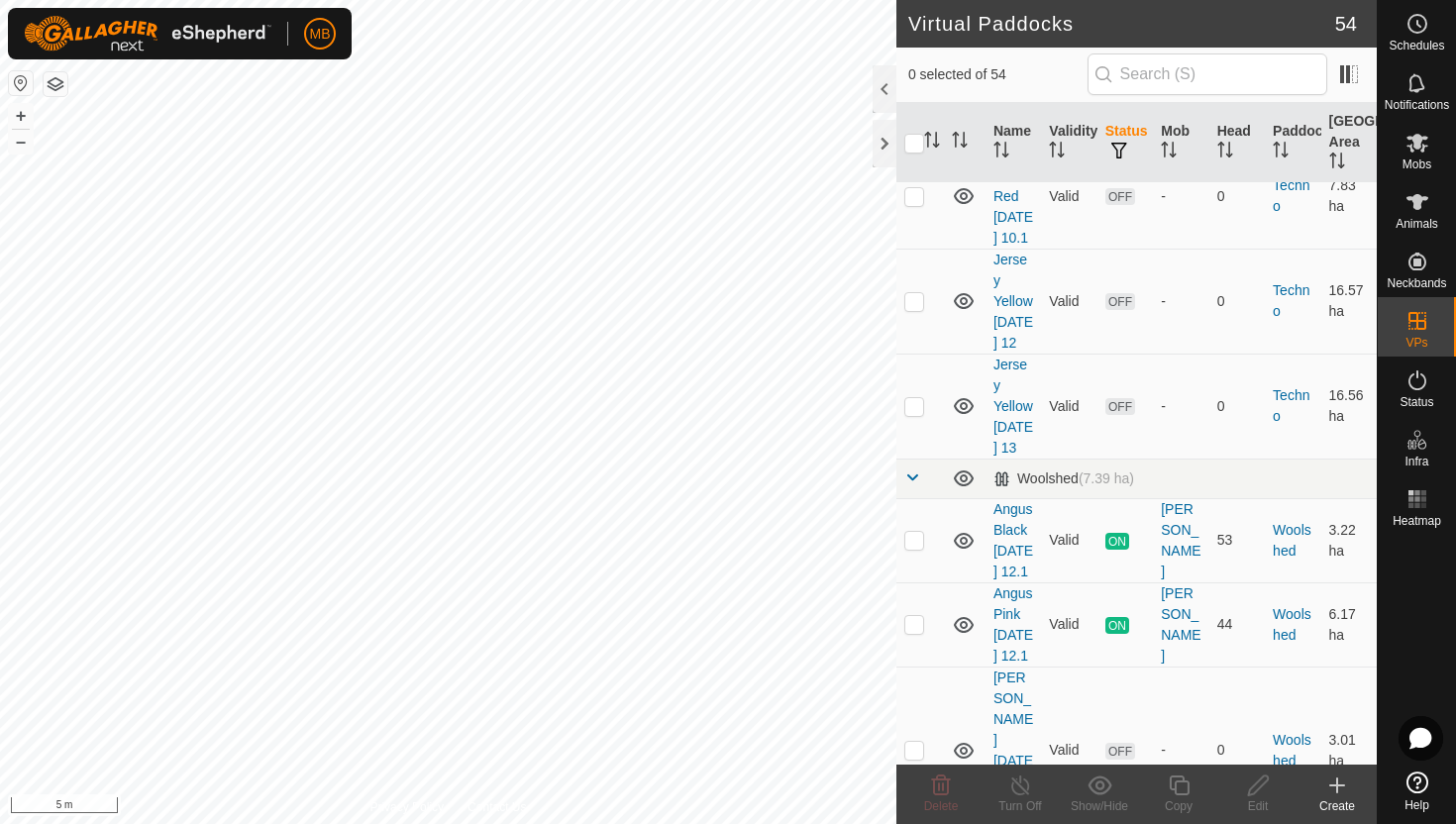 scroll, scrollTop: 4891, scrollLeft: 0, axis: vertical 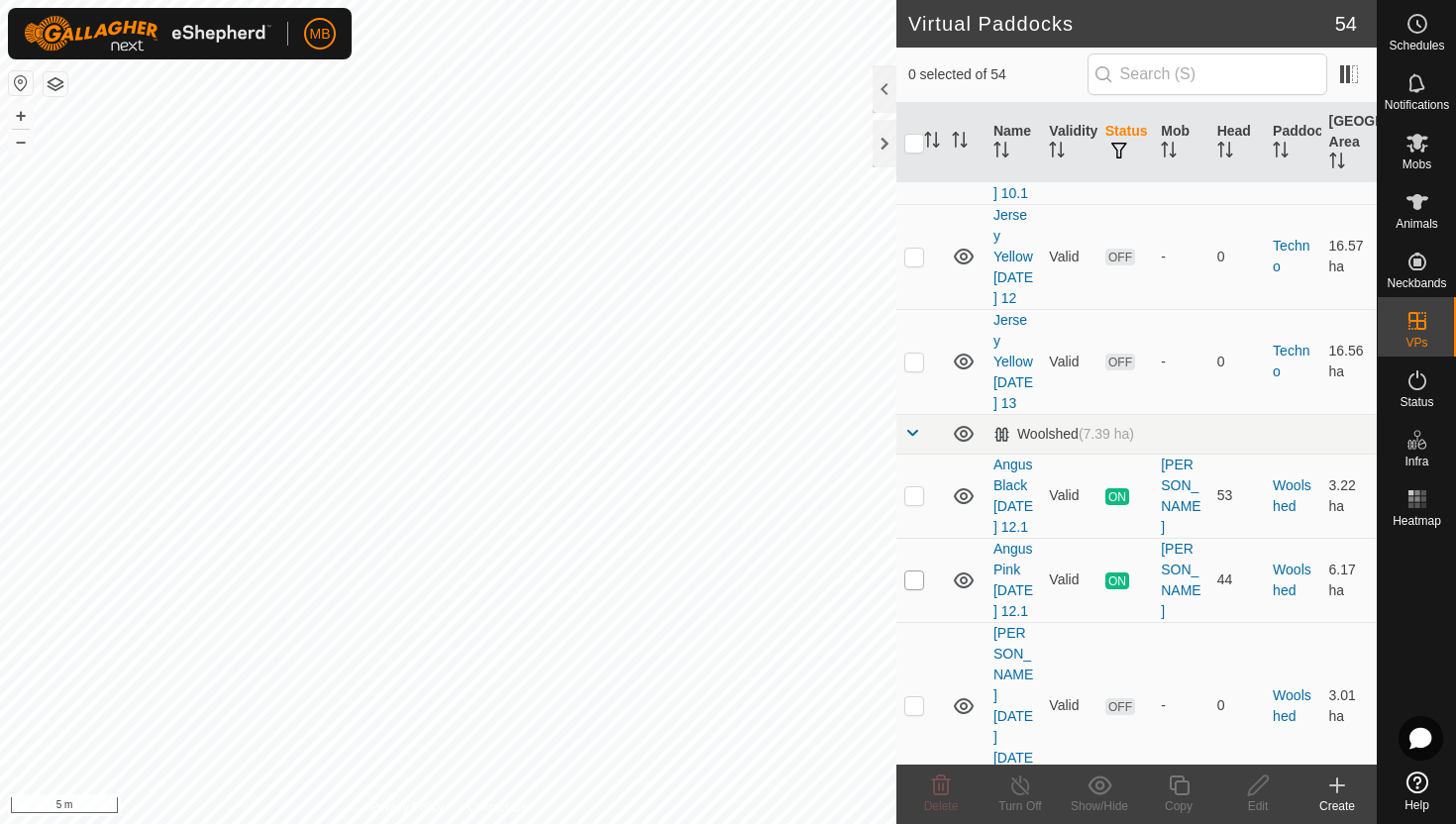 click at bounding box center (914, 580) 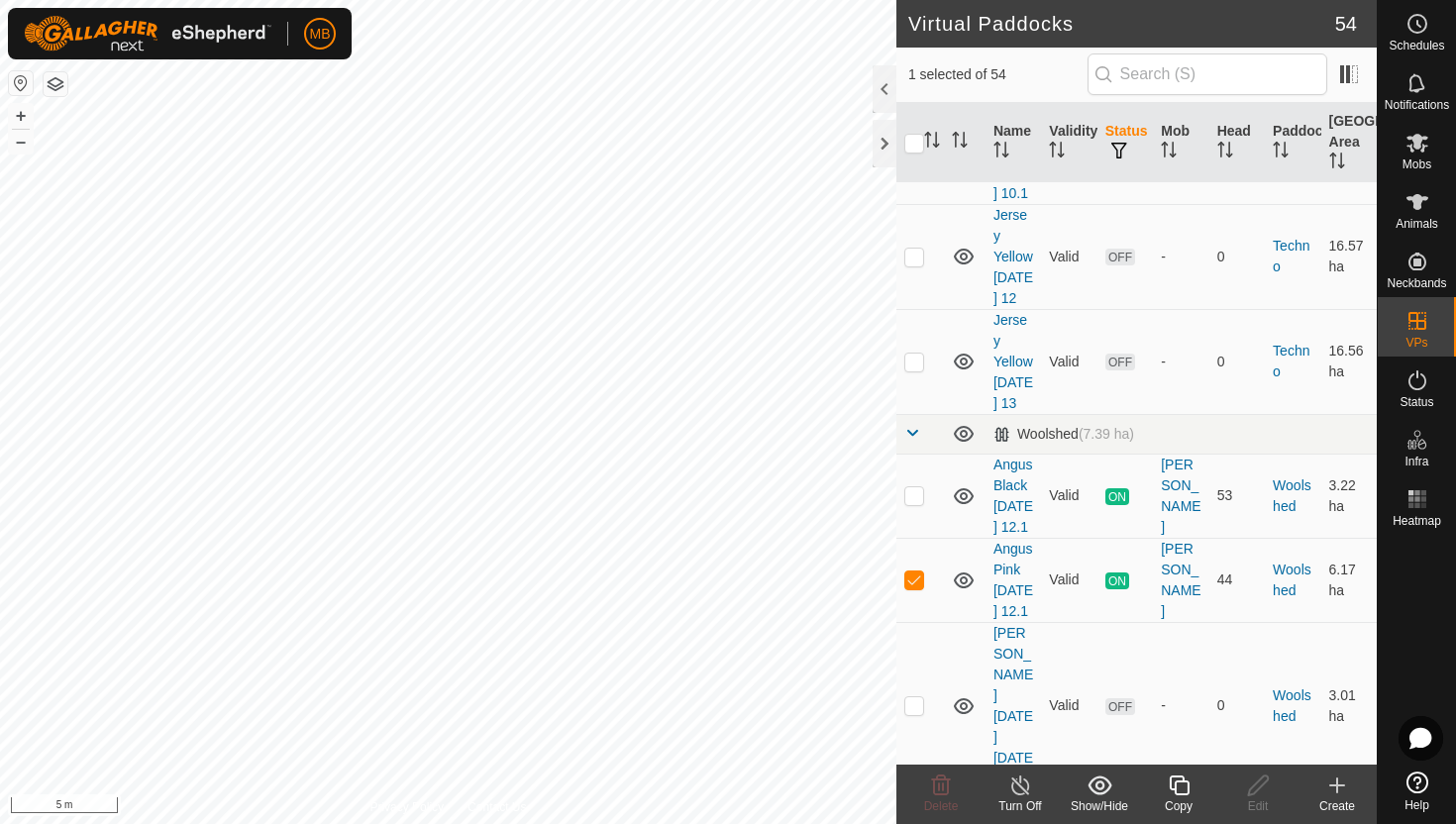 click 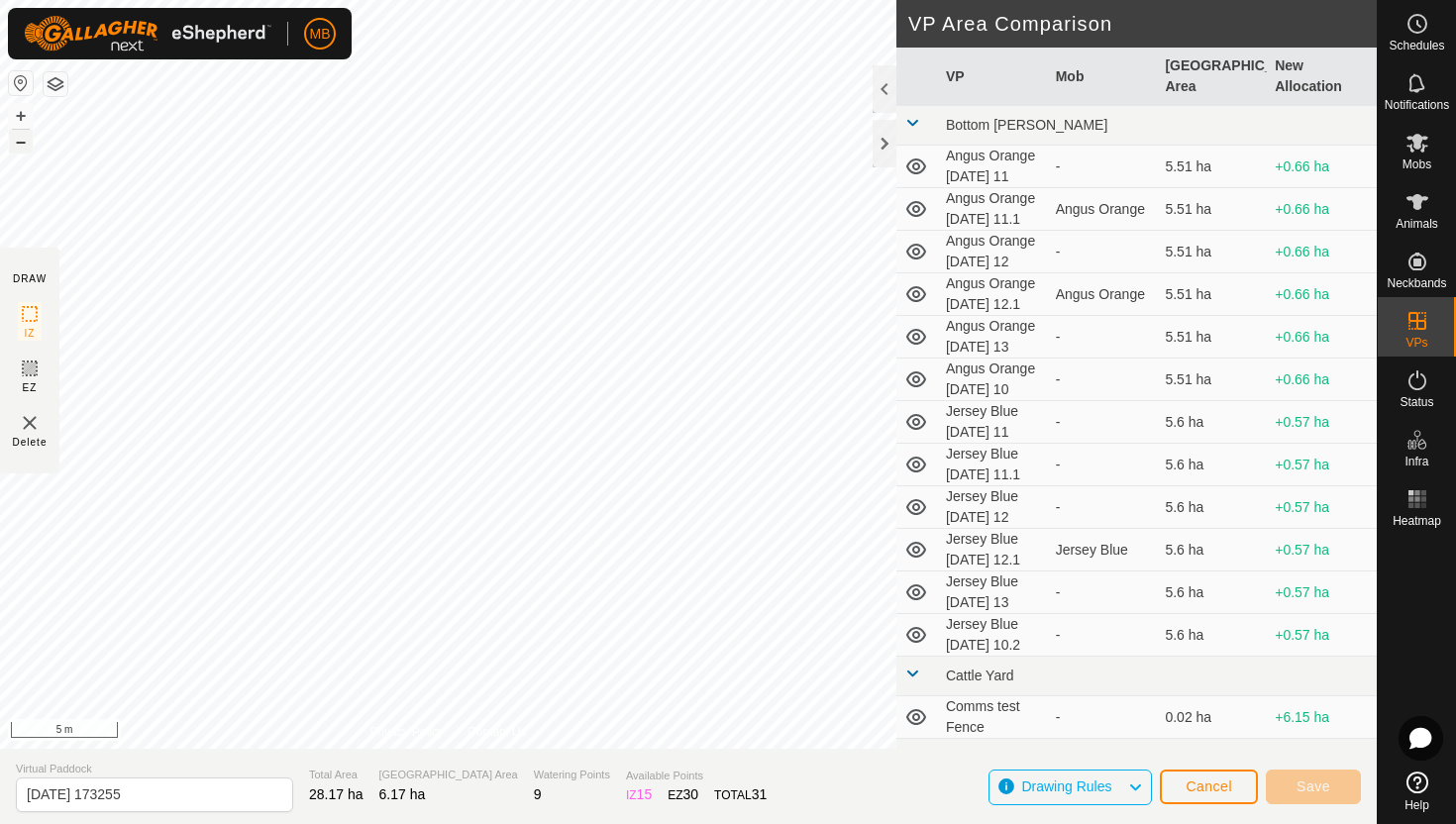 click on "–" at bounding box center (21, 142) 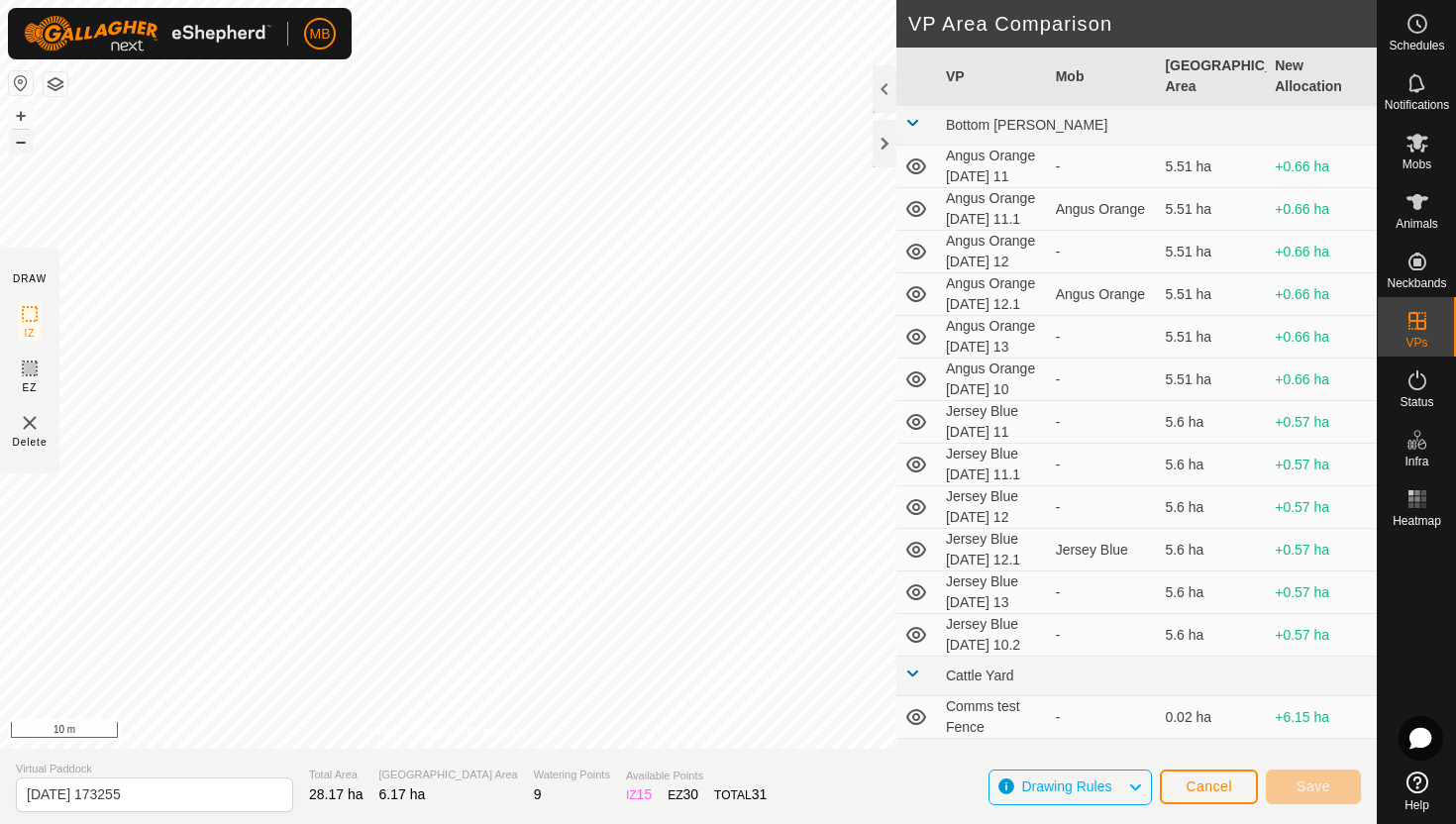 click on "–" at bounding box center [21, 142] 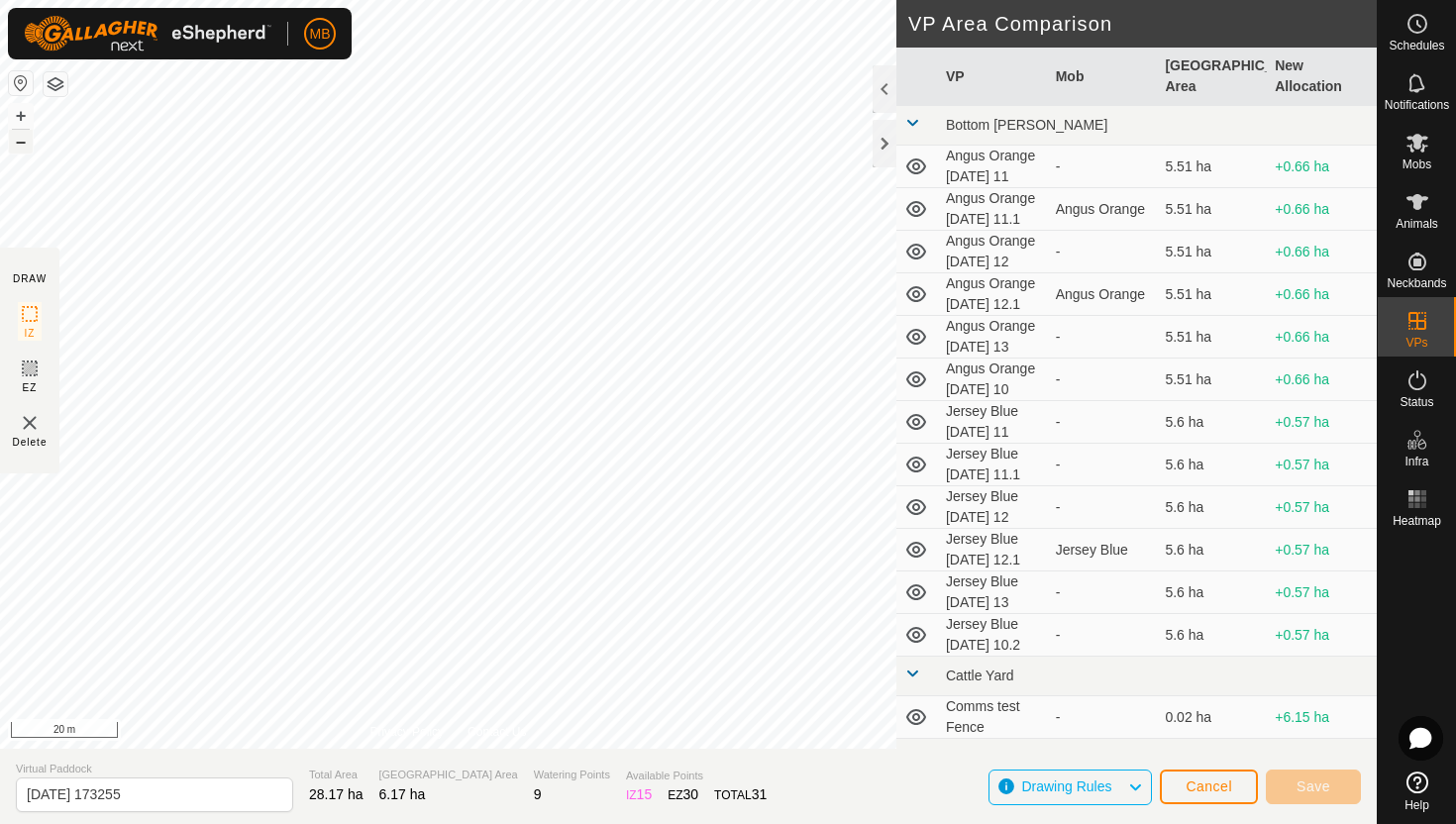 click on "–" at bounding box center [21, 142] 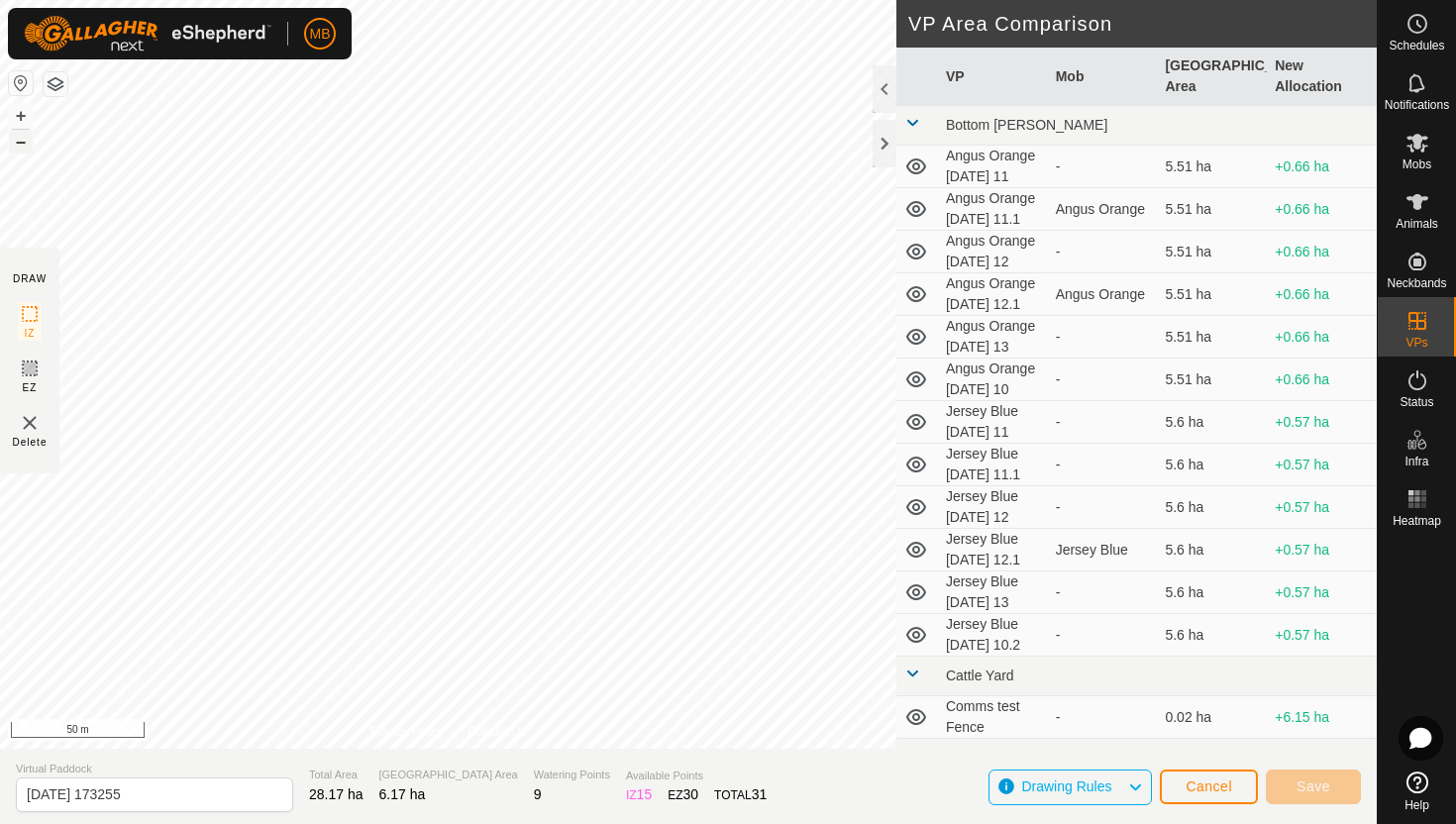click on "–" at bounding box center [21, 142] 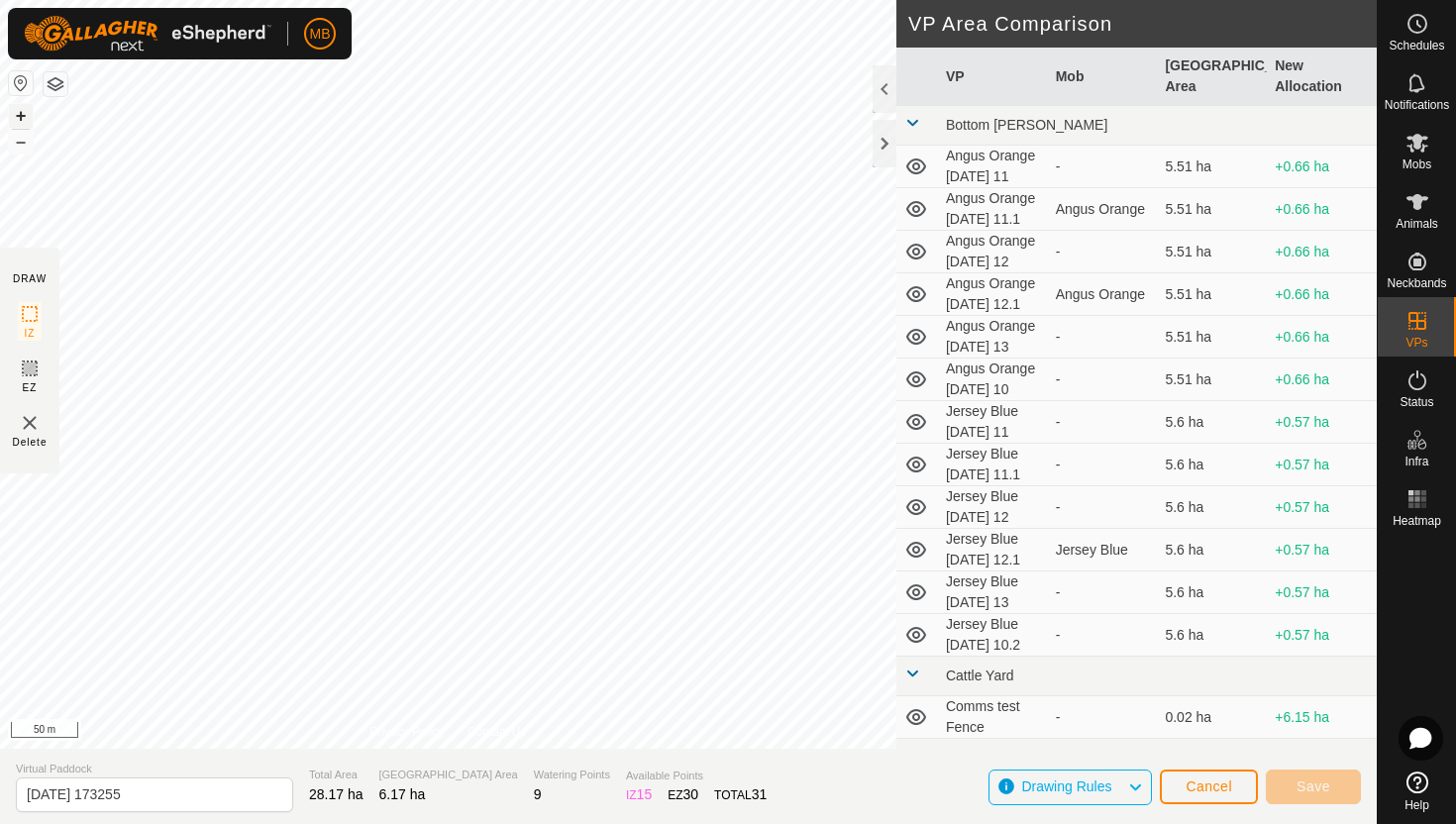 click on "+" at bounding box center [21, 116] 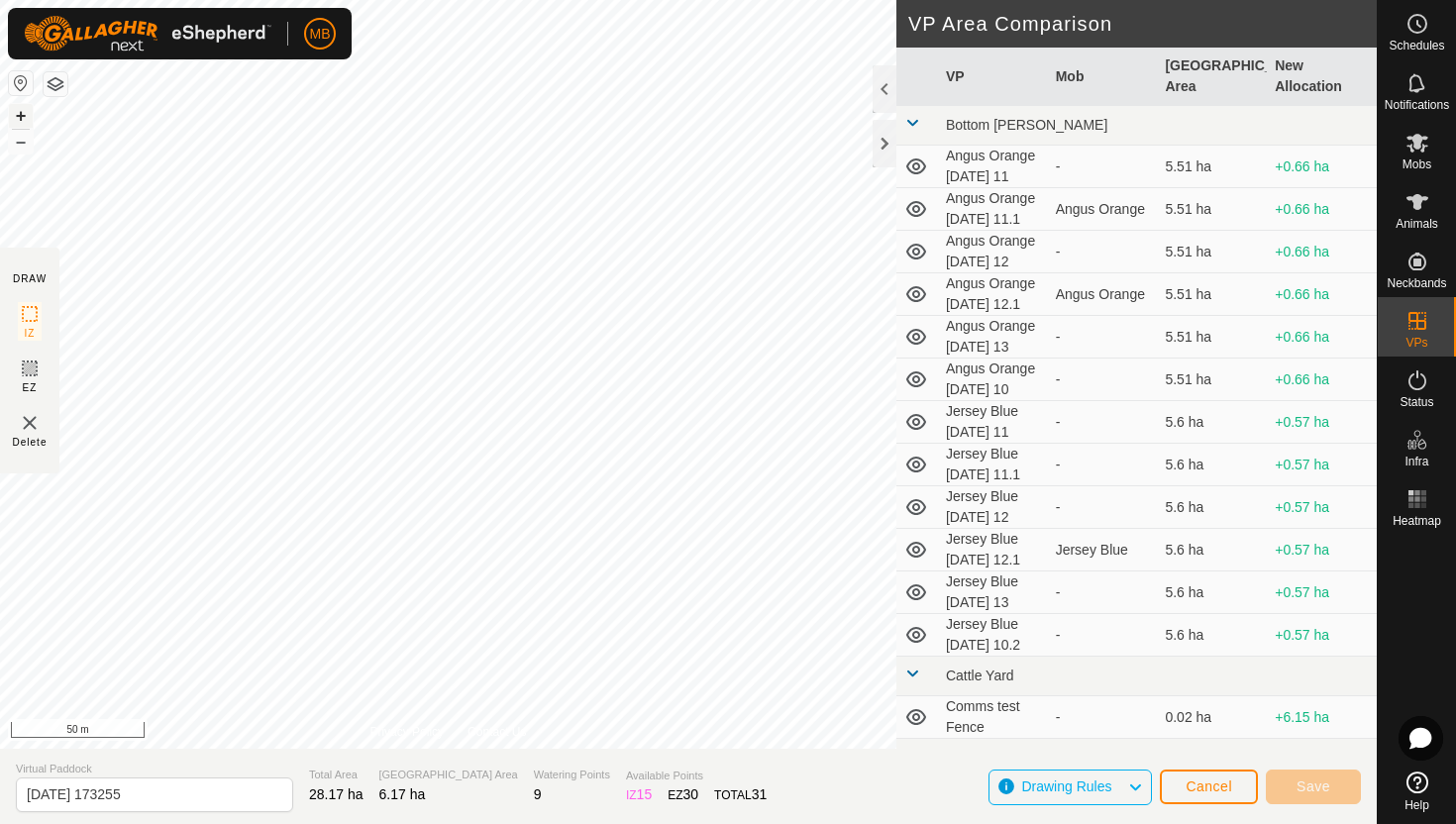 click on "+" at bounding box center (21, 116) 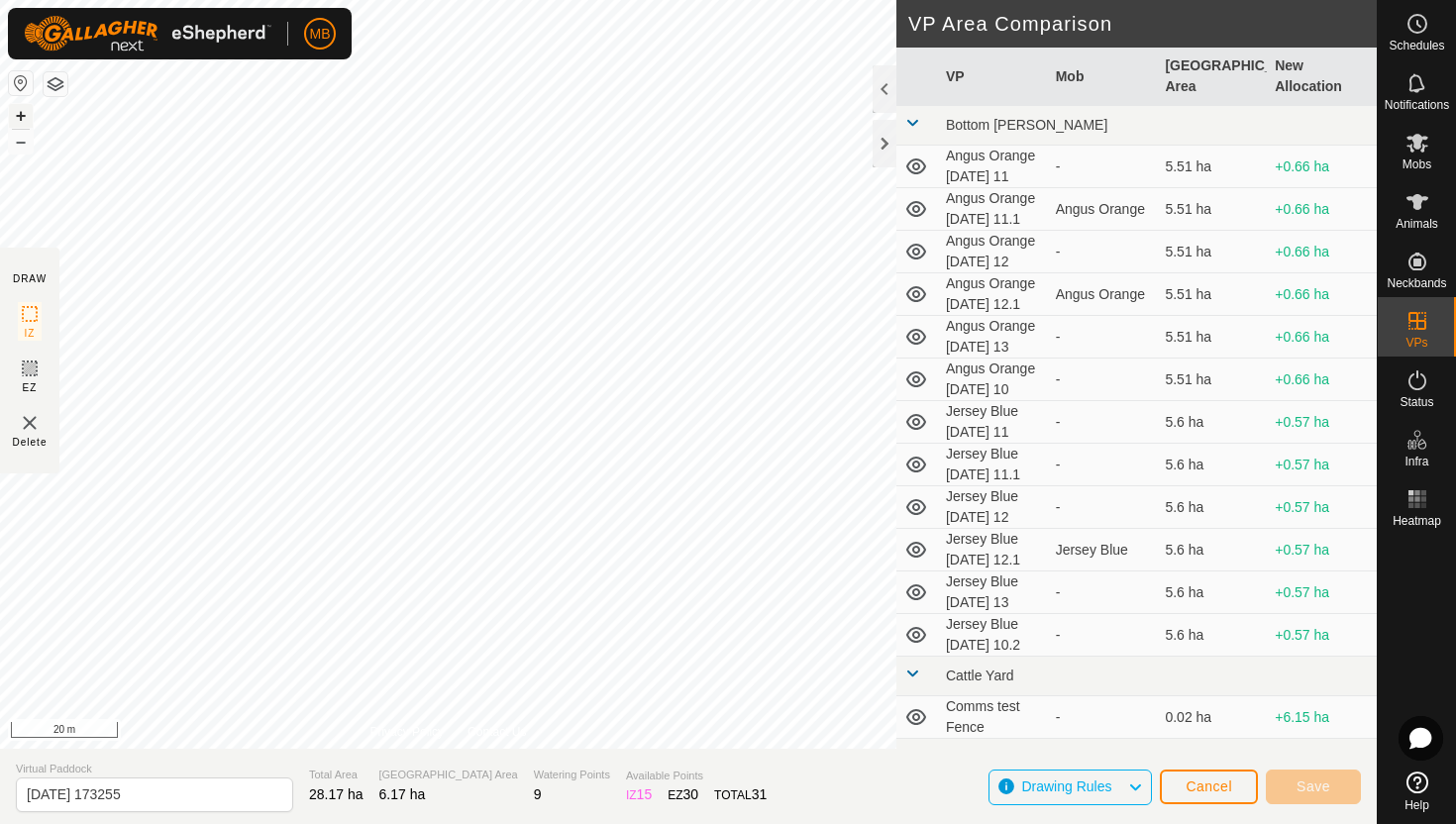 click on "+" at bounding box center [21, 116] 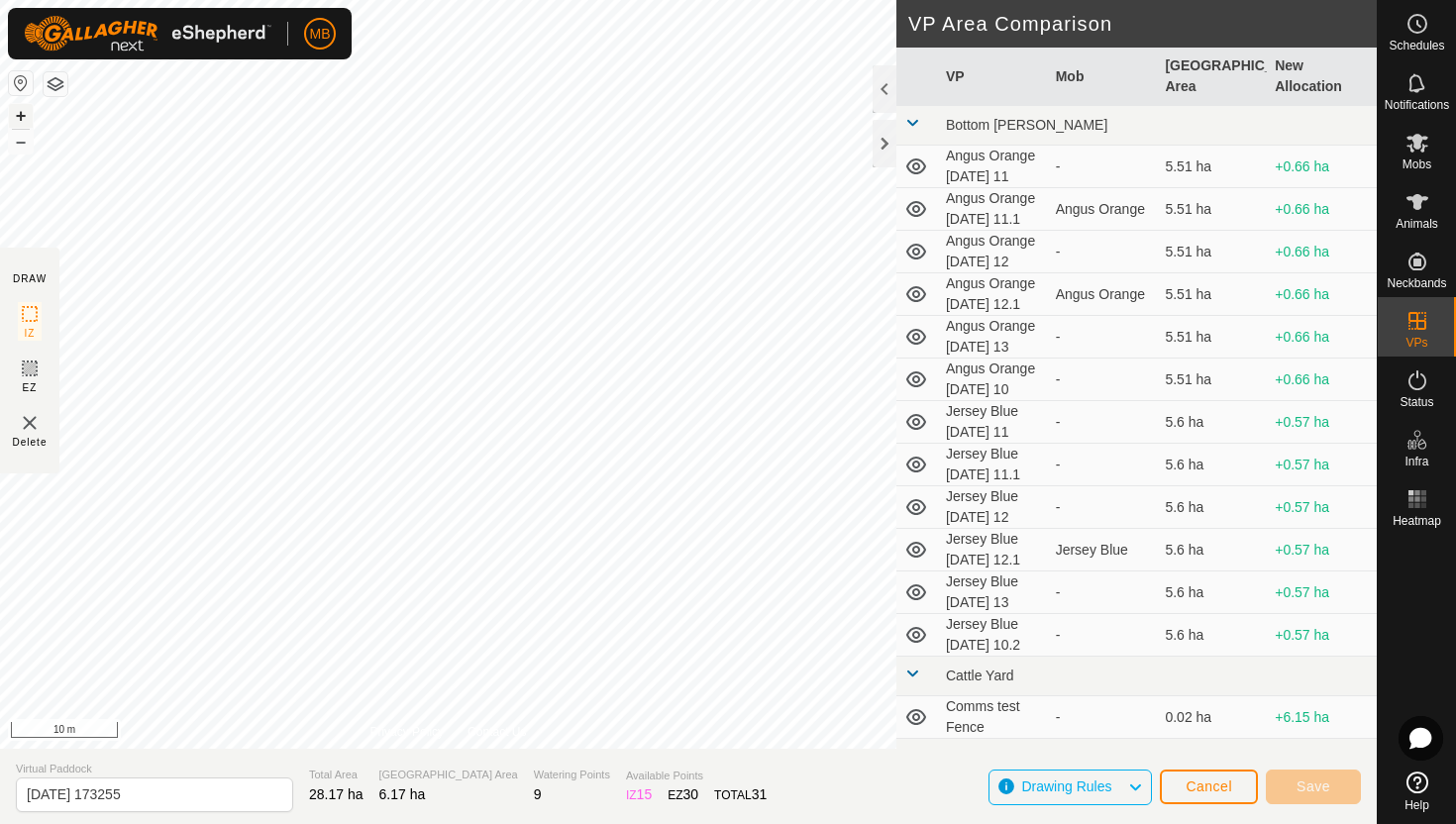 click on "+" at bounding box center (21, 116) 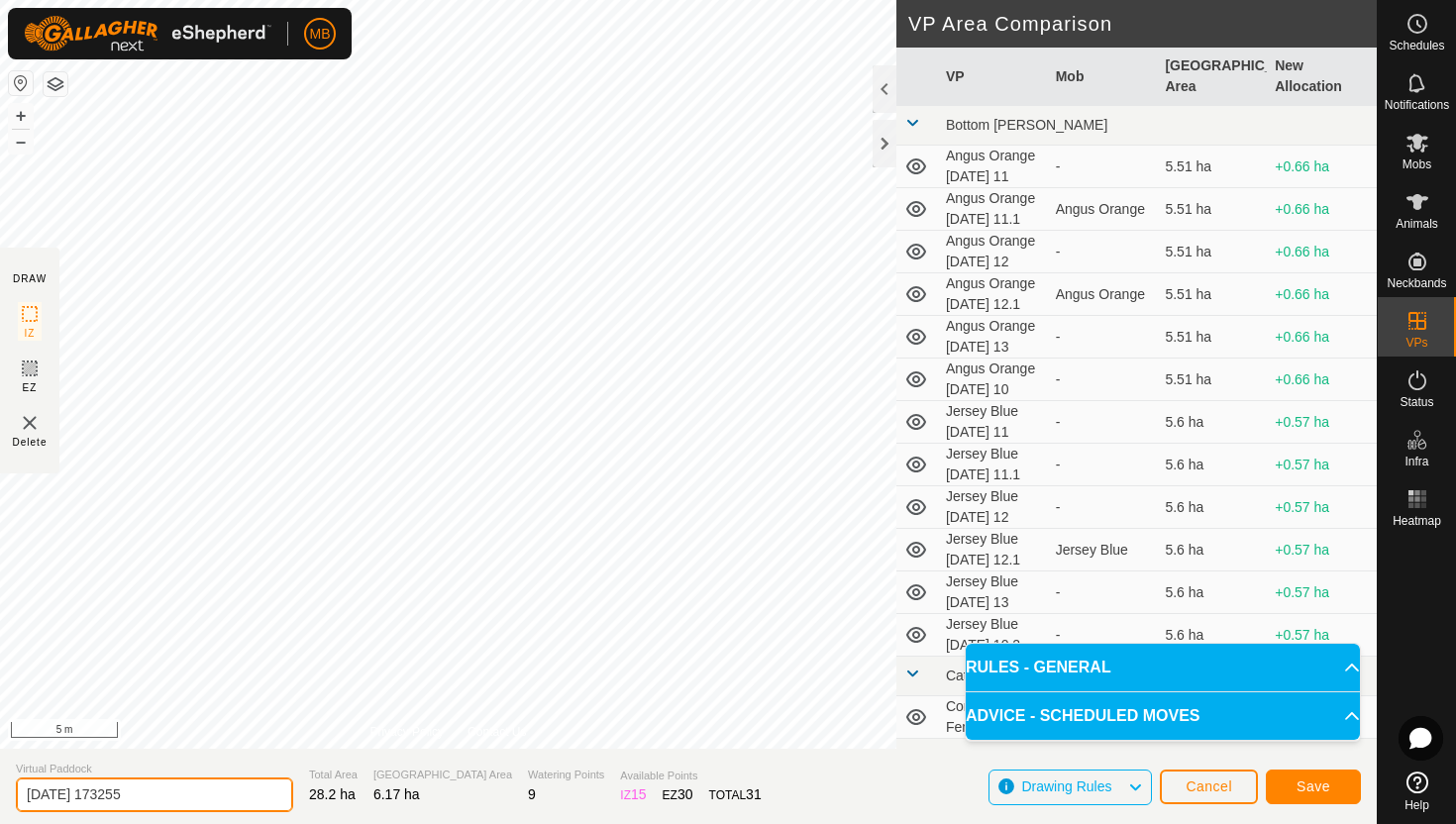 click on "2025-07-12 173255" 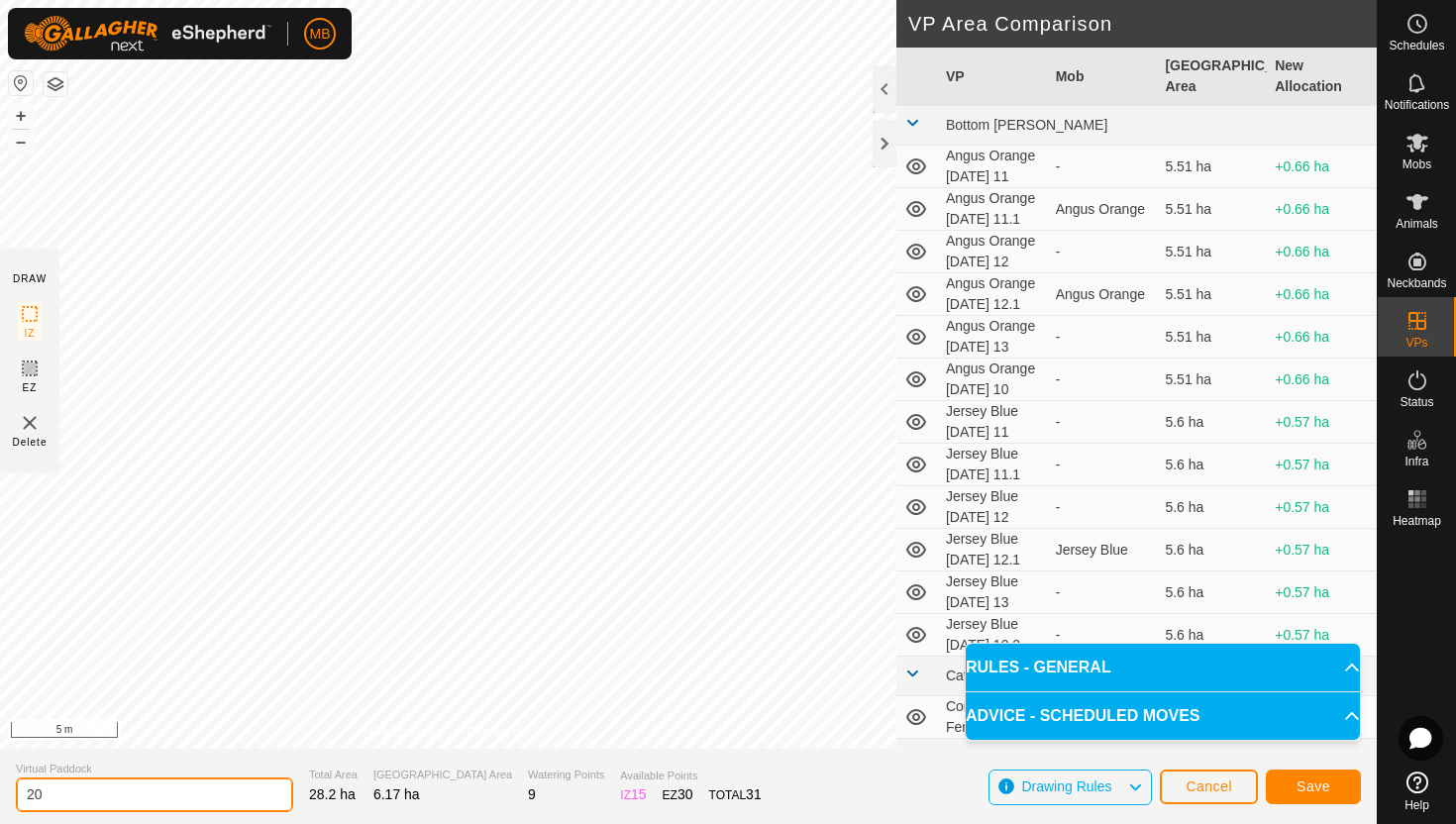 type on "2" 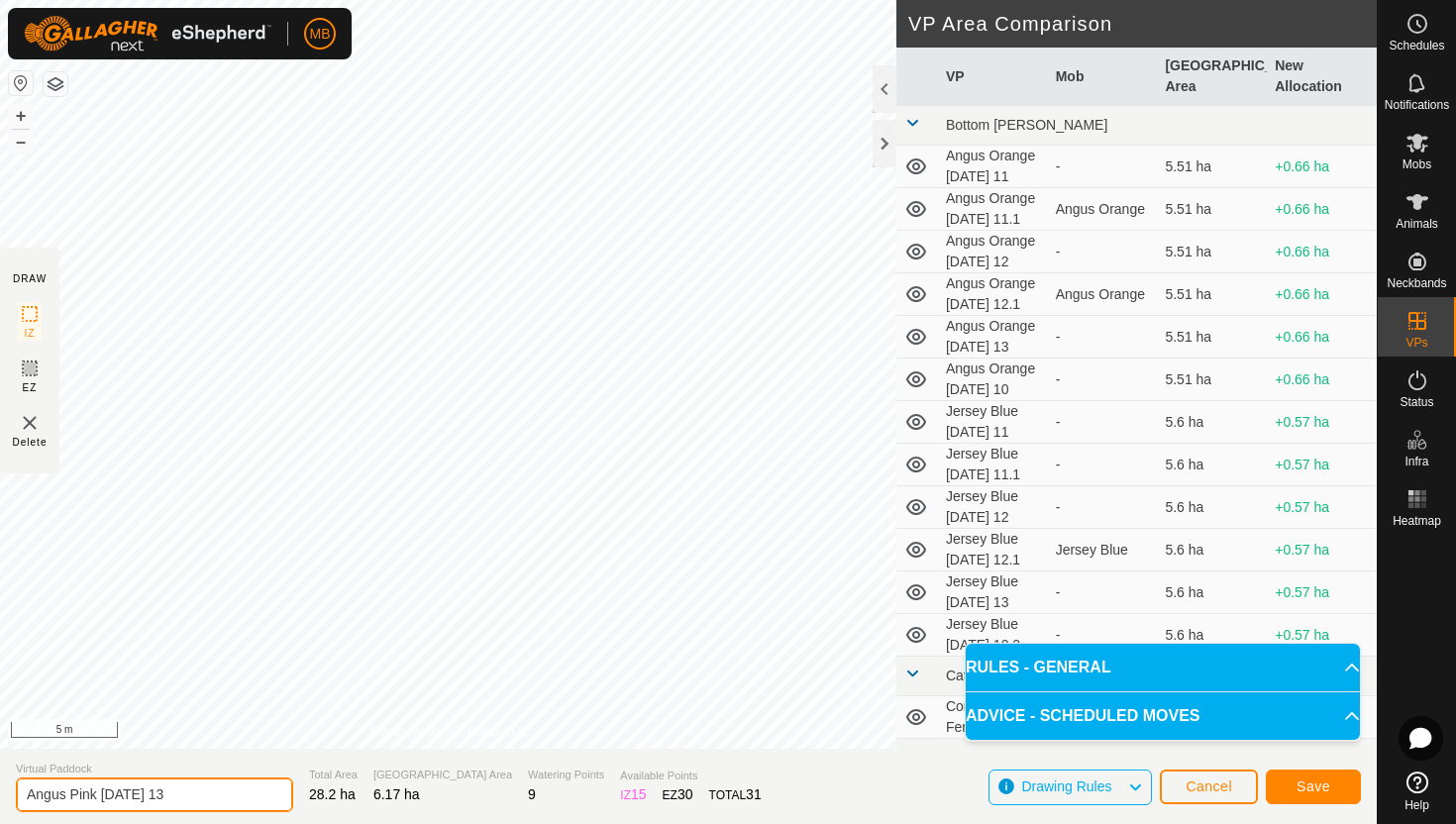 type on "Angus Pink [DATE] 13" 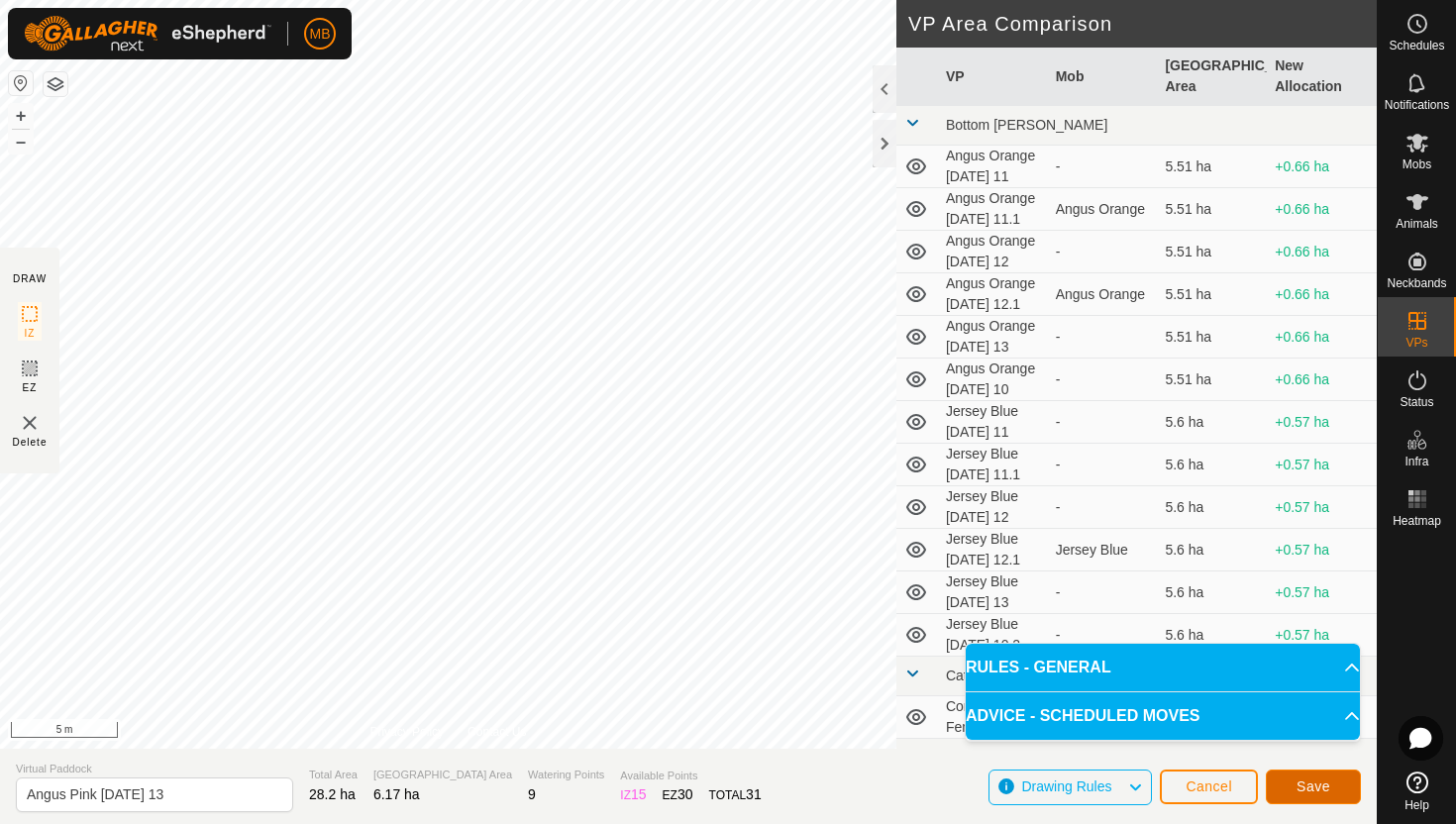 click on "Save" 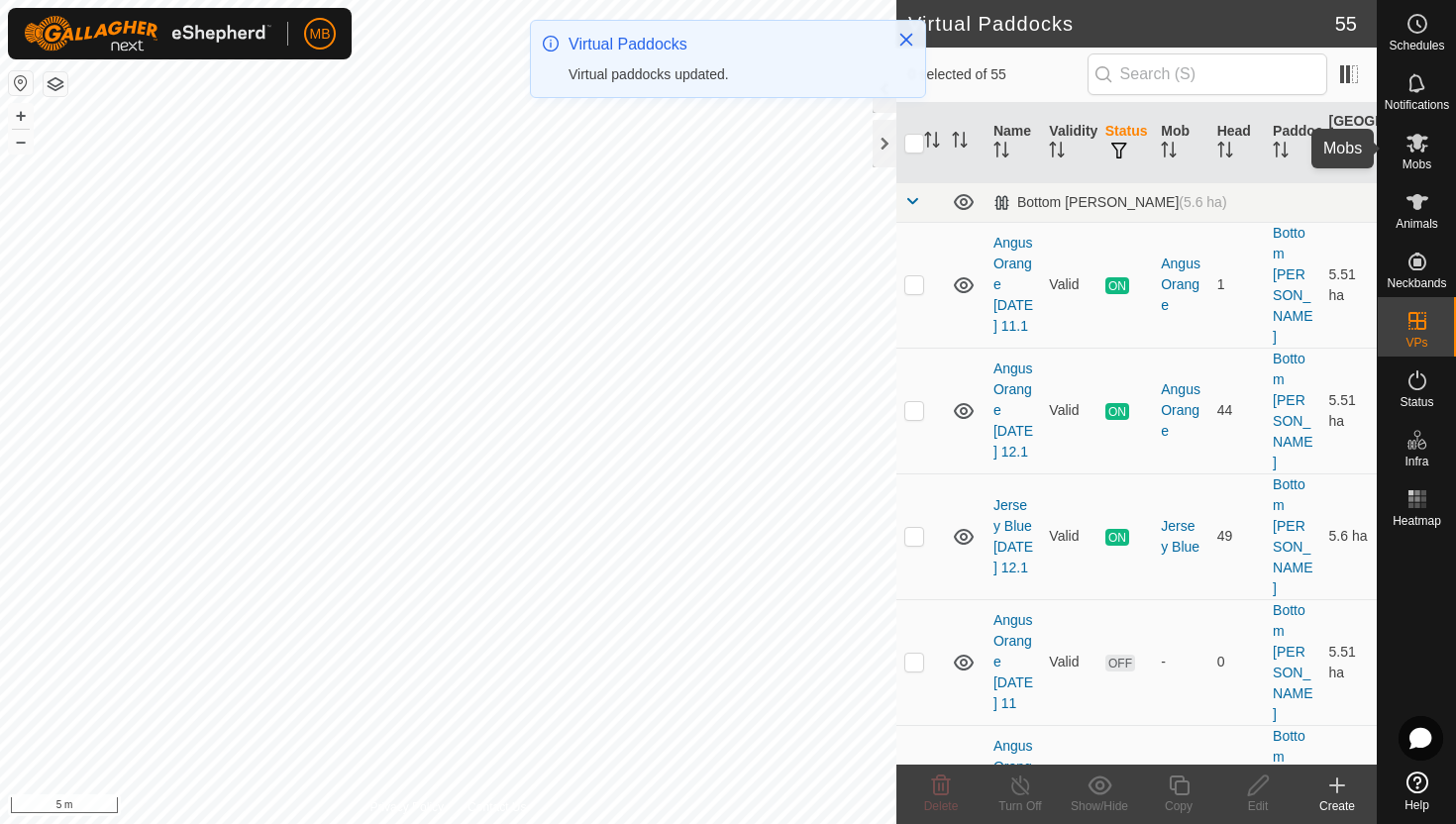 click 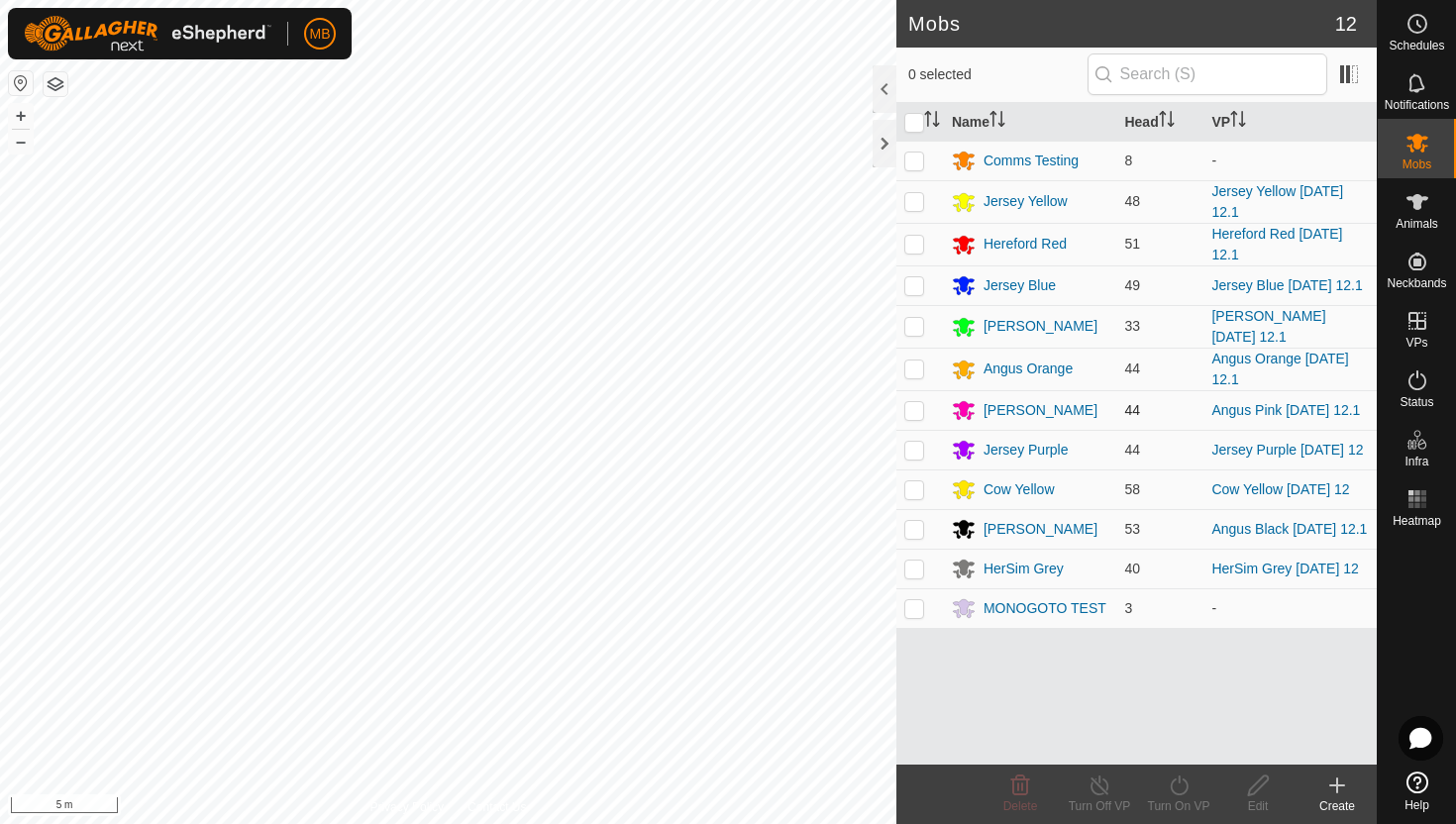 click at bounding box center (914, 410) 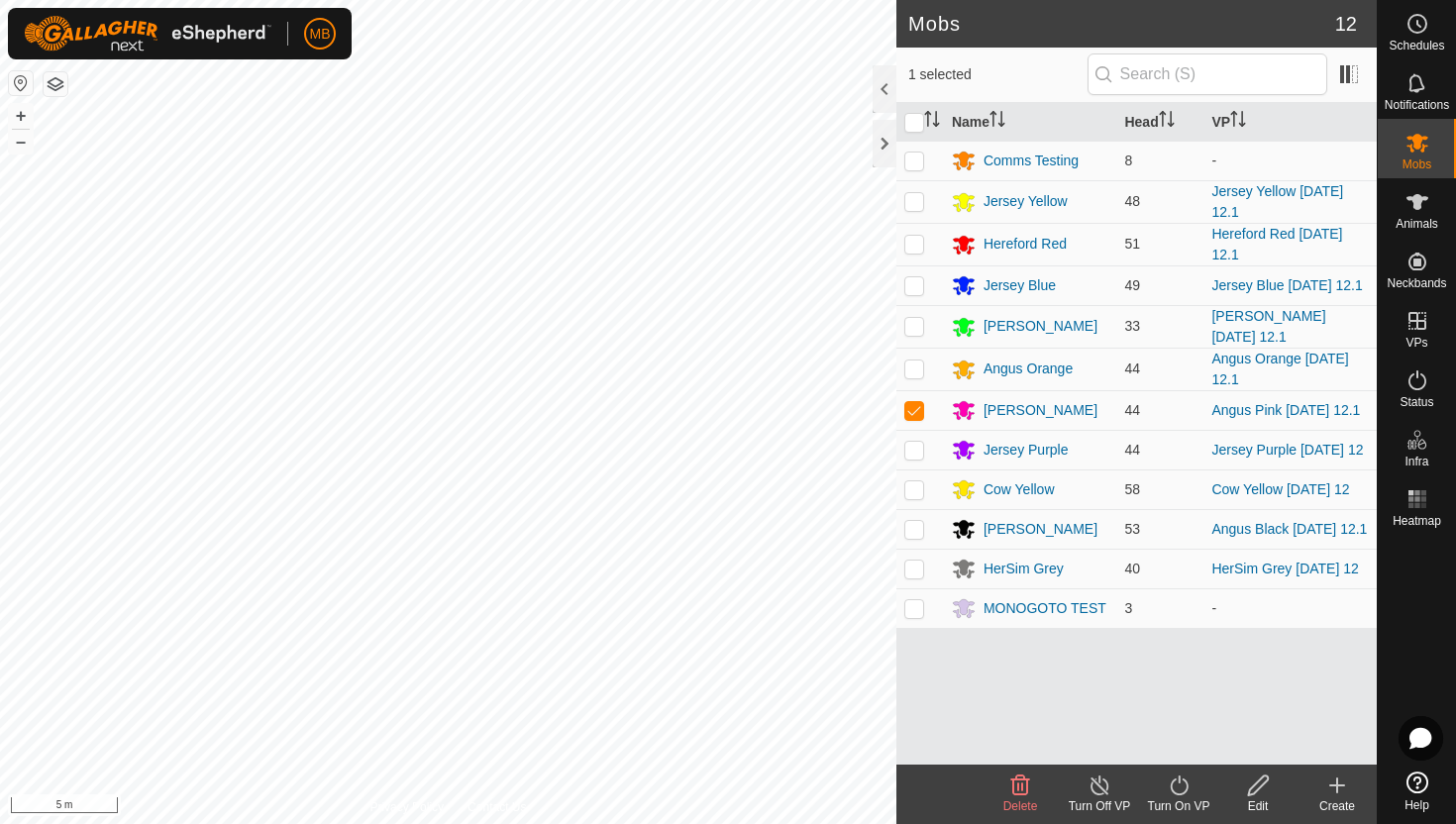 click 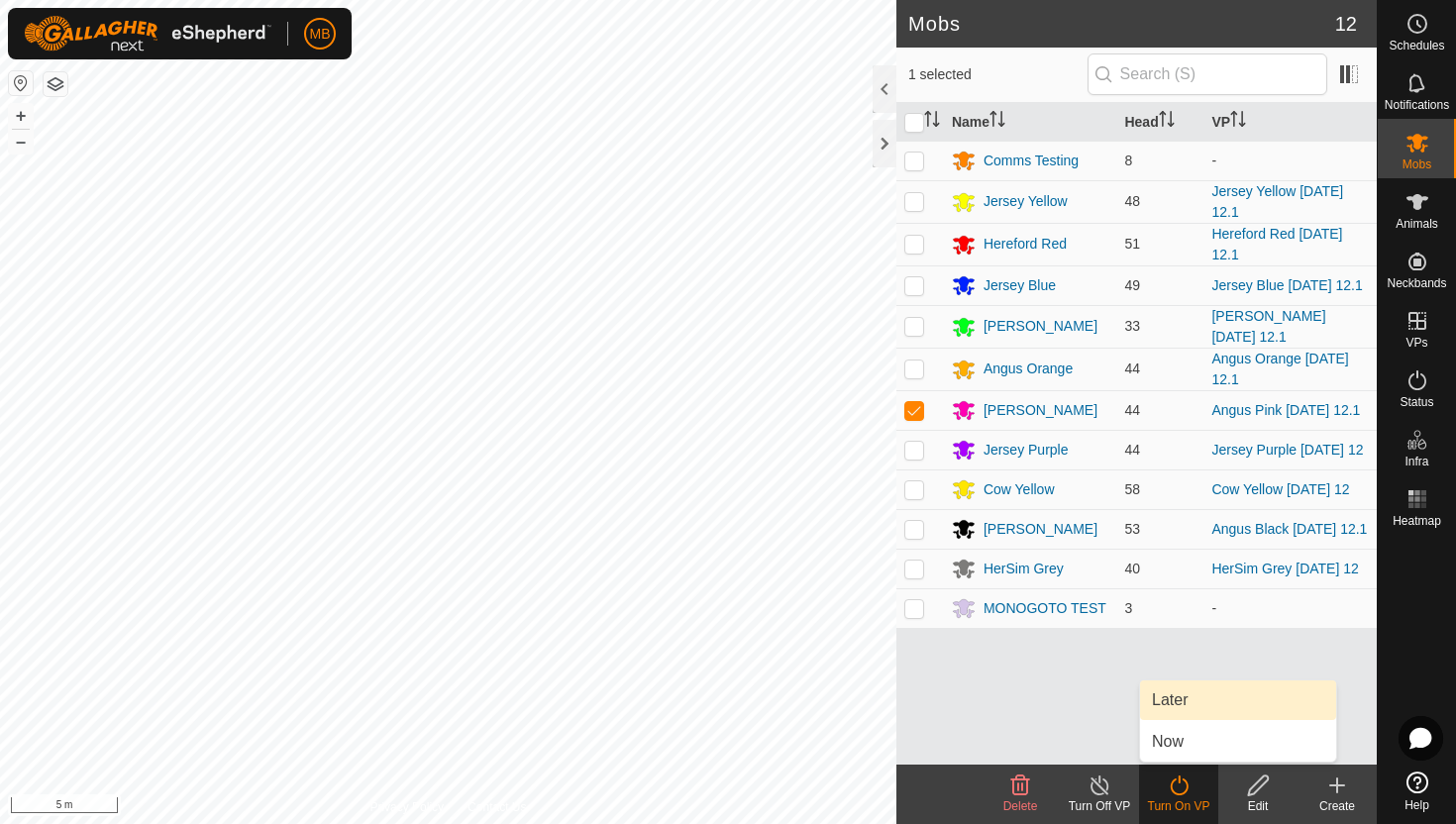 click on "Later" at bounding box center [1238, 700] 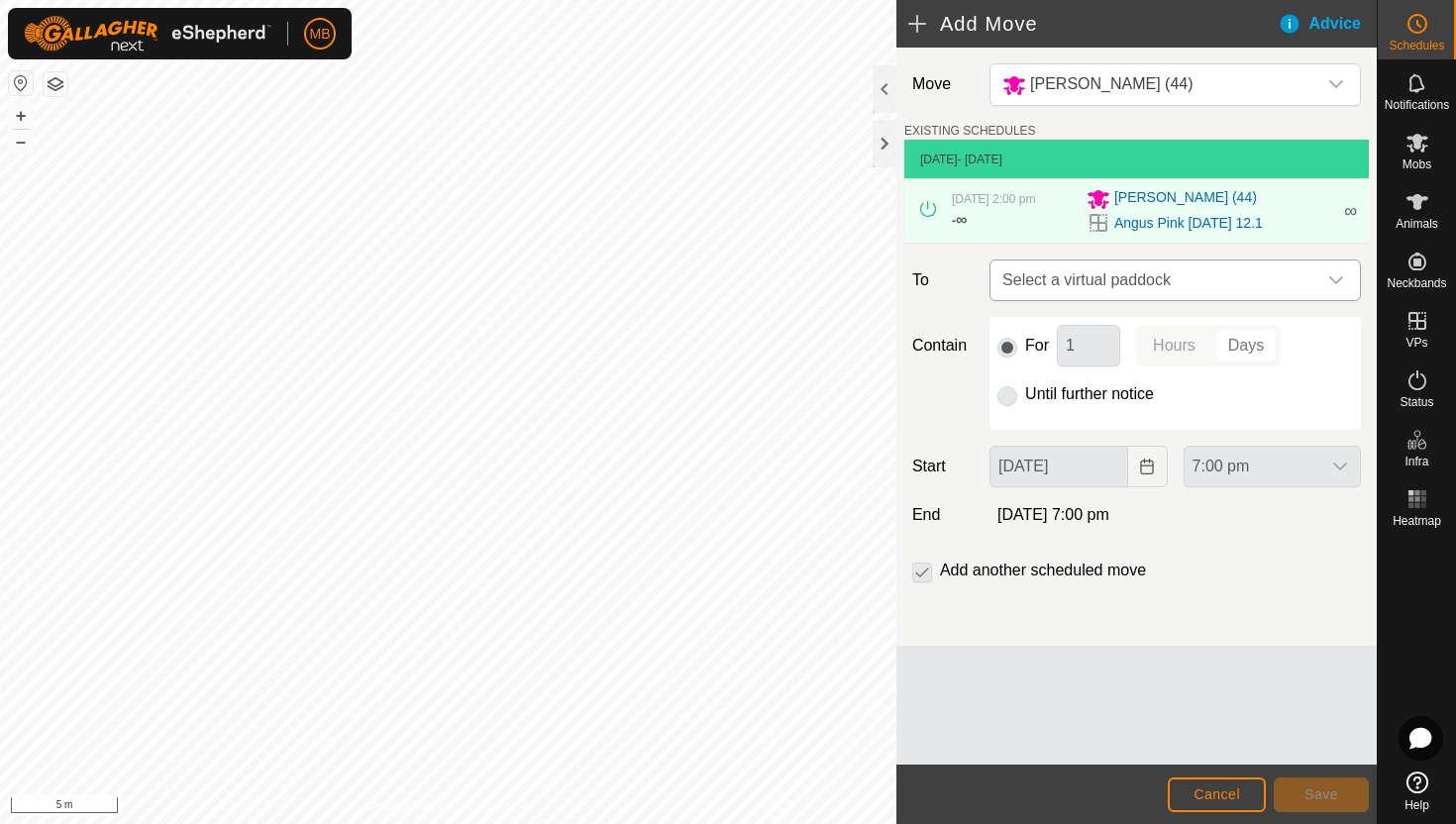 click at bounding box center (1336, 280) 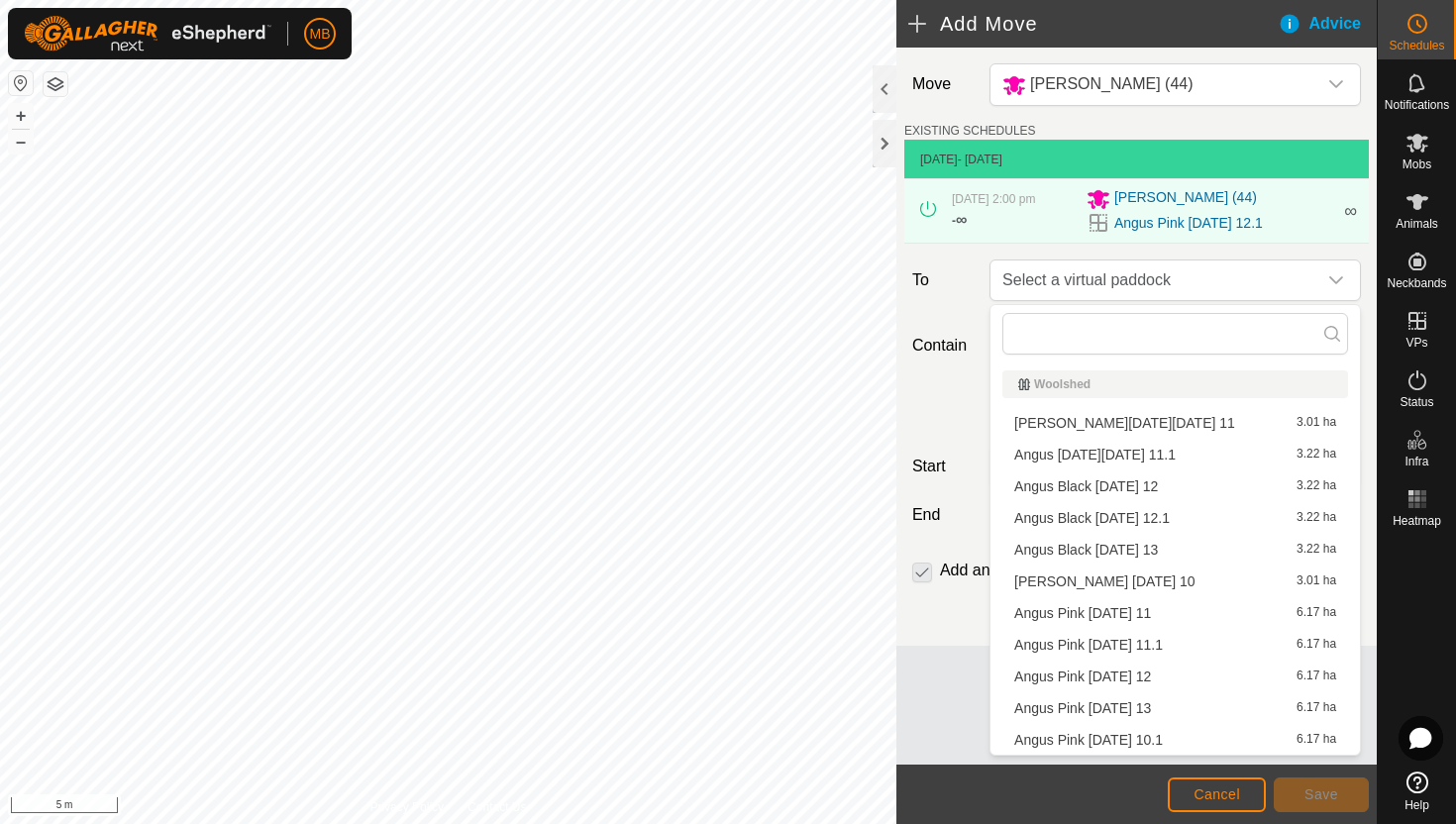 click on "Angus Pink Sunday 13  6.17 ha" at bounding box center (1175, 708) 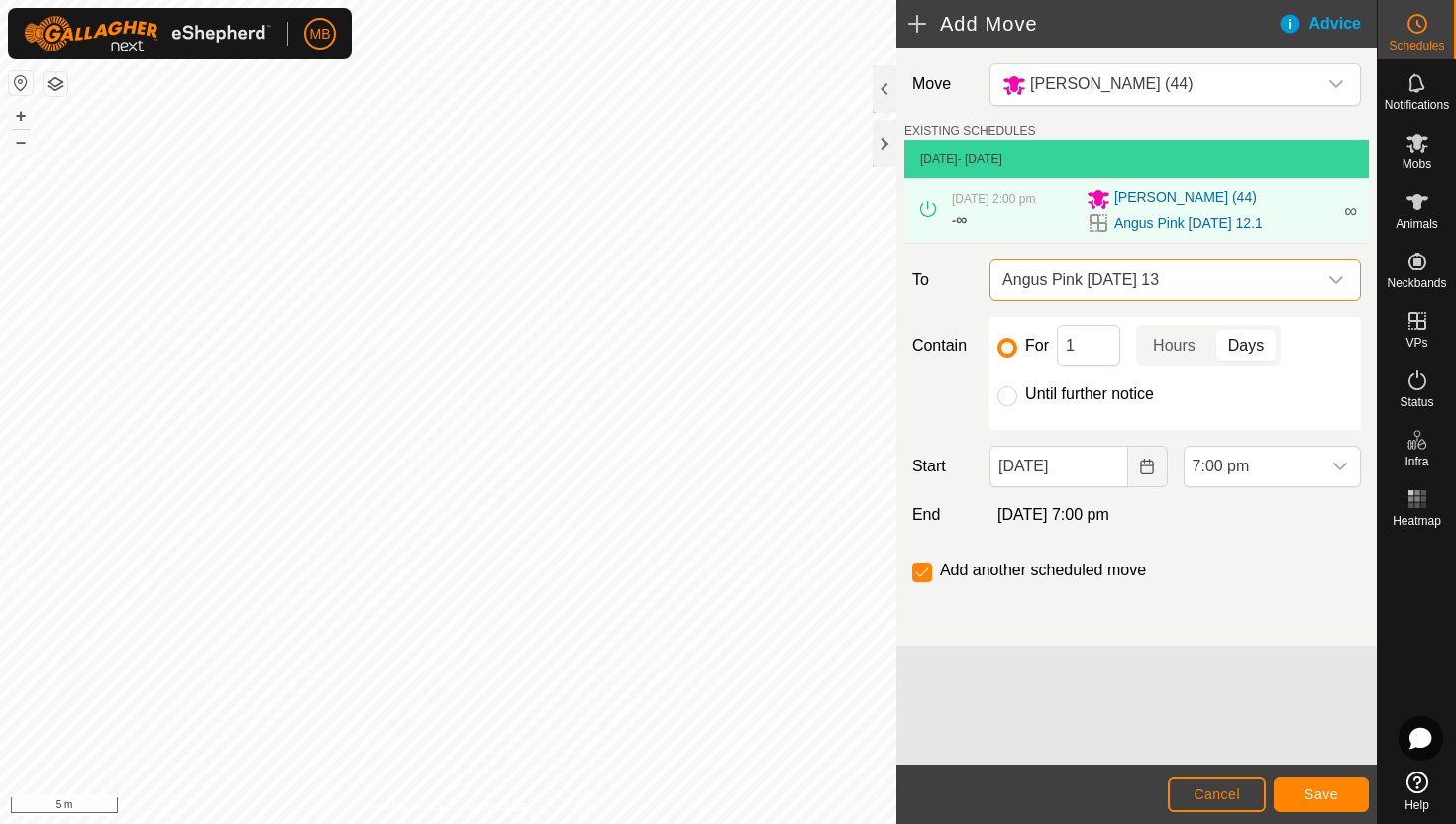 click on "Until further notice" 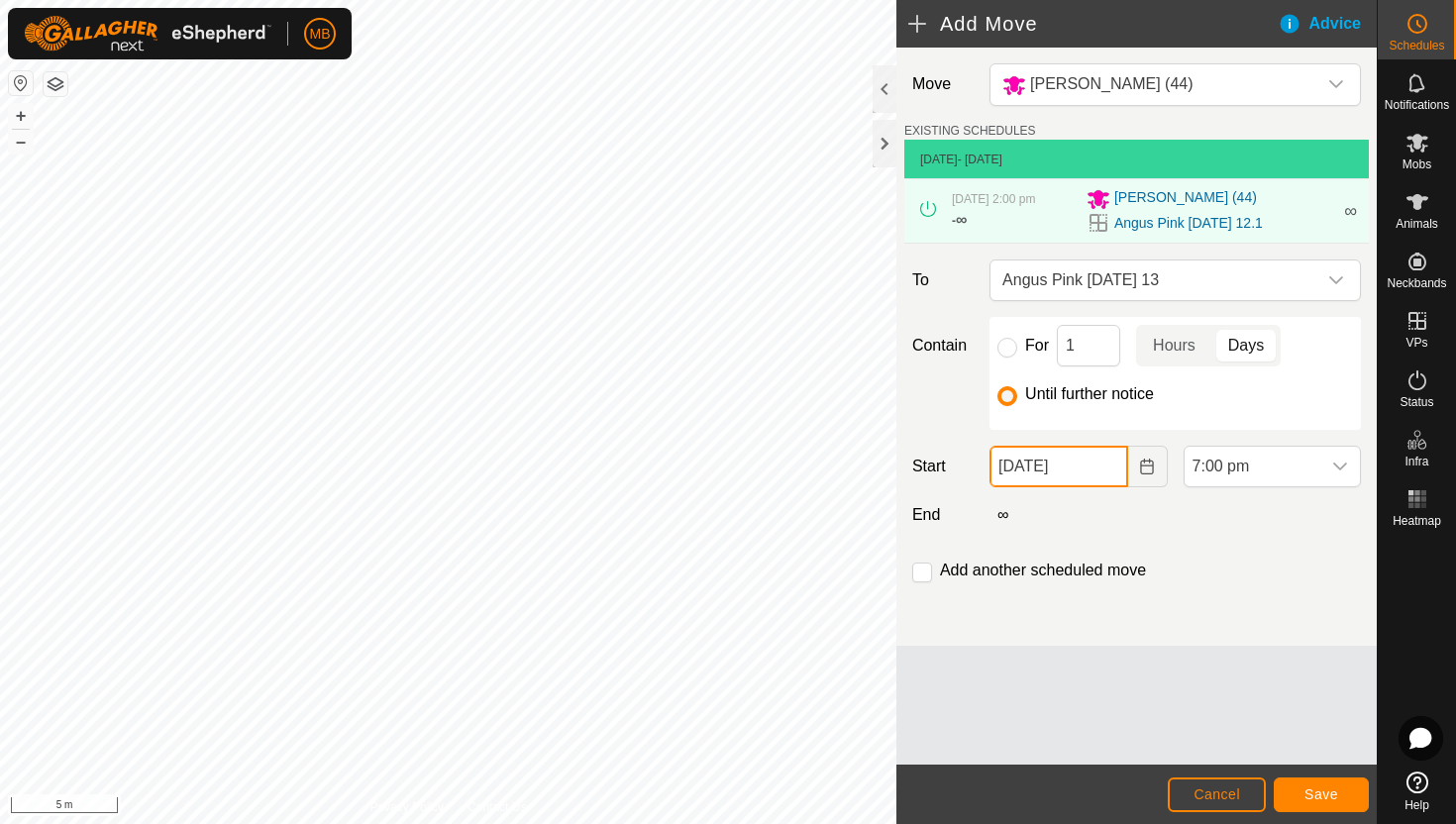click on "12 Jul, 2025" 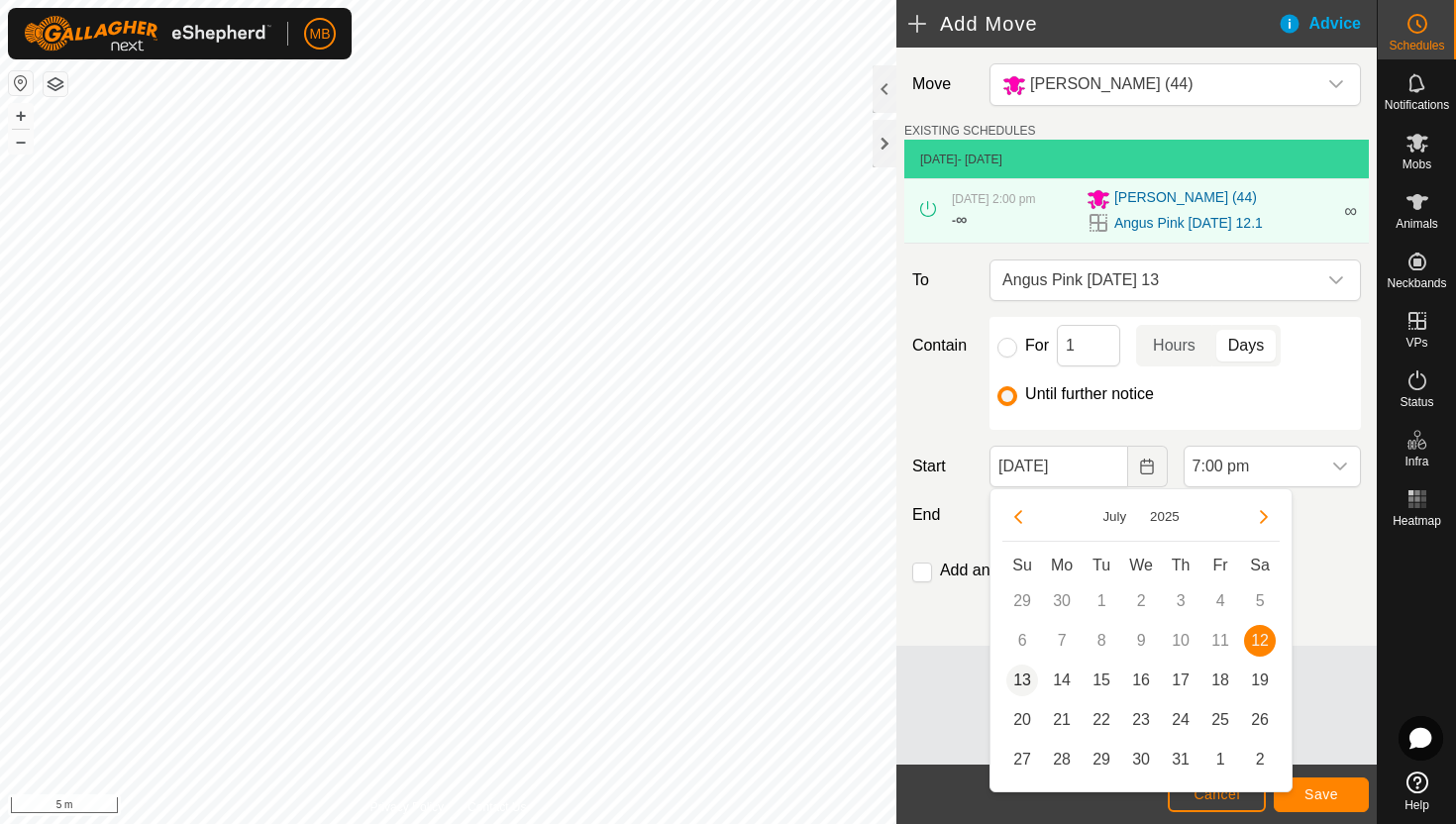 click on "13" at bounding box center [1022, 680] 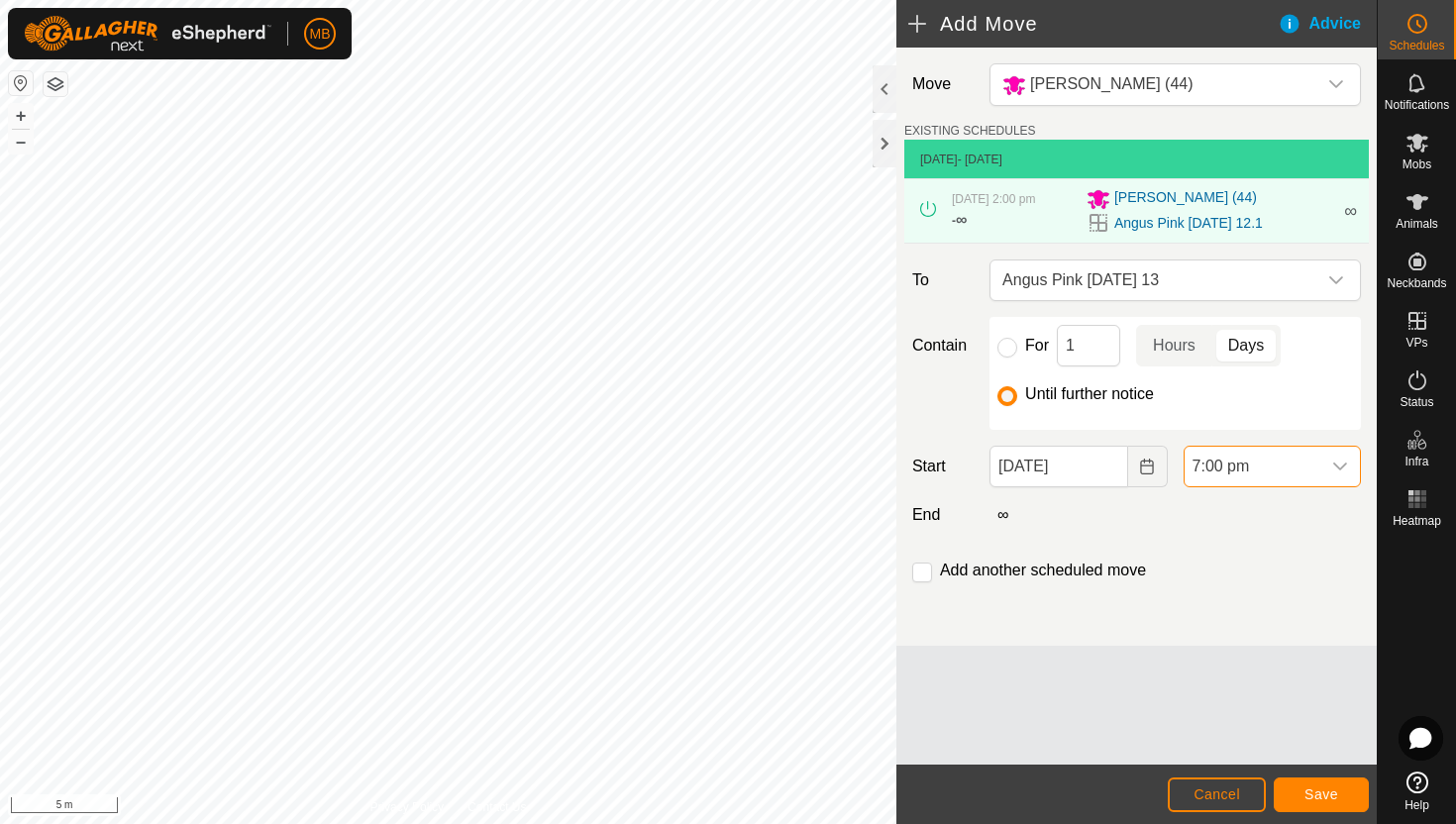 click on "7:00 pm" at bounding box center (1252, 466) 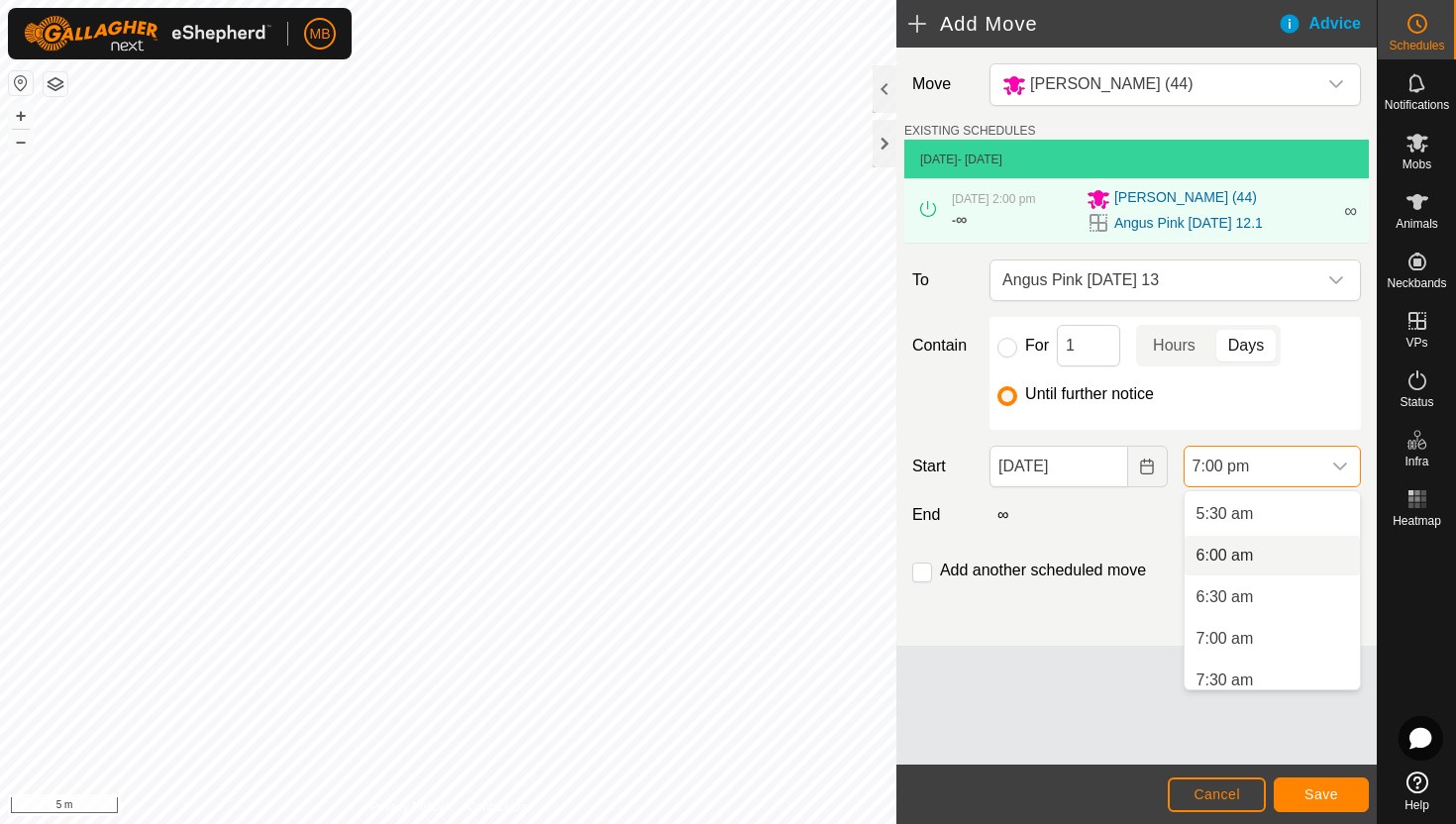 scroll, scrollTop: 444, scrollLeft: 0, axis: vertical 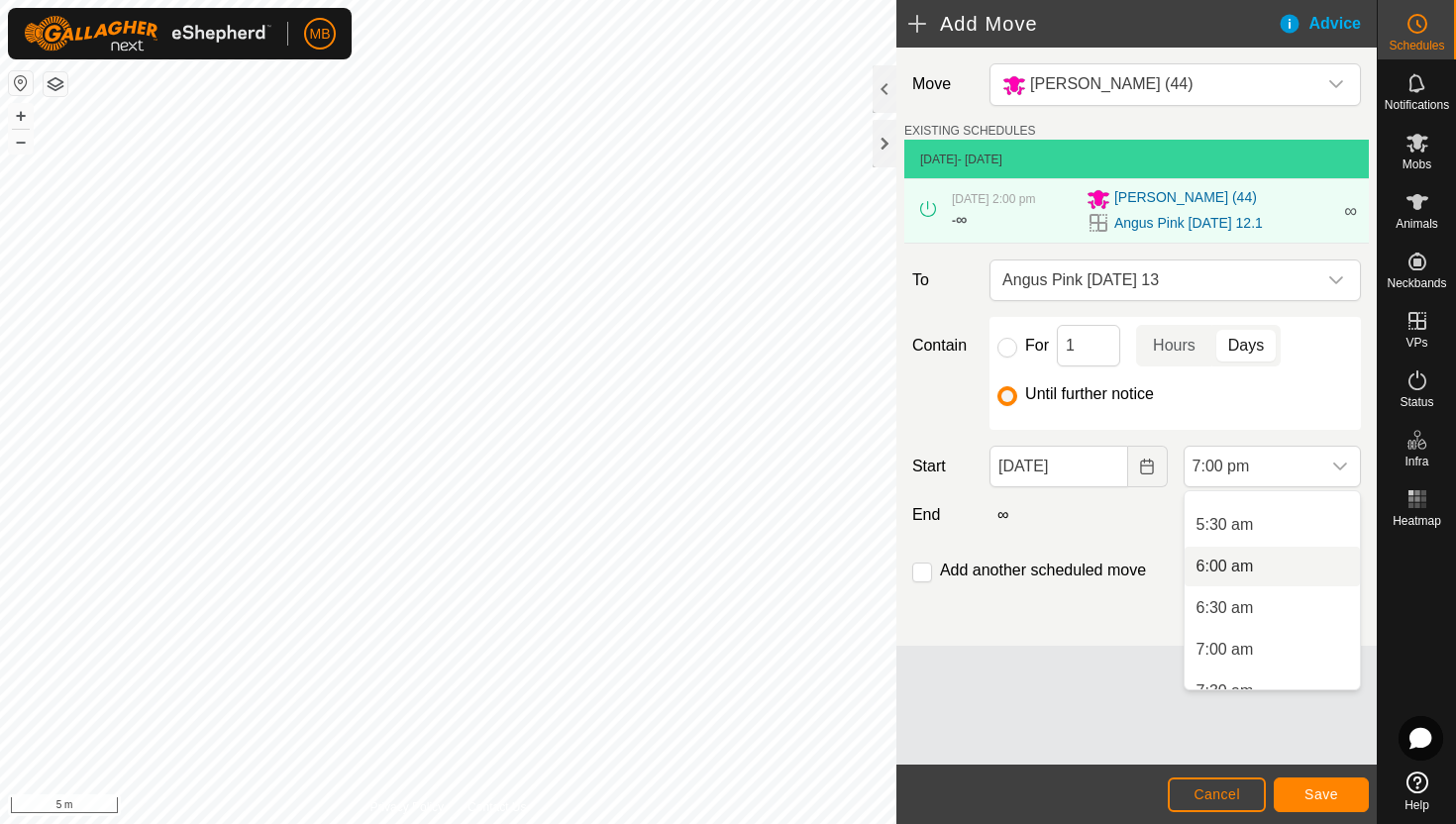 click on "6:00 am" at bounding box center [1272, 566] 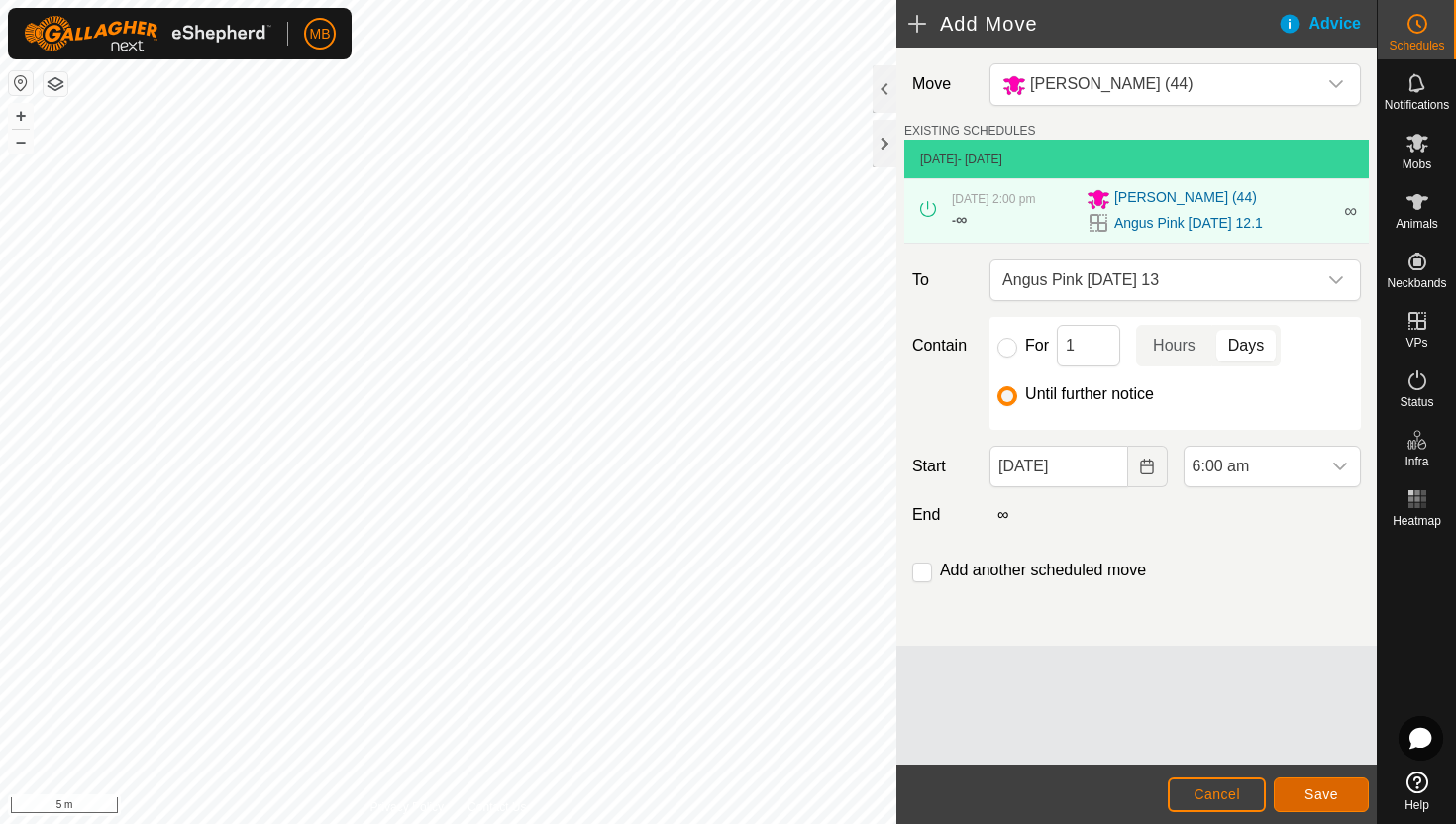 click on "Save" 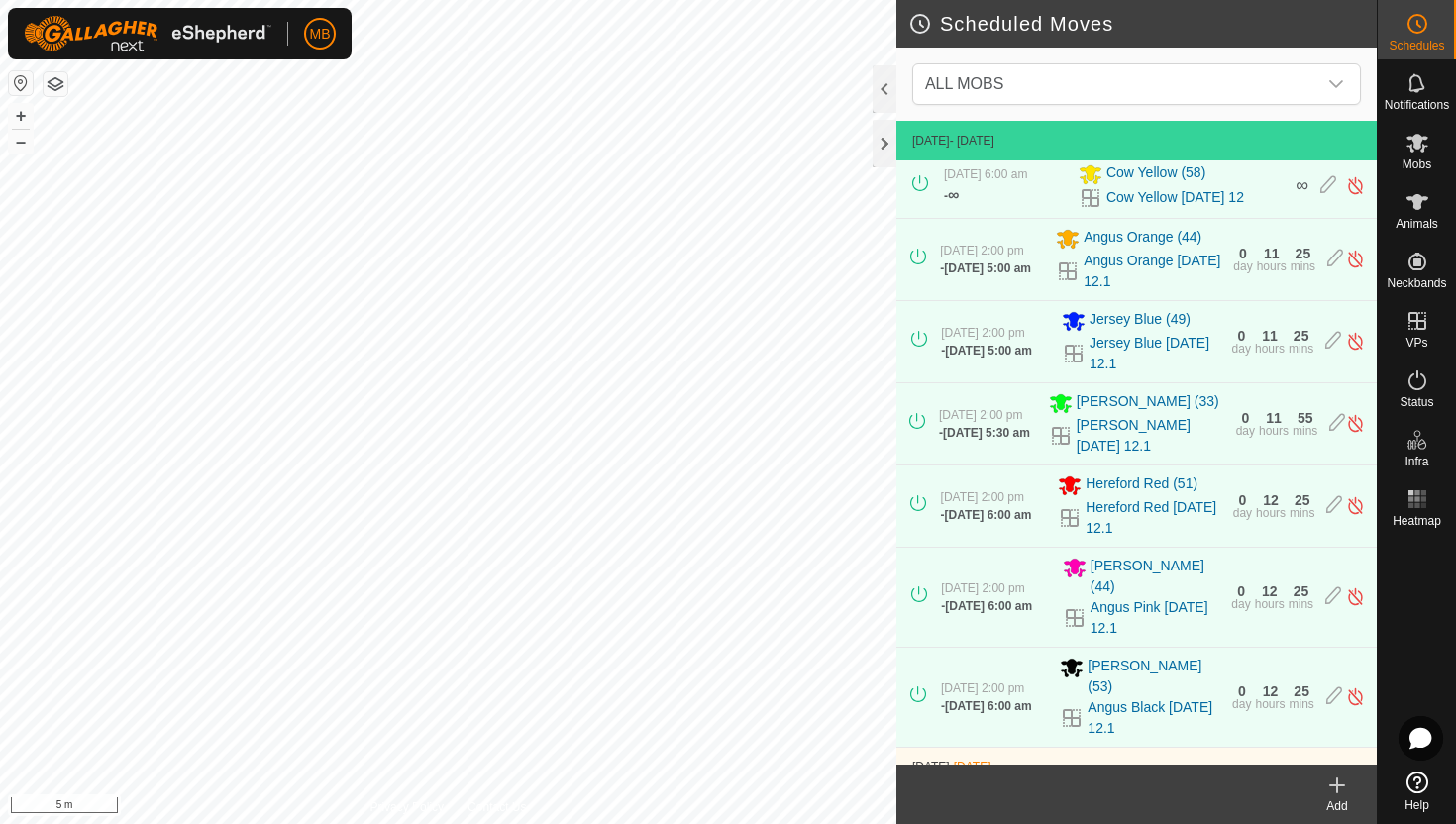 scroll, scrollTop: 0, scrollLeft: 0, axis: both 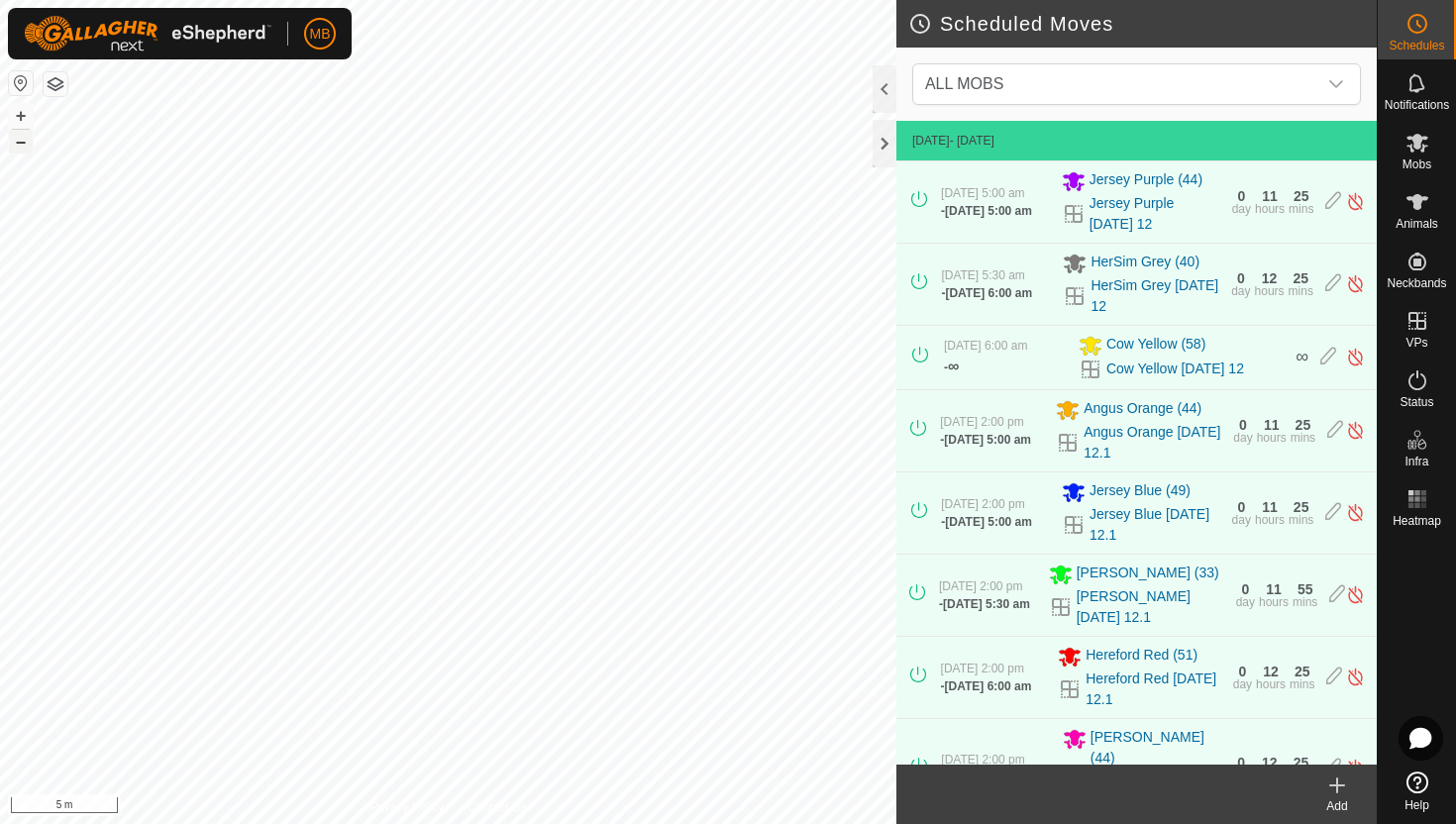 click on "–" at bounding box center [21, 142] 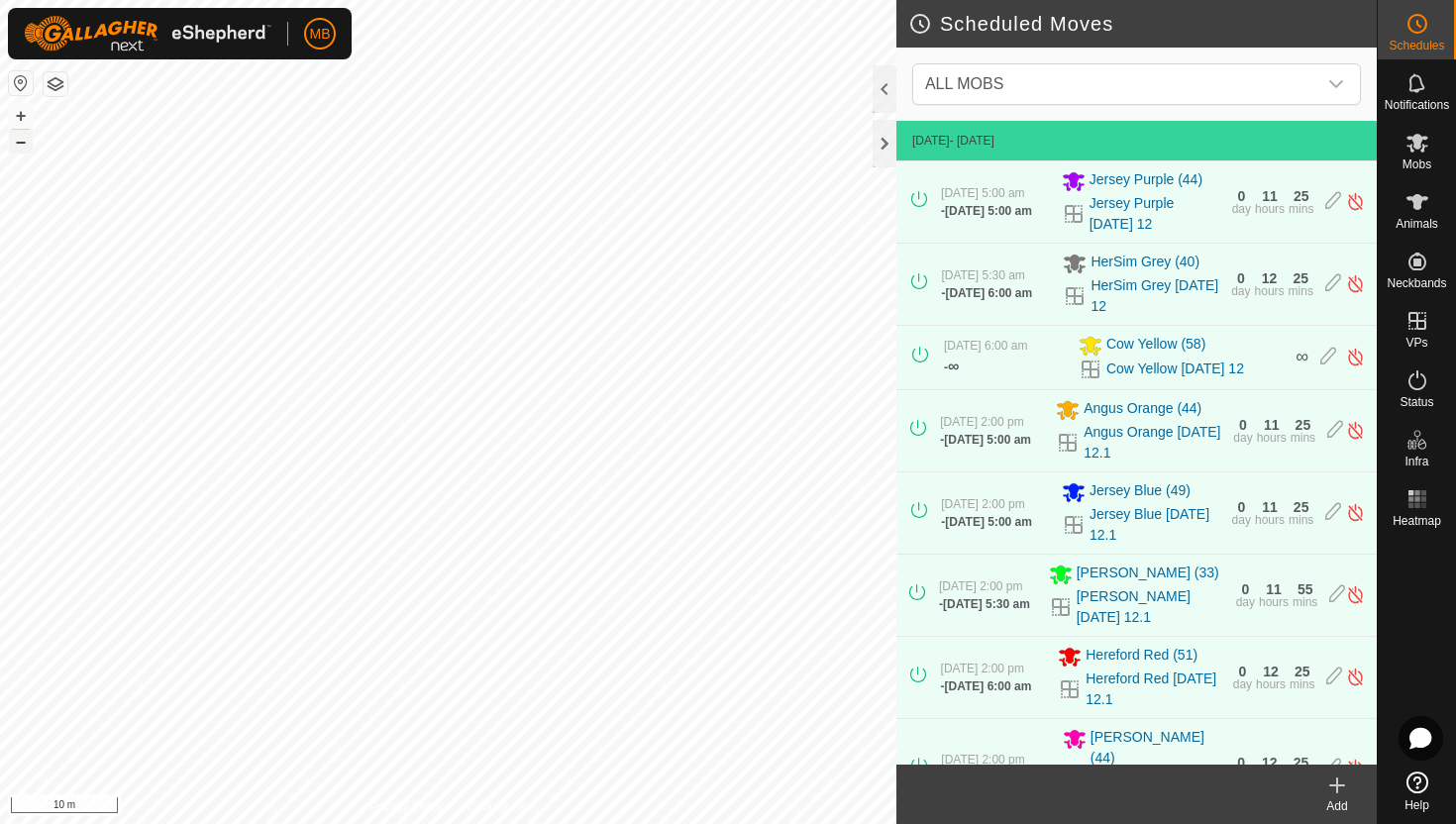 click on "–" at bounding box center [21, 142] 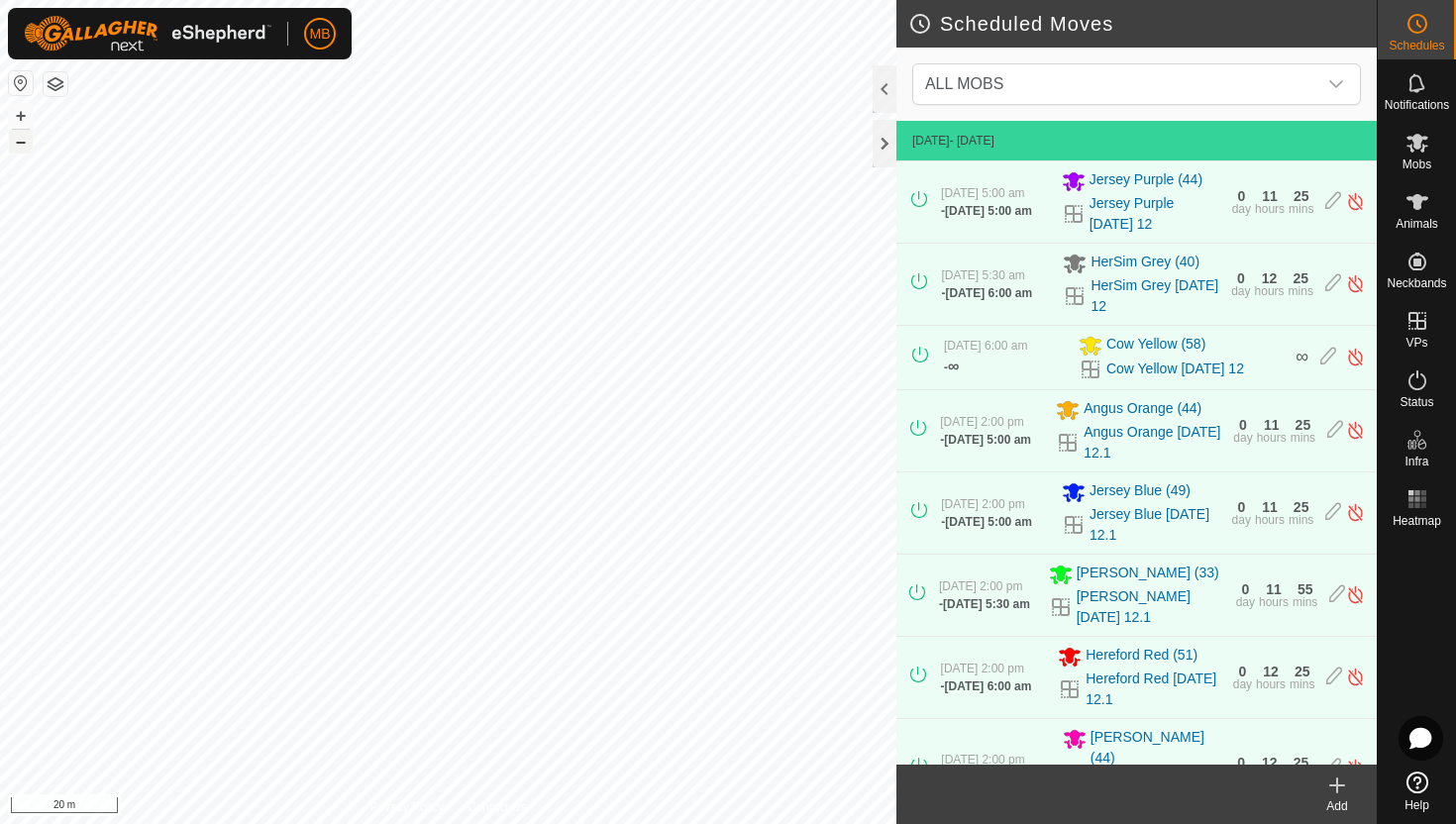 click on "–" at bounding box center [21, 142] 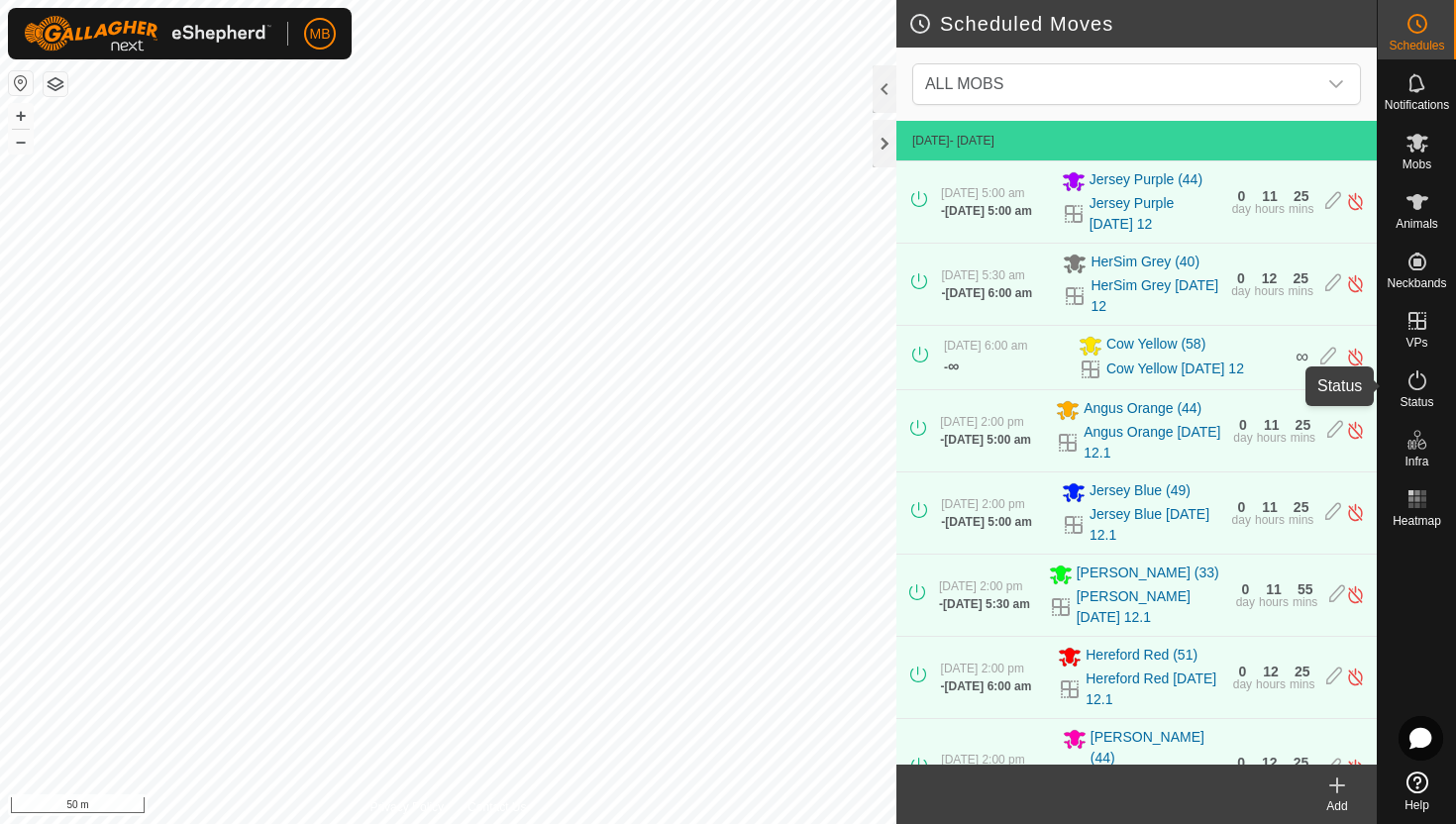 click 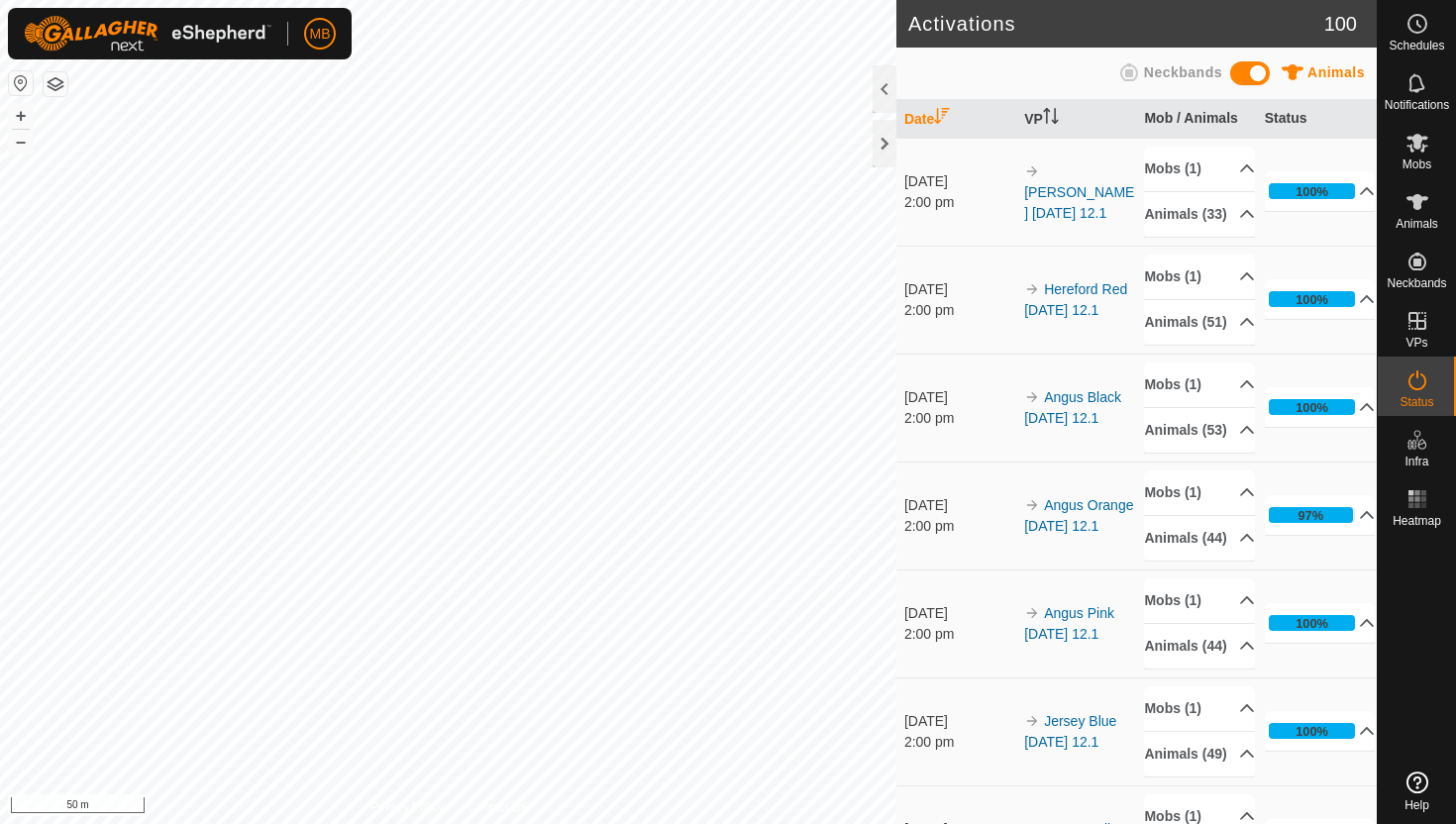 scroll, scrollTop: 0, scrollLeft: 0, axis: both 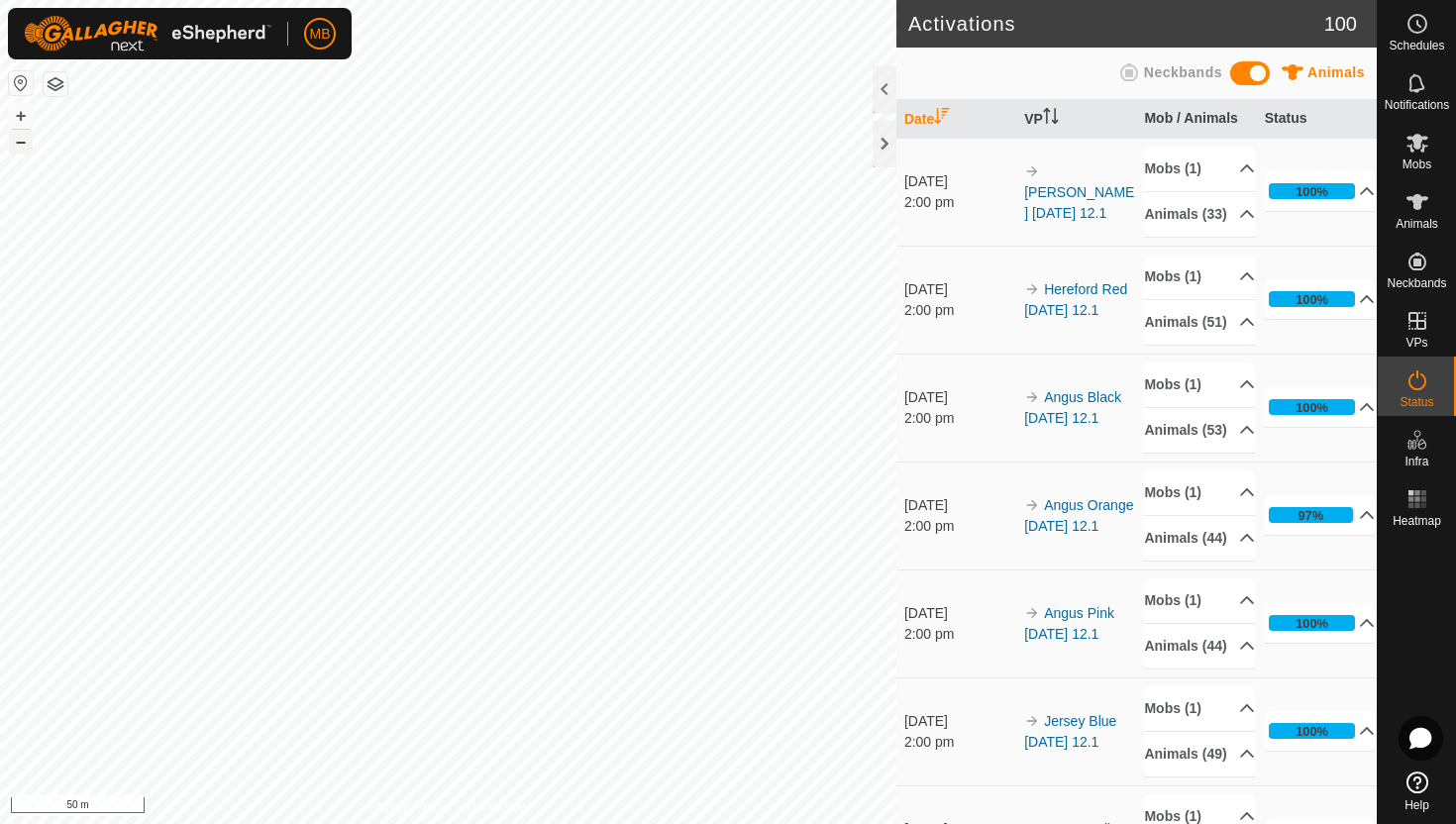 click on "–" at bounding box center (21, 142) 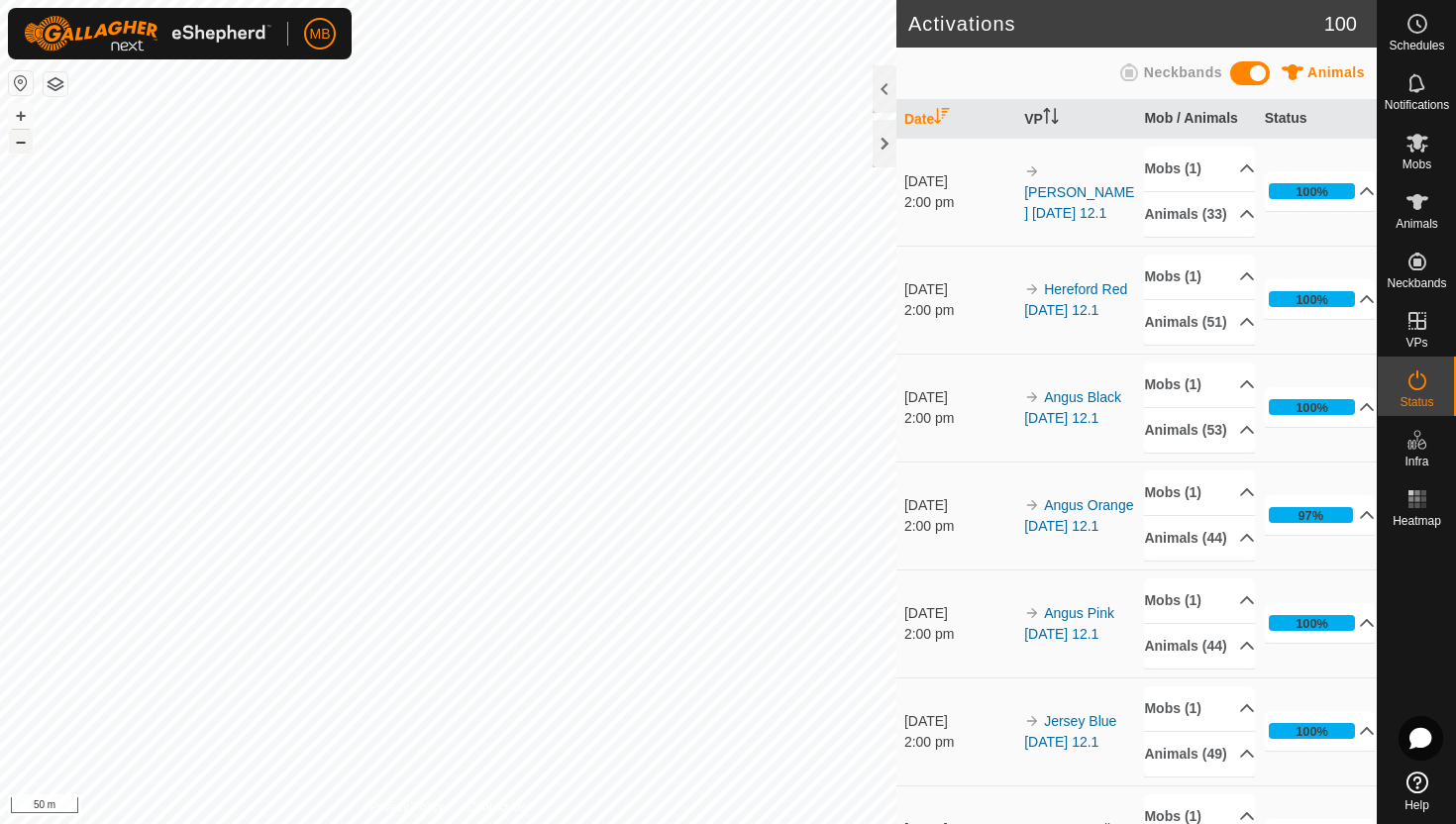 click on "–" at bounding box center (21, 142) 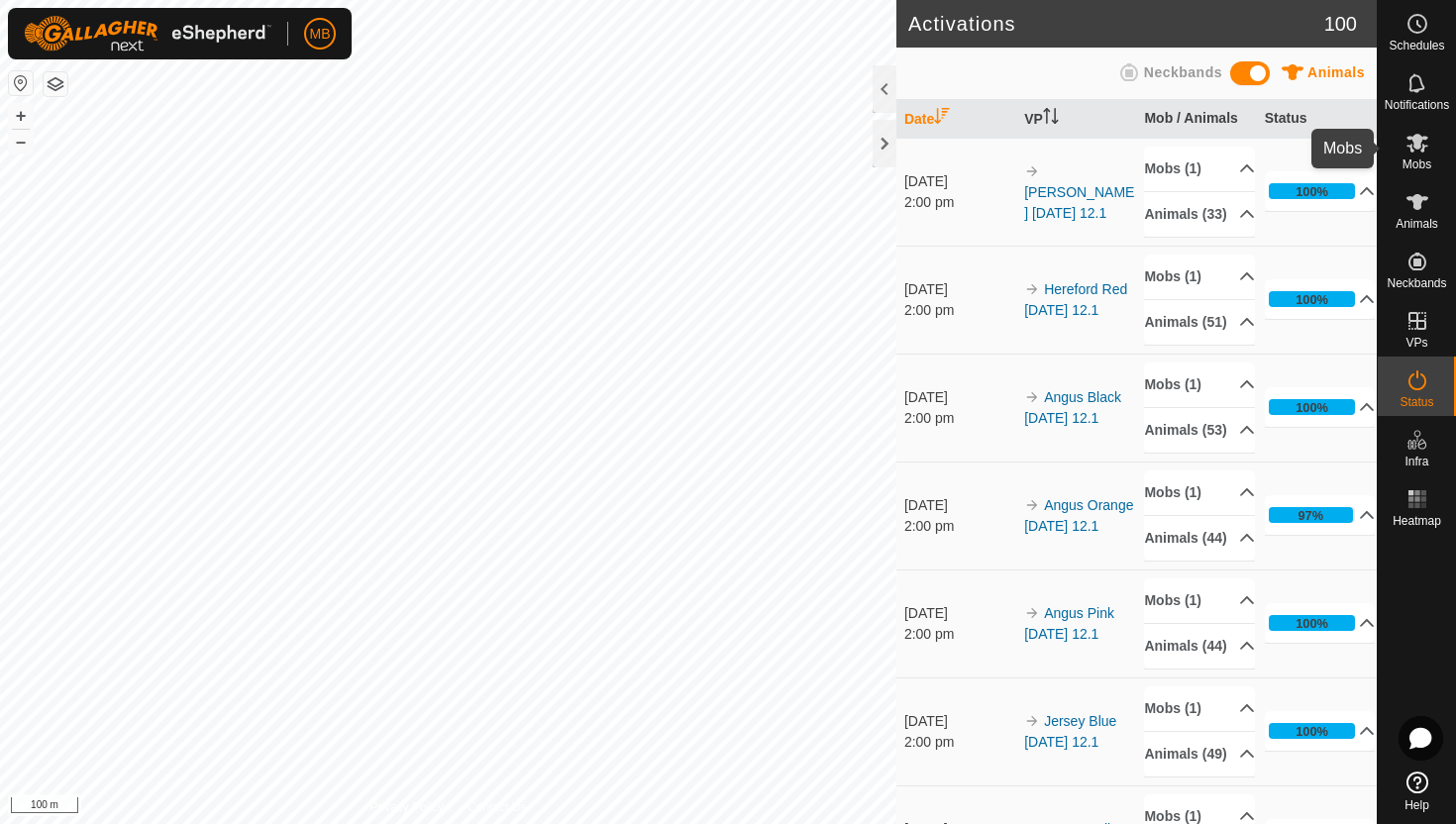 click 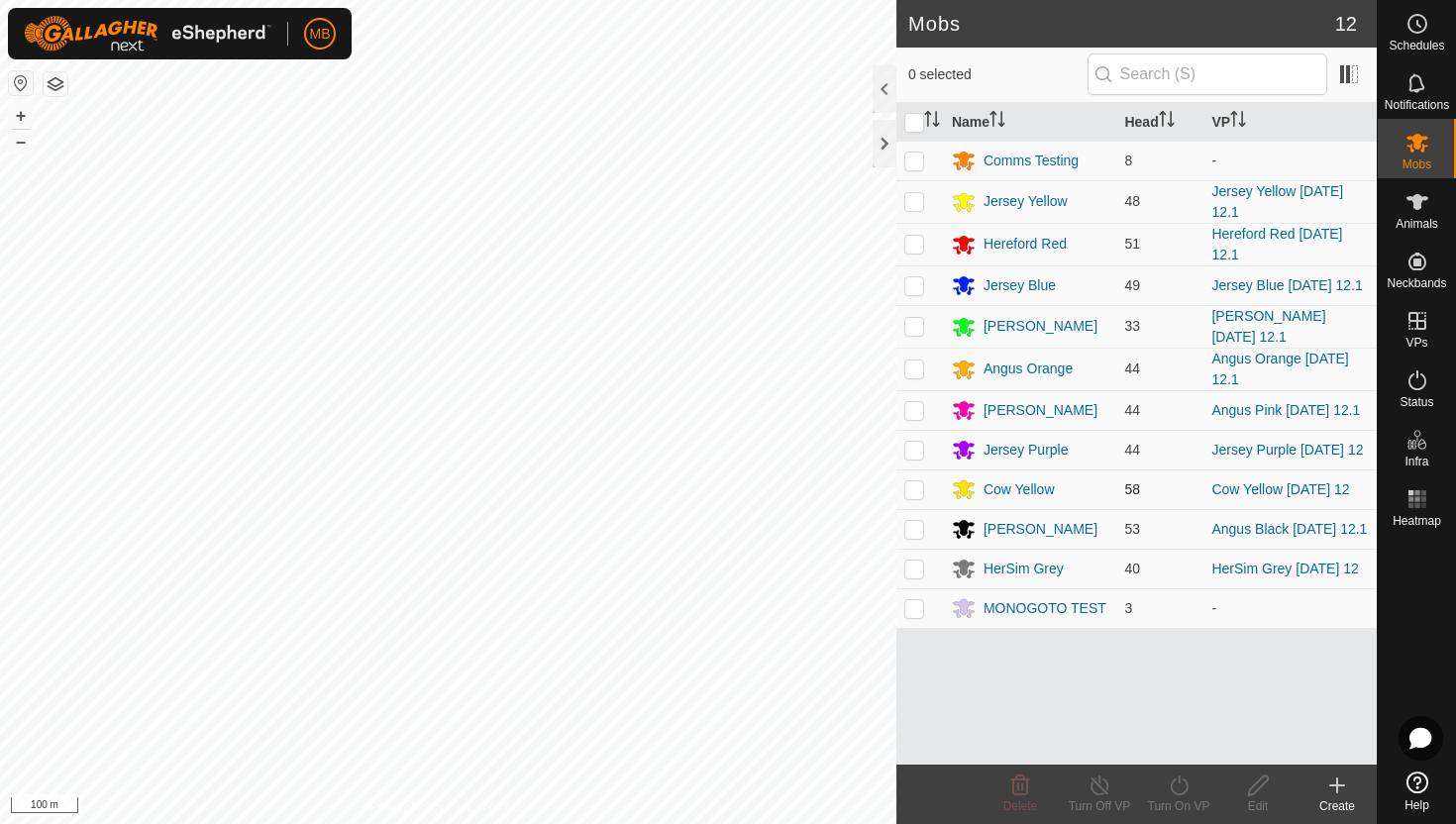 click at bounding box center [914, 489] 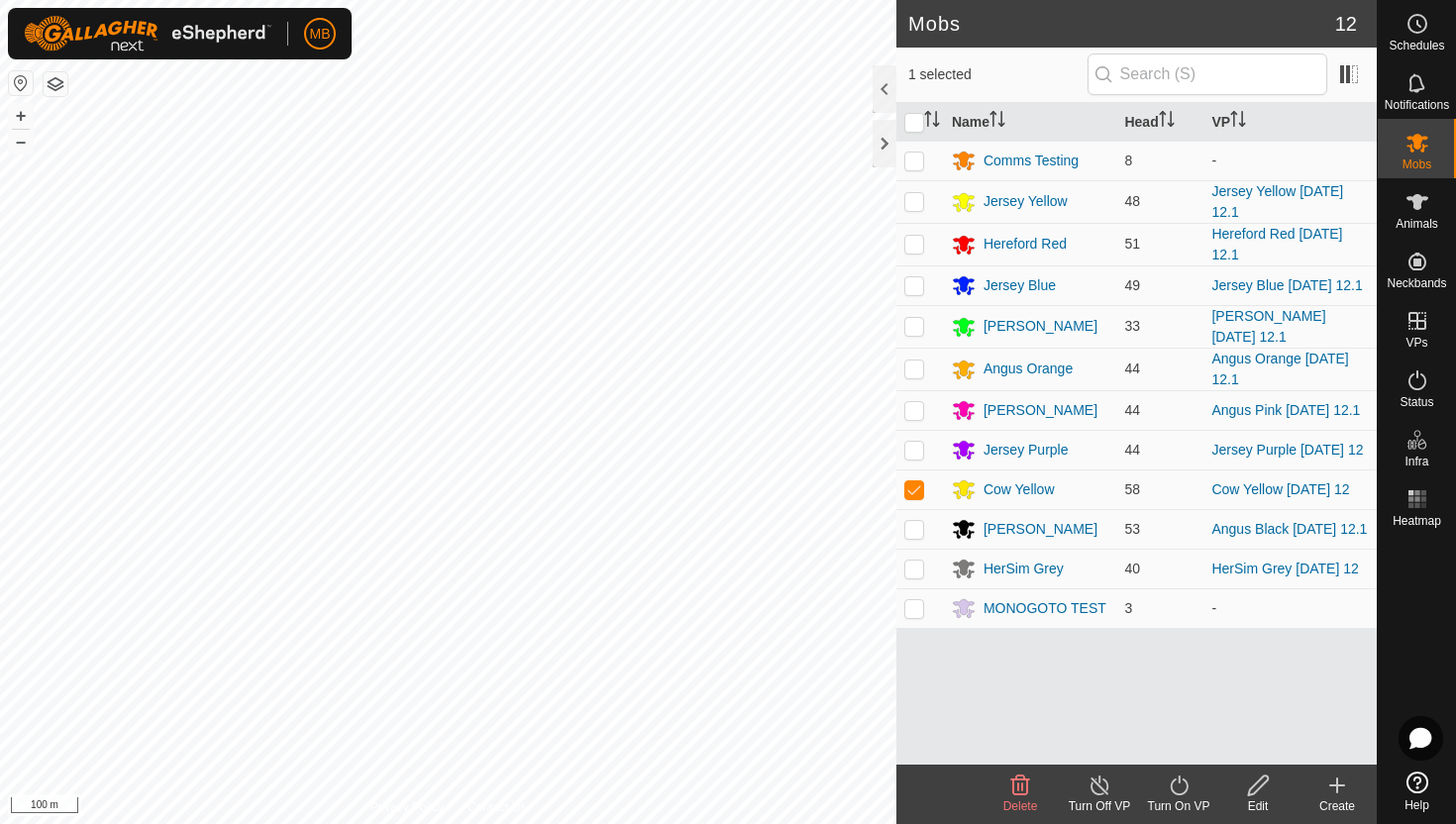 click 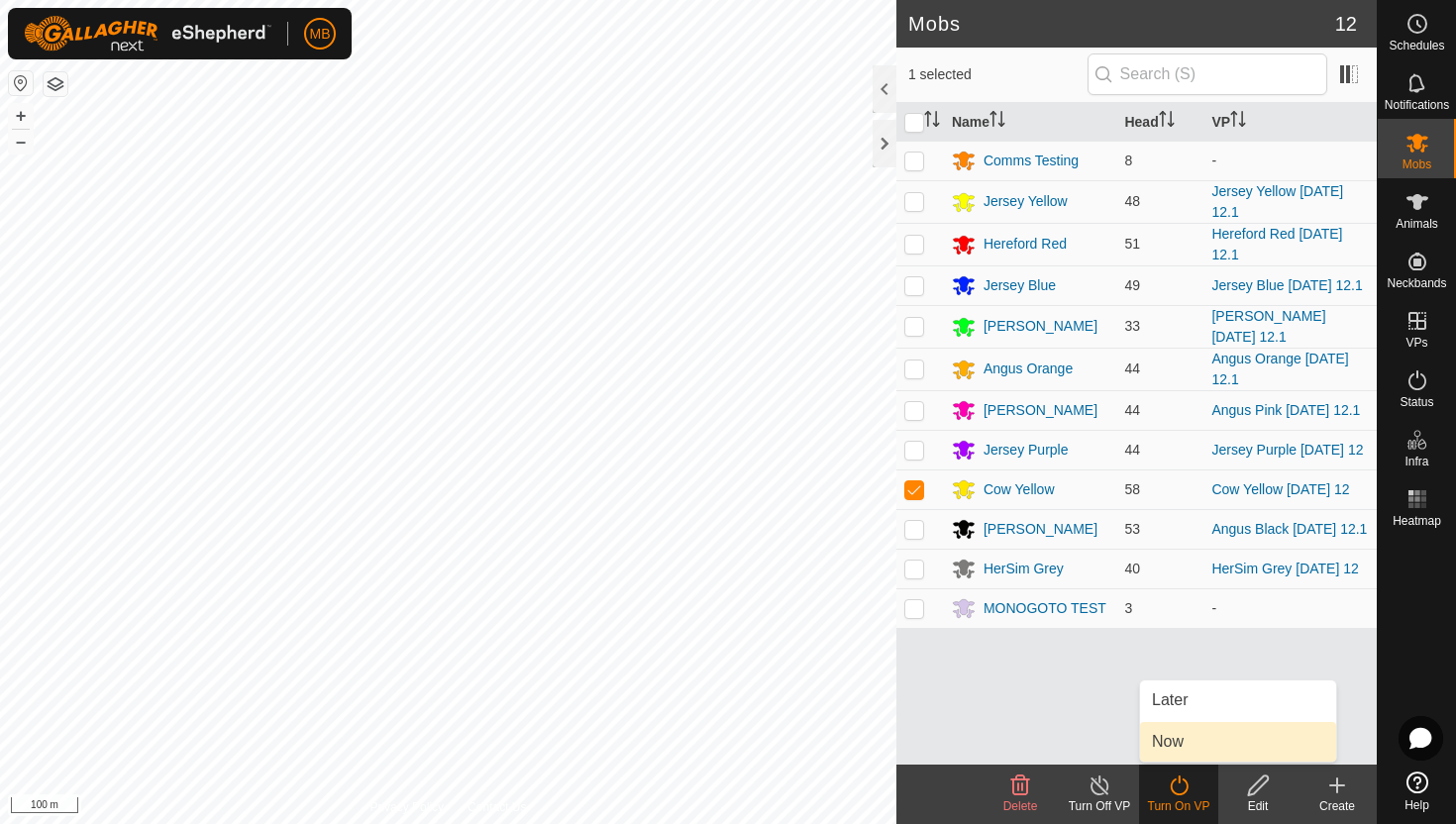click on "Now" at bounding box center (1238, 742) 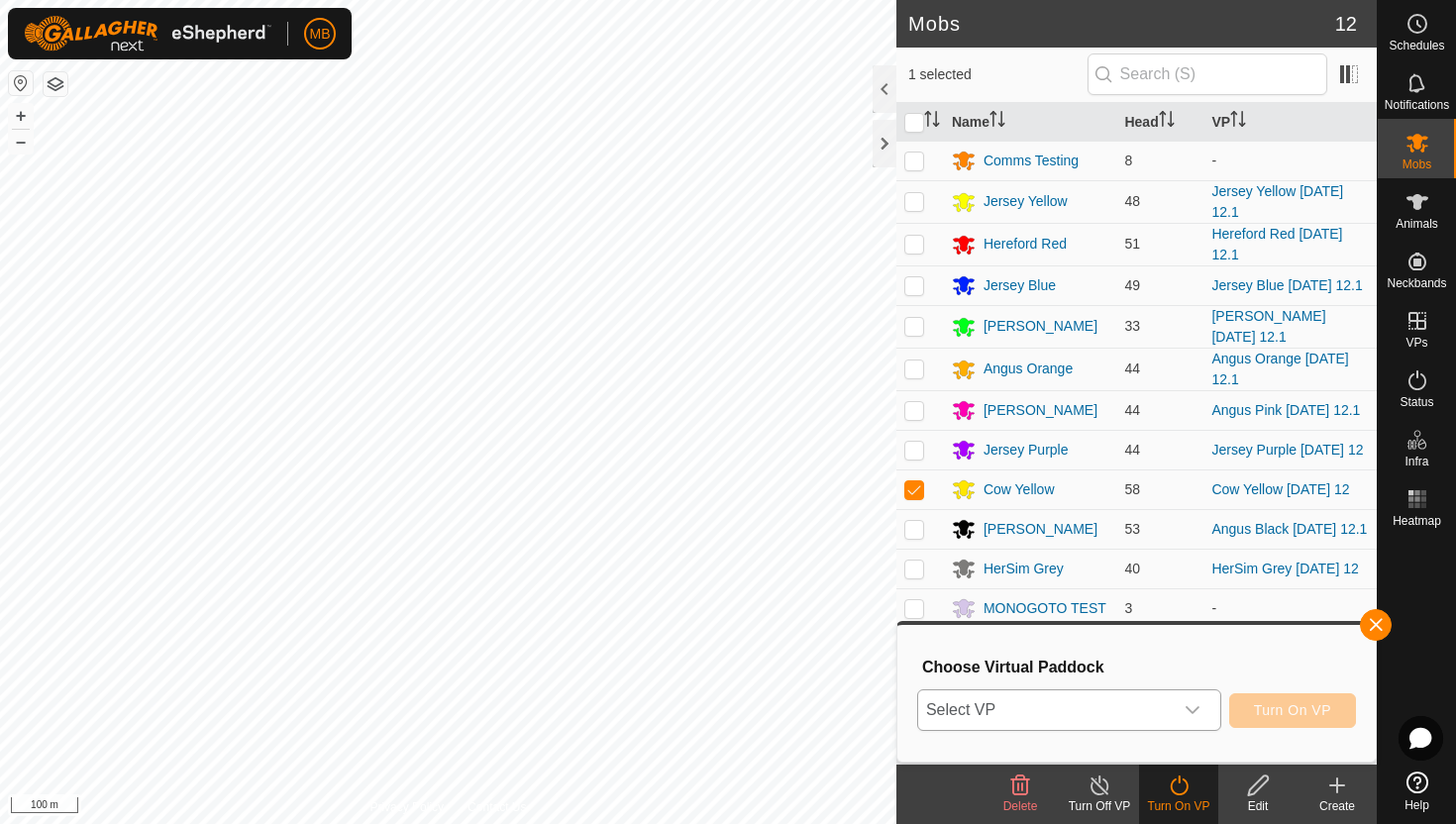 click 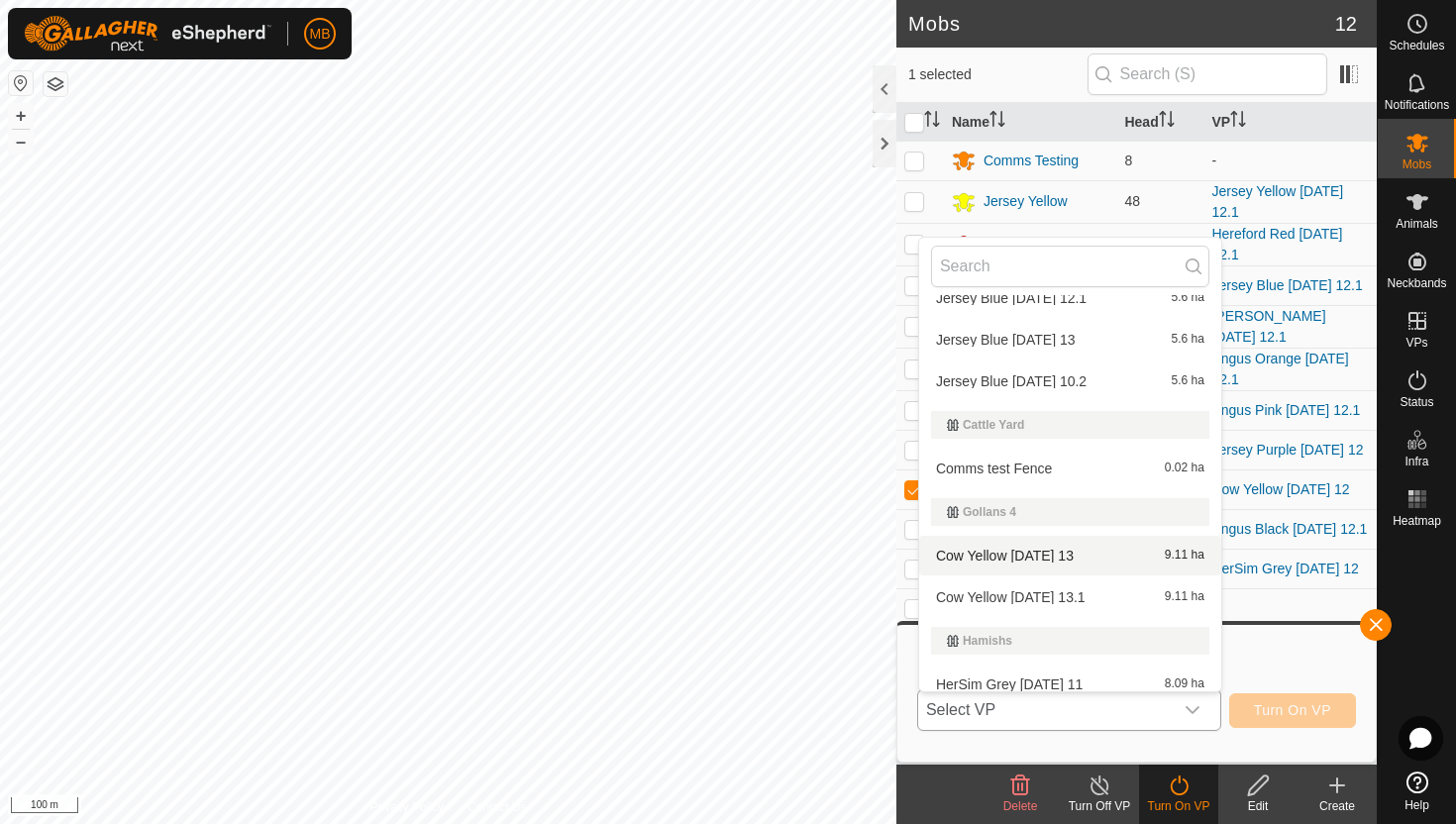 scroll, scrollTop: 435, scrollLeft: 0, axis: vertical 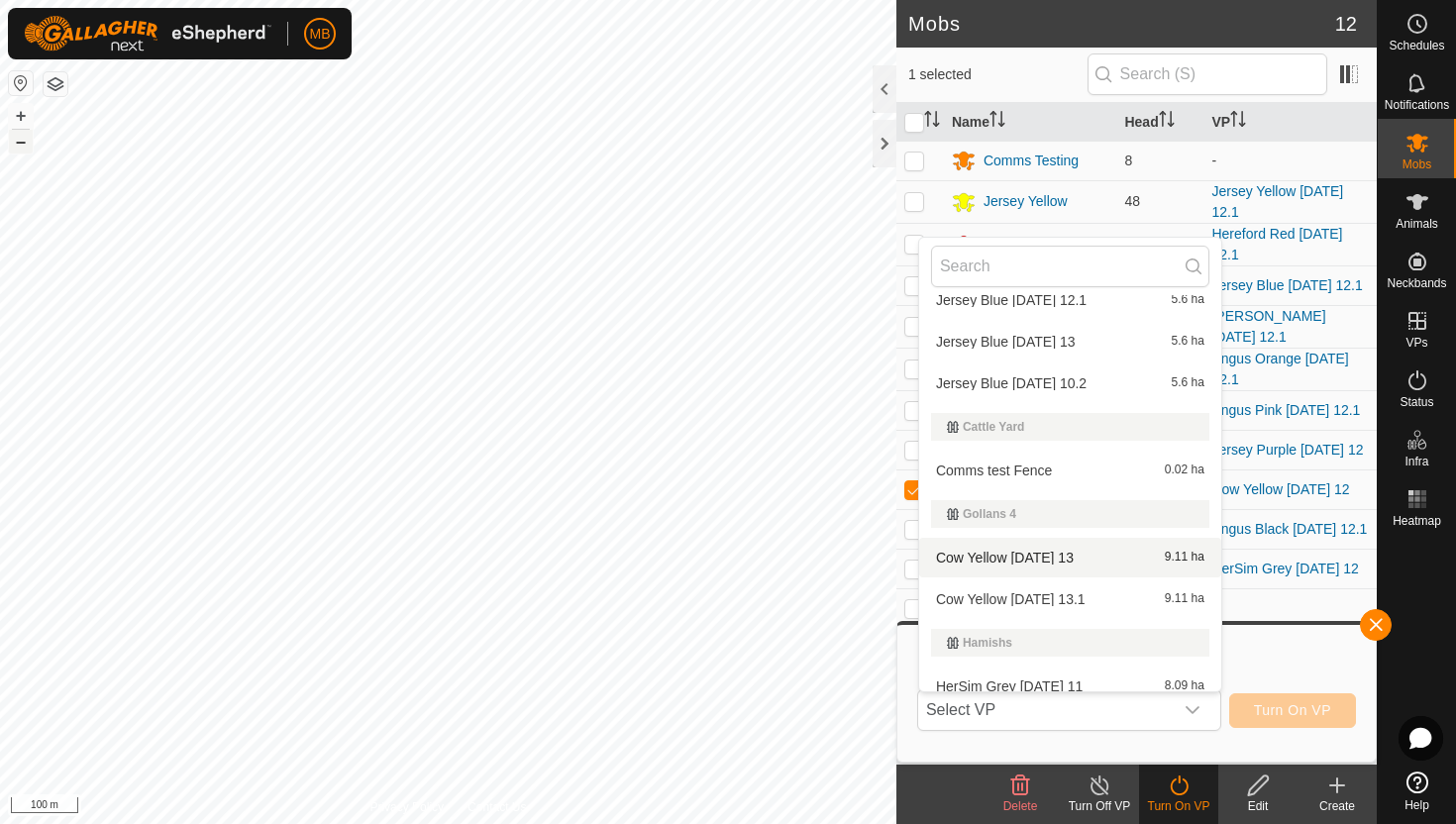 click on "–" at bounding box center [21, 142] 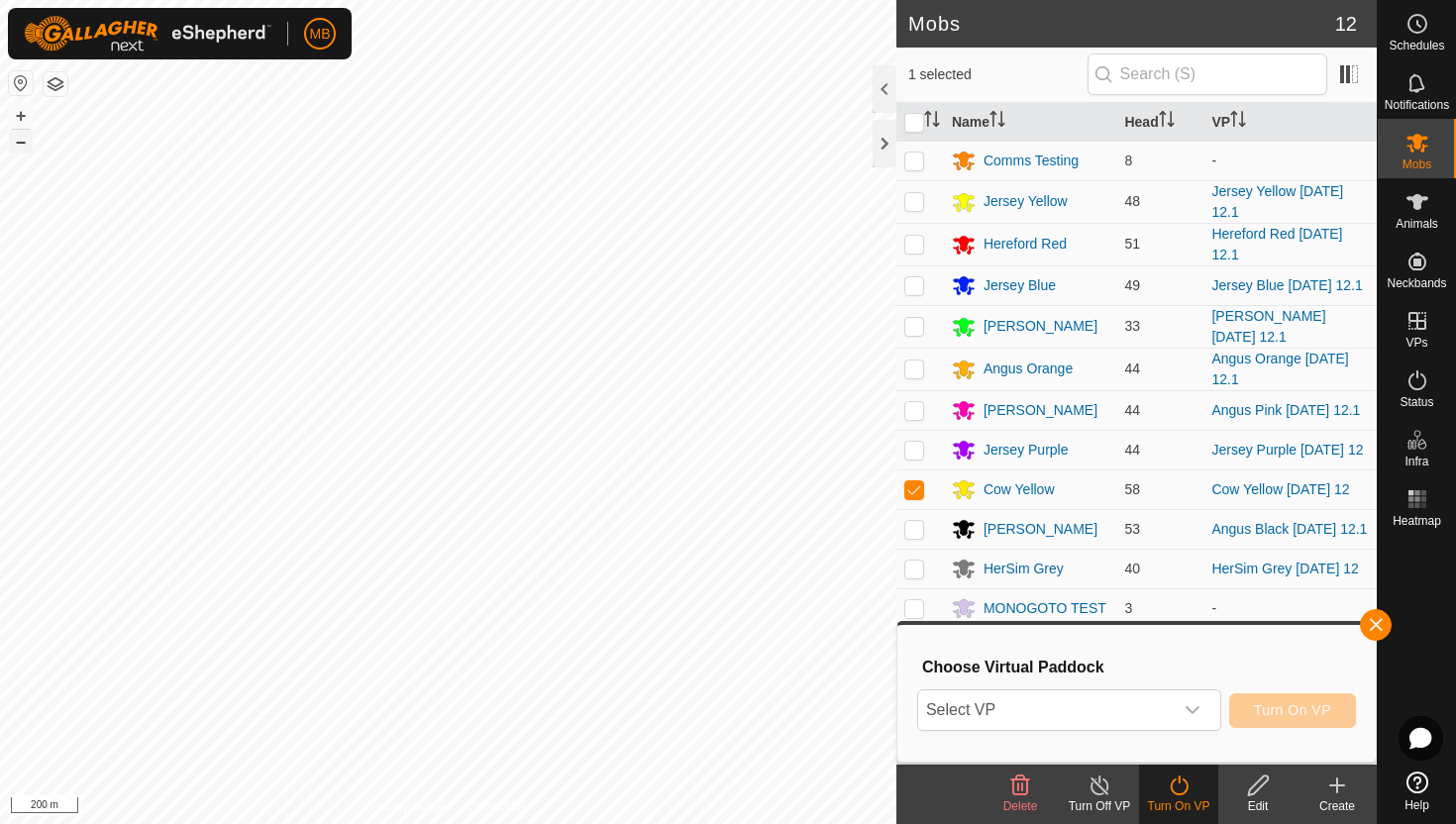 click on "–" at bounding box center [21, 142] 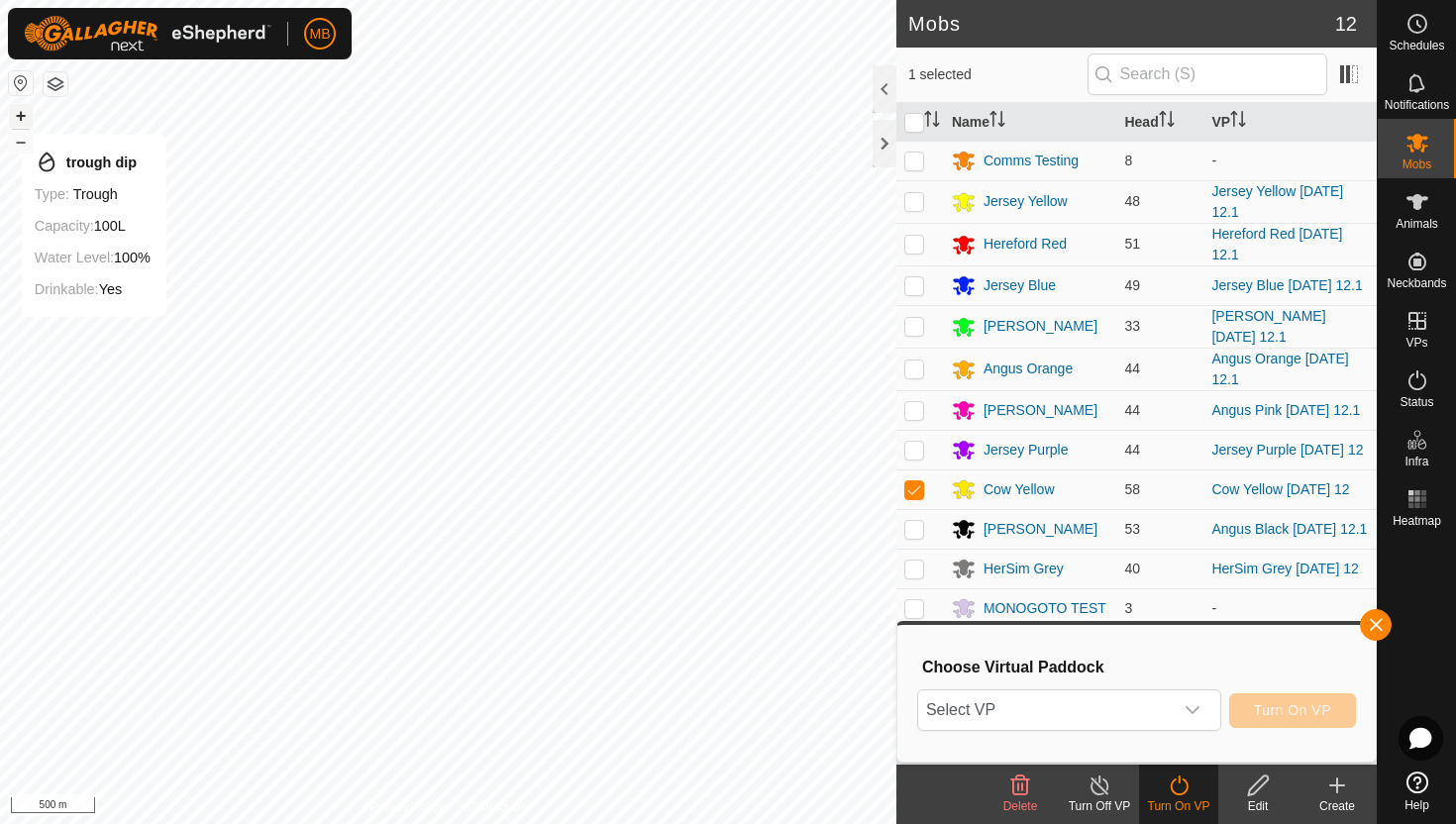 click on "+" at bounding box center [21, 116] 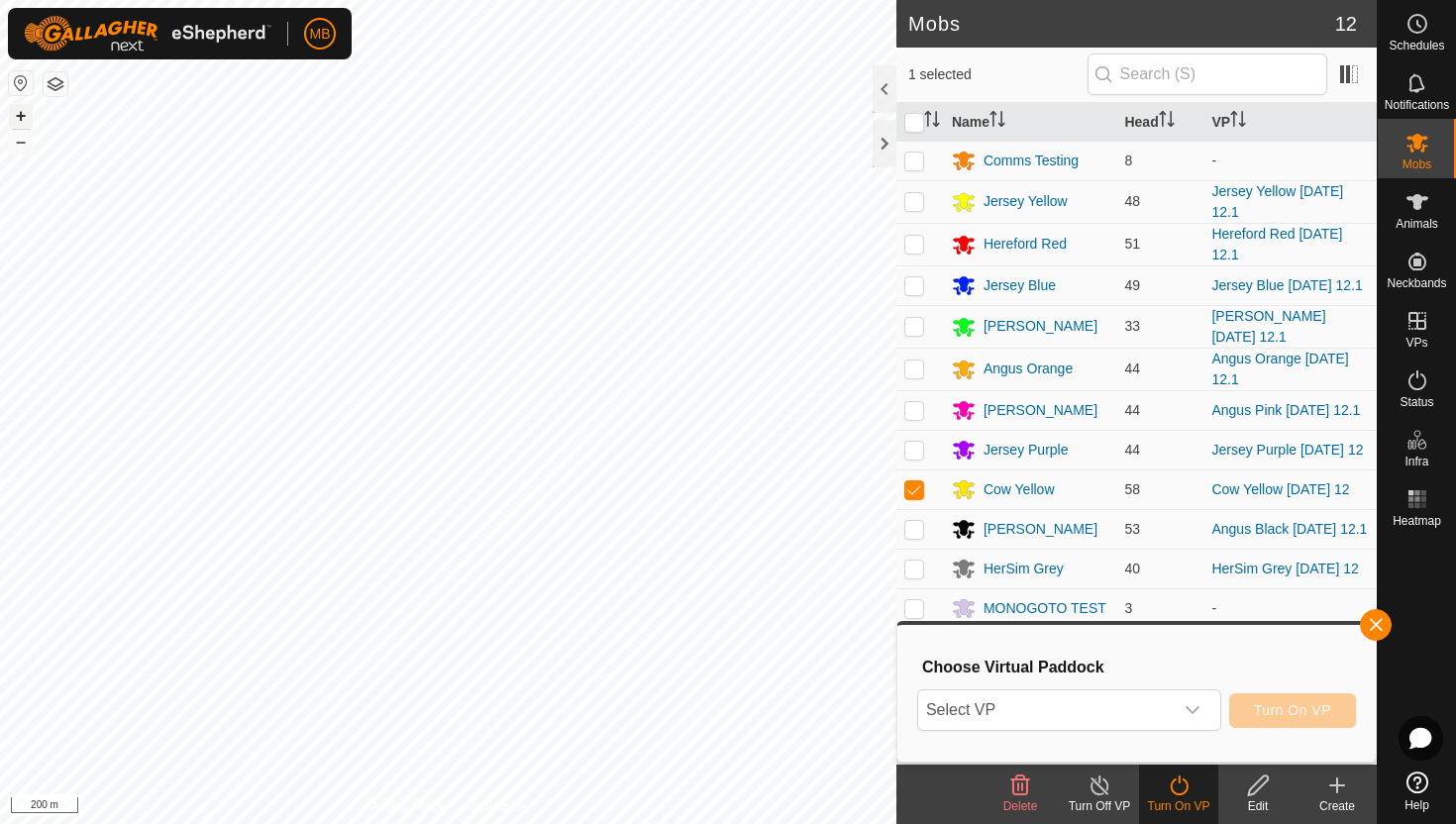 click on "+" at bounding box center [21, 116] 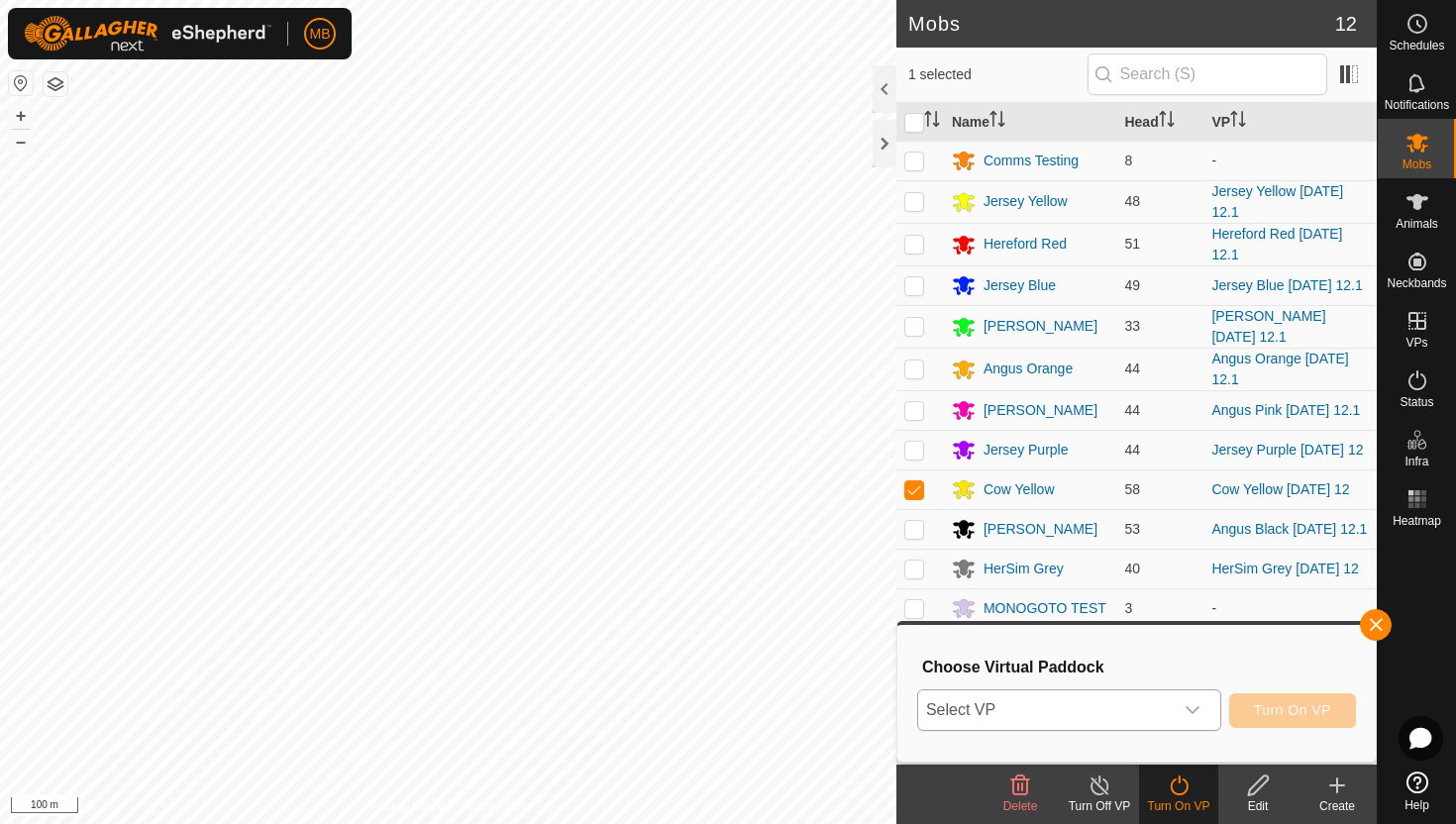 click 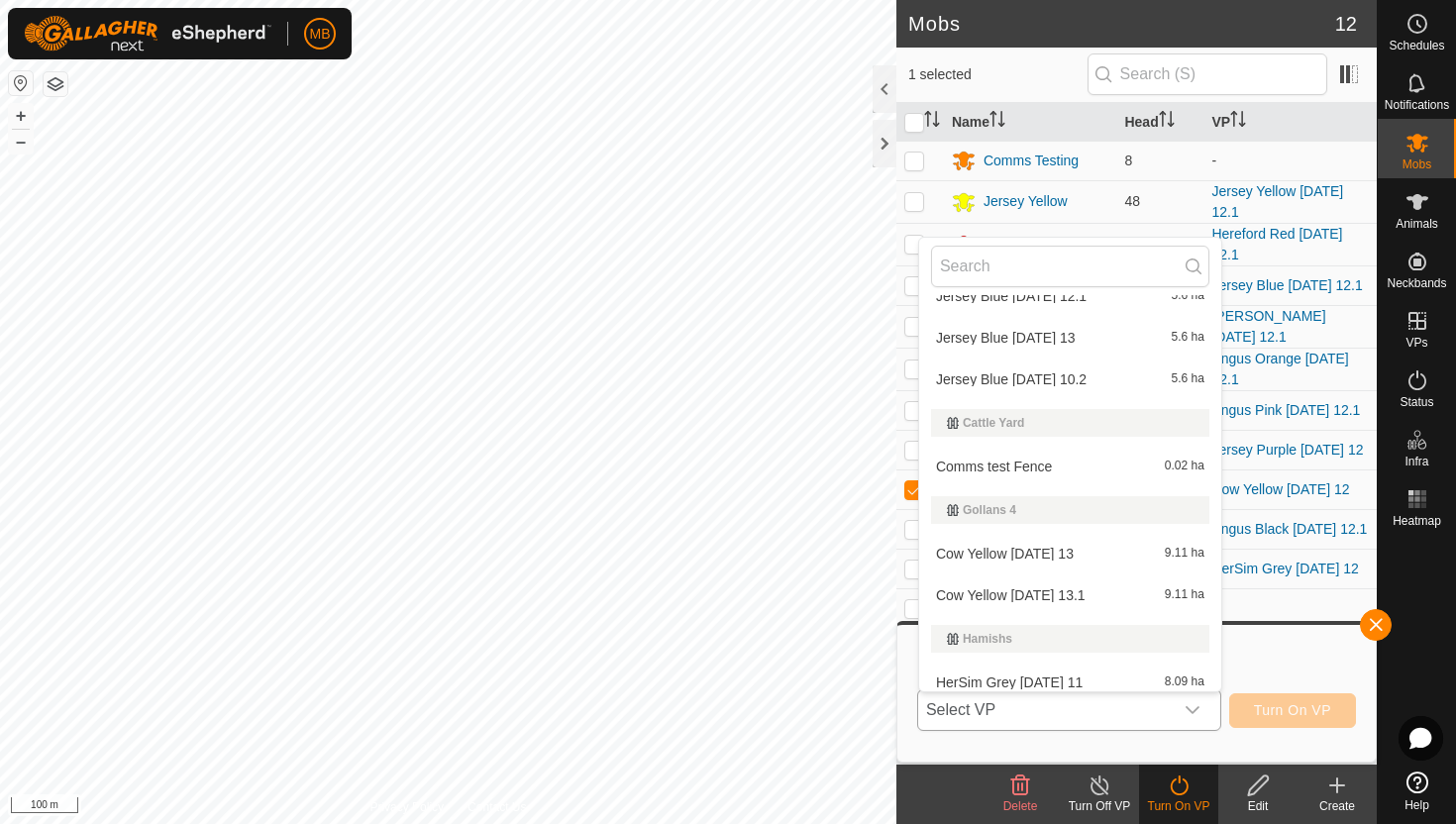 scroll, scrollTop: 442, scrollLeft: 0, axis: vertical 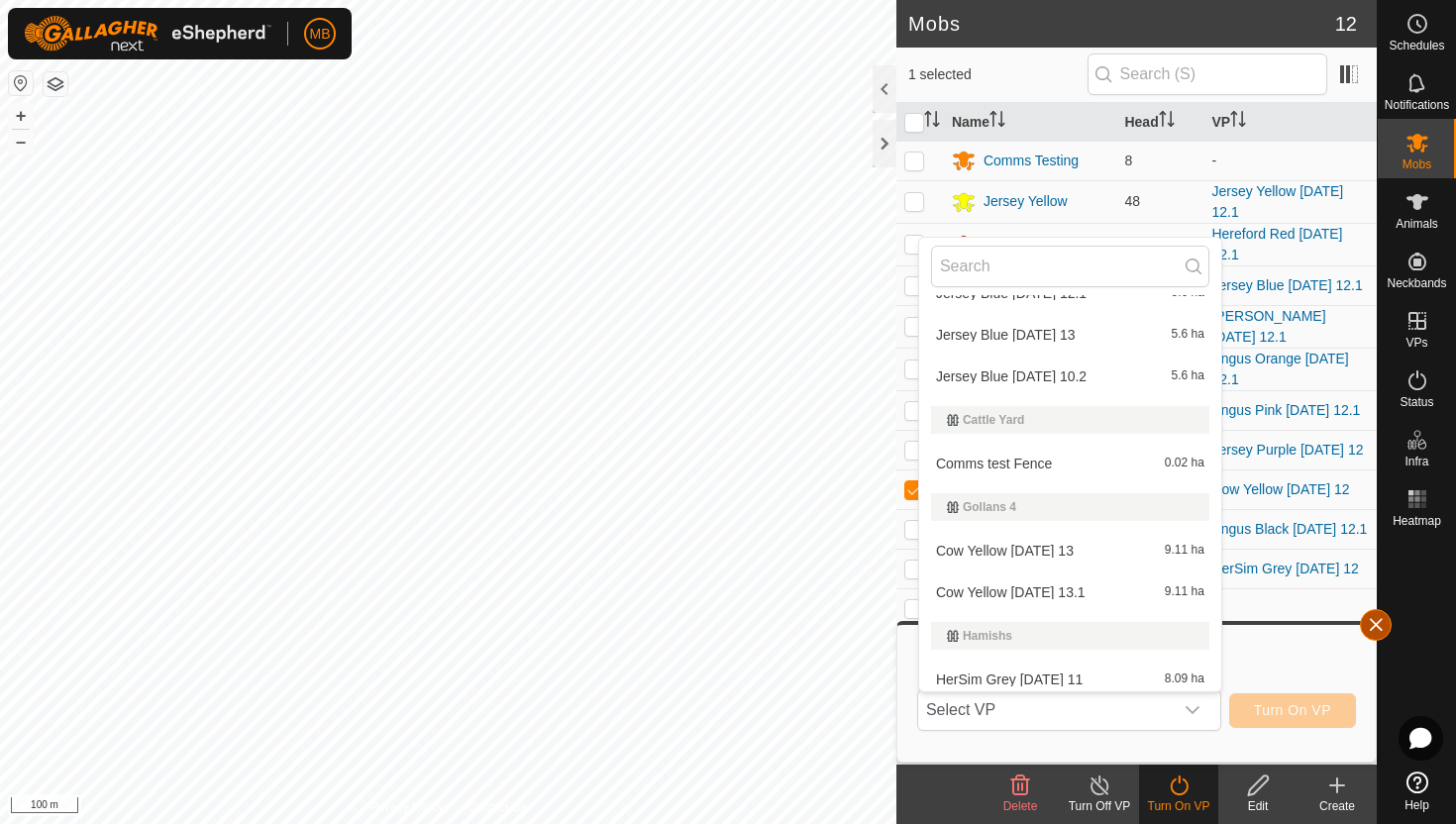 click at bounding box center [1376, 625] 